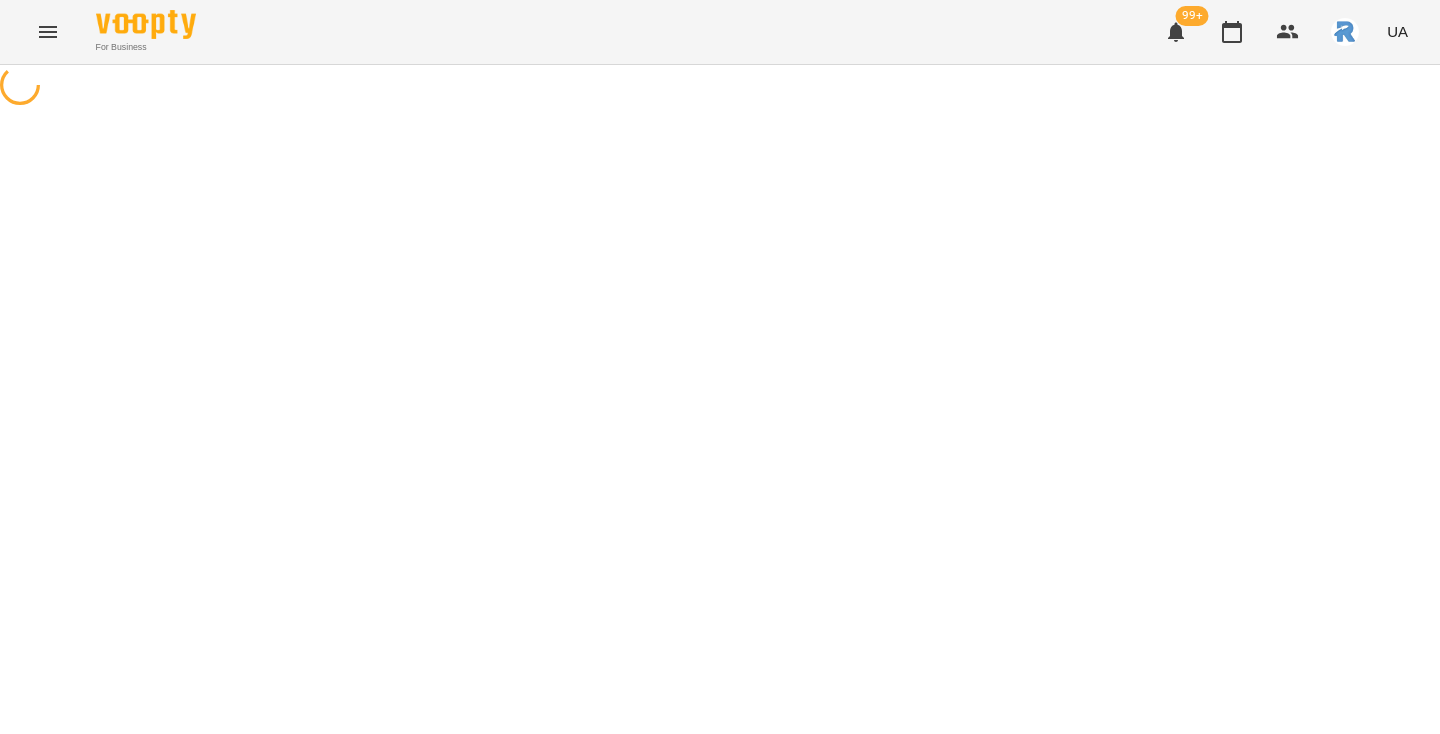 scroll, scrollTop: 0, scrollLeft: 0, axis: both 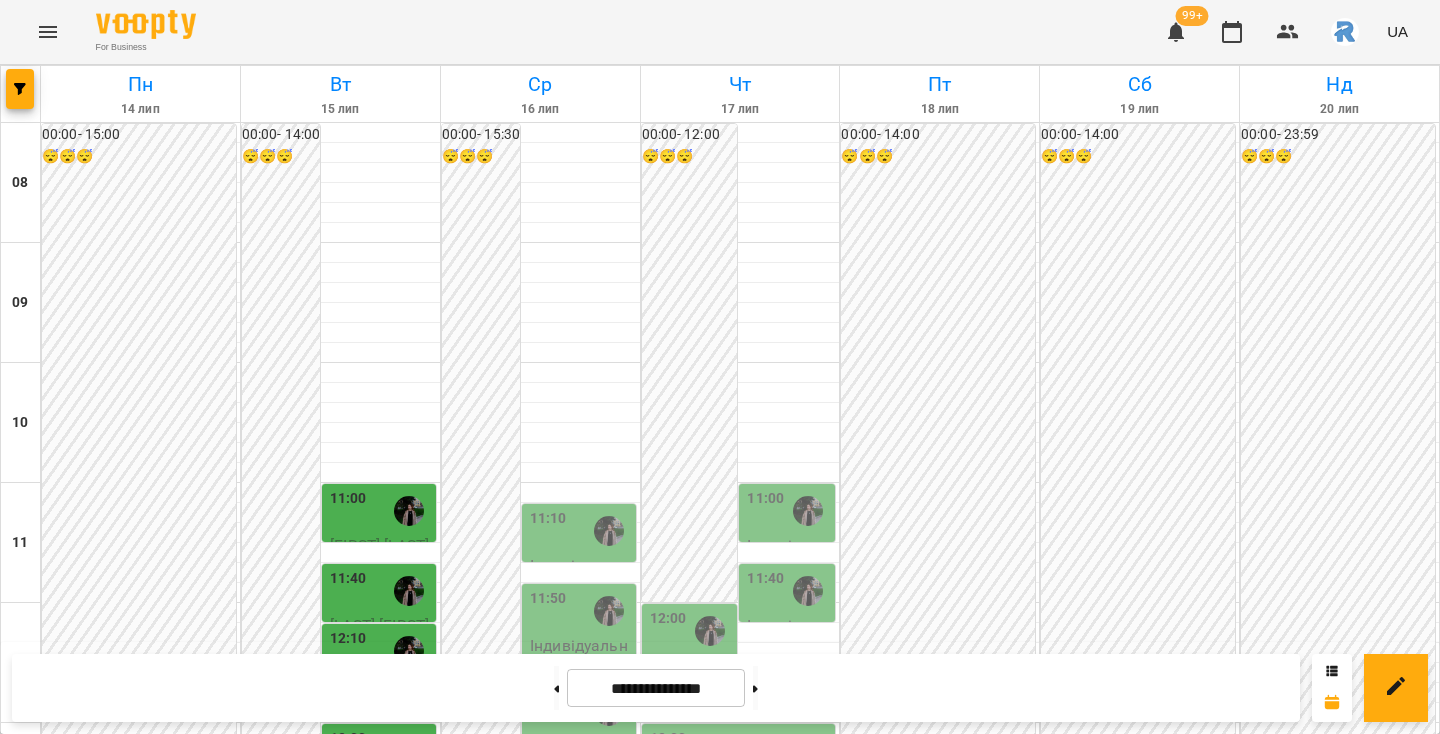 click 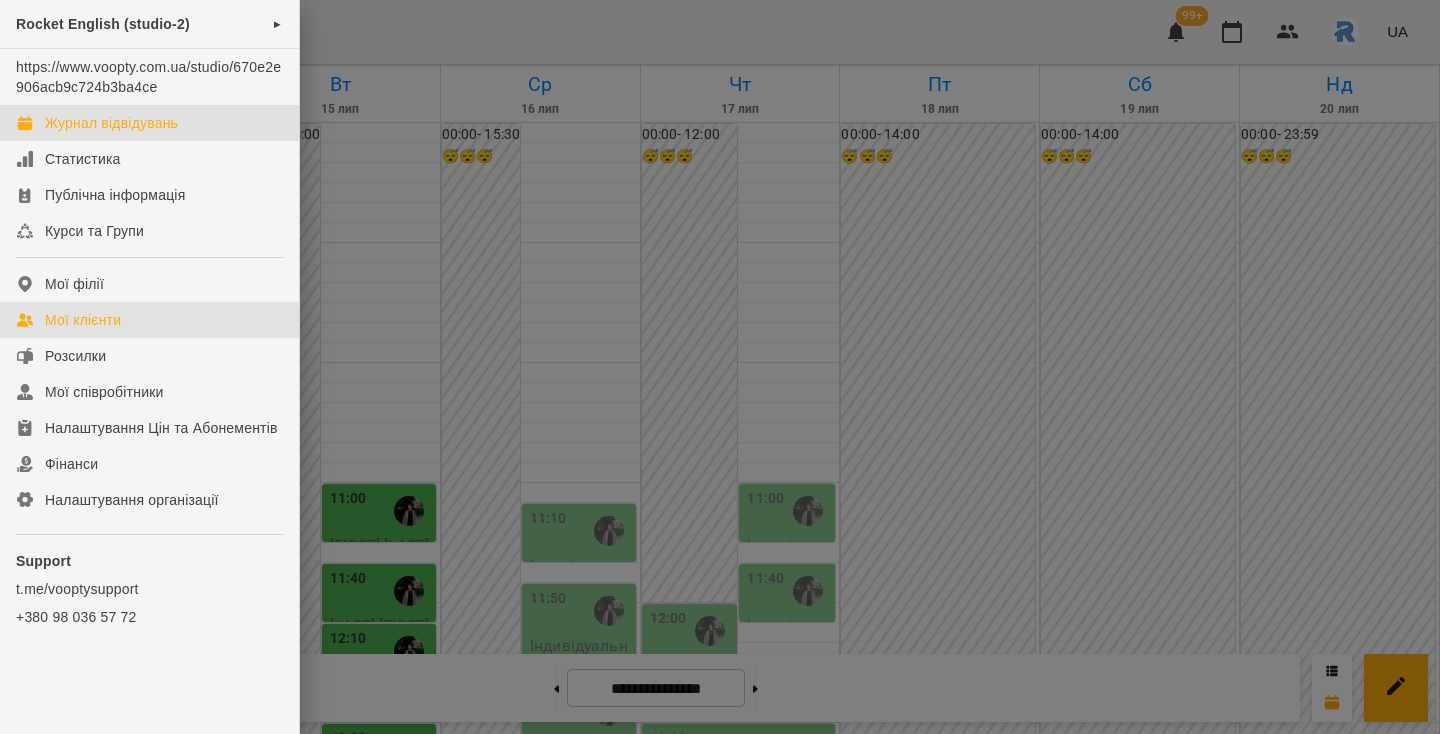 click on "Мої клієнти" at bounding box center [149, 320] 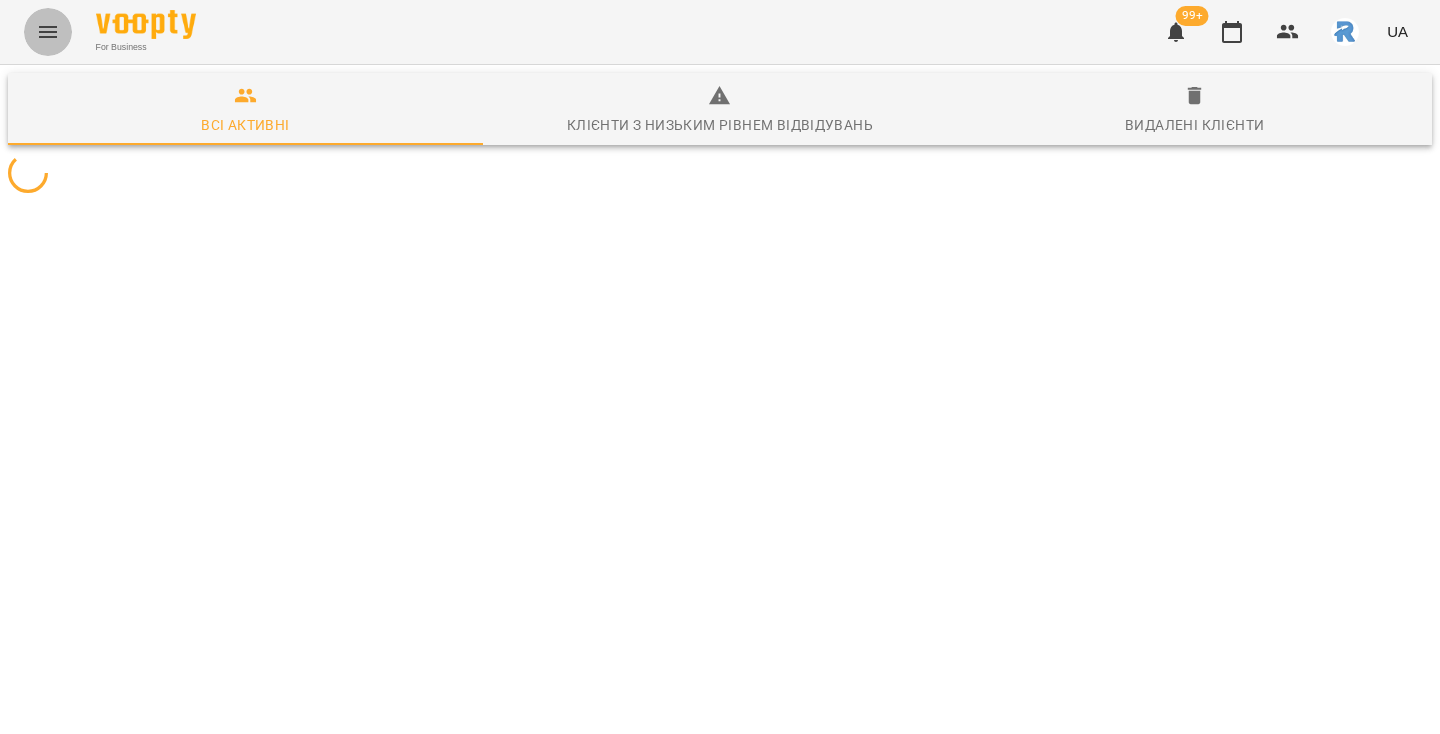 click 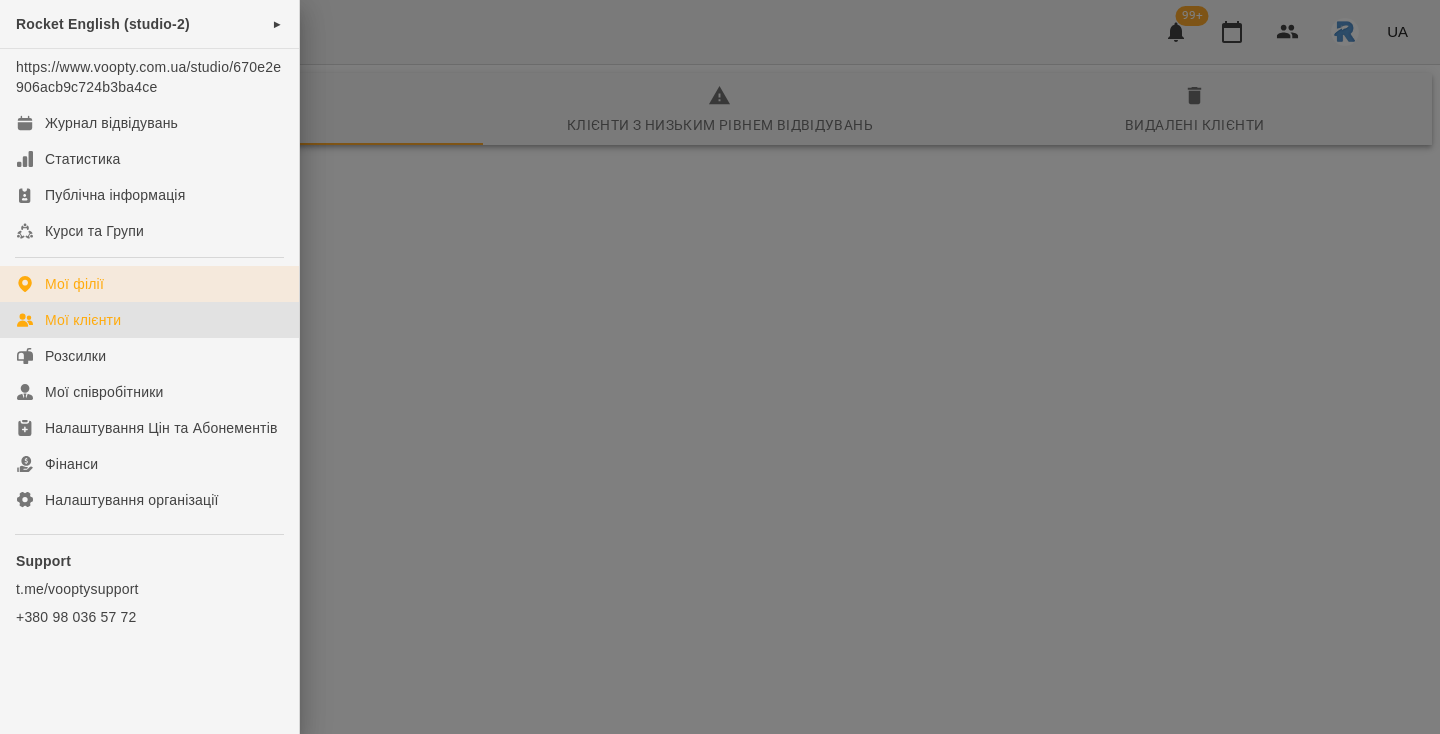 click on "Мої філії" at bounding box center [74, 284] 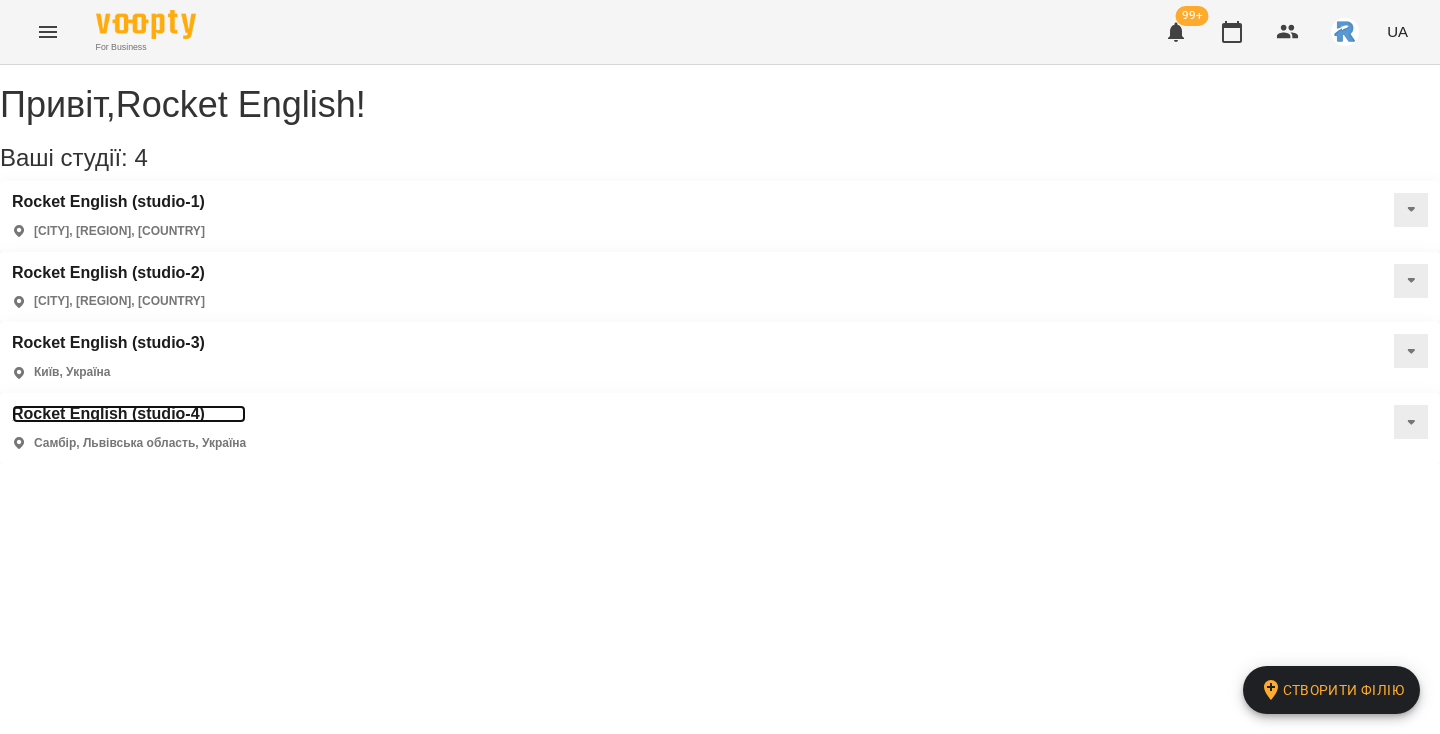 click on "Rocket English (studio-4)" at bounding box center (129, 414) 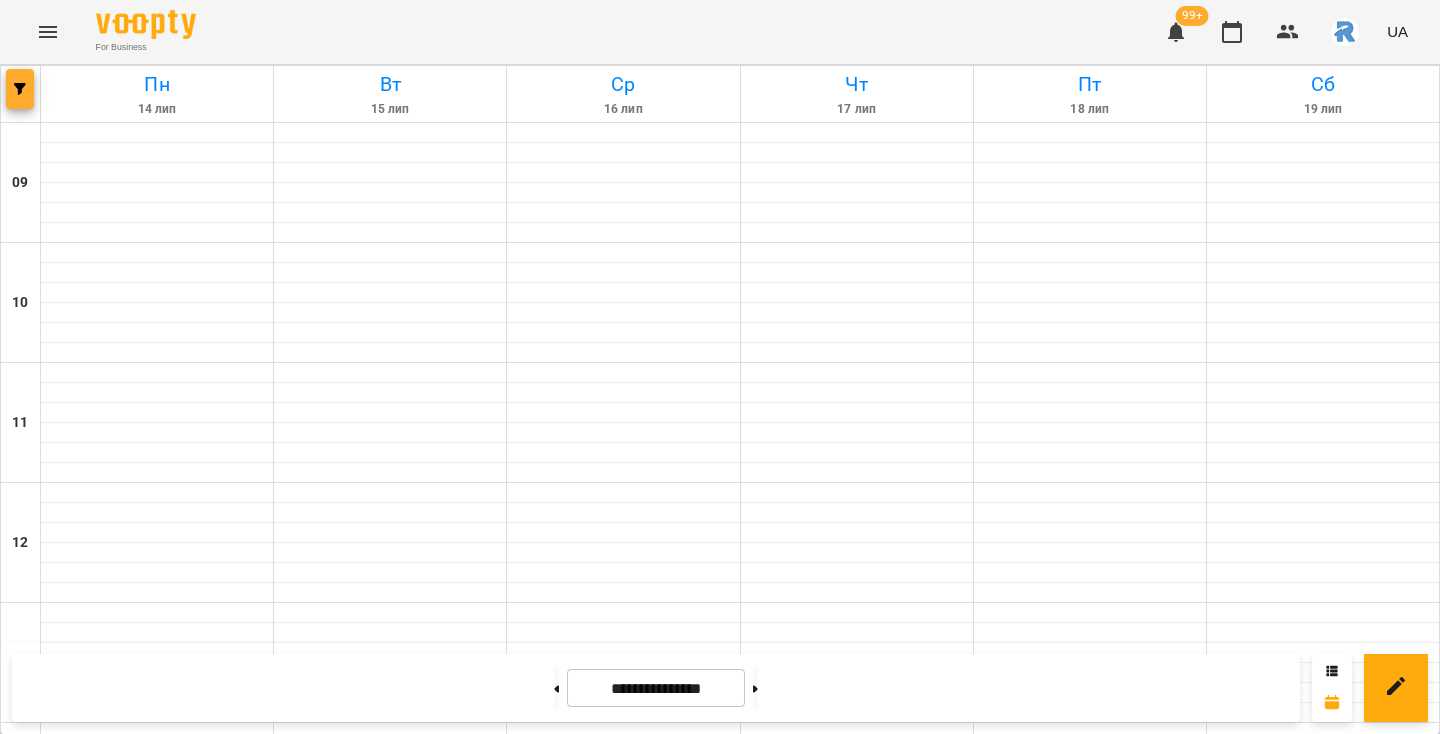 click at bounding box center (20, 89) 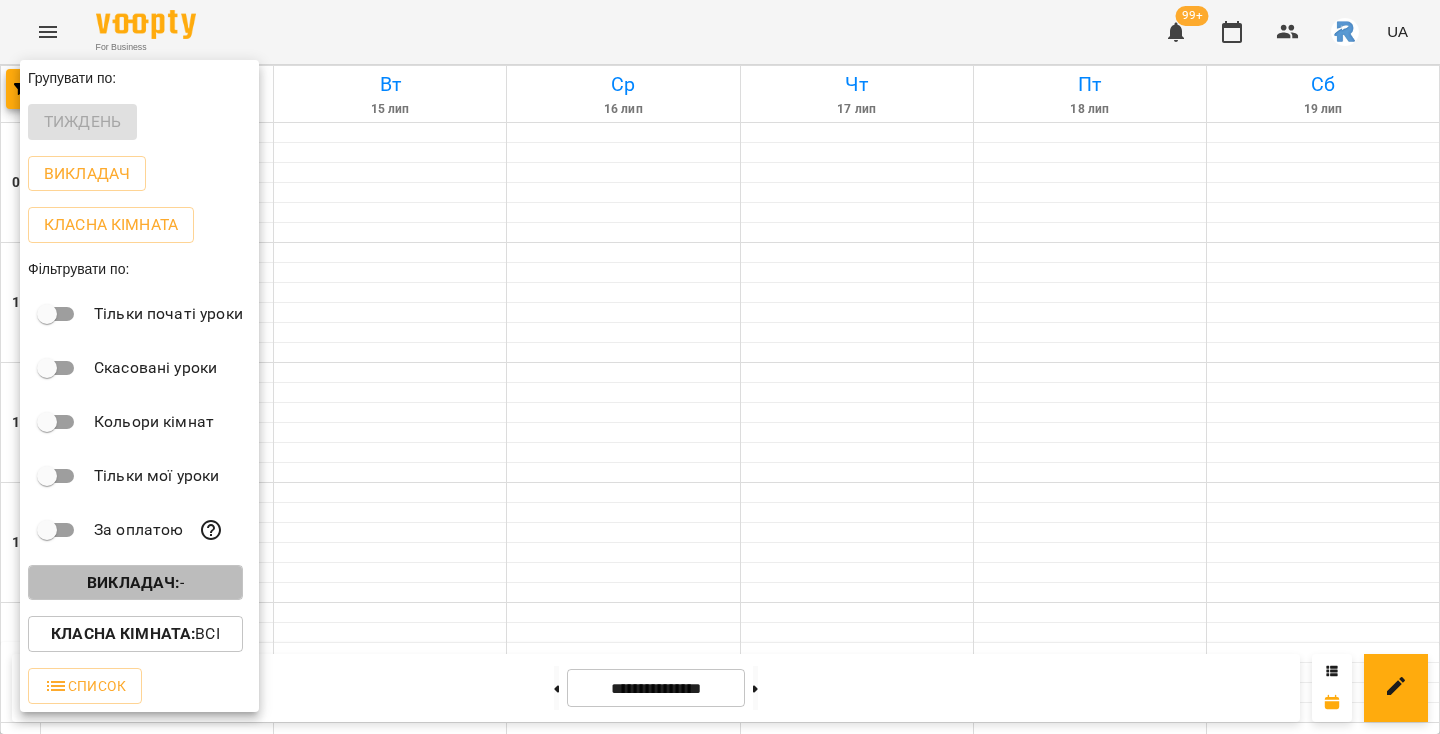 click on "Викладач :" at bounding box center (133, 582) 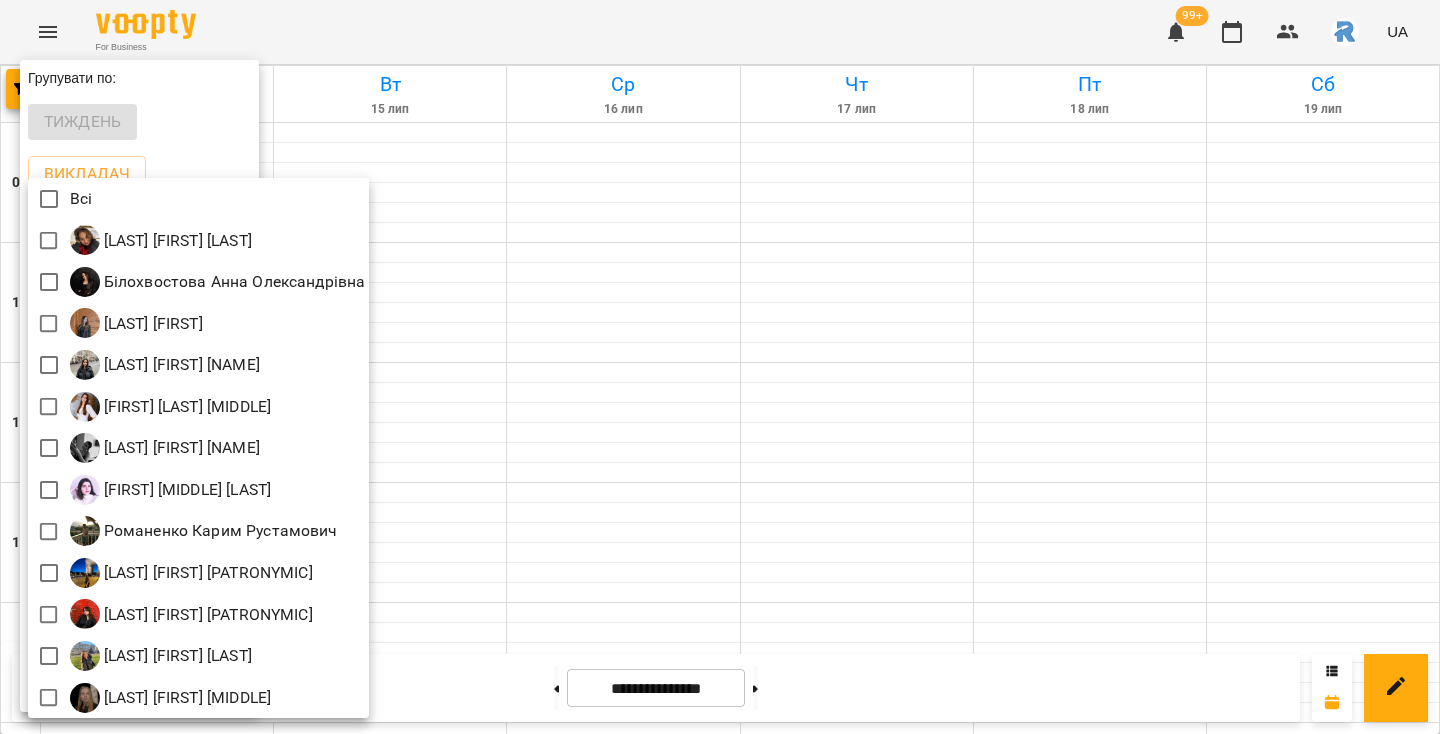 scroll, scrollTop: 4, scrollLeft: 0, axis: vertical 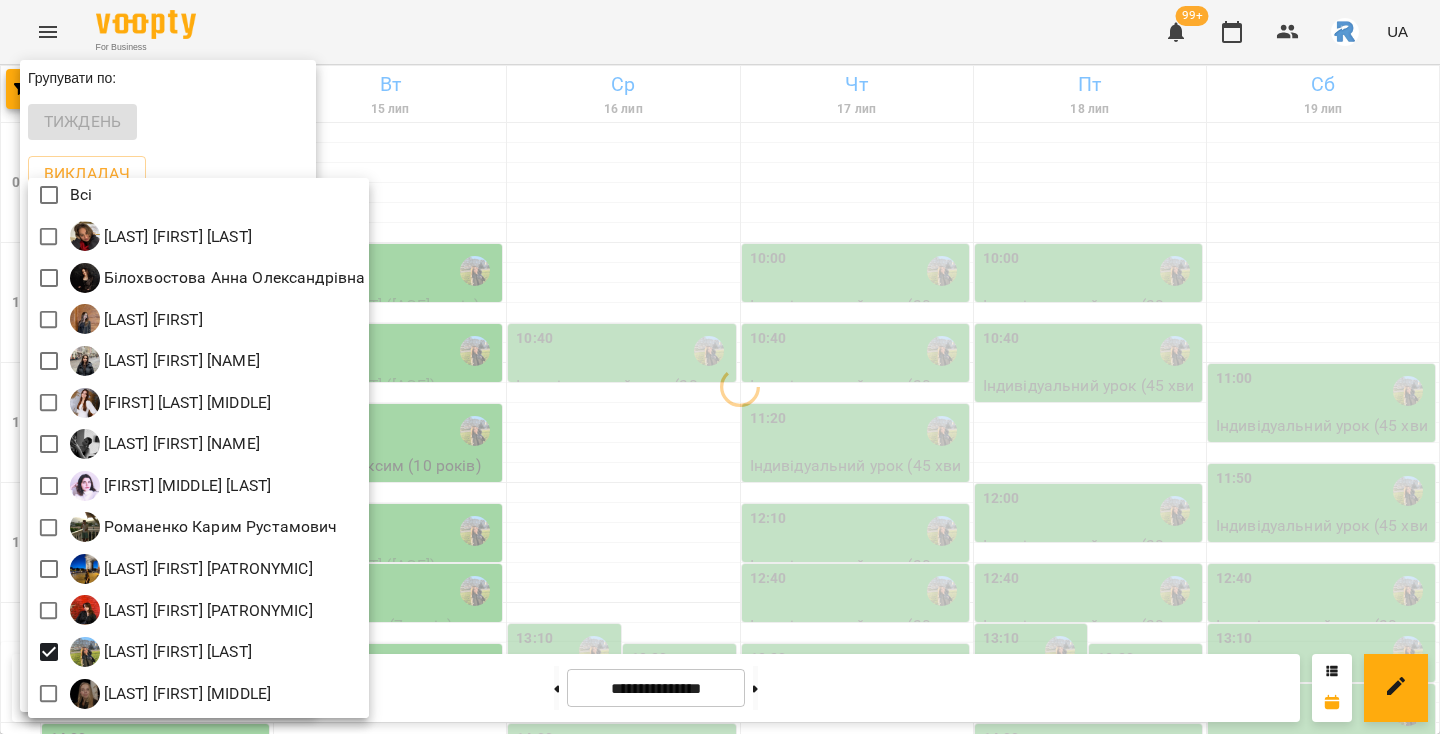 click at bounding box center [720, 367] 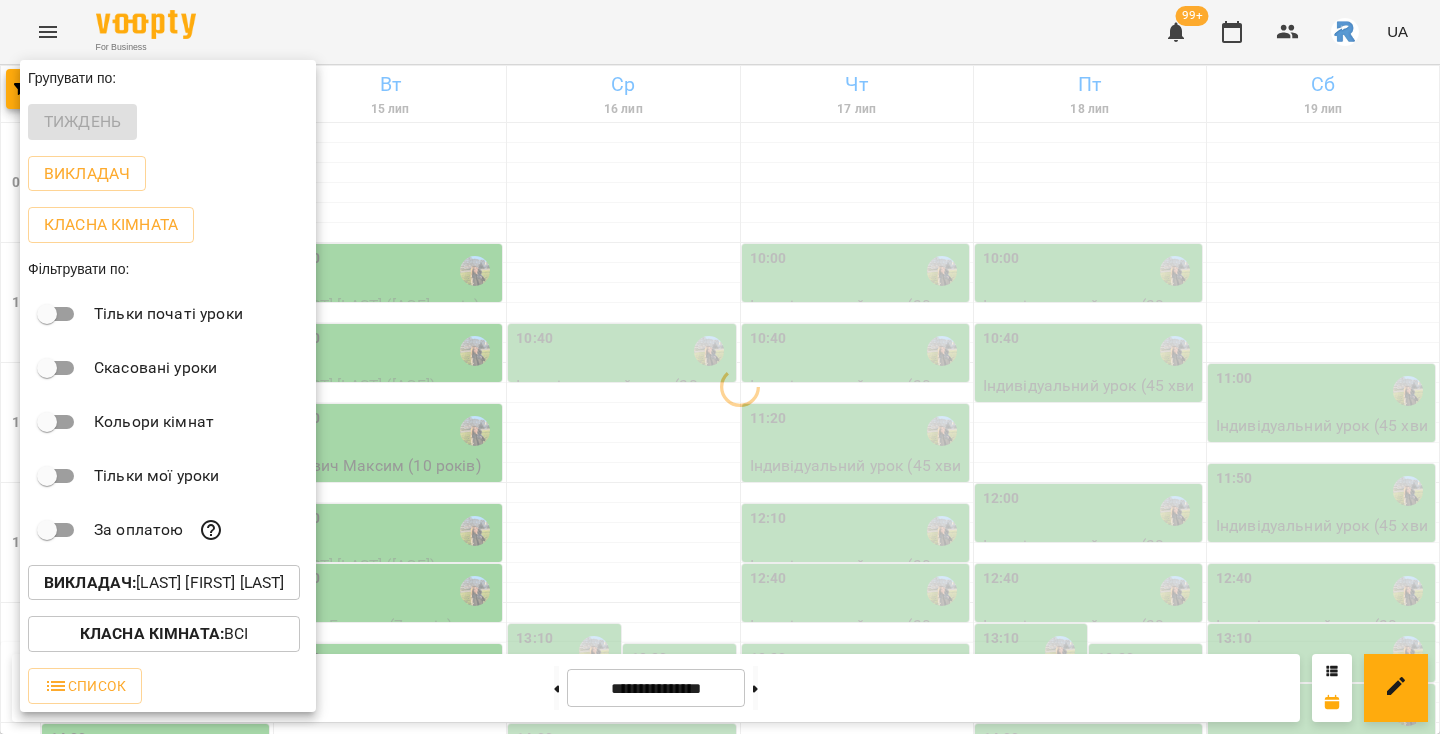 click at bounding box center [720, 367] 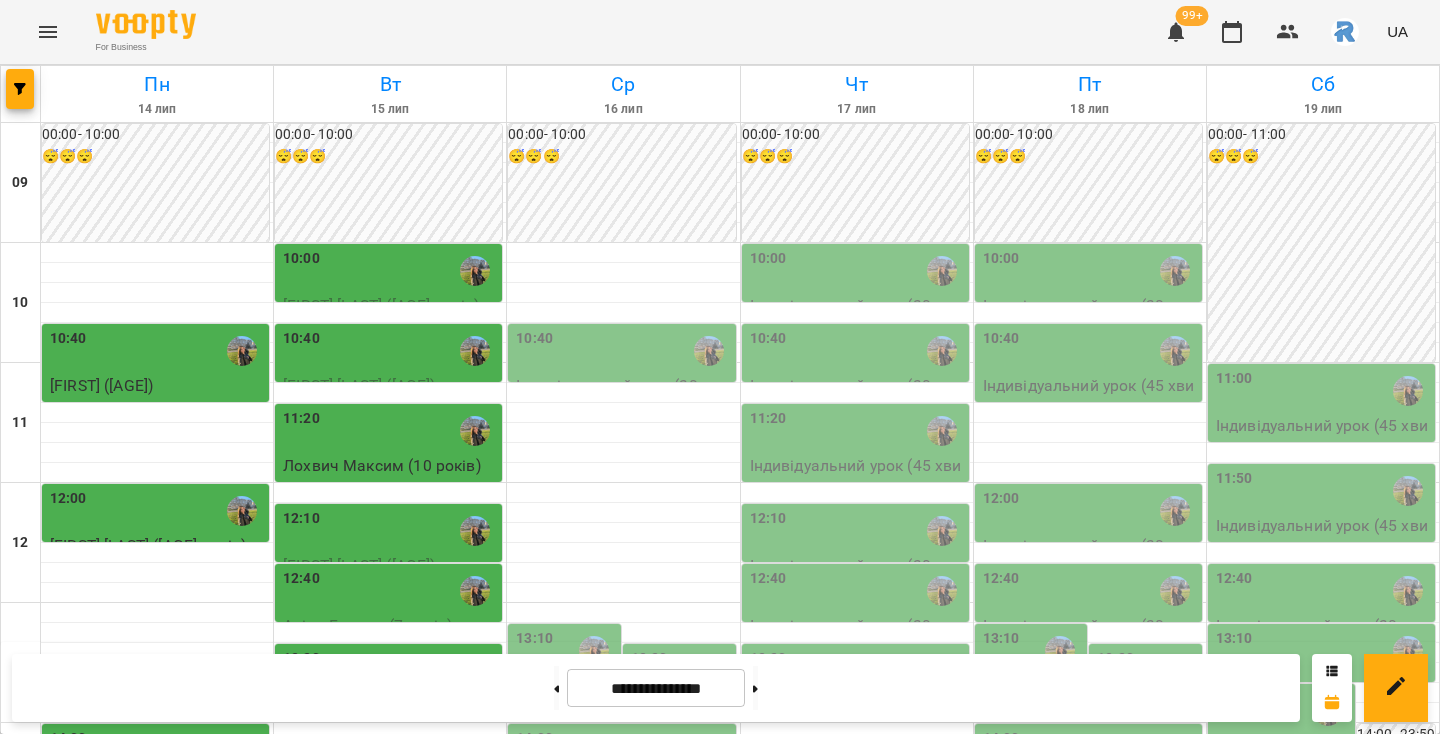 click on "11:20" at bounding box center [390, 431] 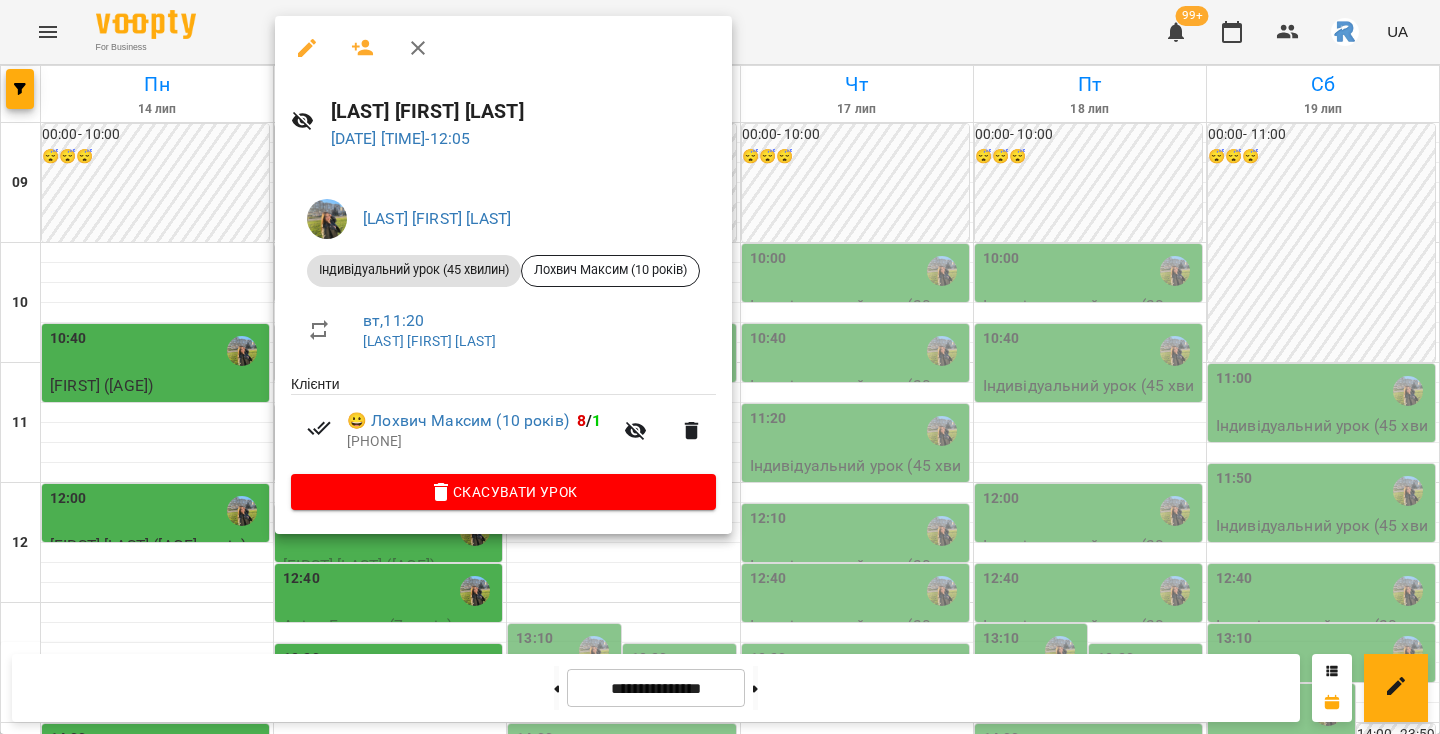 click on "Скасувати Урок" at bounding box center (503, 492) 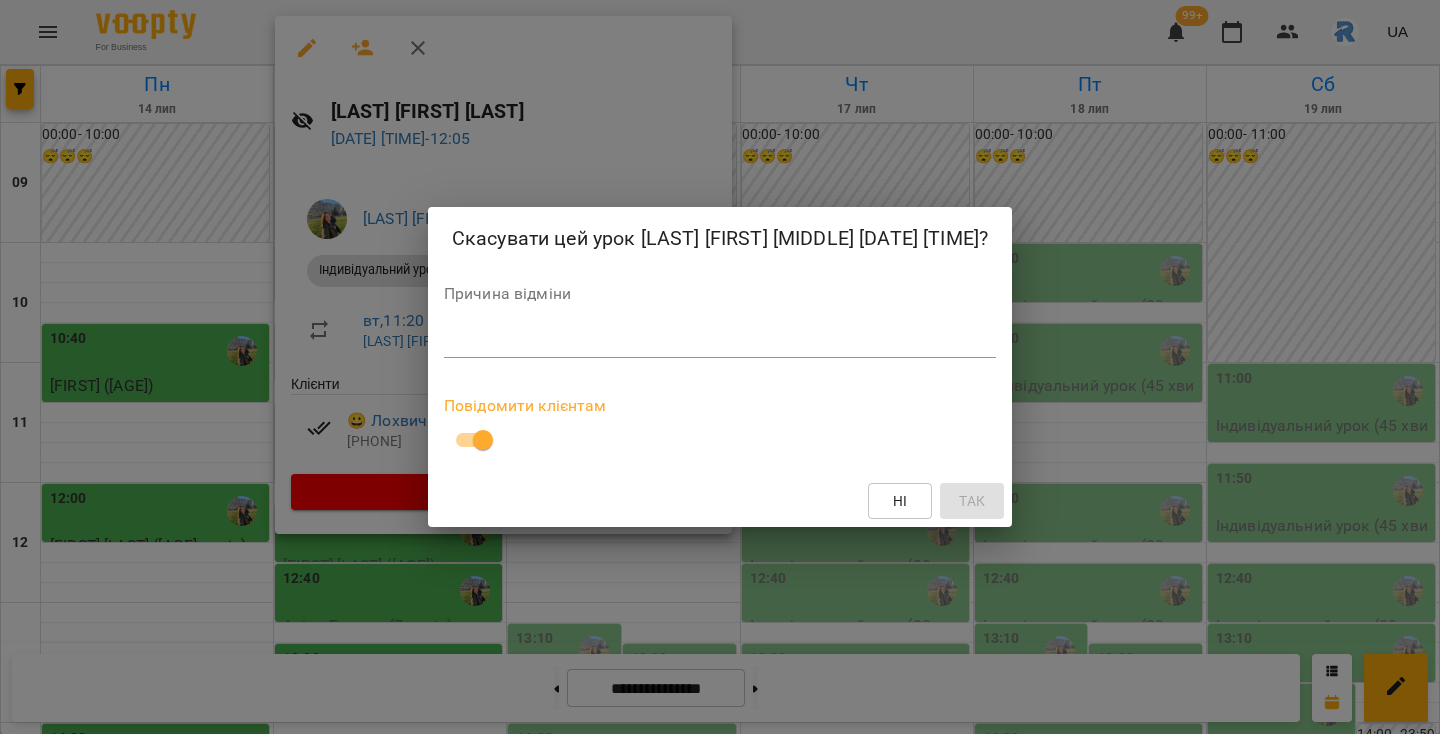 click on "Причина відміни *" at bounding box center (720, 326) 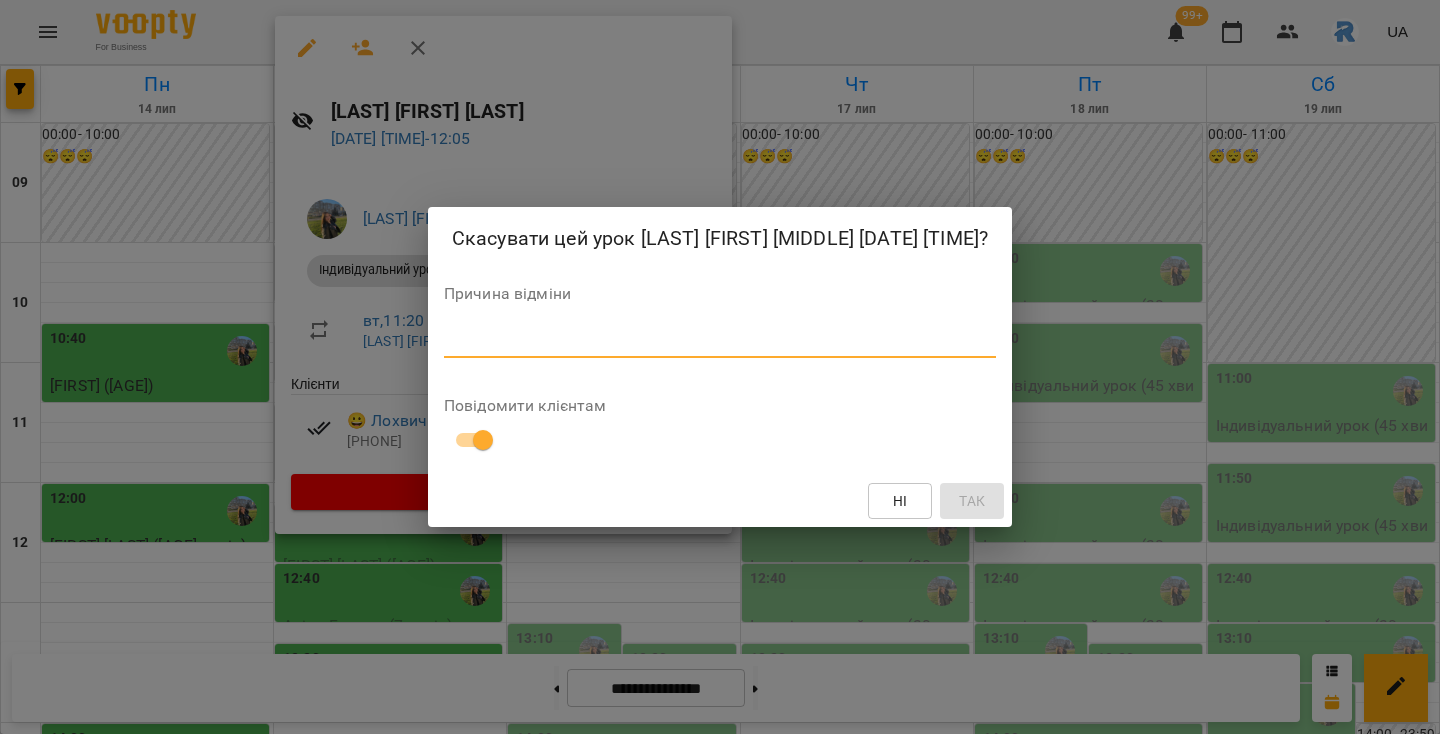 click at bounding box center (720, 341) 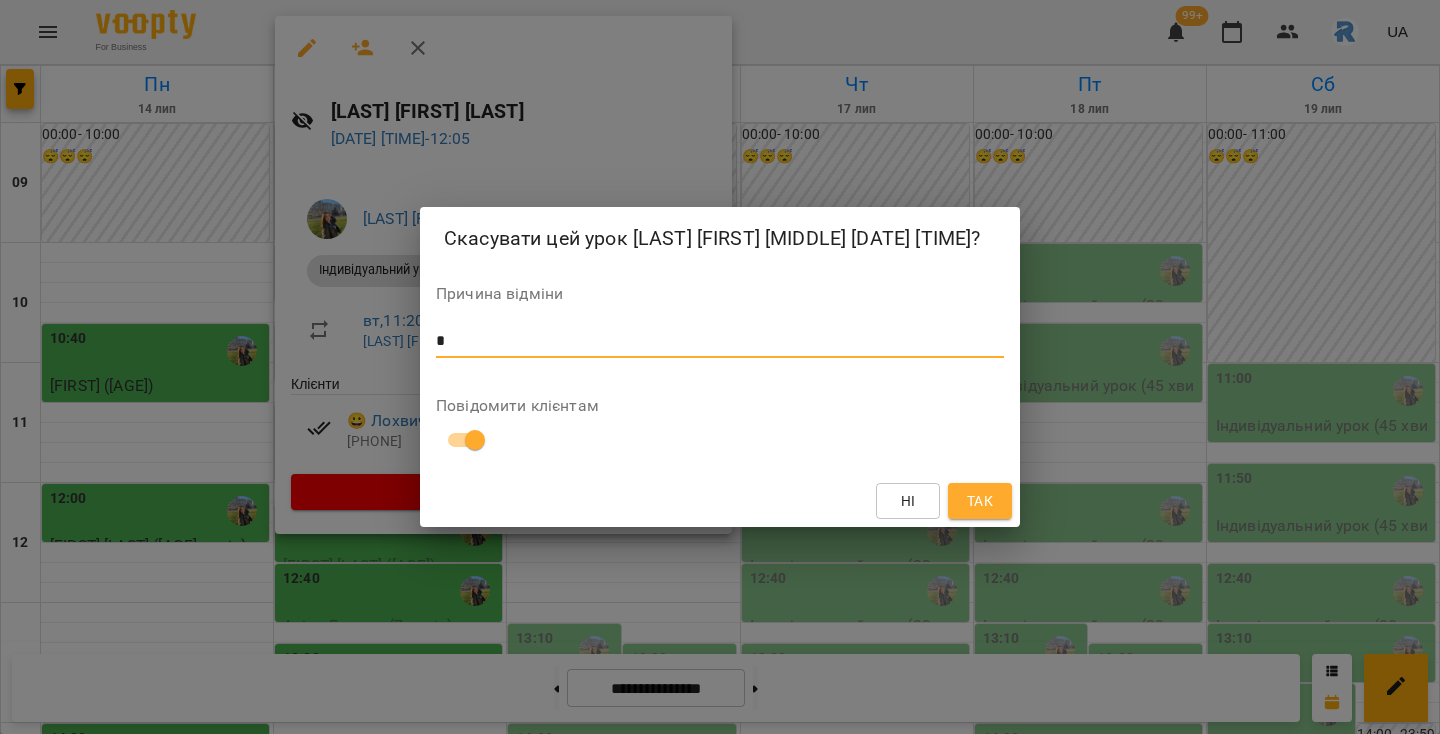 type on "*" 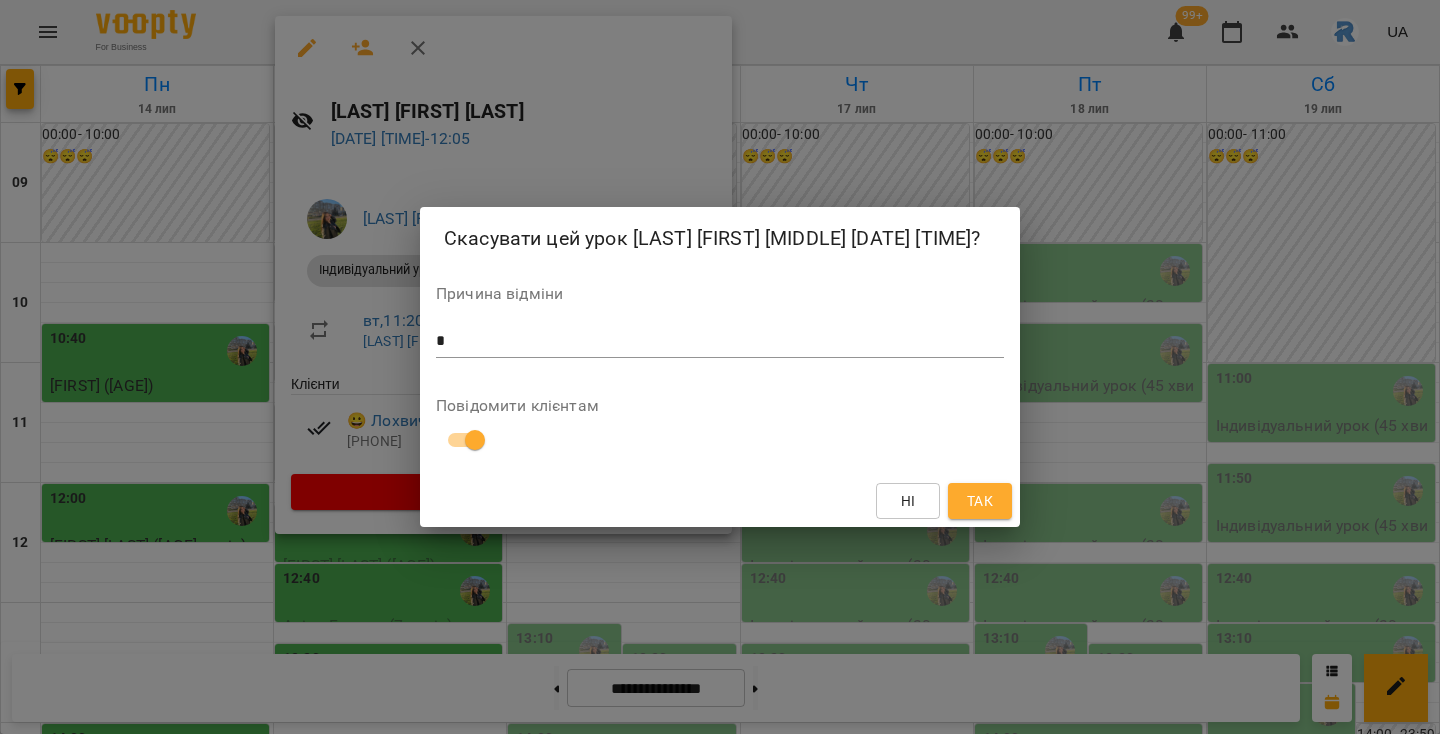 click on "Скасувати цей урок [LAST] [FIRST] [NAME] [DATE] [TIME]? Причина відміни * * Повідомити клієнтам Ні Так" at bounding box center [720, 367] 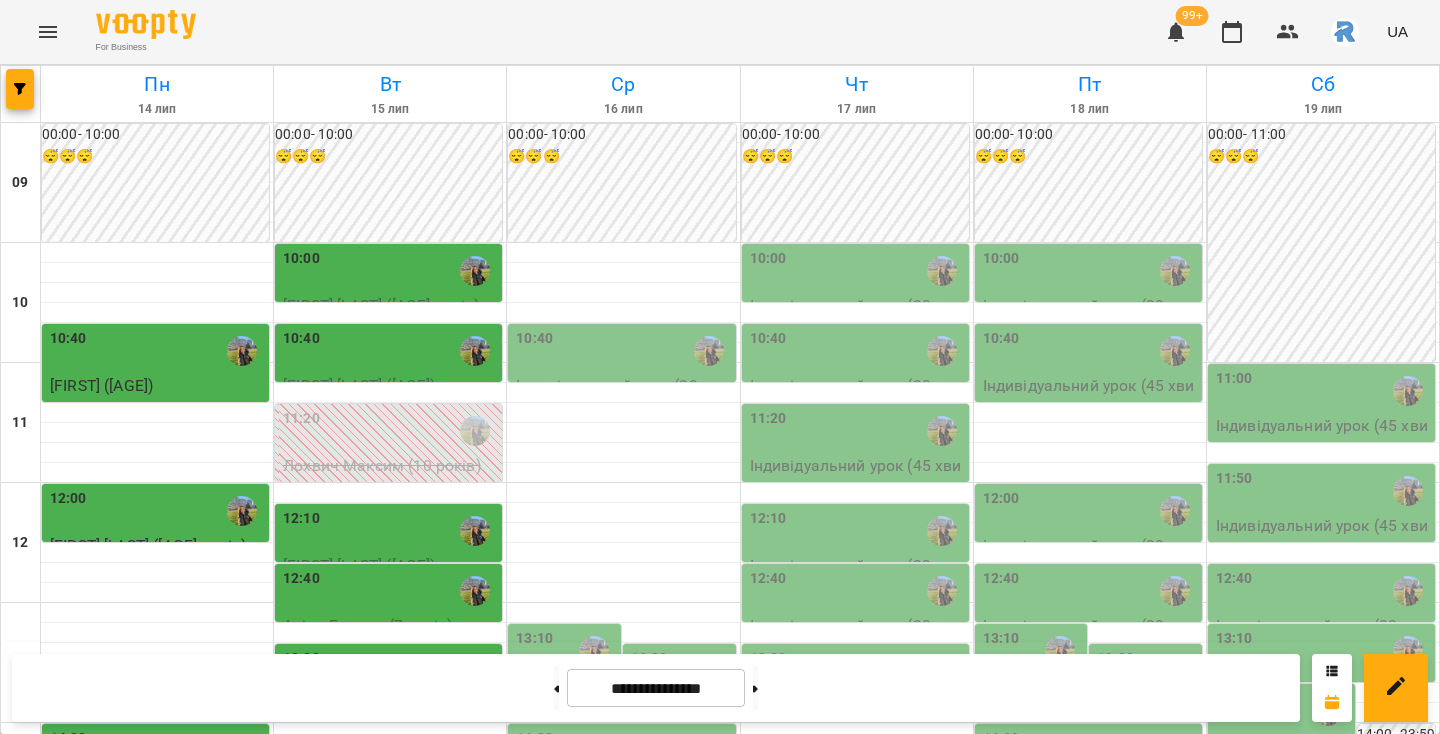 scroll, scrollTop: 301, scrollLeft: 0, axis: vertical 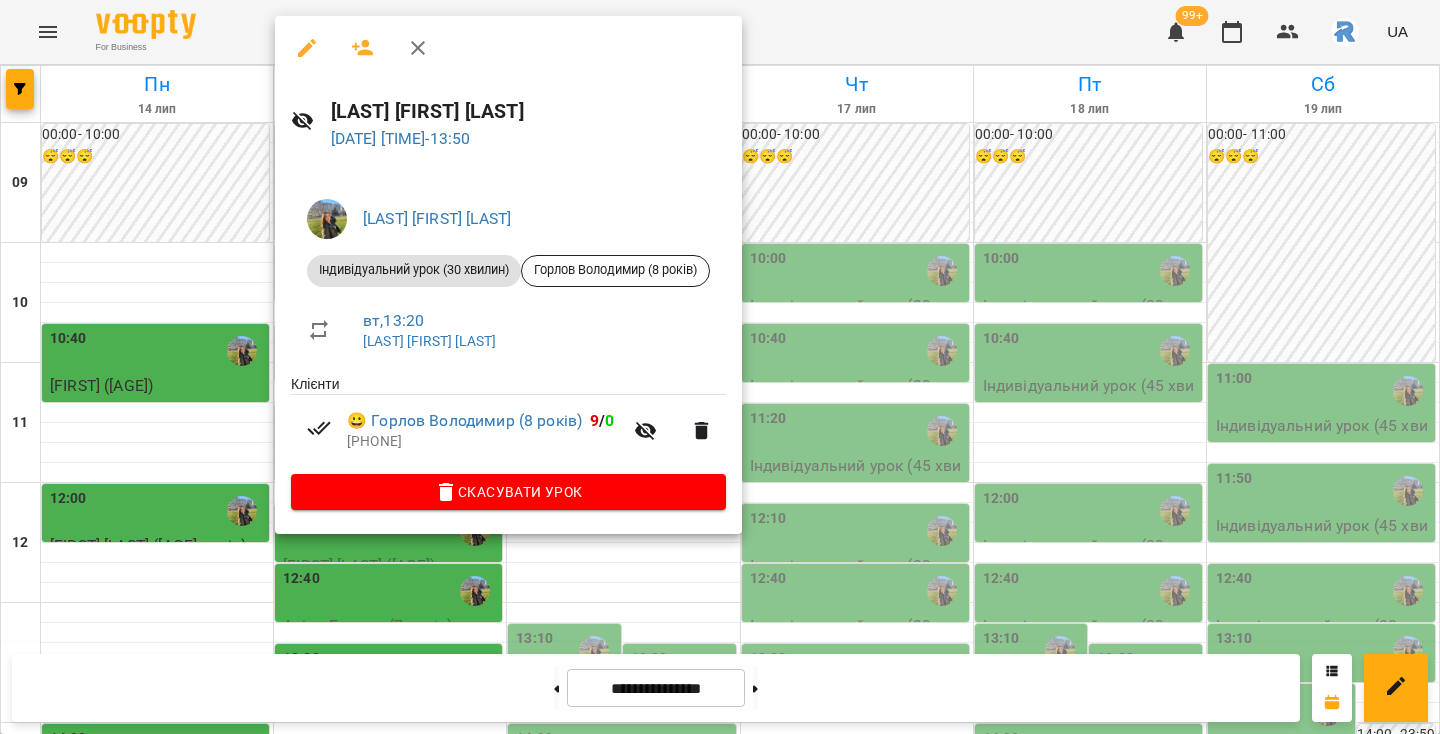 click at bounding box center (720, 367) 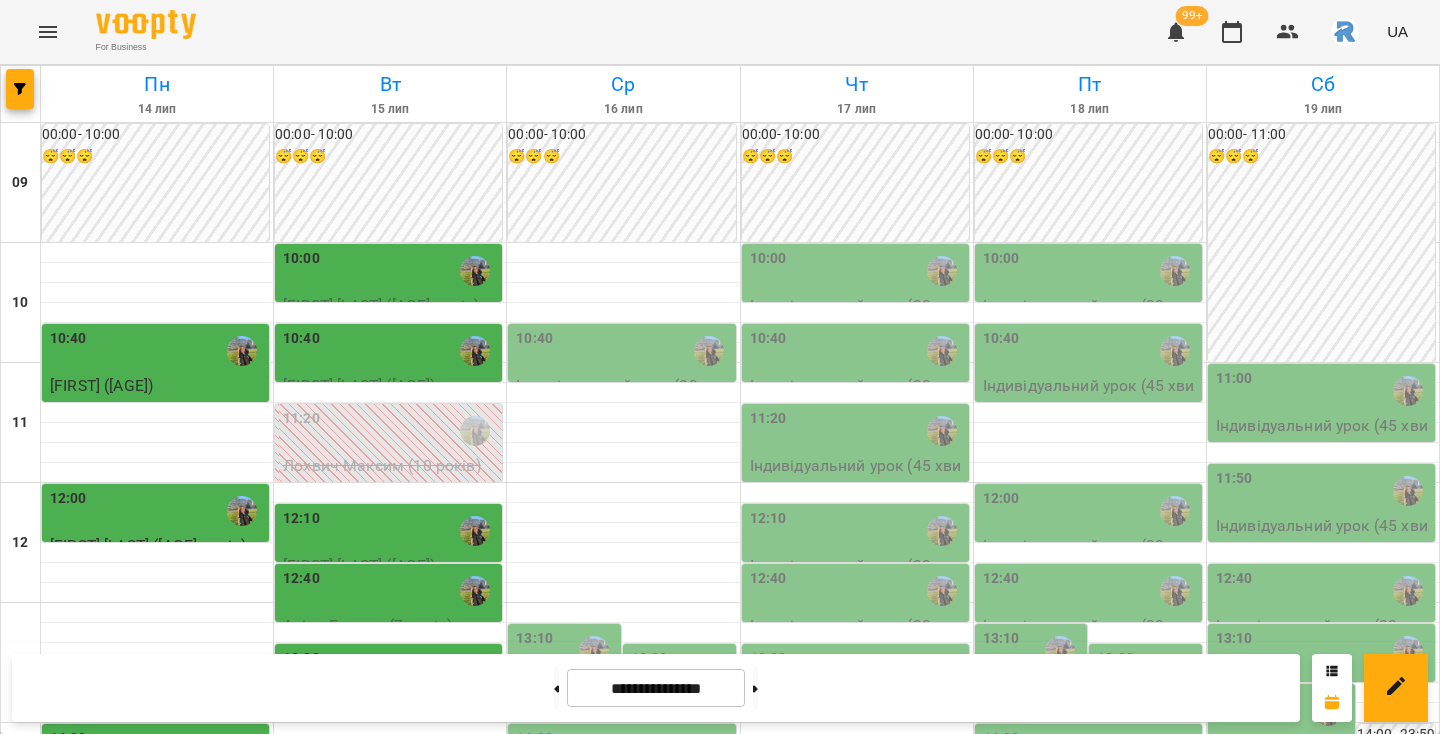 click on "12:40" at bounding box center (301, 591) 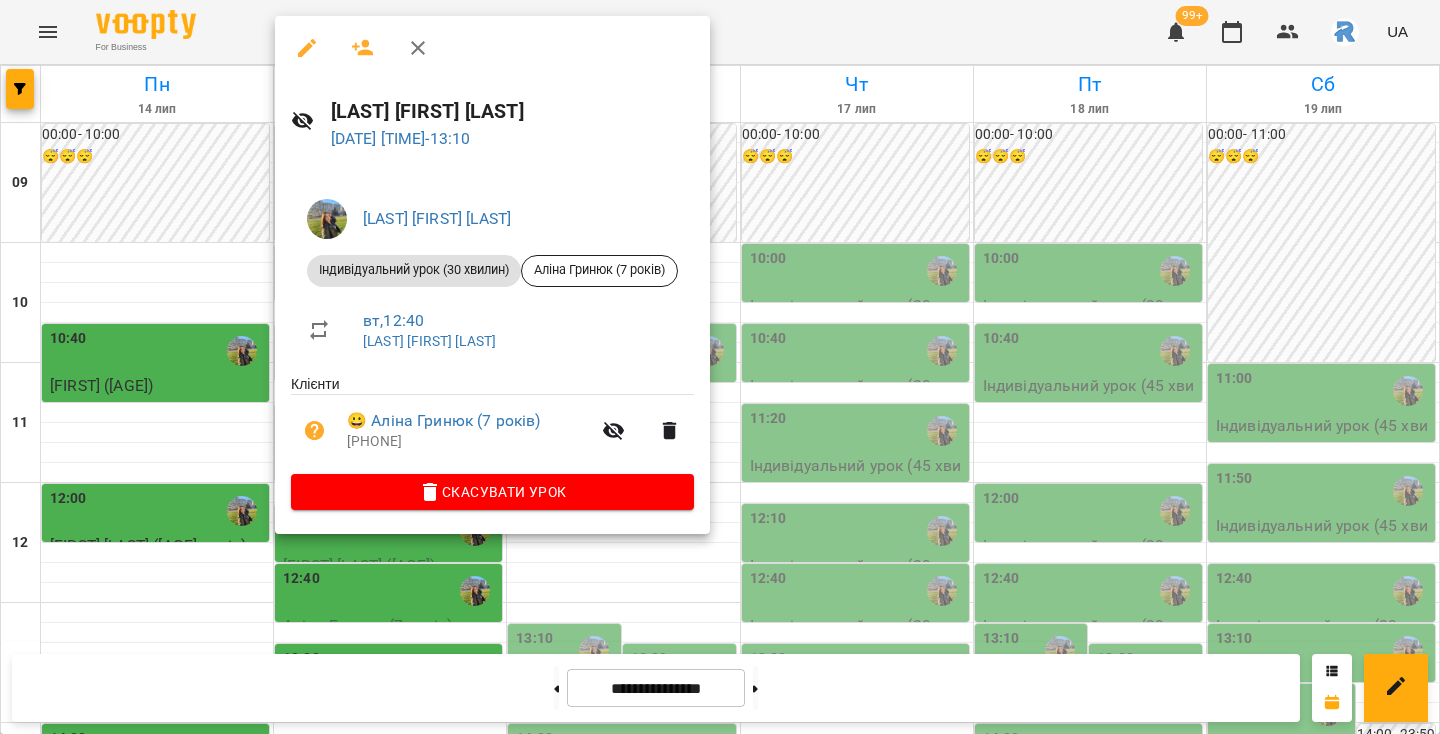 click at bounding box center (720, 367) 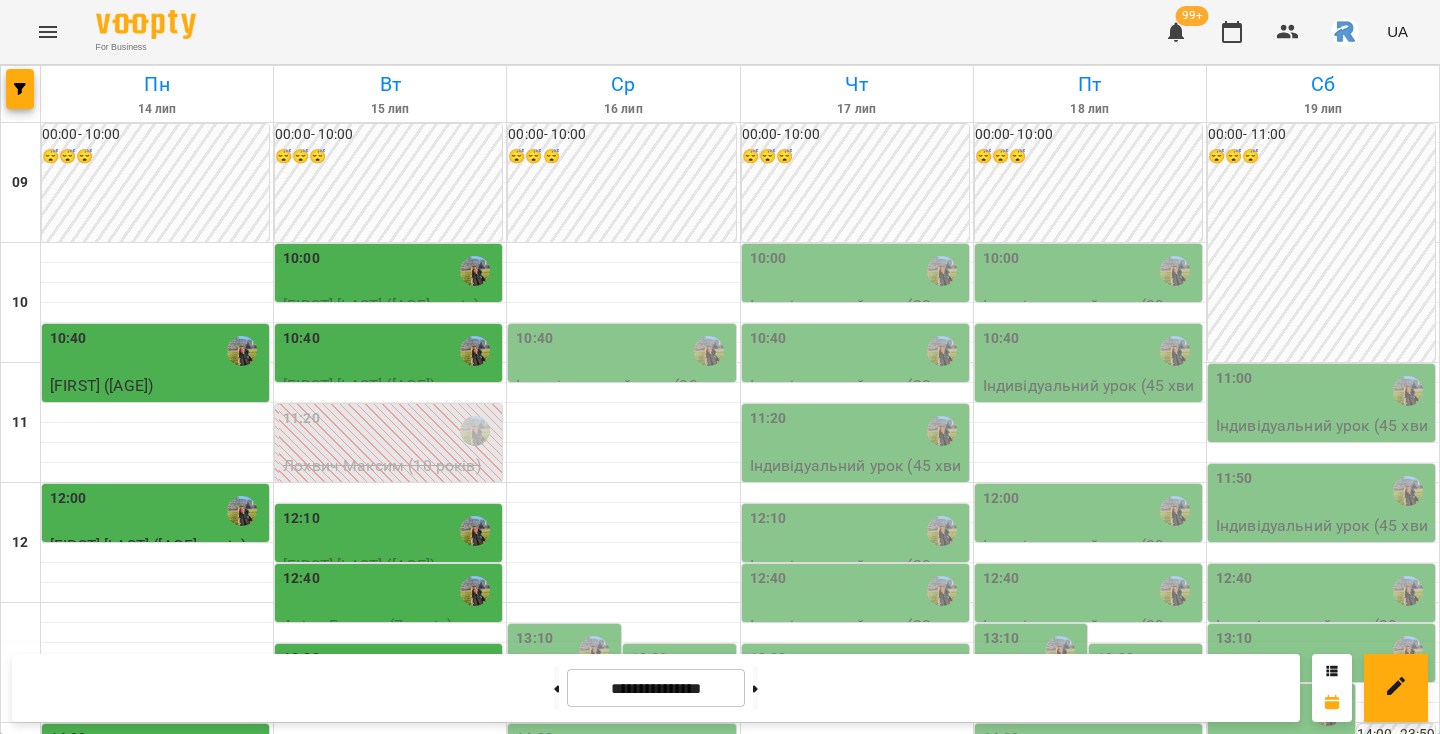 scroll, scrollTop: 231, scrollLeft: 0, axis: vertical 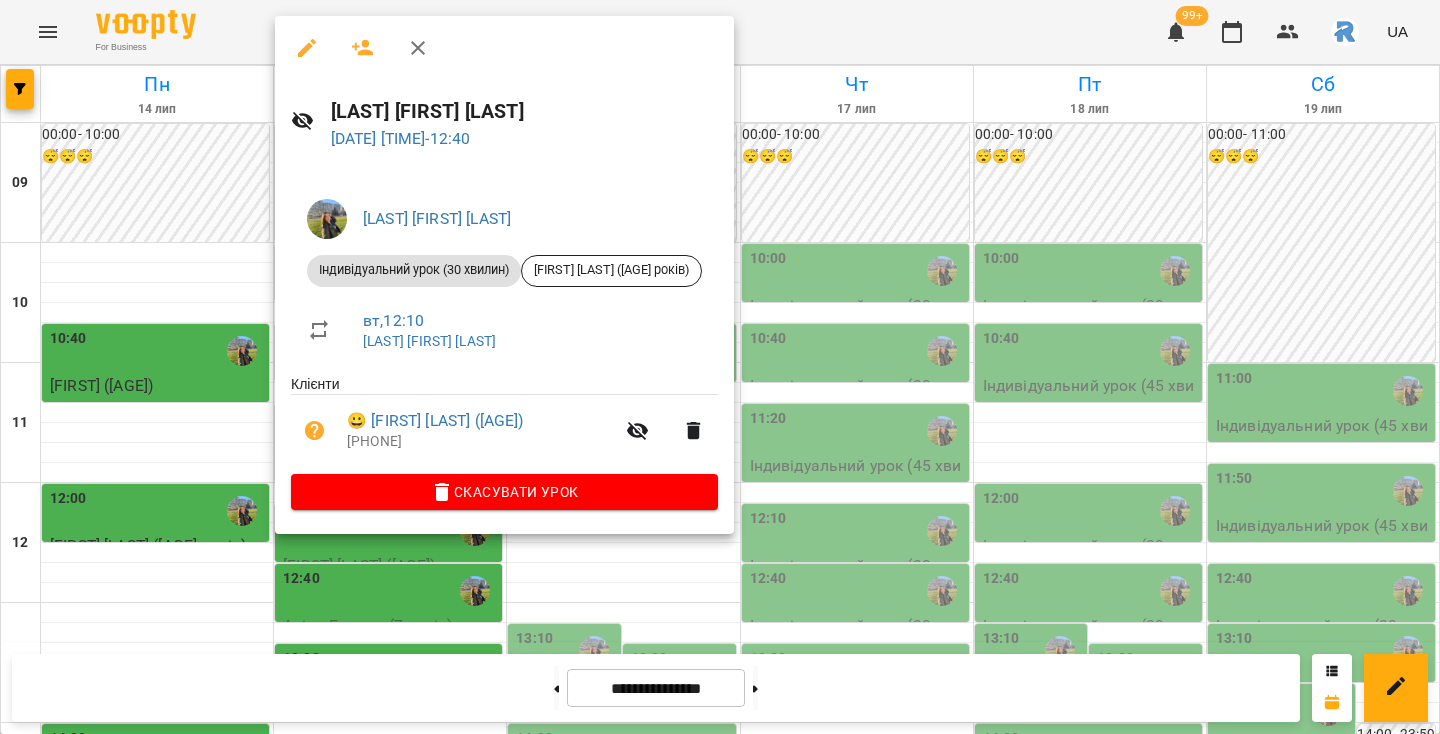 click at bounding box center [720, 367] 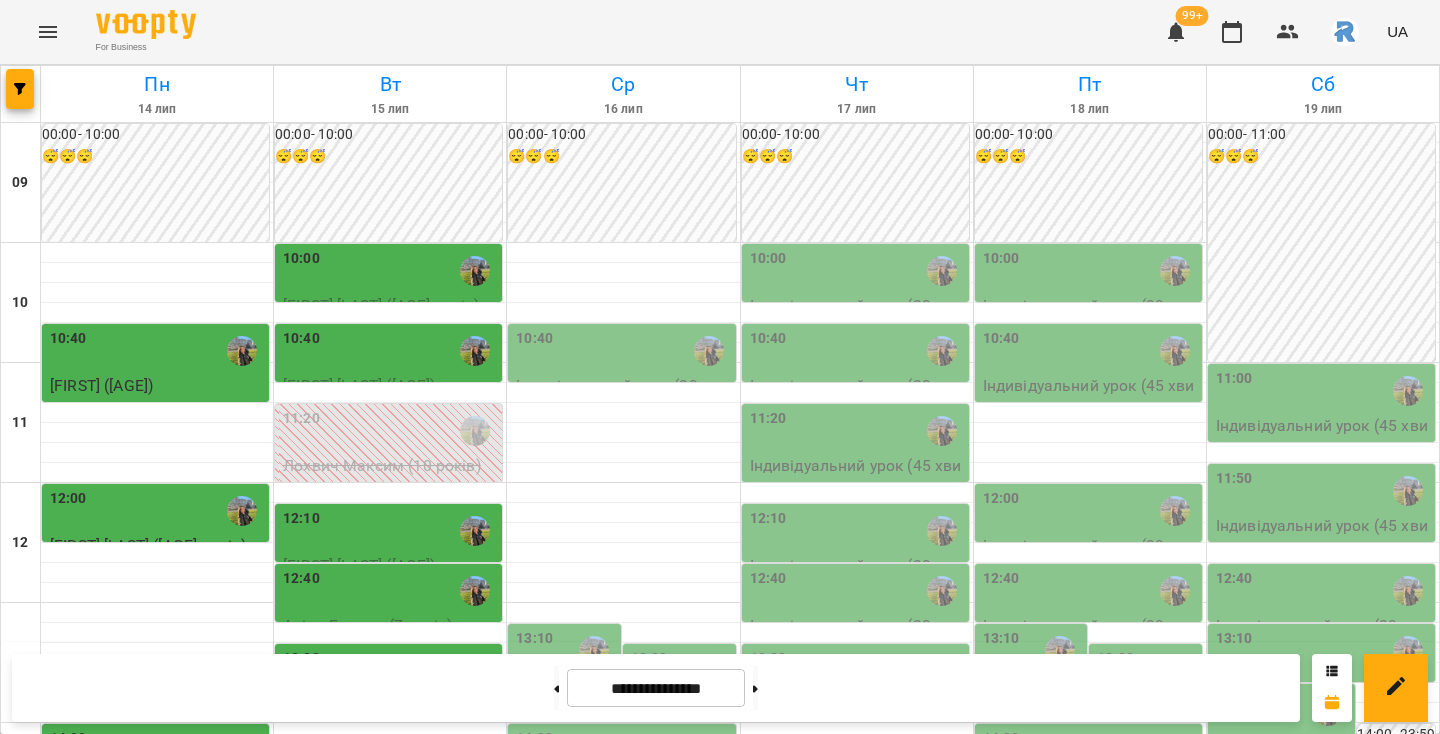 scroll, scrollTop: 49, scrollLeft: 0, axis: vertical 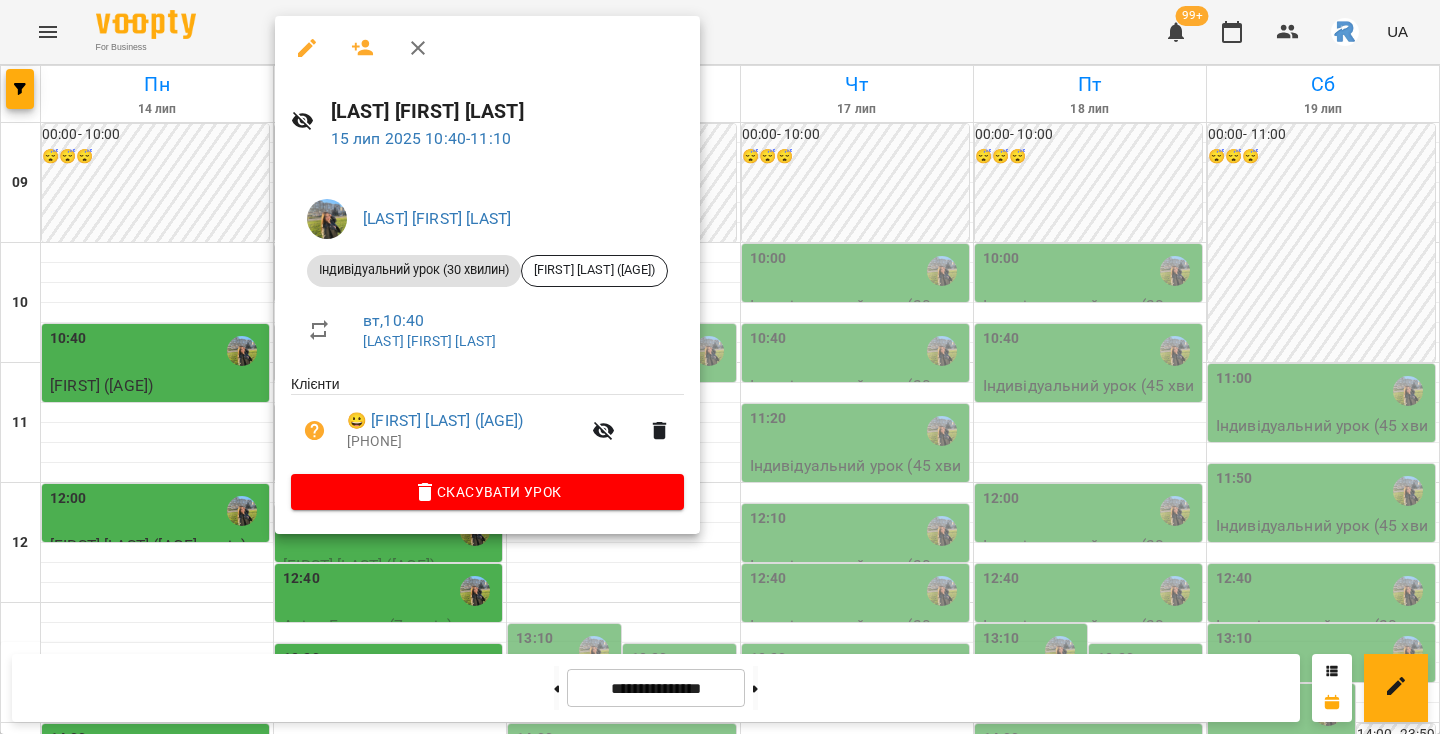 click at bounding box center [720, 367] 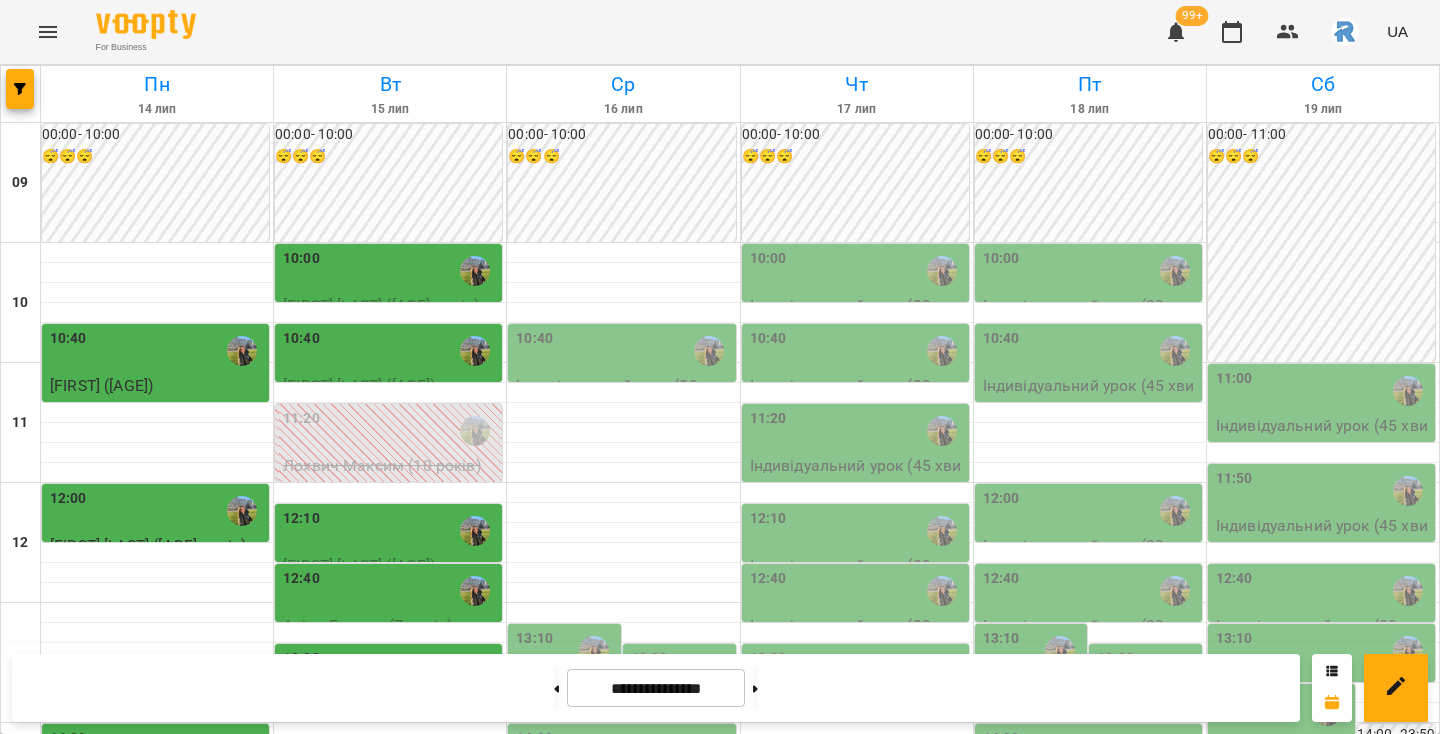 click on "10:00" at bounding box center (390, 271) 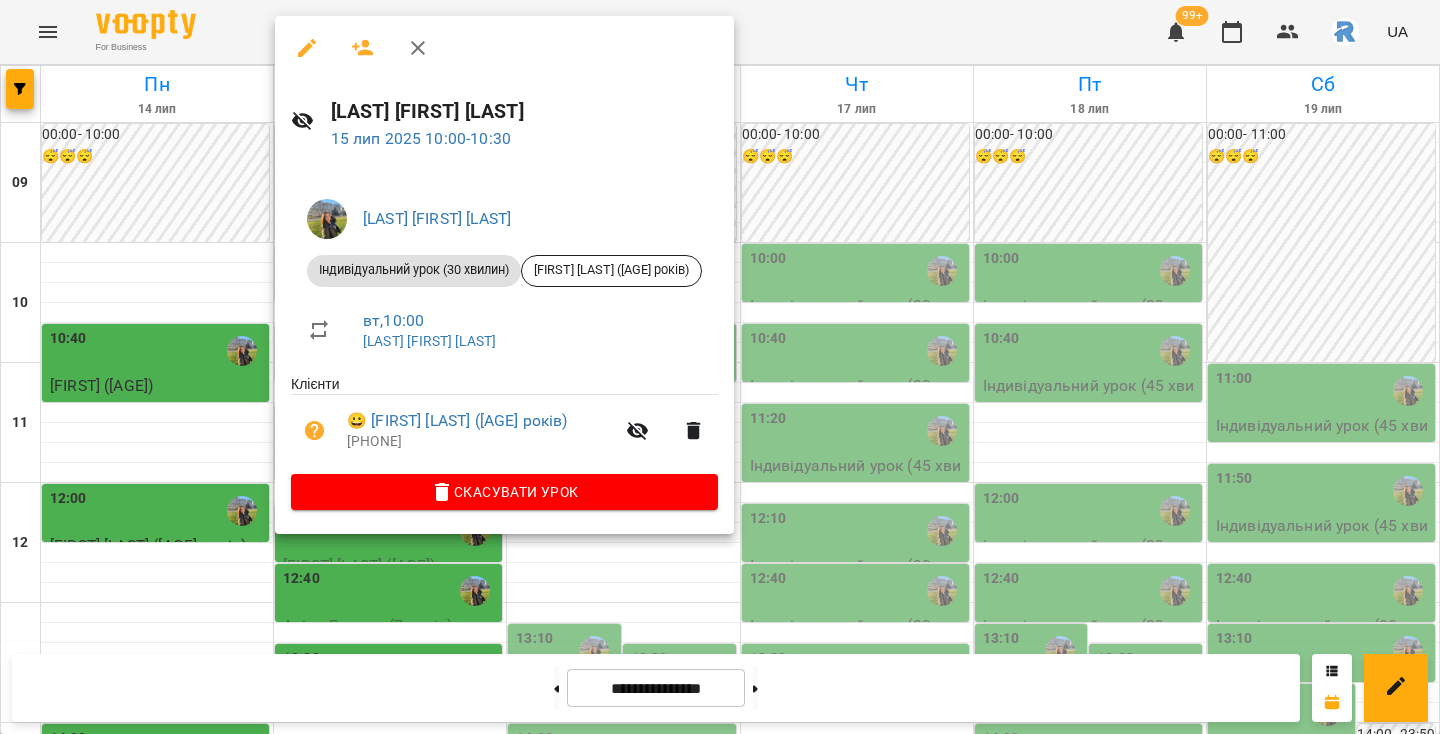click at bounding box center [720, 367] 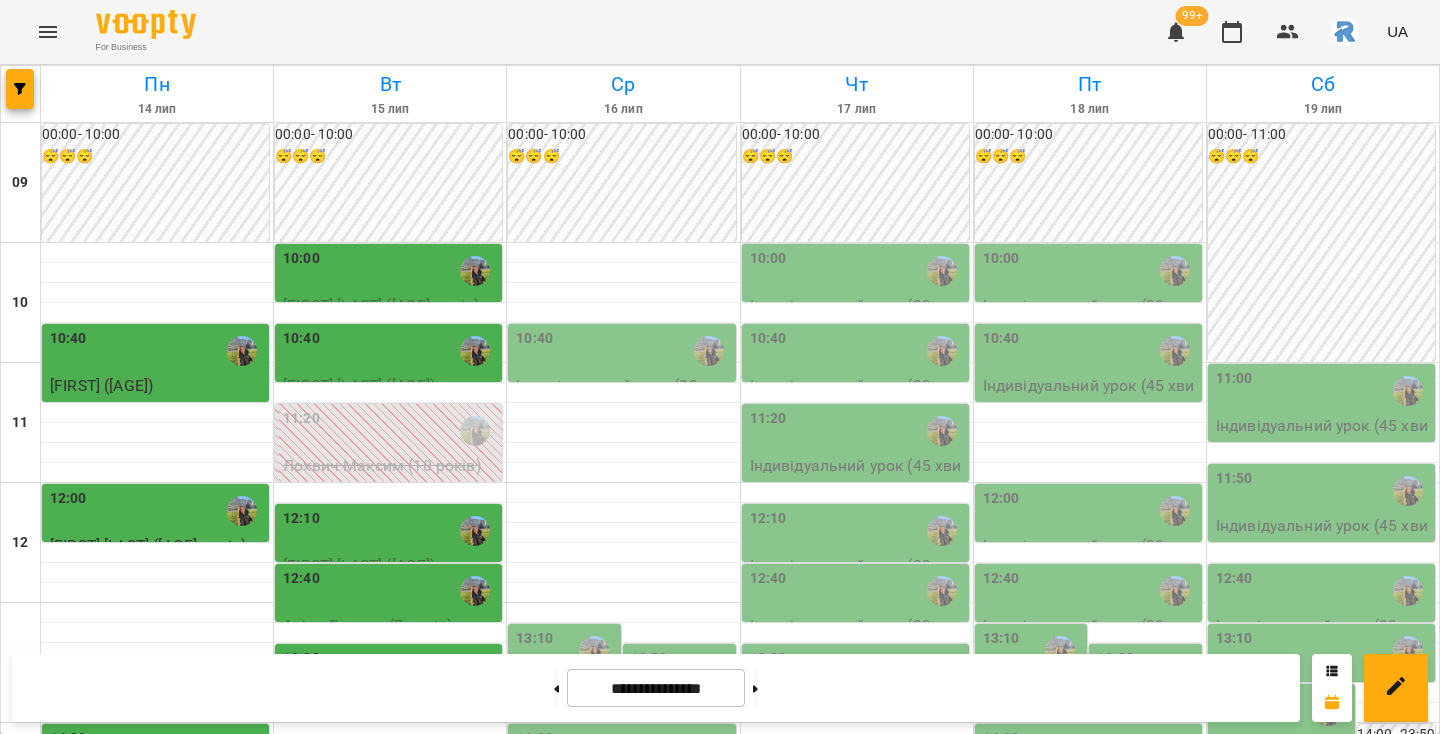 scroll, scrollTop: 440, scrollLeft: 0, axis: vertical 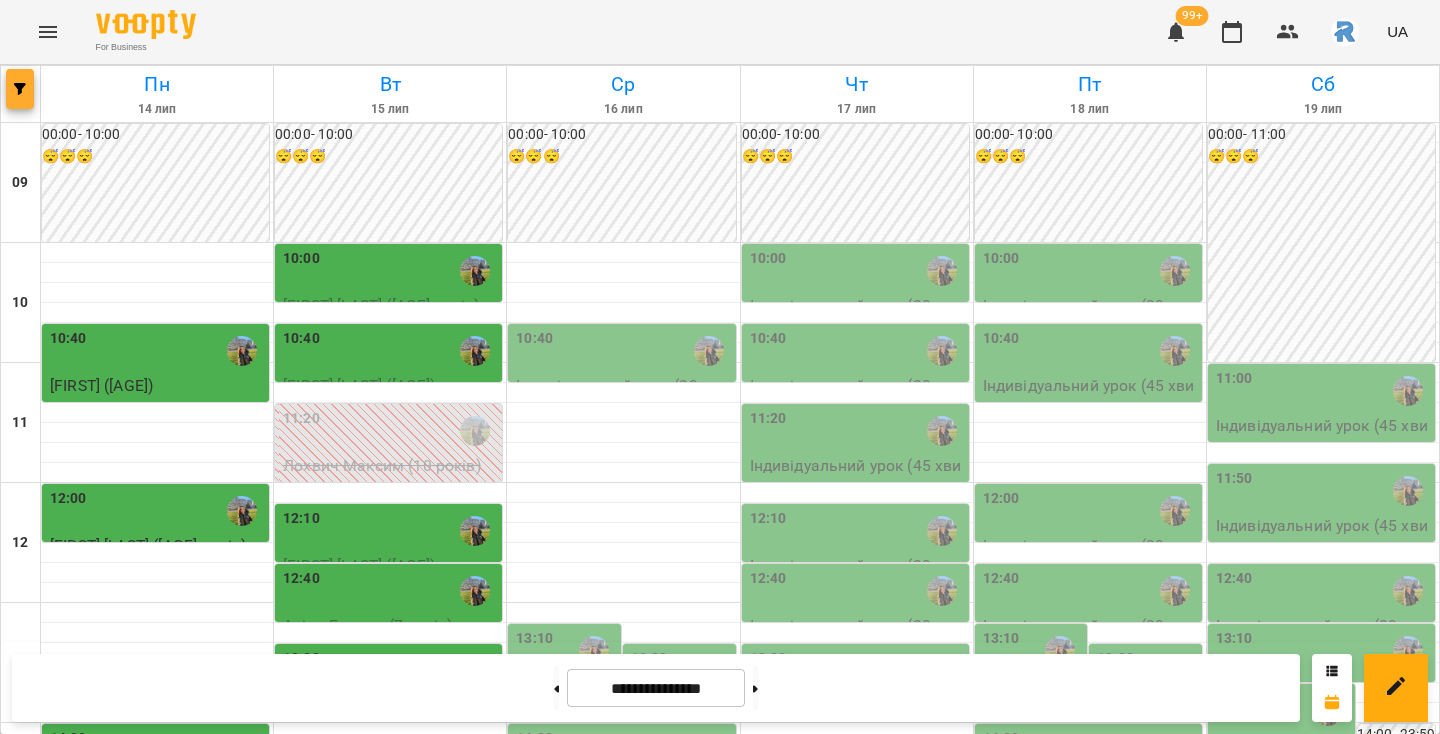 click 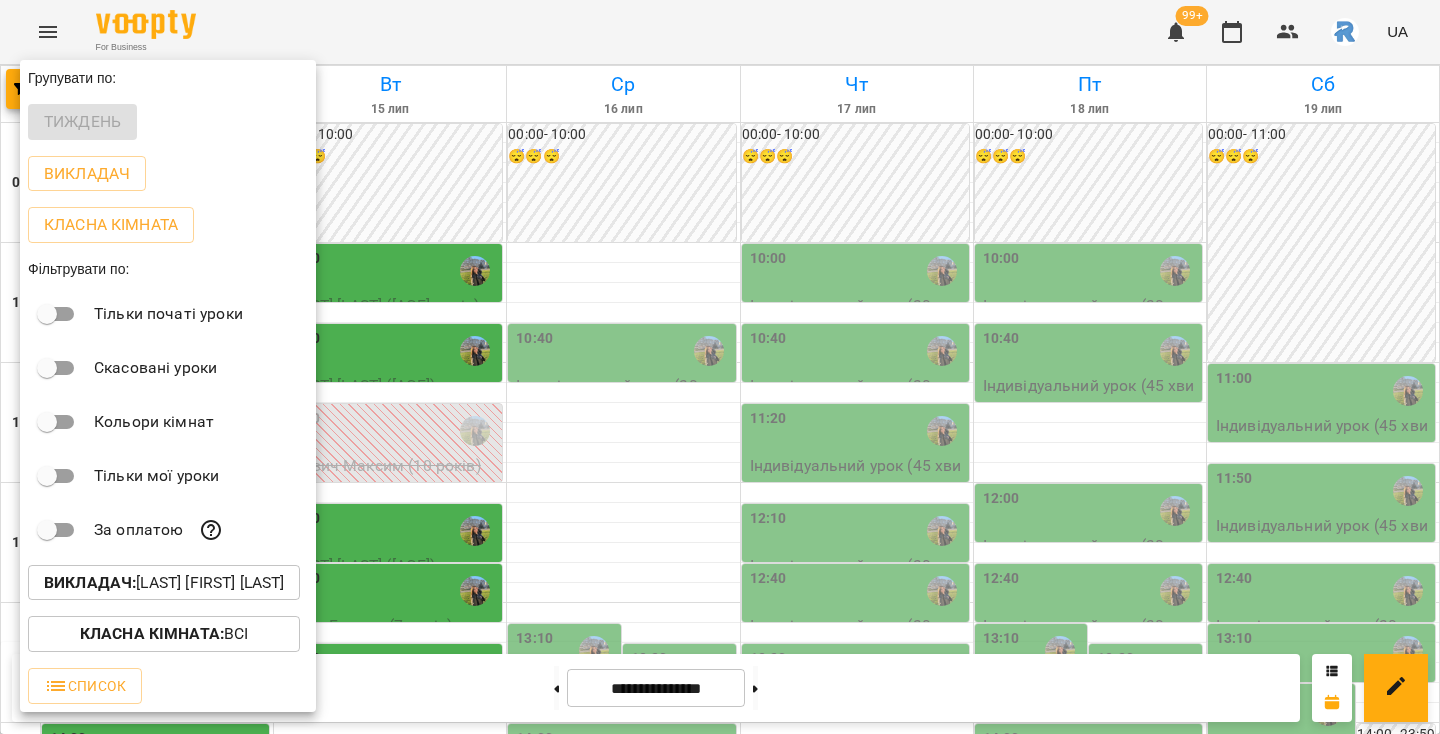 click on "Викладач :" at bounding box center [90, 582] 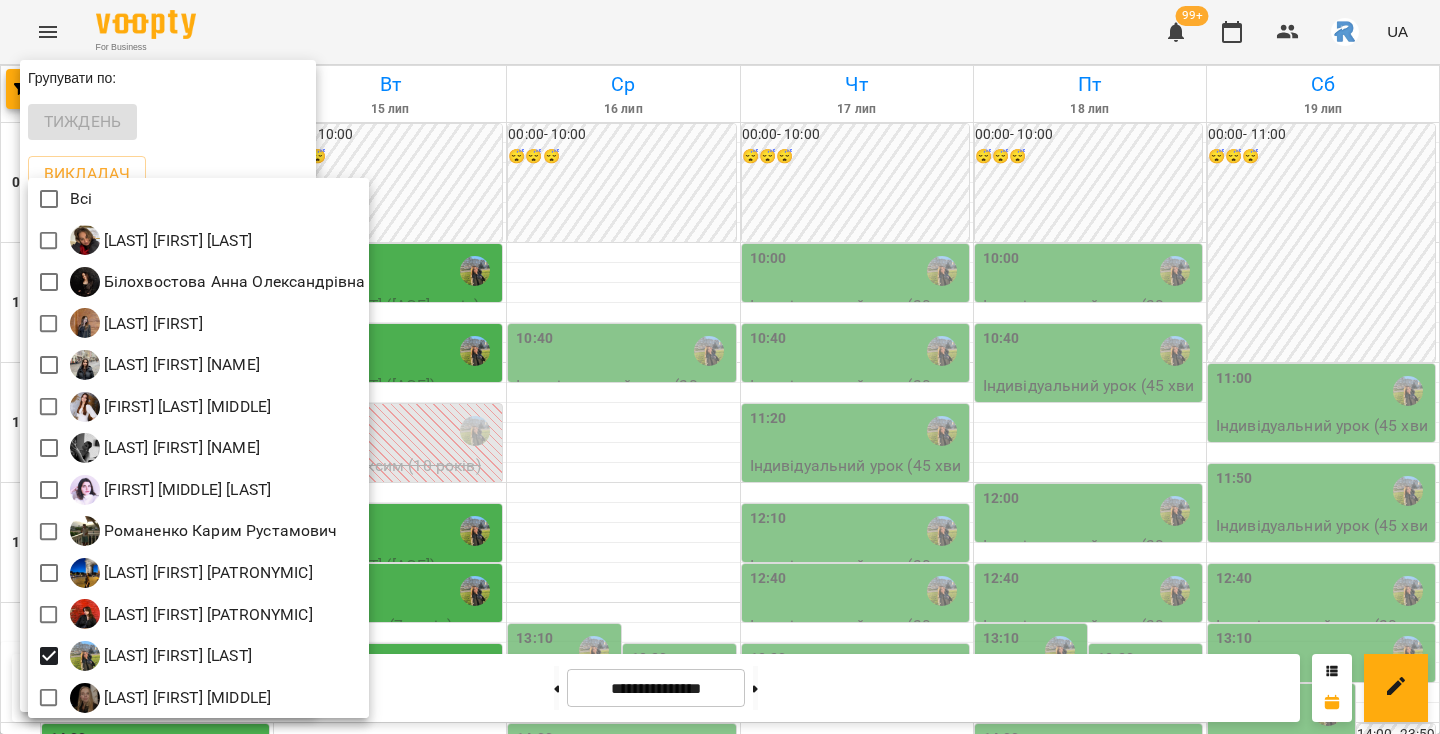 scroll, scrollTop: 4, scrollLeft: 0, axis: vertical 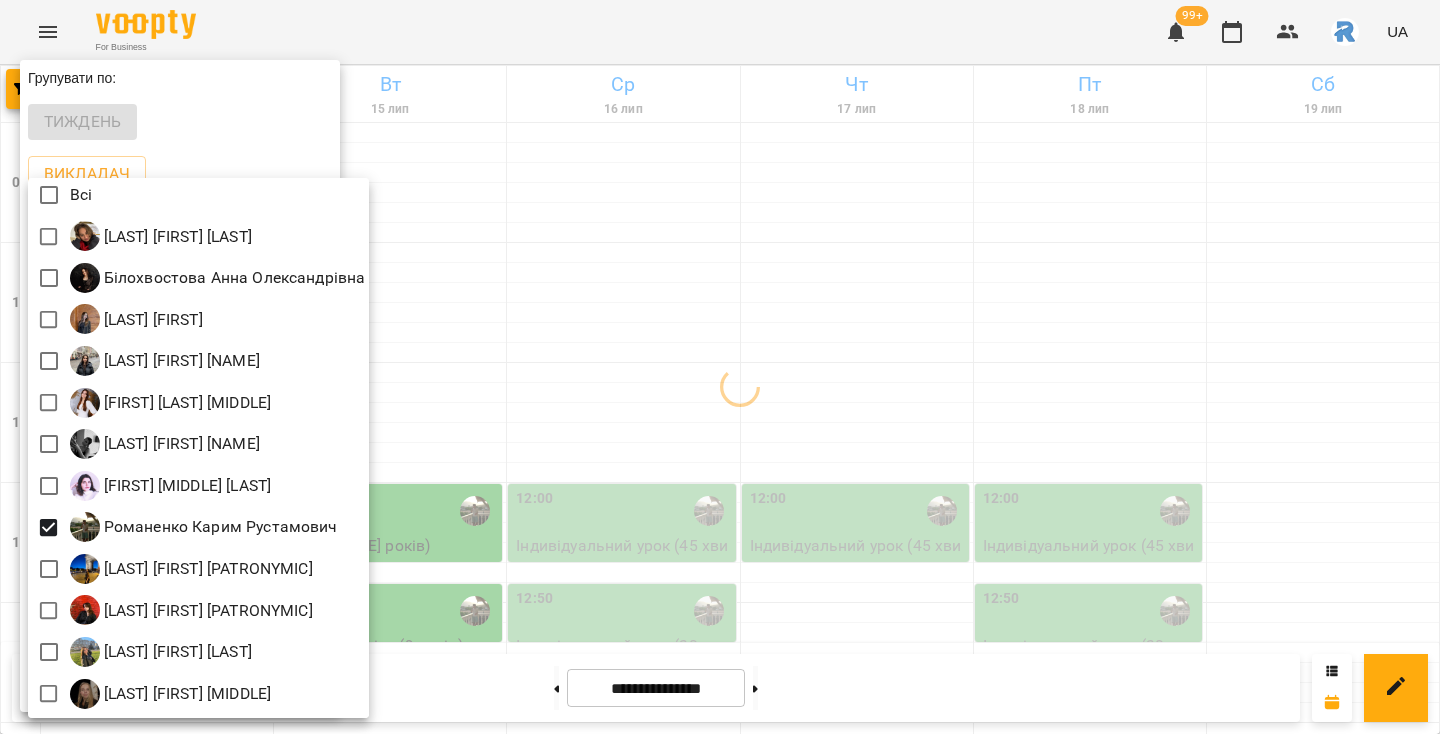 click at bounding box center [720, 367] 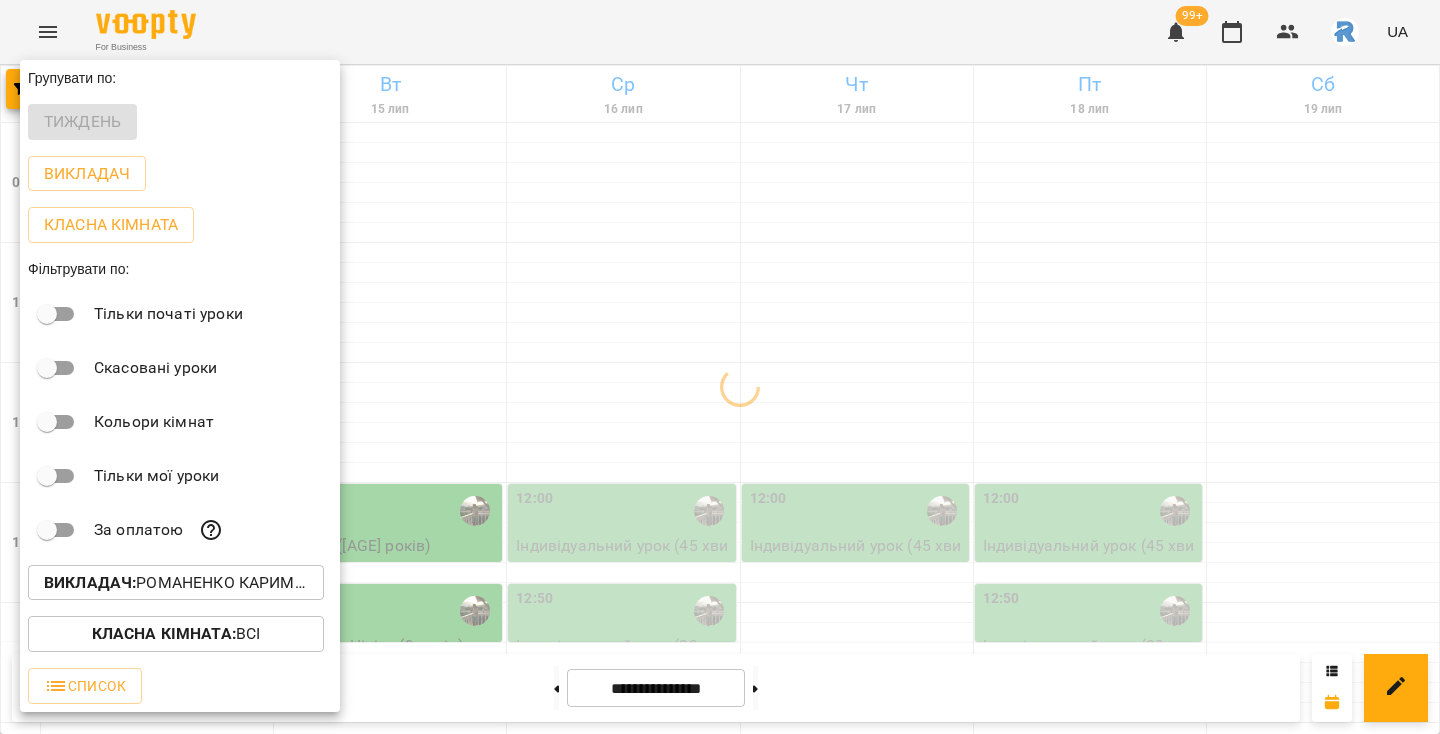 click at bounding box center [720, 367] 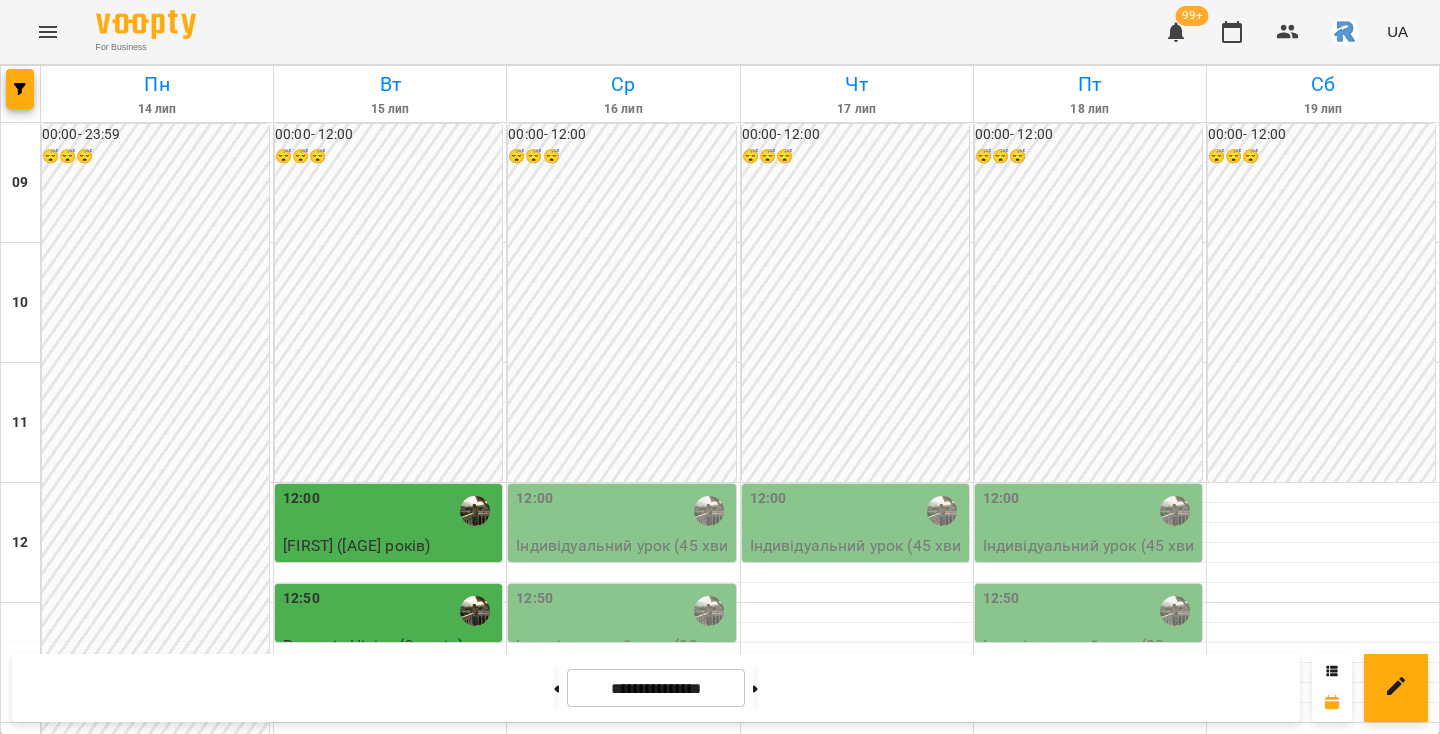 scroll, scrollTop: 365, scrollLeft: 0, axis: vertical 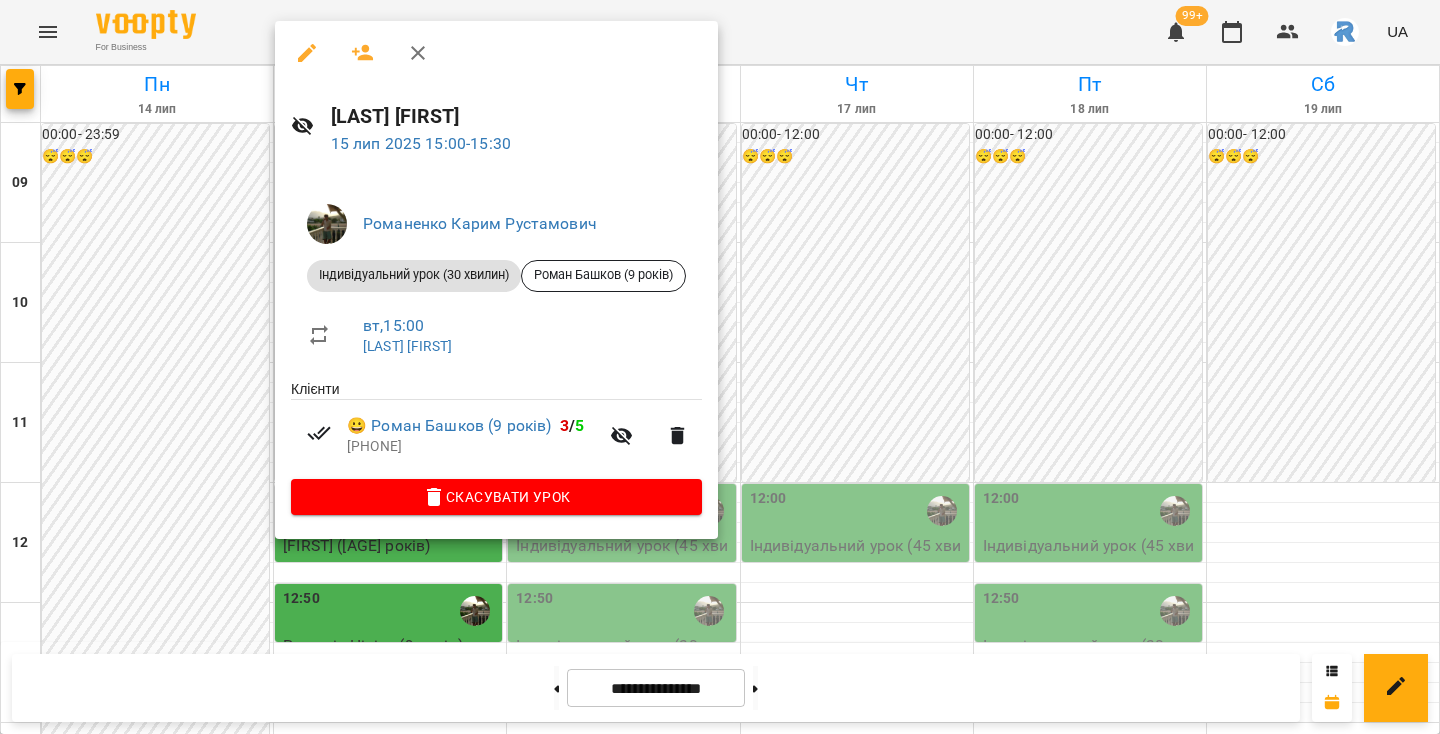 click at bounding box center [720, 367] 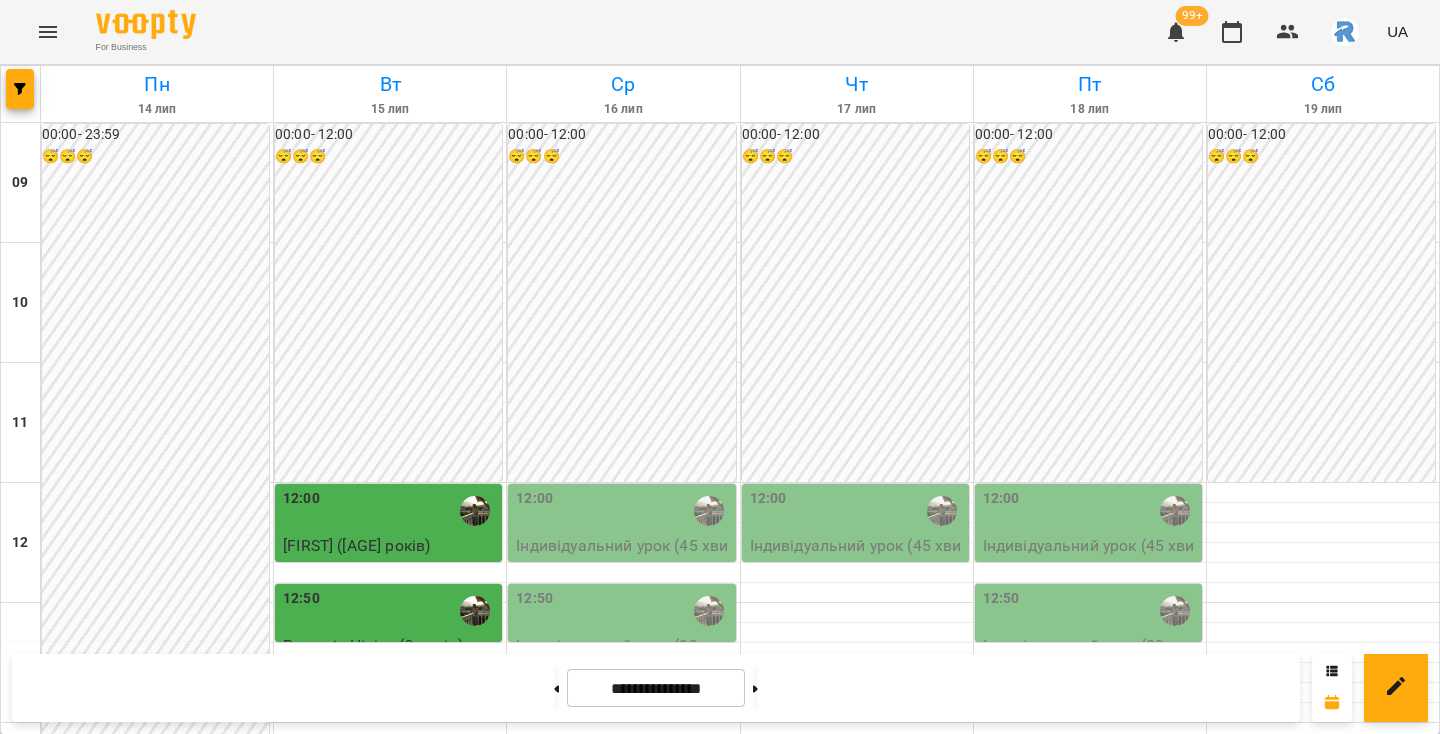 click on "14:10" at bounding box center (301, 759) 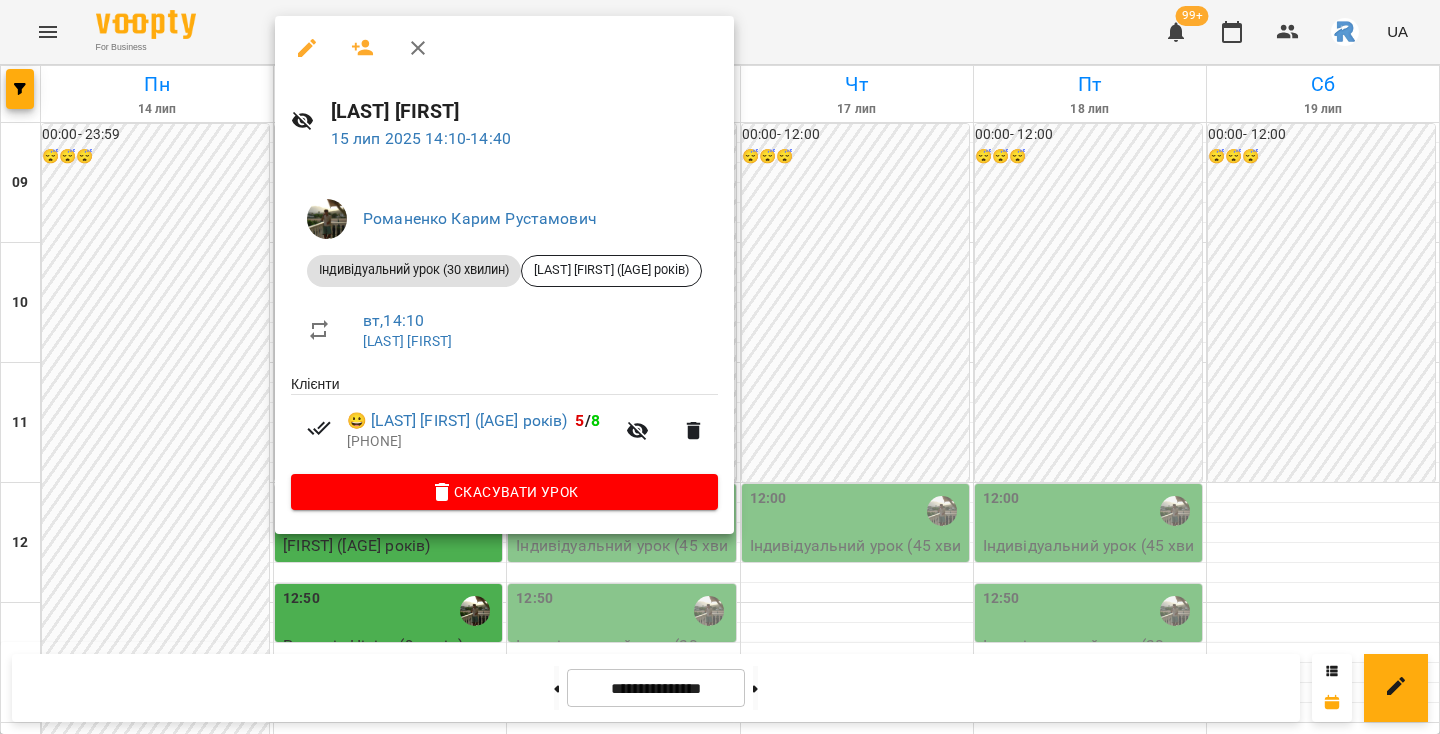click at bounding box center [720, 367] 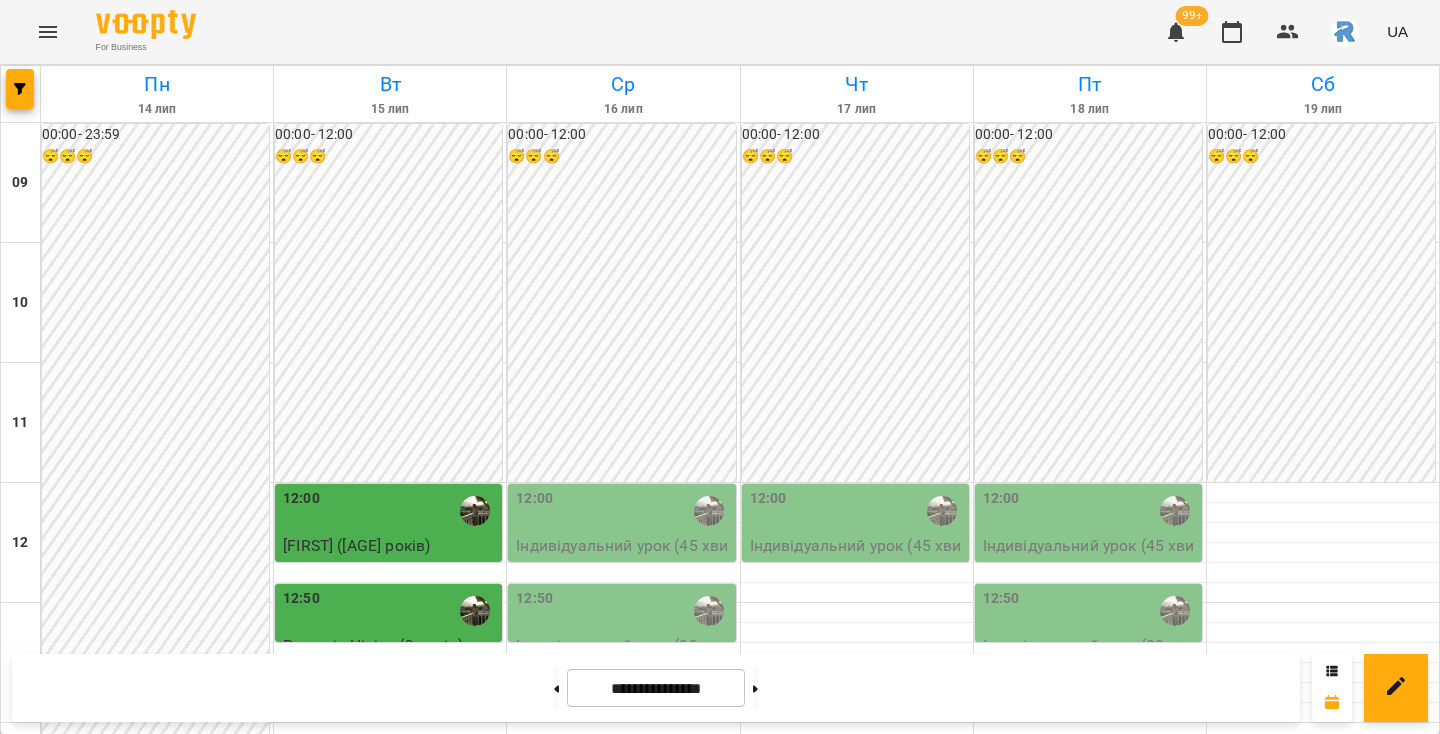 click on "13:30" at bounding box center (390, 691) 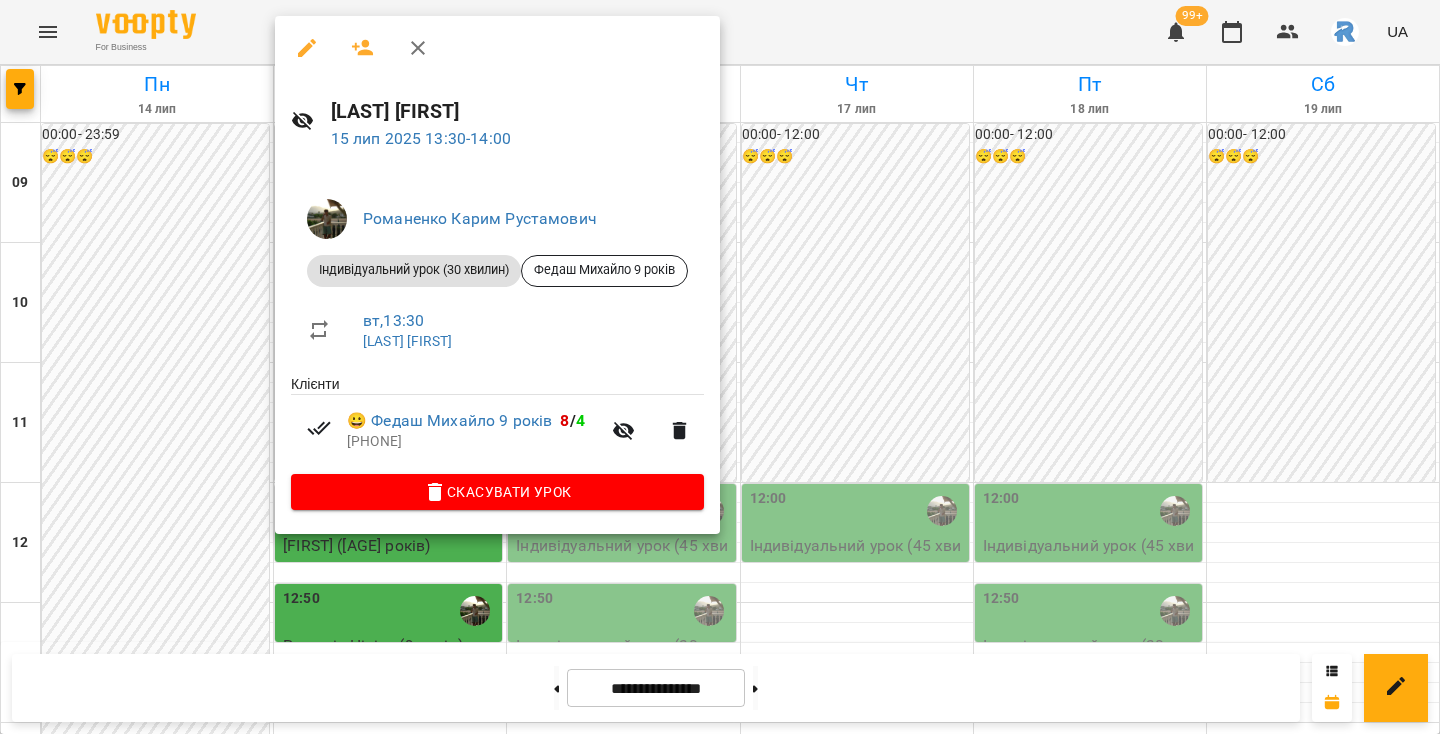 click at bounding box center [720, 367] 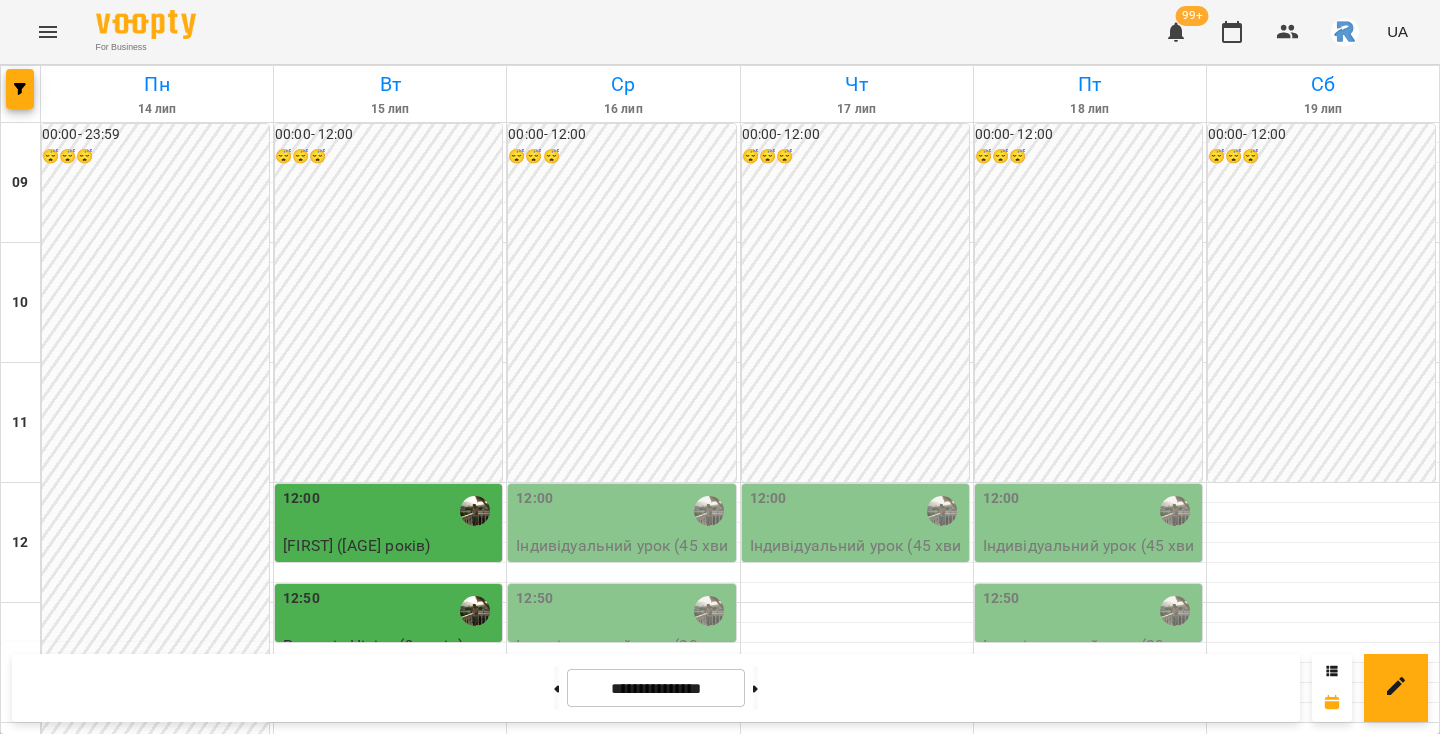 click on "12:50" at bounding box center [390, 611] 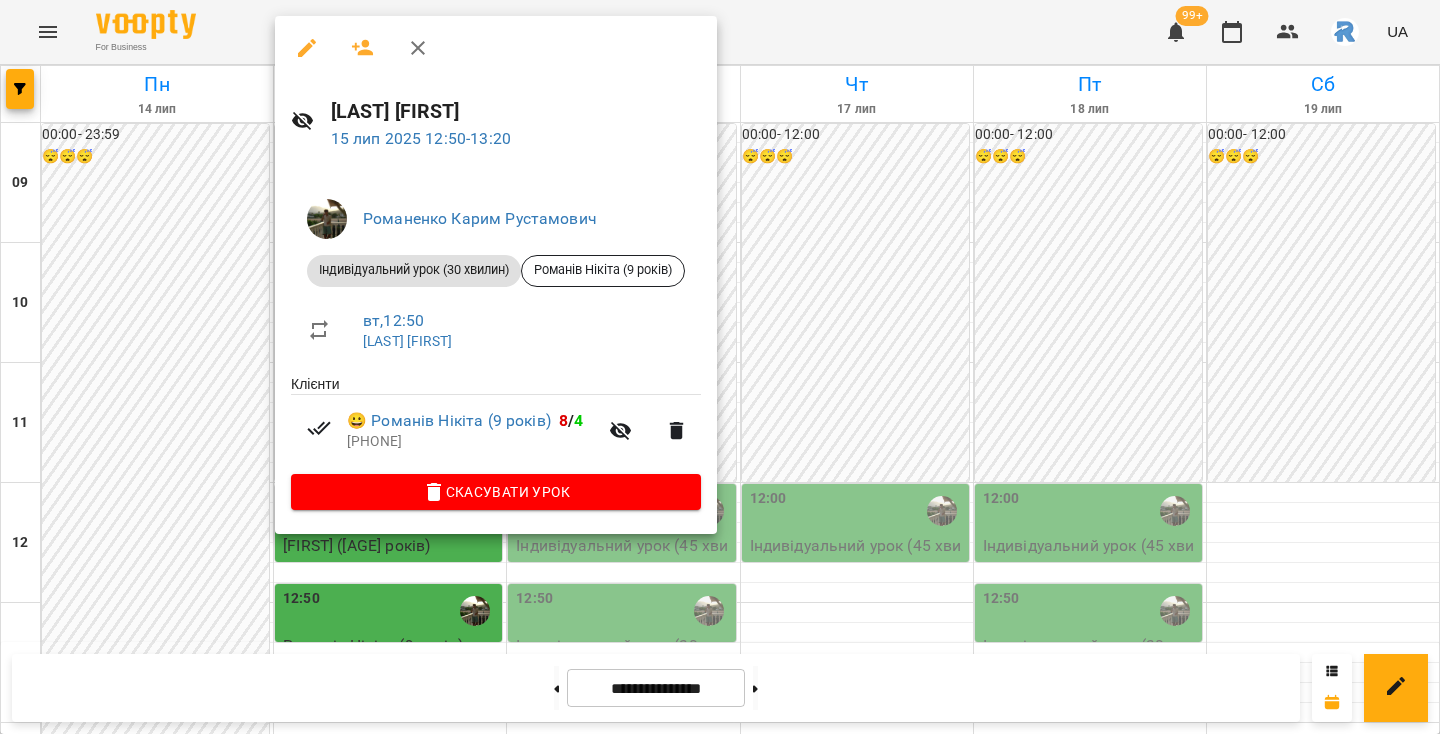 click at bounding box center [720, 367] 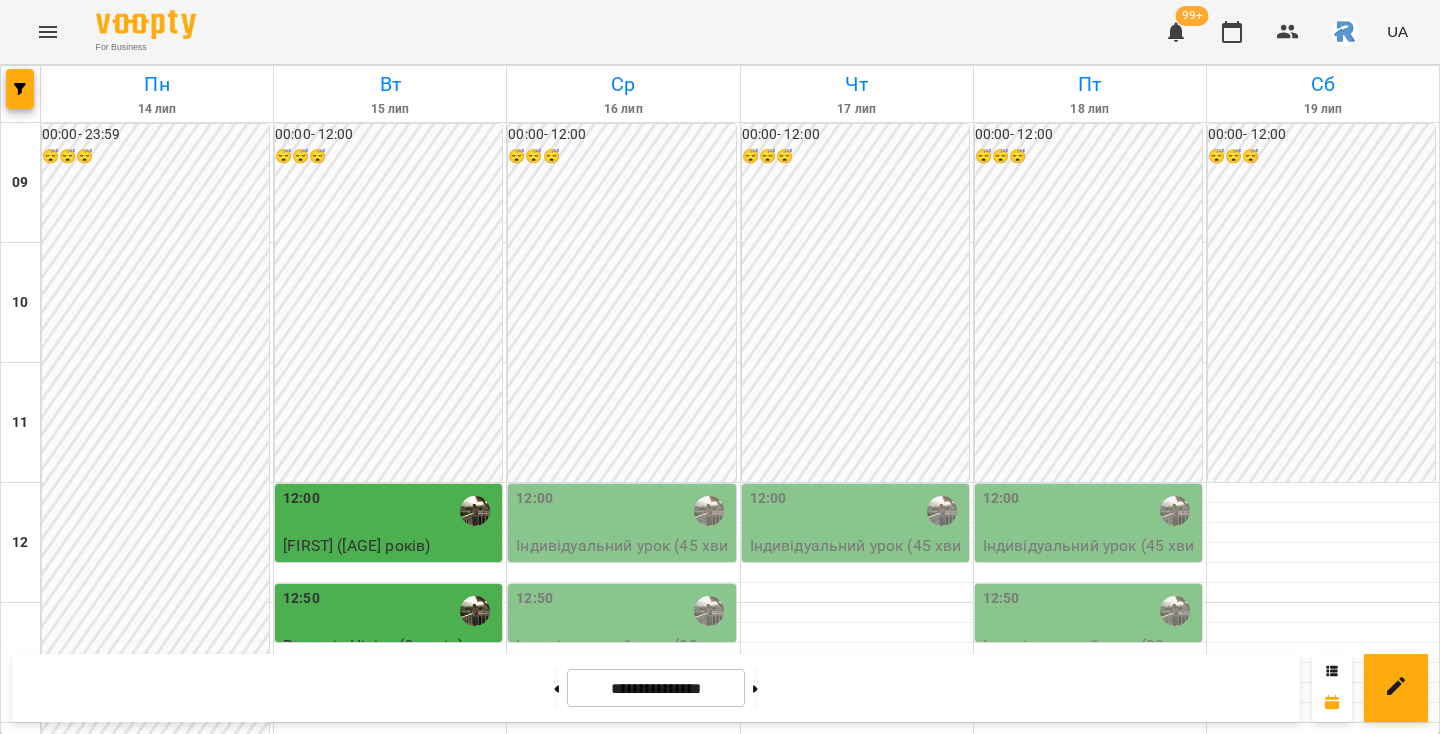 scroll, scrollTop: 308, scrollLeft: 0, axis: vertical 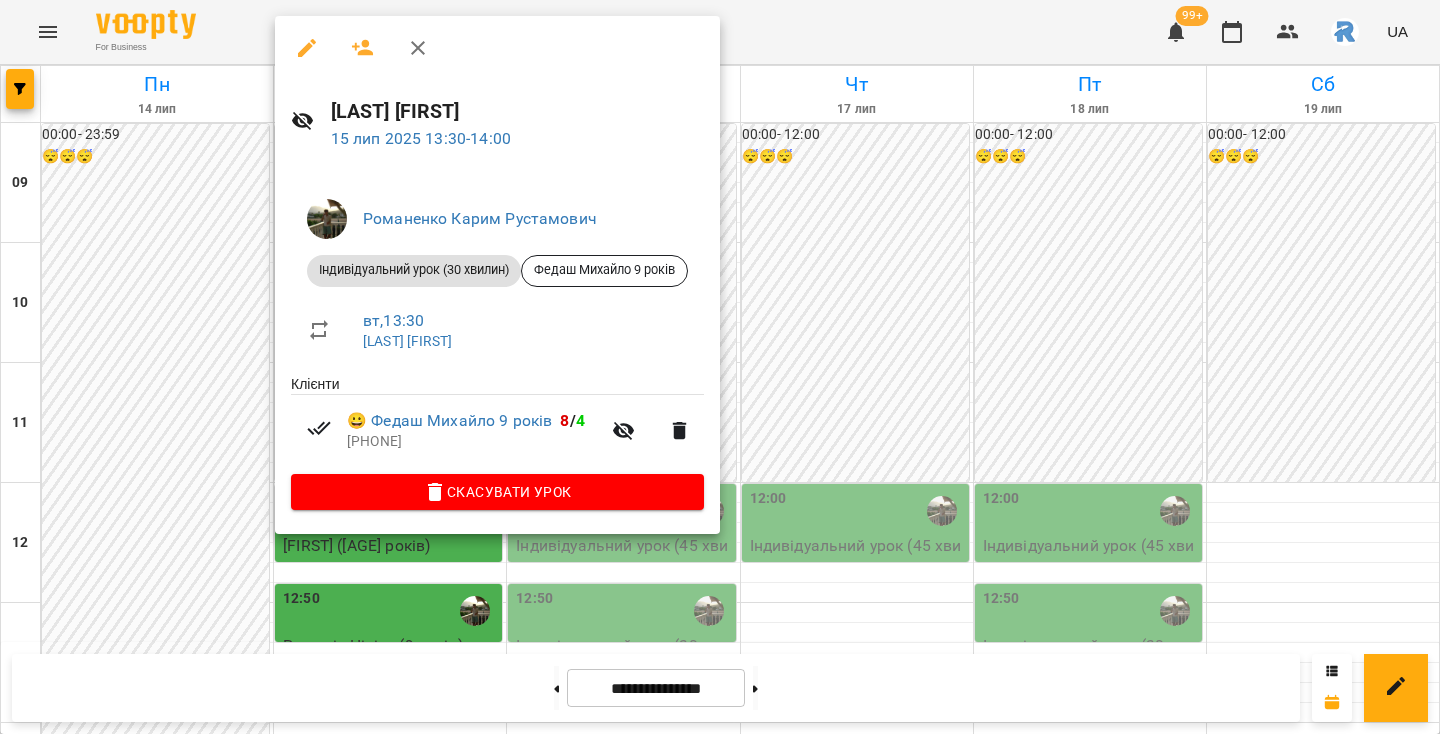click at bounding box center (720, 367) 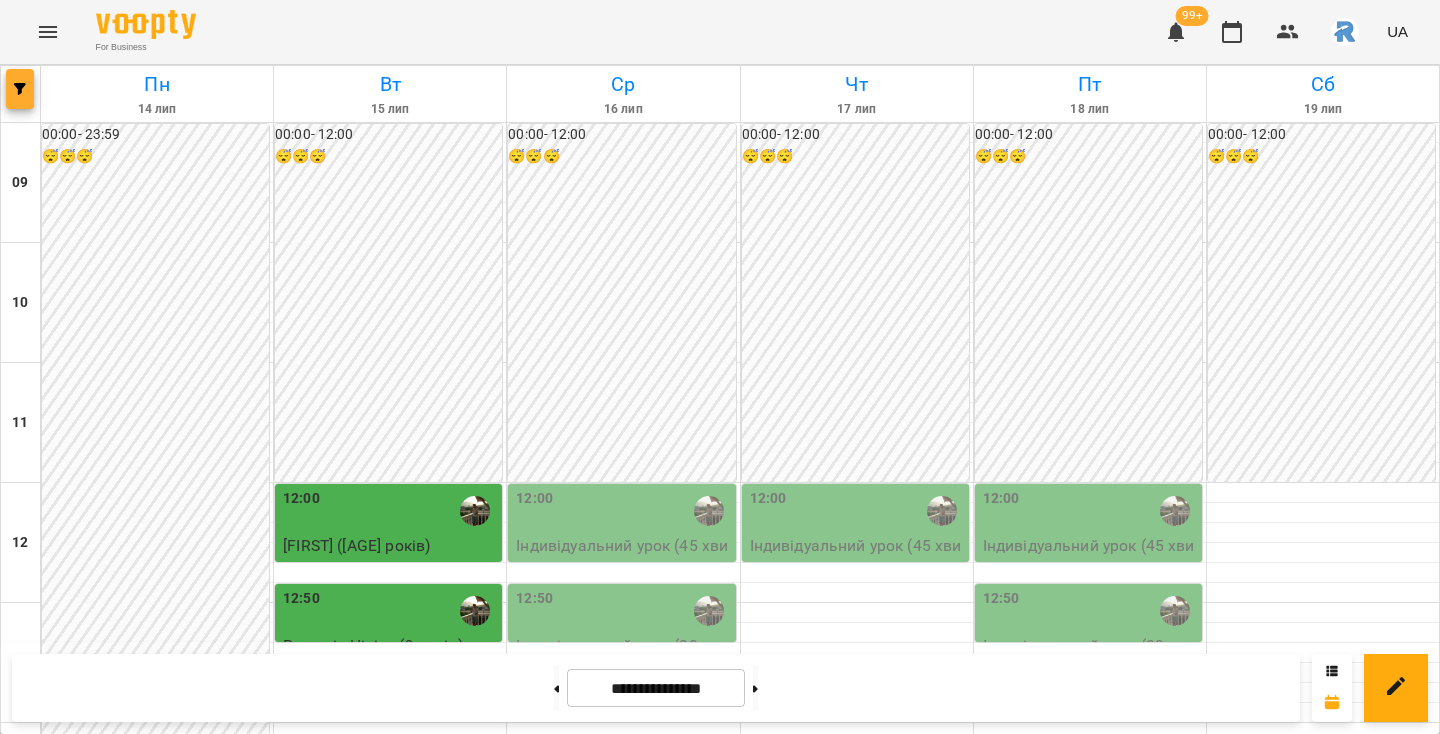 click at bounding box center (20, 89) 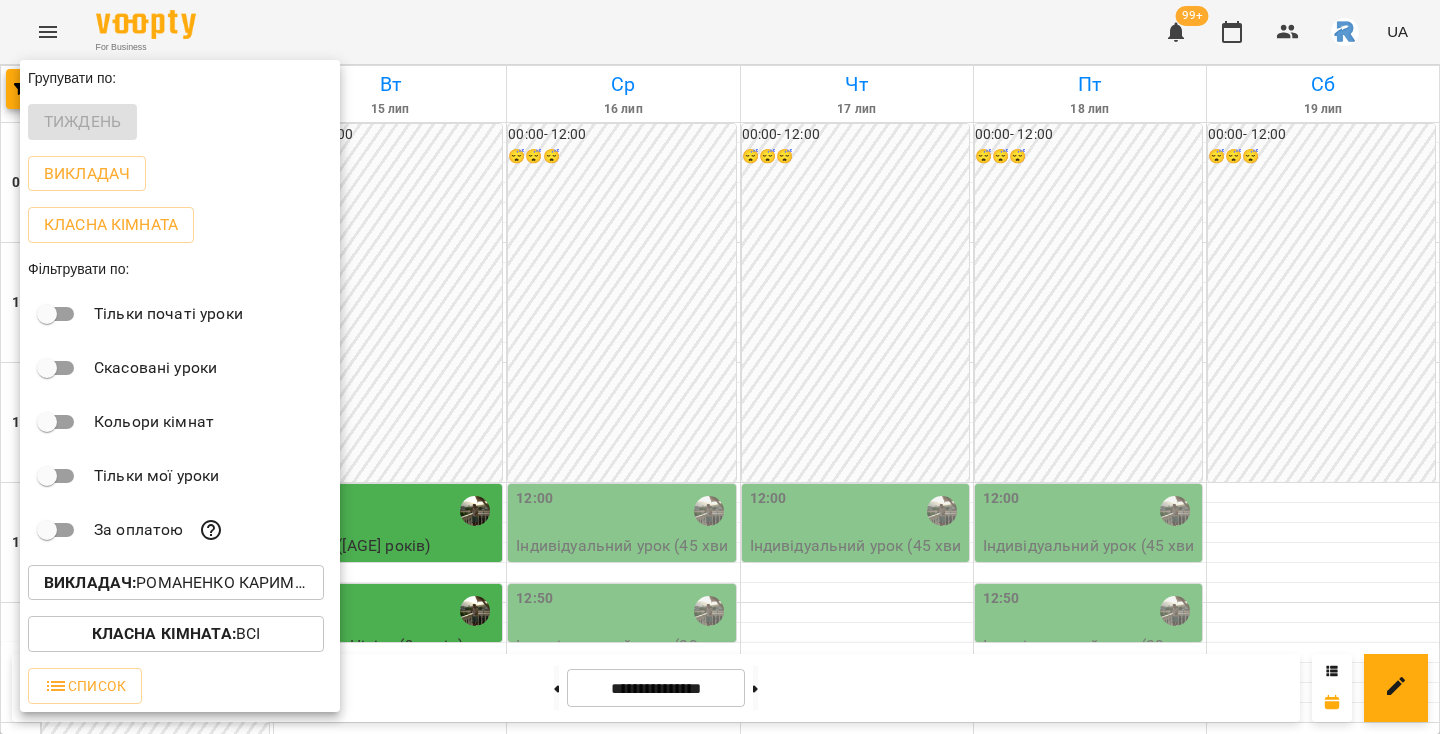 click on "Викладач :  Романенко Карим Рустамович" at bounding box center (176, 583) 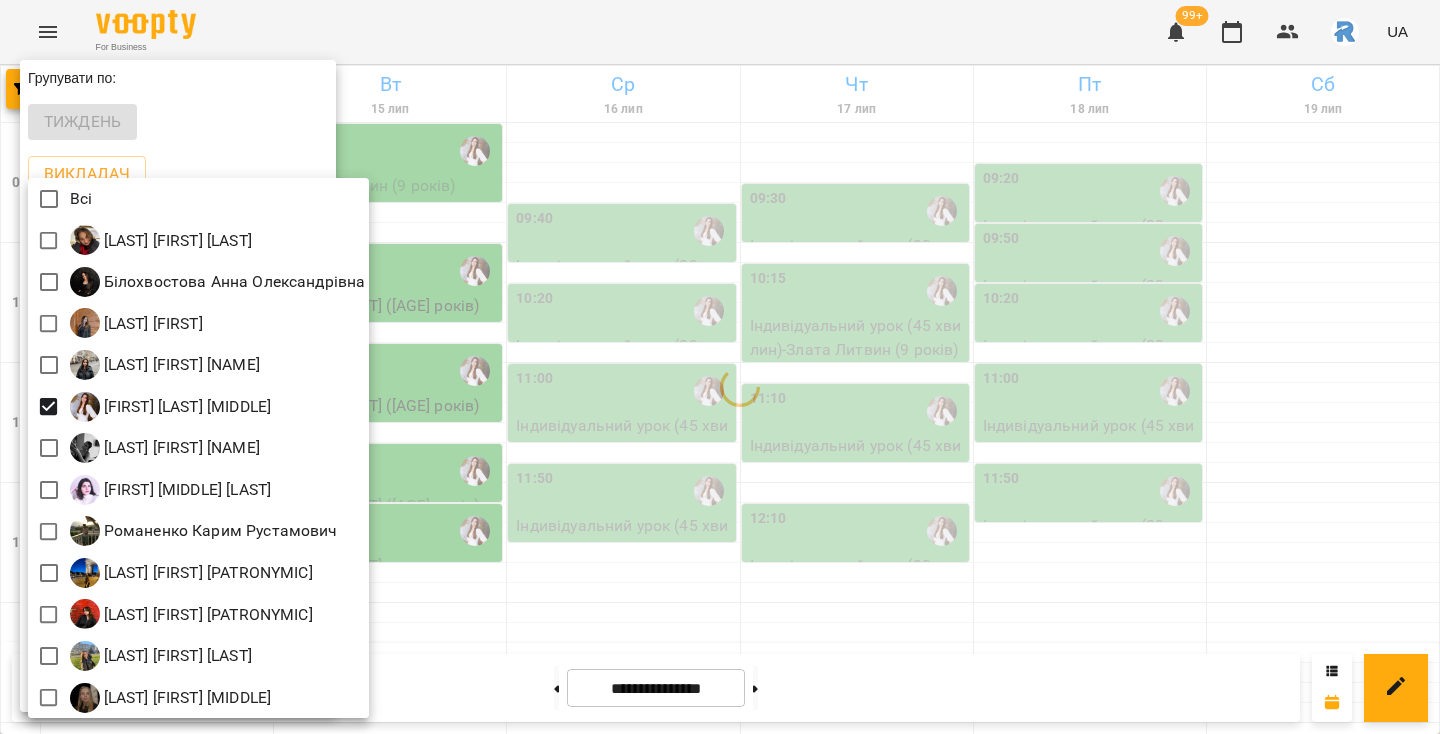 click at bounding box center (720, 367) 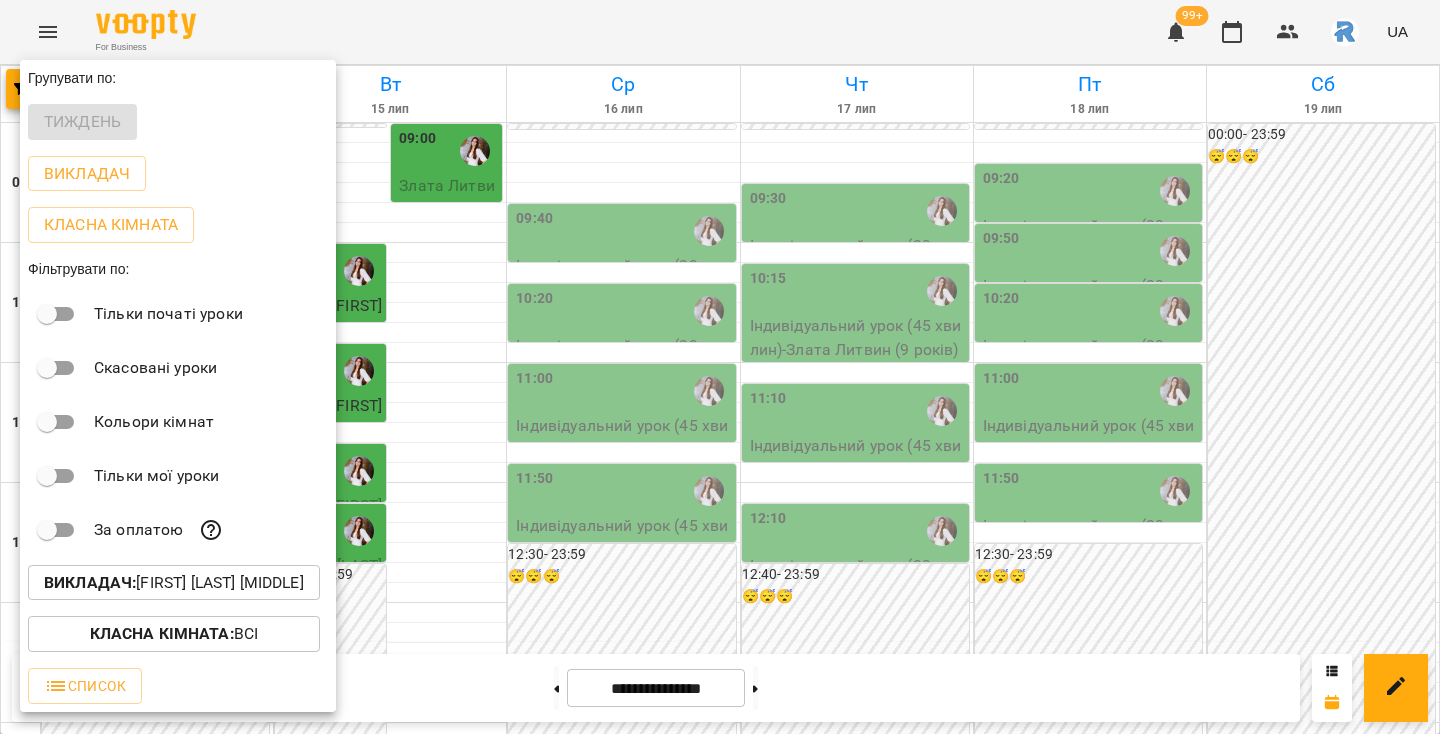 click at bounding box center [720, 367] 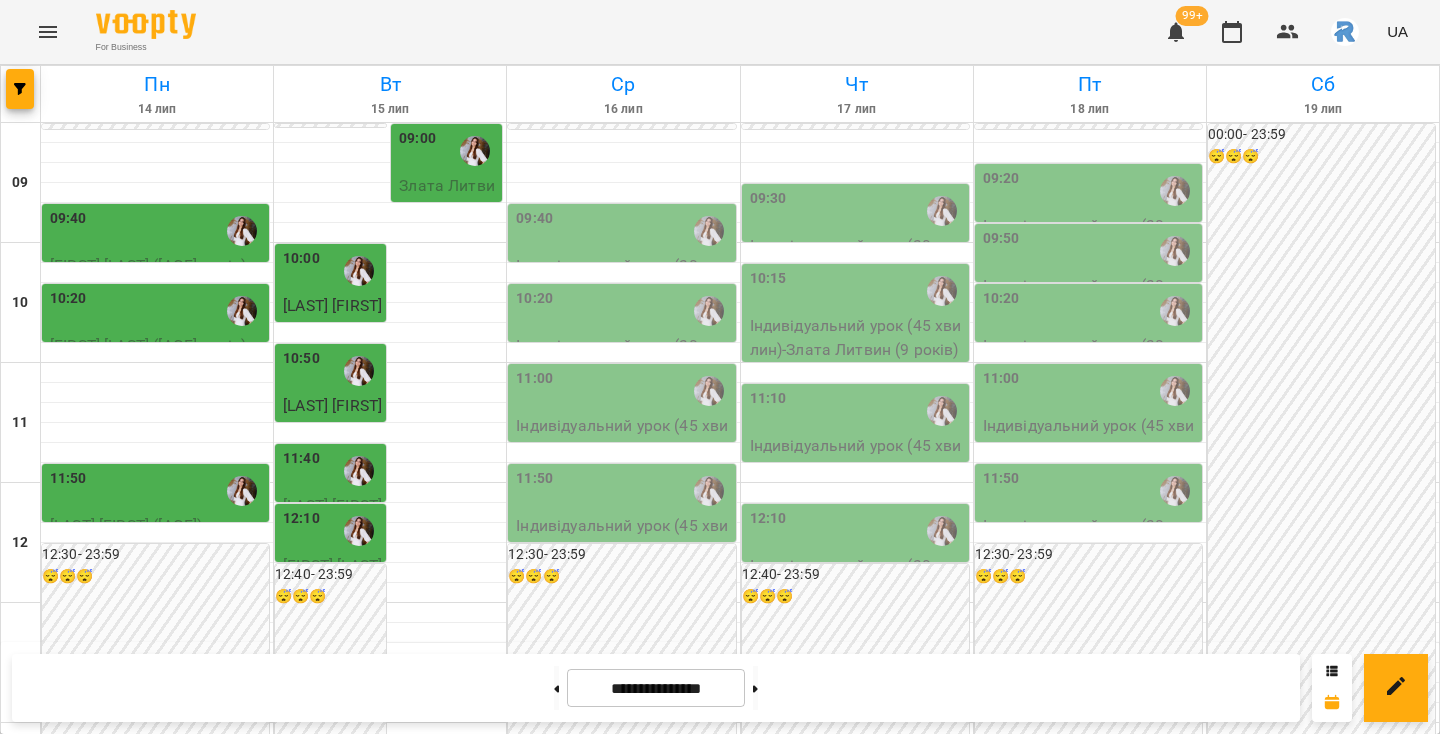 scroll, scrollTop: 91, scrollLeft: 0, axis: vertical 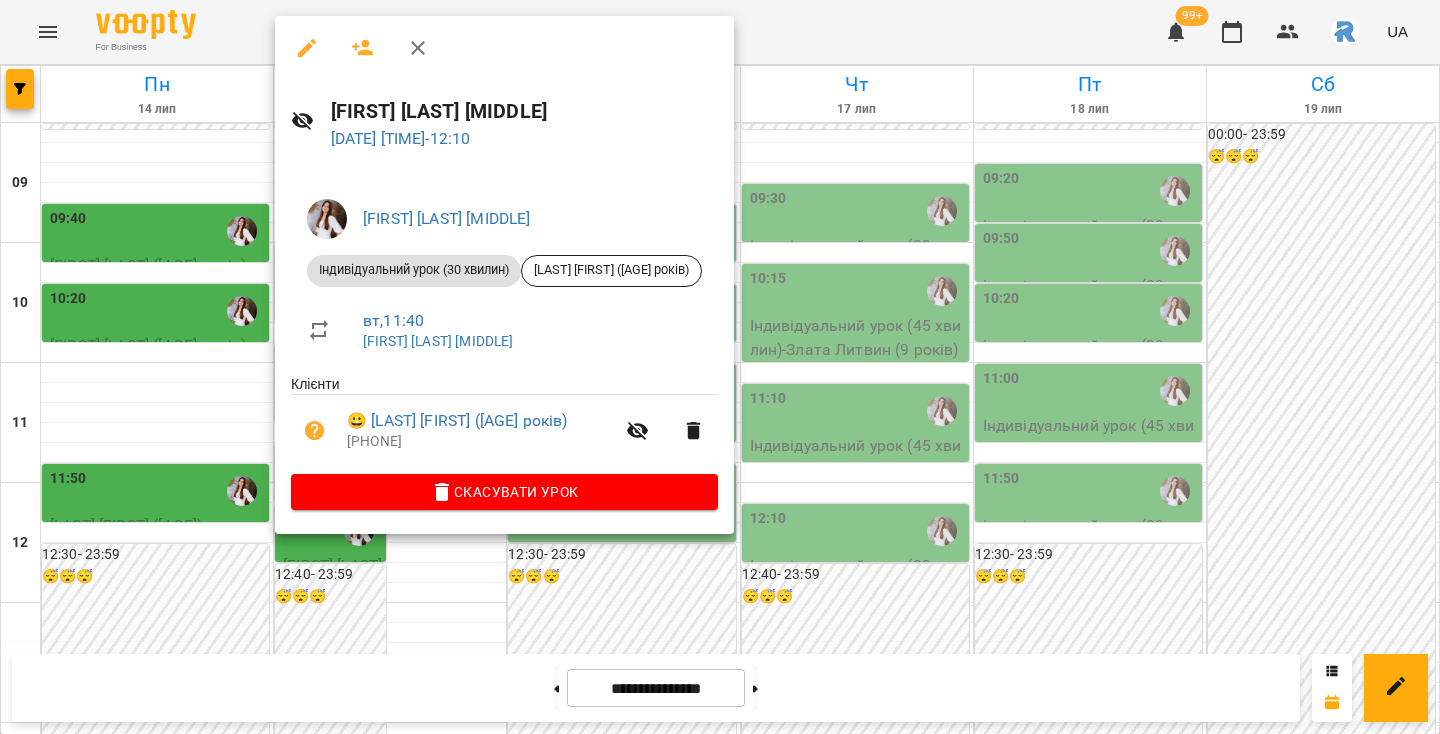 click at bounding box center (720, 367) 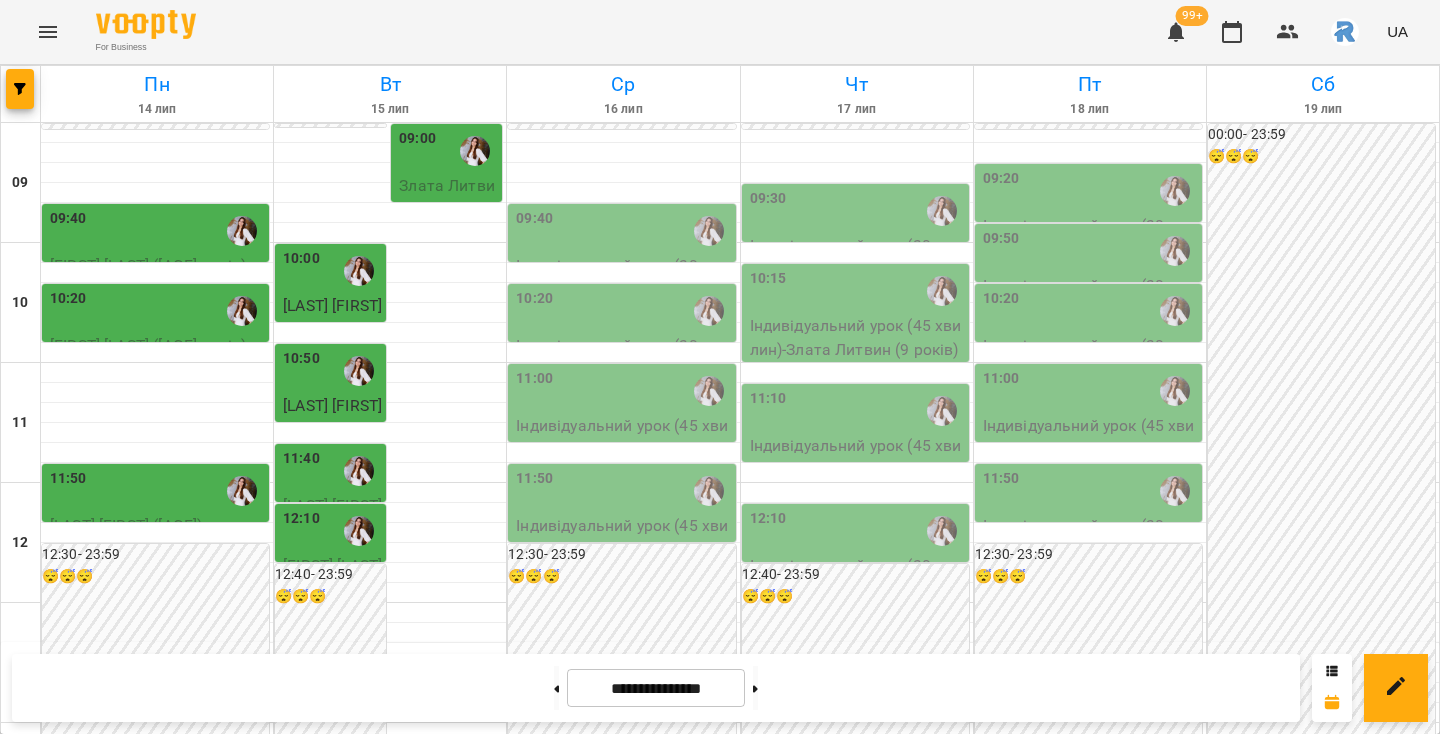 click on "11:40" at bounding box center [332, 471] 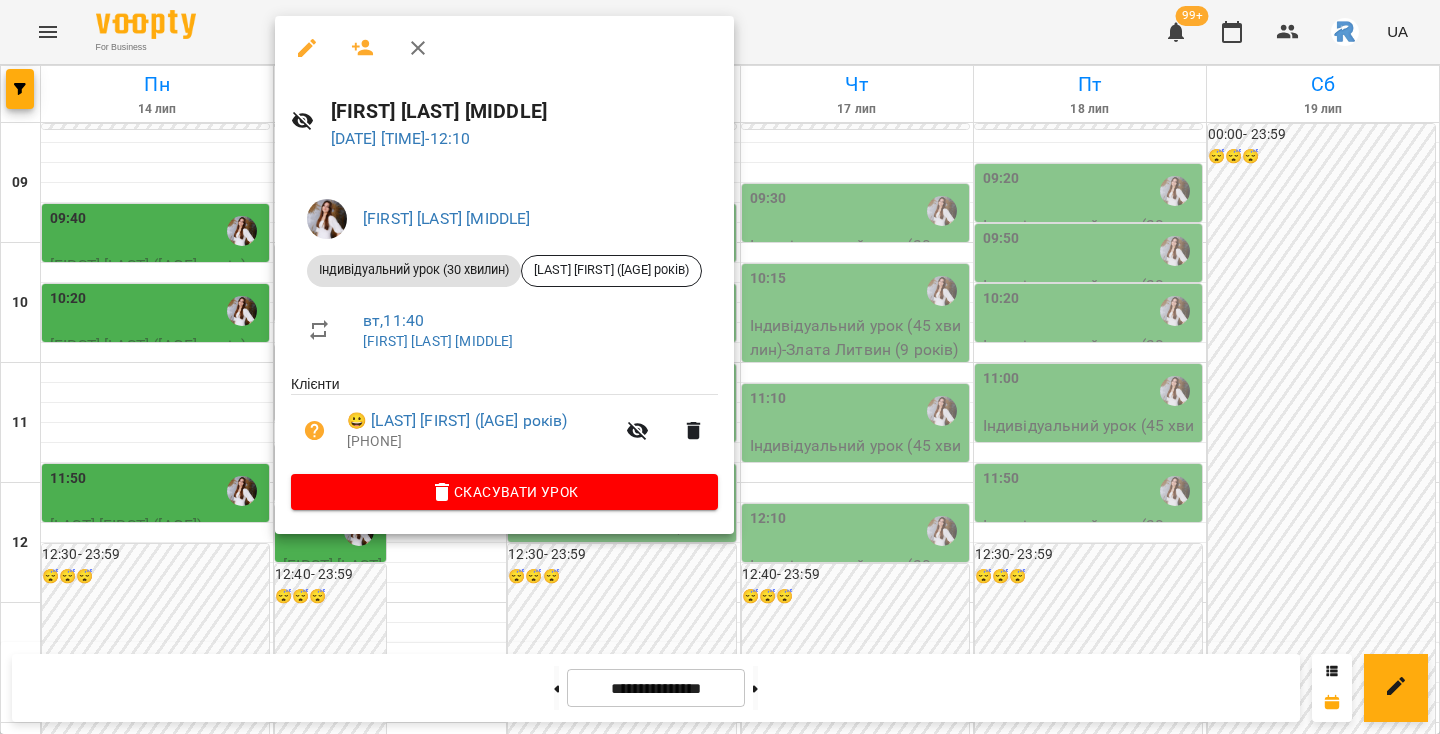 click at bounding box center [720, 367] 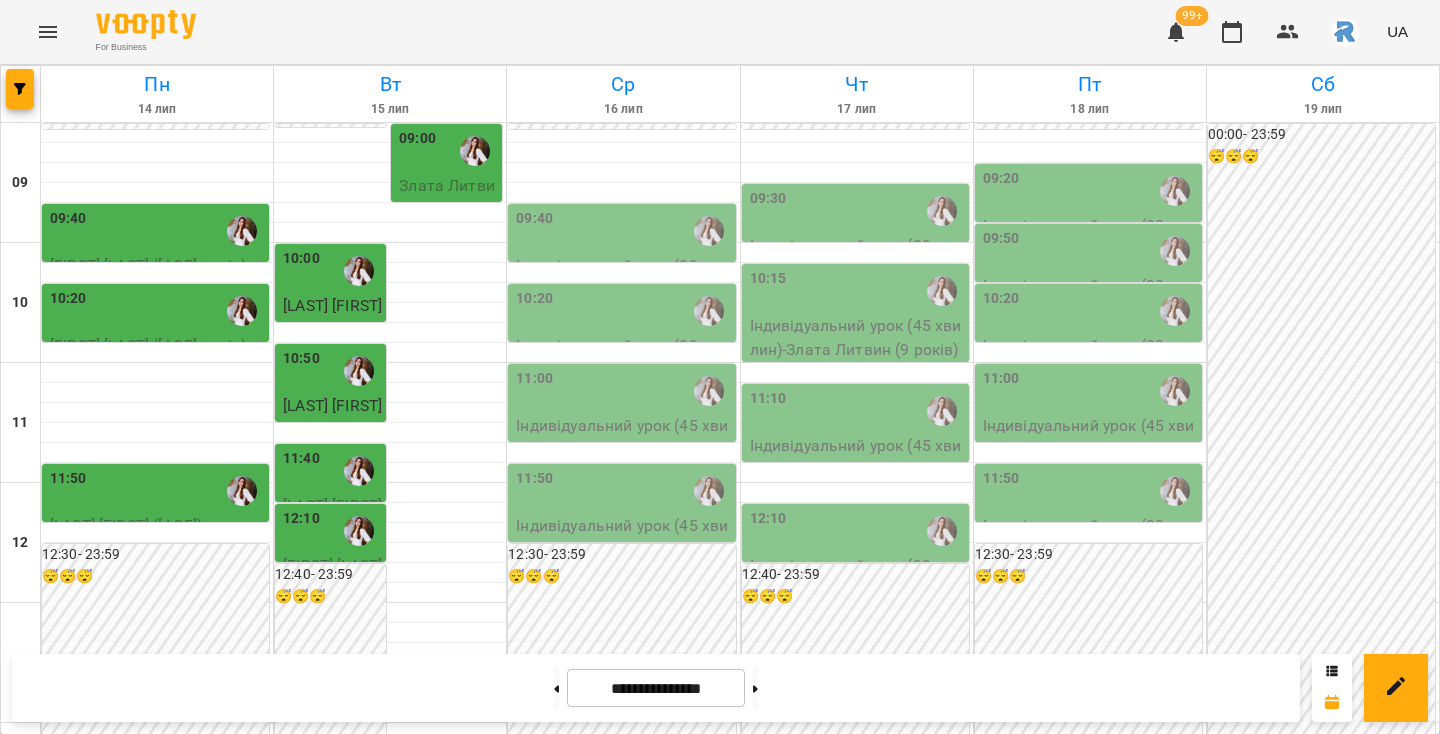 scroll, scrollTop: 0, scrollLeft: 0, axis: both 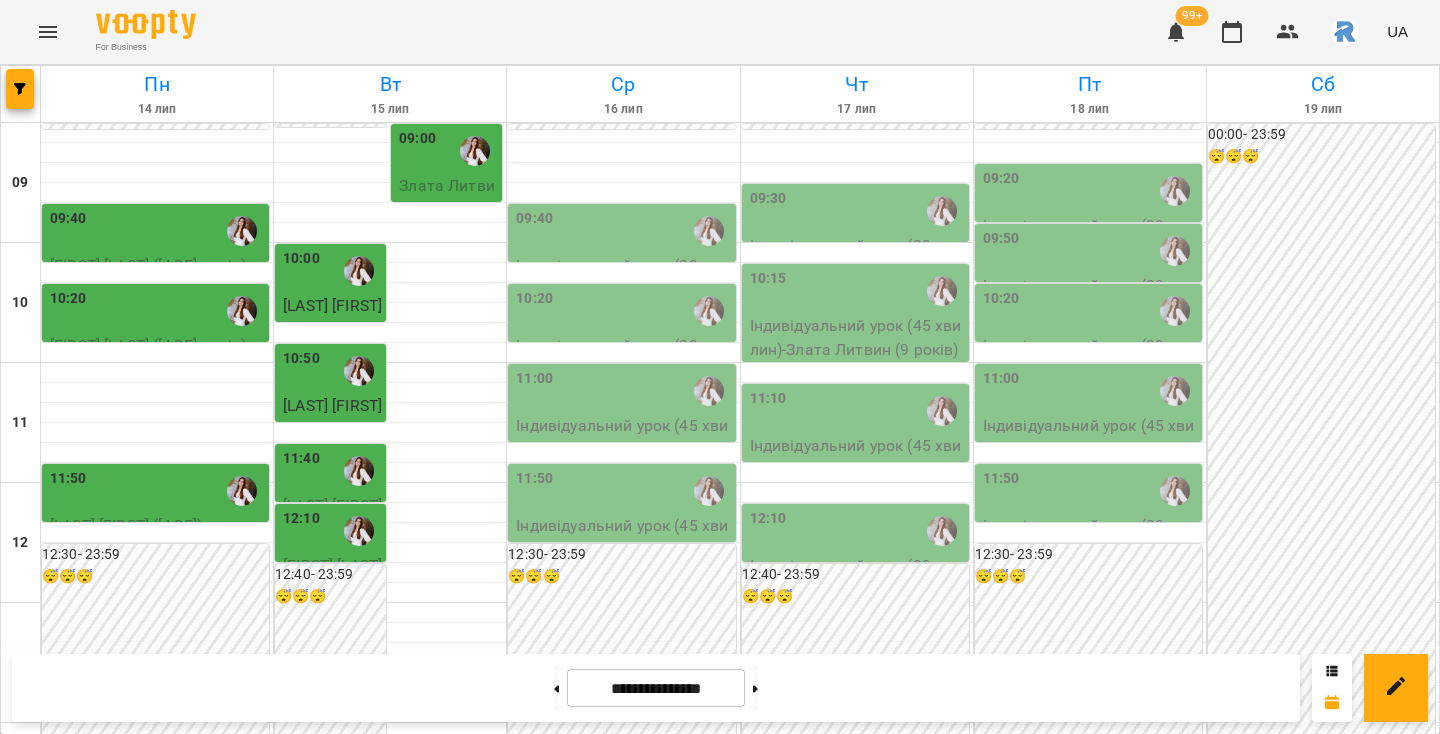 click on "11:40" at bounding box center (332, 471) 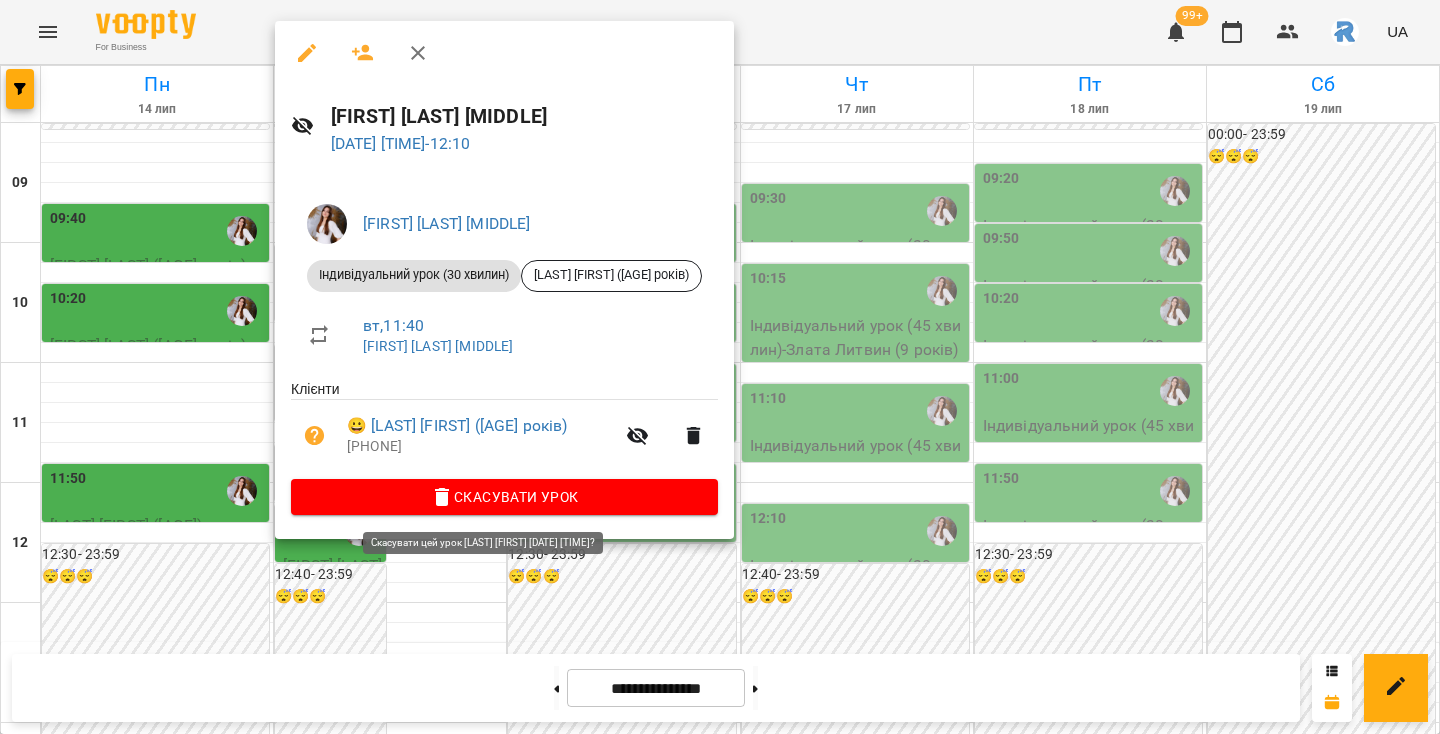 click on "Скасувати Урок" at bounding box center [504, 497] 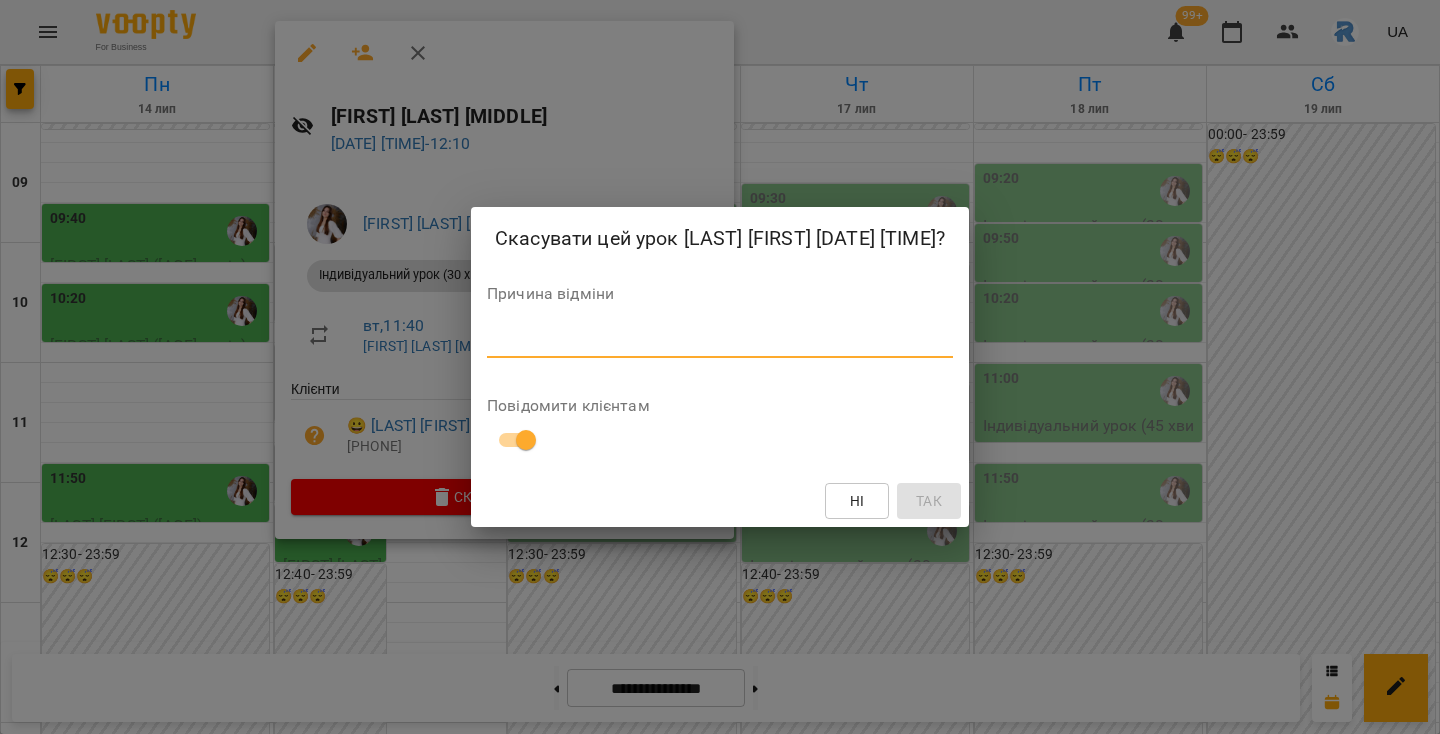 click at bounding box center [720, 341] 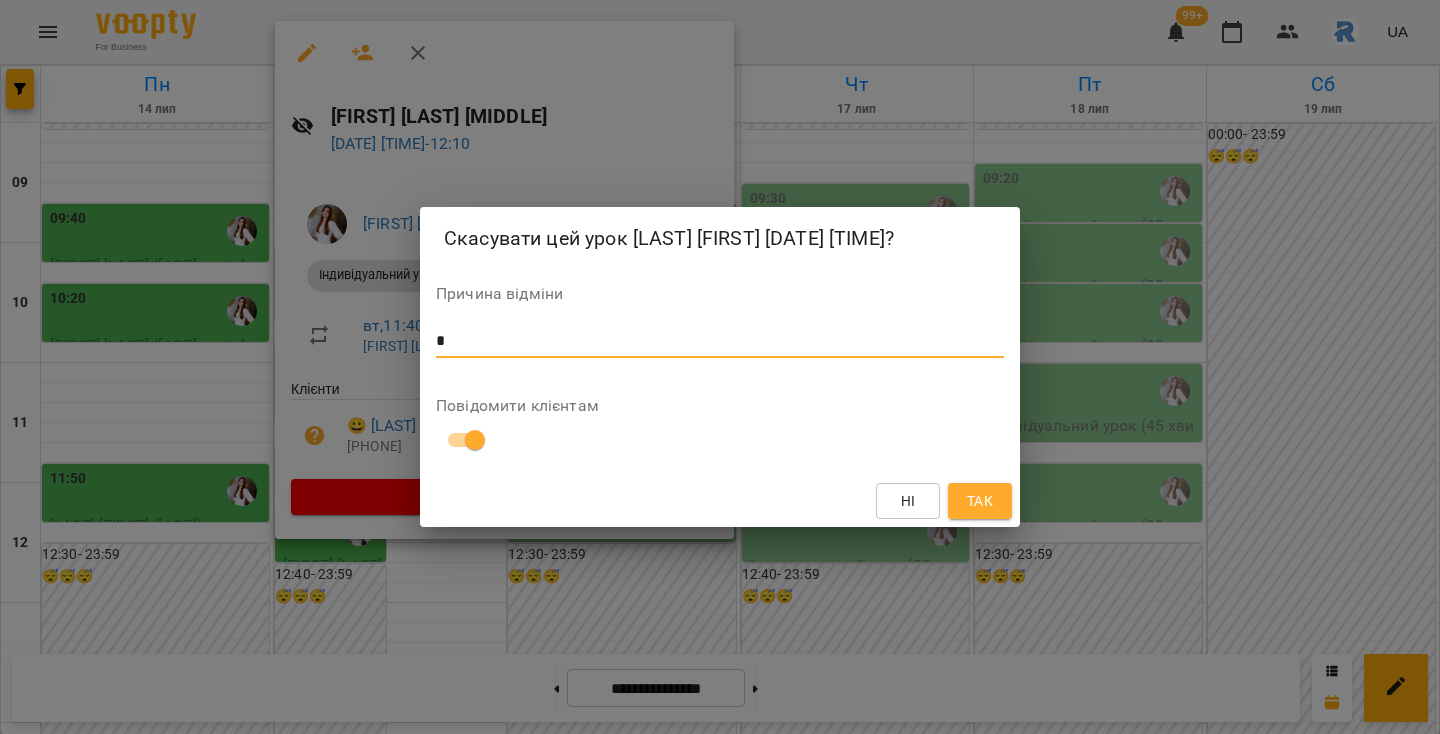 type on "*" 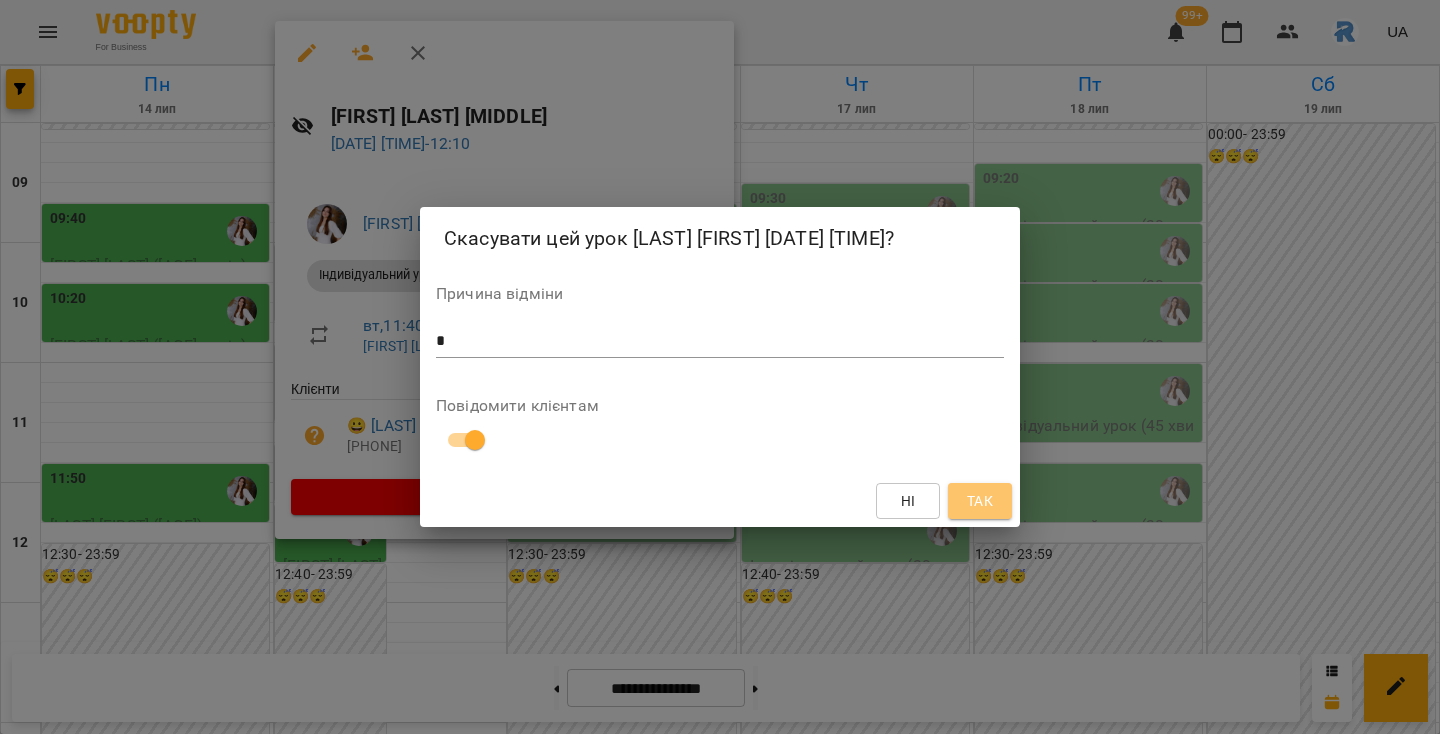 click on "Так" at bounding box center [980, 501] 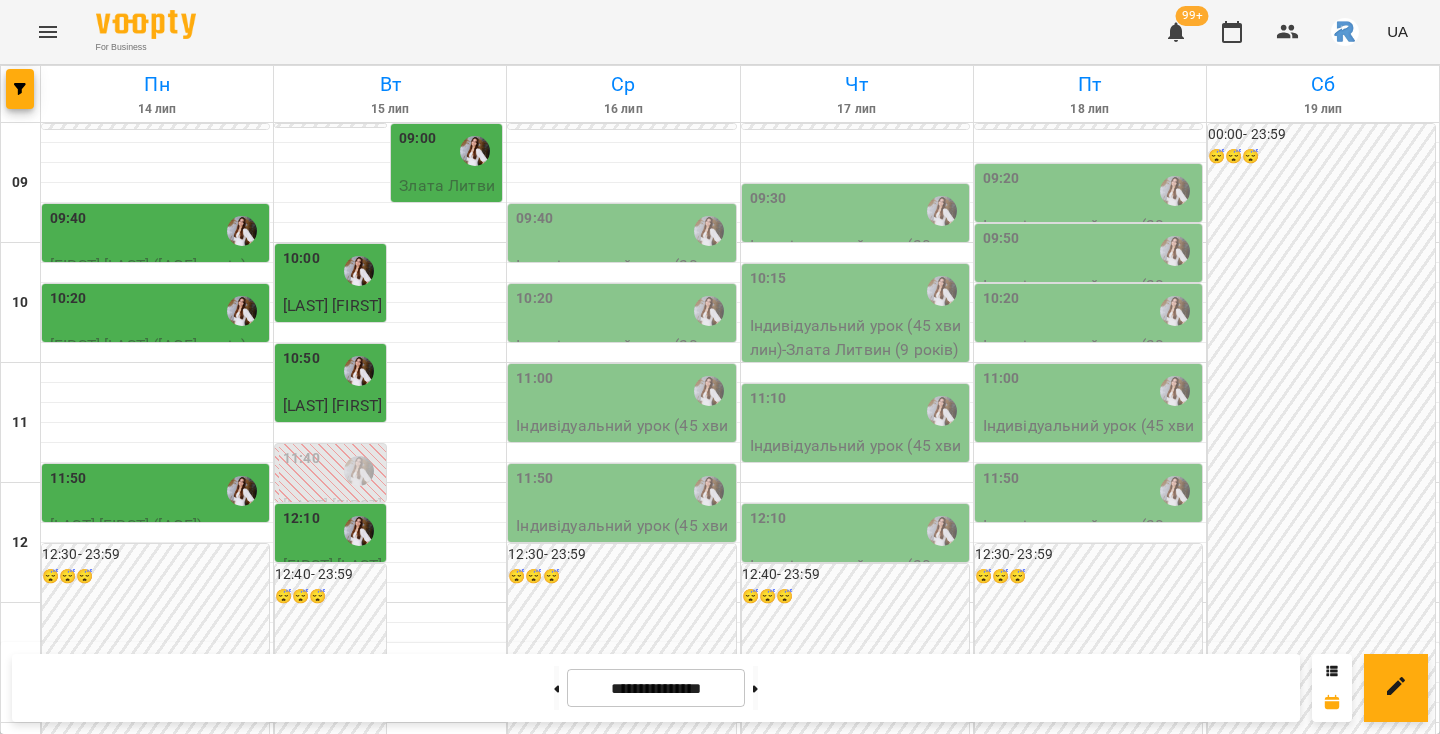 click on "12:10" at bounding box center (332, 531) 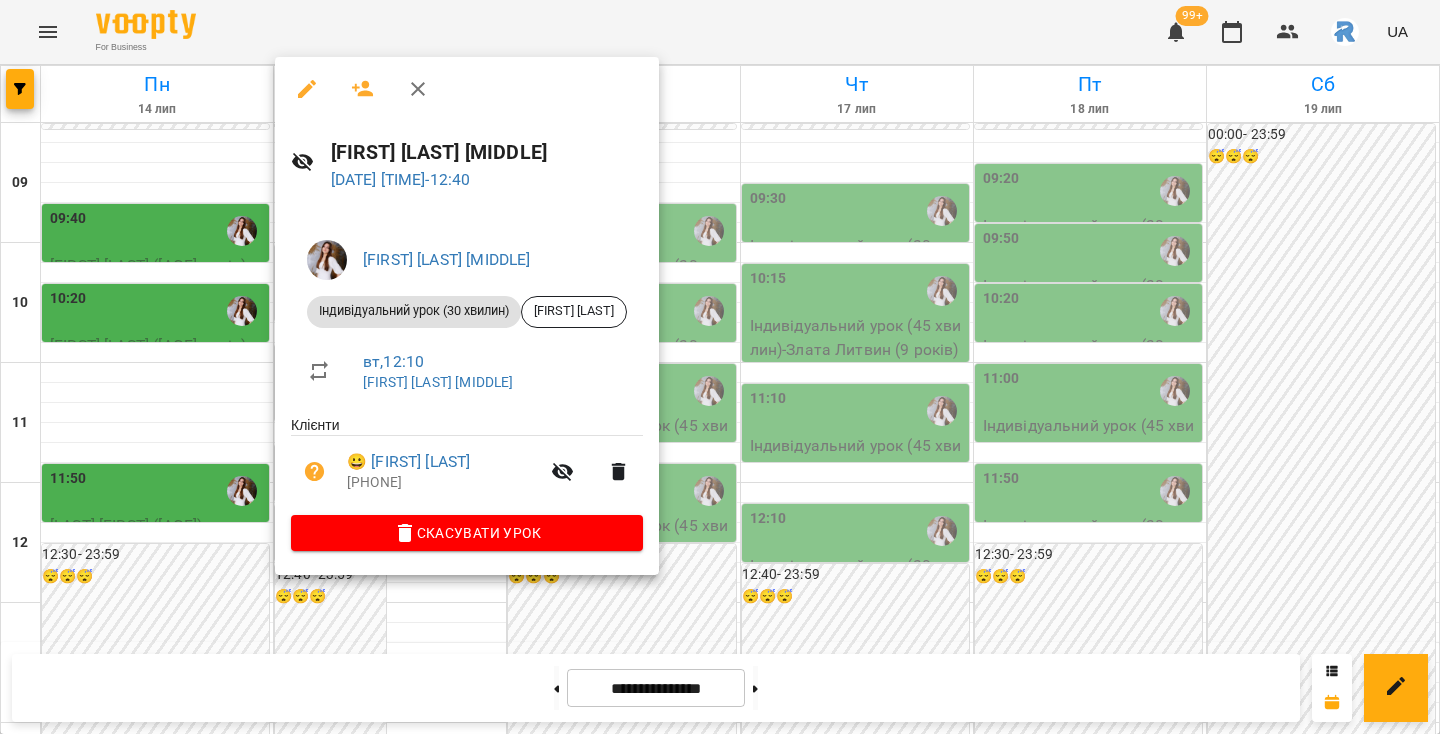 click on "Скасувати Урок" at bounding box center [467, 533] 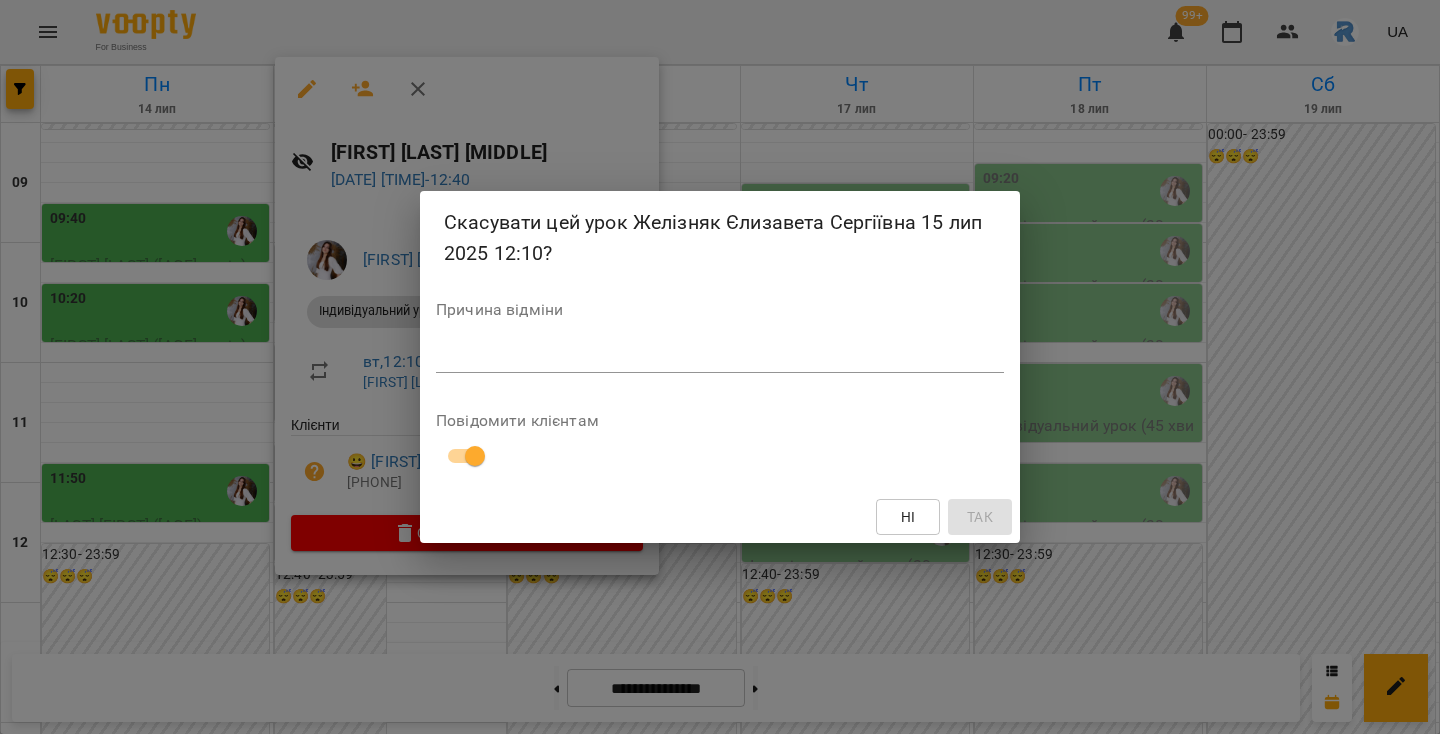 click on "Причина відміни *" at bounding box center [720, 342] 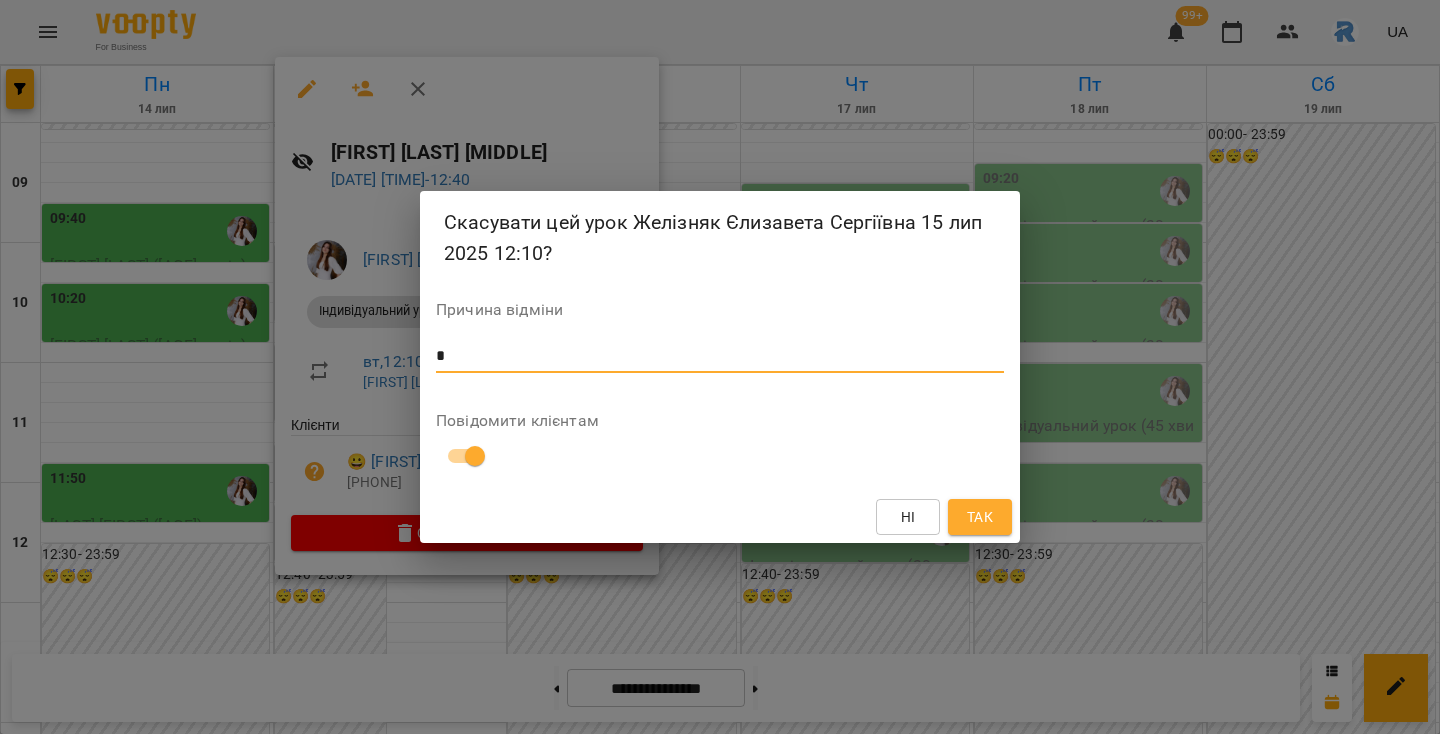 type on "*" 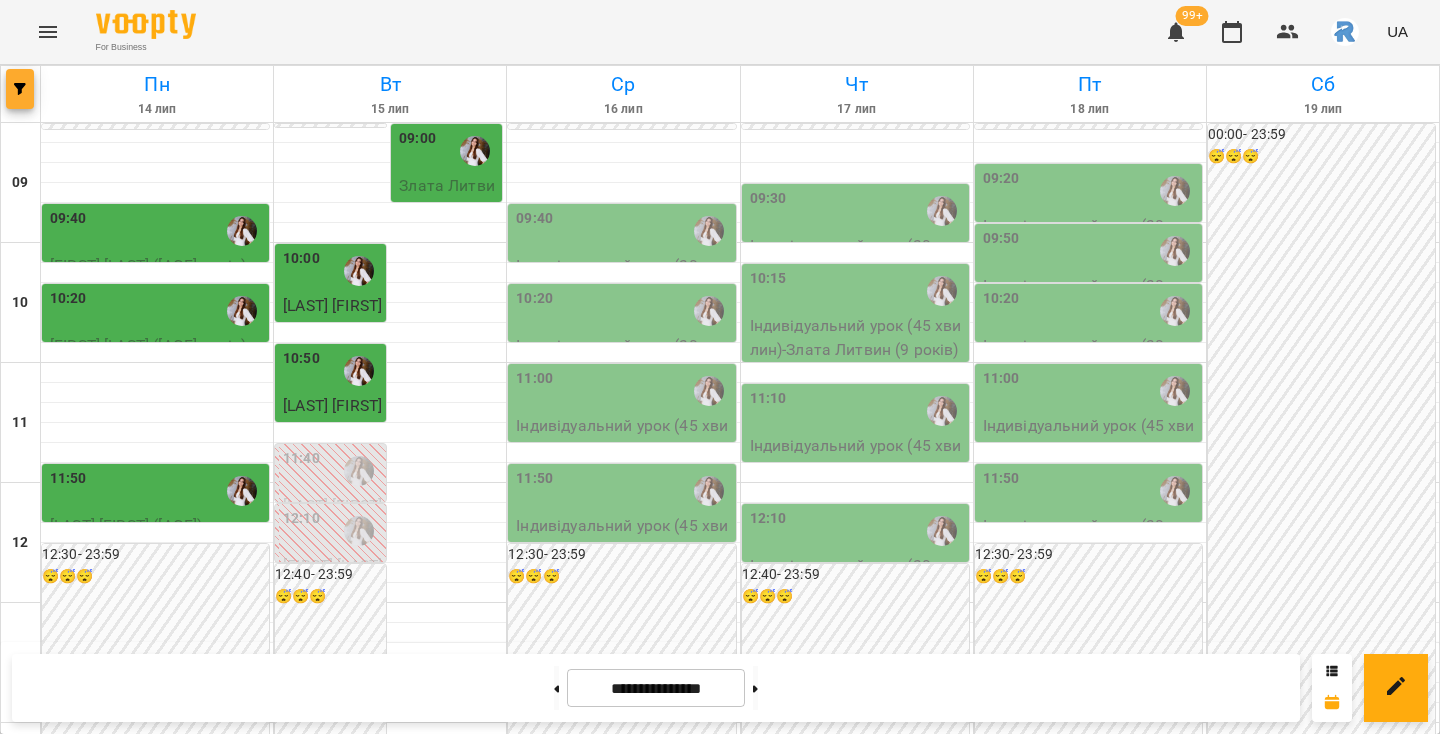 click at bounding box center (20, 89) 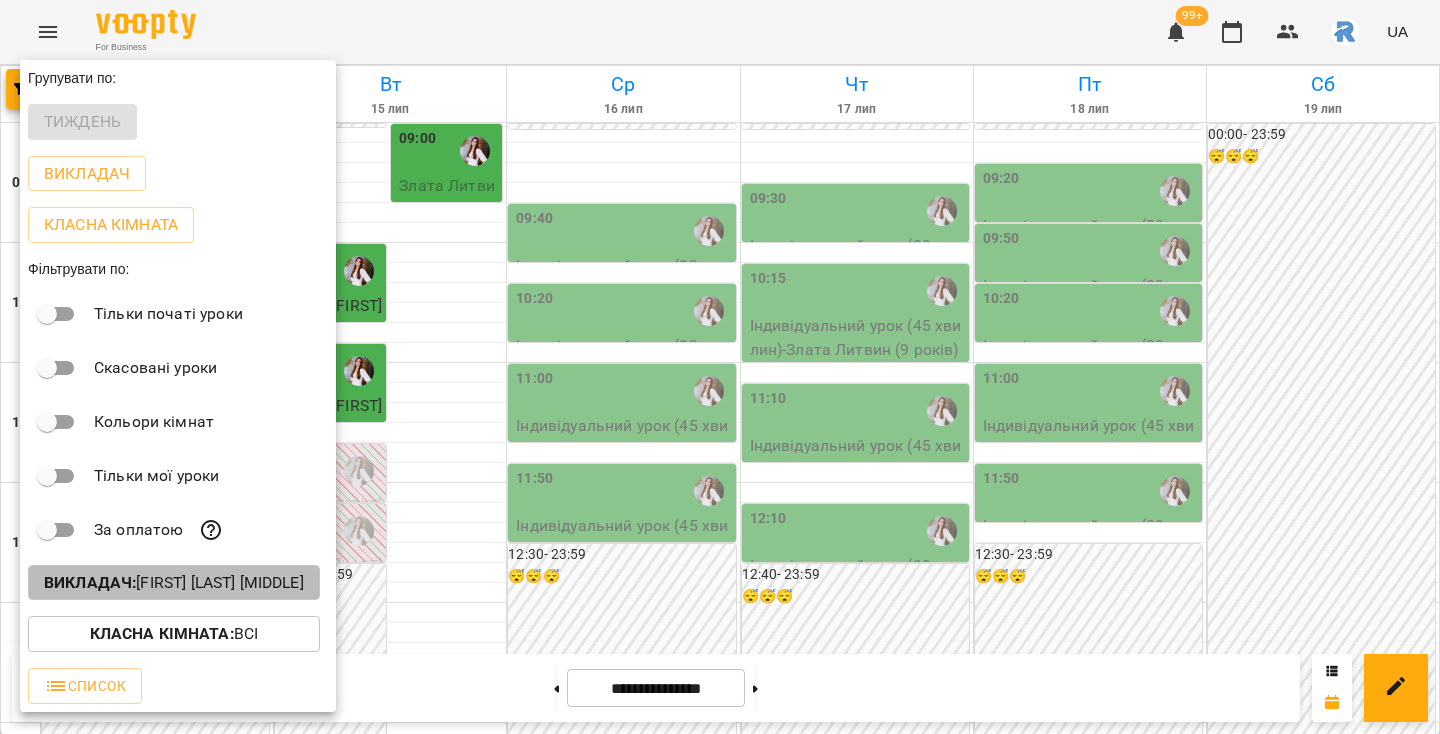 click on "Викладач :  Желізняк Єлизавета Сергіївна" at bounding box center (174, 583) 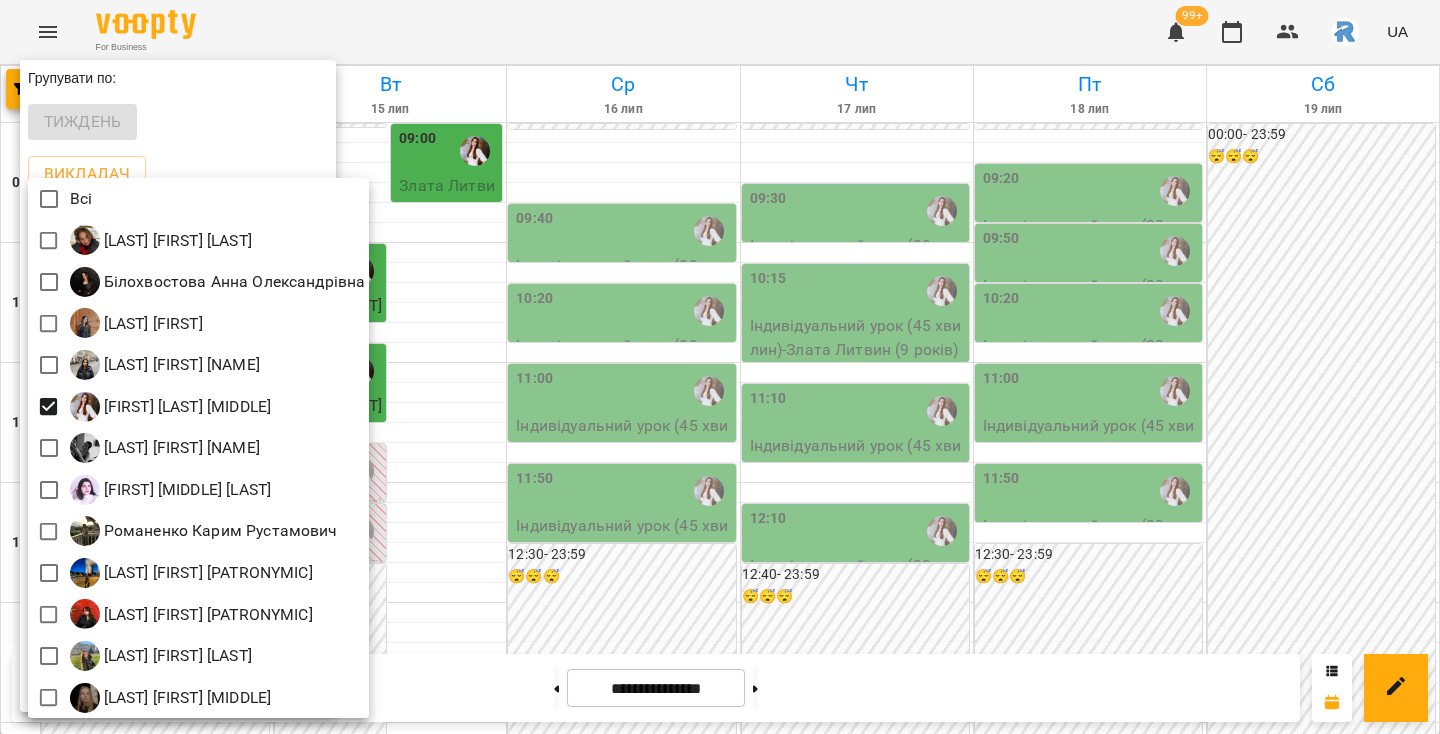 scroll, scrollTop: 4, scrollLeft: 0, axis: vertical 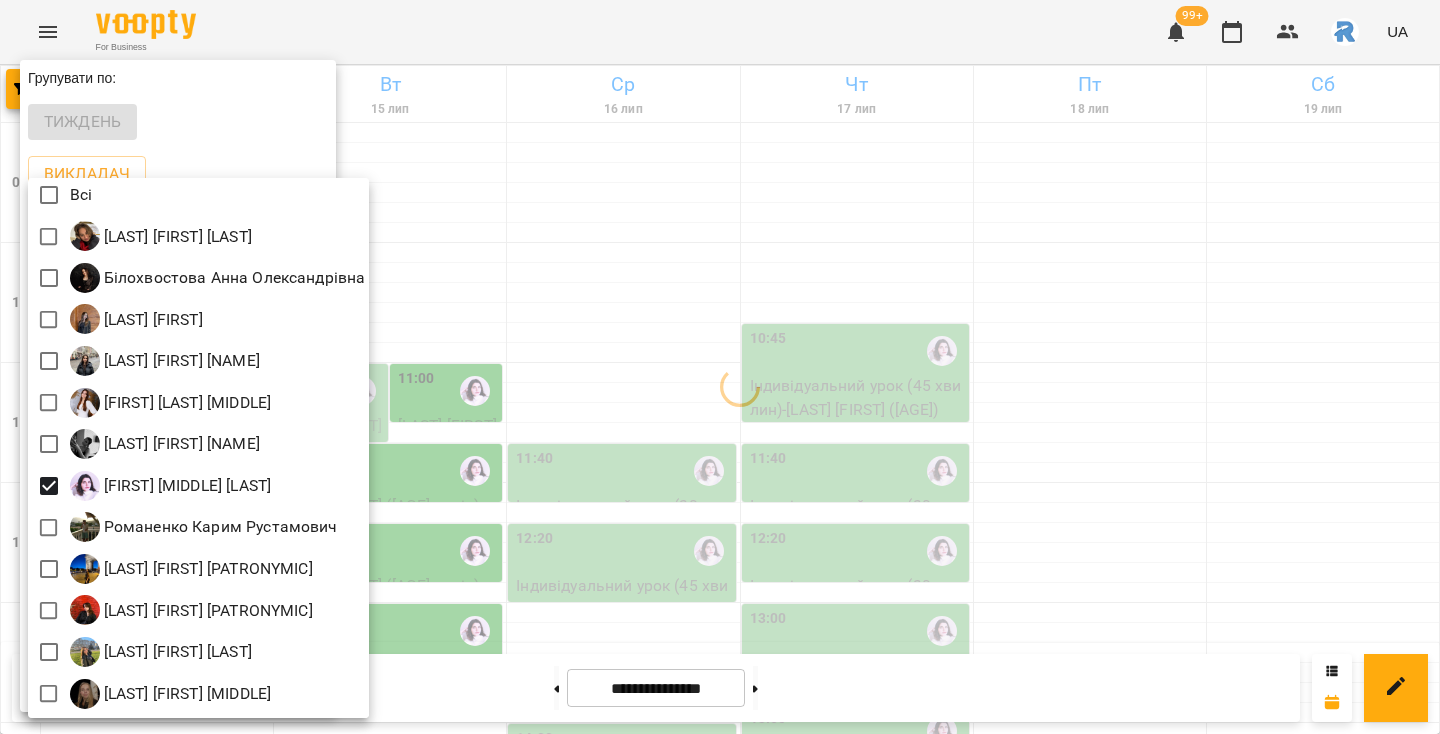 click at bounding box center (720, 367) 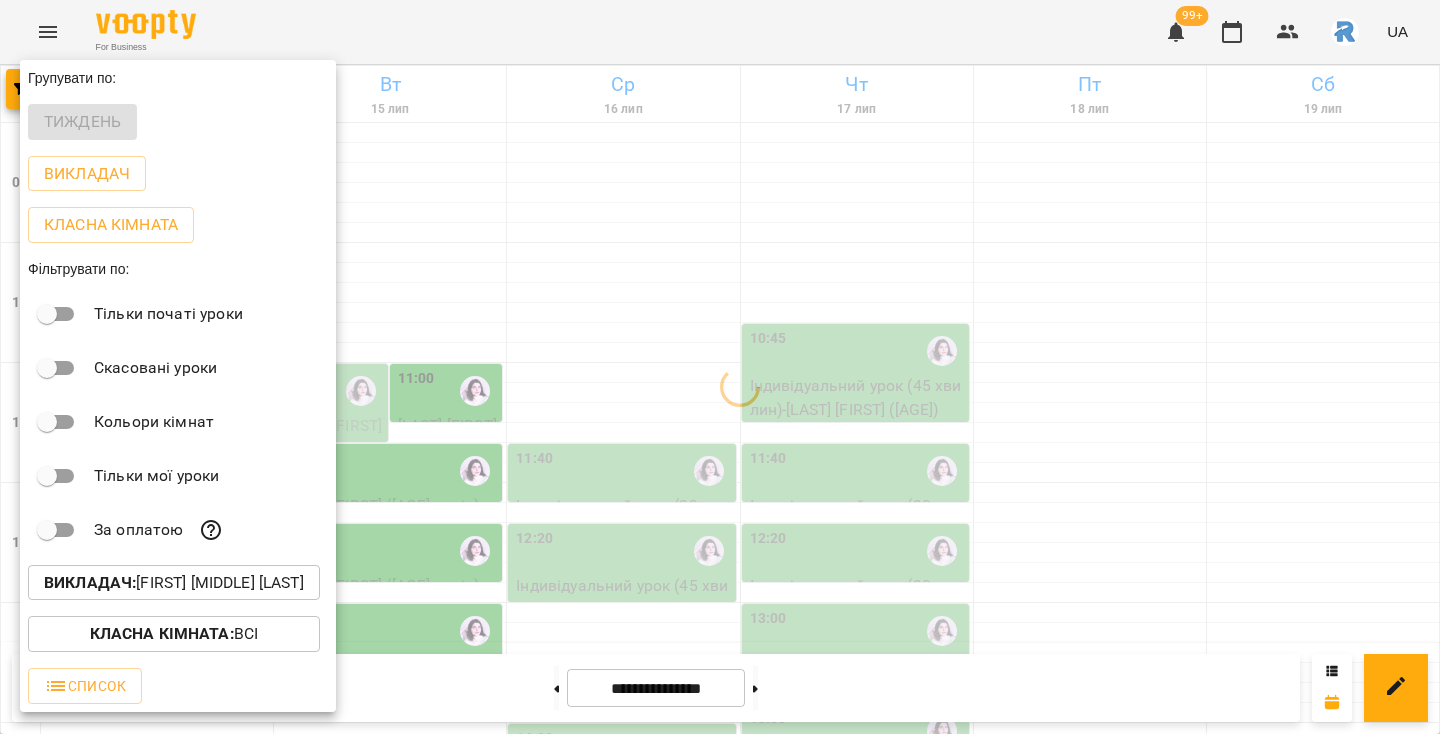 click at bounding box center (720, 367) 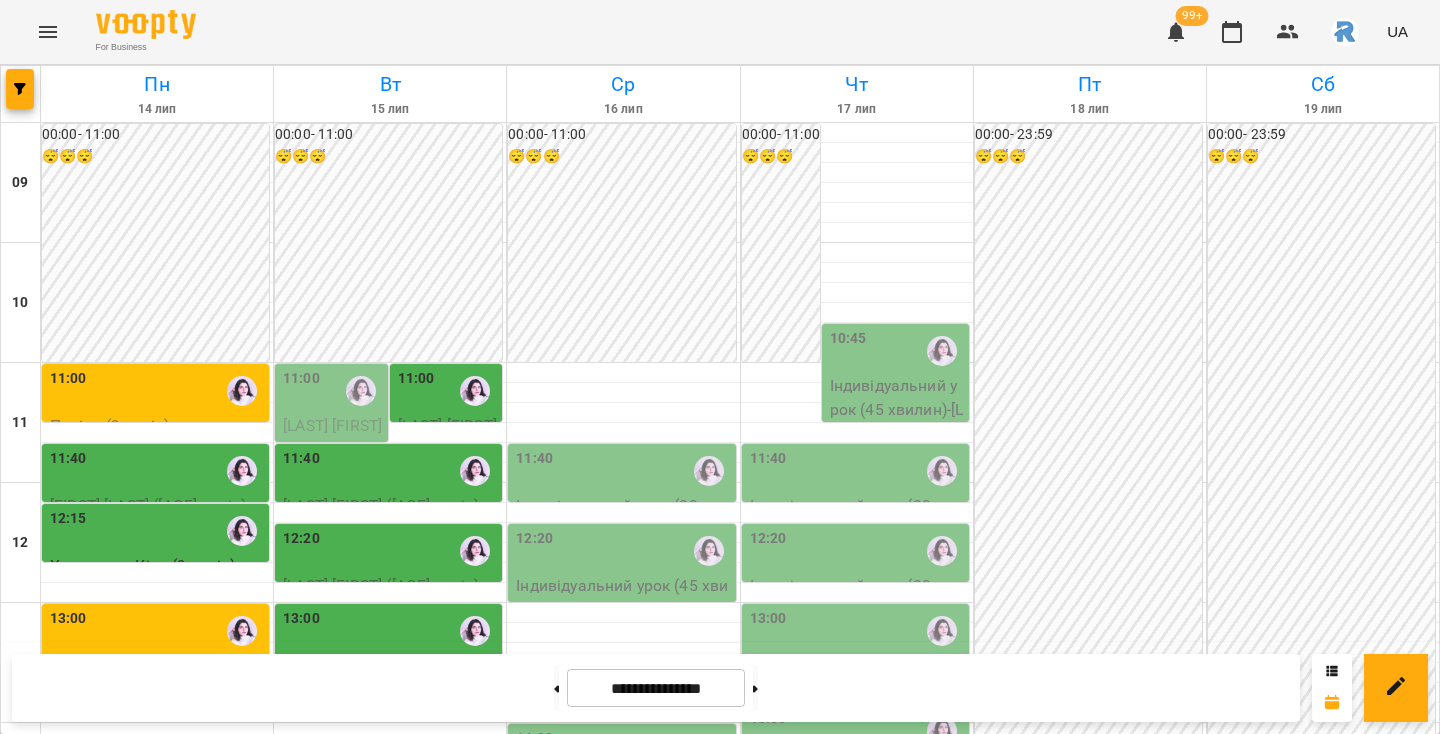 scroll, scrollTop: 83, scrollLeft: 0, axis: vertical 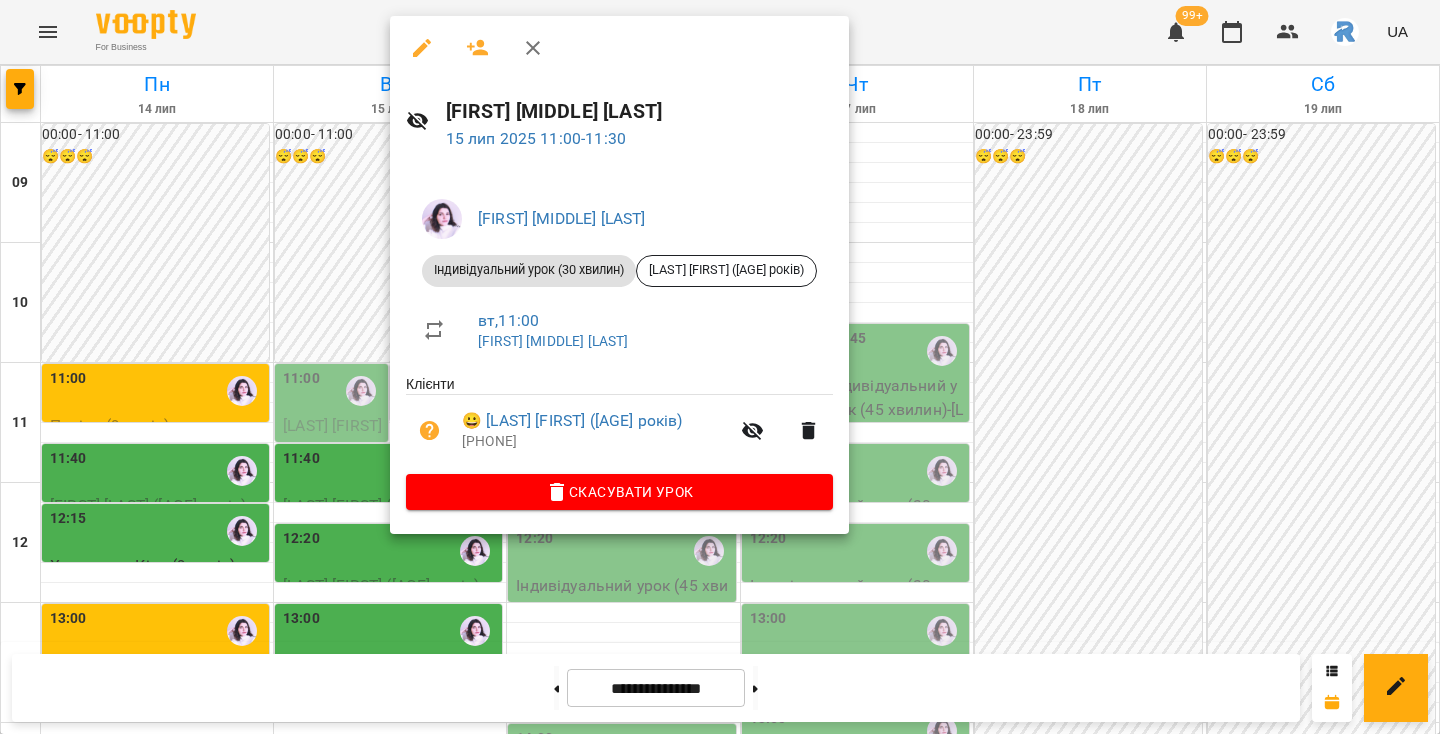 click at bounding box center (720, 367) 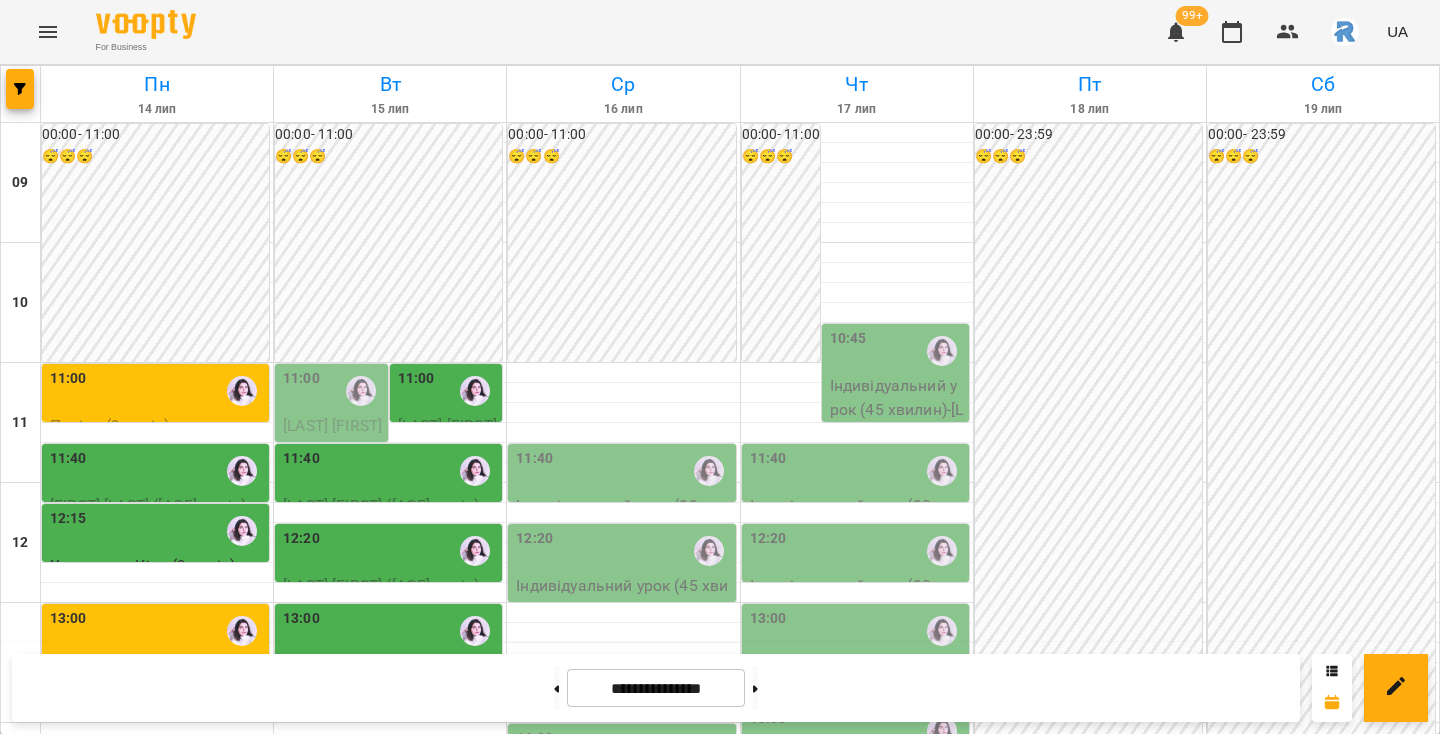 scroll, scrollTop: 214, scrollLeft: 0, axis: vertical 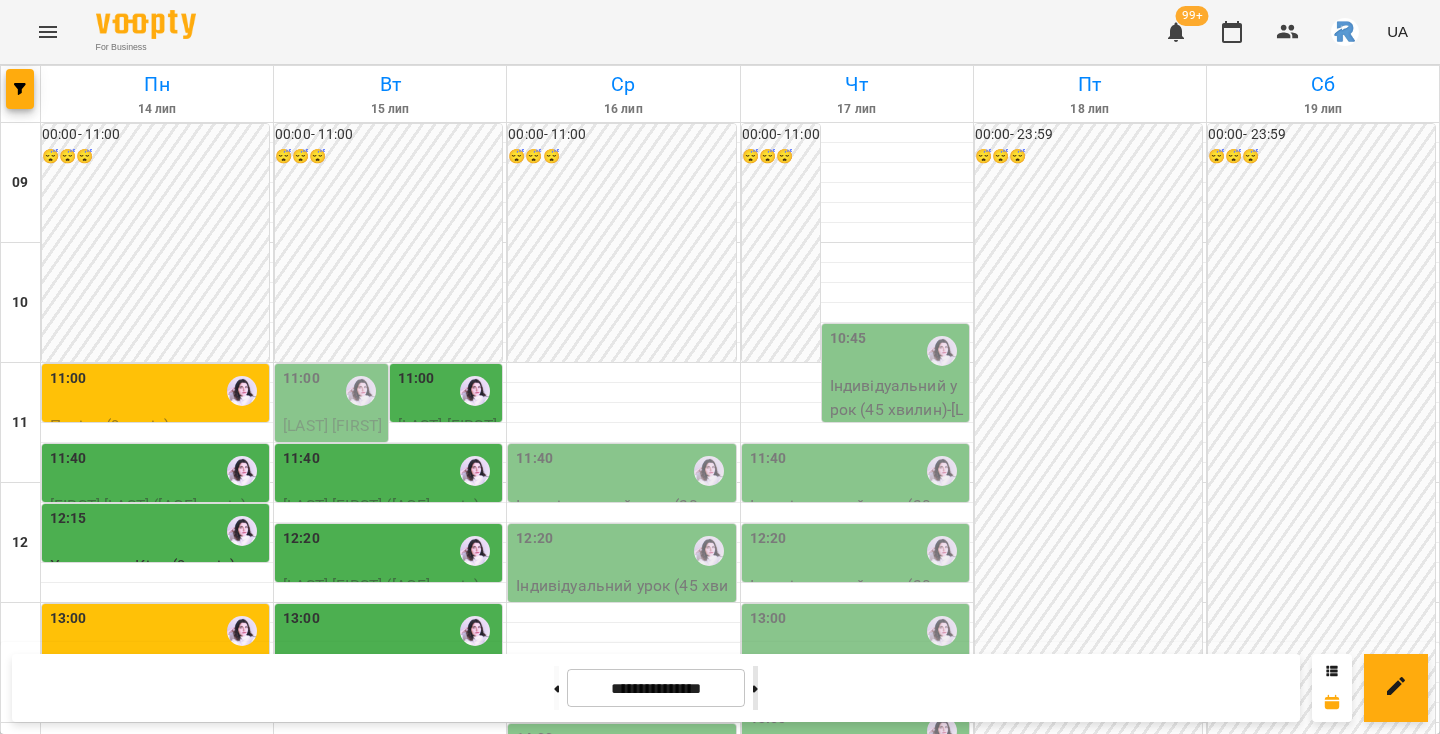 click at bounding box center [755, 688] 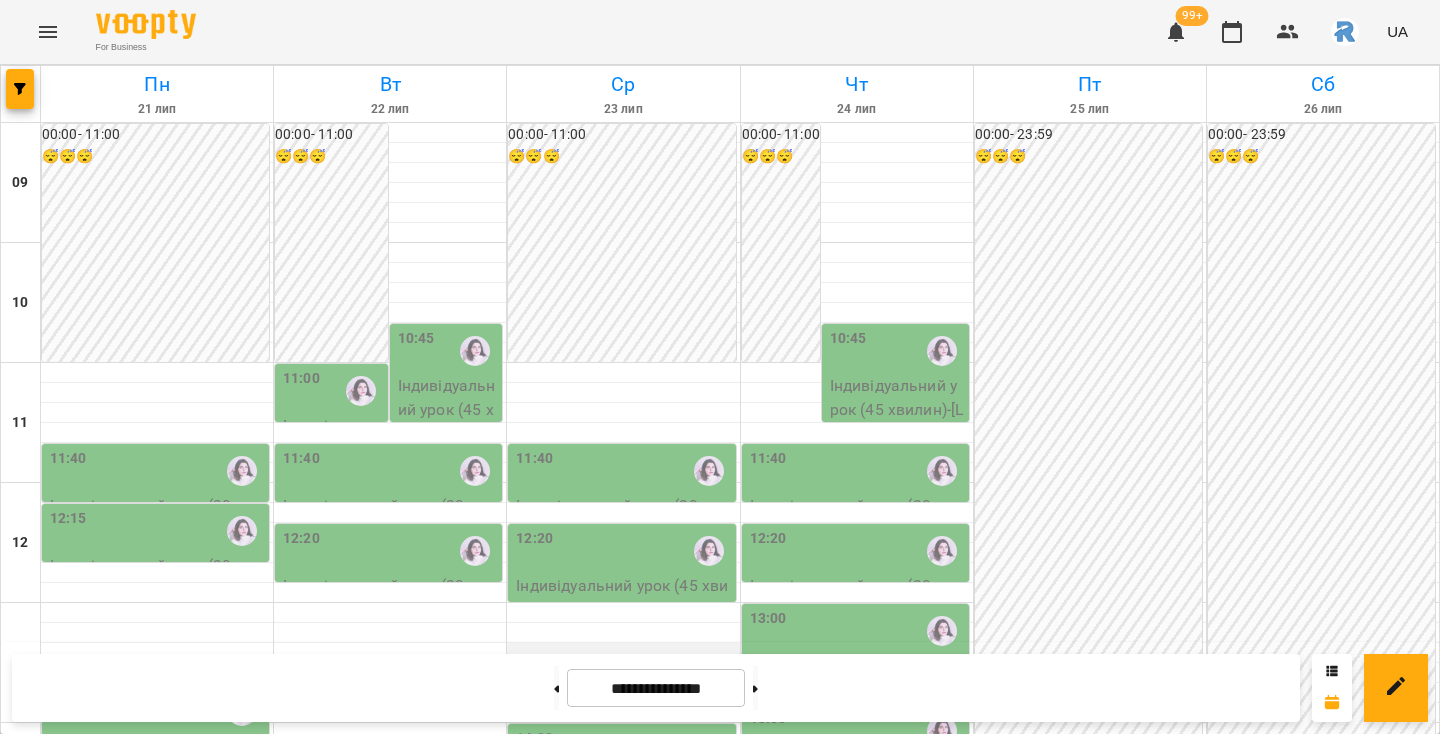 scroll, scrollTop: 135, scrollLeft: 0, axis: vertical 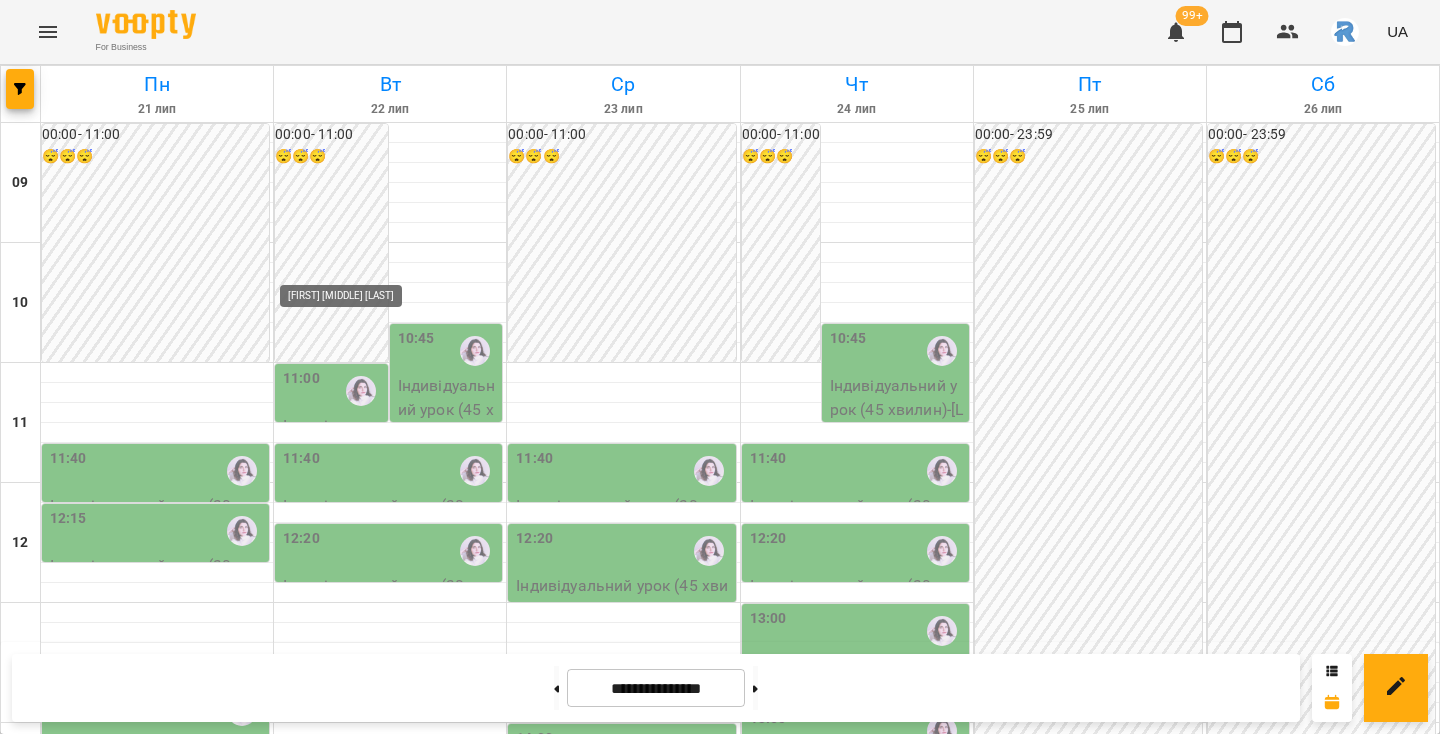 click at bounding box center [361, 391] 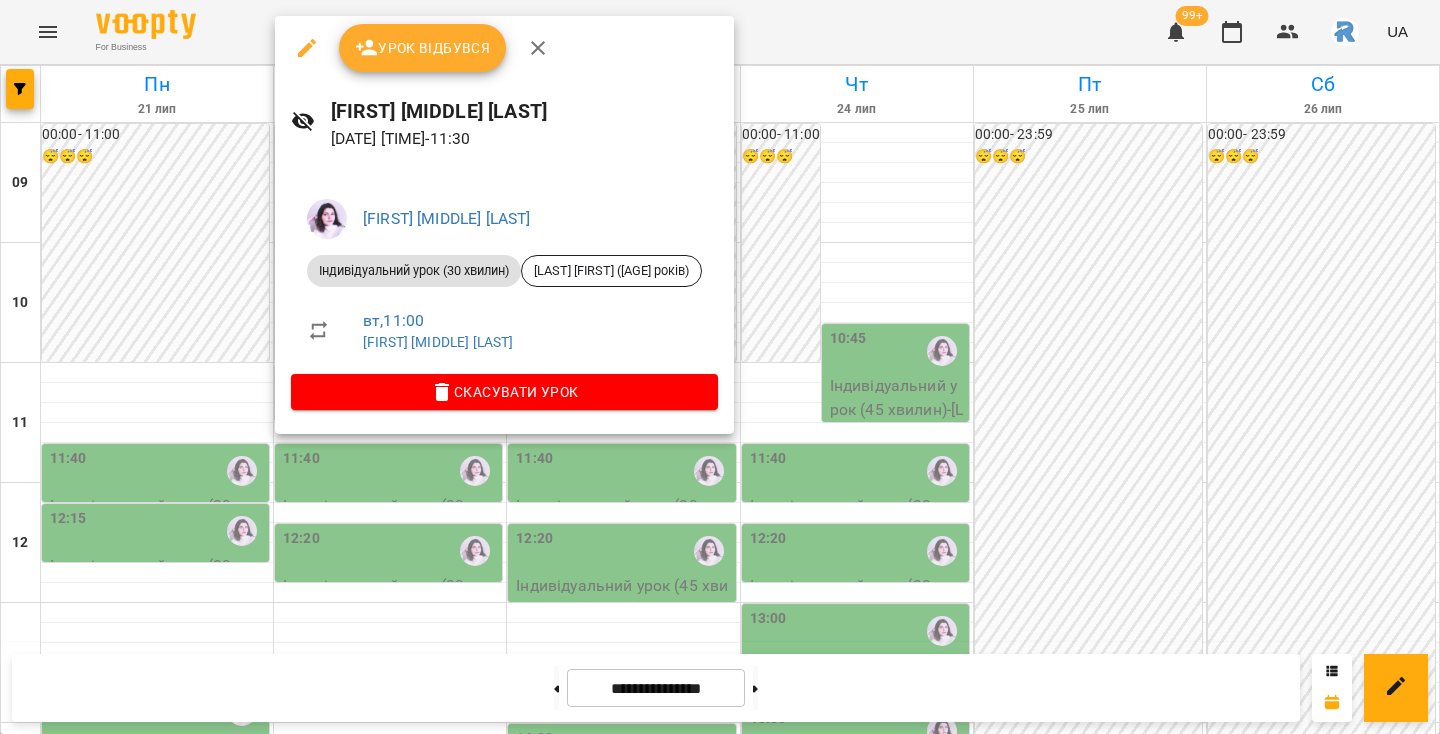 click at bounding box center (720, 367) 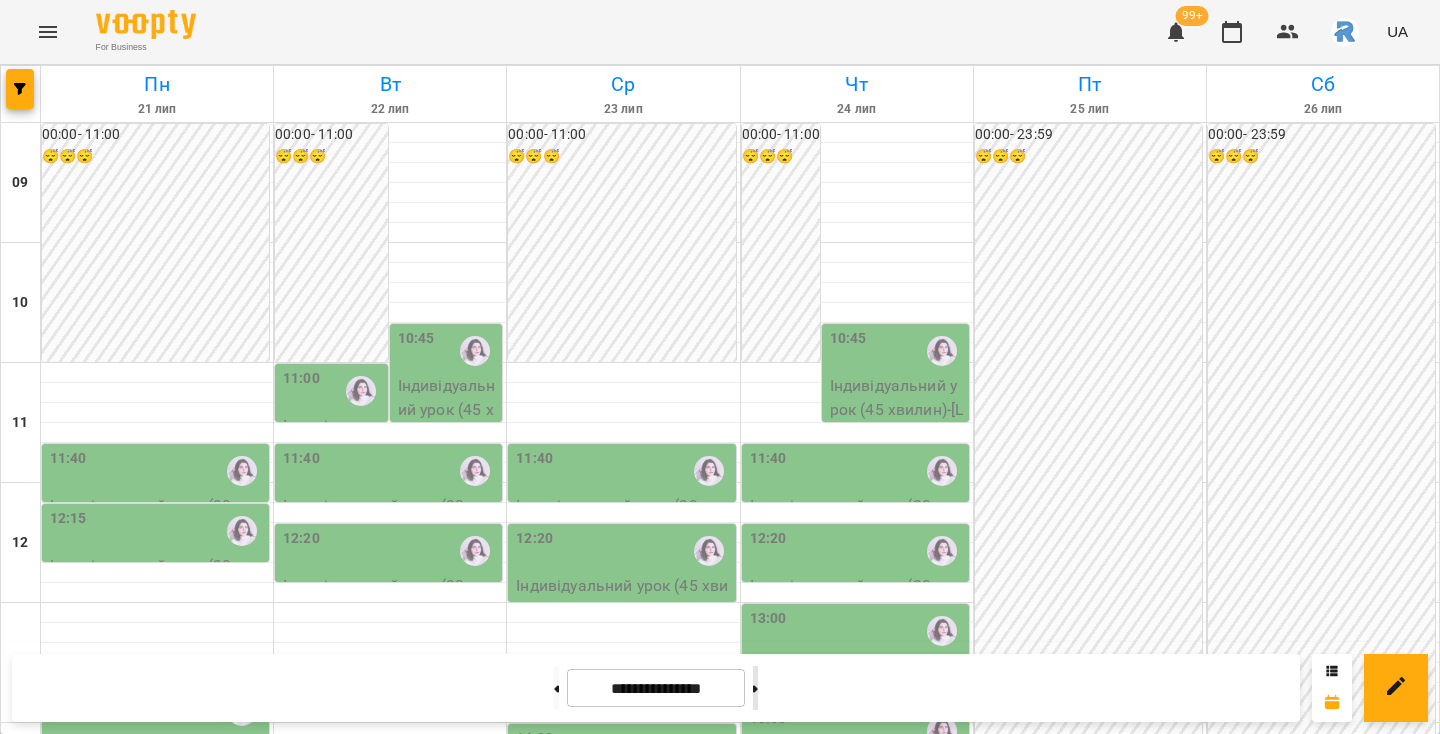 click at bounding box center (755, 688) 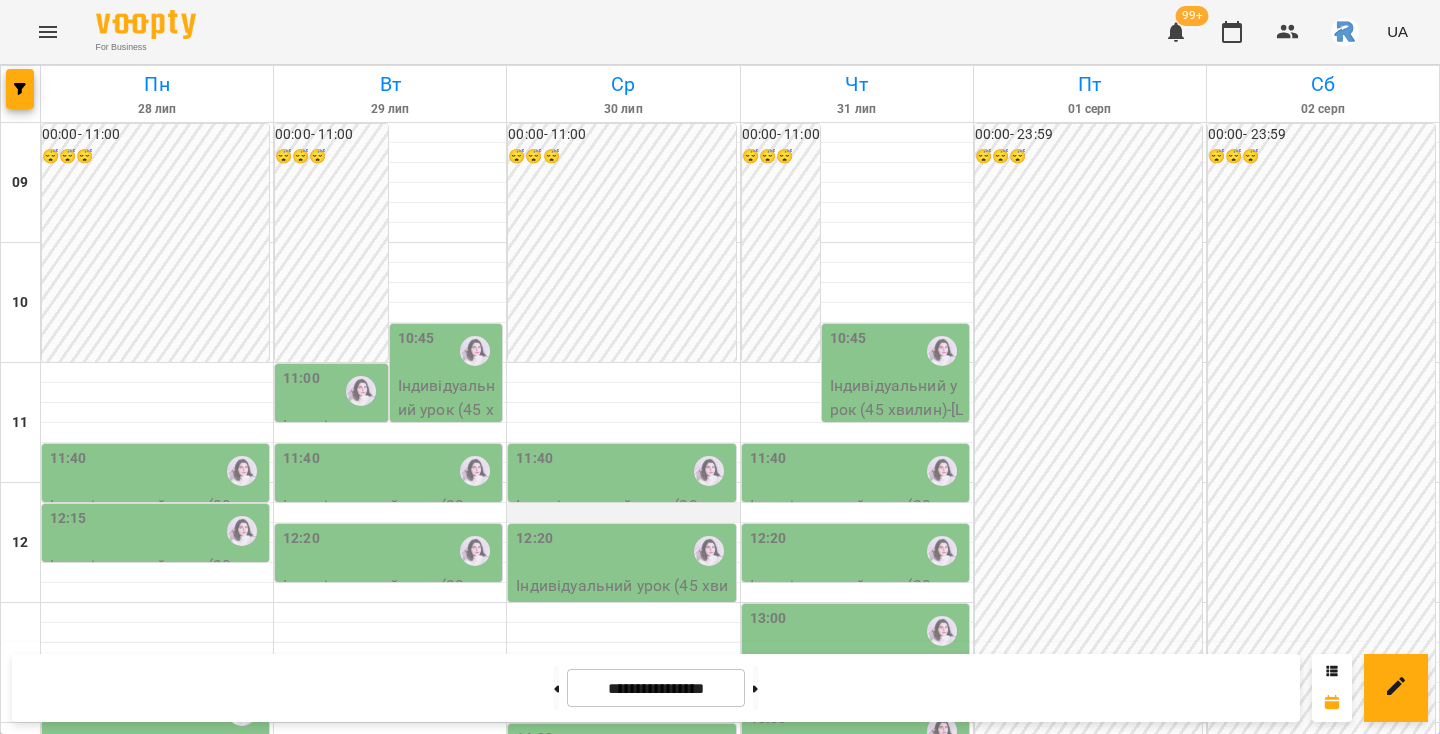 scroll, scrollTop: 198, scrollLeft: 0, axis: vertical 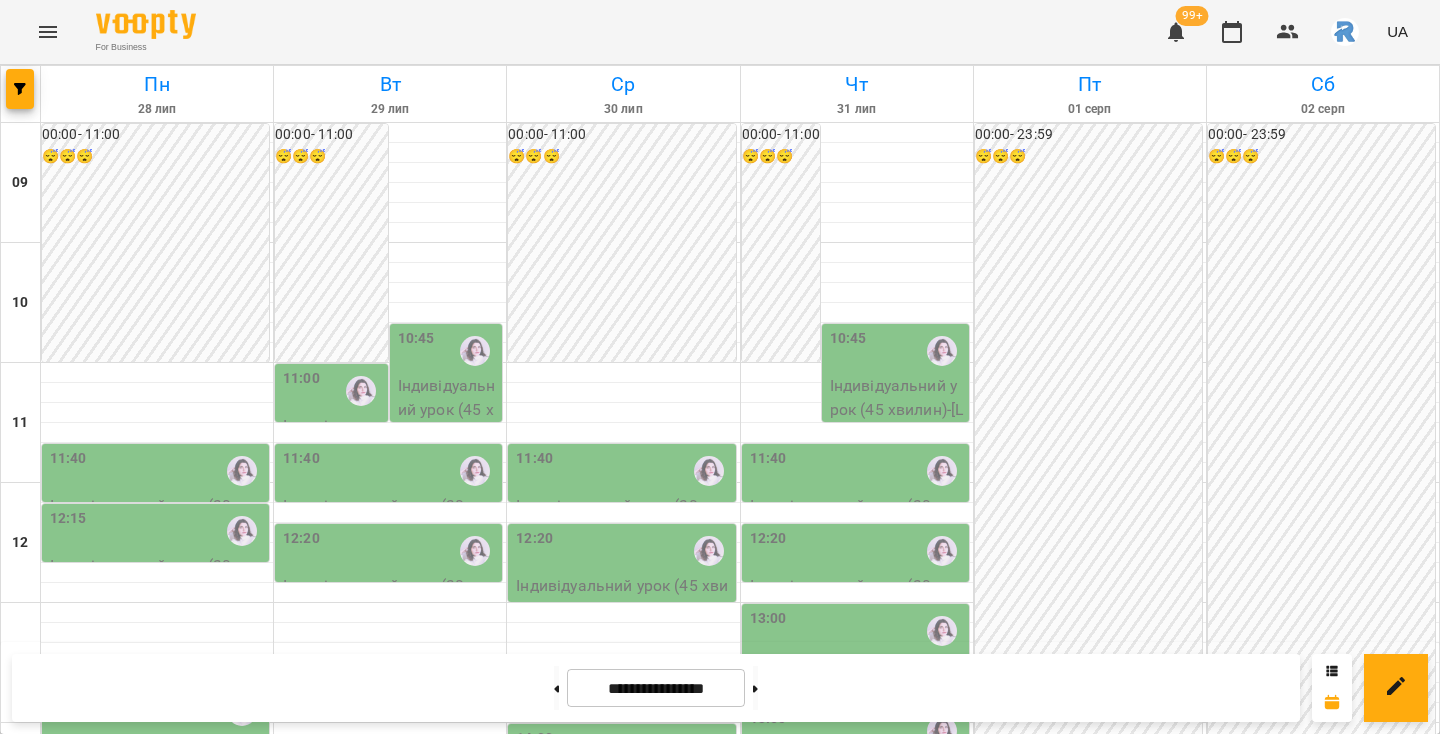 click on "Індивідуальний урок (45 хвилин) - [LAST] [FIRST] ([AGE])" at bounding box center (448, 433) 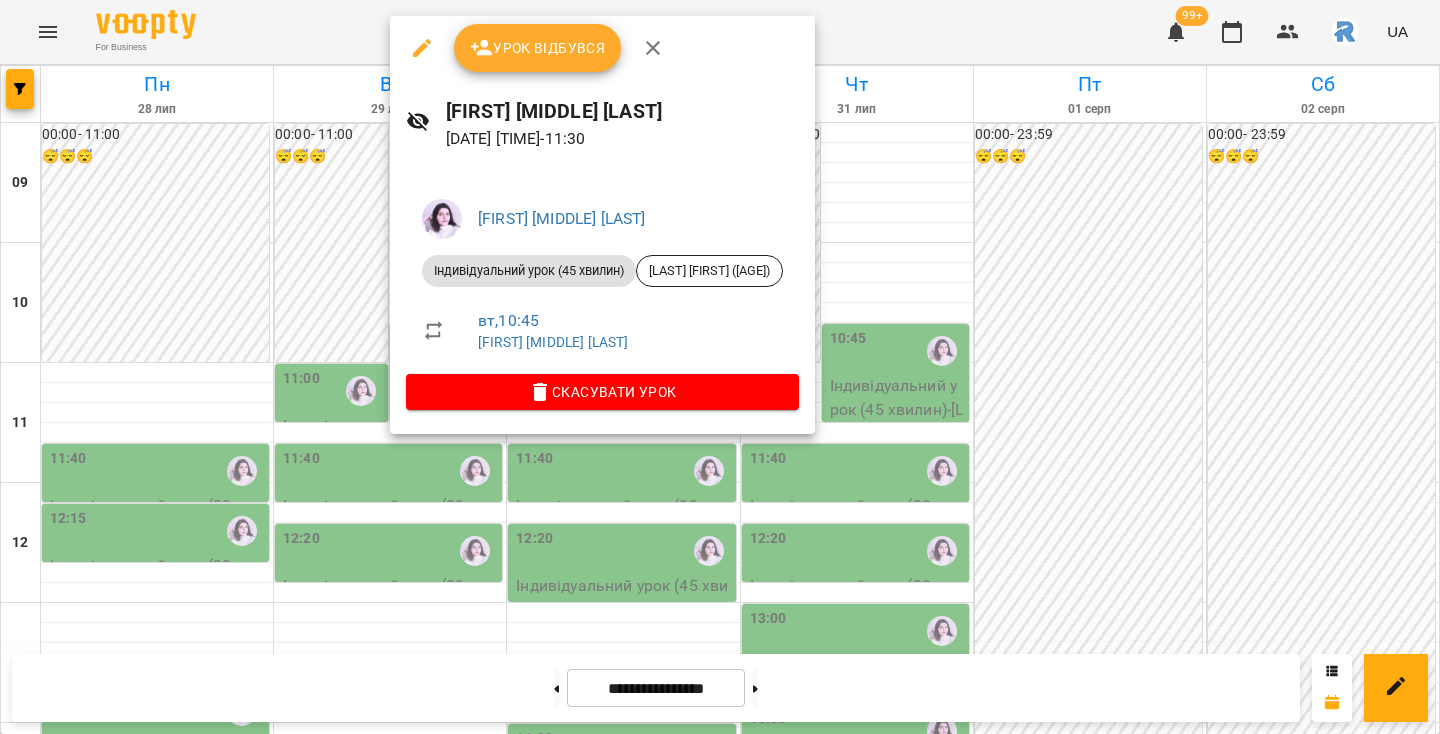 click at bounding box center [720, 367] 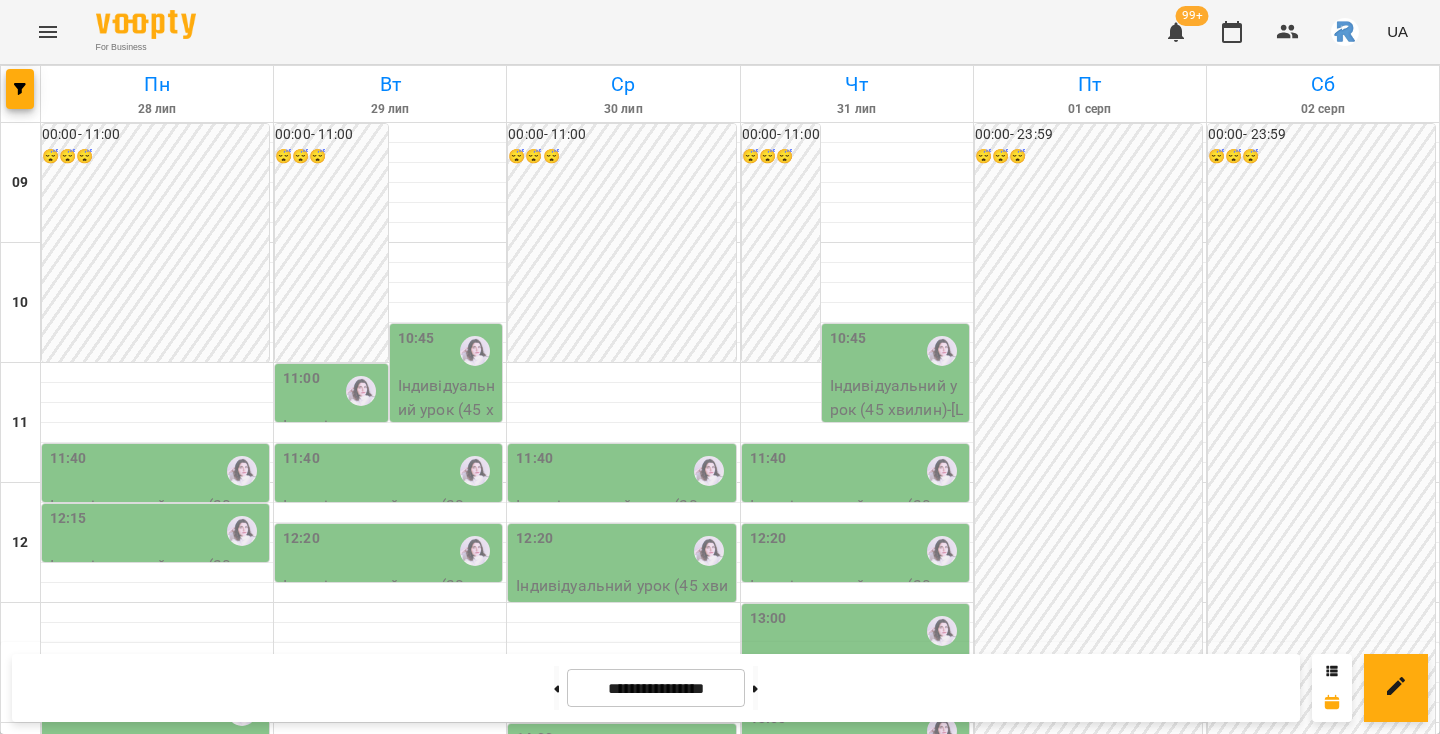 click on "11:00" at bounding box center (333, 391) 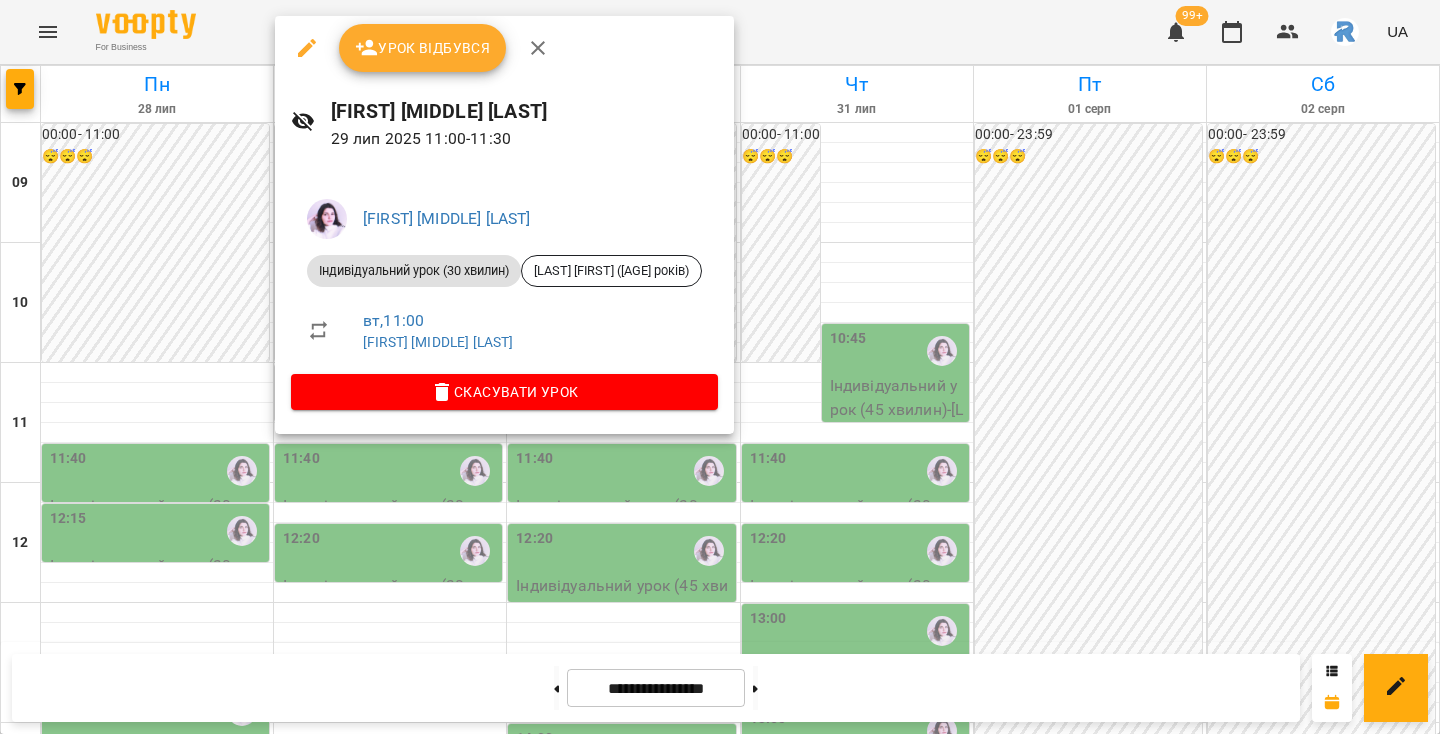 click at bounding box center [720, 367] 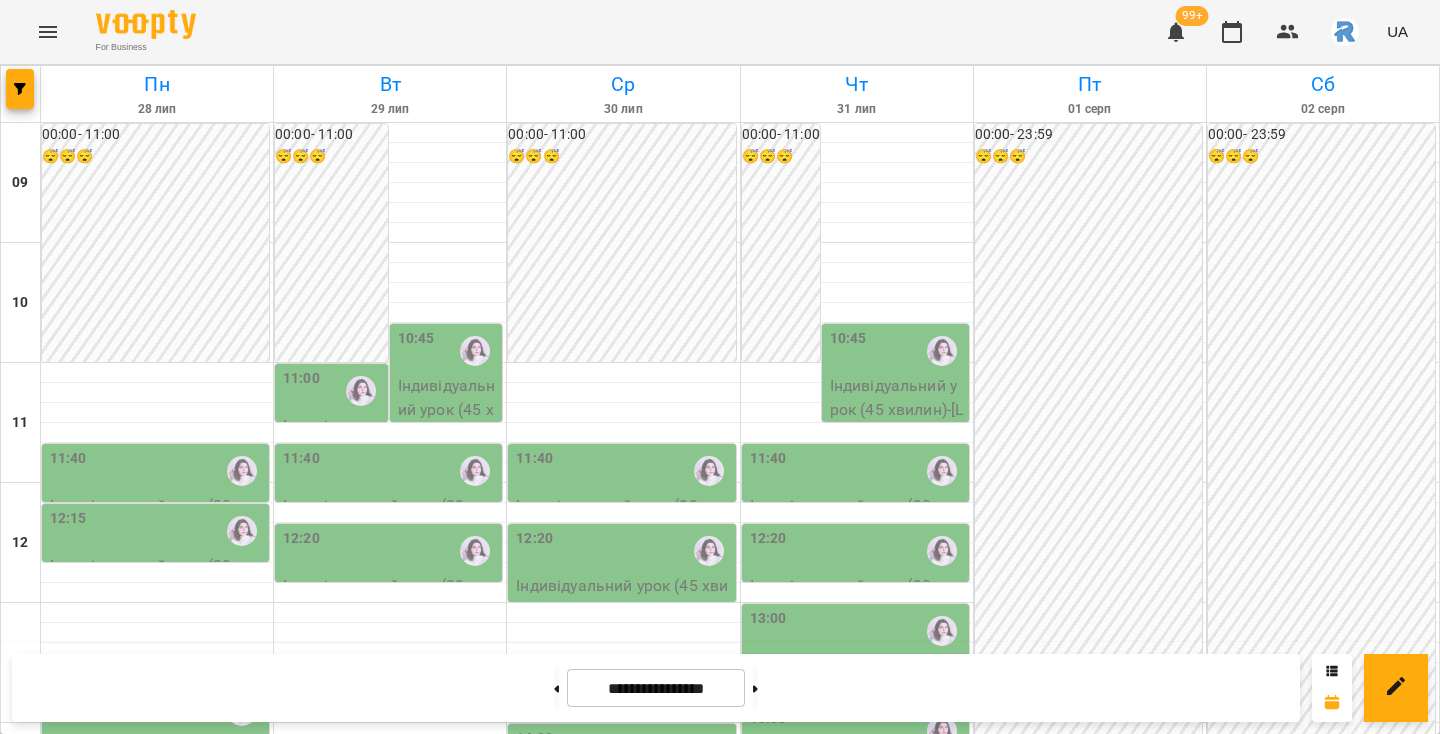 click on "Індивідуальний урок (30 хвилин) - [LAST] [FIRST] ([AGE] років)" at bounding box center [390, 529] 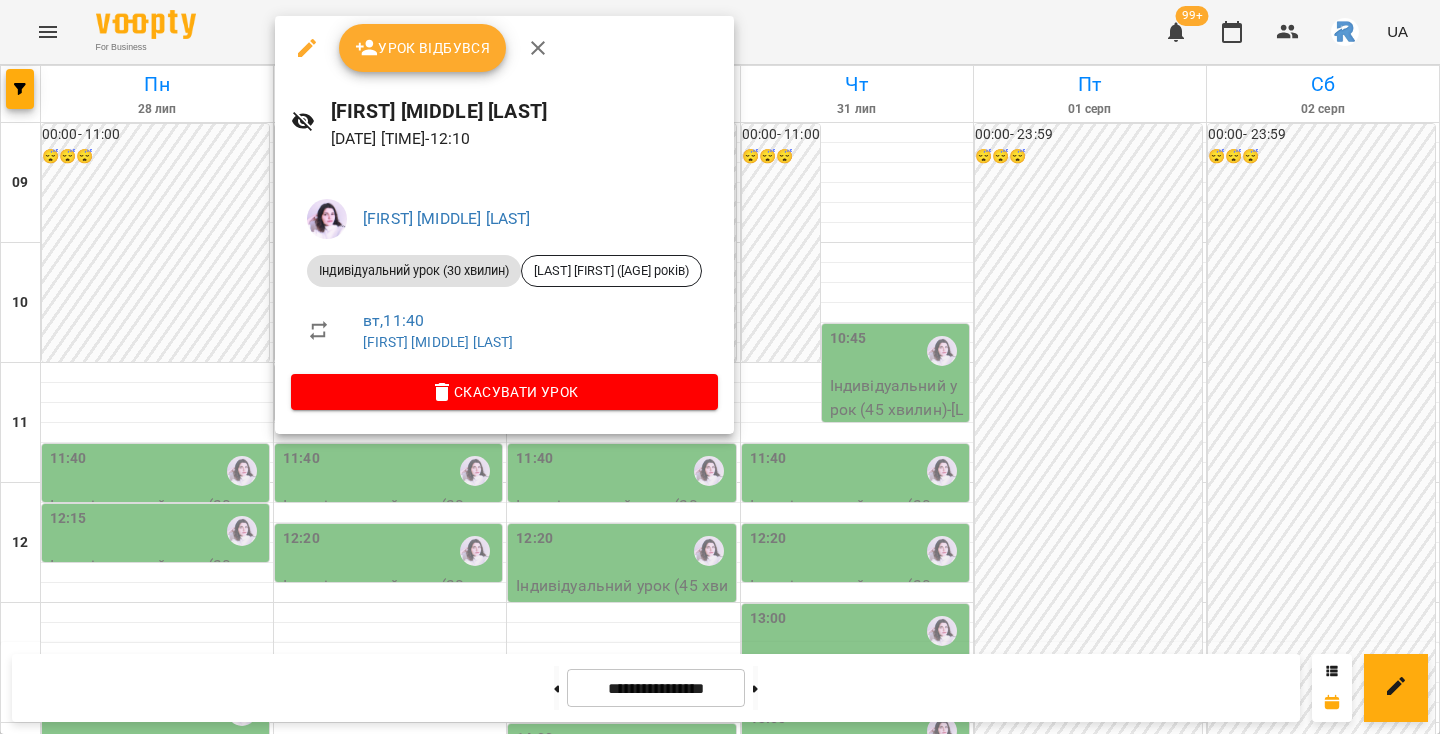 click at bounding box center [720, 367] 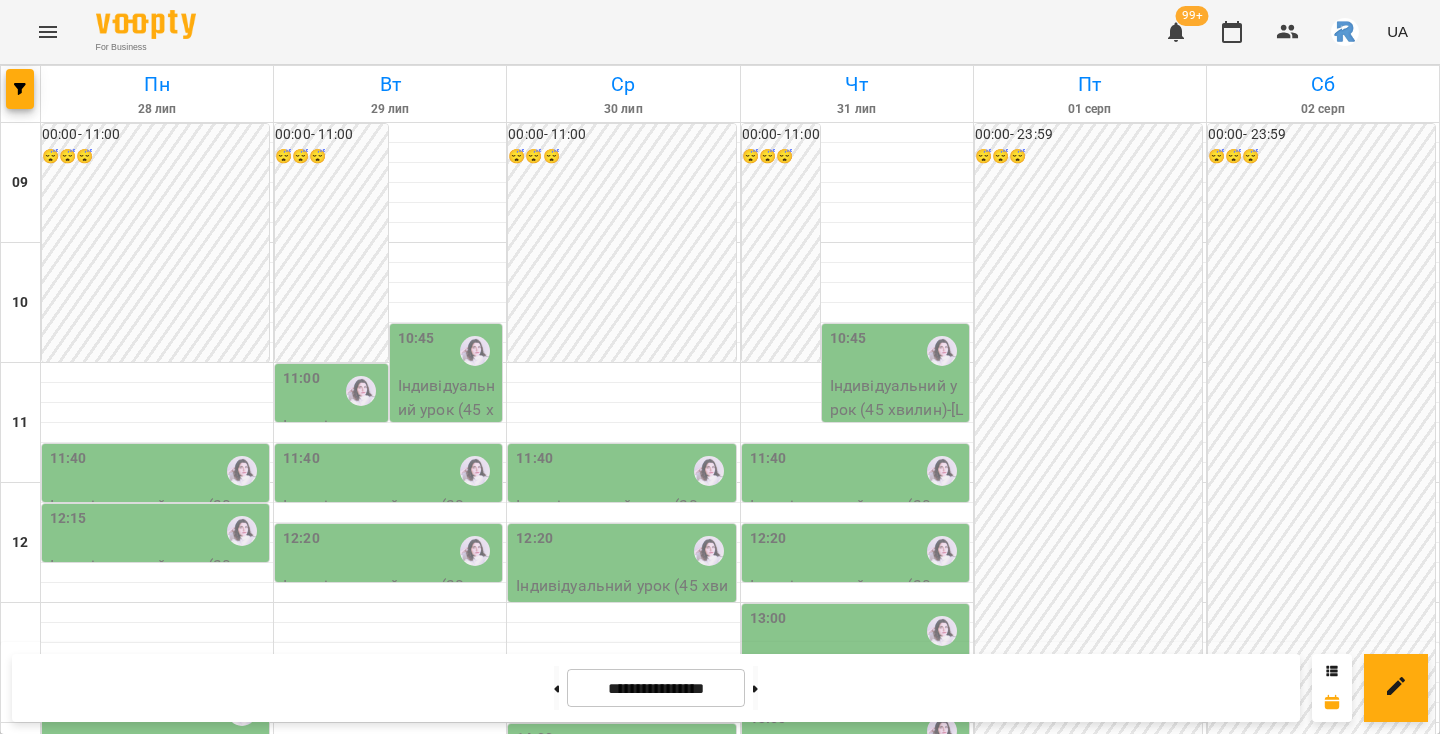 click on "12:20" at bounding box center (390, 551) 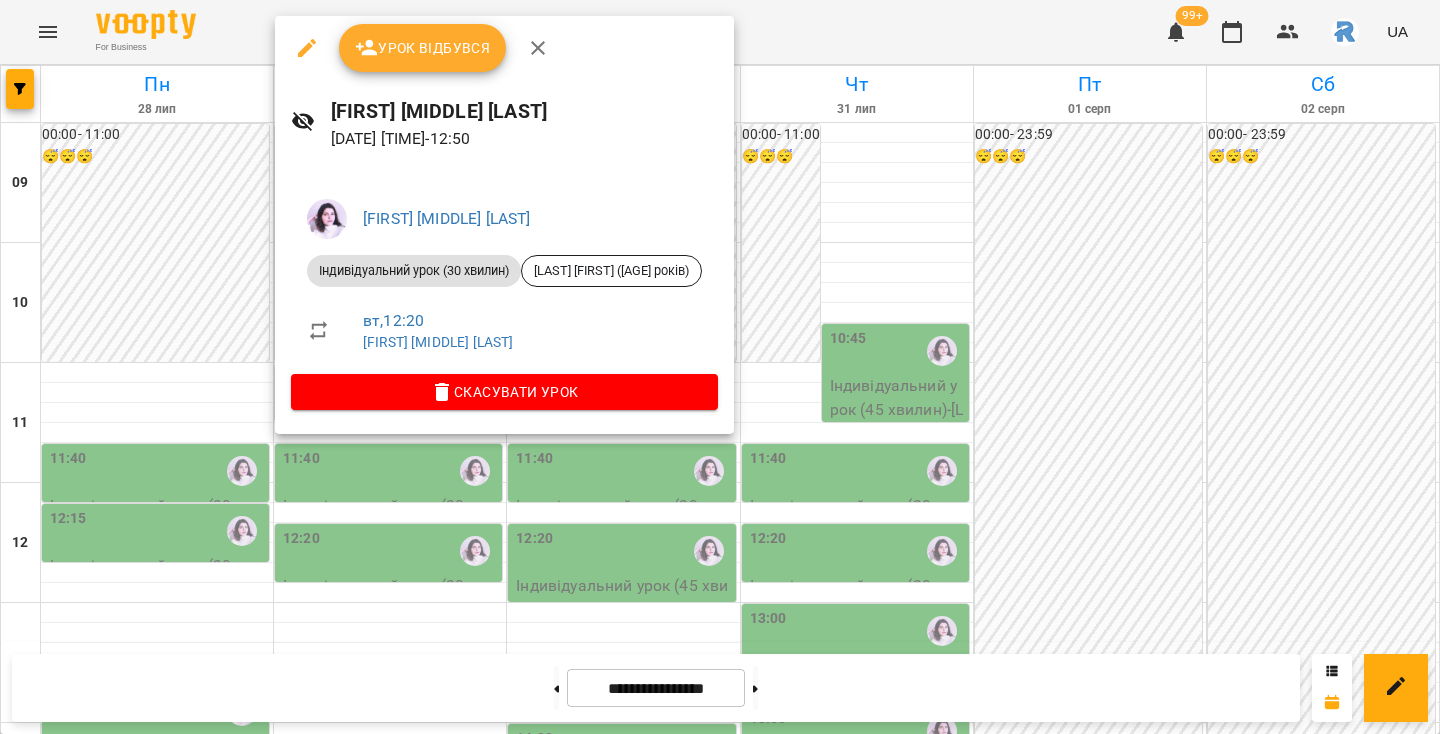 click at bounding box center [720, 367] 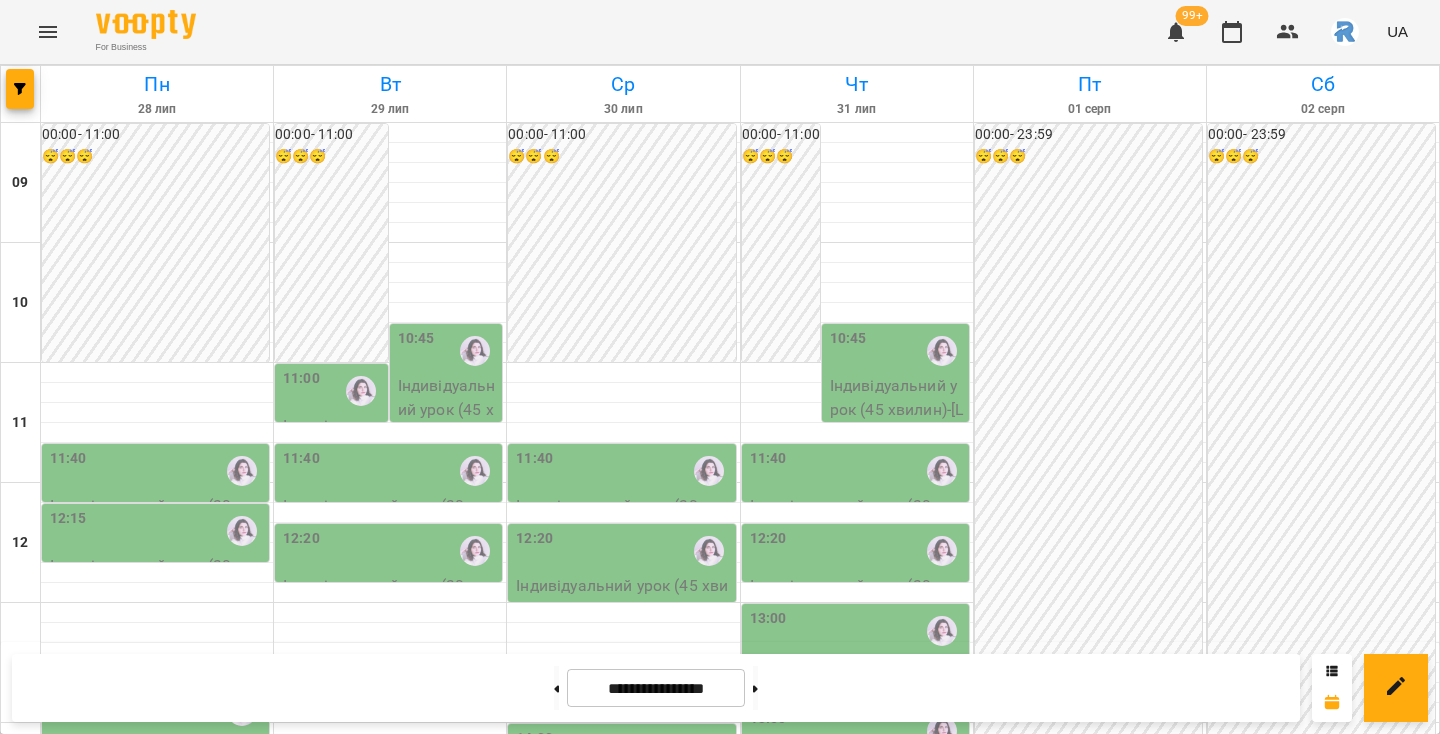 scroll, scrollTop: 148, scrollLeft: 0, axis: vertical 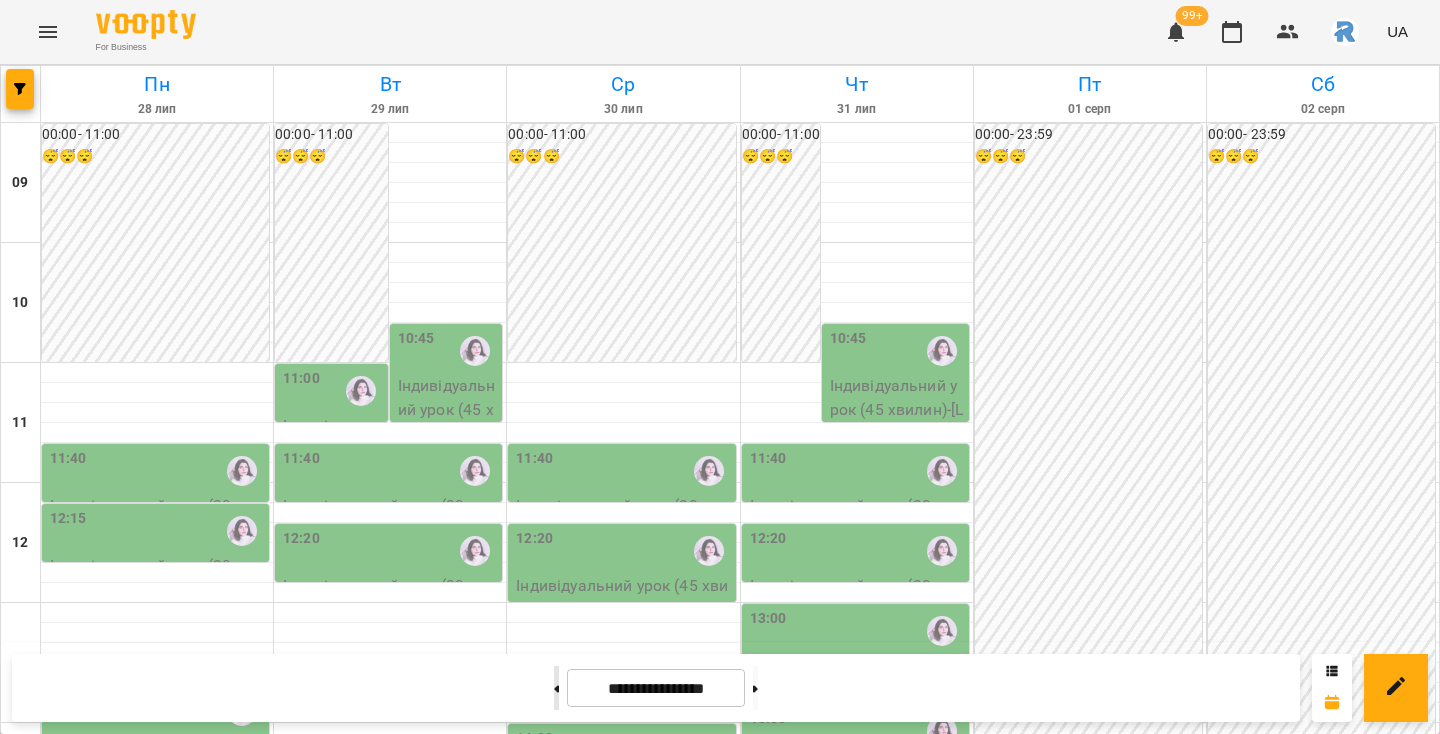 click at bounding box center (556, 688) 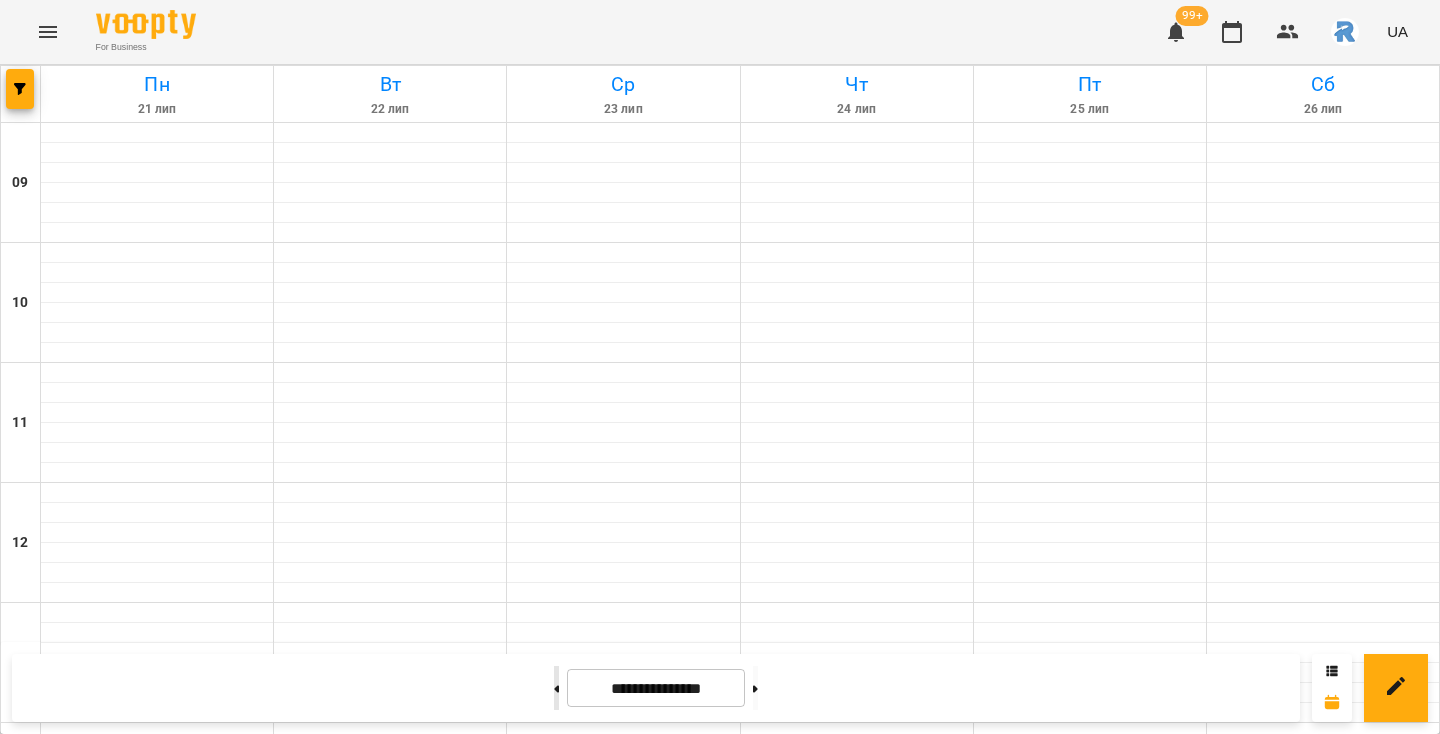 click at bounding box center (556, 688) 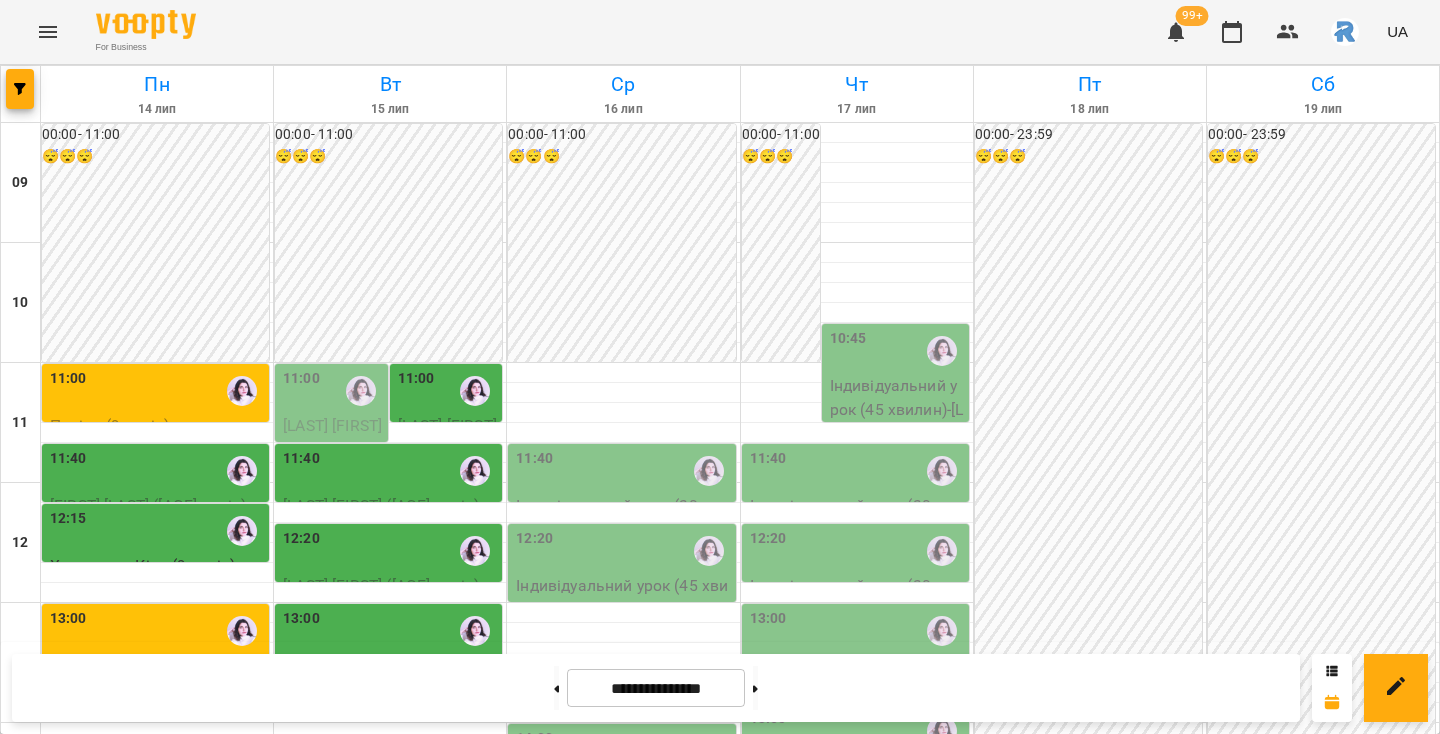 click at bounding box center [361, 391] 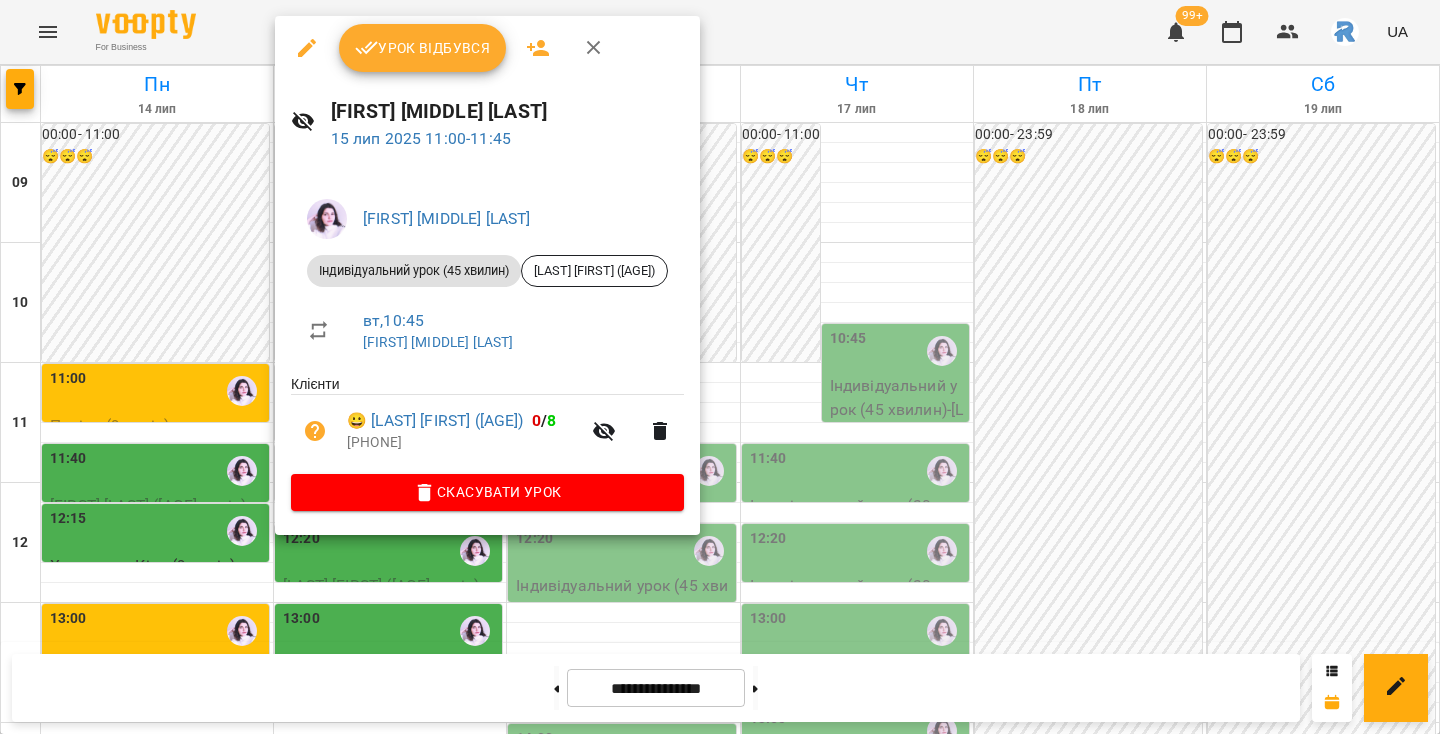 click at bounding box center [720, 367] 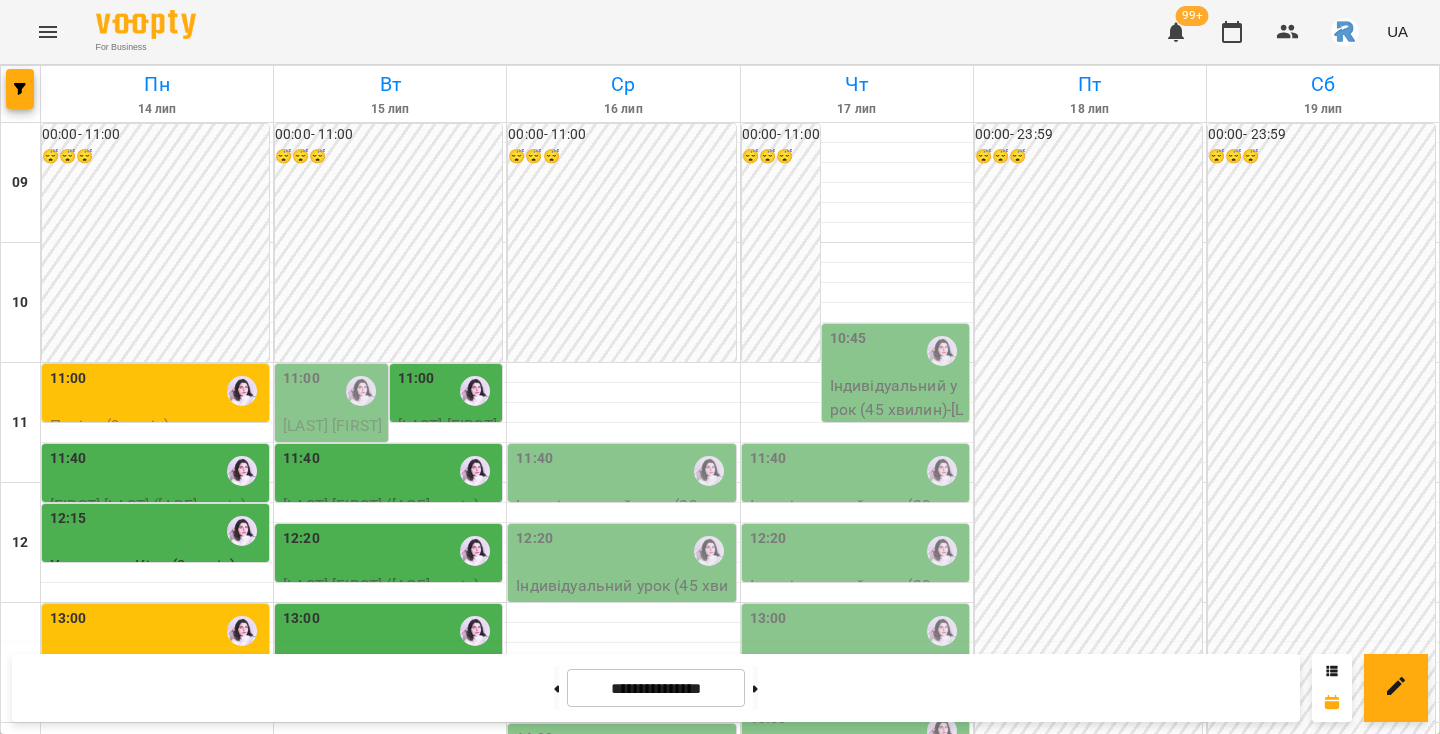 click on "11:40" at bounding box center [390, 471] 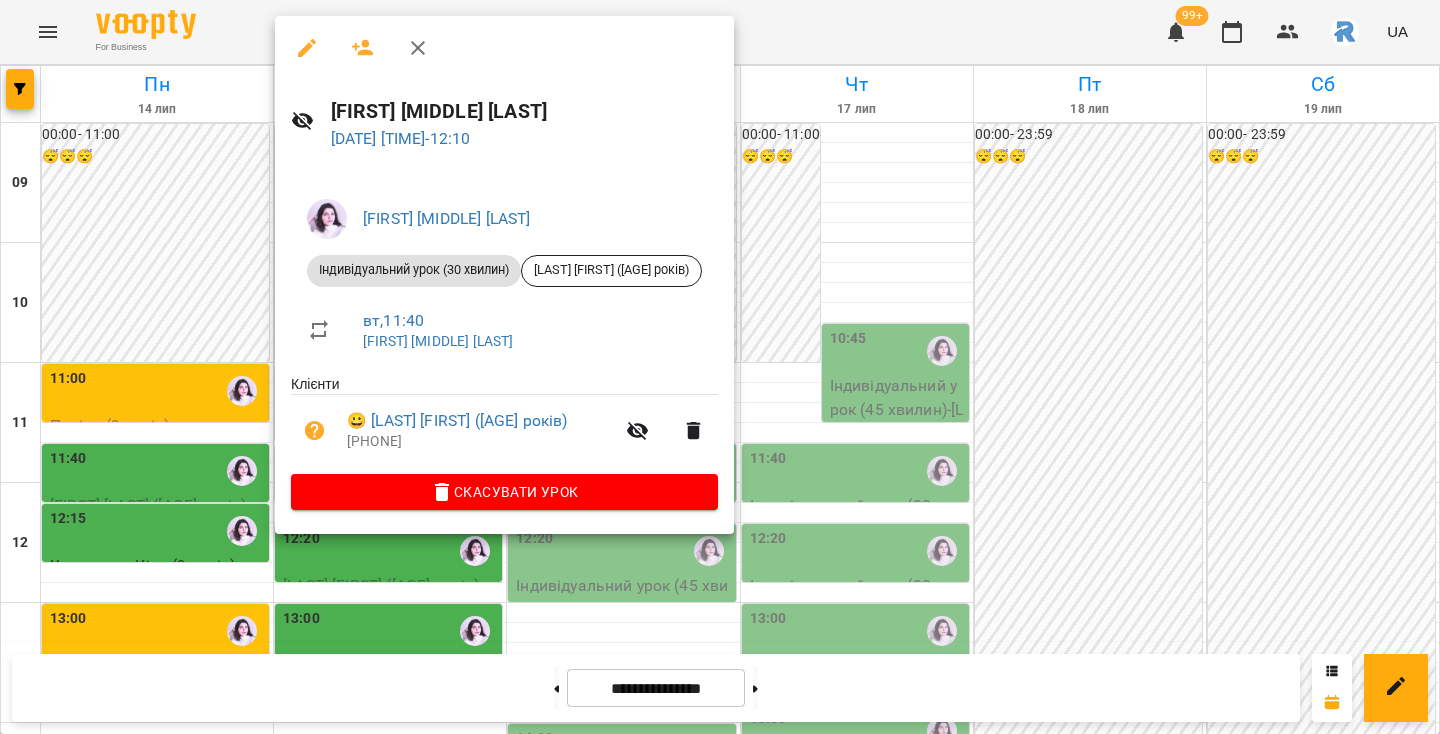 click at bounding box center [720, 367] 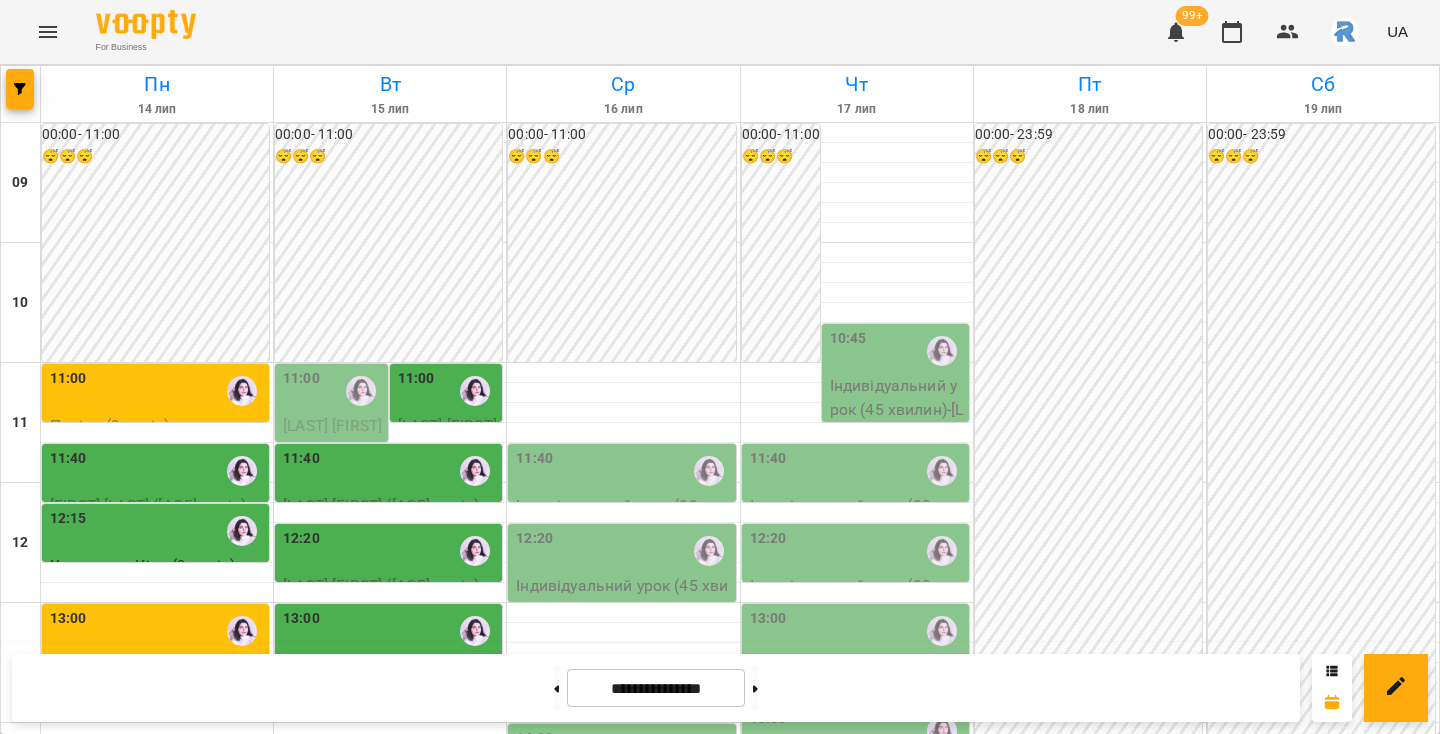 scroll, scrollTop: 227, scrollLeft: 0, axis: vertical 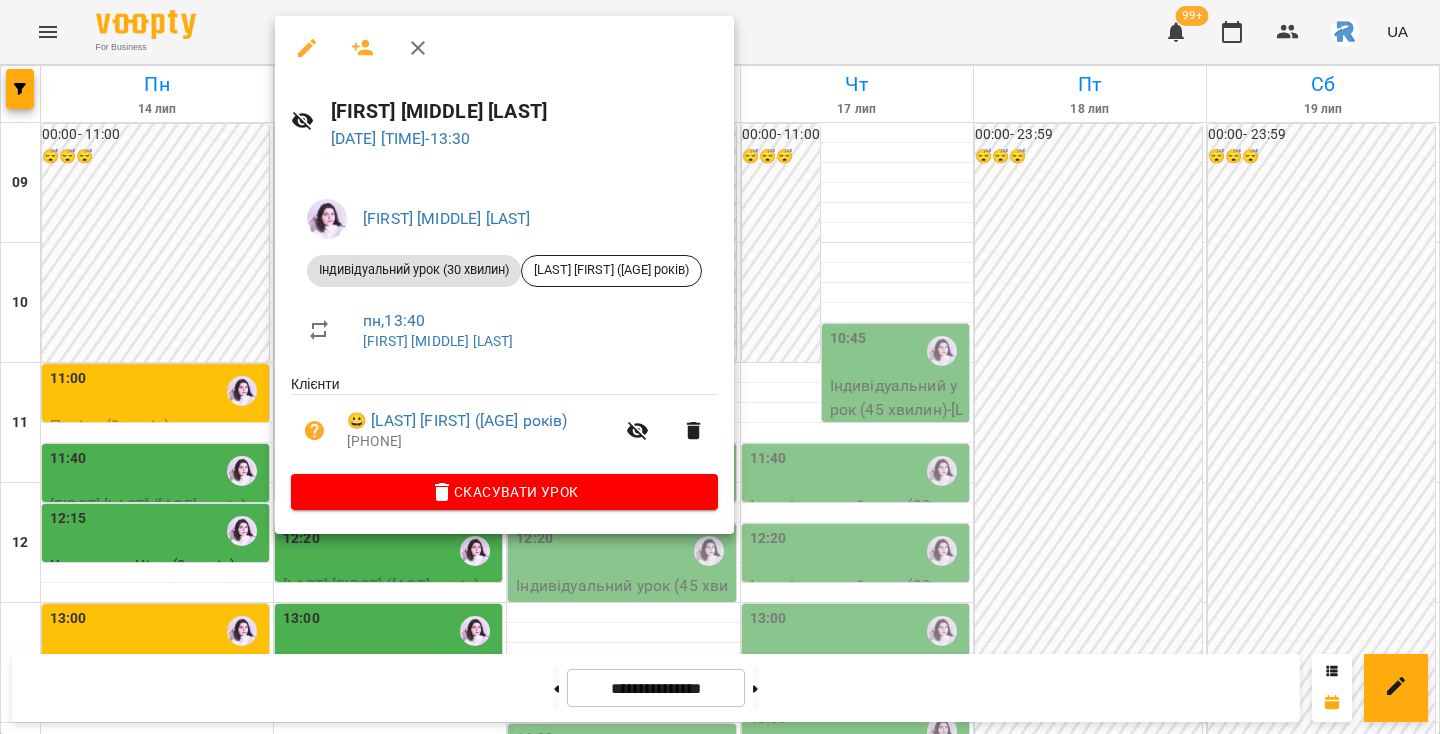 click at bounding box center (720, 367) 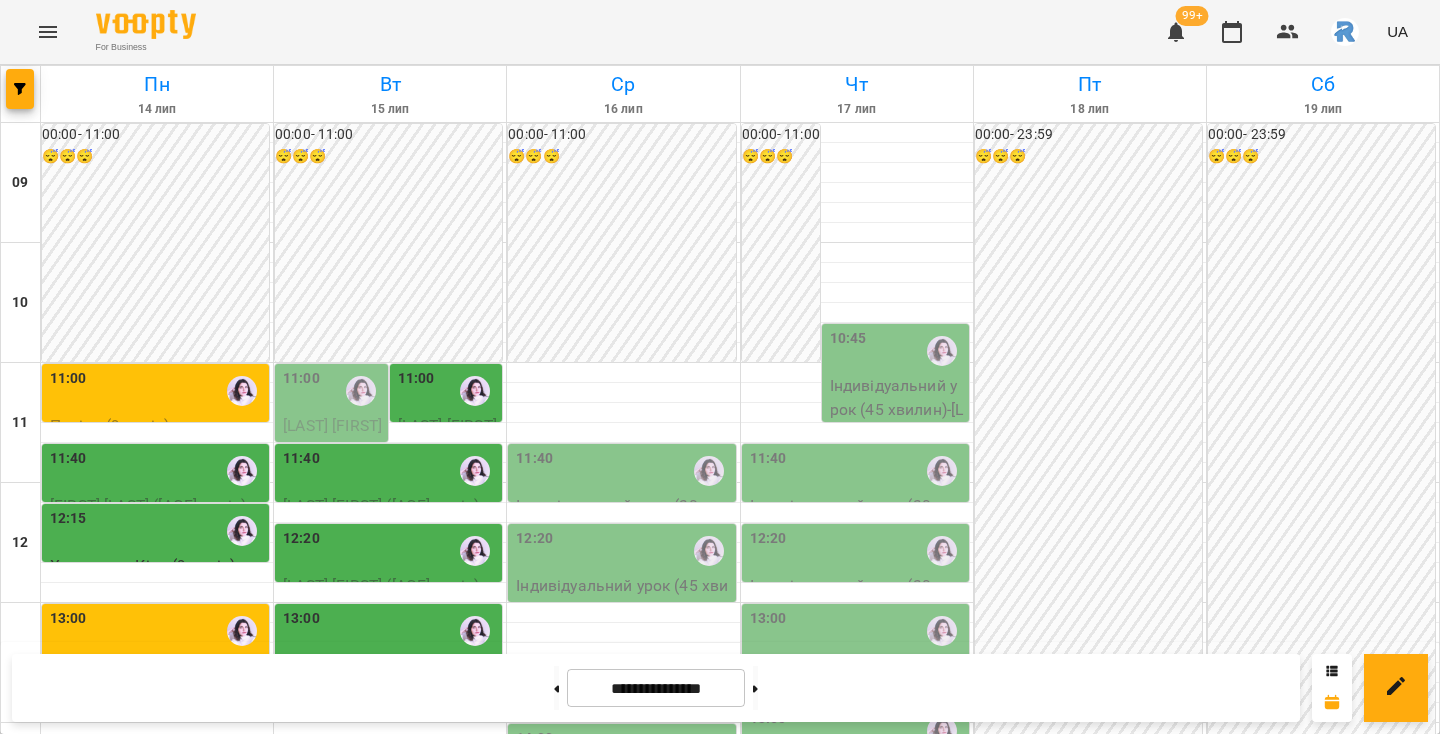 click at bounding box center (475, 551) 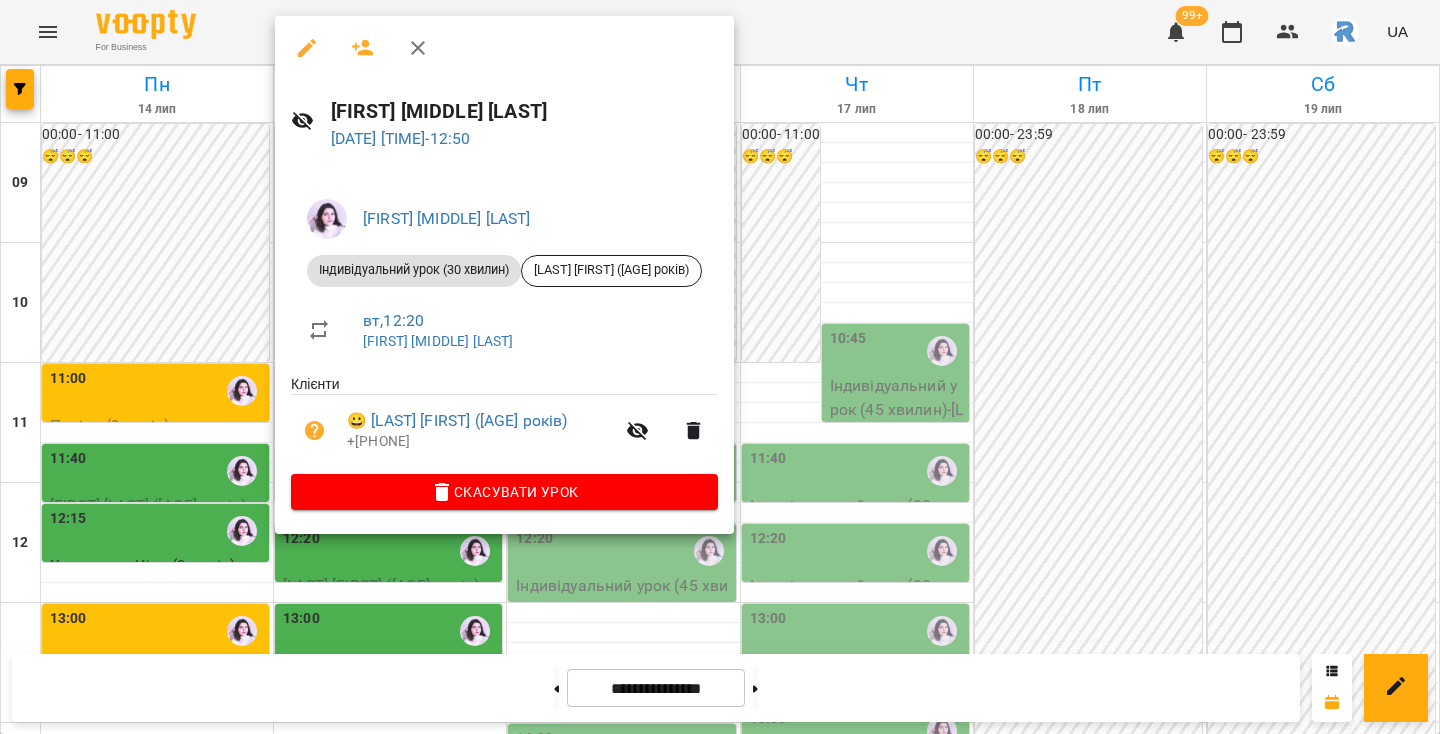 click at bounding box center [720, 367] 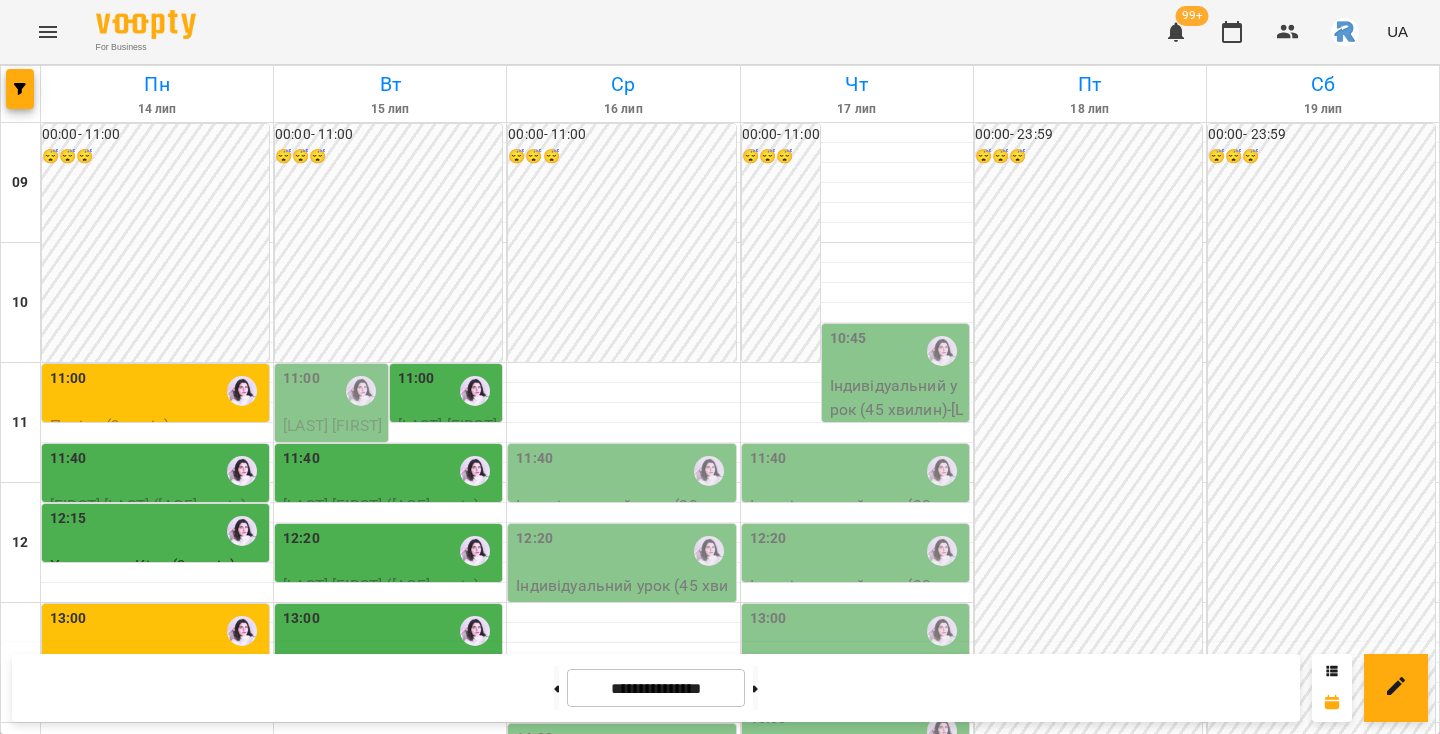 click on "11:40" at bounding box center (390, 471) 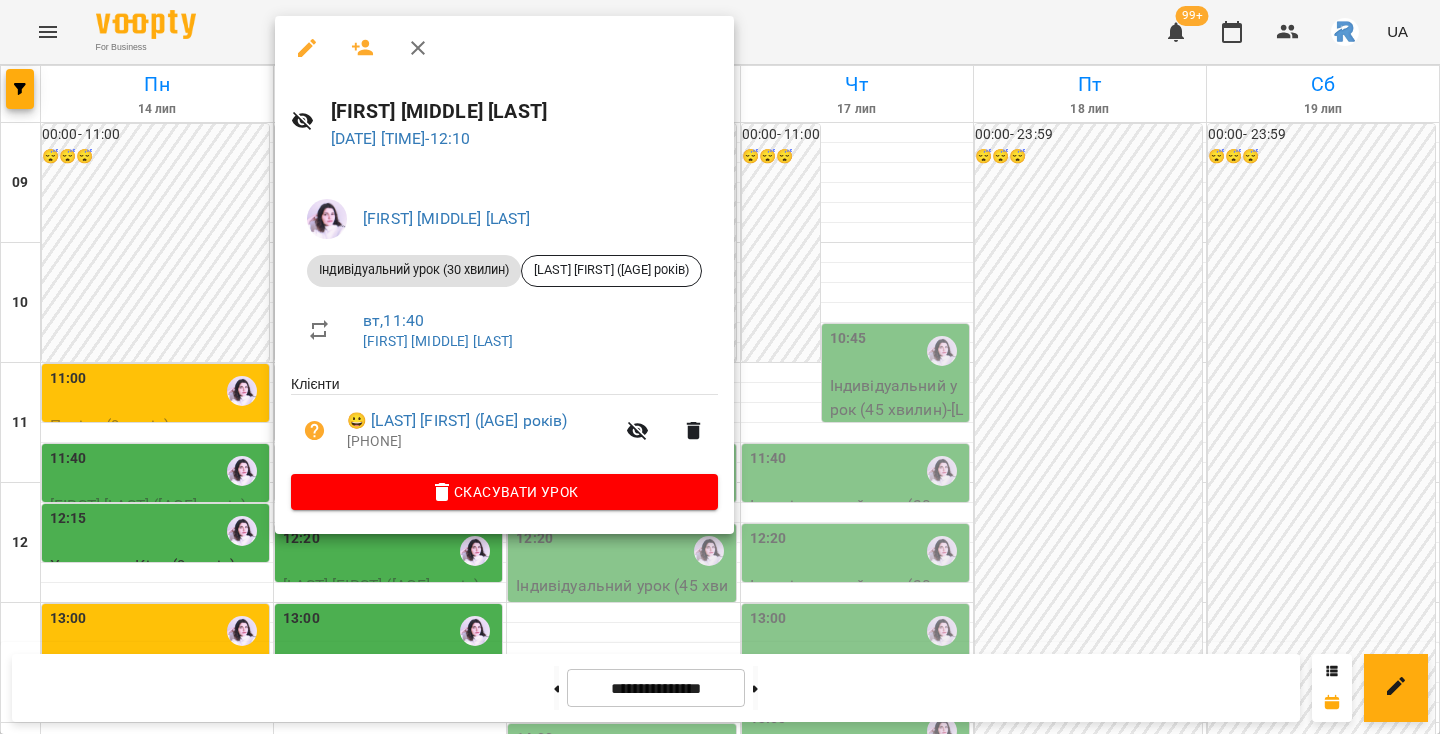 click at bounding box center [720, 367] 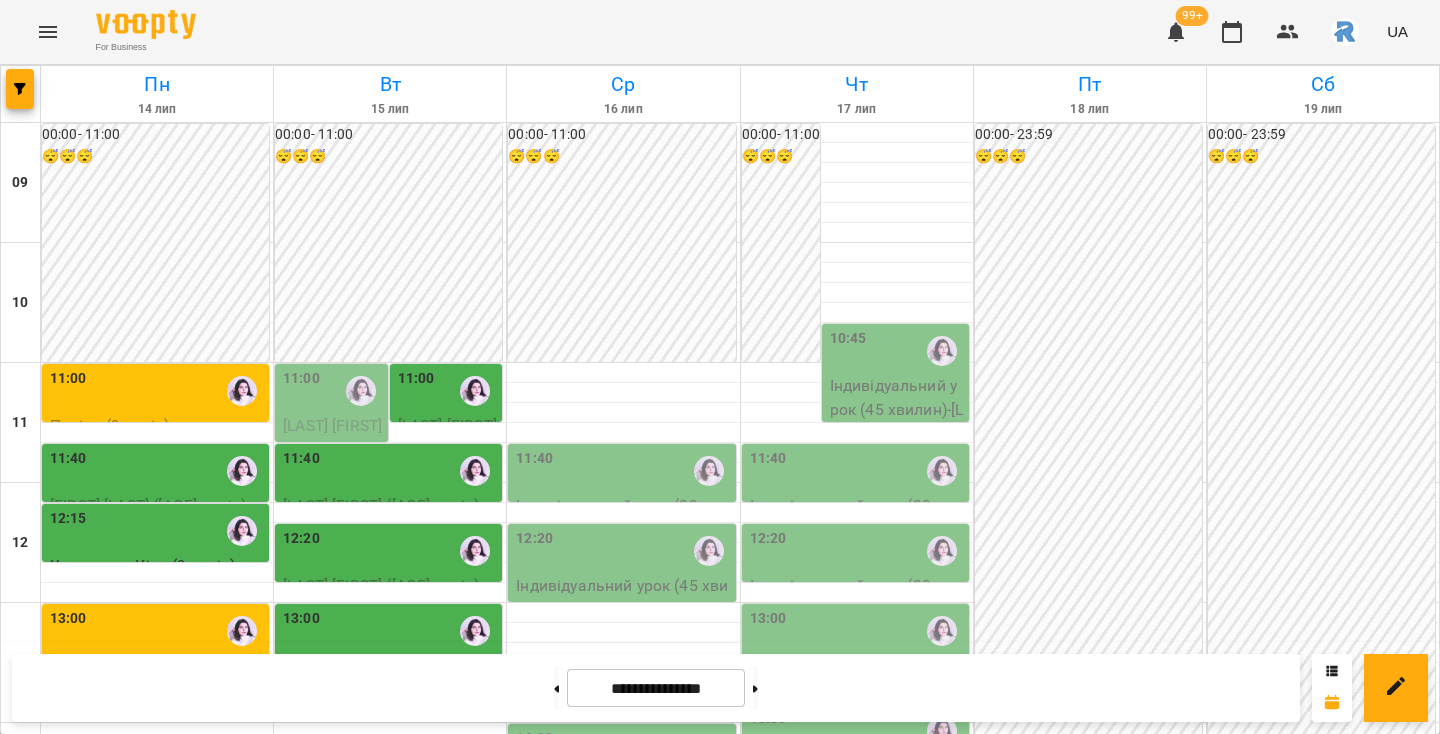 click at bounding box center (361, 391) 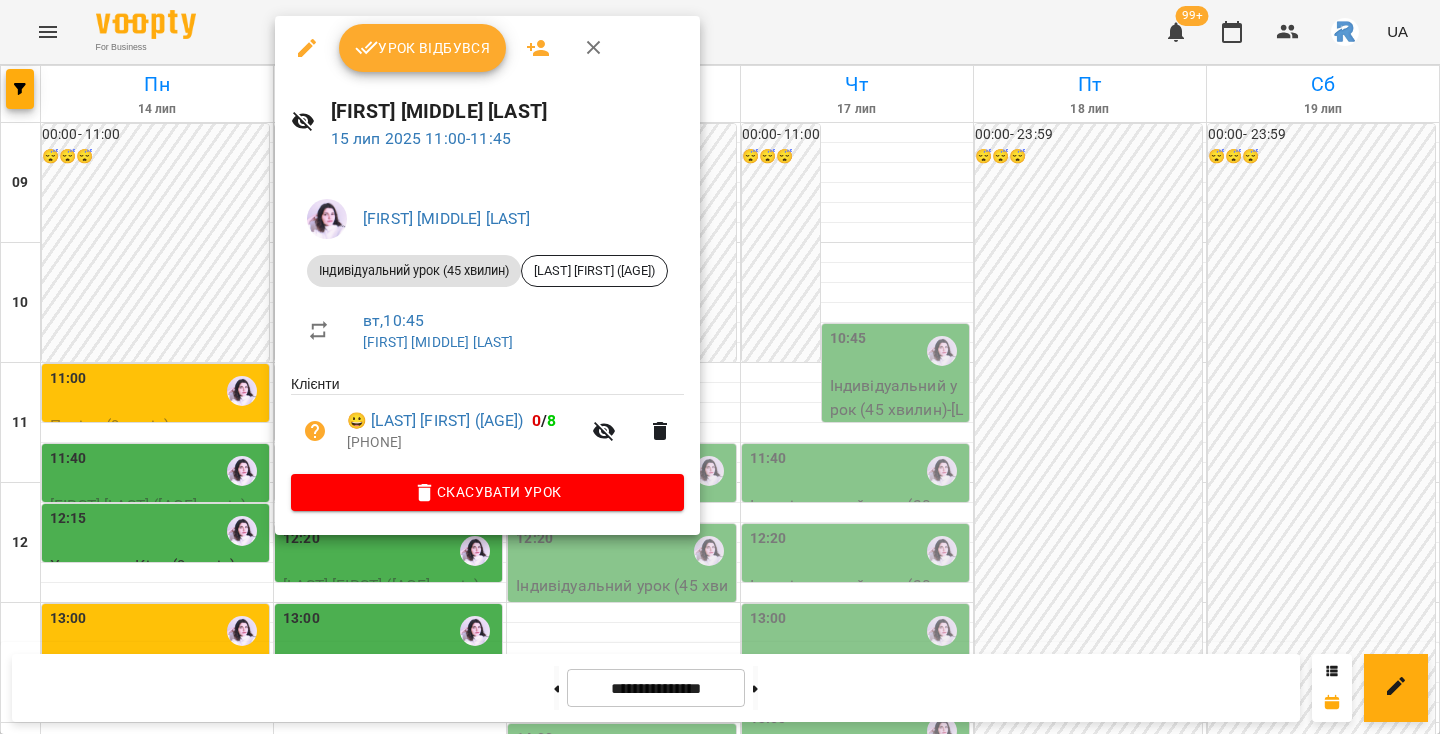 click at bounding box center (720, 367) 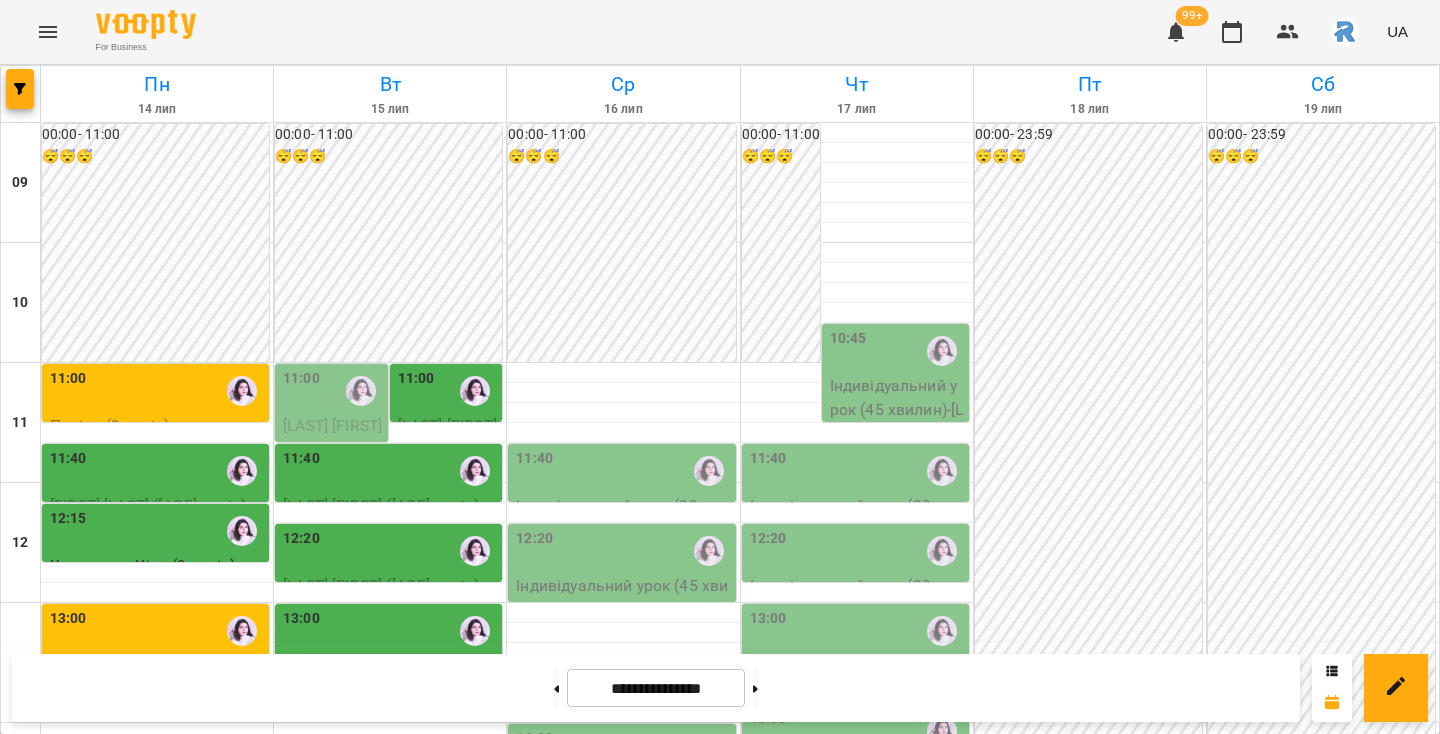 click on "11:40" at bounding box center [390, 471] 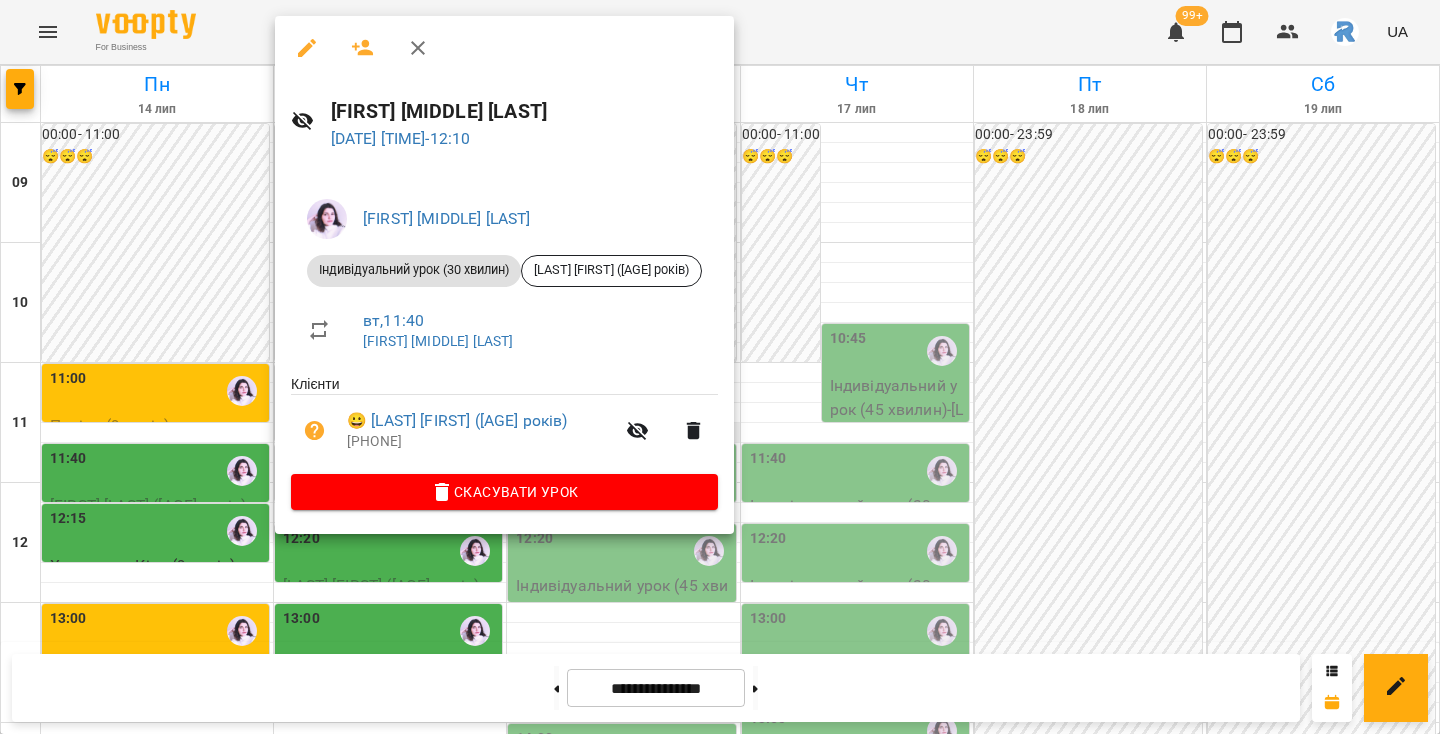 click at bounding box center (720, 367) 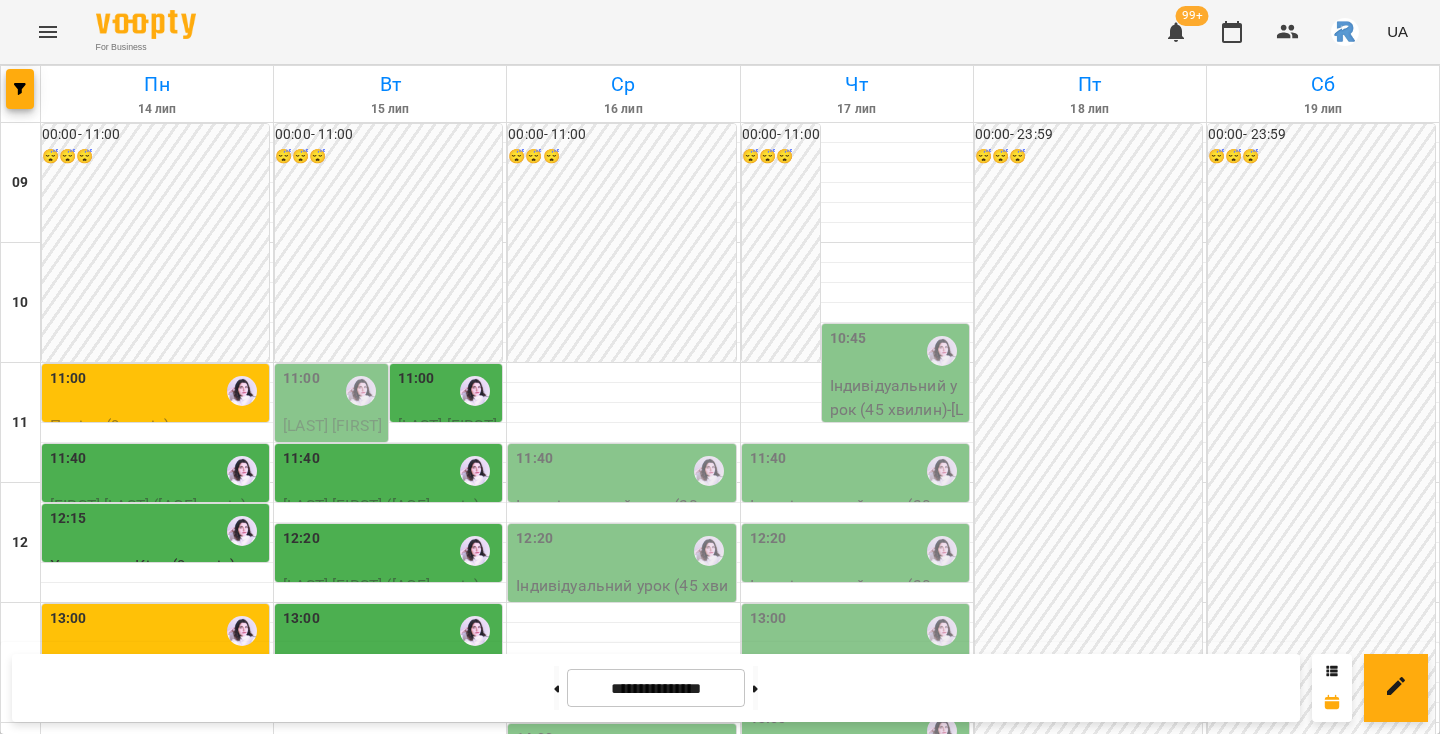 click on "13:00" at bounding box center (390, 631) 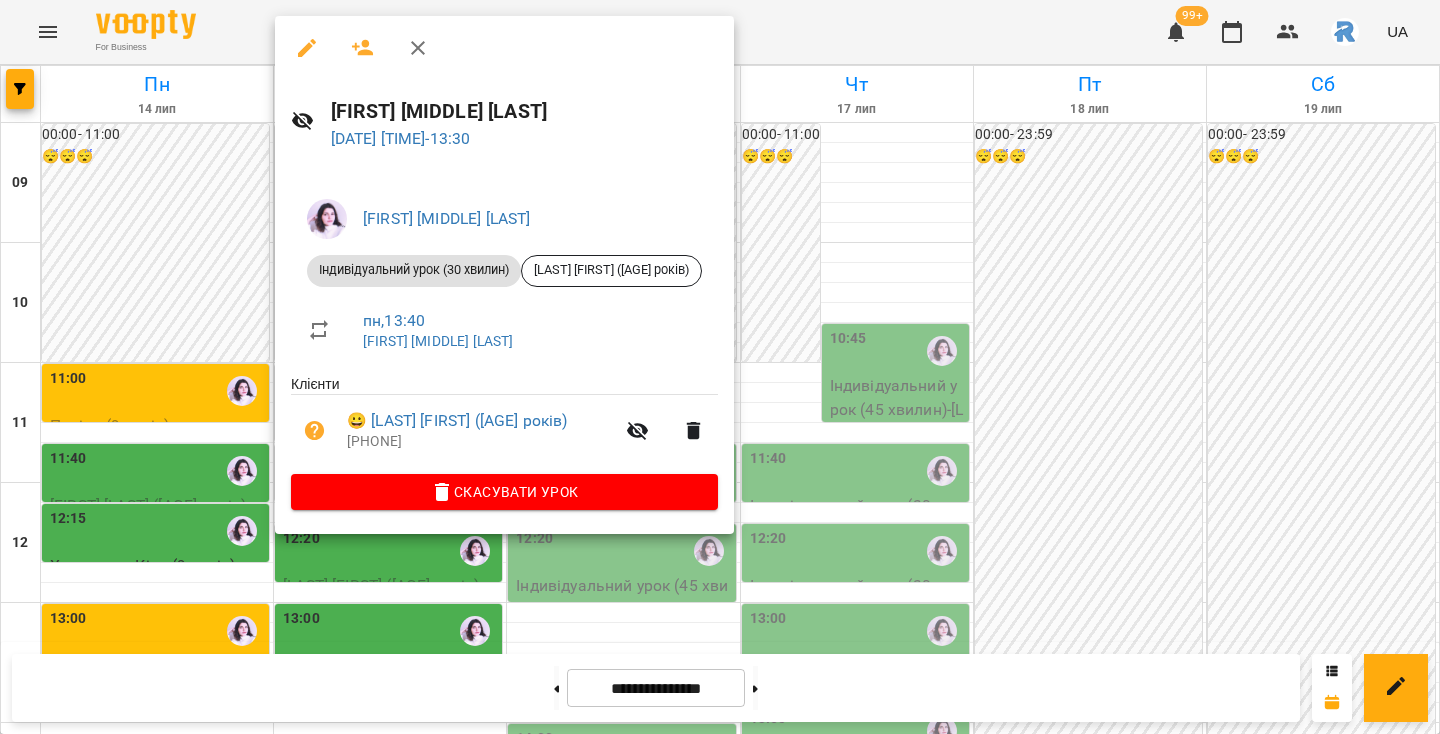 click at bounding box center (720, 367) 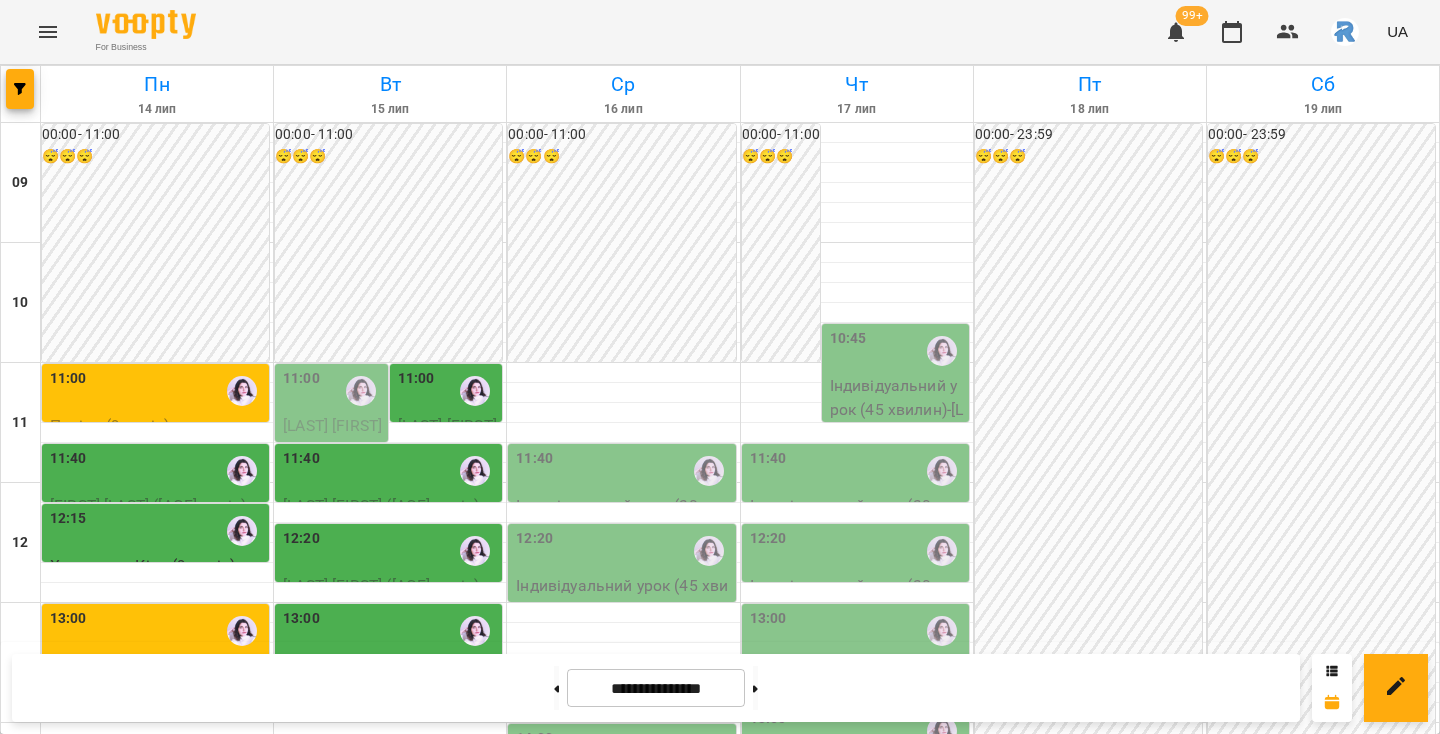 click at bounding box center (475, 391) 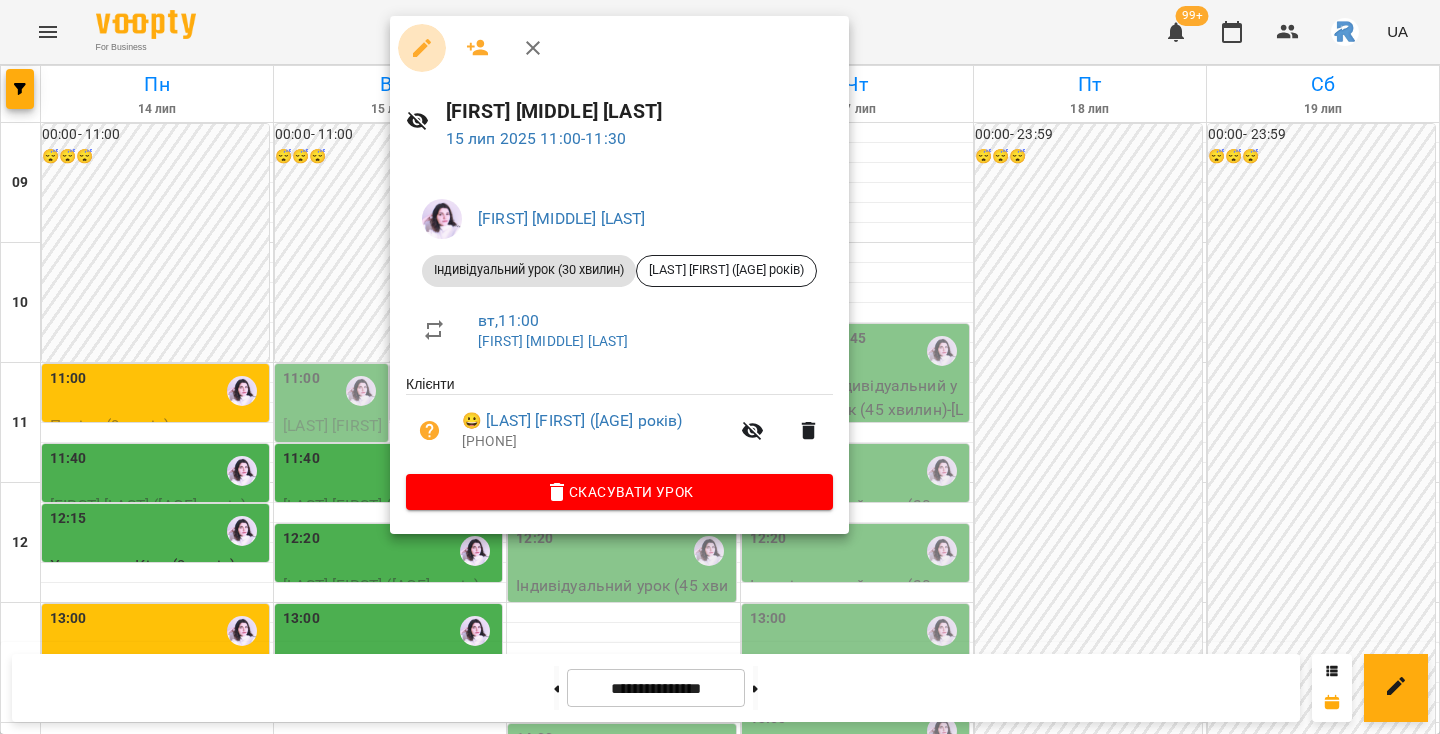 click at bounding box center (422, 48) 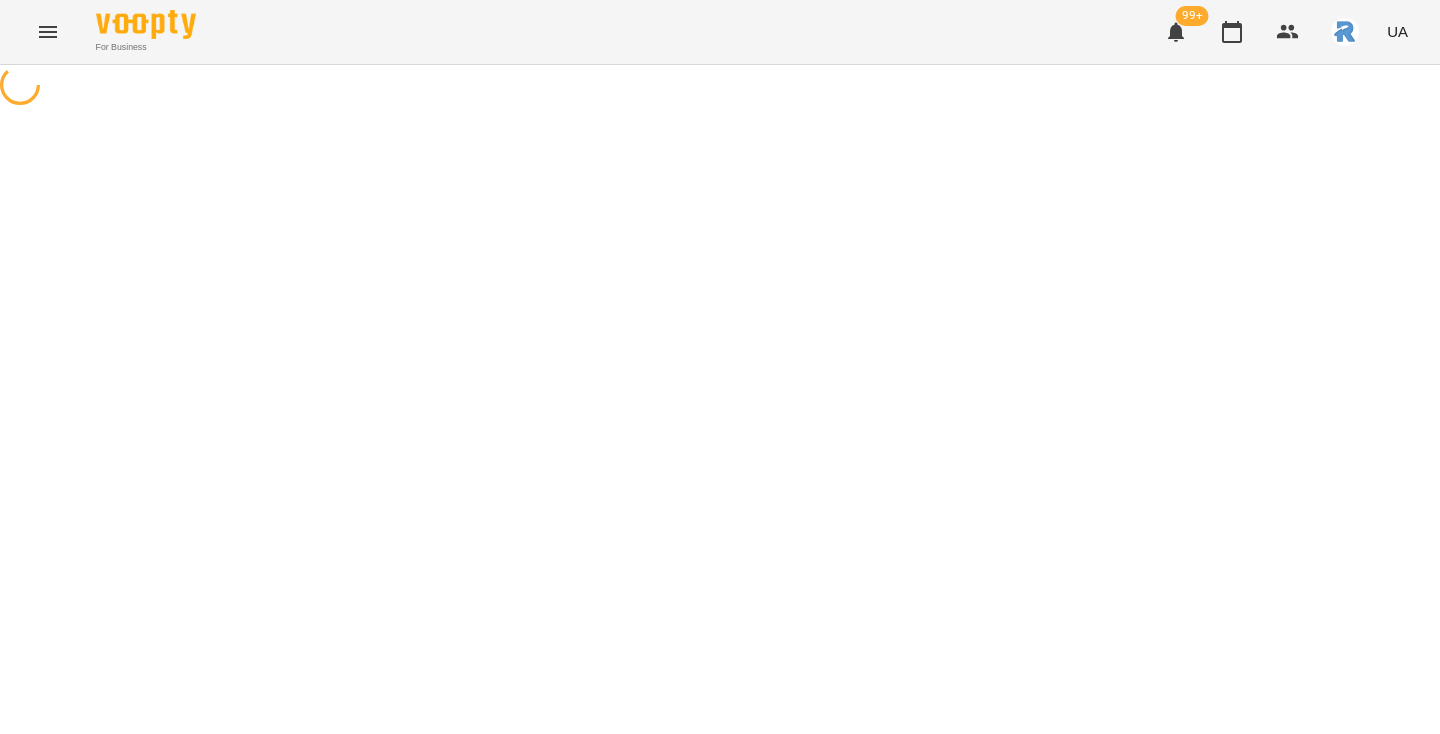 select on "**********" 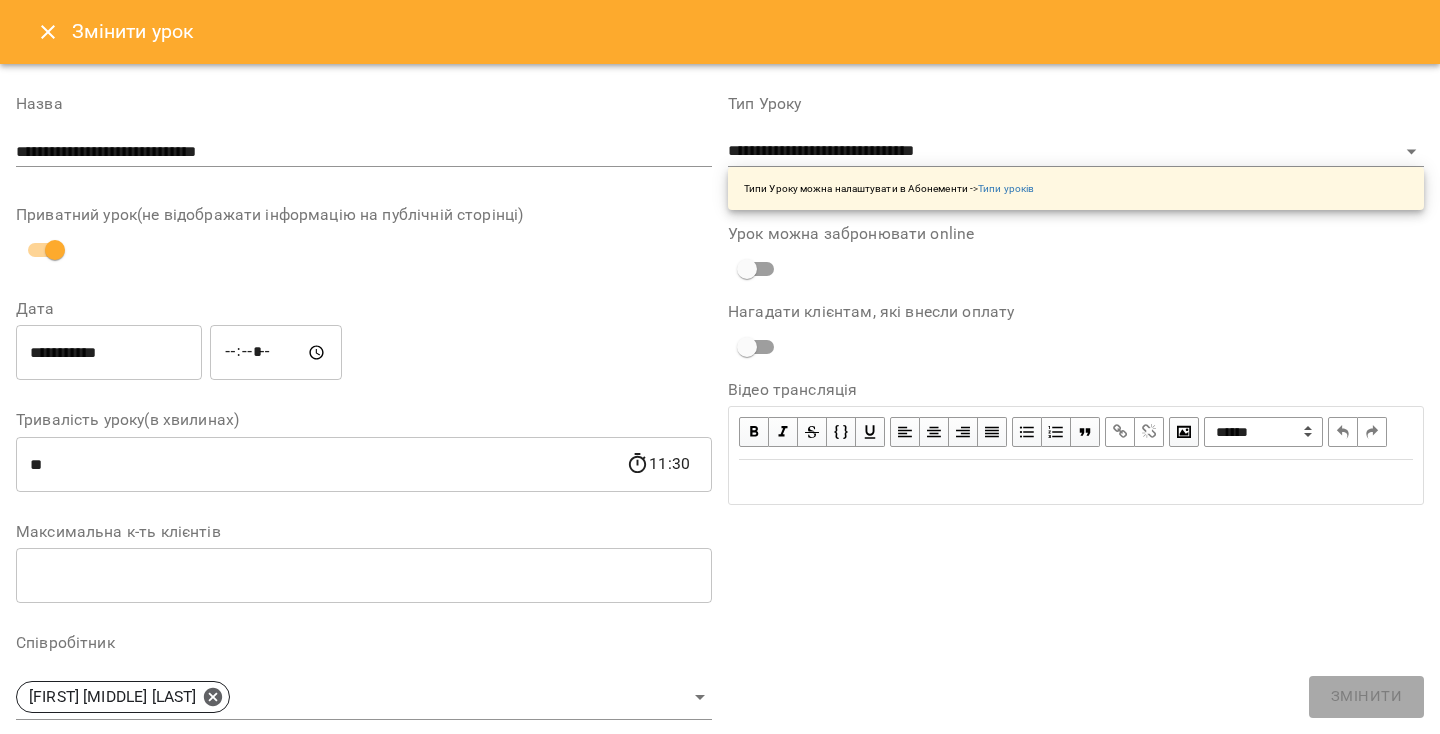 click on "*****" at bounding box center (276, 353) 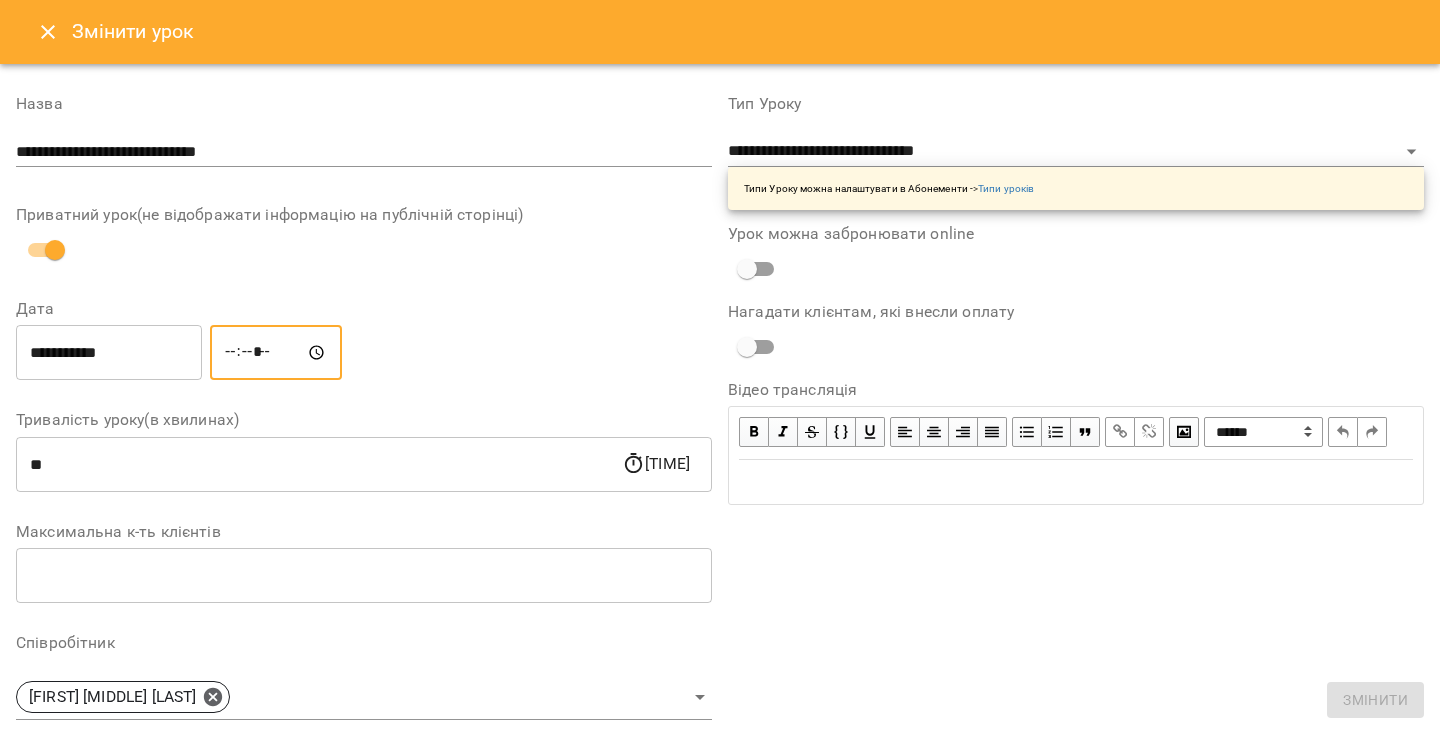 type on "*****" 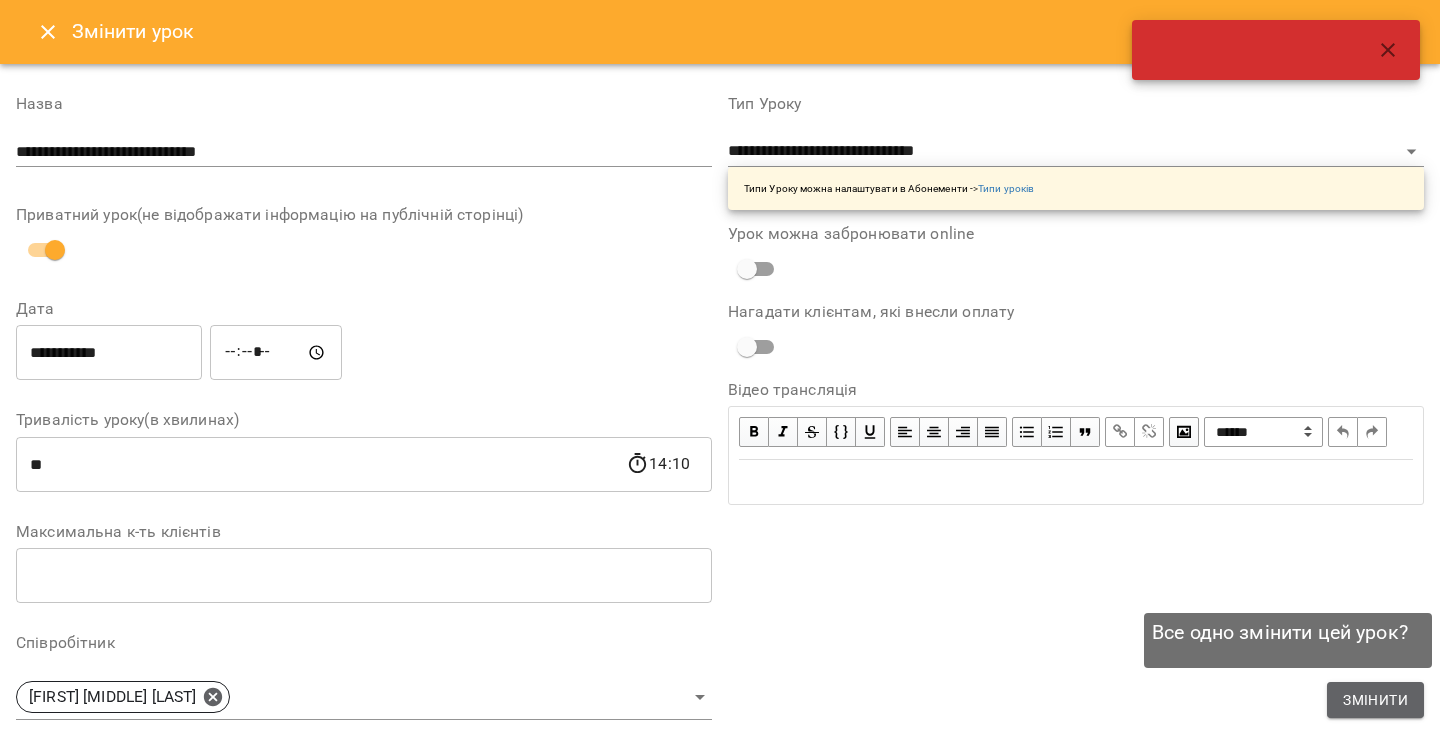 click on "Змінити" at bounding box center [1375, 700] 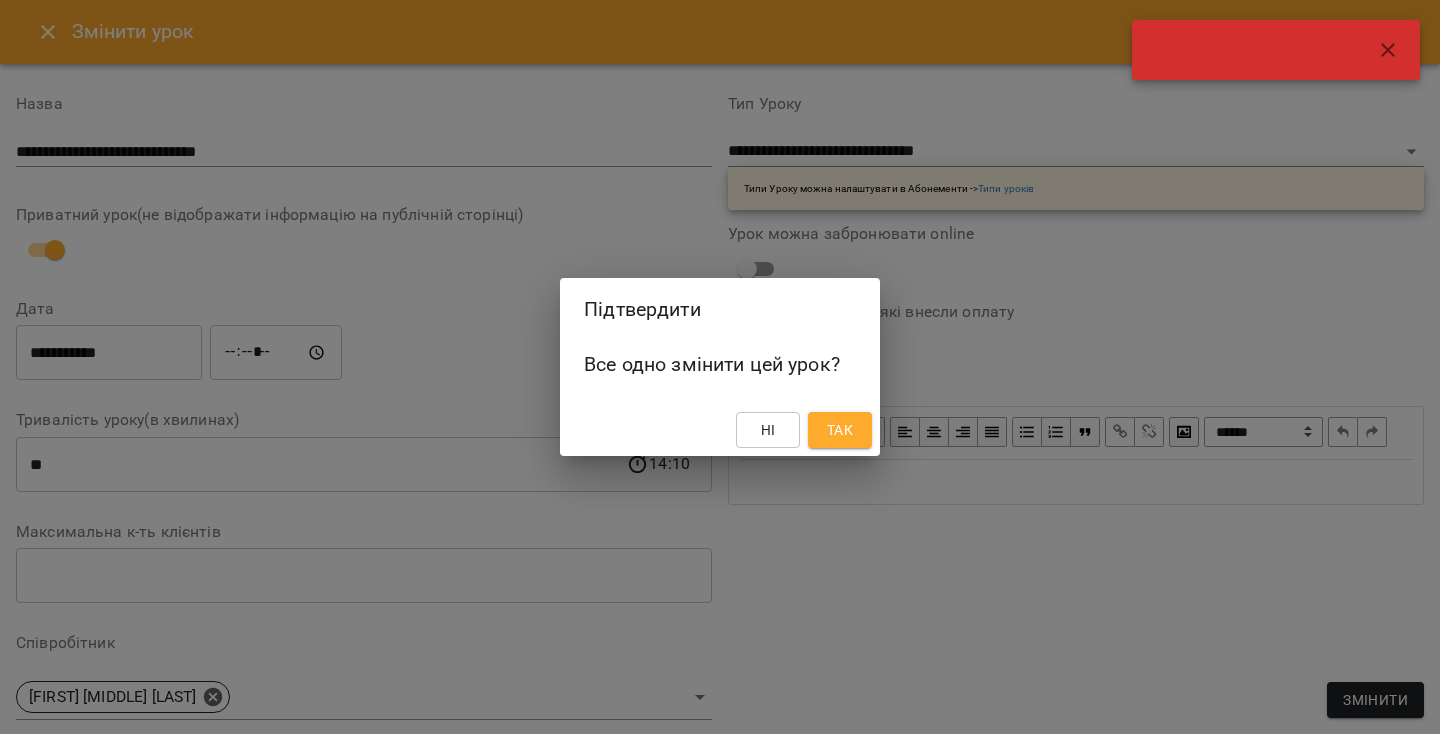 click on "Так" at bounding box center (840, 430) 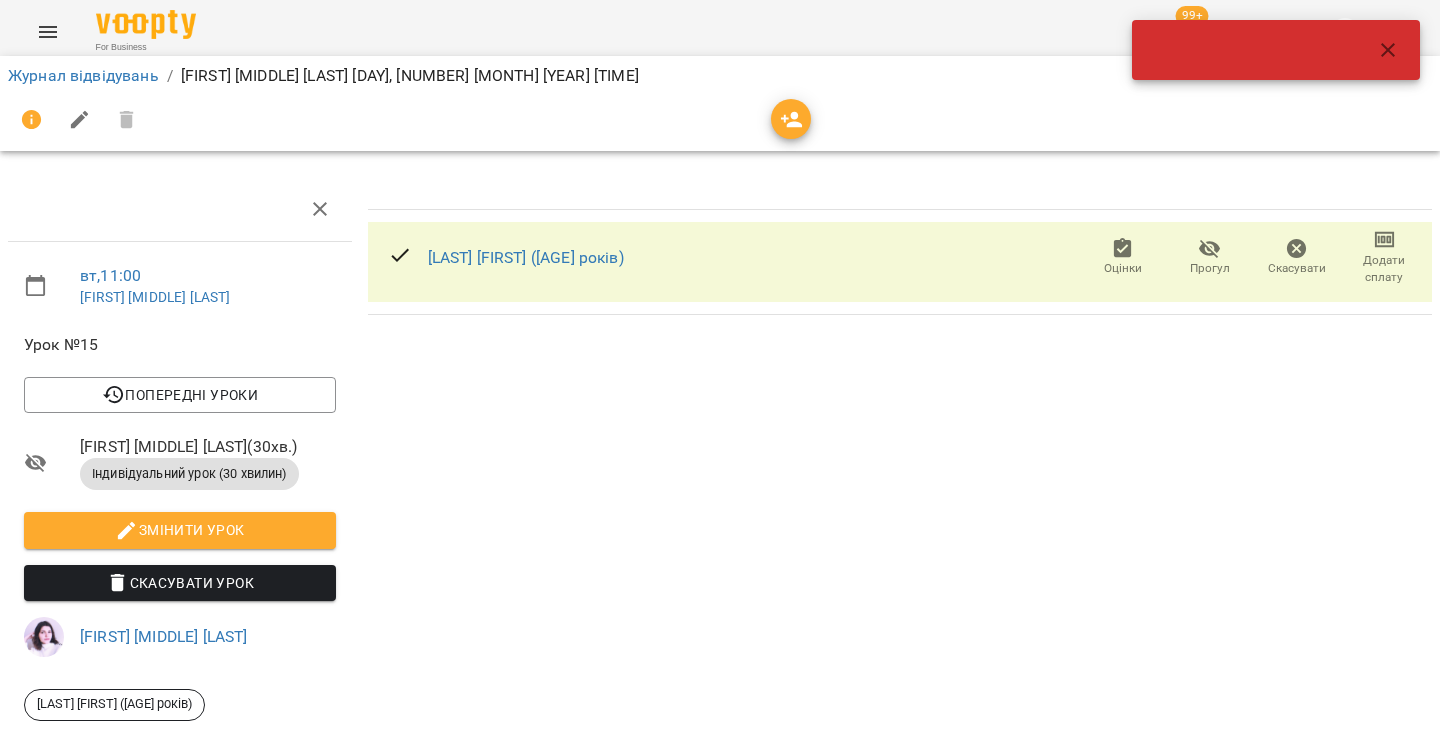 click 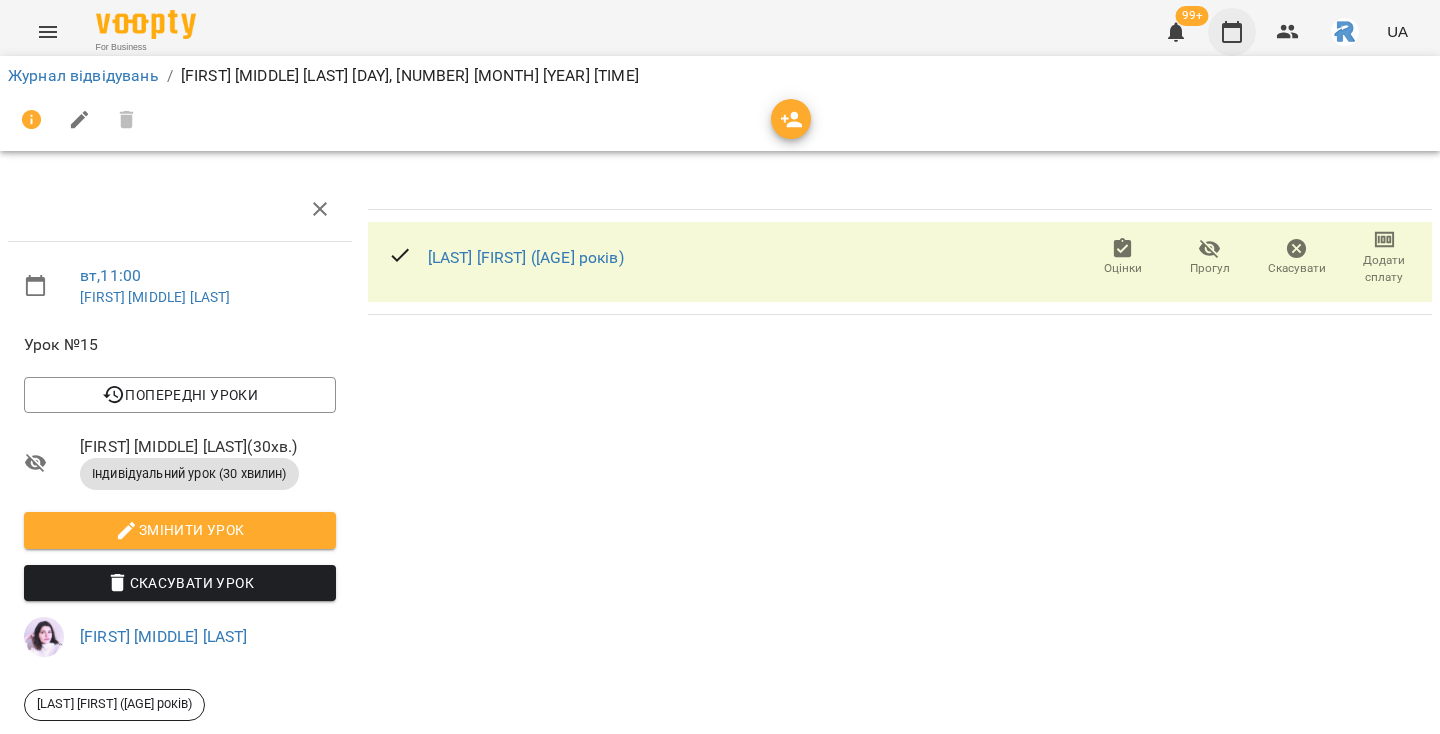 click 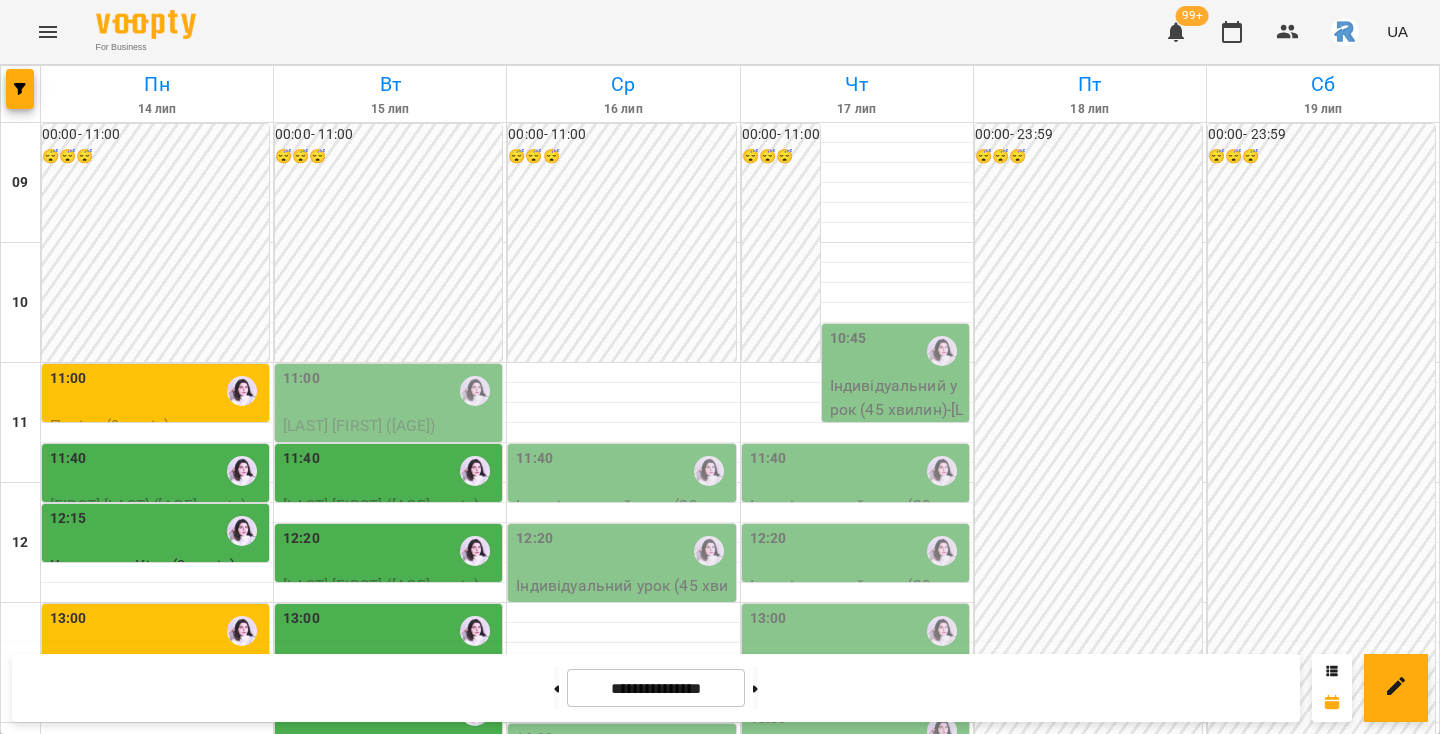 scroll, scrollTop: 205, scrollLeft: 0, axis: vertical 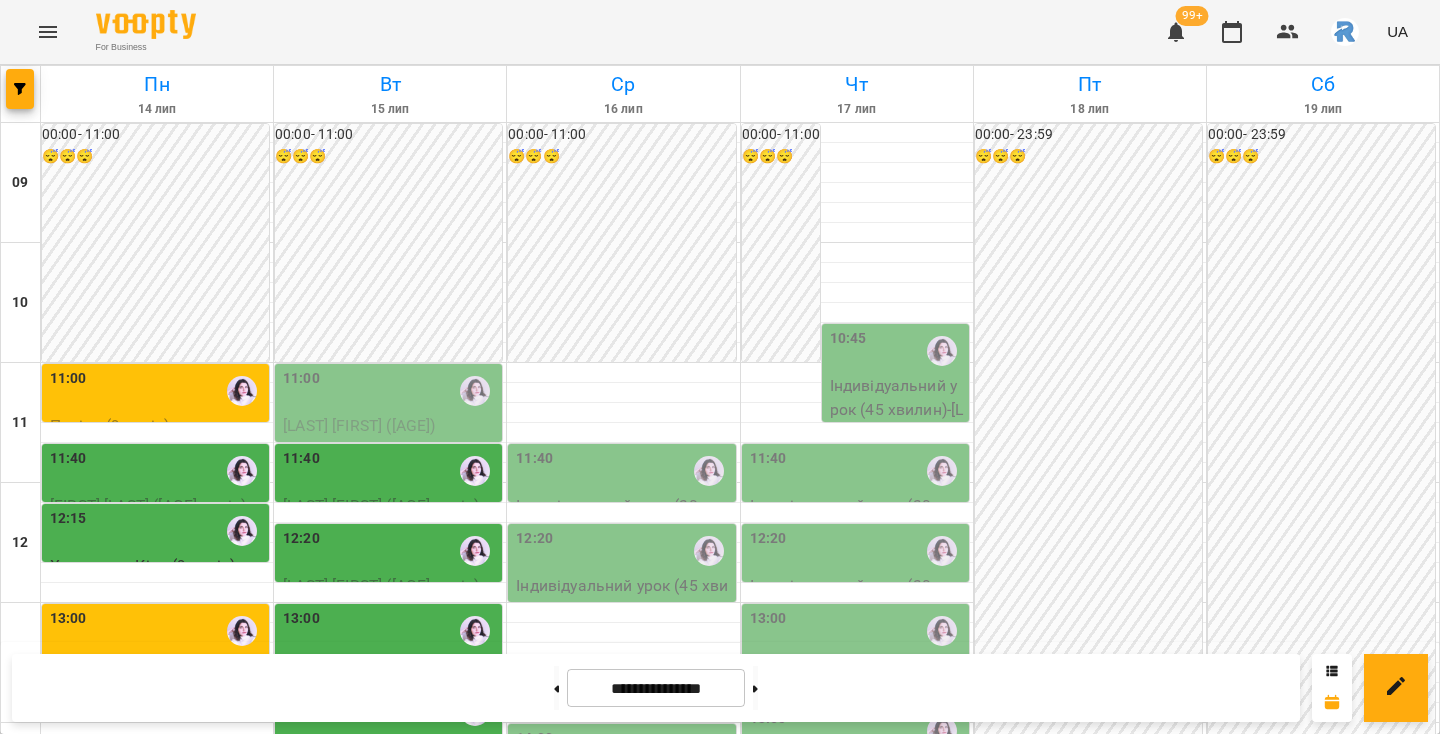 click on "13:40" at bounding box center (390, 711) 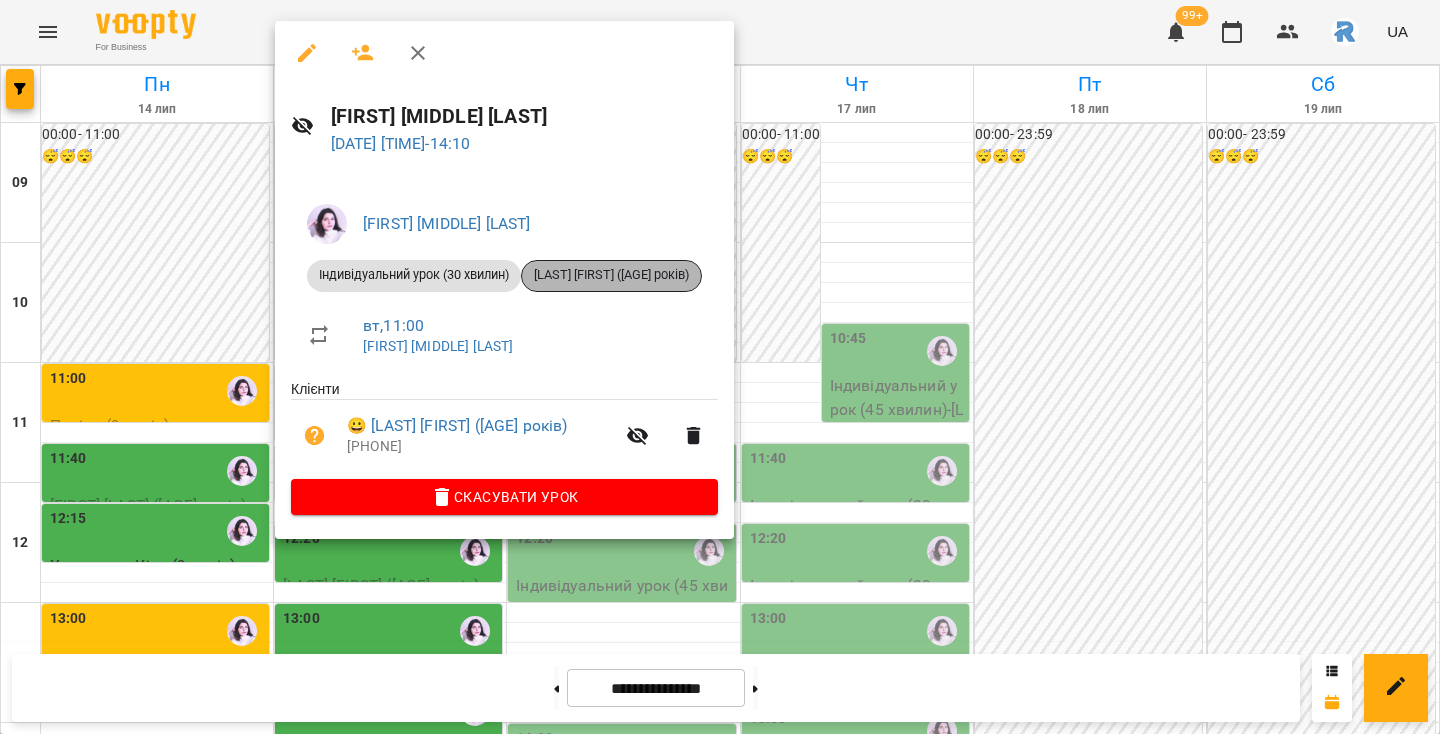 click on "[LAST] [FIRST] ([AGE] років)" at bounding box center [611, 276] 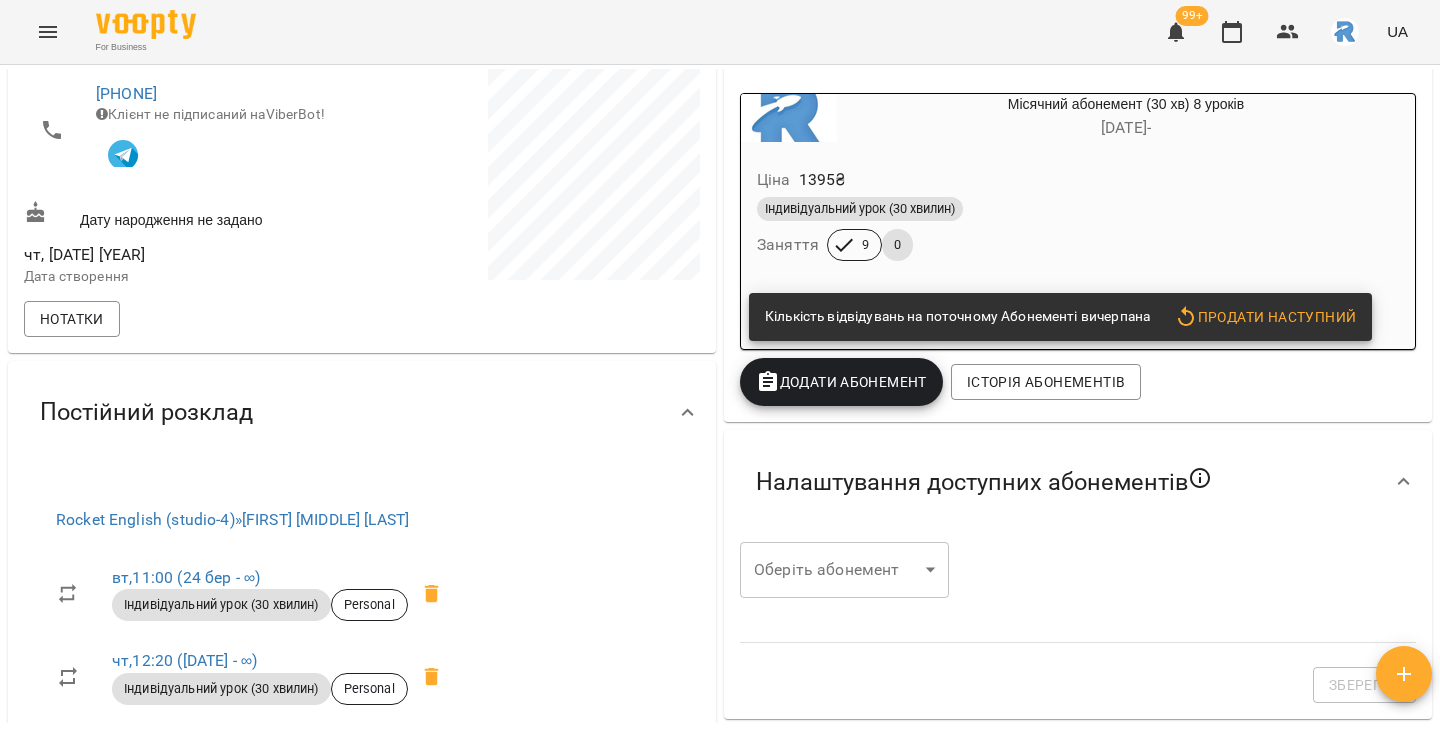 scroll, scrollTop: 644, scrollLeft: 0, axis: vertical 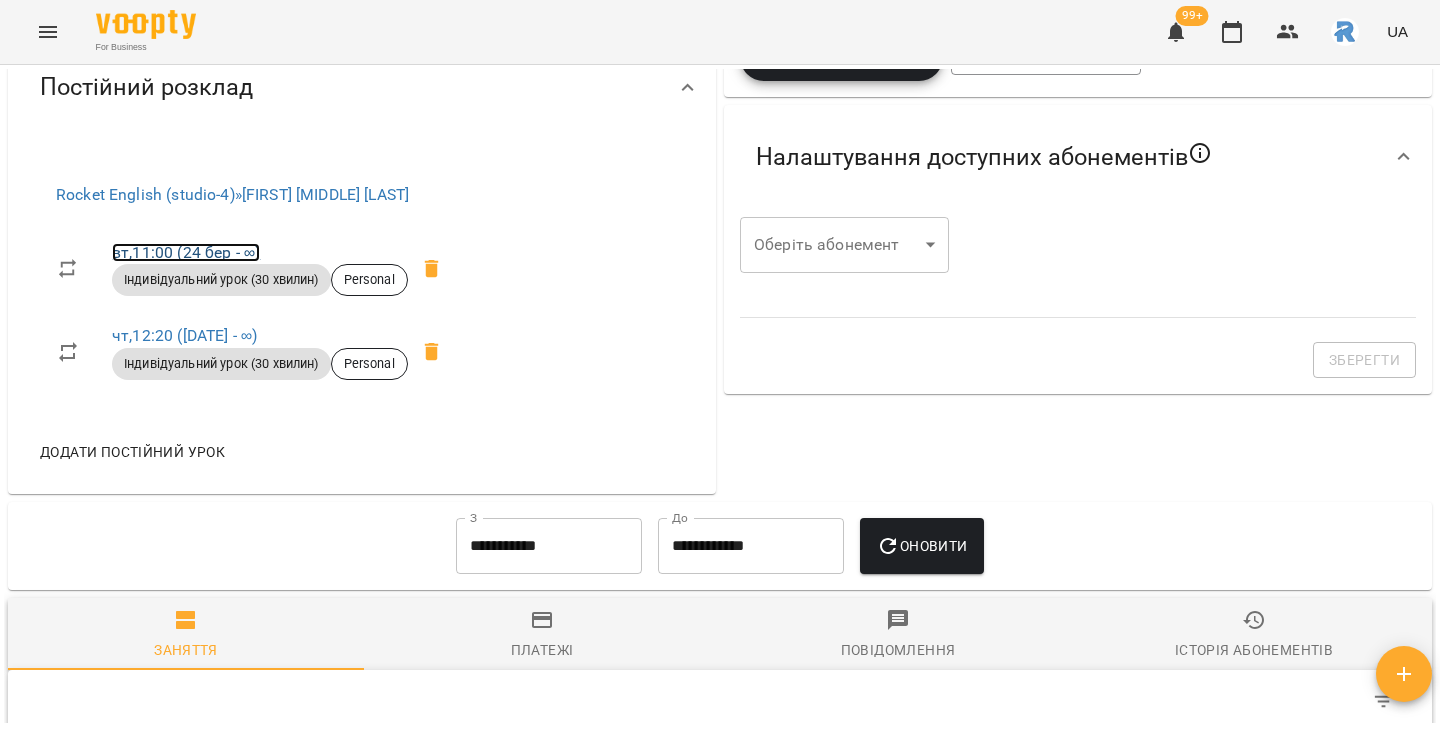 click on "вт ,  [TIME]   ([DATE] - ∞)" at bounding box center (186, 252) 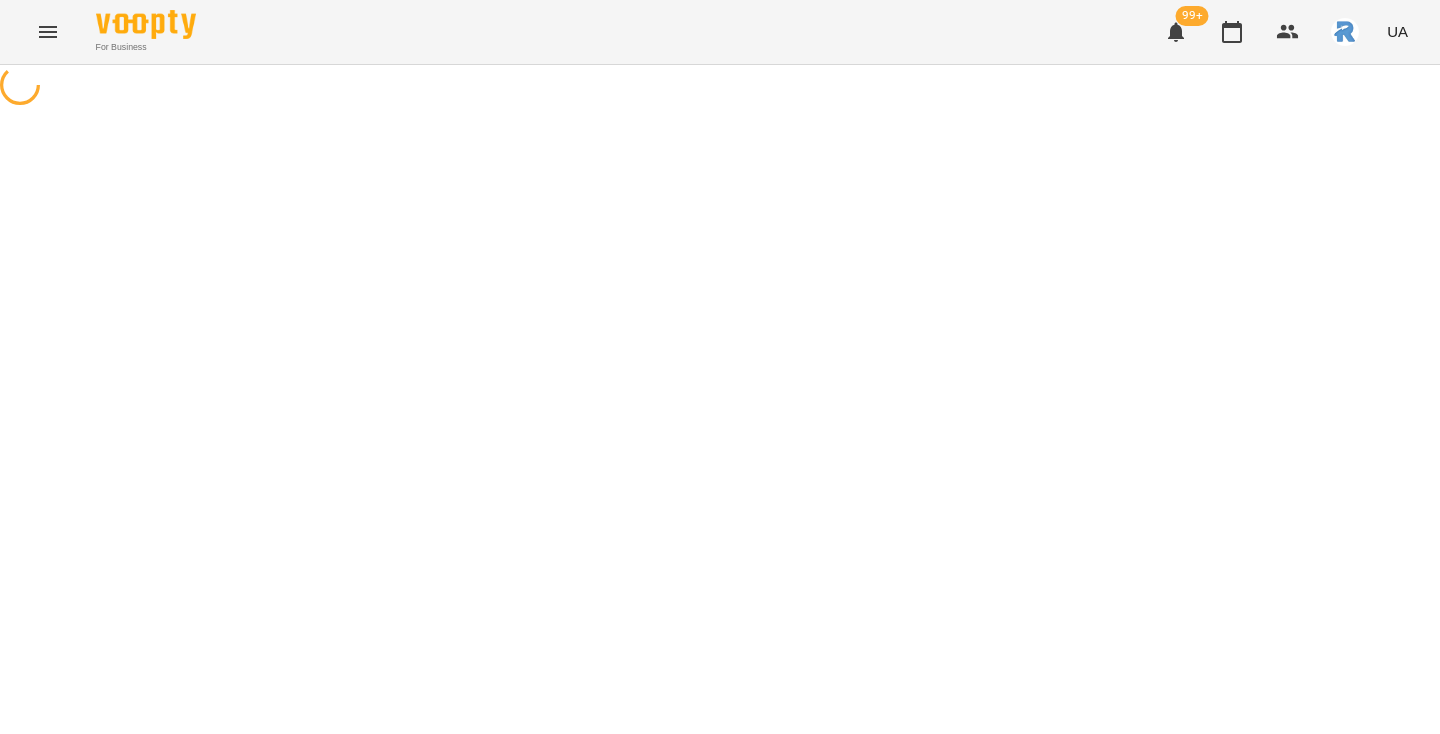 select on "*" 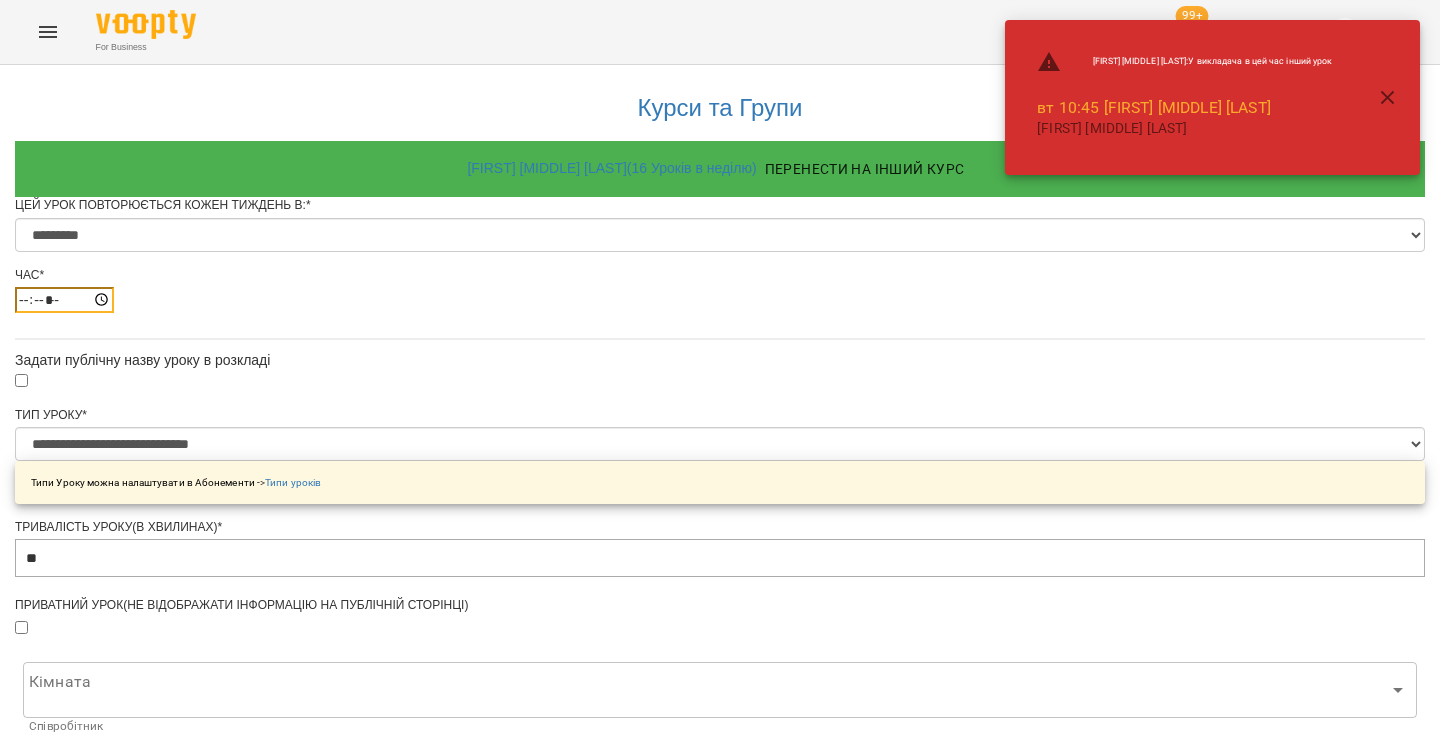 click on "*****" at bounding box center (64, 300) 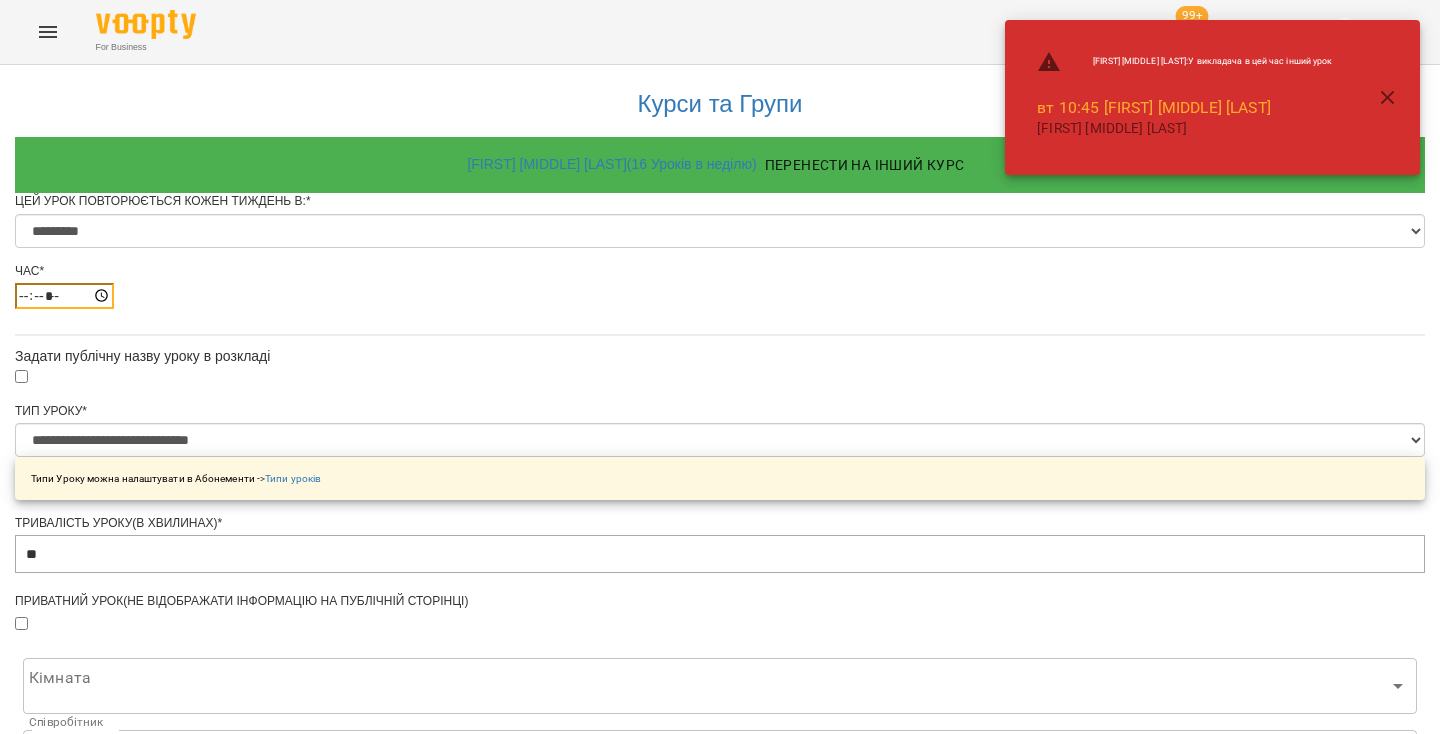 scroll, scrollTop: 882, scrollLeft: 0, axis: vertical 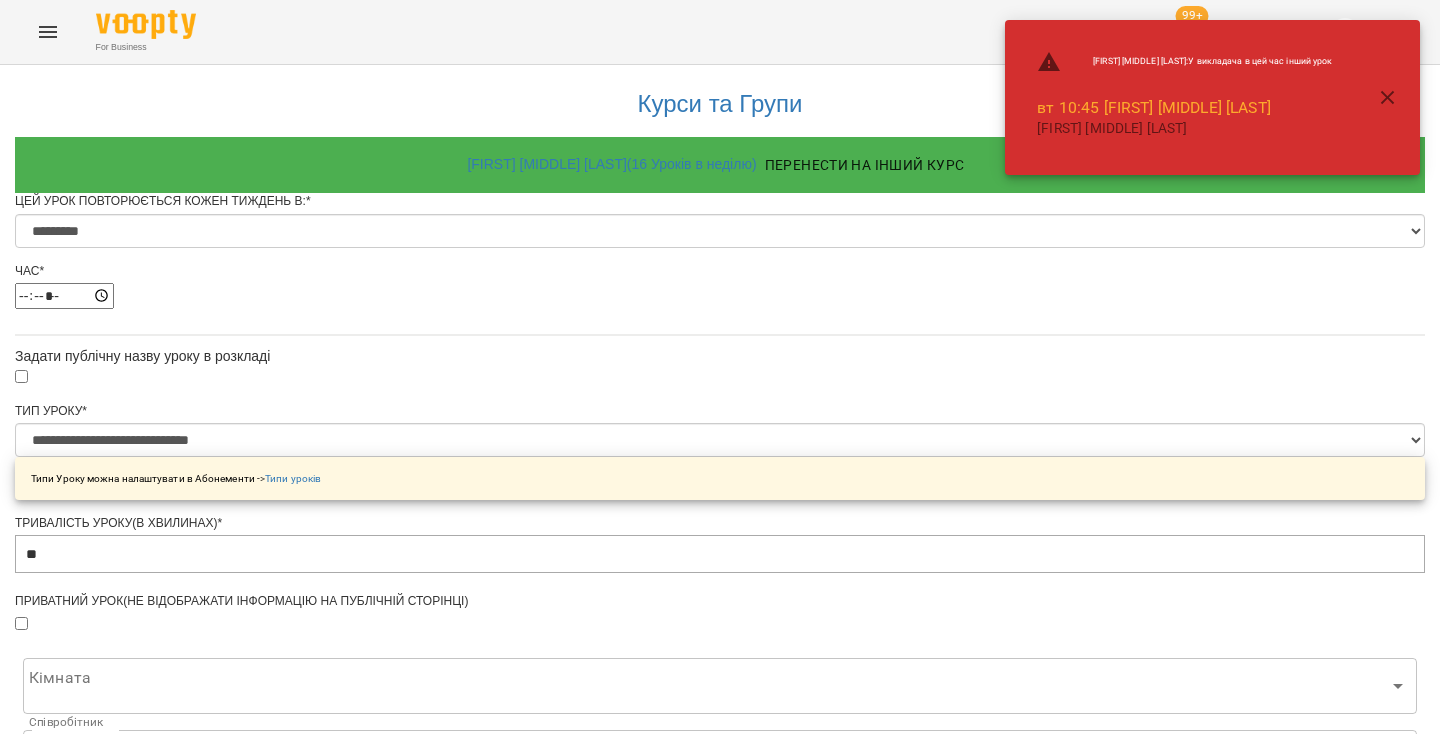 click on "Зберегти" at bounding box center [720, 1359] 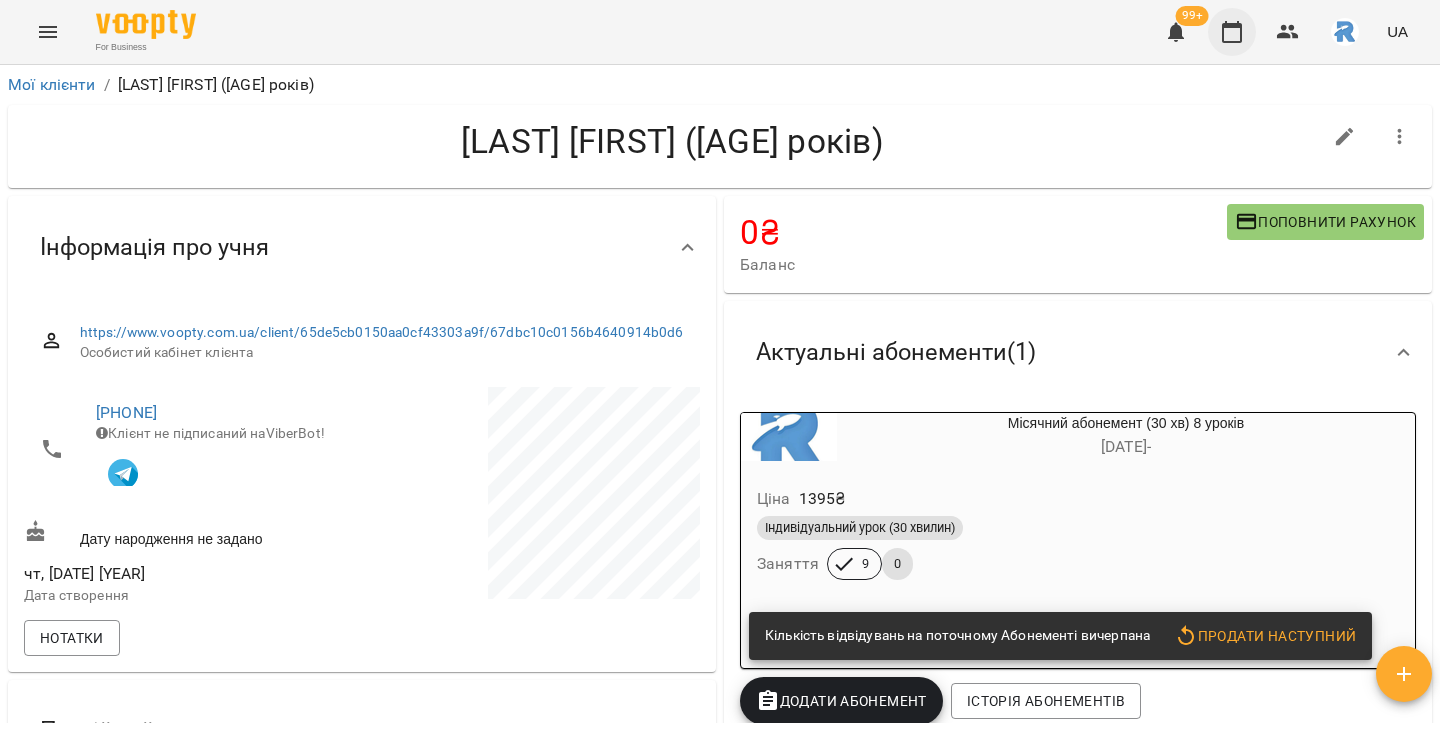 click 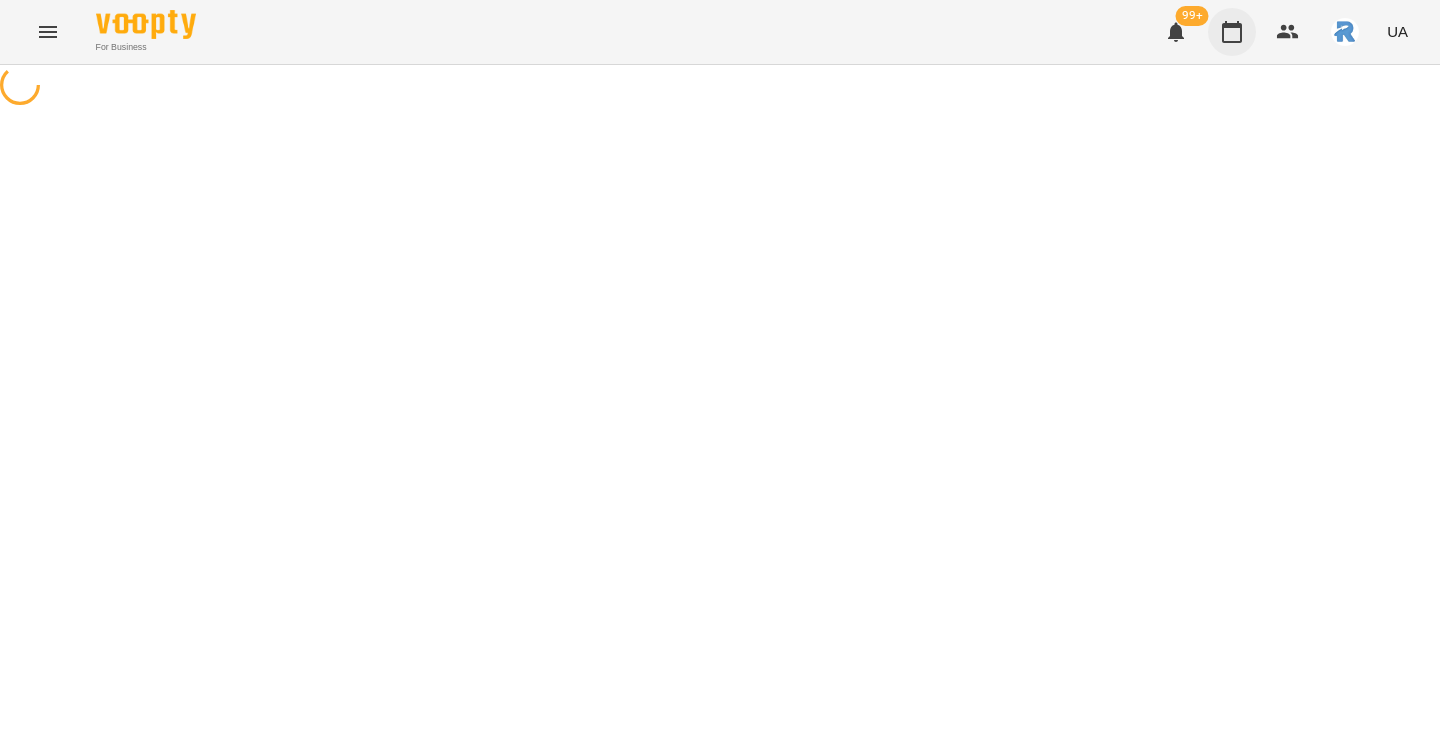 scroll, scrollTop: 0, scrollLeft: 0, axis: both 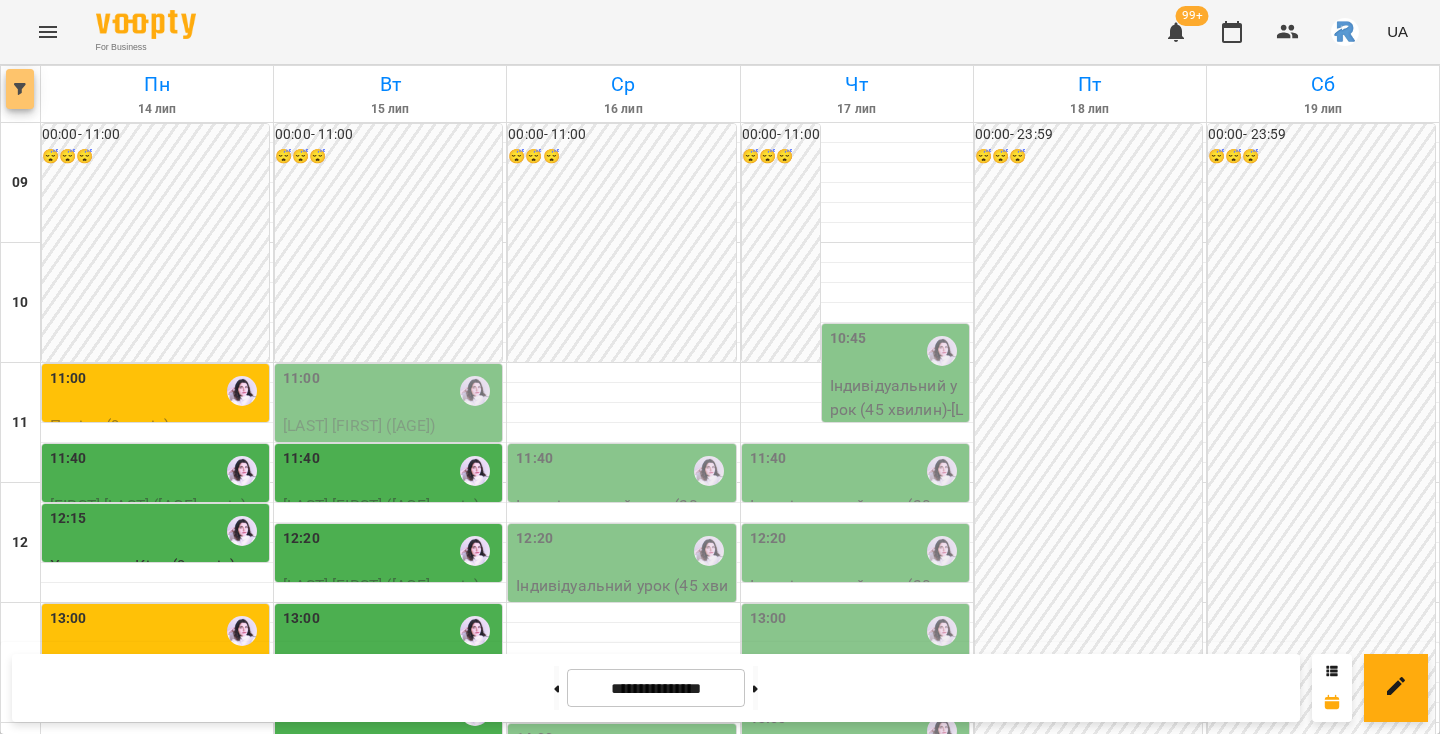 click at bounding box center [20, 89] 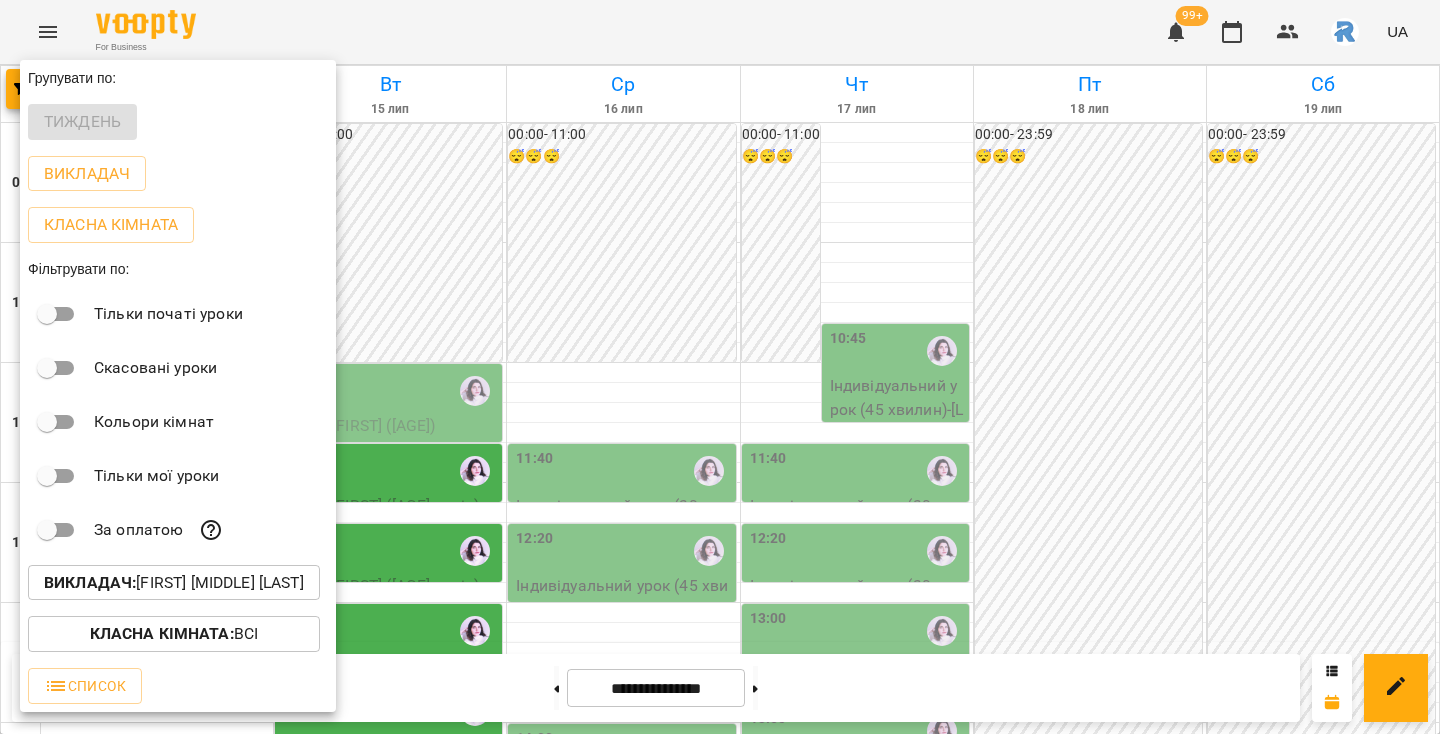 click on "Викладач : [FIRST] [MIDDLE] [LAST]" at bounding box center (174, 583) 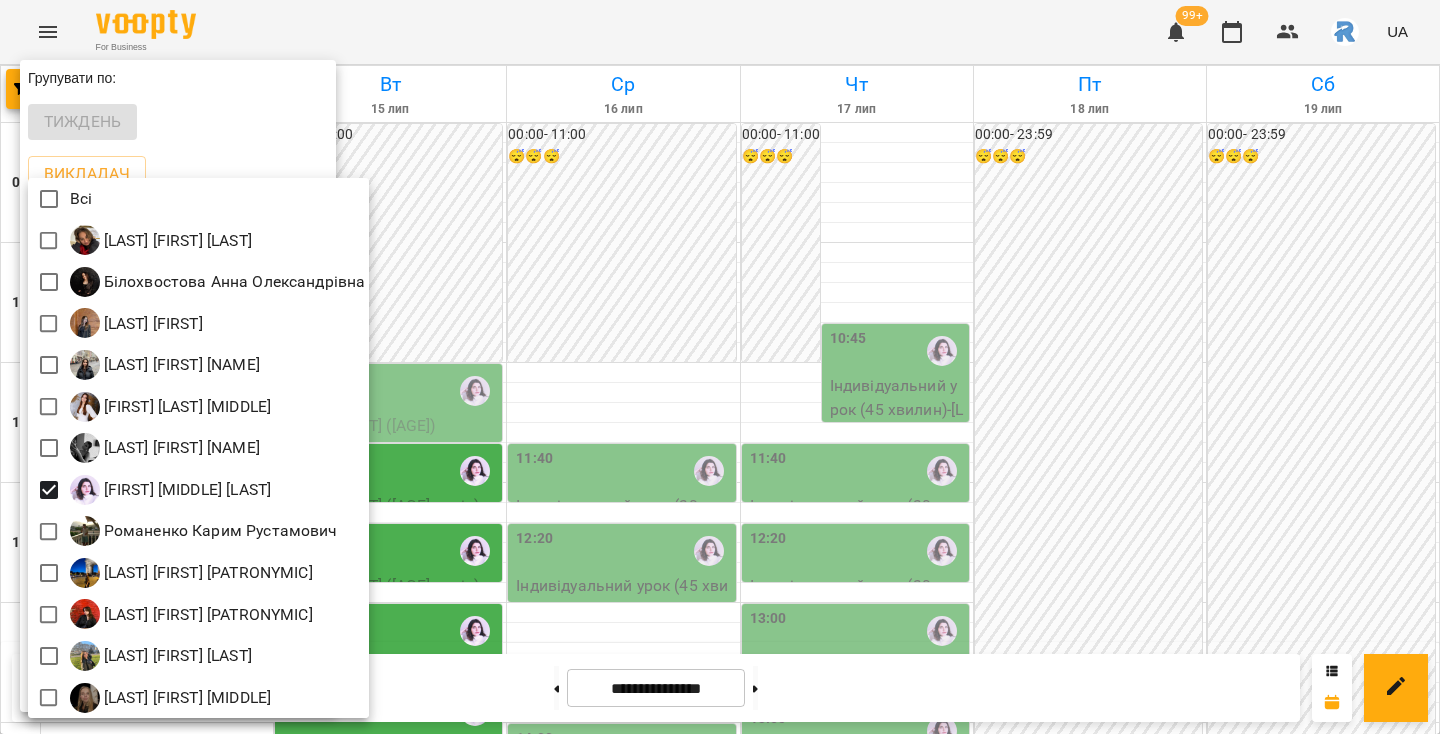 click at bounding box center [720, 367] 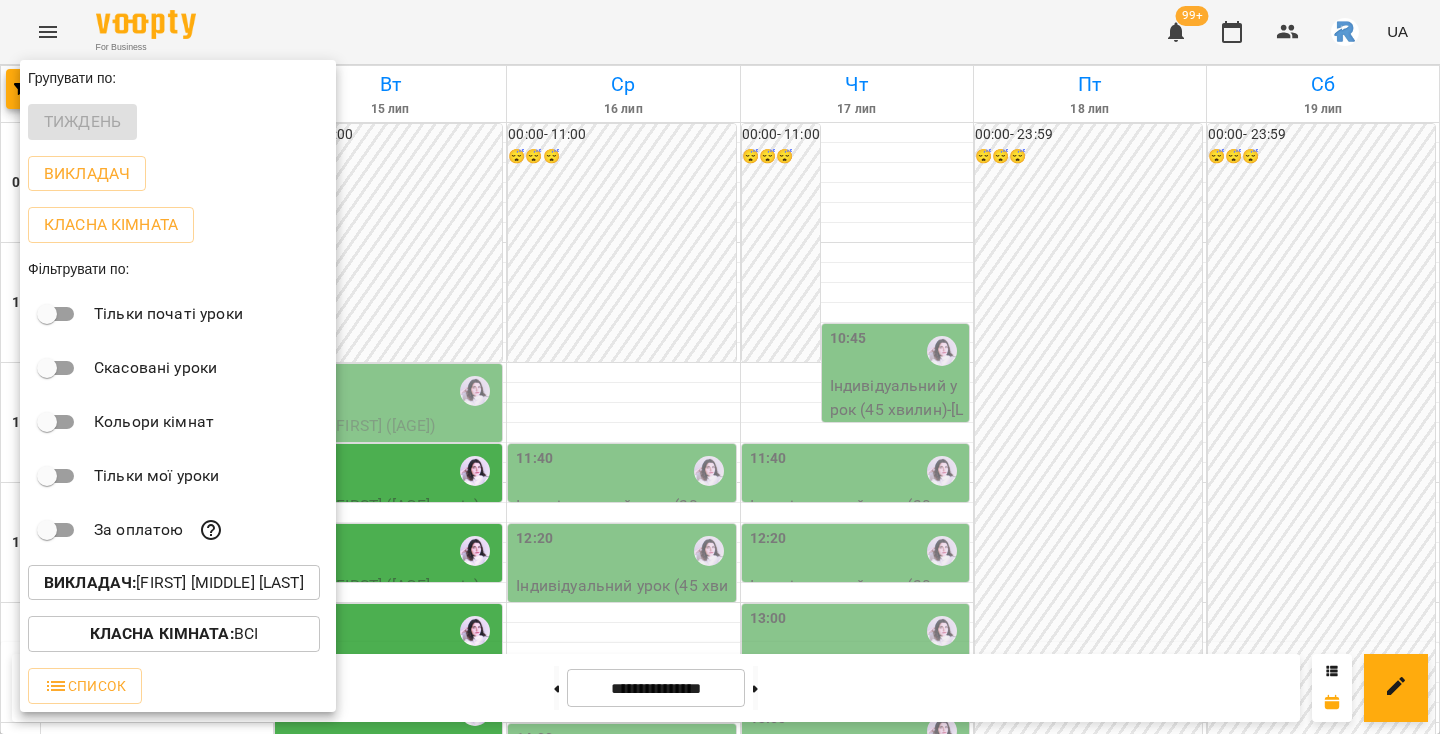 click at bounding box center [720, 367] 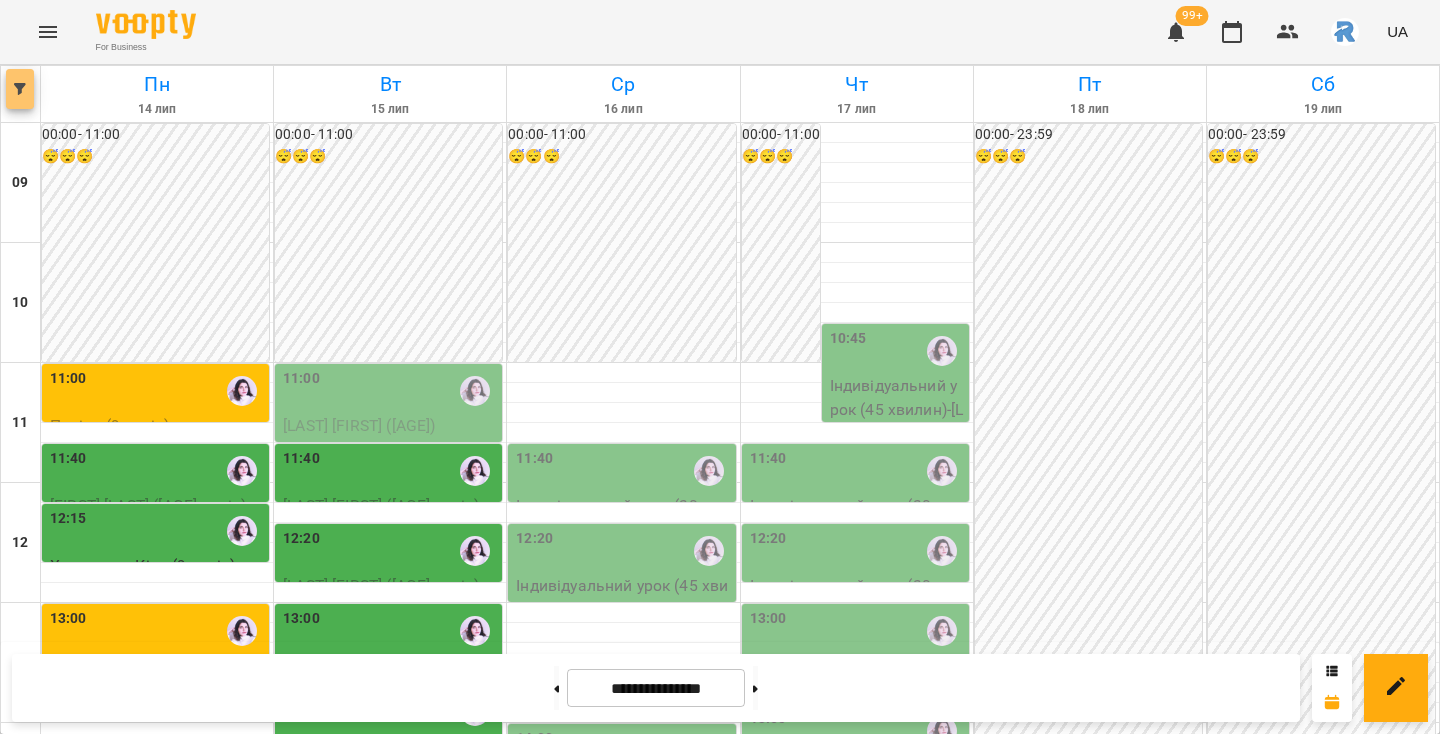 click at bounding box center [20, 89] 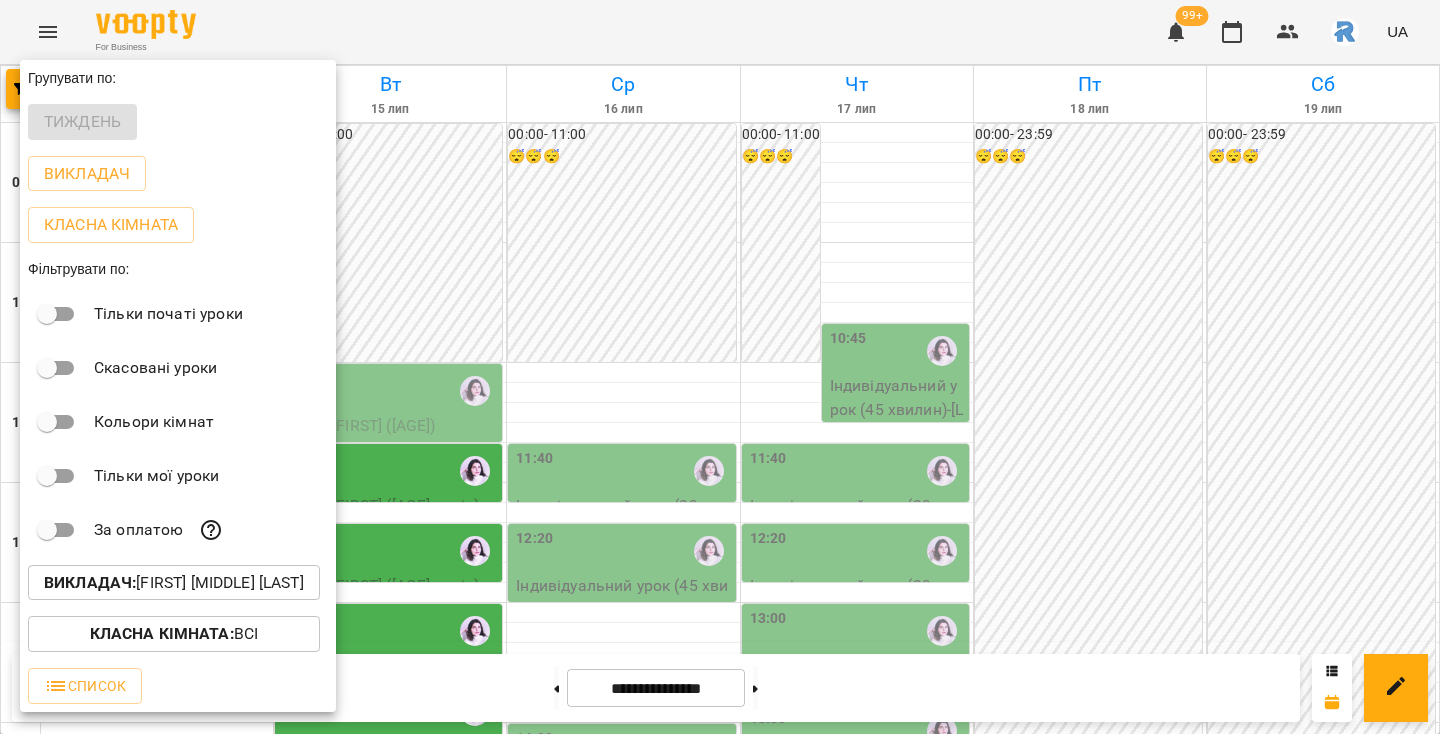 click on "Викладач : [FIRST] [MIDDLE] [LAST]" at bounding box center [174, 583] 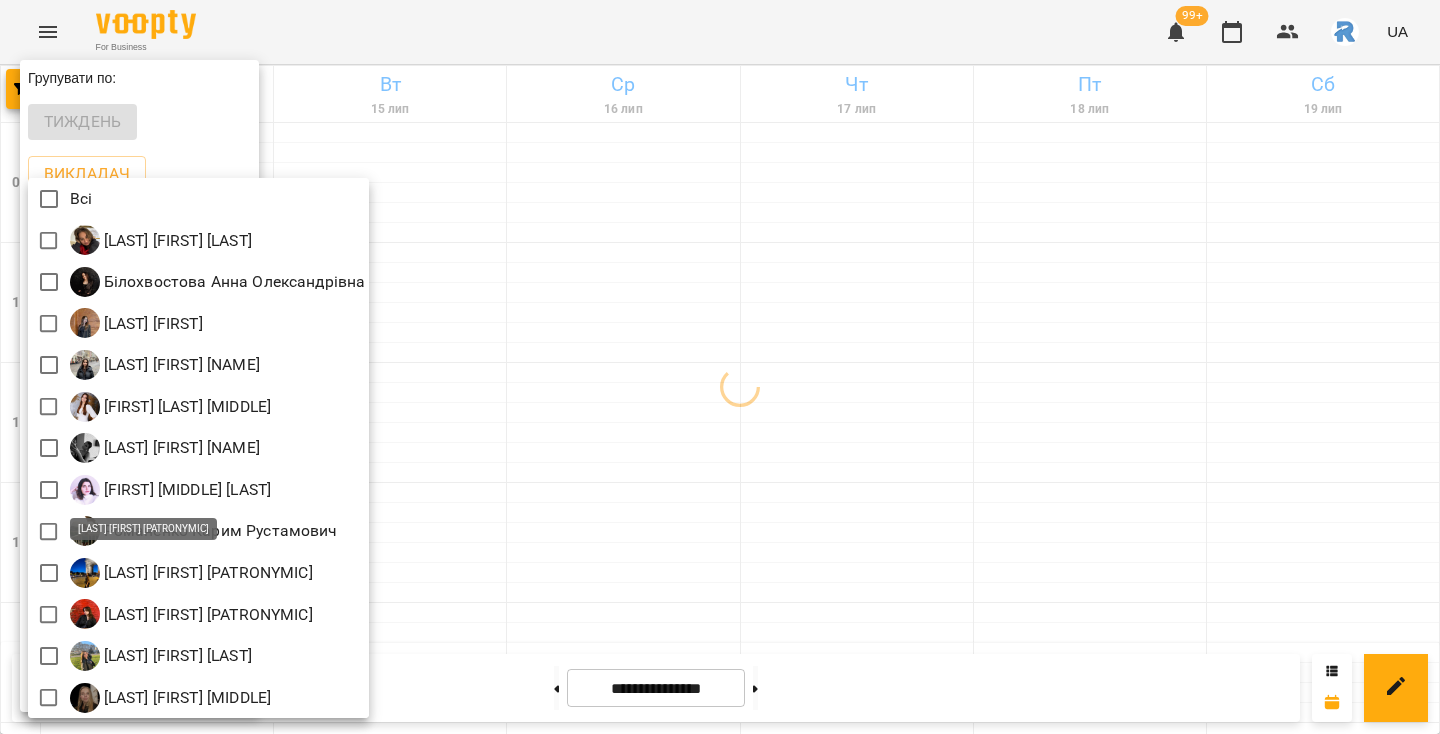 scroll, scrollTop: 4, scrollLeft: 0, axis: vertical 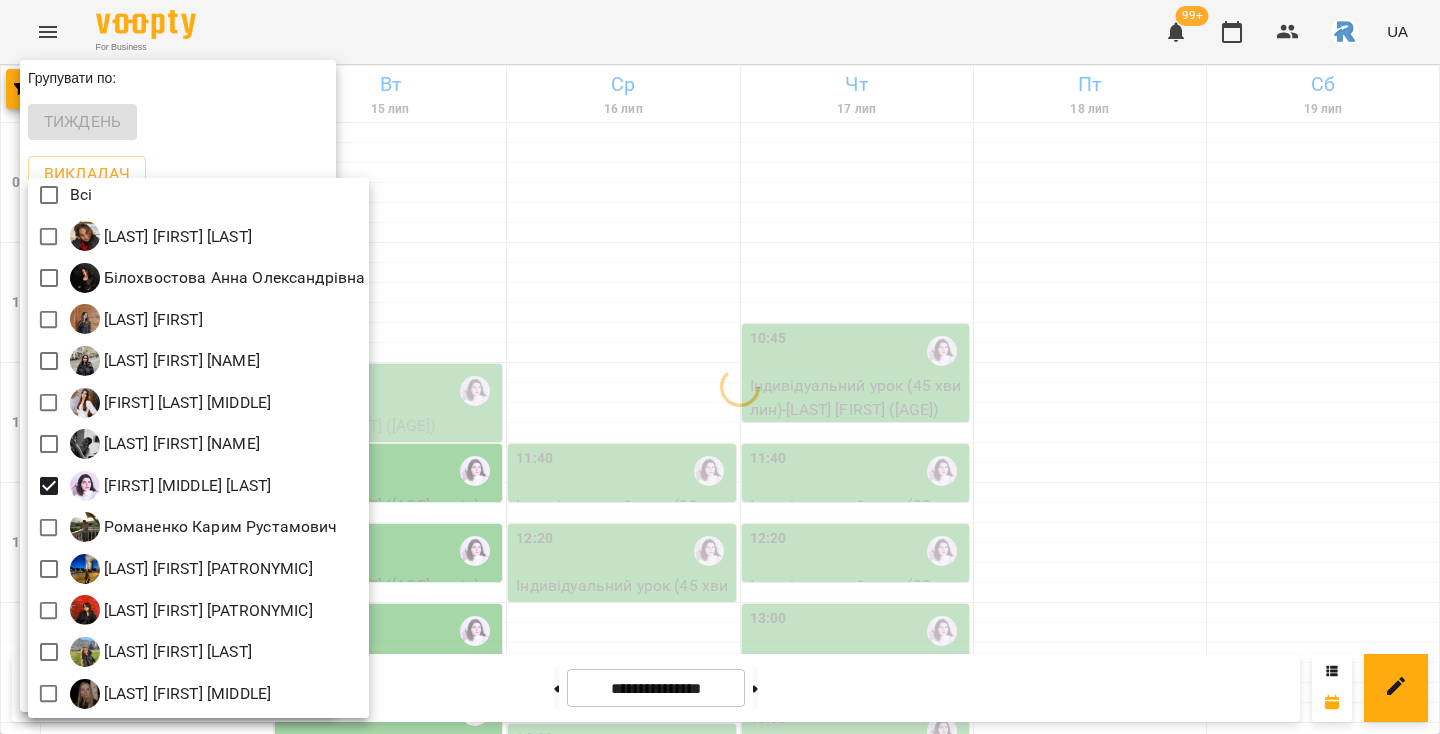click at bounding box center (720, 367) 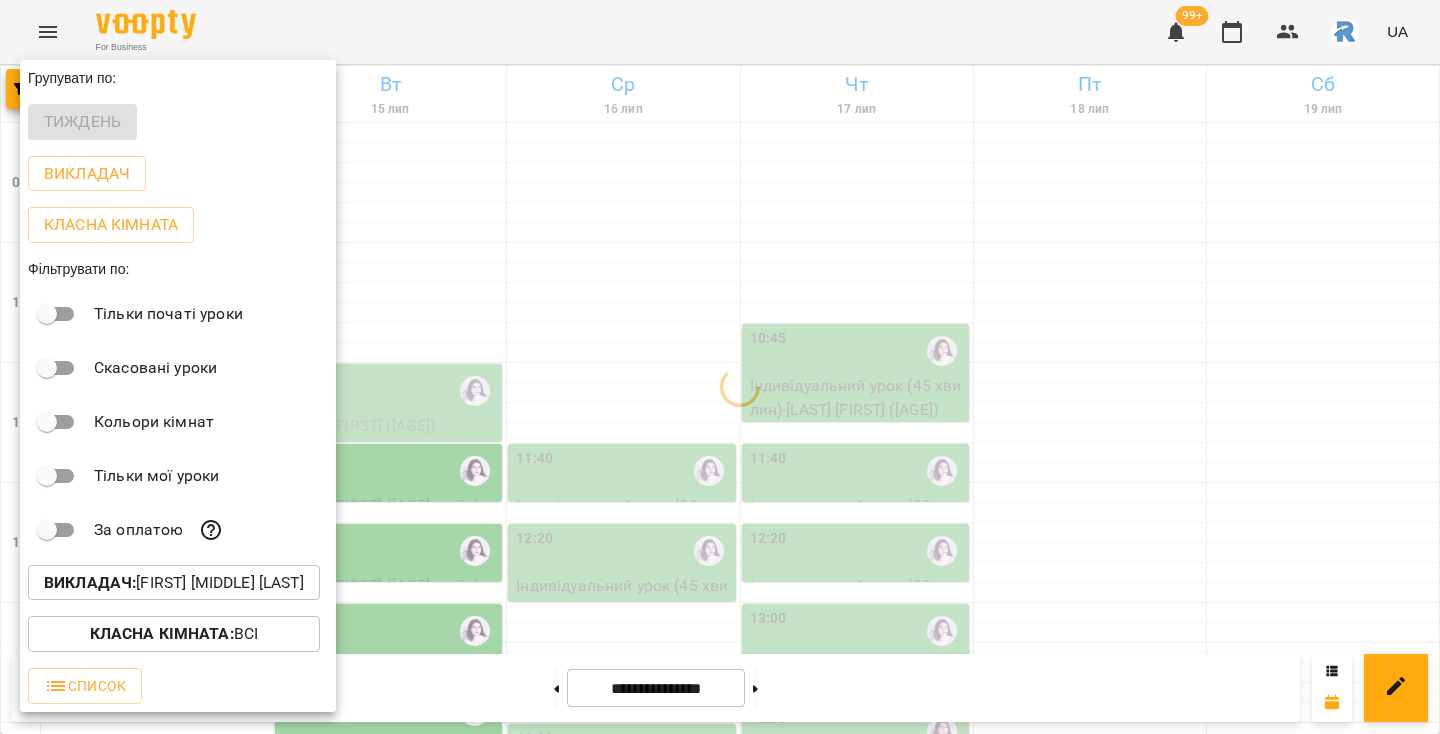click at bounding box center [720, 367] 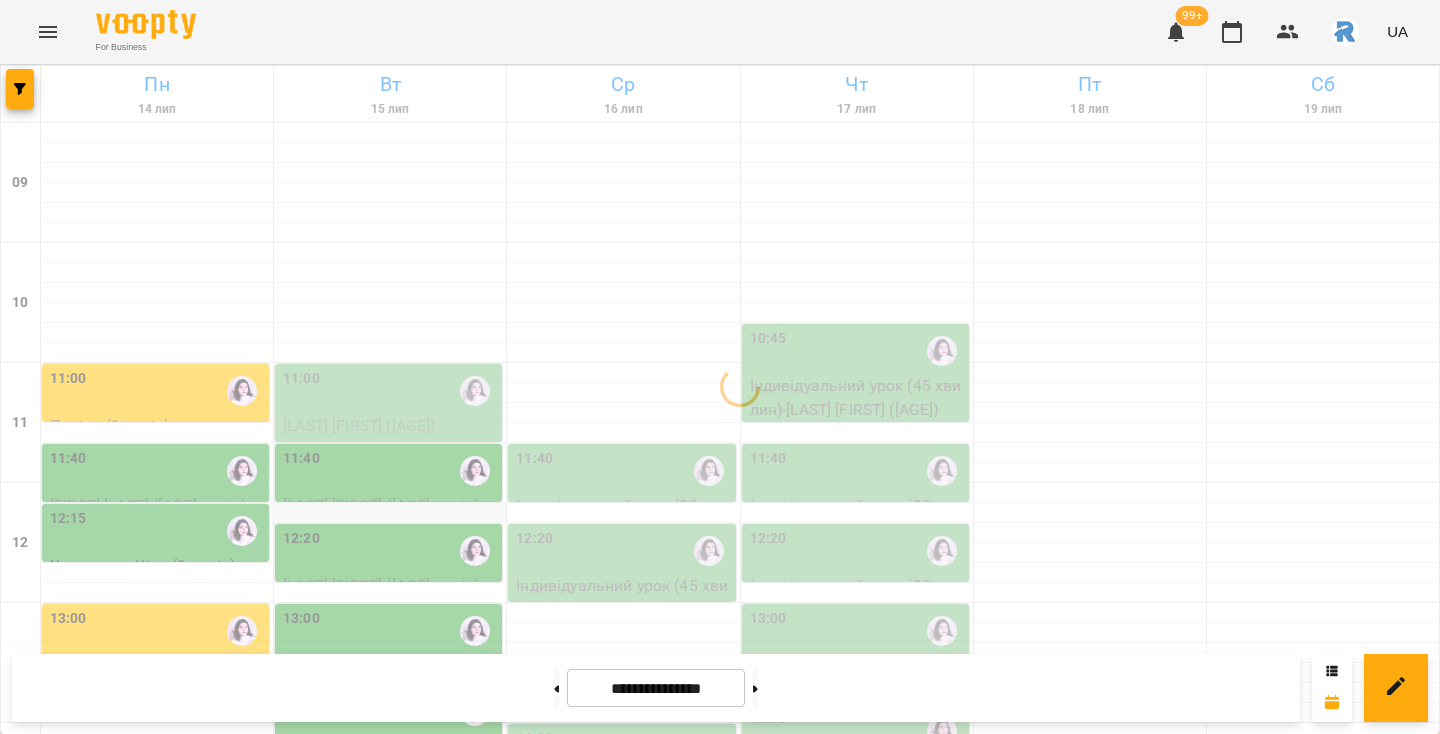 scroll, scrollTop: 64, scrollLeft: 0, axis: vertical 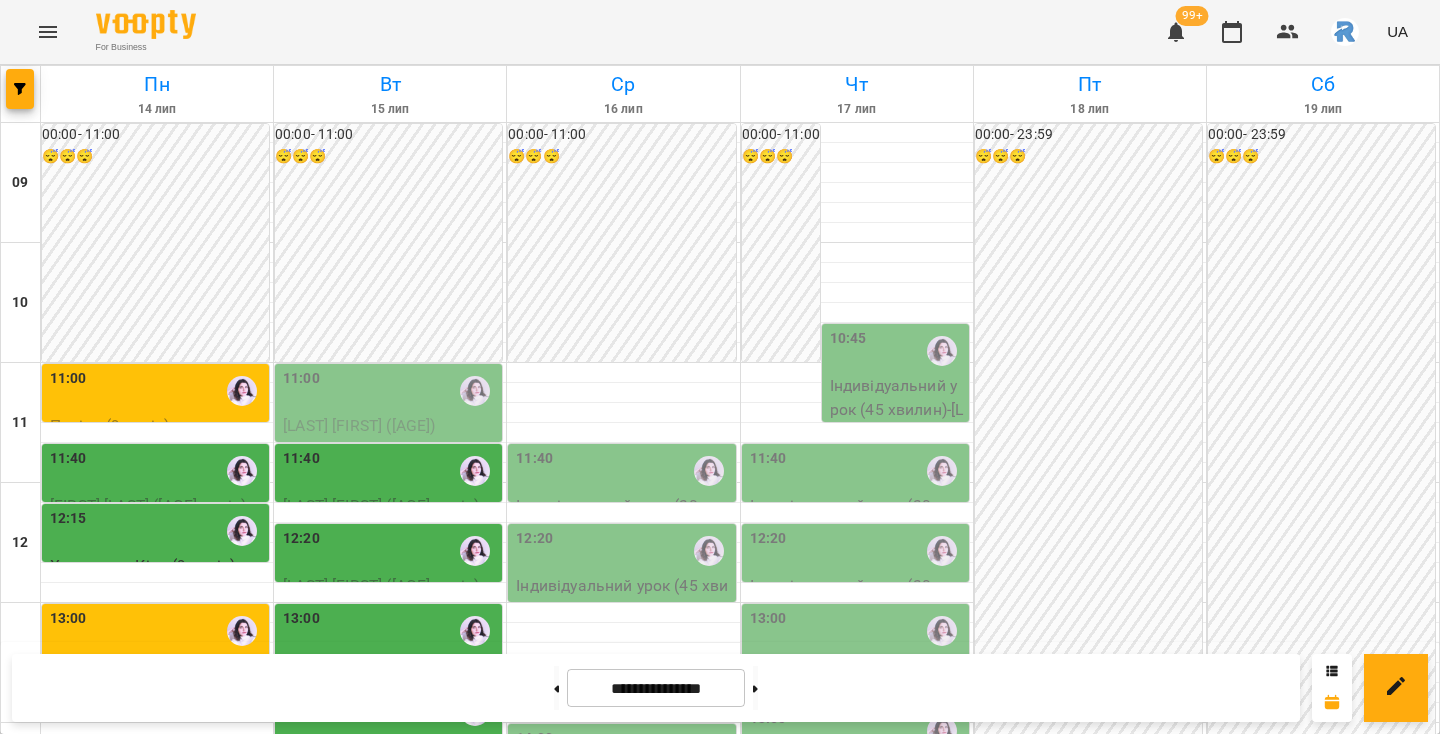 click on "11:40" at bounding box center (390, 471) 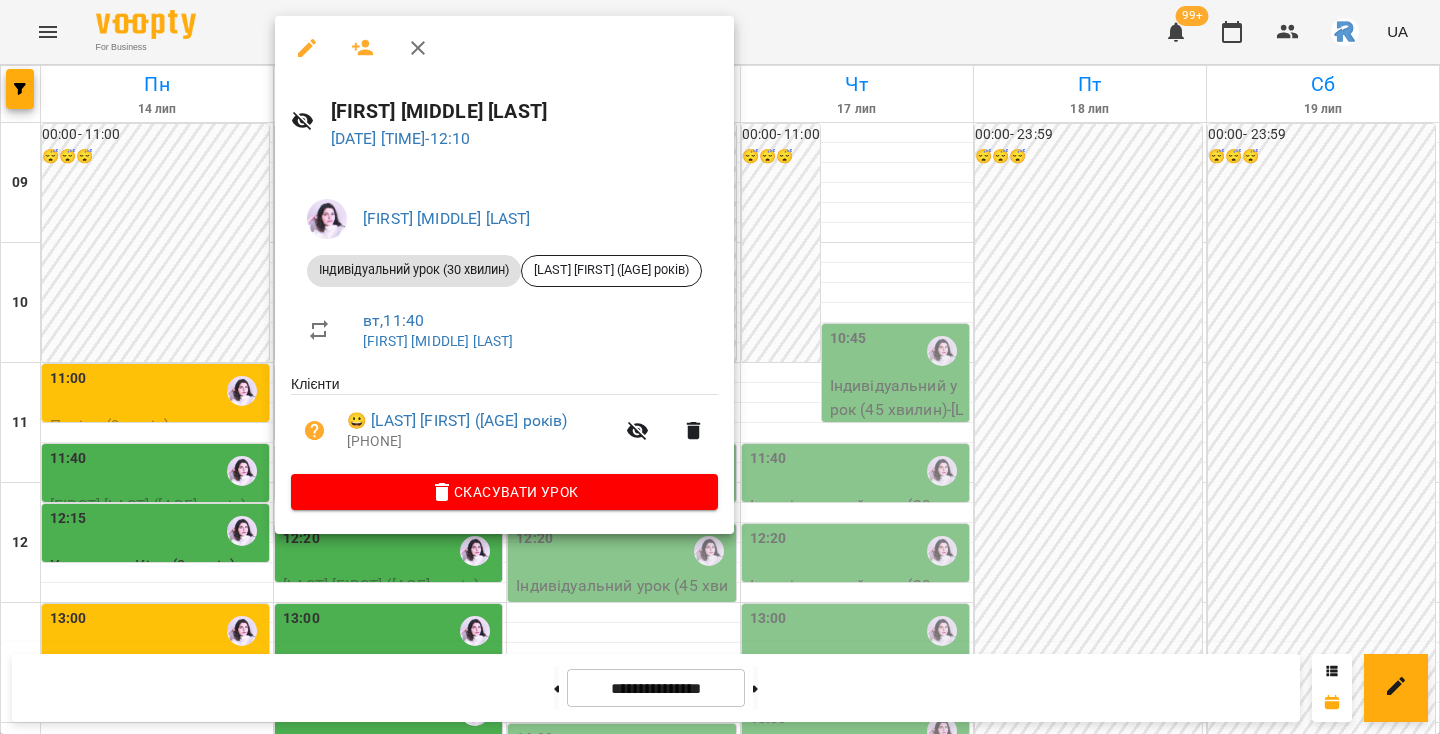 click on "[LAST] [FIRST] [LAST] Індивідуальний урок ([DURATION]) [FIRST] [LAST] ([AGE] років) [DAY], [TIME] [LAST] Клієнти 😀 [FIRST] ([AGE] років) [PHONE] Скасувати Урок" at bounding box center [504, 351] 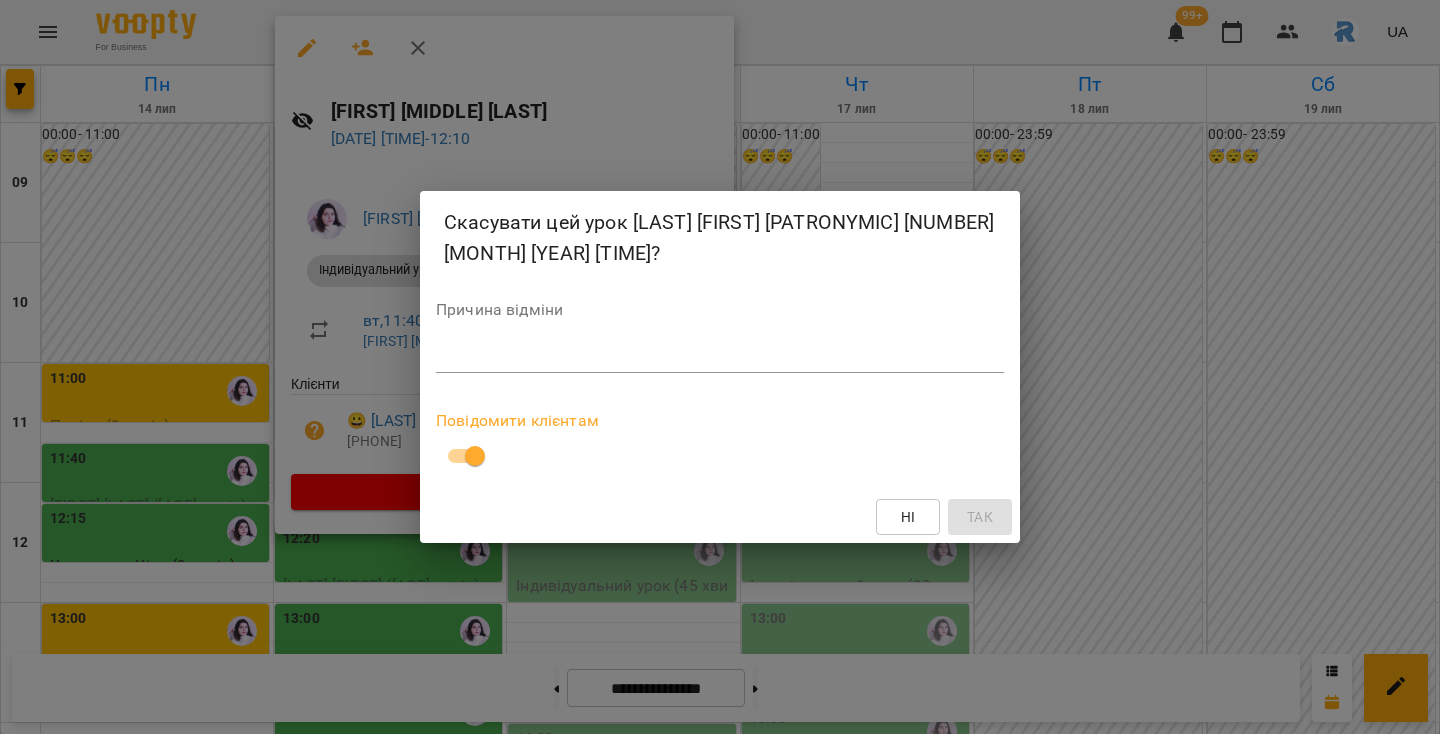 click at bounding box center [720, 356] 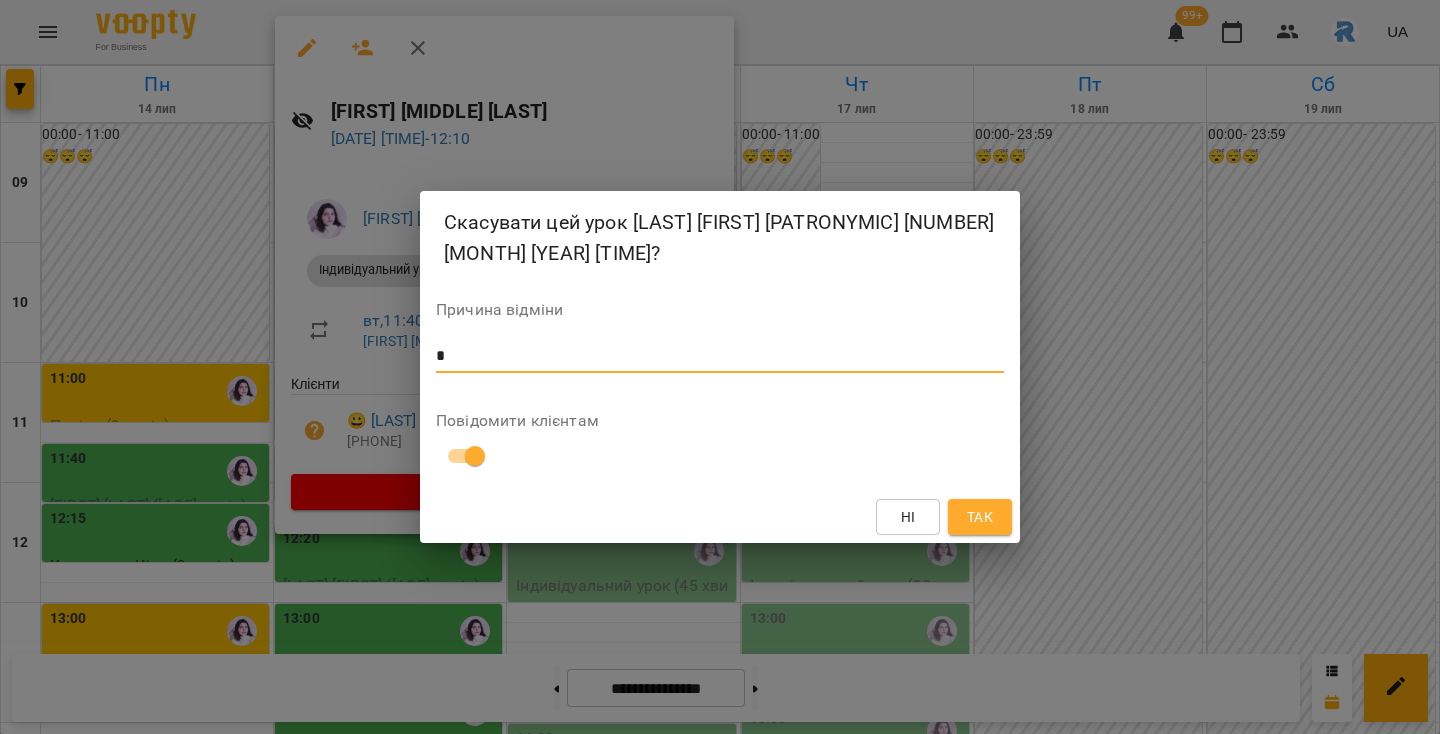 type on "*" 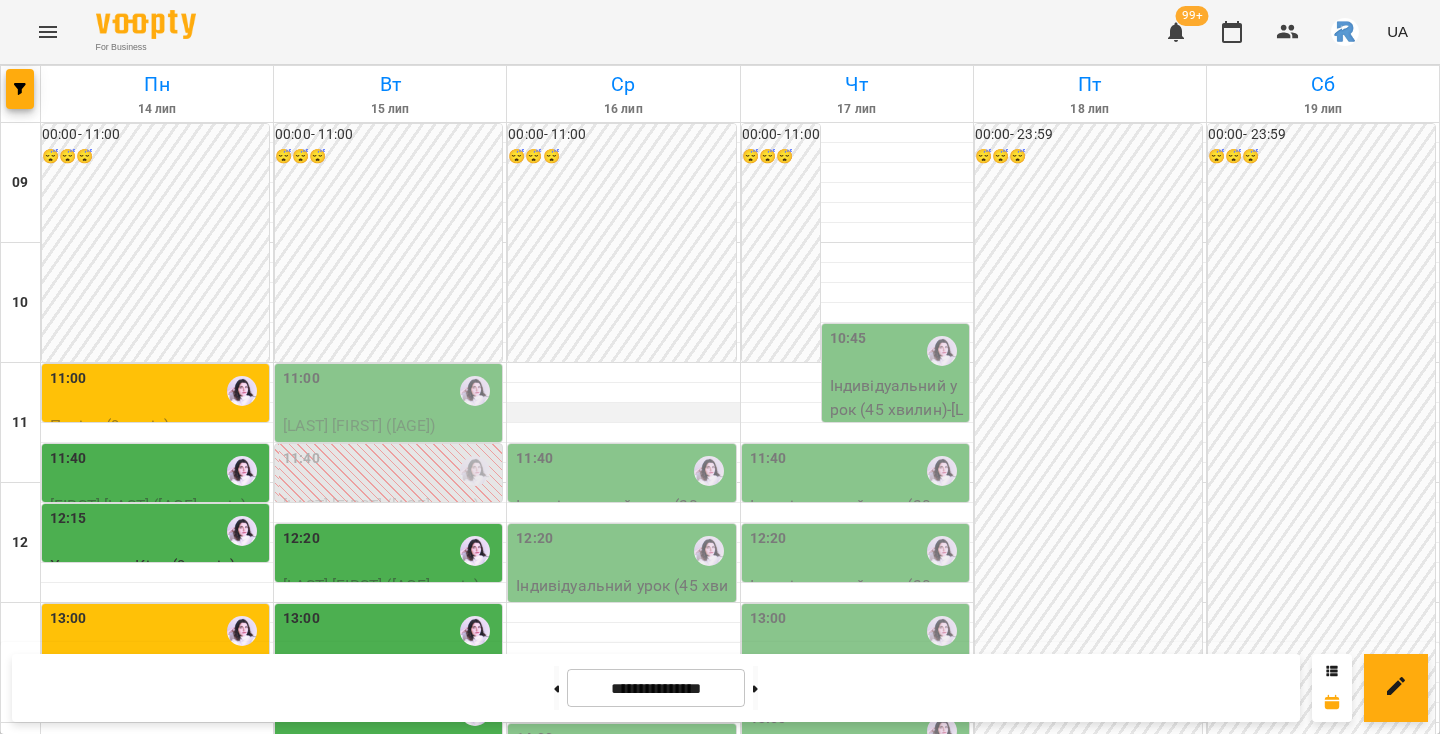 scroll, scrollTop: 189, scrollLeft: 0, axis: vertical 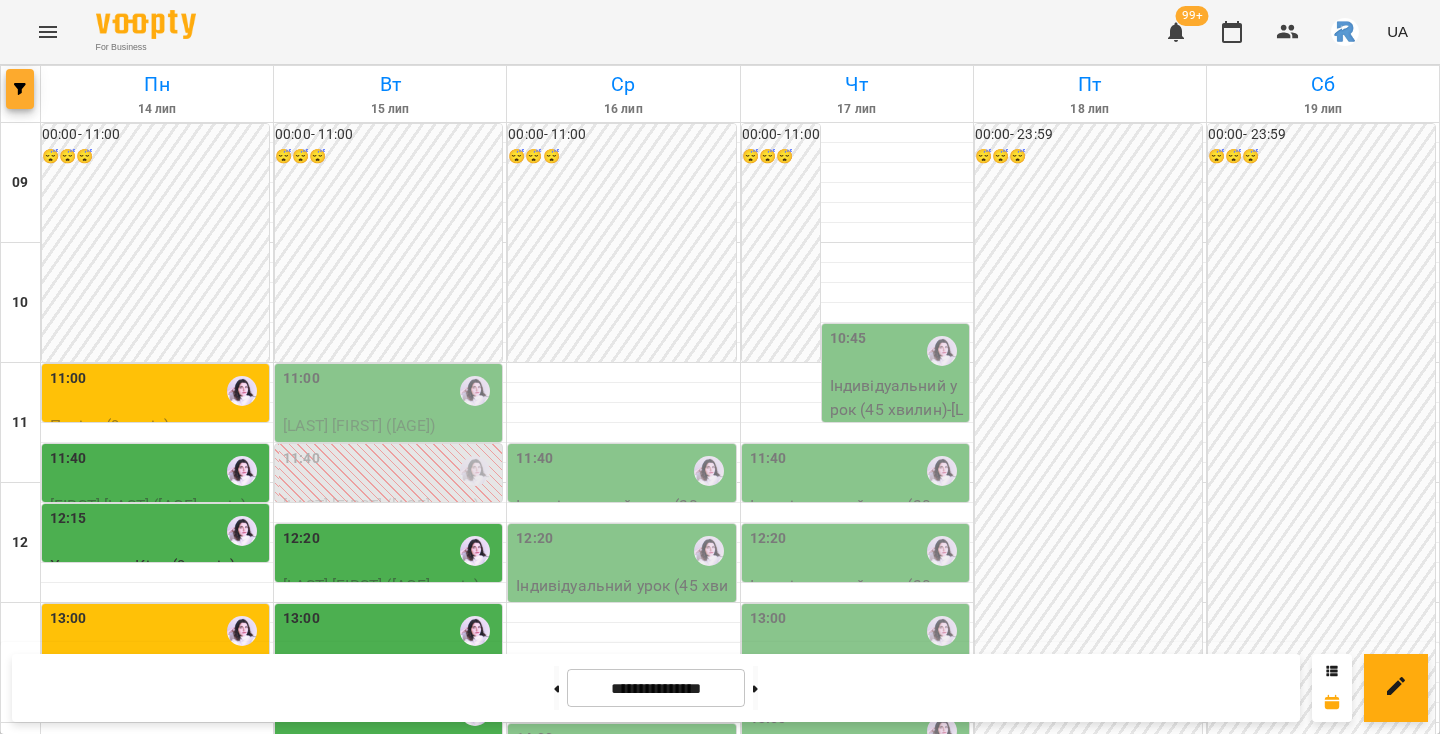 click at bounding box center [20, 89] 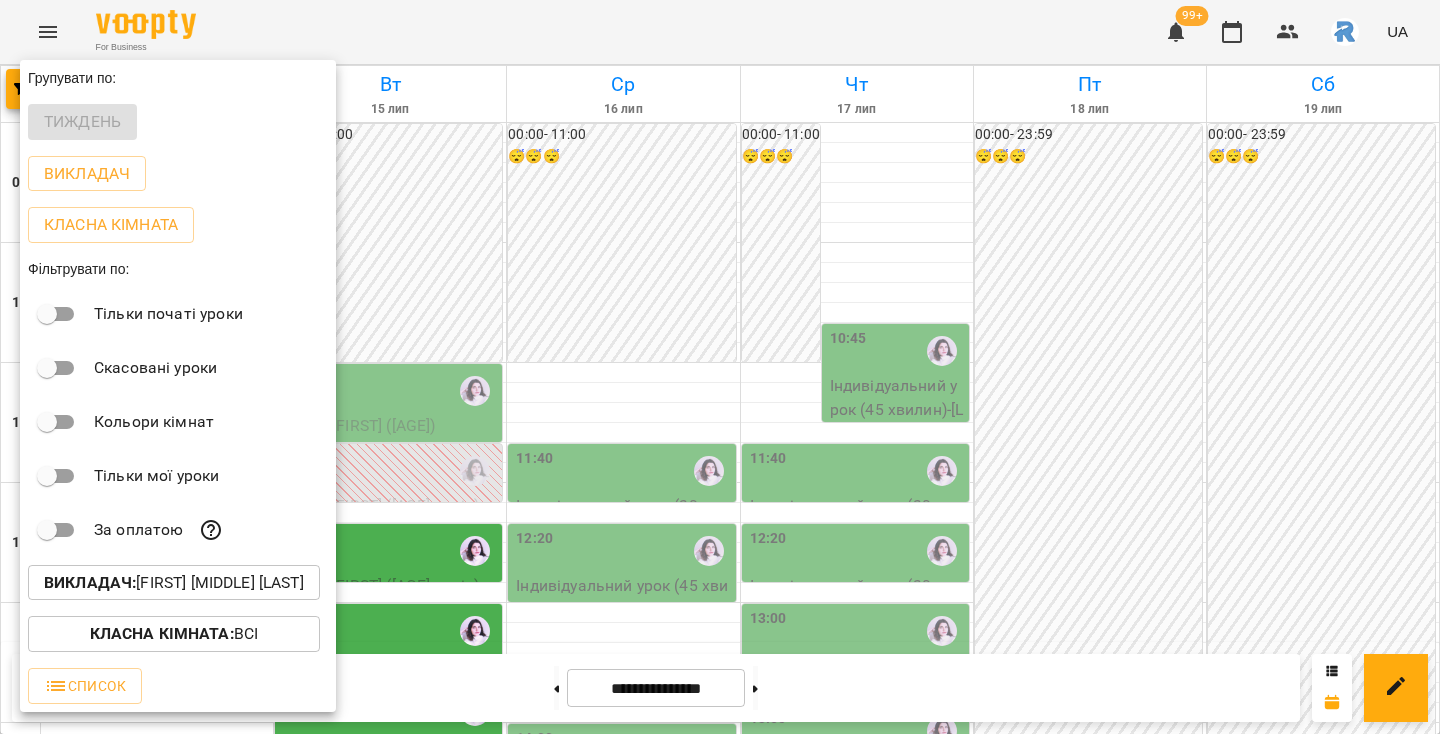 click on "Викладач :" at bounding box center [90, 582] 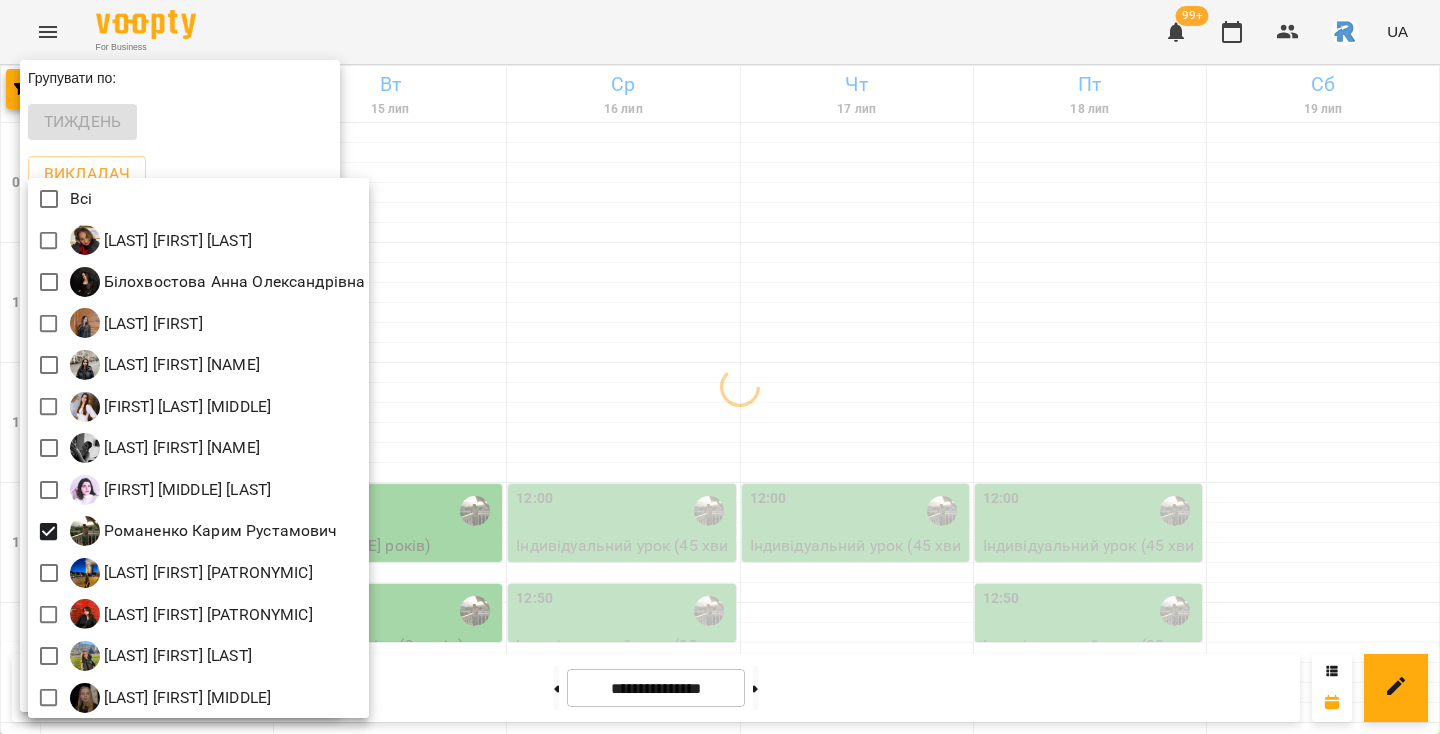 click at bounding box center (720, 367) 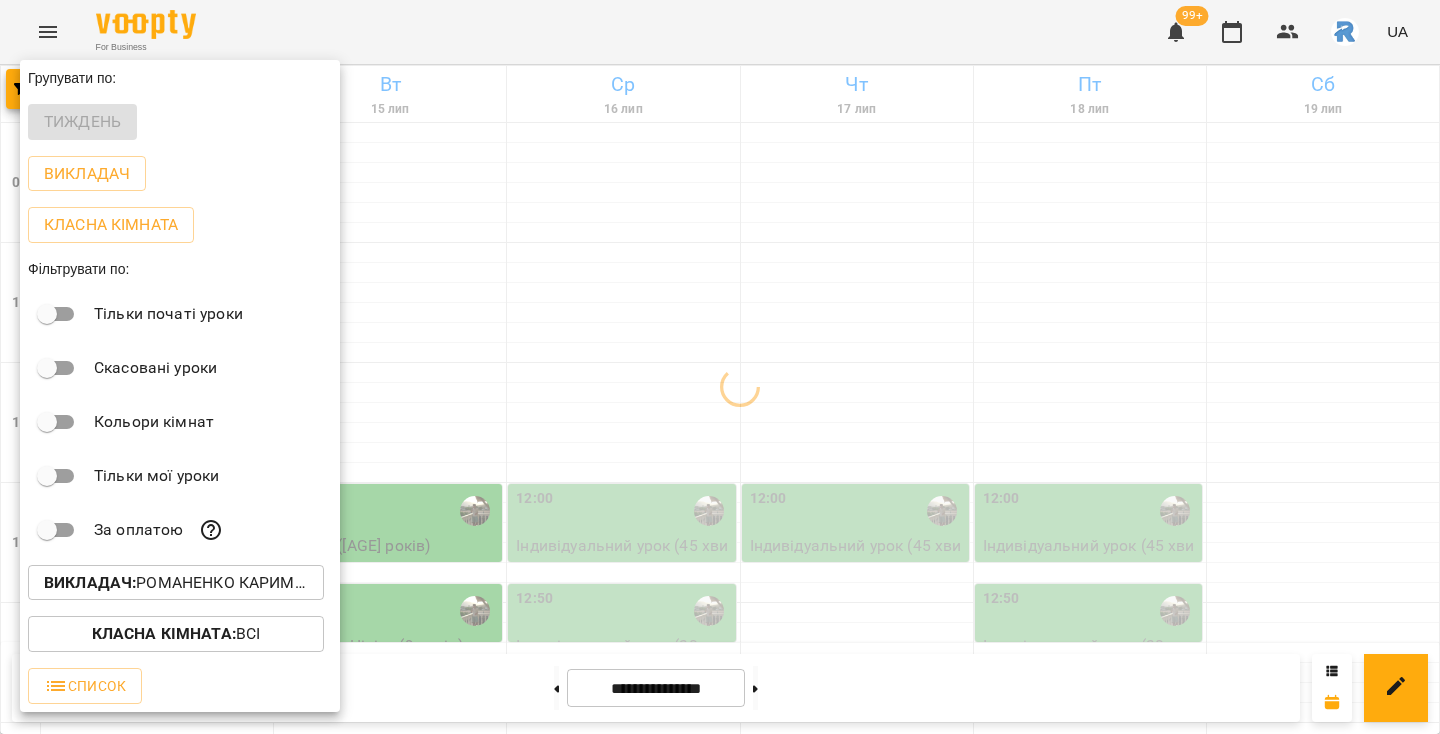 click at bounding box center [720, 367] 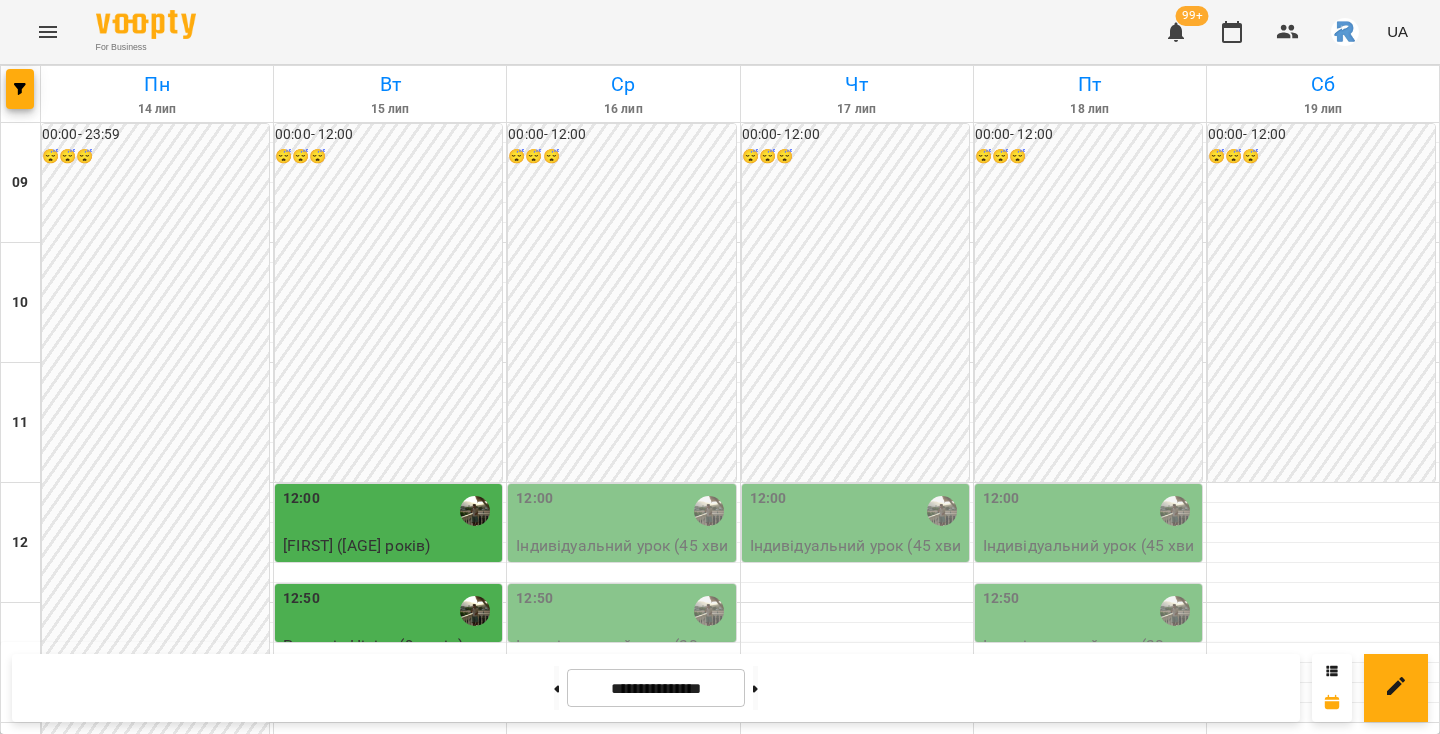 scroll, scrollTop: 303, scrollLeft: 0, axis: vertical 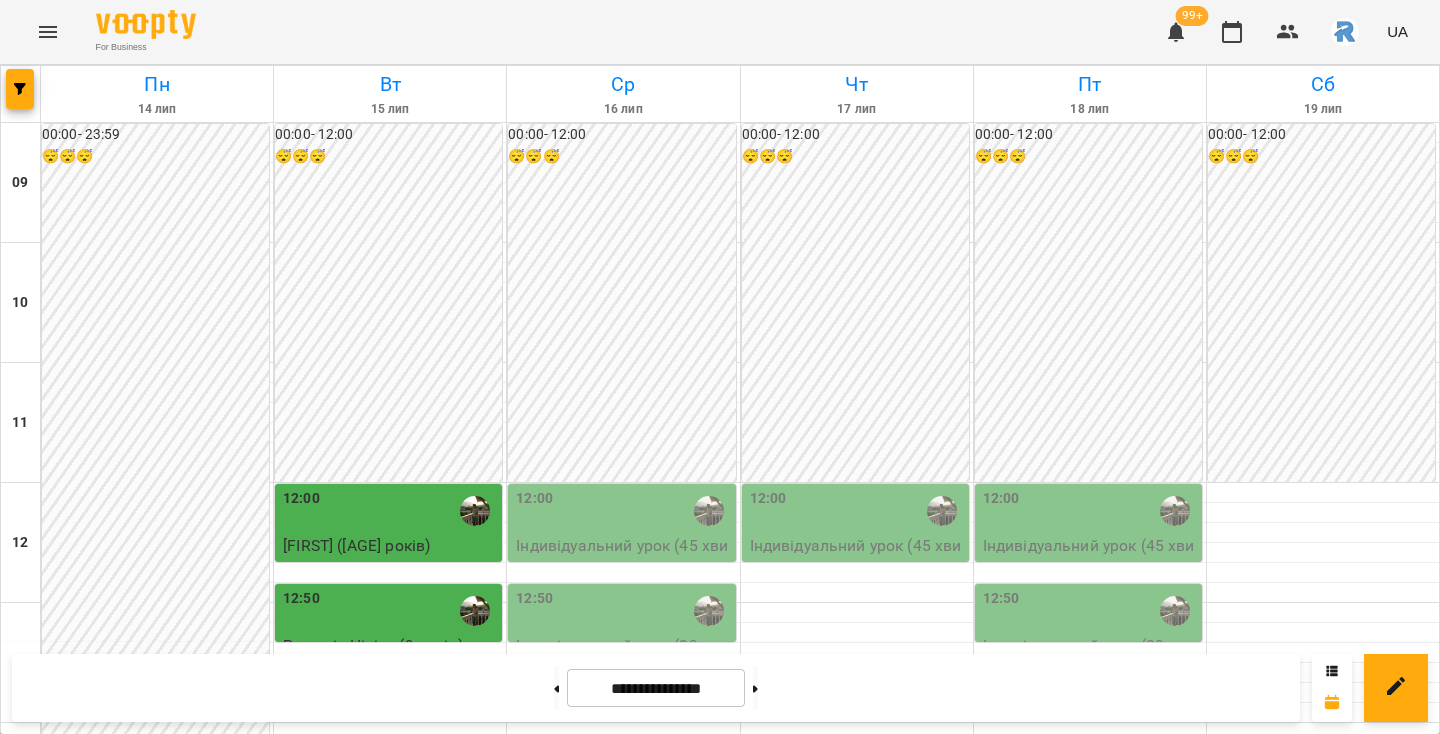 click on "14:10" at bounding box center [623, 771] 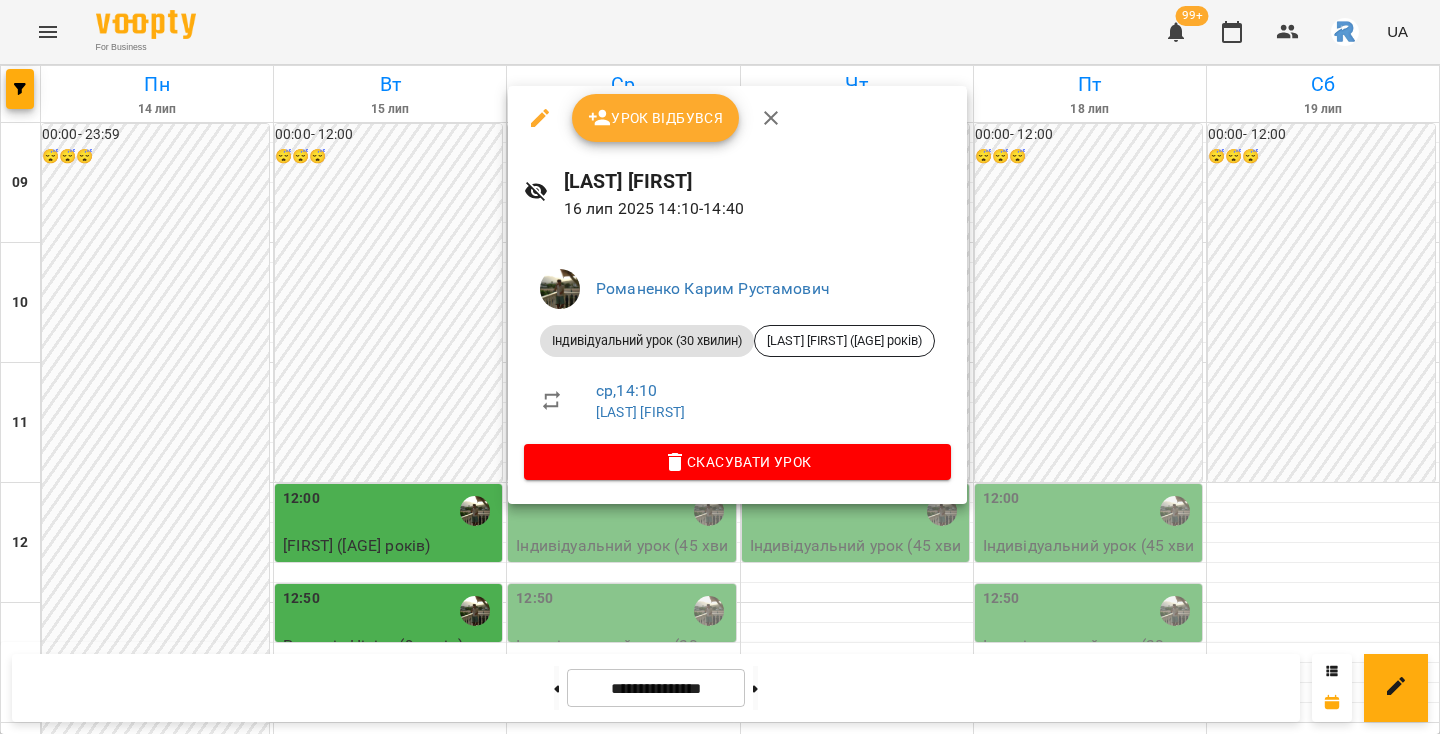 click at bounding box center (720, 367) 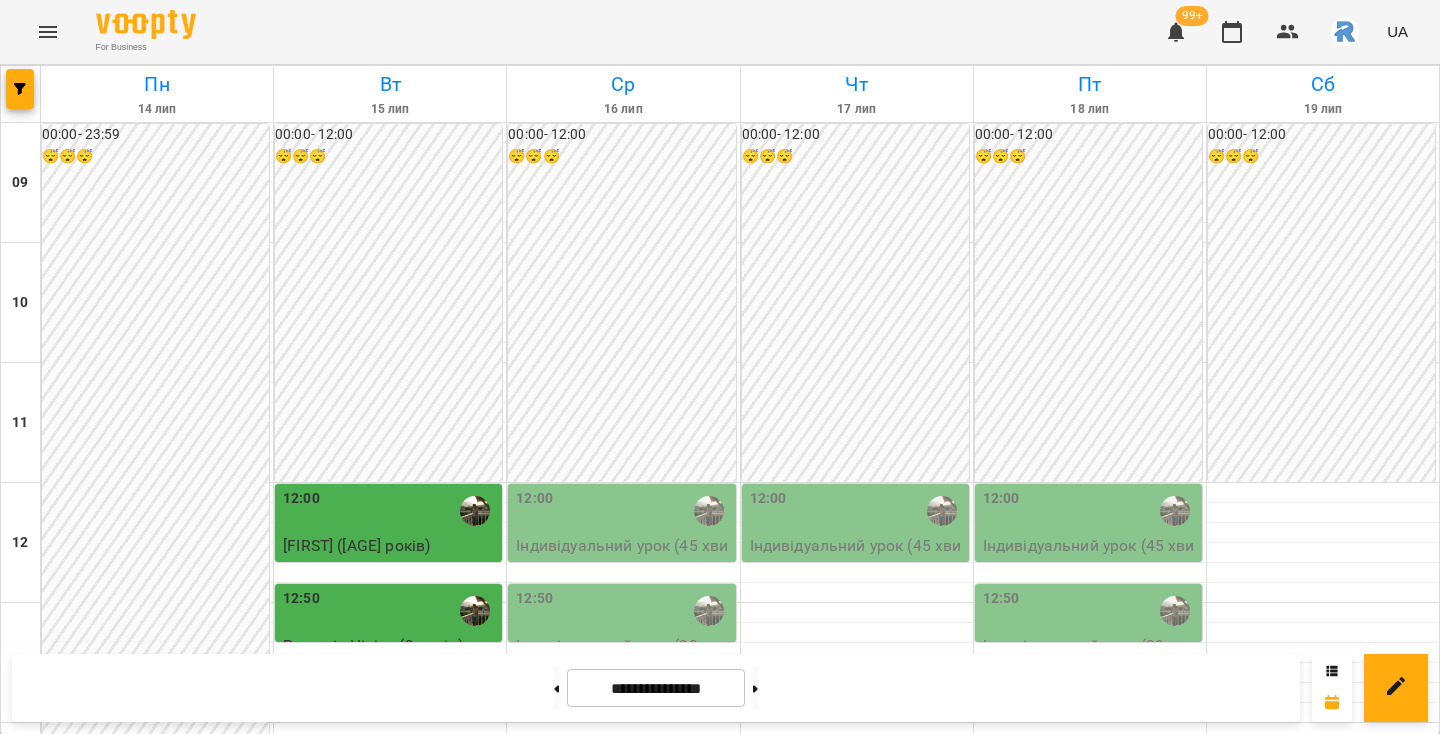 scroll, scrollTop: 397, scrollLeft: 0, axis: vertical 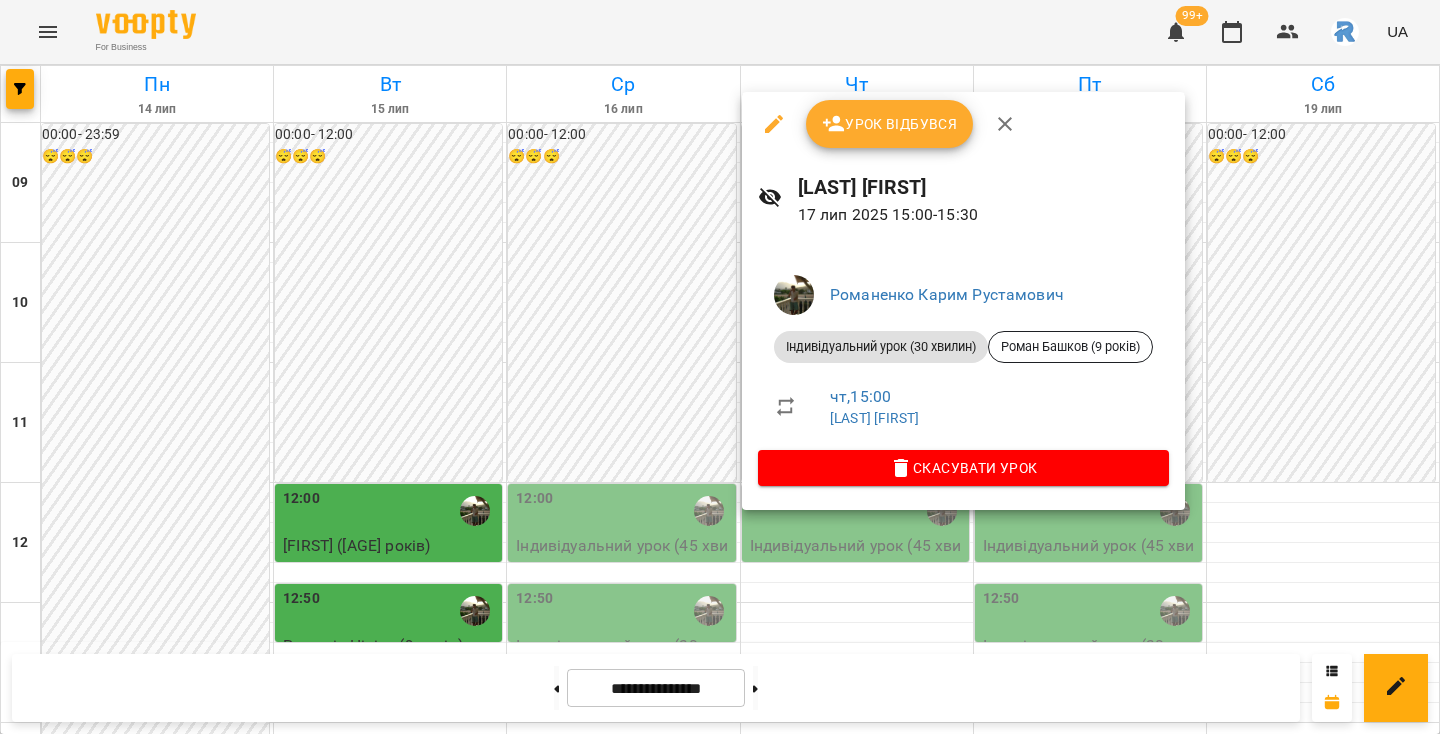 click at bounding box center (720, 367) 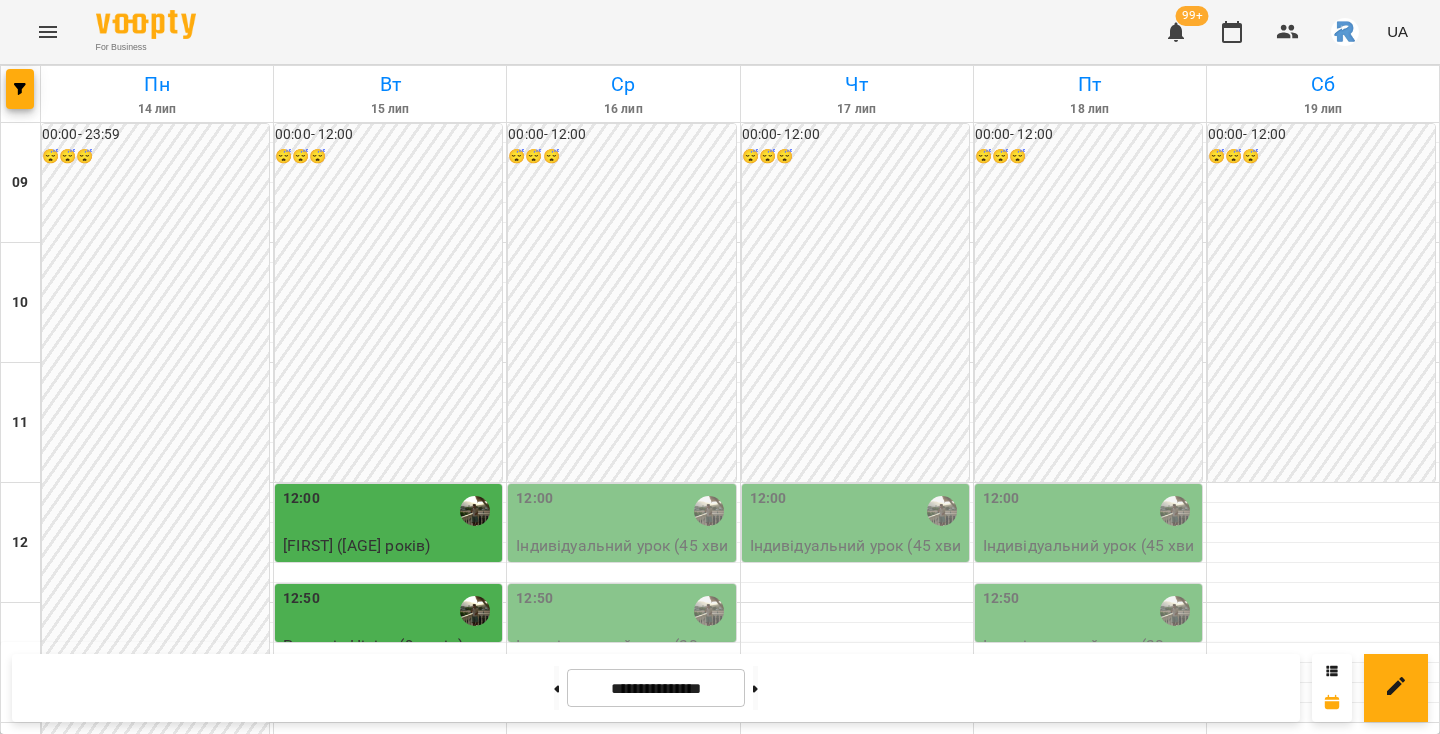 click on "14:10" at bounding box center (623, 771) 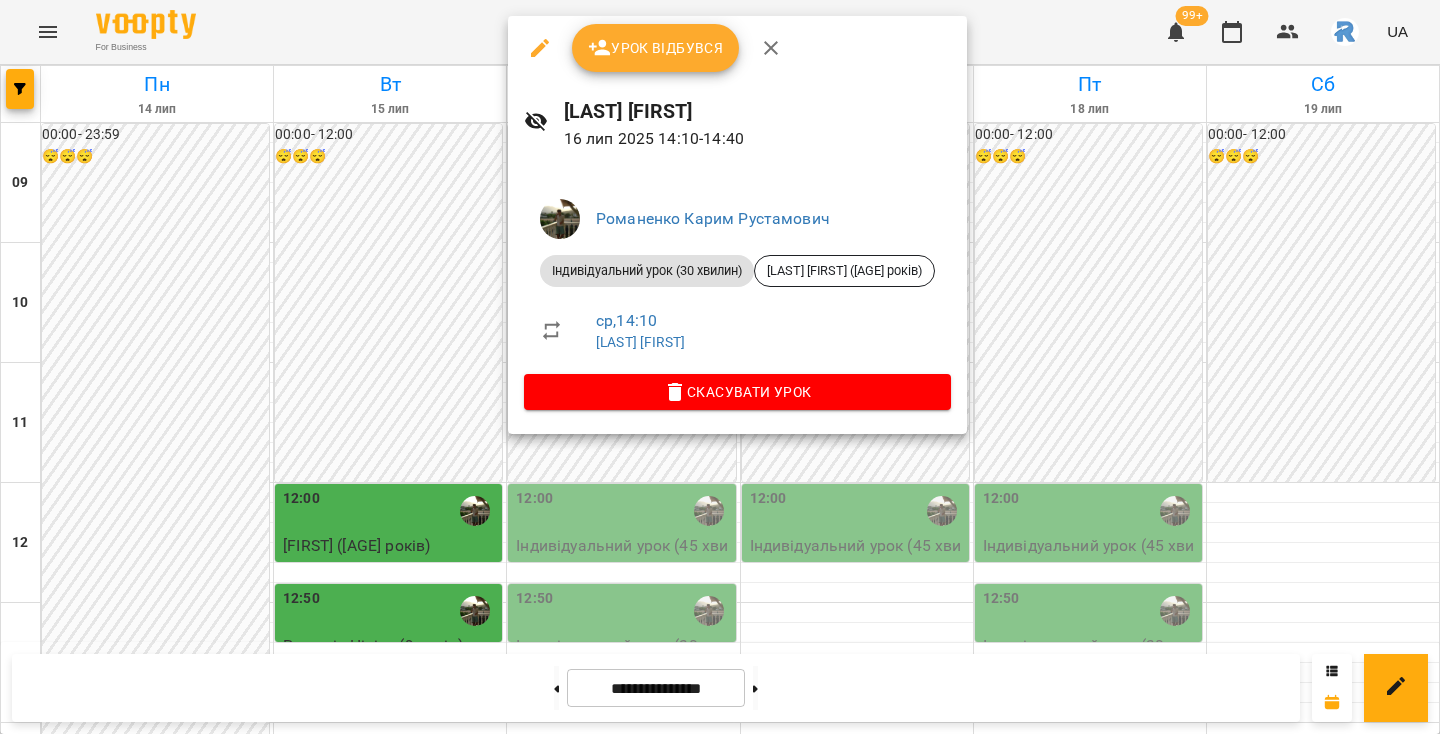 click 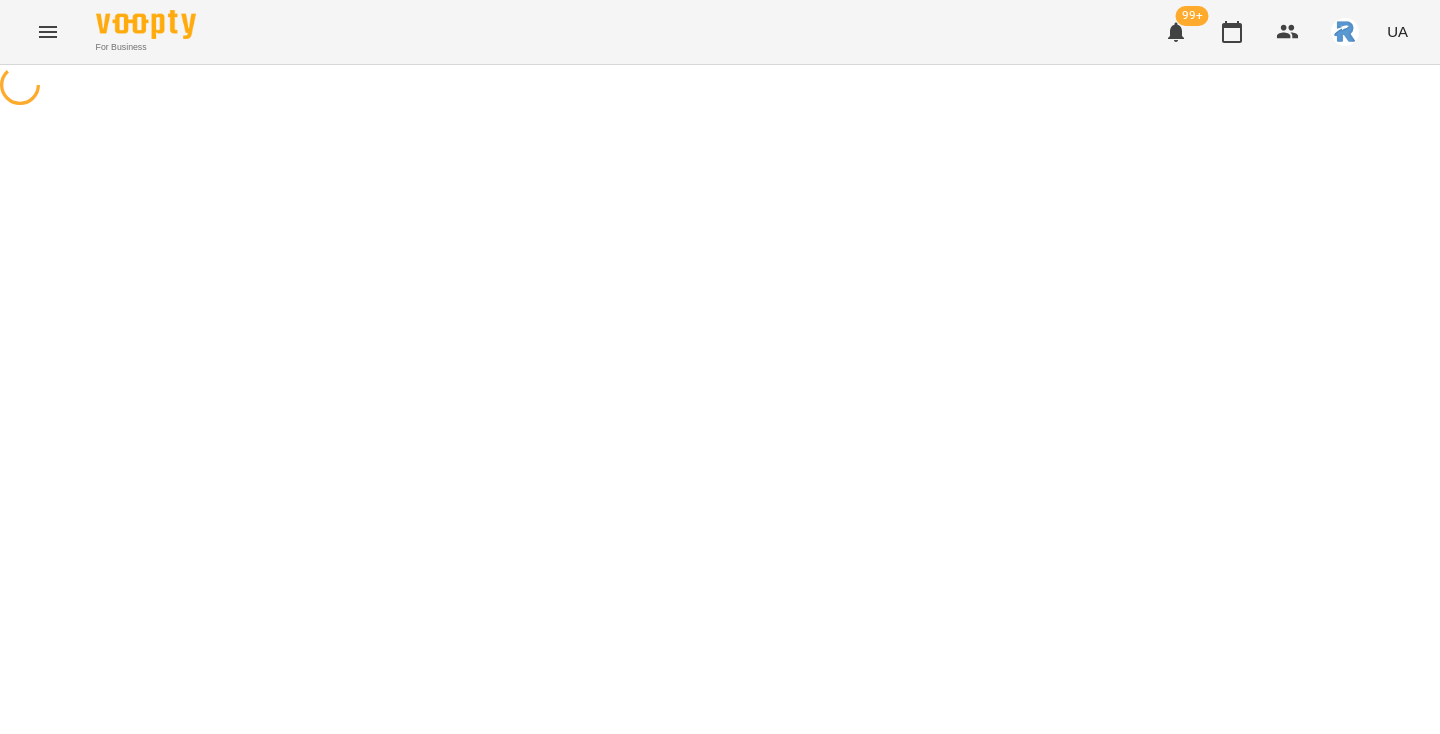 select on "**********" 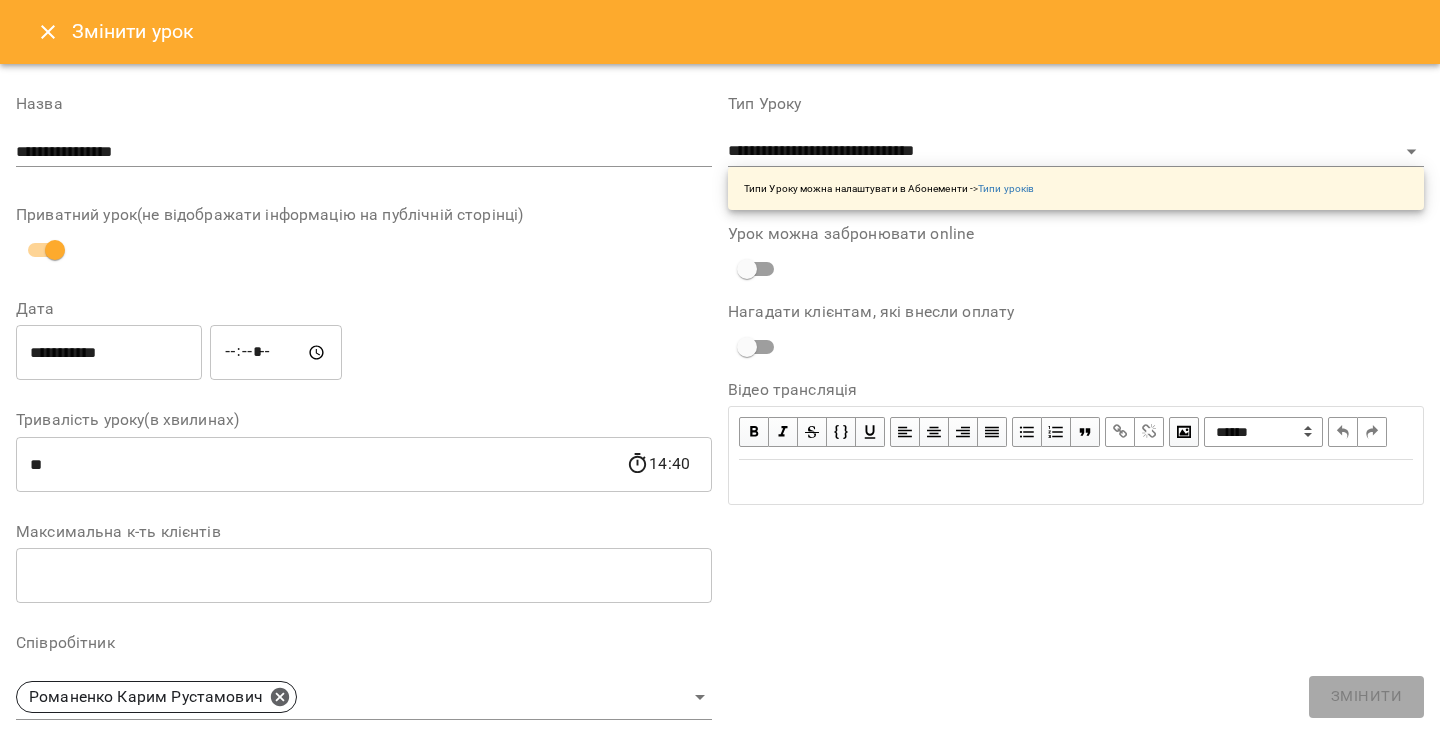 click on "*****" at bounding box center [276, 353] 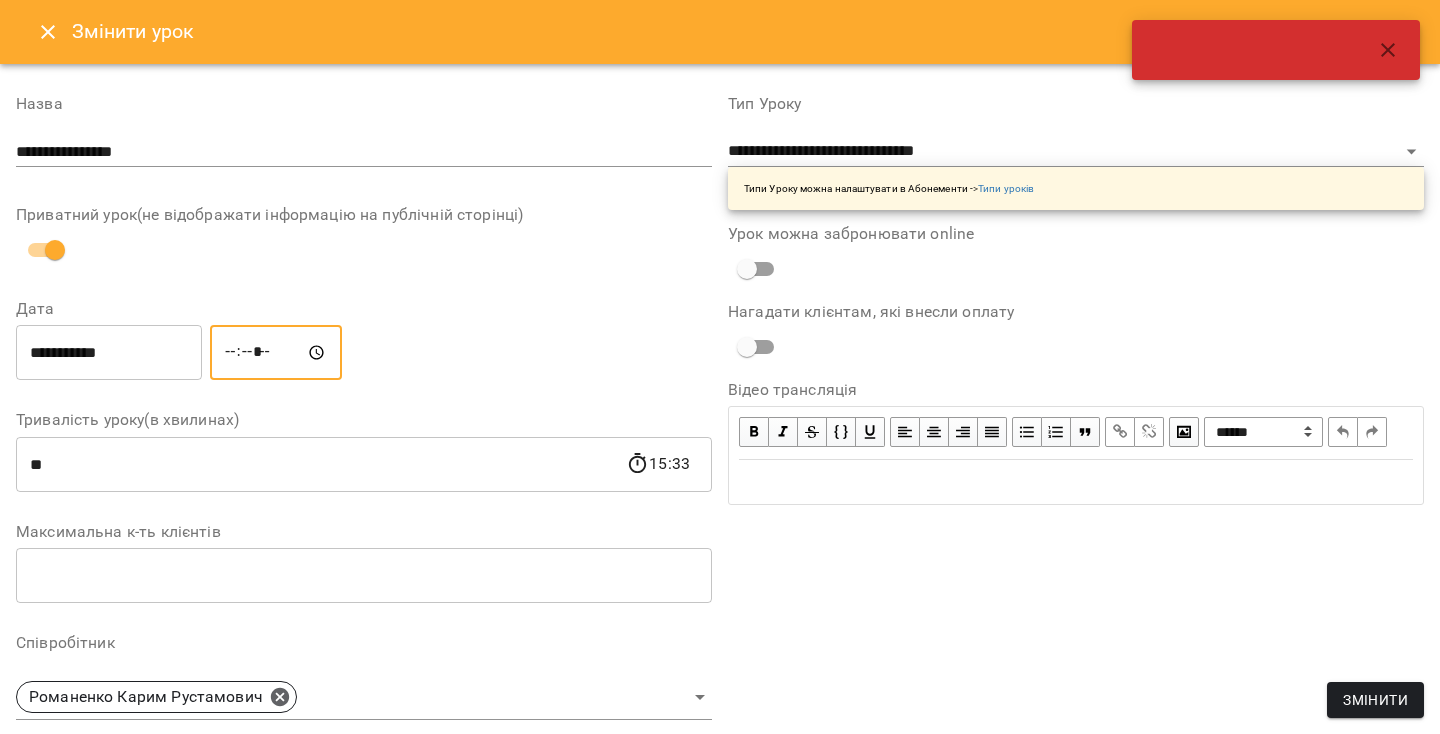 type on "*****" 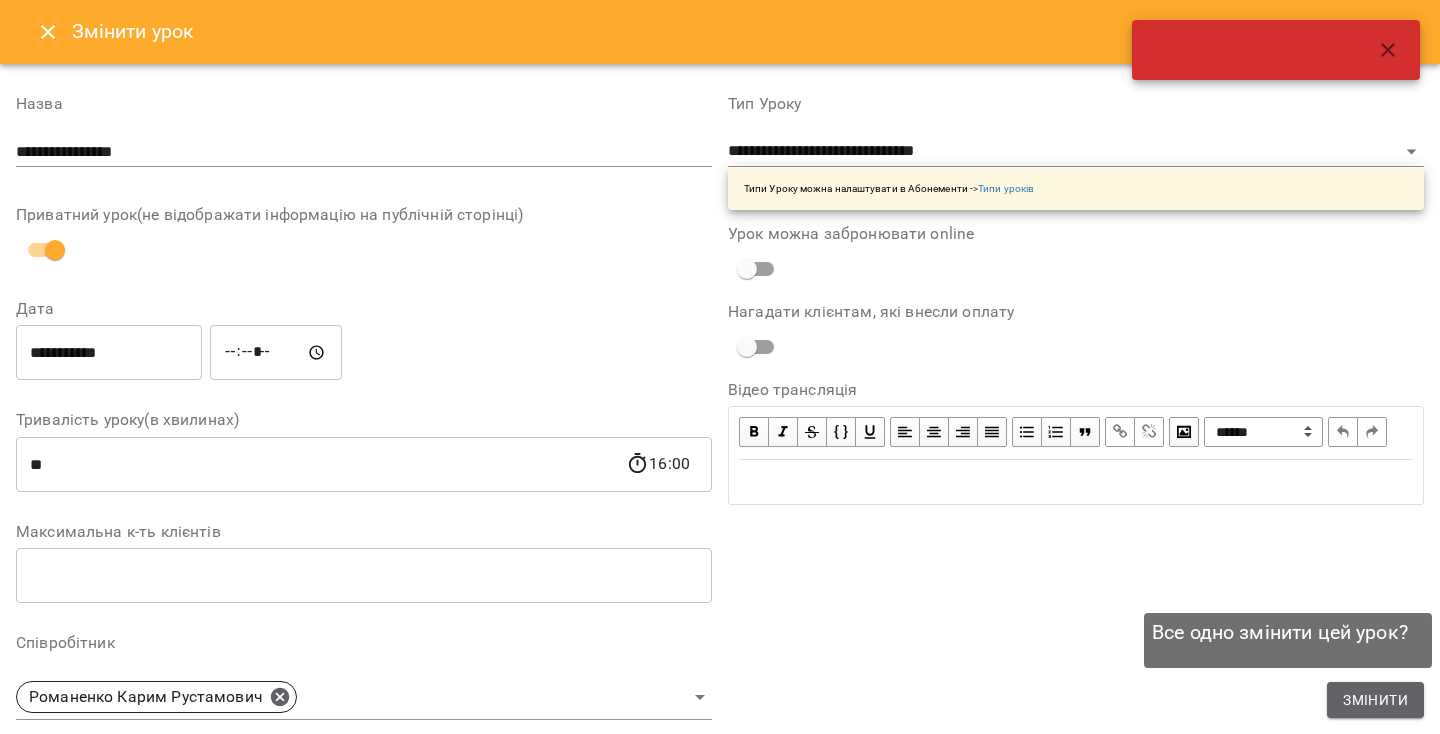click on "Змінити" at bounding box center (1375, 700) 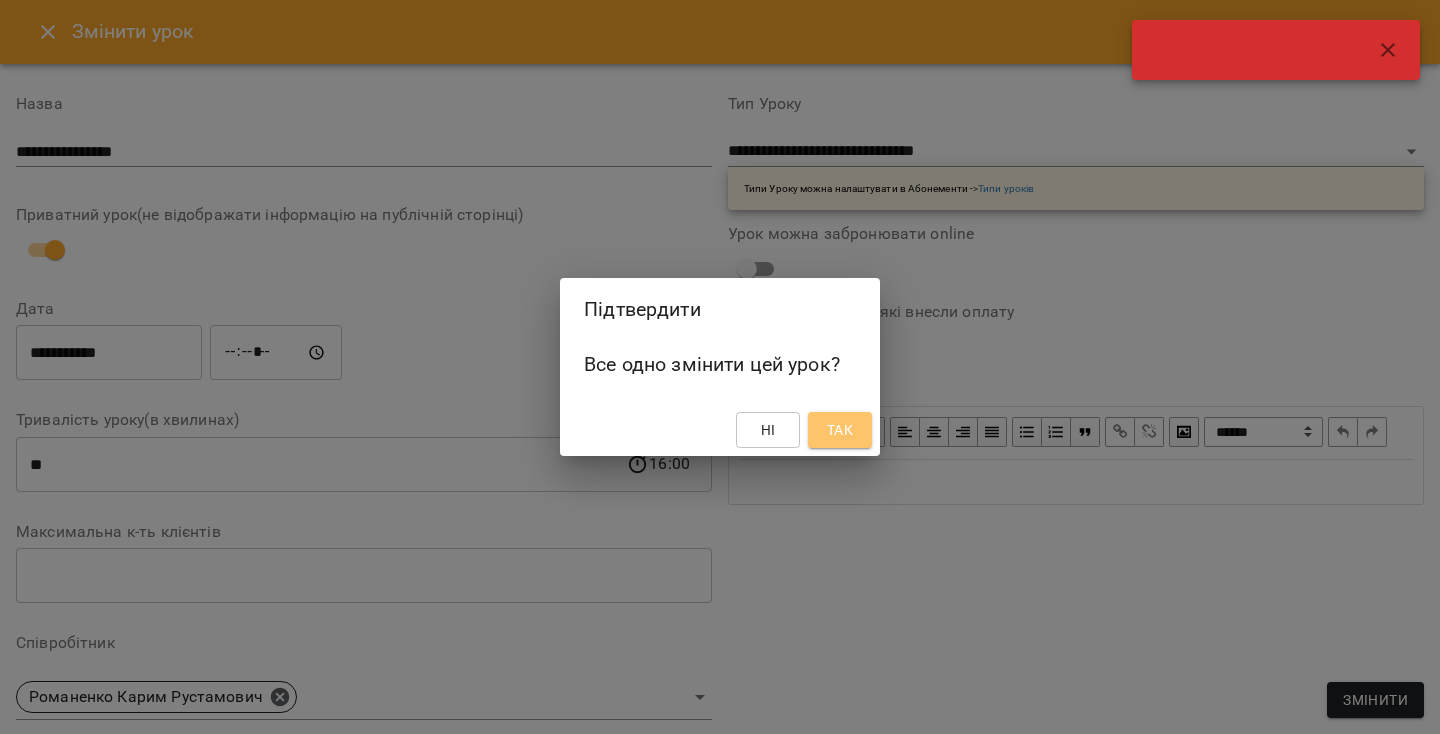 click on "Так" at bounding box center (840, 430) 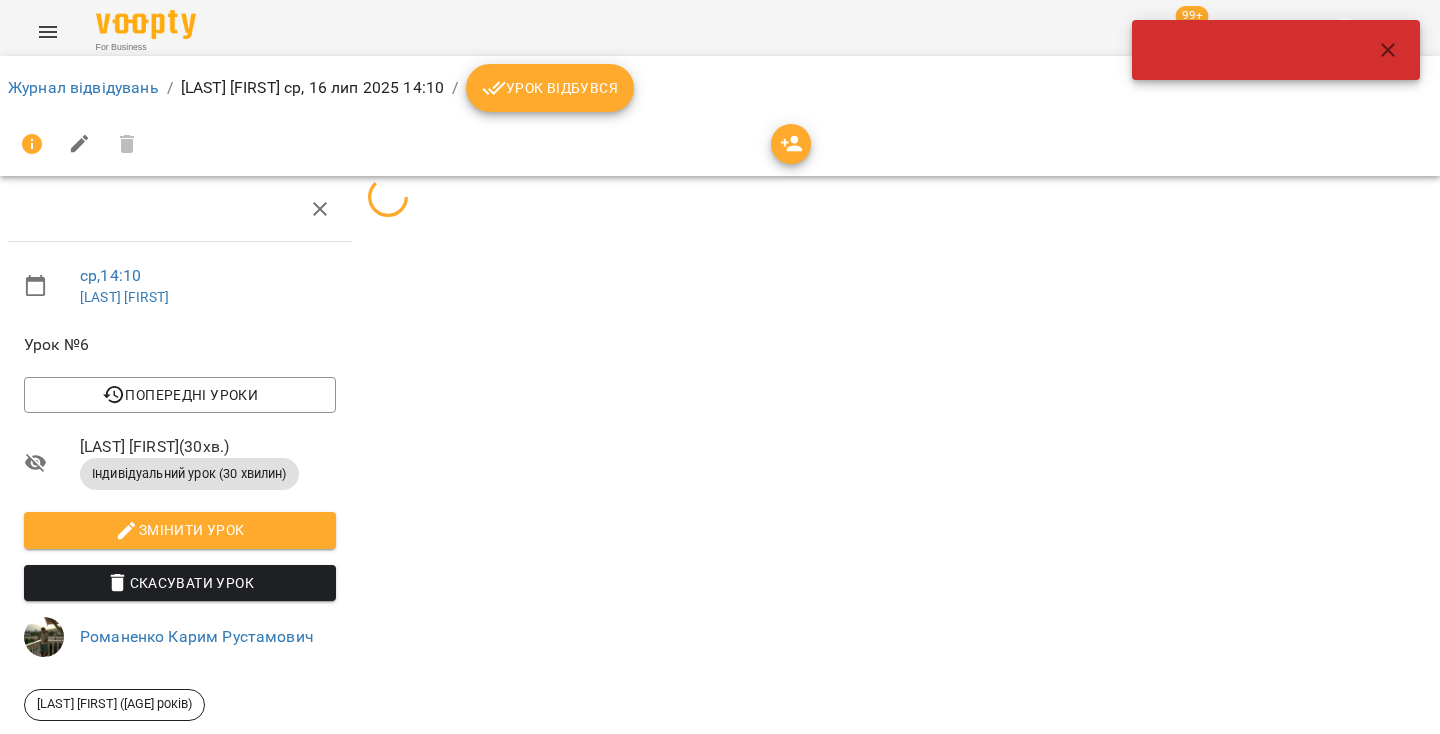 click at bounding box center (1388, 50) 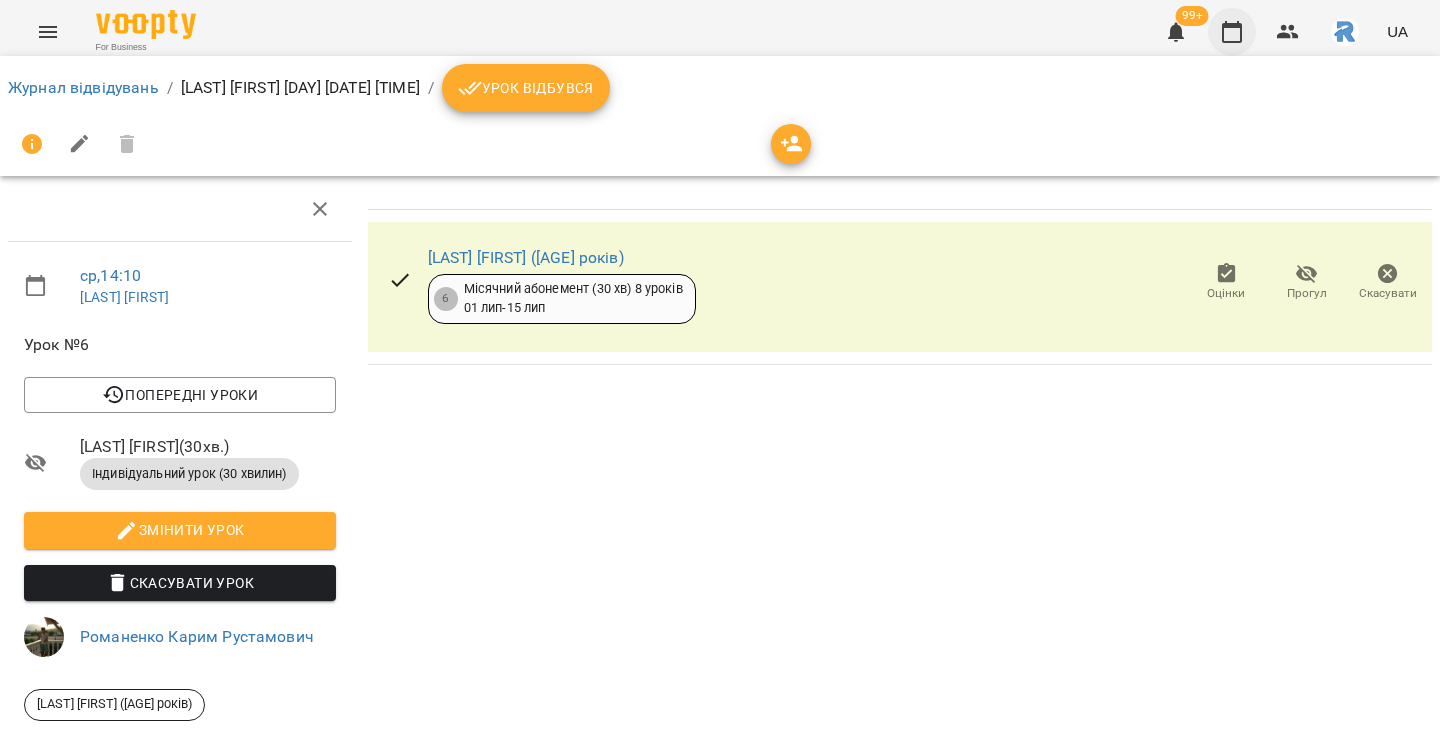 click at bounding box center (1232, 32) 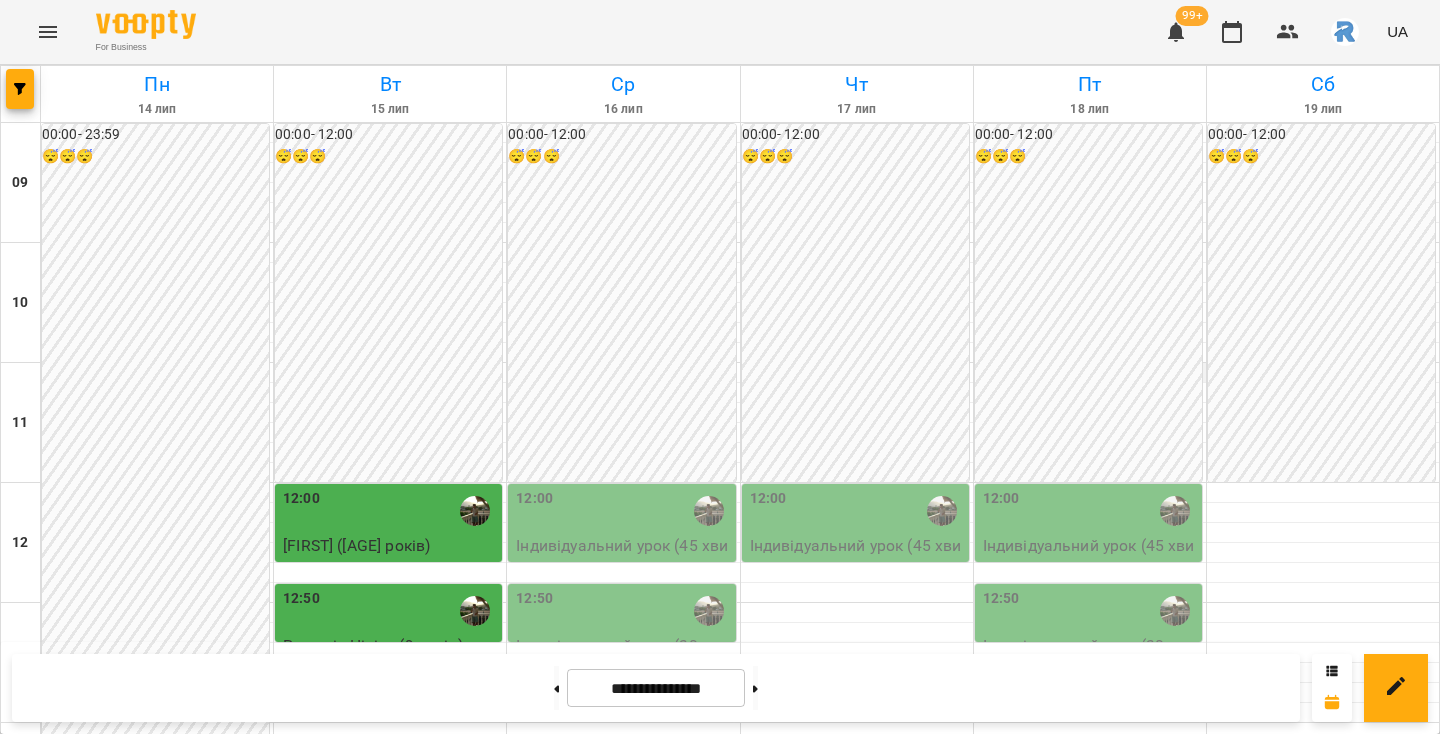 scroll, scrollTop: 362, scrollLeft: 0, axis: vertical 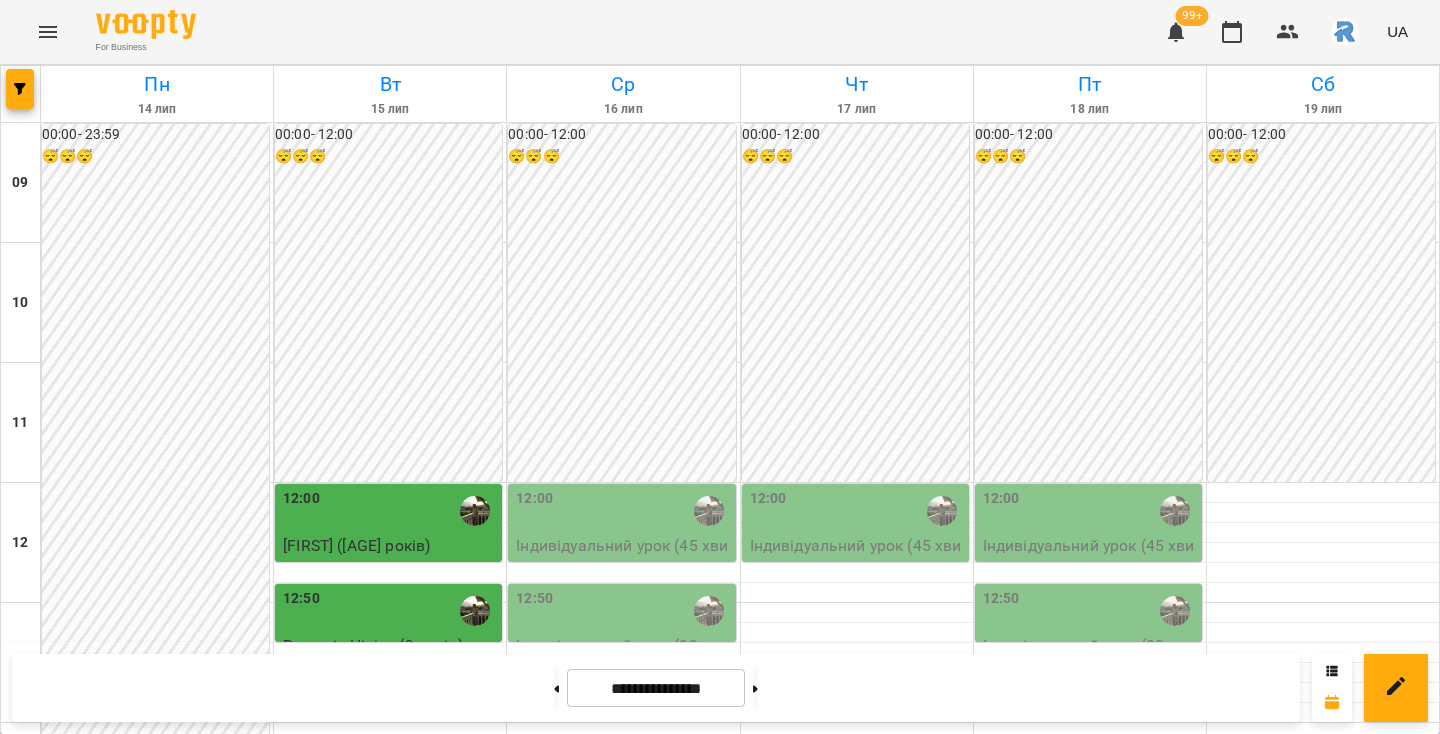click on "[LAST] [FIRST] ([AGE] років)" at bounding box center (614, 965) 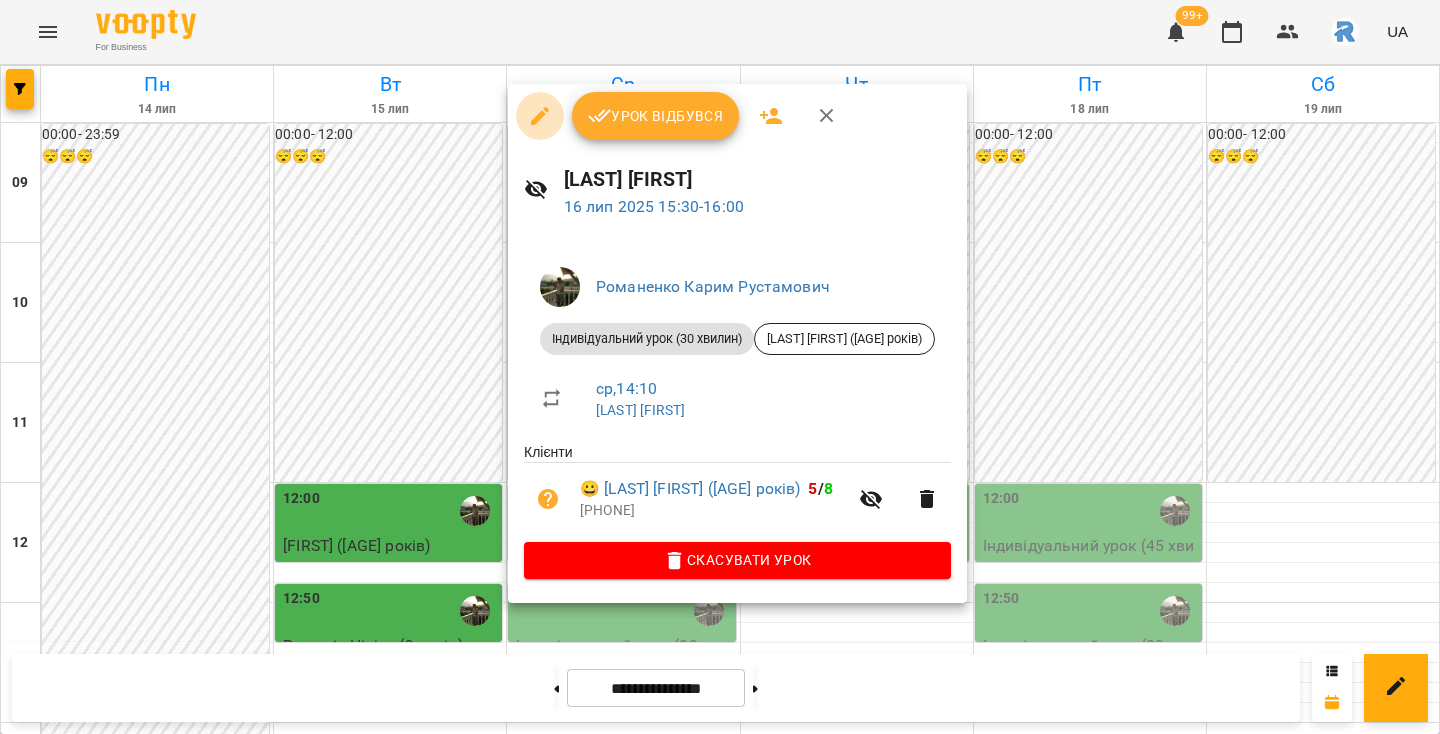 click 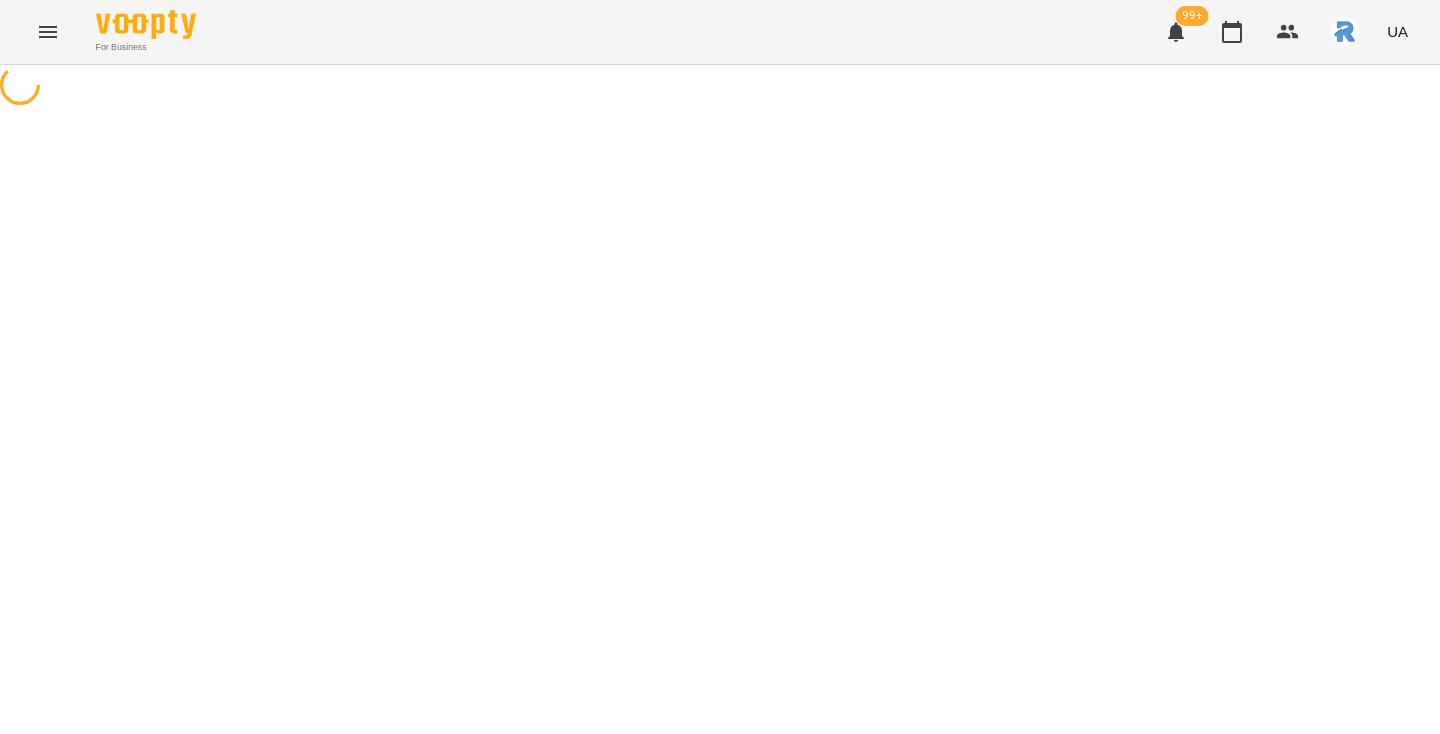 select on "**********" 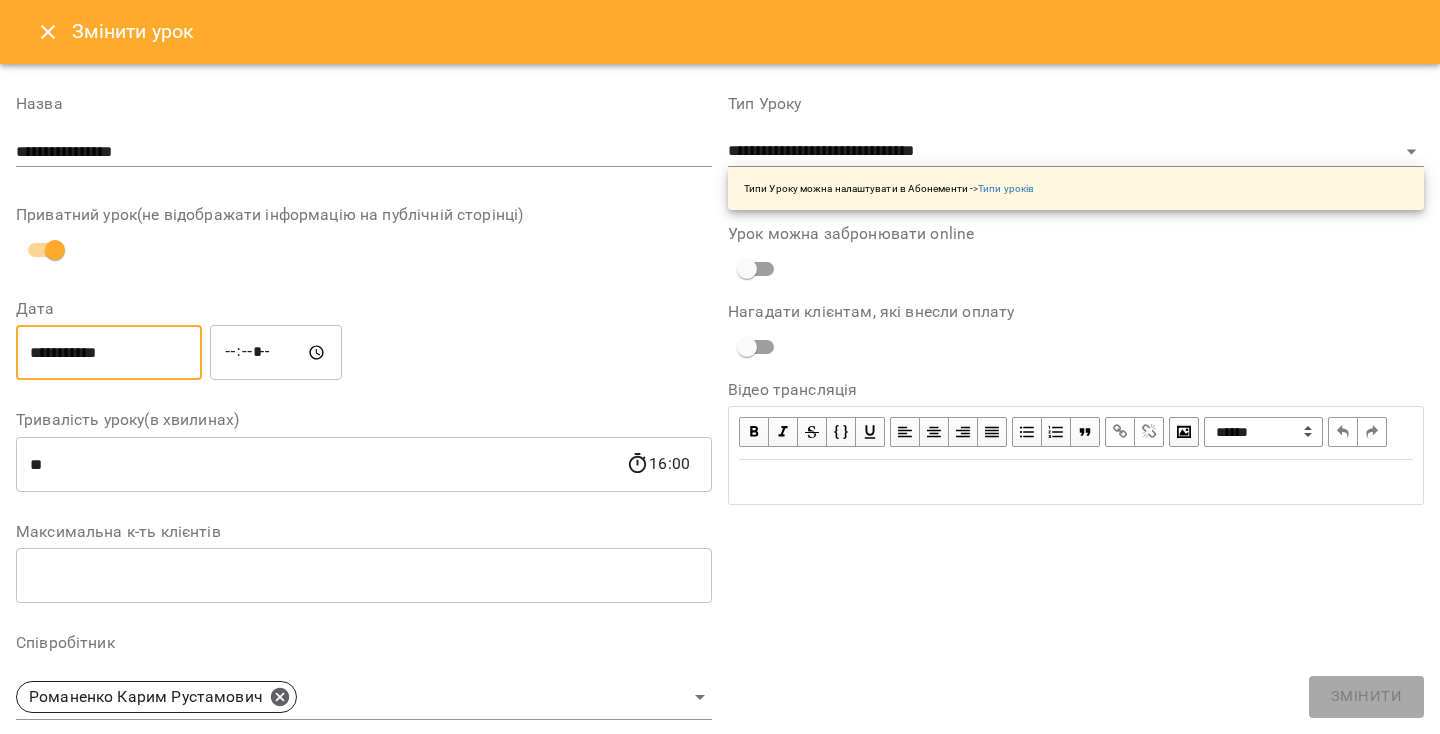 click on "**********" at bounding box center (109, 353) 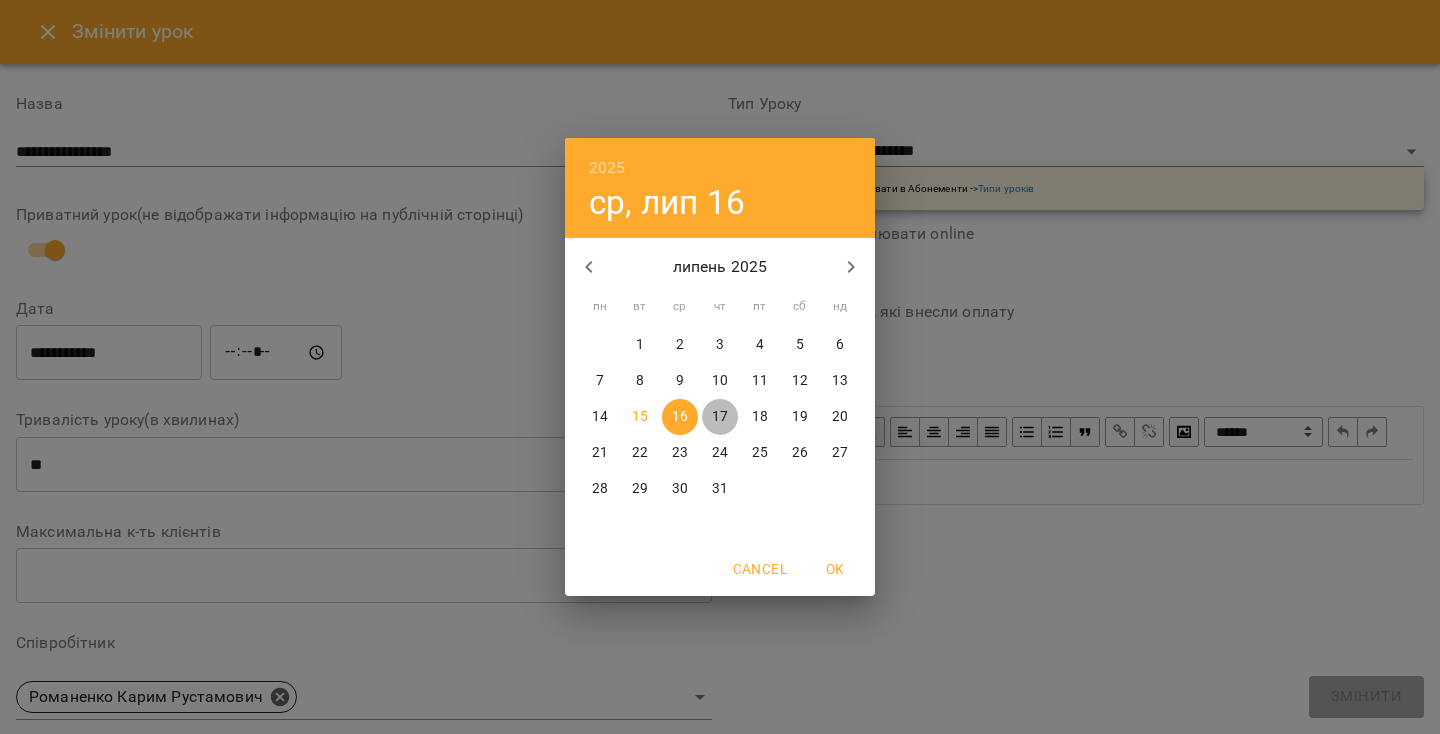 click on "17" at bounding box center [720, 417] 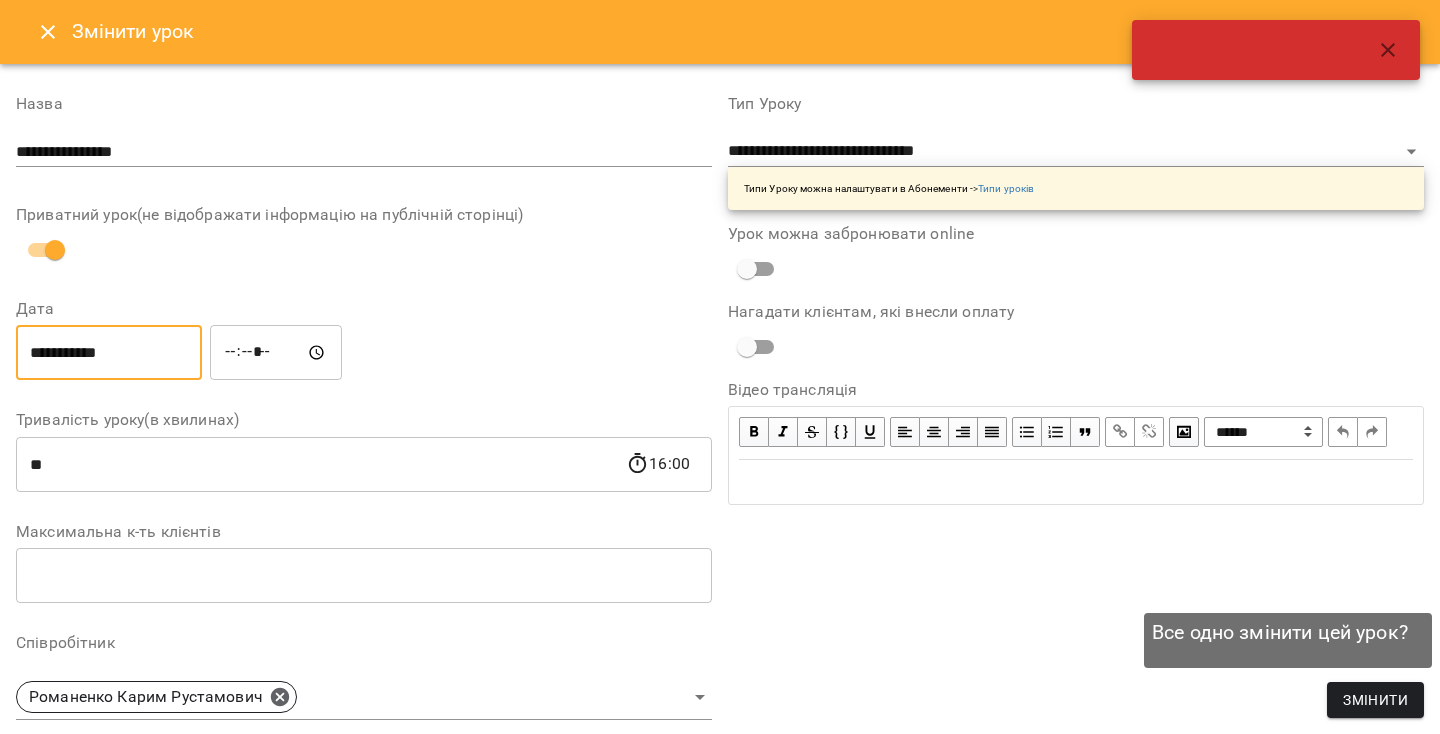 click on "Змінити" at bounding box center (1375, 700) 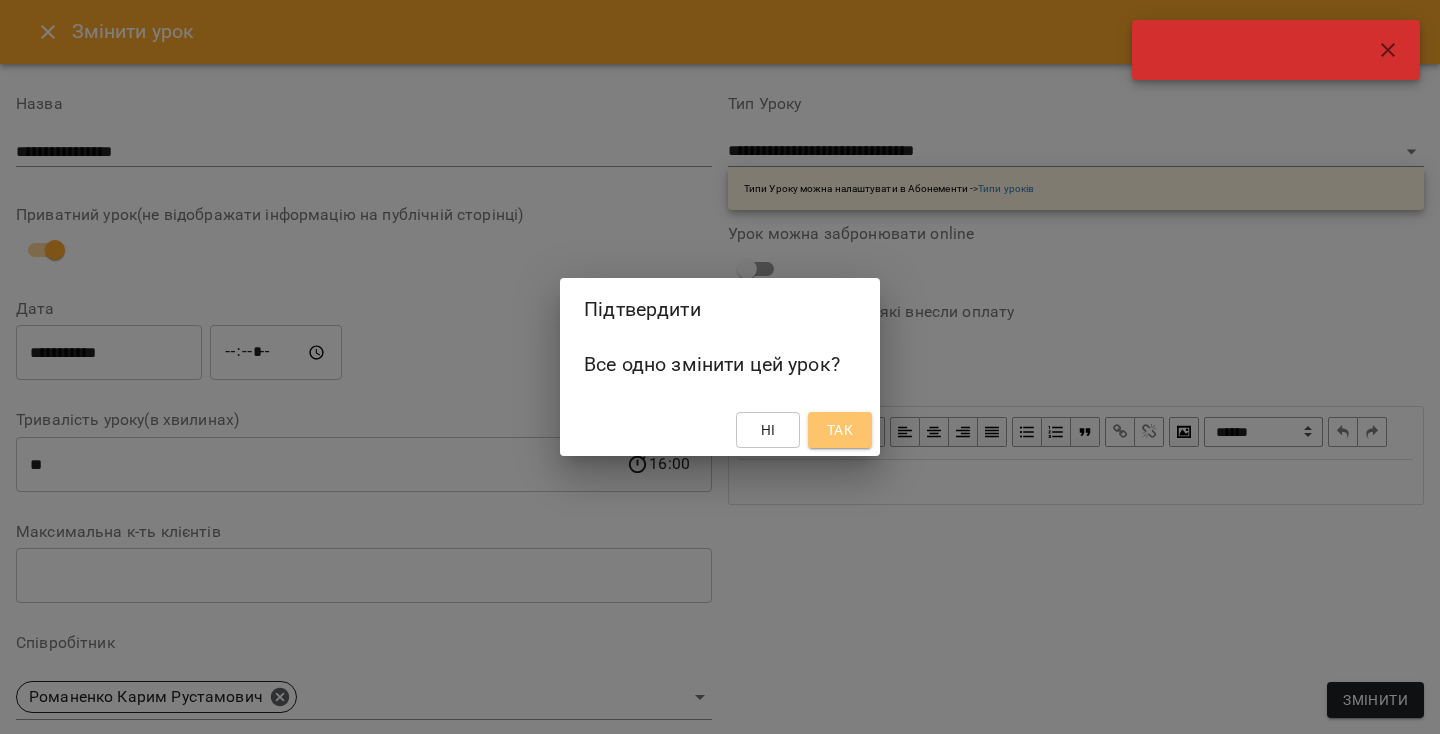 click on "Так" at bounding box center [840, 430] 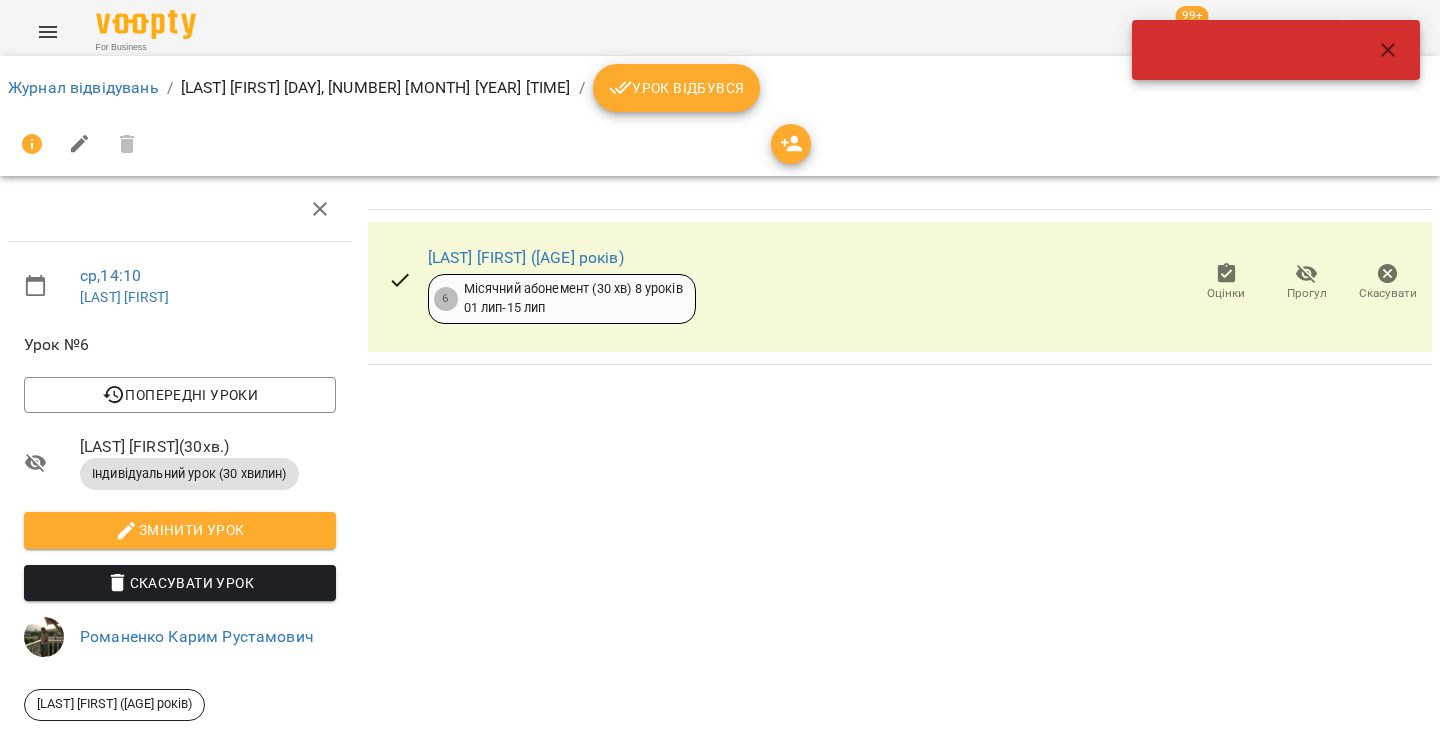 click 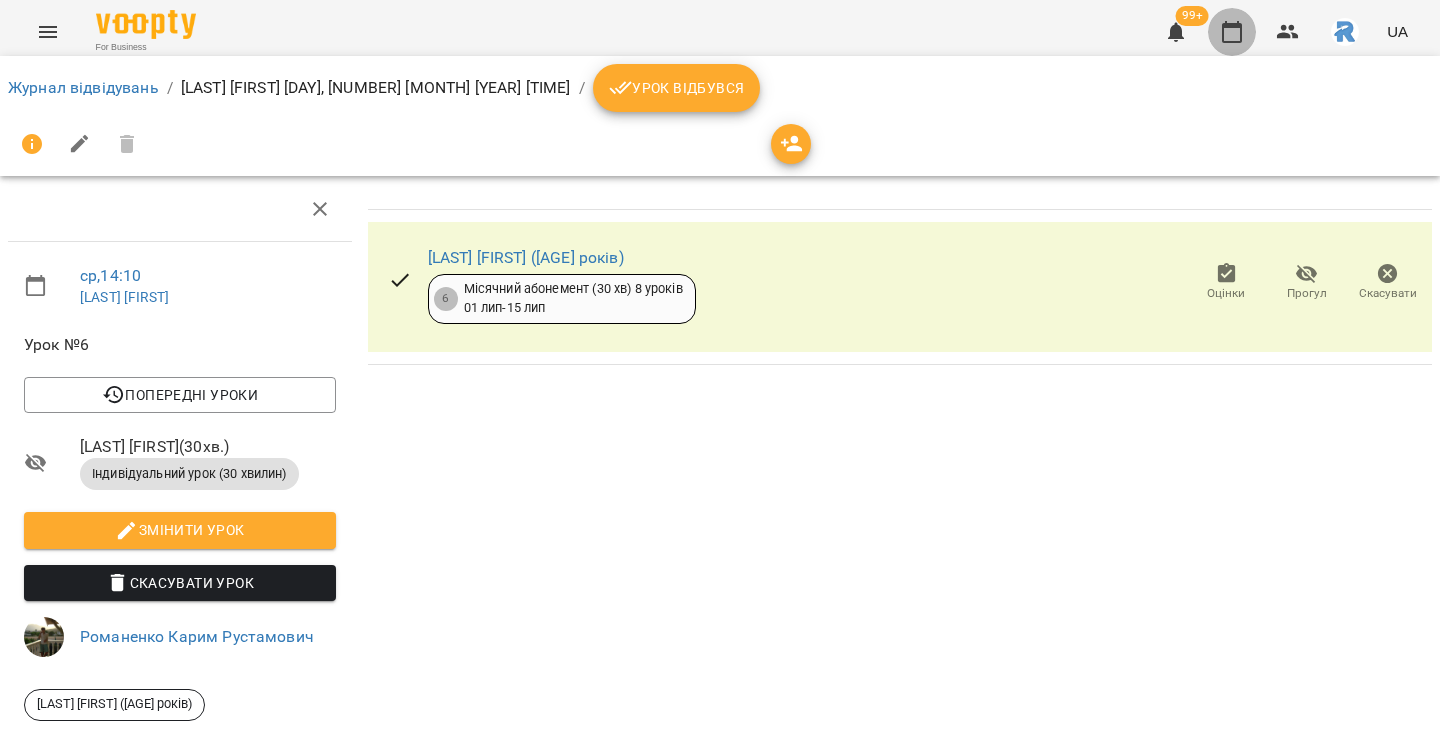 click 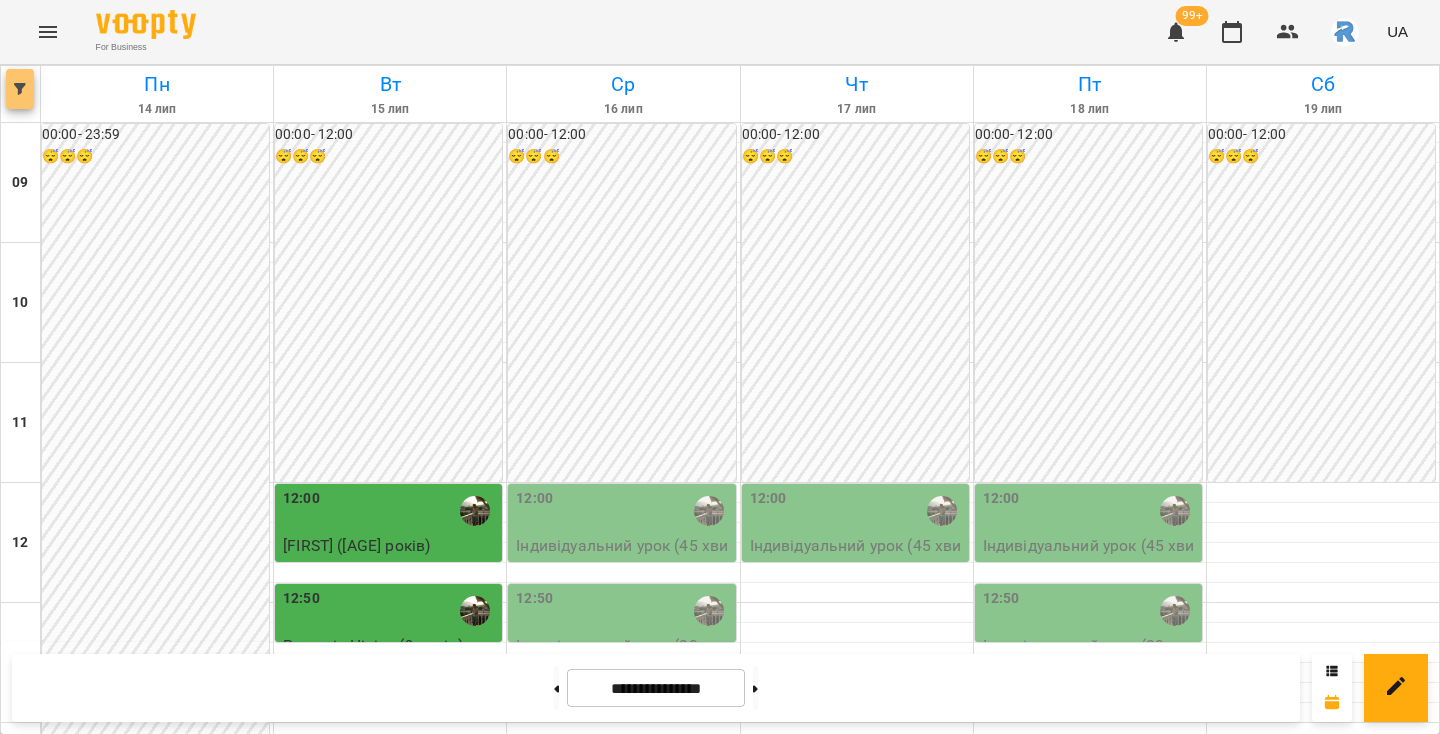 click at bounding box center [20, 89] 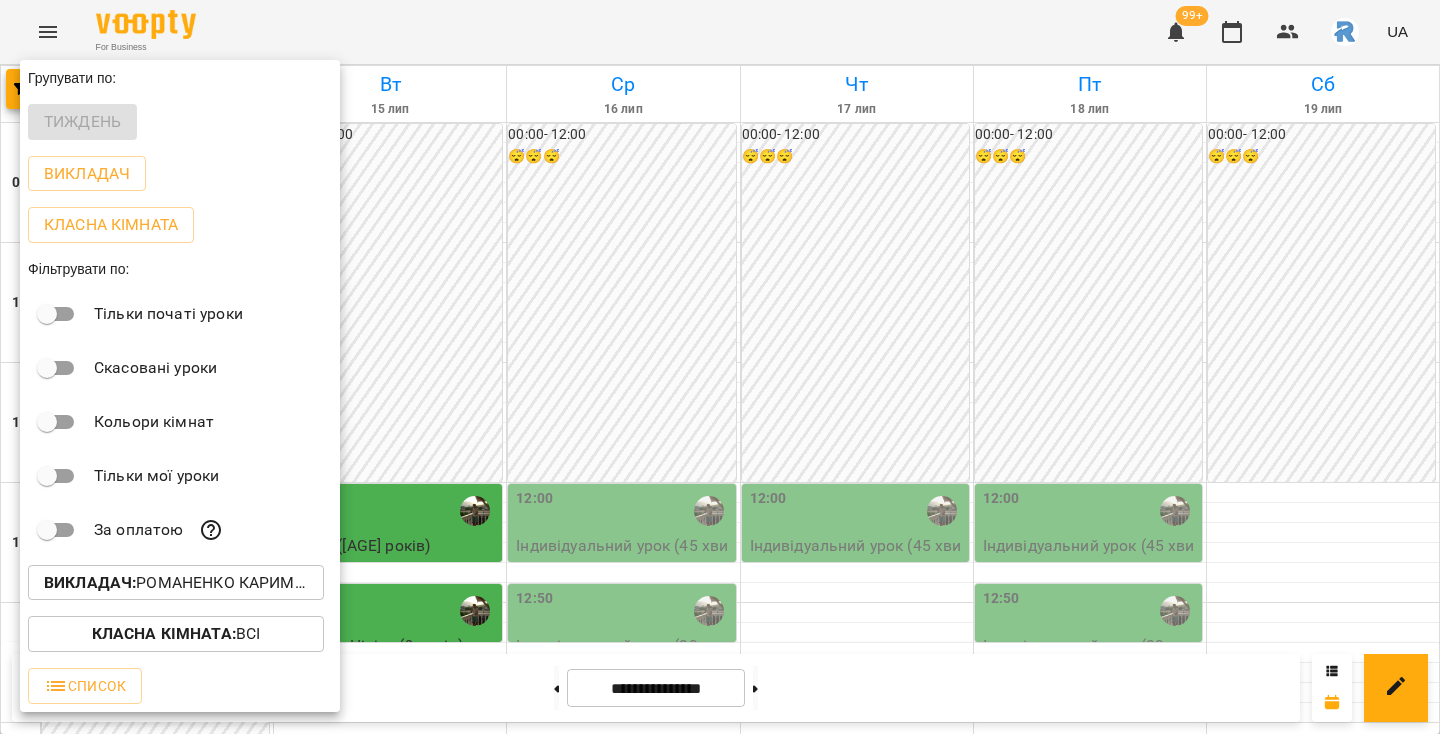 click on "Викладач :  Романенко Карим Рустамович" at bounding box center (176, 583) 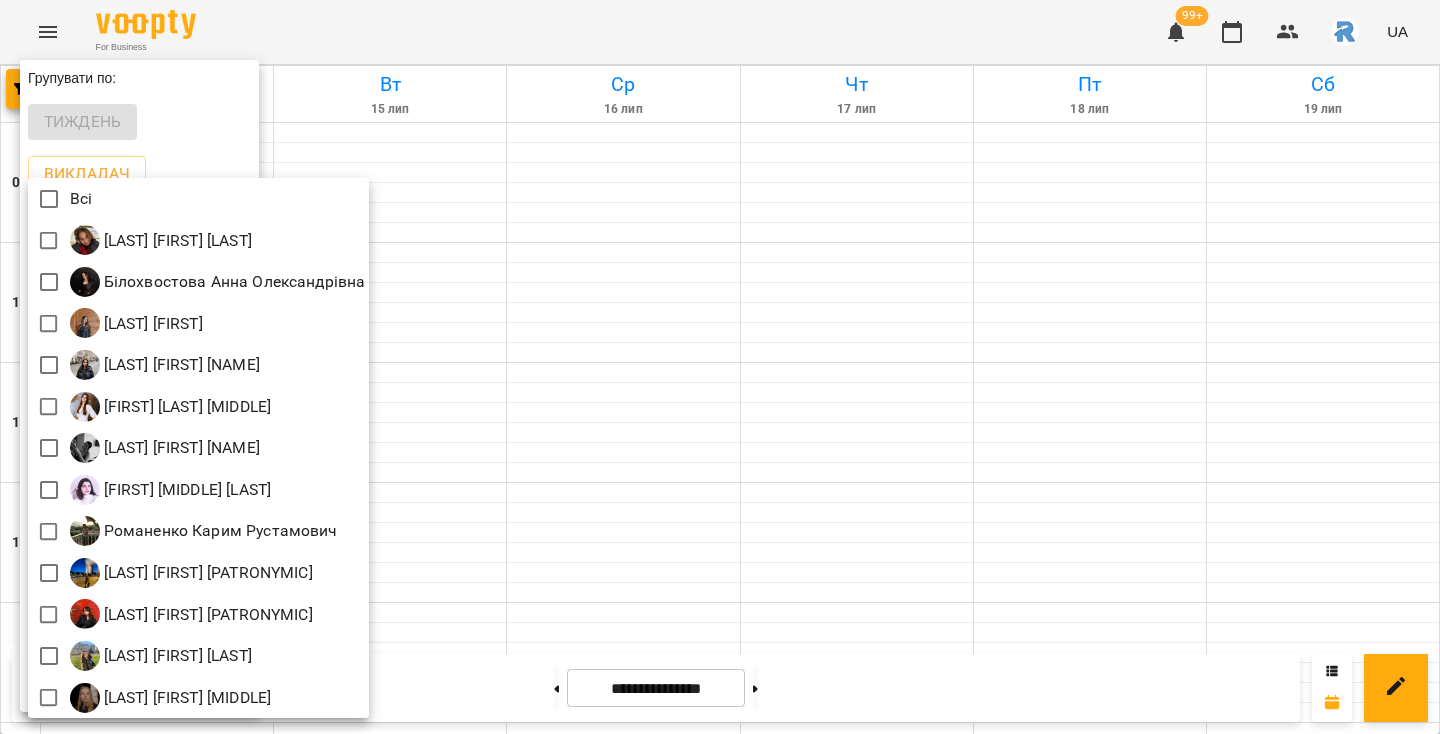 click at bounding box center [720, 367] 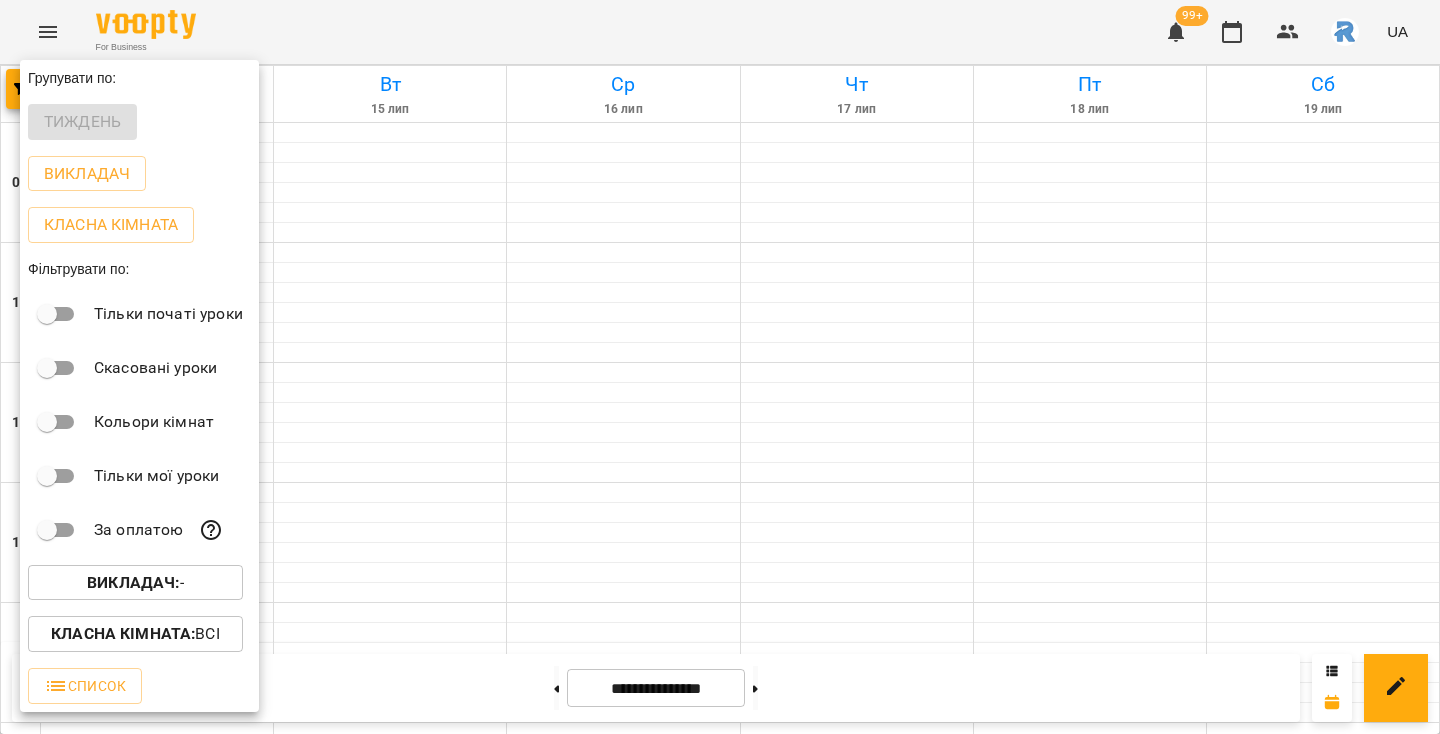 click at bounding box center [720, 367] 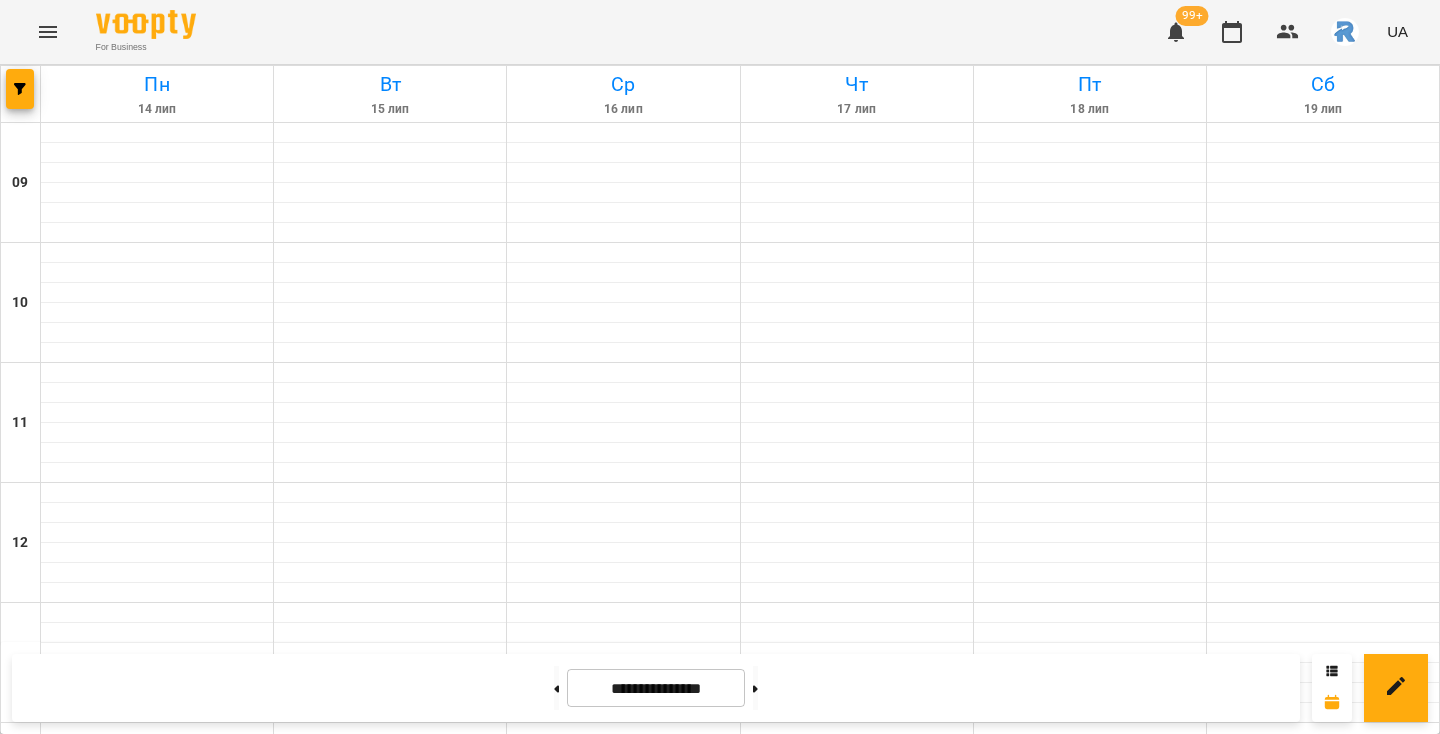 click 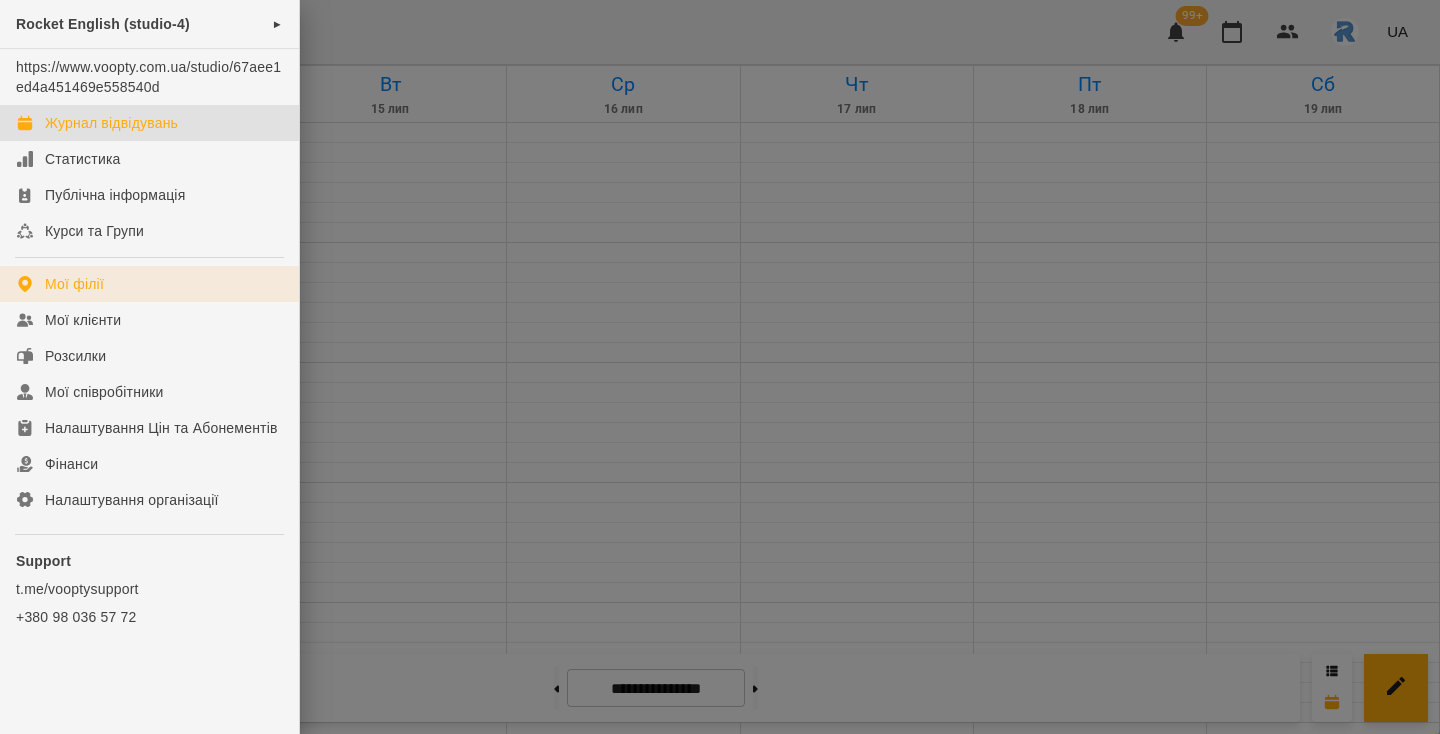 click on "Мої філії" at bounding box center (74, 284) 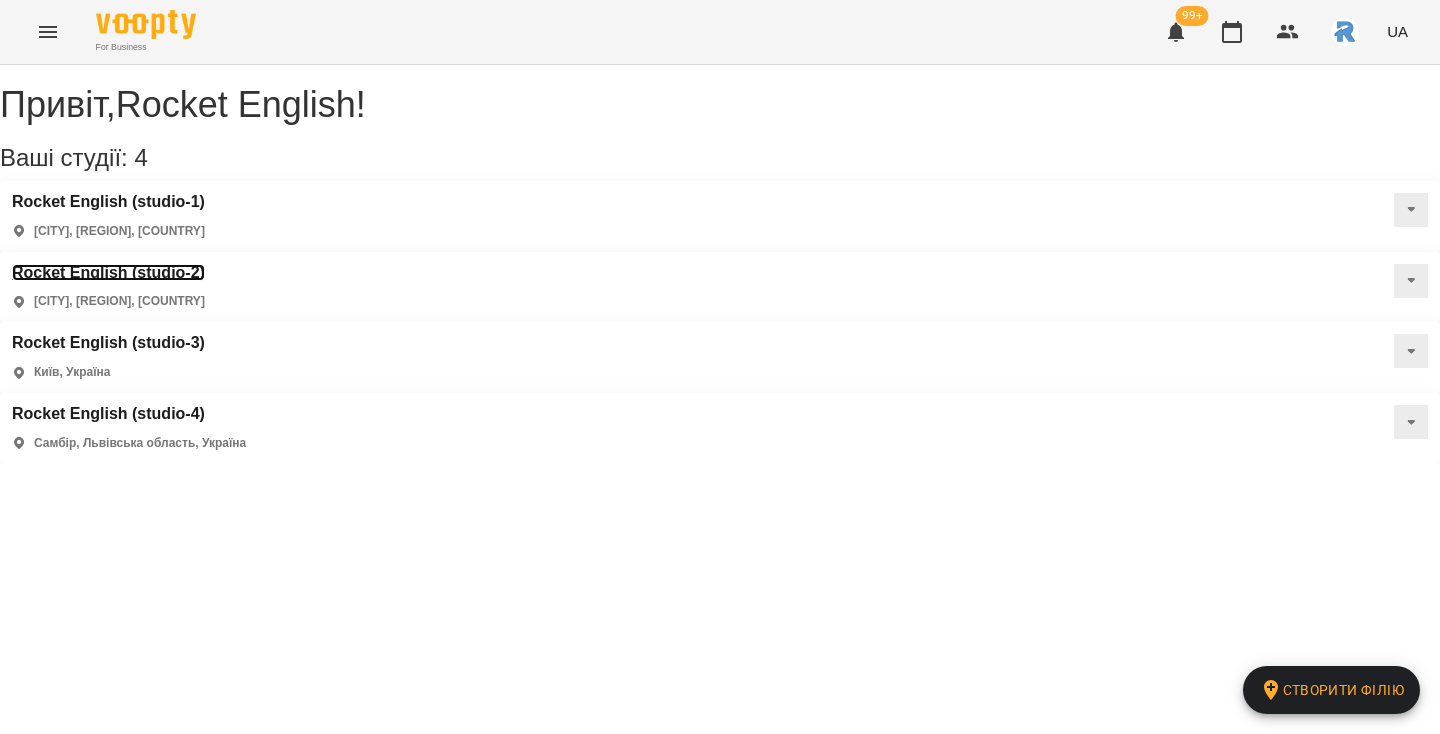 click on "Rocket English (studio-2)" at bounding box center (108, 273) 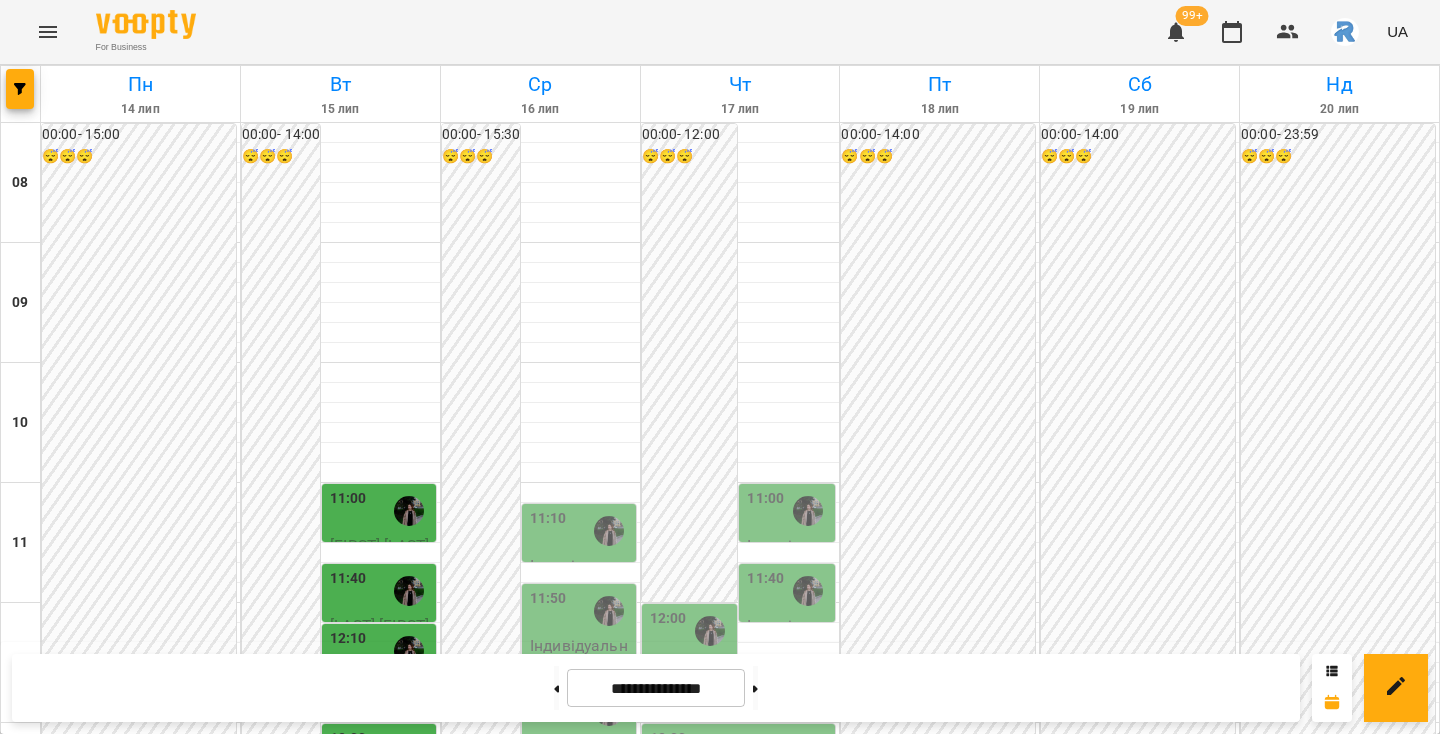 scroll, scrollTop: 396, scrollLeft: 0, axis: vertical 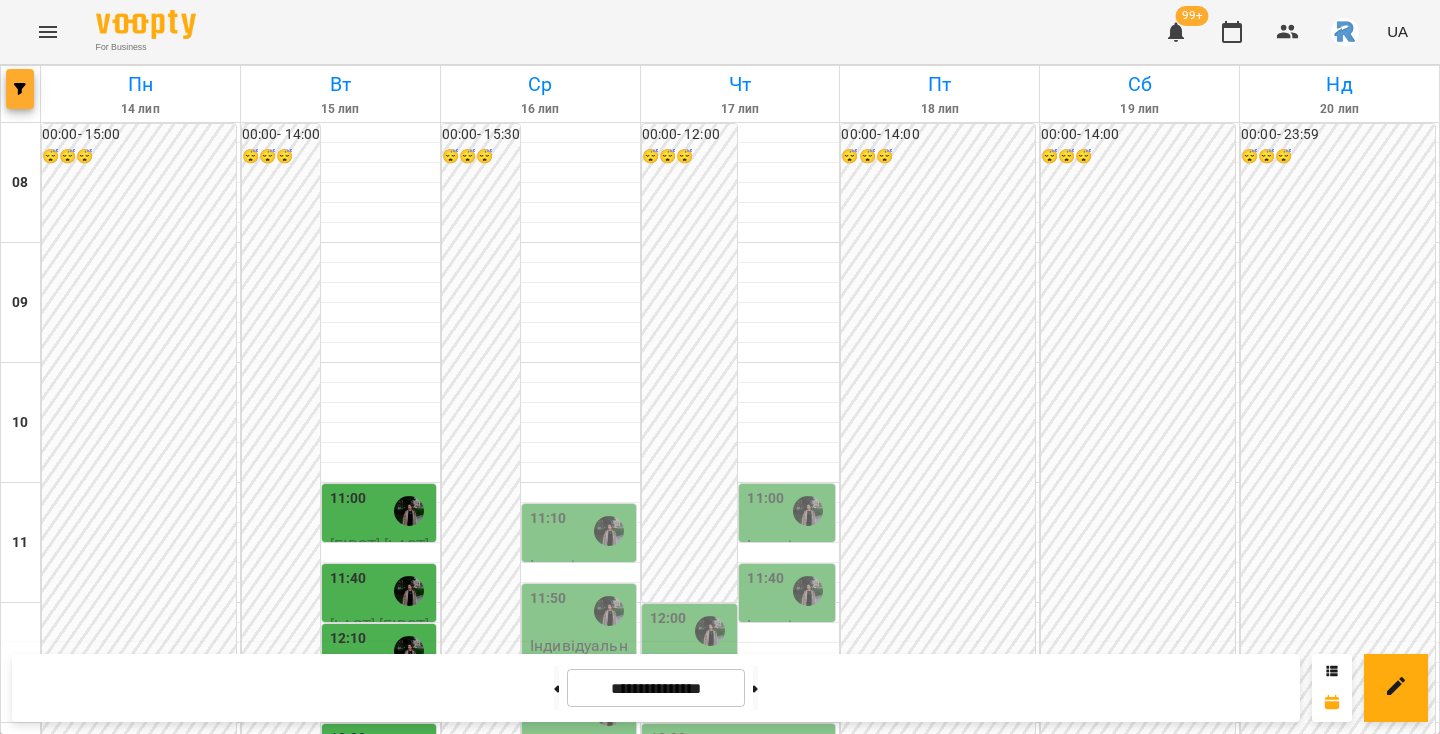 click 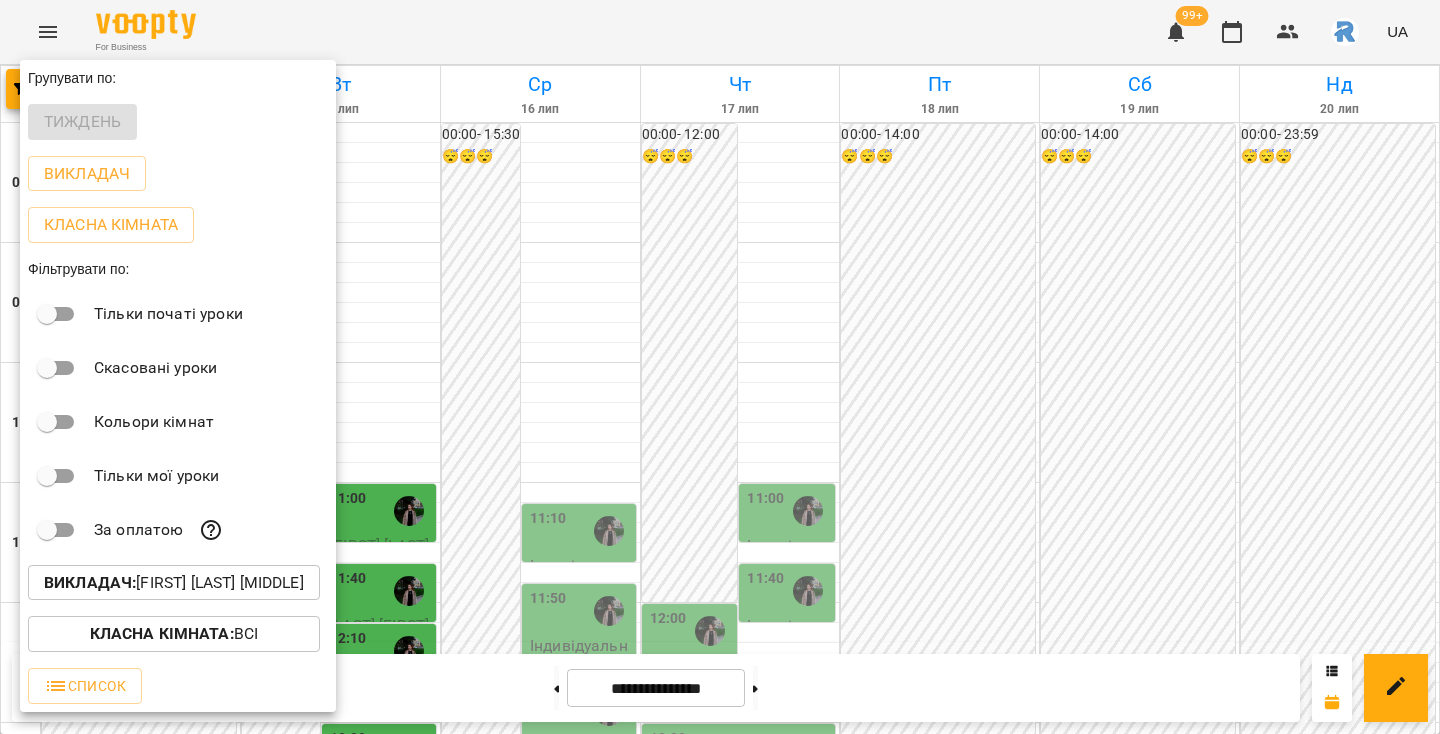 click on "Викладач :  [LAST] [FIRST]" at bounding box center [174, 583] 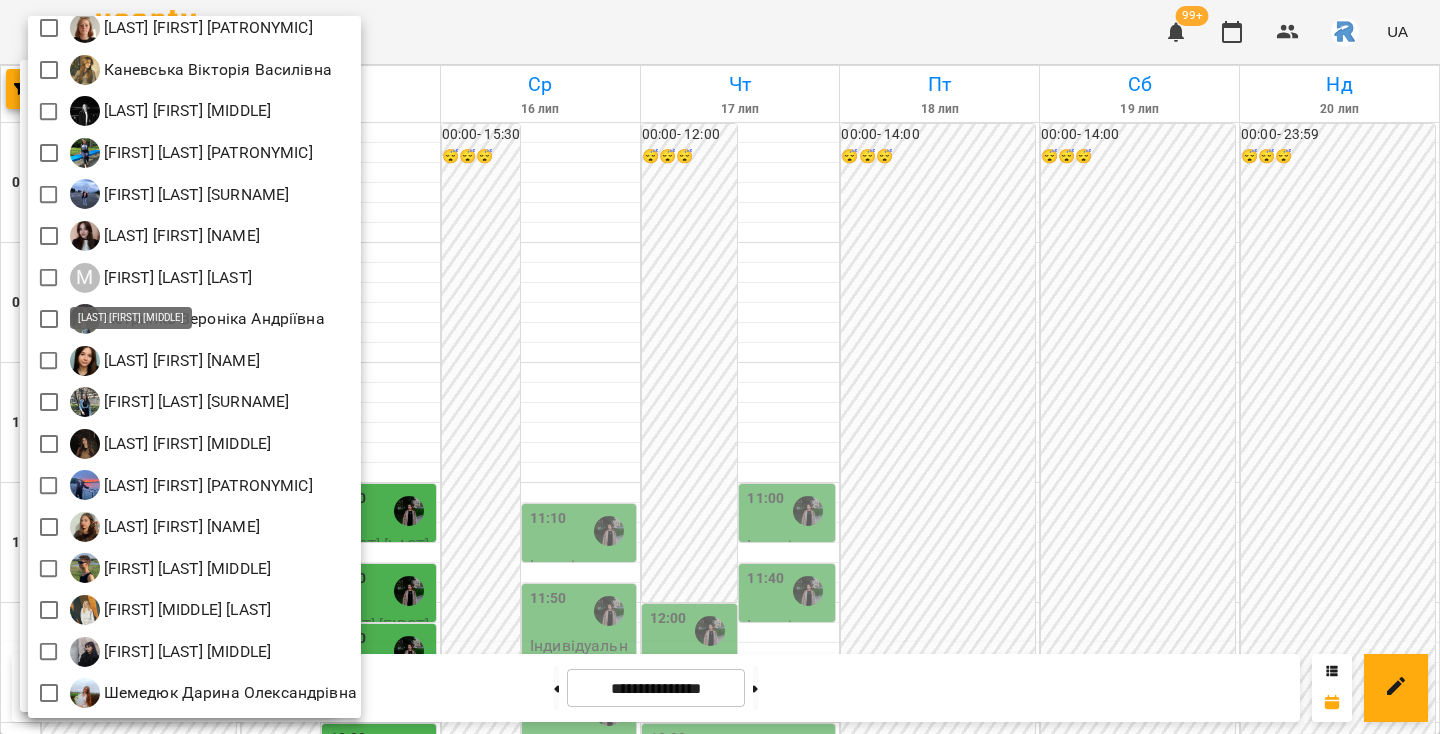 scroll, scrollTop: 0, scrollLeft: 0, axis: both 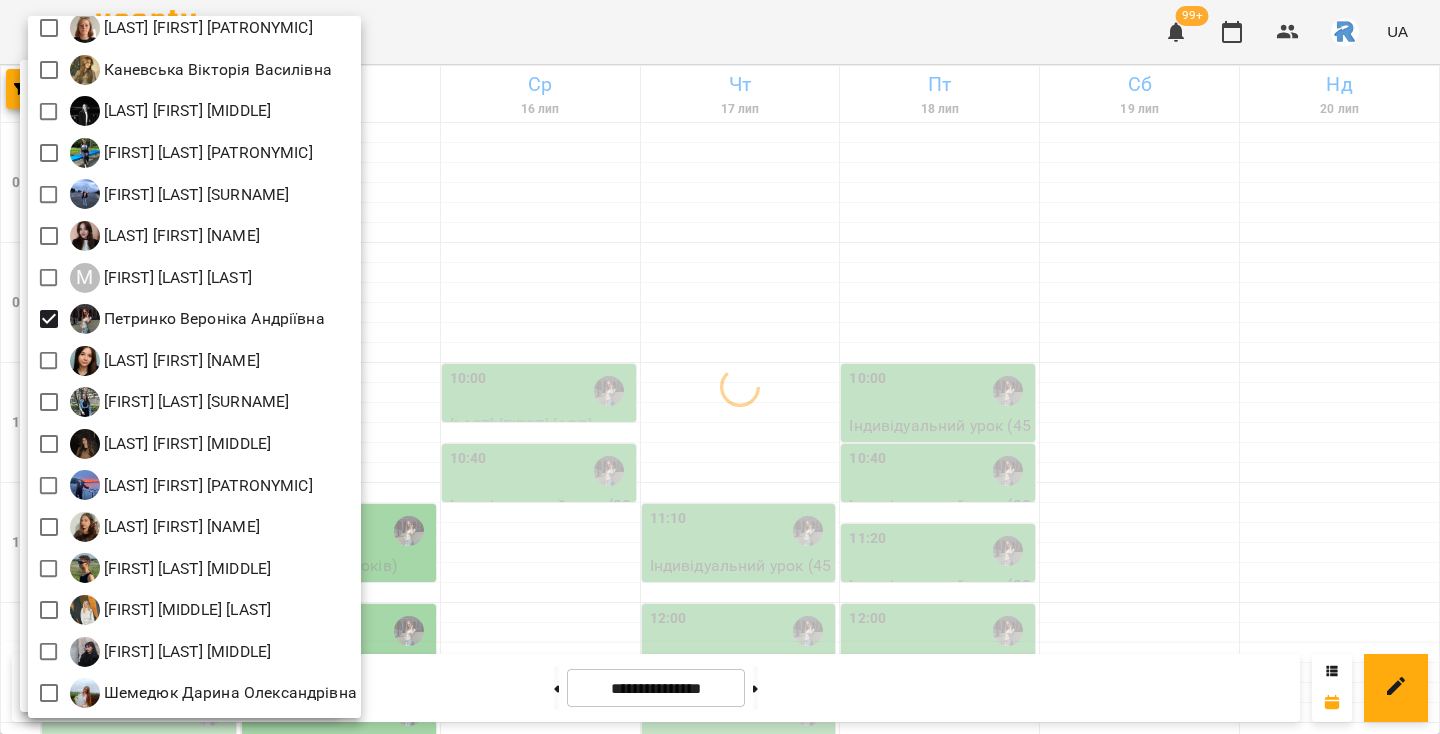 click at bounding box center (720, 367) 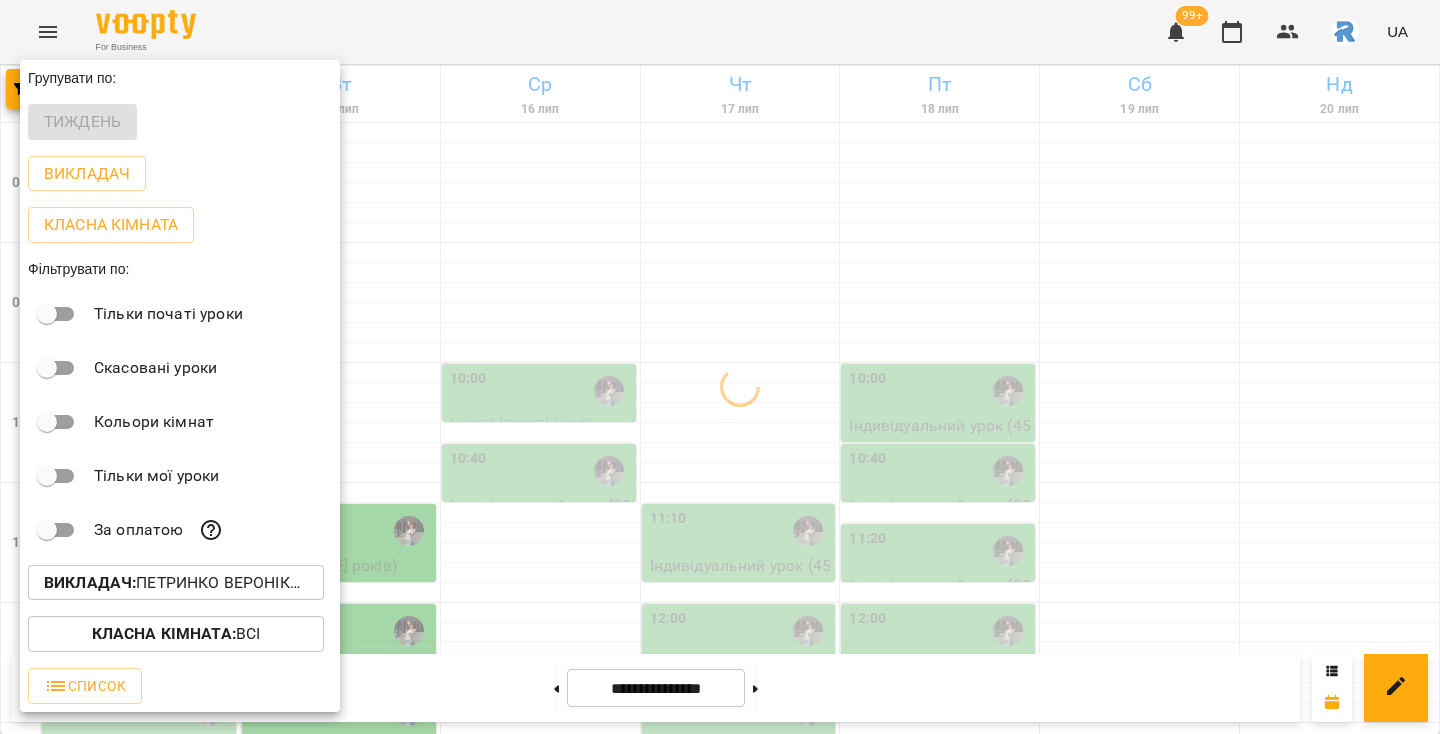 click on "Всі   [LAST] [FIRST]     [LAST] [FIRST]     [LAST] [FIRST]      [LAST] [FIRST]     [LAST] [FIRST]     [LAST] [FIRST]     [LAST] [FIRST]      [LAST] [FIRST]     [LAST] [FIRST]      [LAST] [FIRST]     [LAST] [FIRST]    [LAST] [FIRST]     [LAST] [FIRST]     [LAST] [FIRST]     [FIRST] [LAST] [FIRST]     [LAST] [FIRST]     [LAST] [FIRST]     [LAST] [FIRST] [FIRST]" at bounding box center [720, 367] 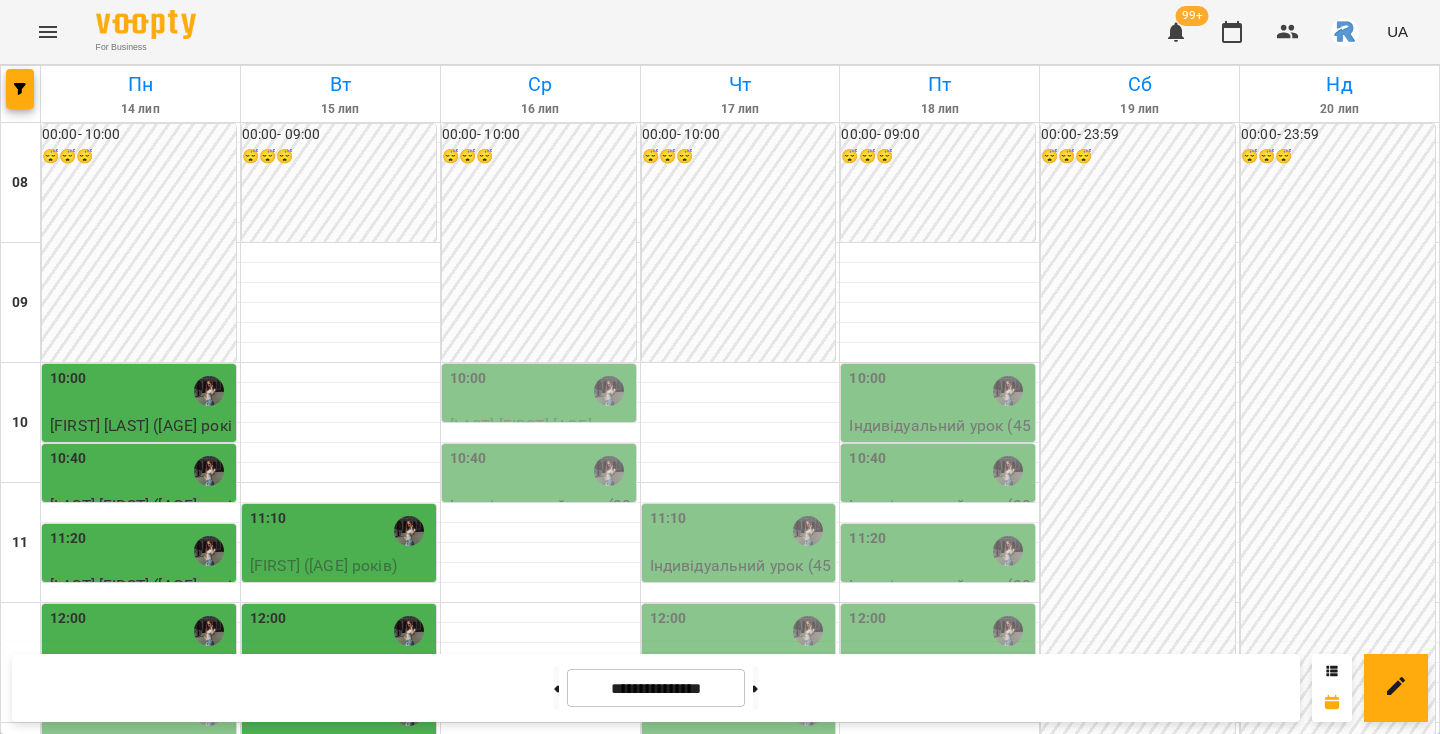 click on "12:40" at bounding box center [341, 711] 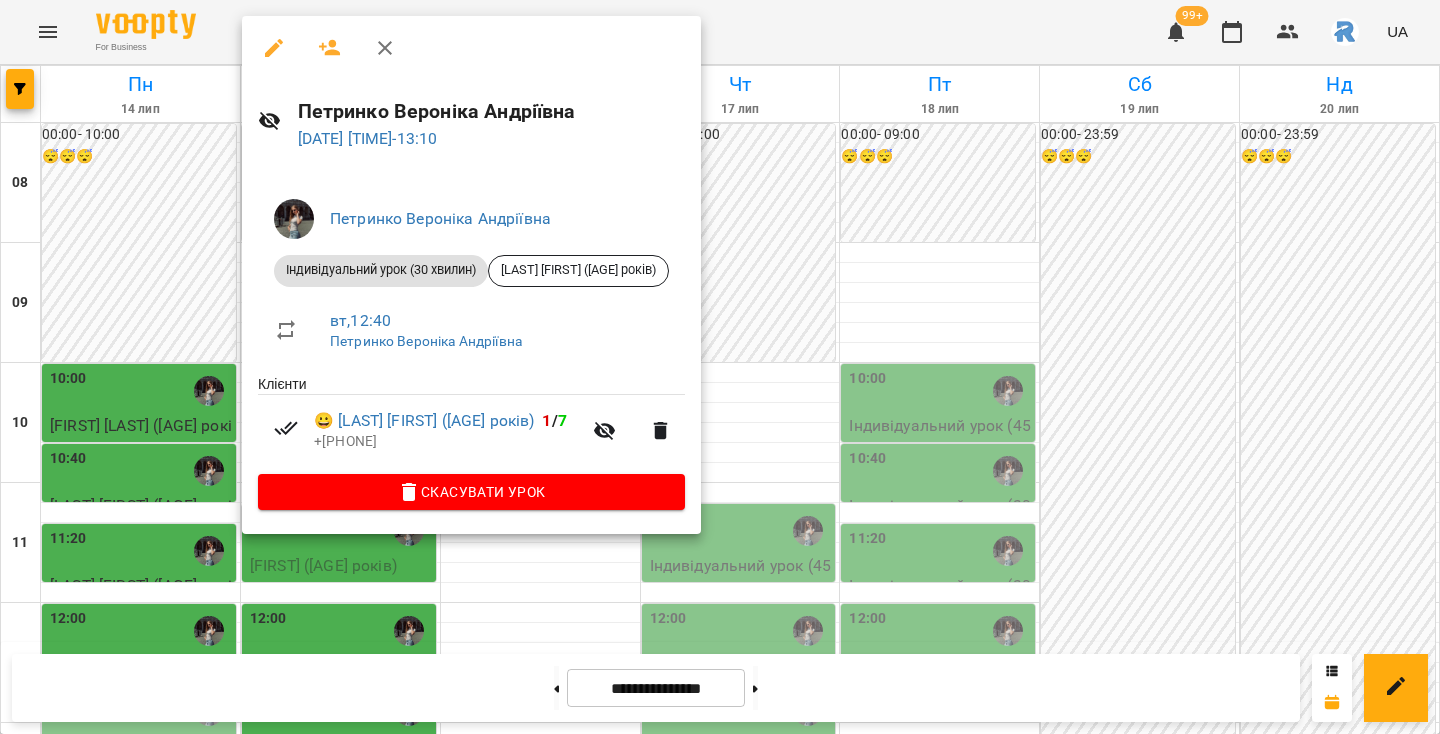 click at bounding box center [720, 367] 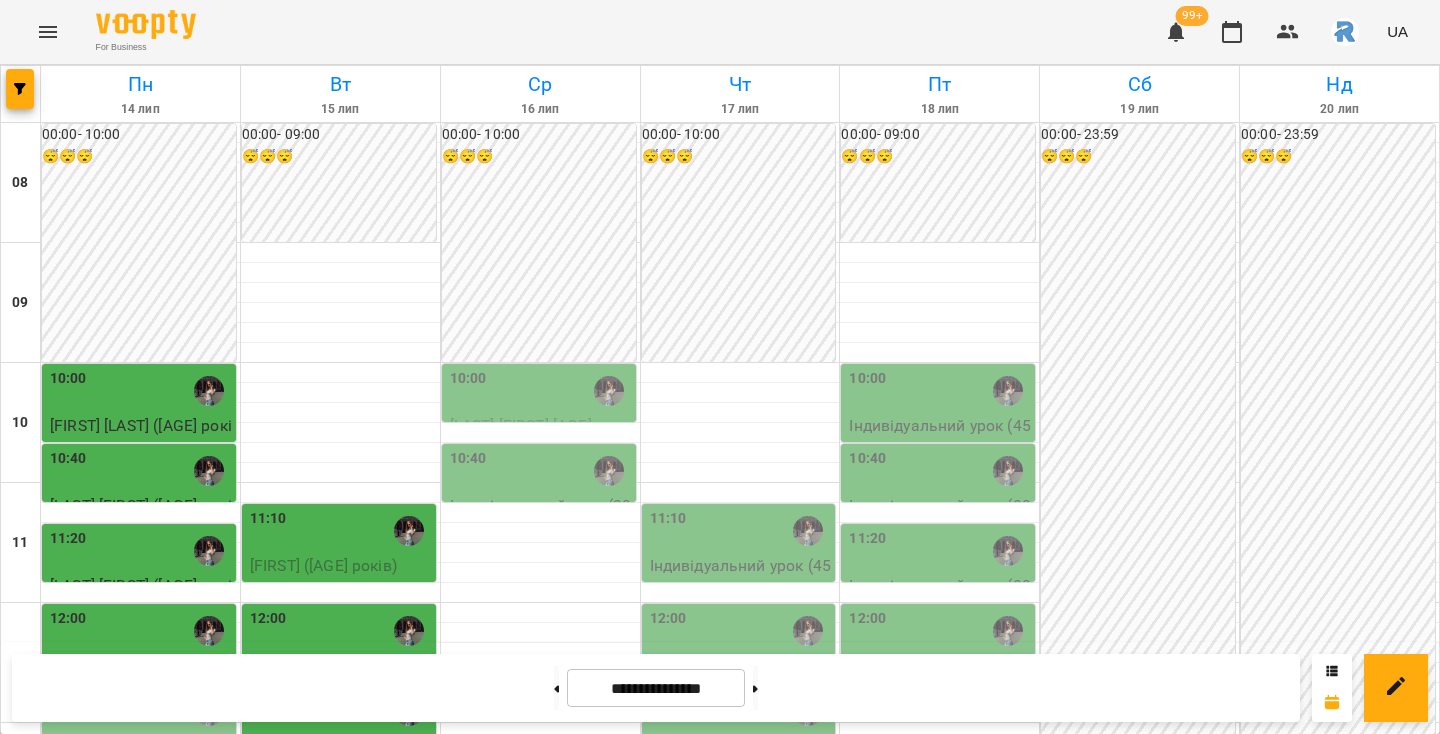 click at bounding box center [340, 773] 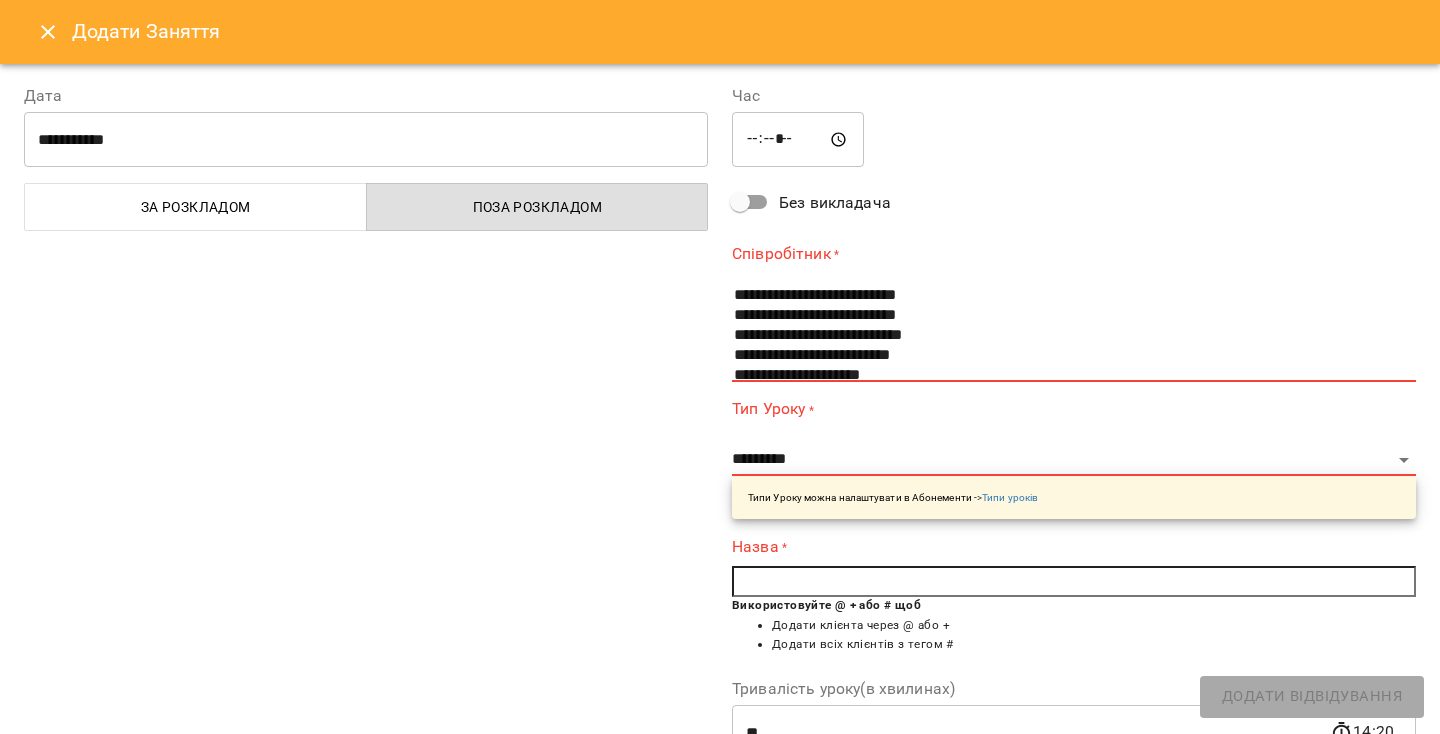 scroll, scrollTop: 233, scrollLeft: 0, axis: vertical 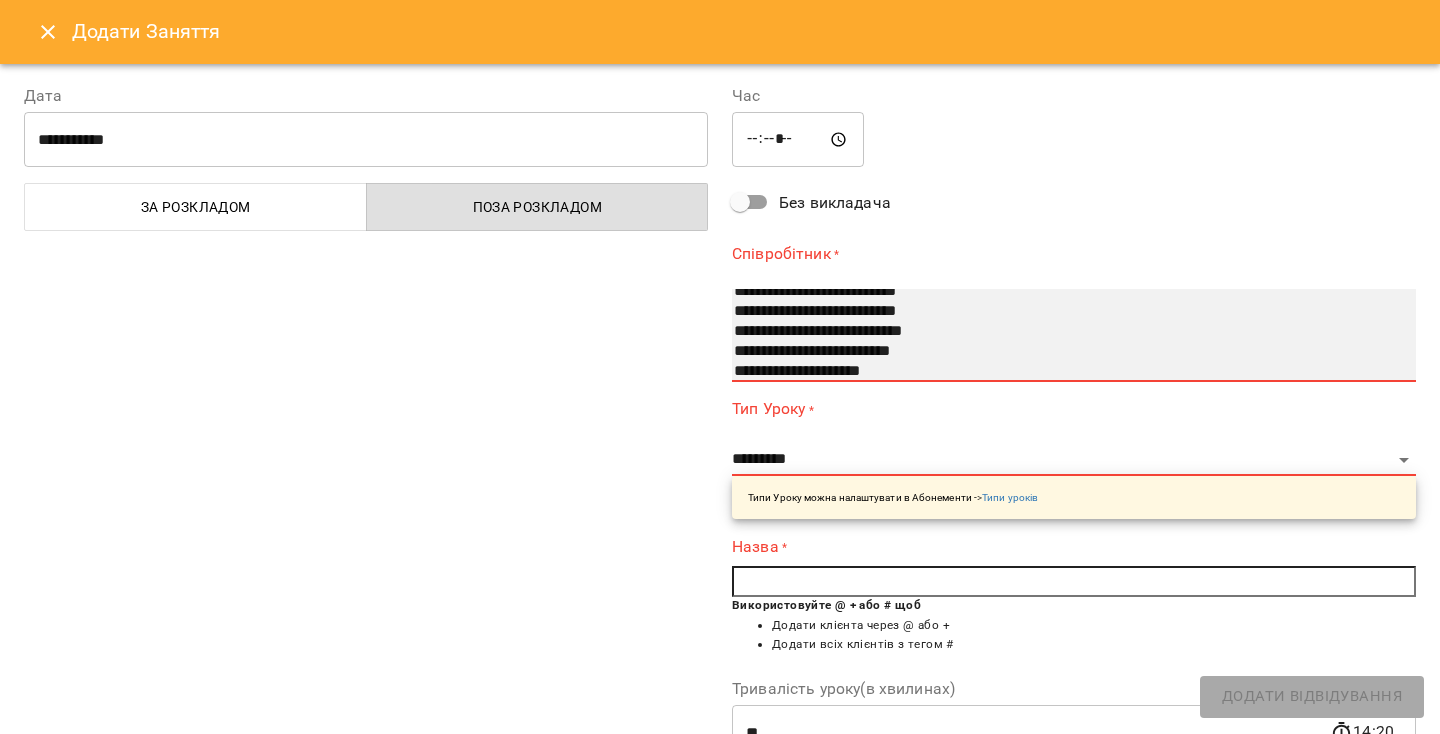 select on "**********" 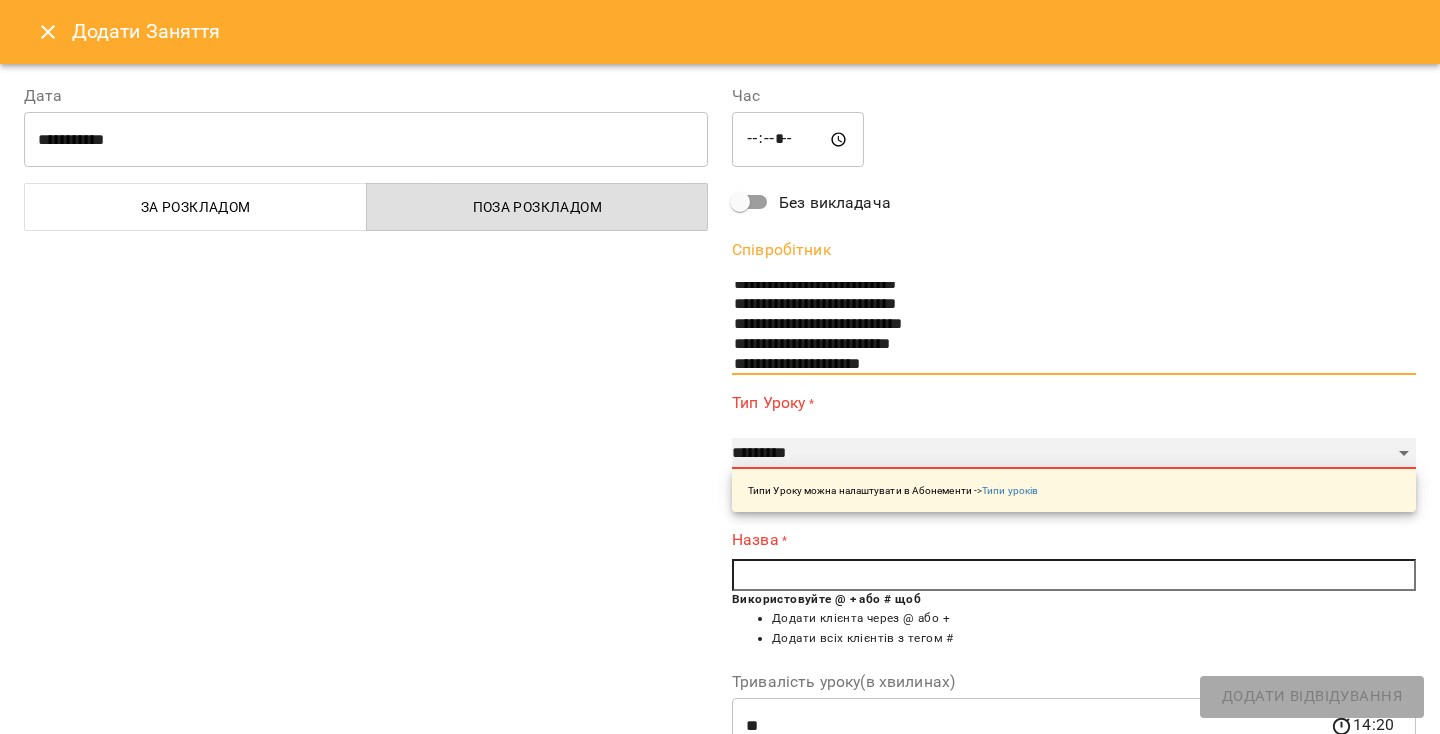 click on "**********" at bounding box center (1074, 454) 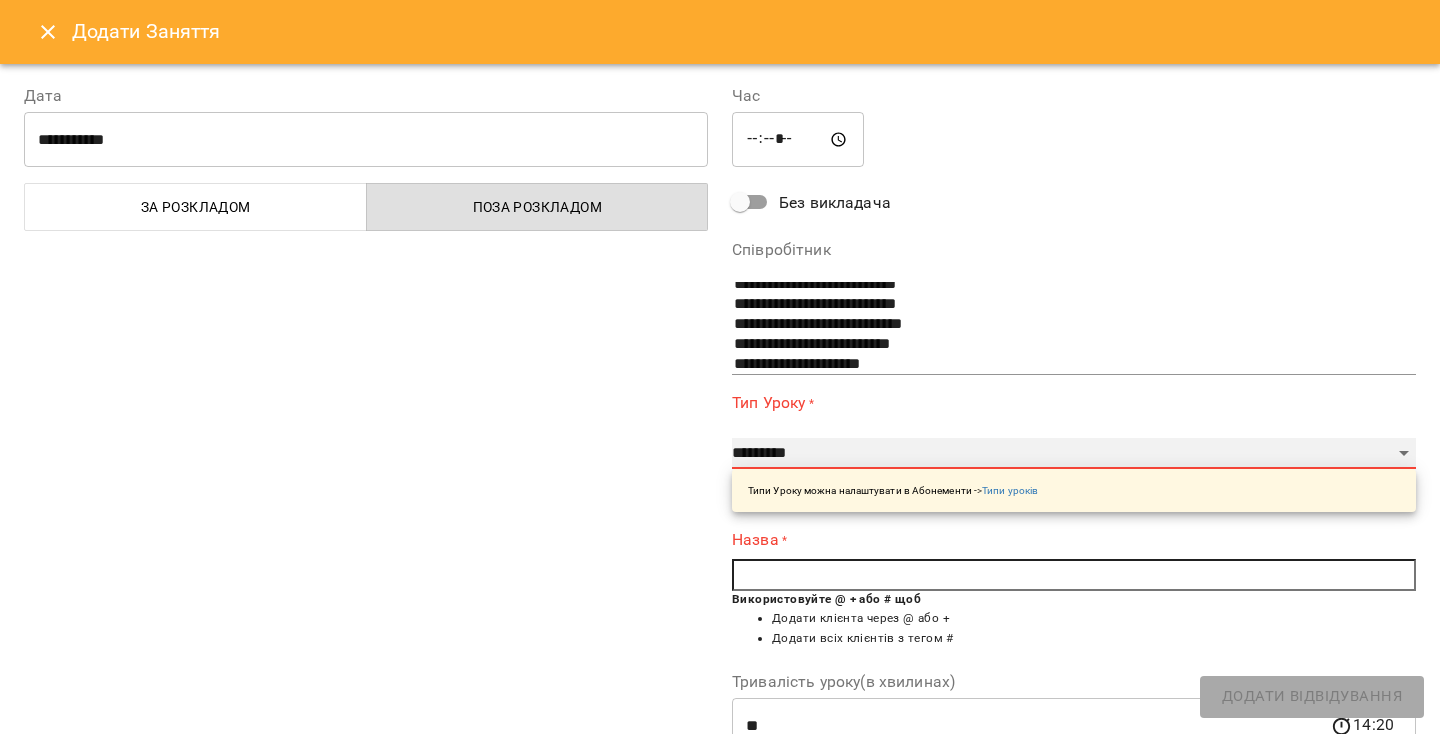 select on "**********" 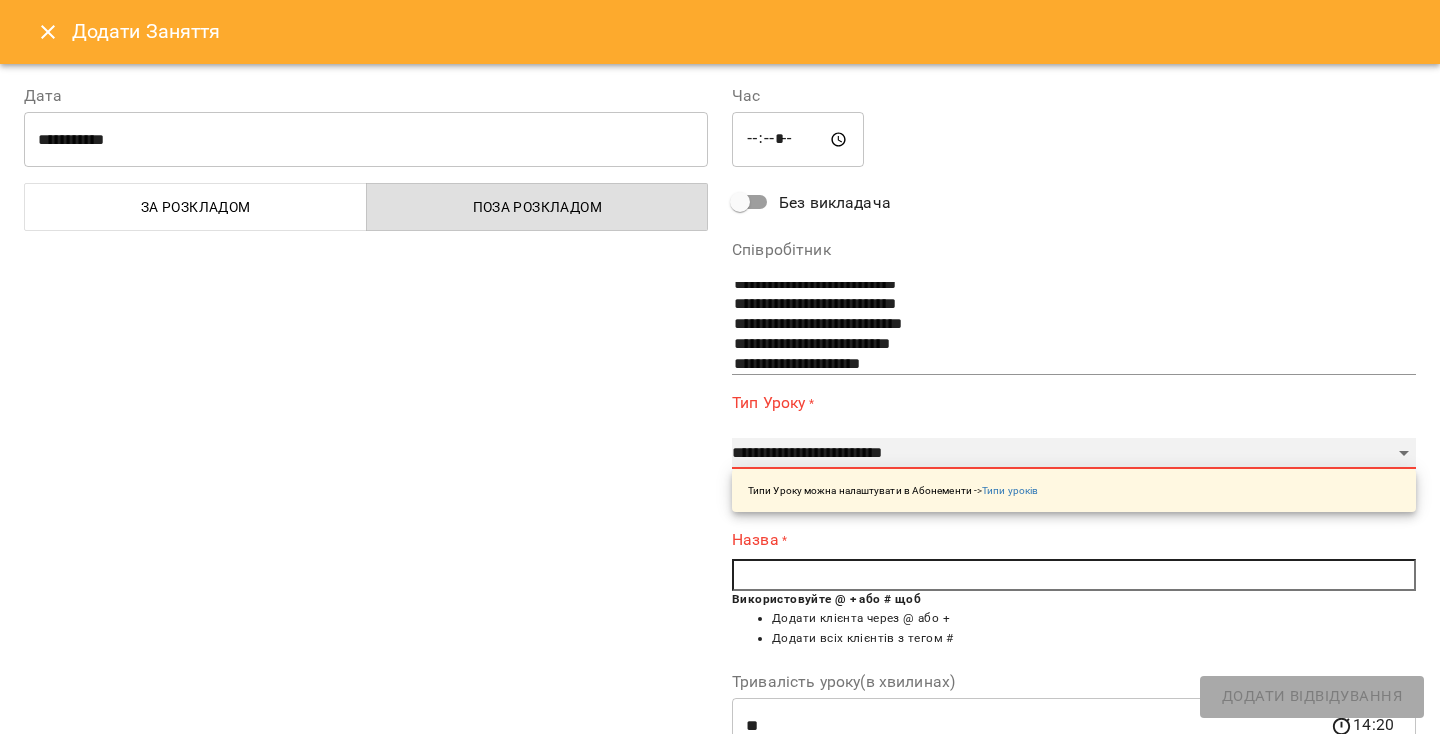type on "**" 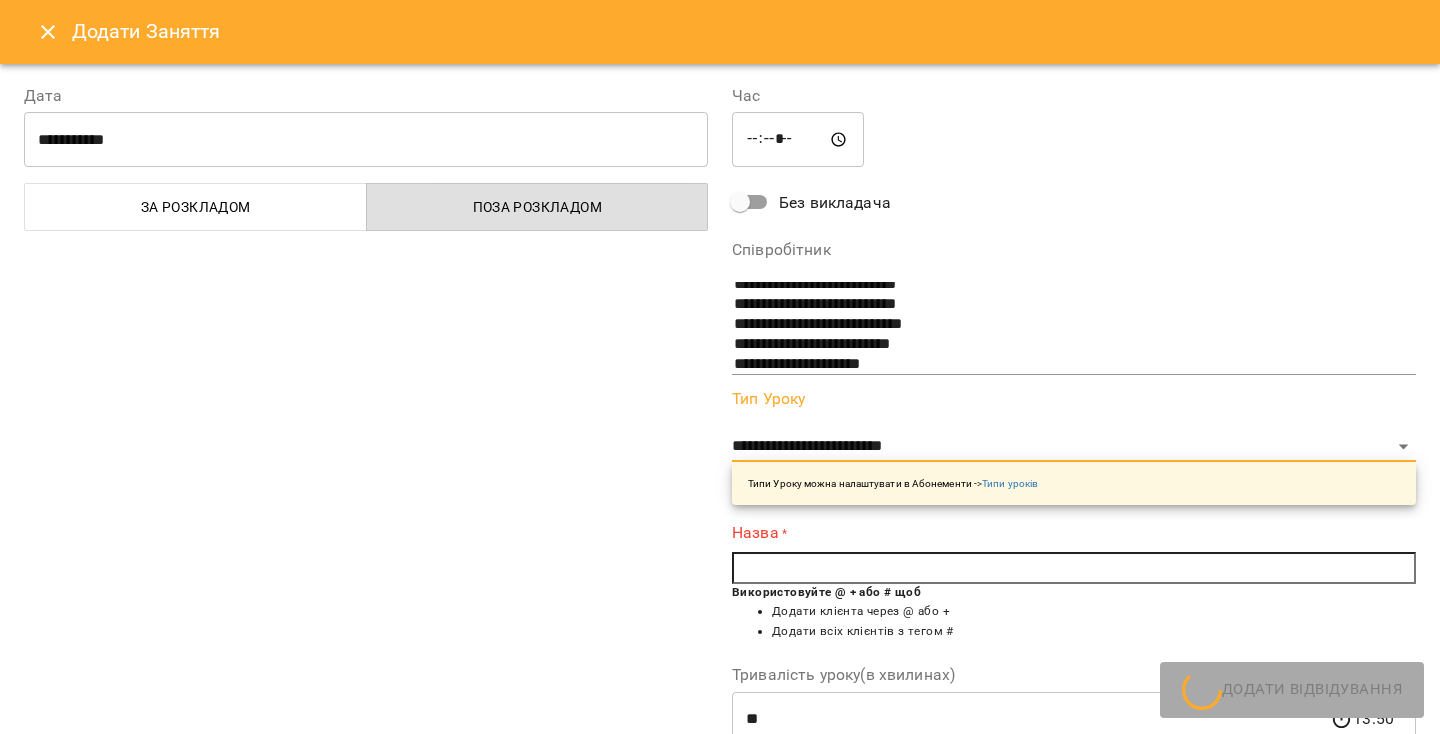 click at bounding box center (1074, 568) 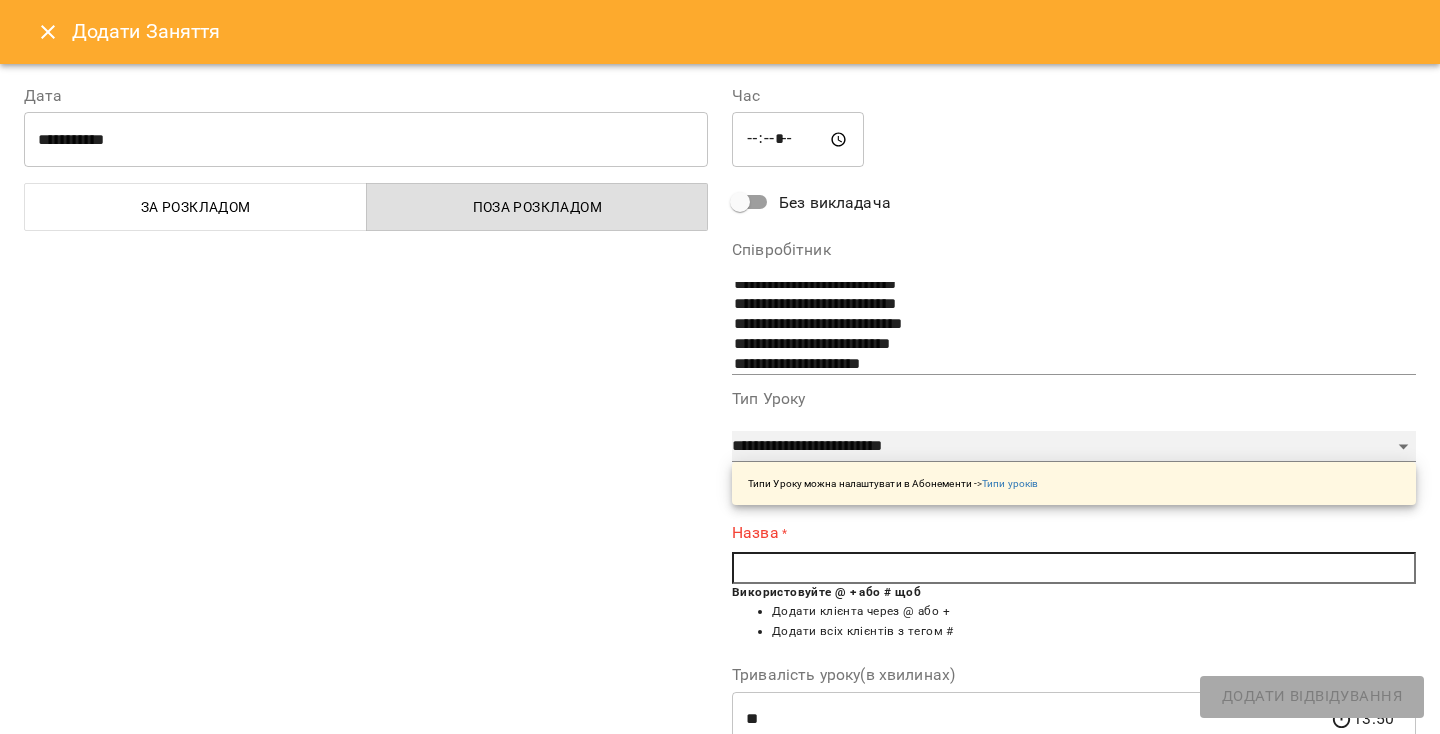 click on "**********" at bounding box center (1074, 447) 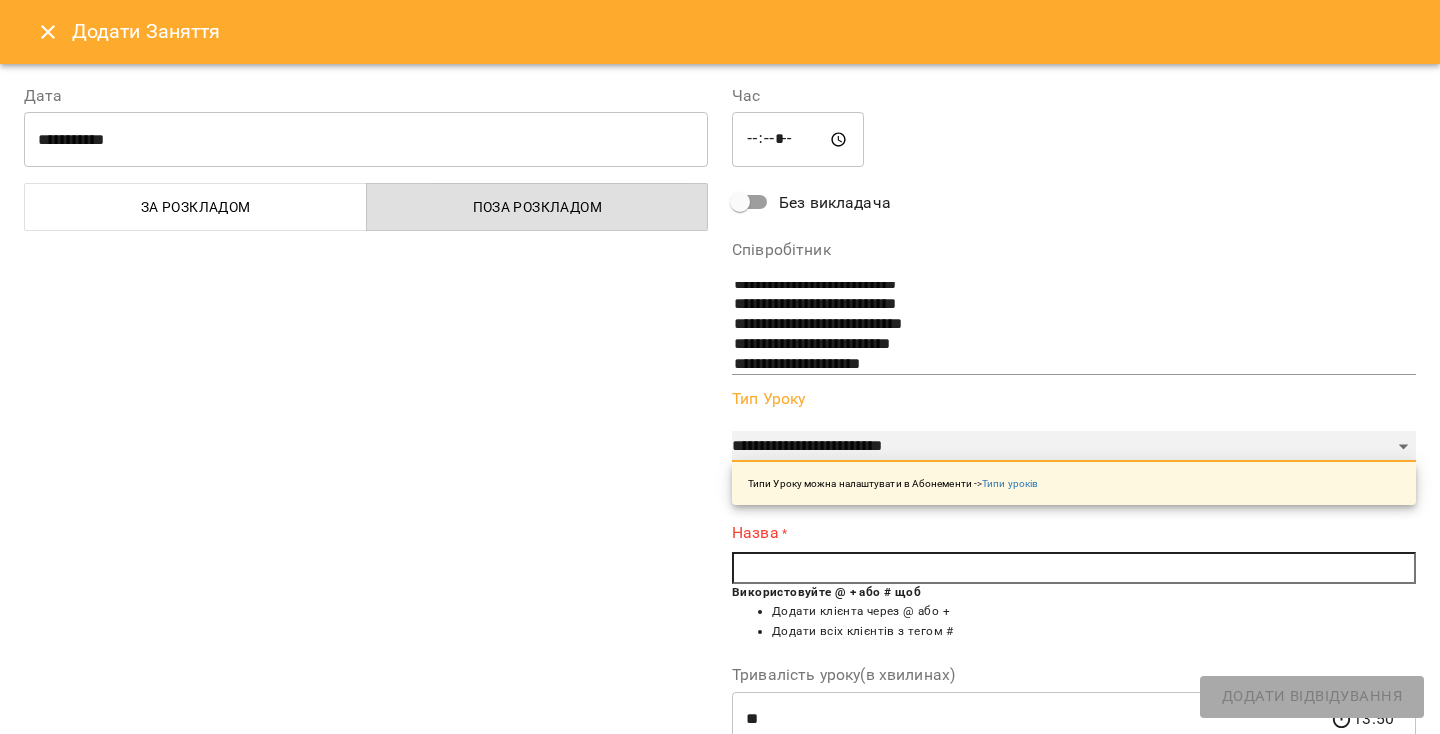 select on "**********" 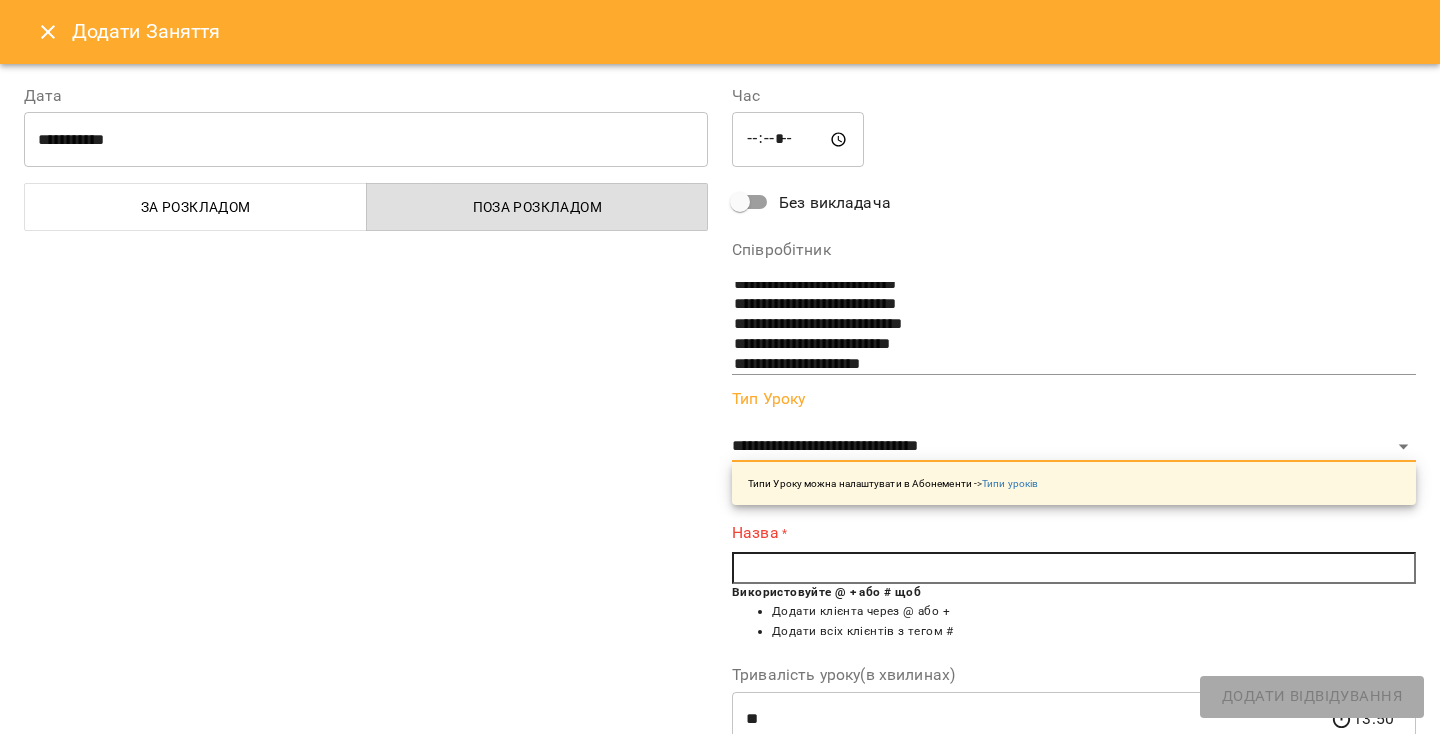 click at bounding box center (1074, 568) 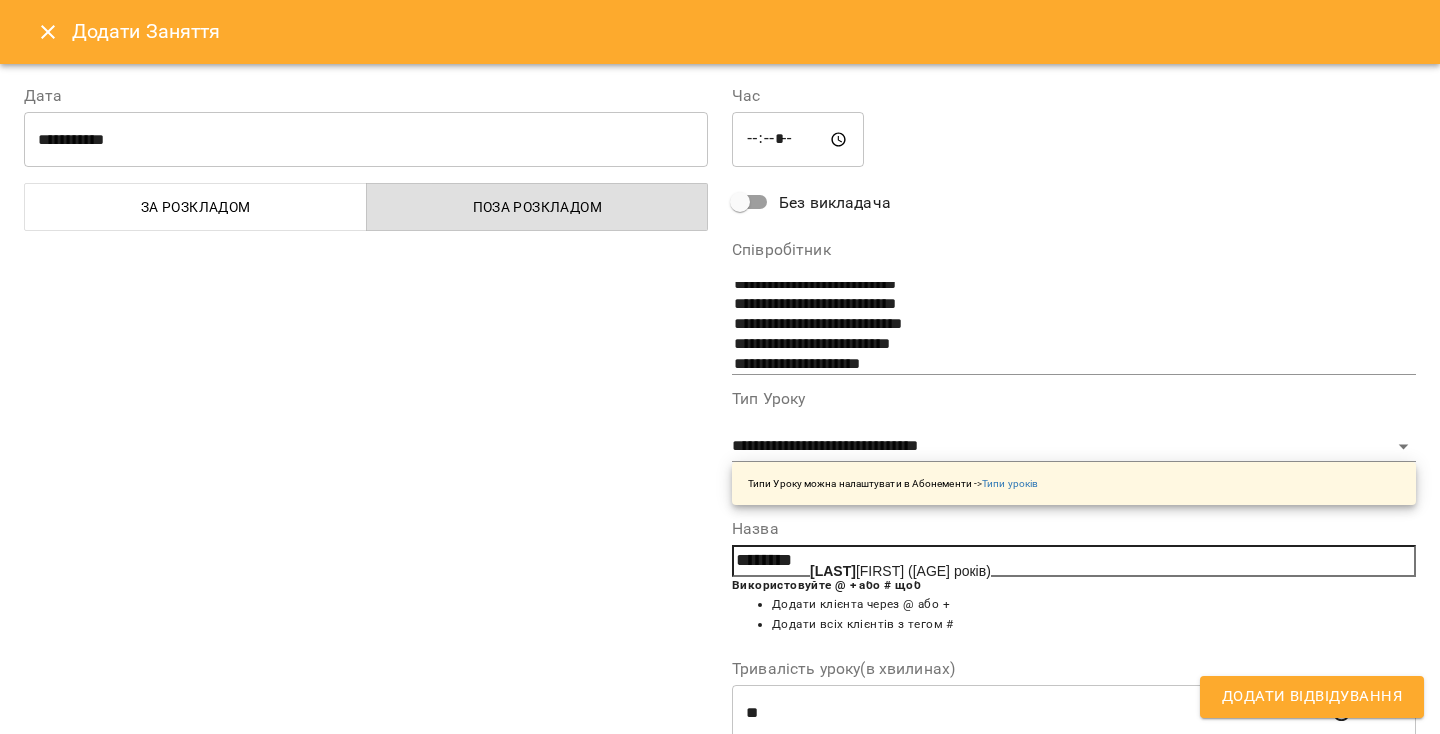 click on "[LAST] [FIRST] ([AGE] років)" at bounding box center [900, 571] 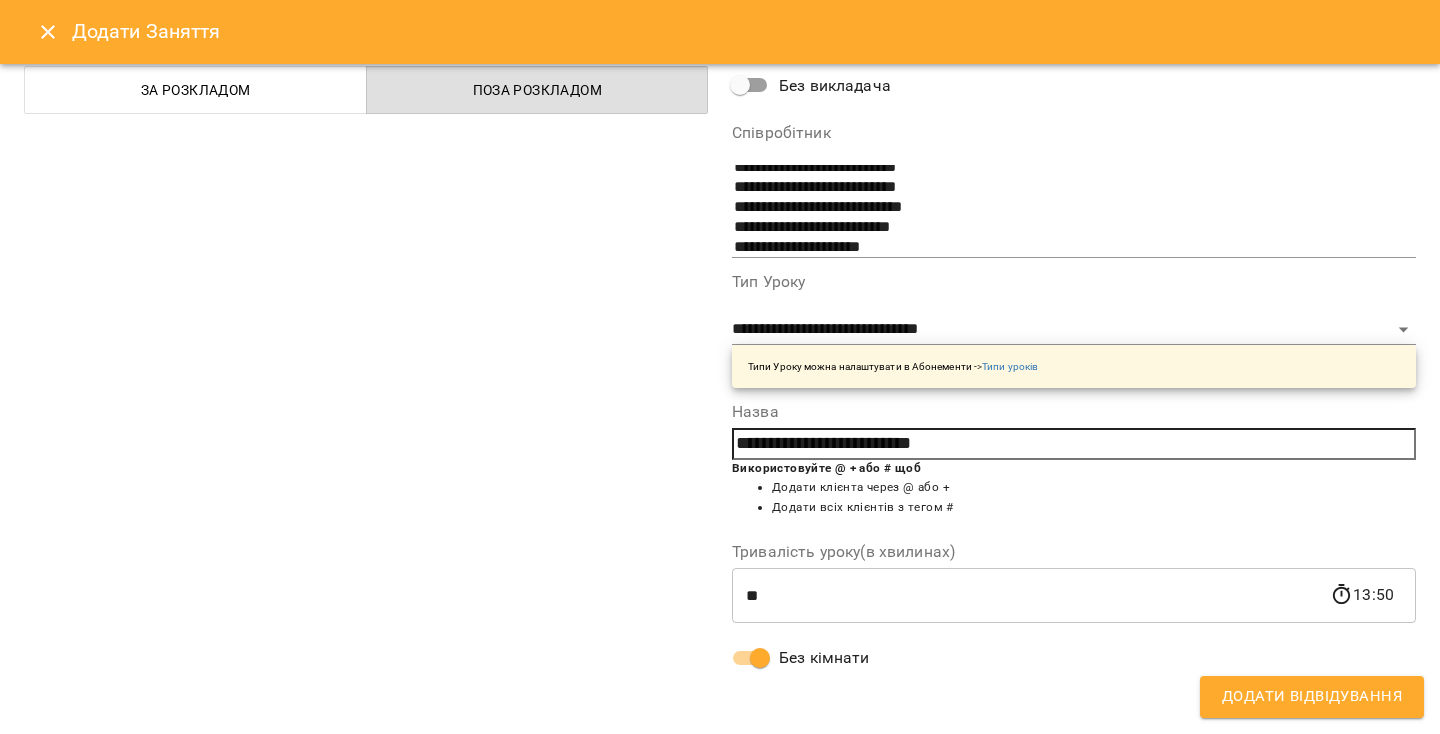scroll, scrollTop: 0, scrollLeft: 0, axis: both 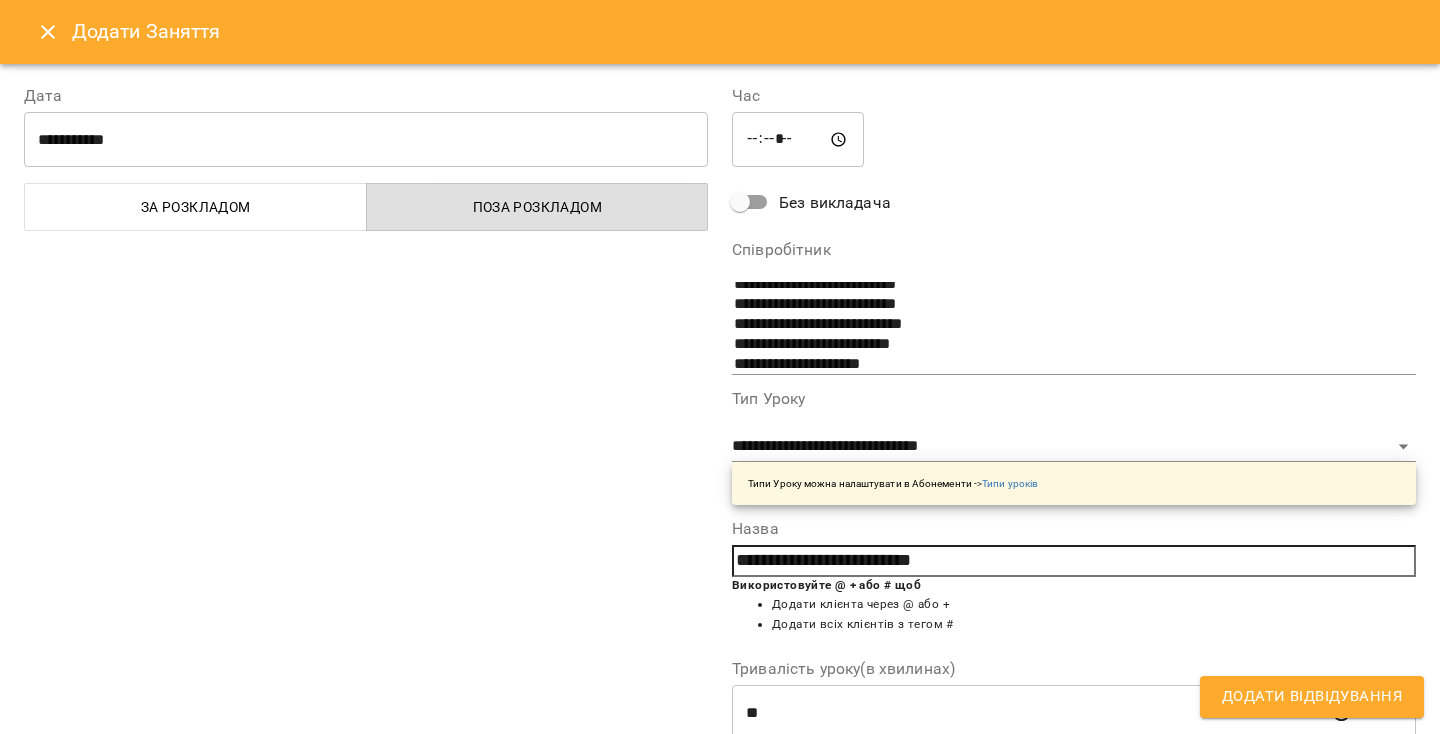 click on "Додати Відвідування" at bounding box center [1312, 697] 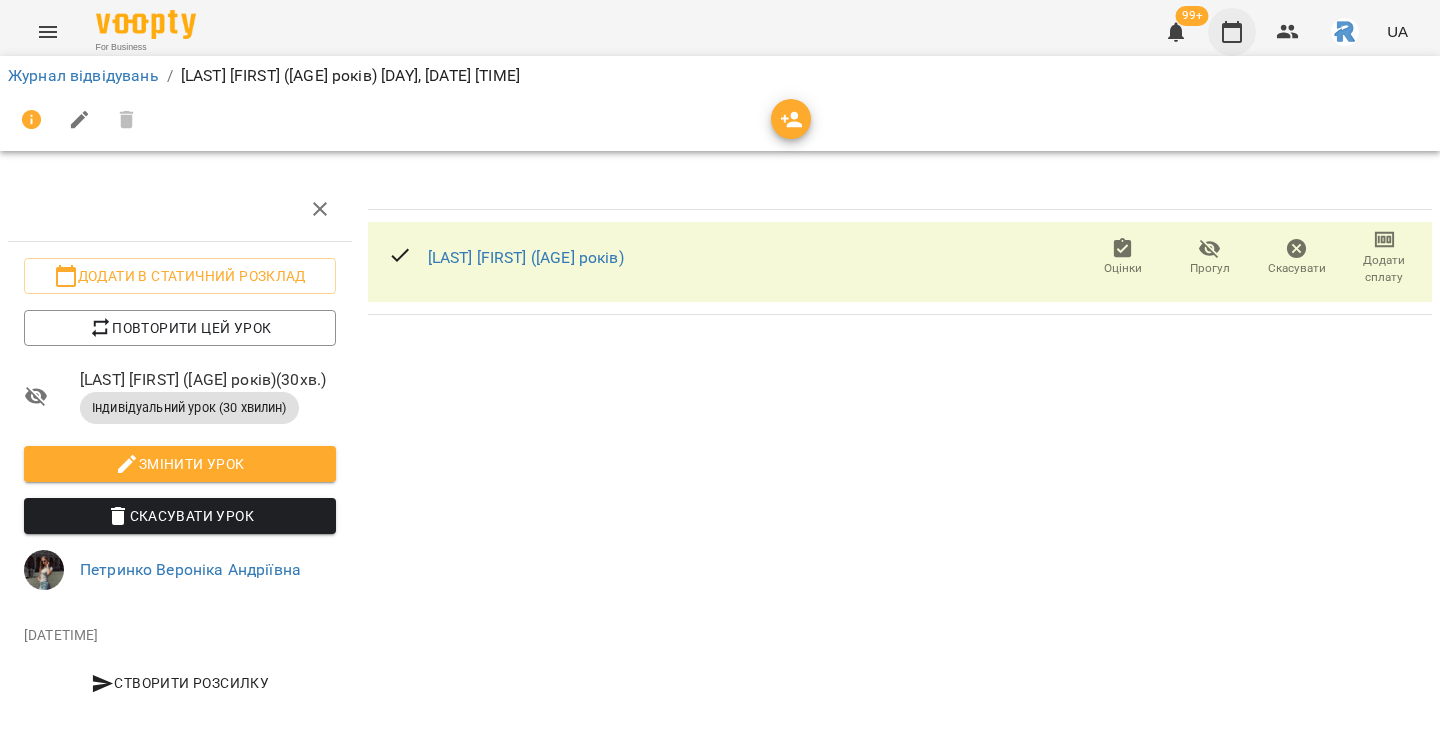 click at bounding box center (1232, 32) 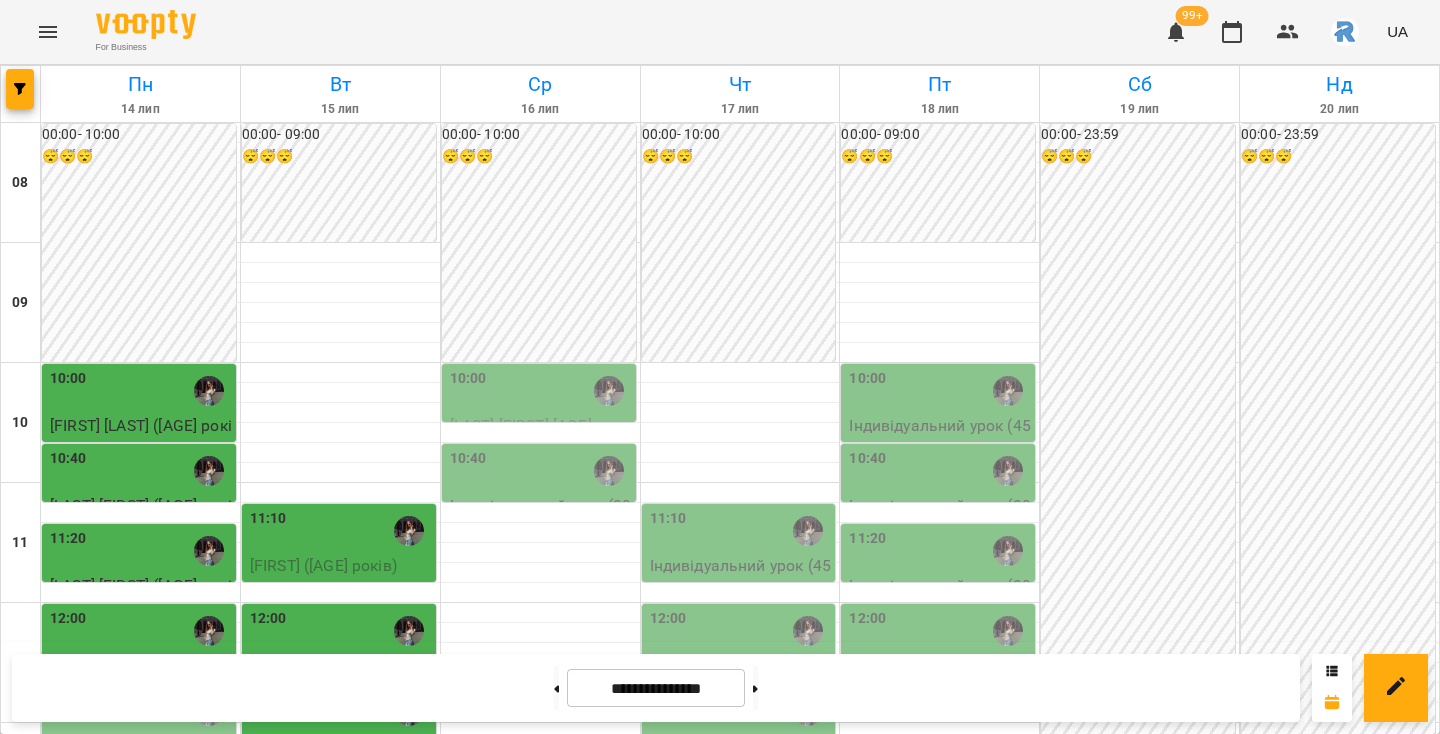 scroll, scrollTop: 327, scrollLeft: 0, axis: vertical 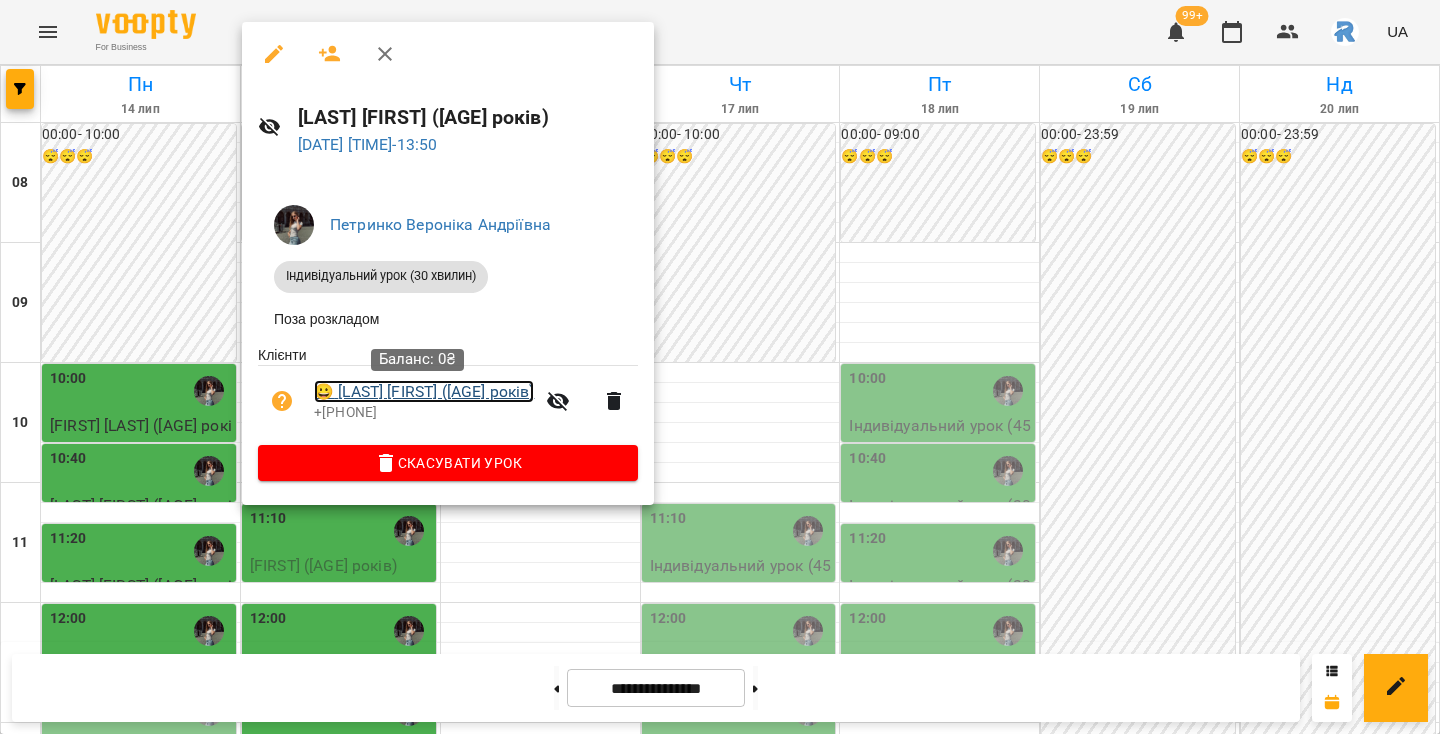click on "😀 [LAST] [FIRST] ([AGE] років)" at bounding box center [424, 392] 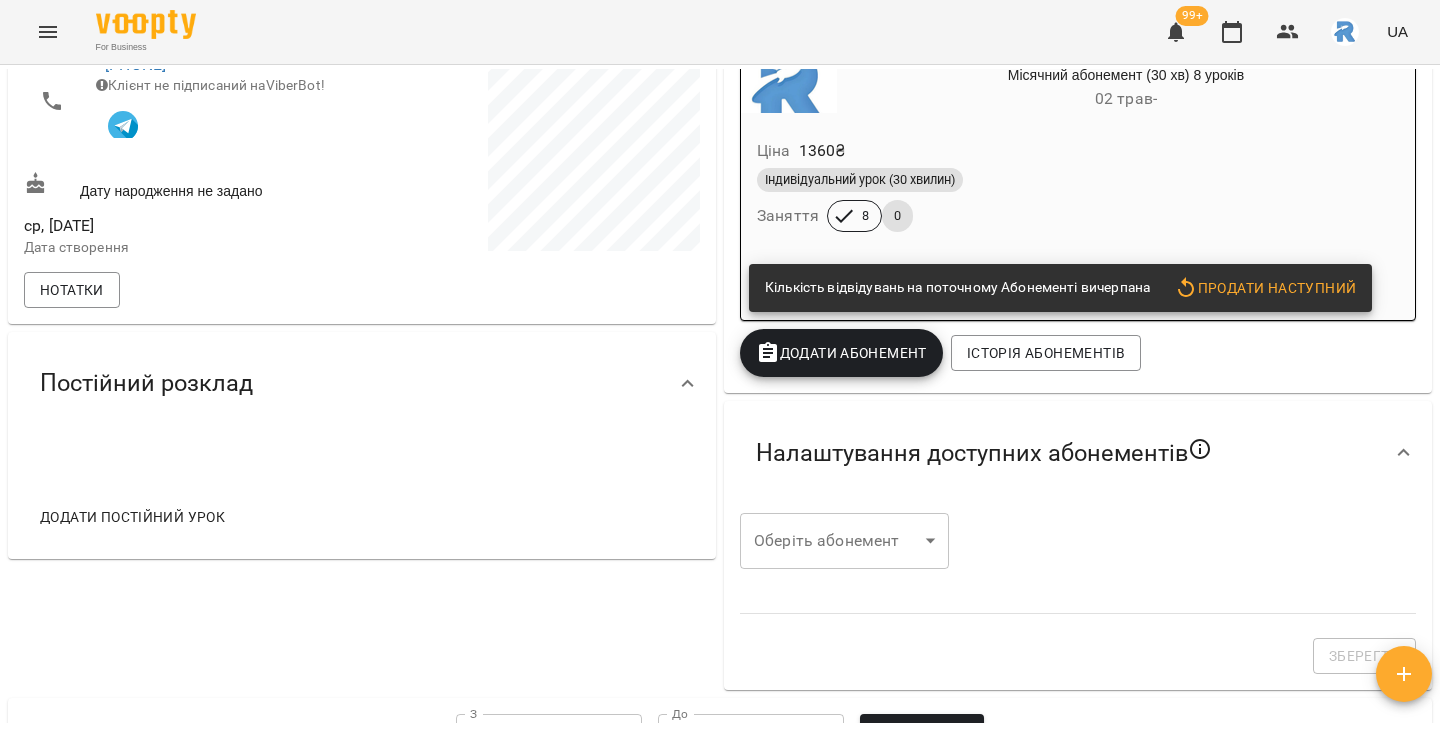 scroll, scrollTop: 350, scrollLeft: 0, axis: vertical 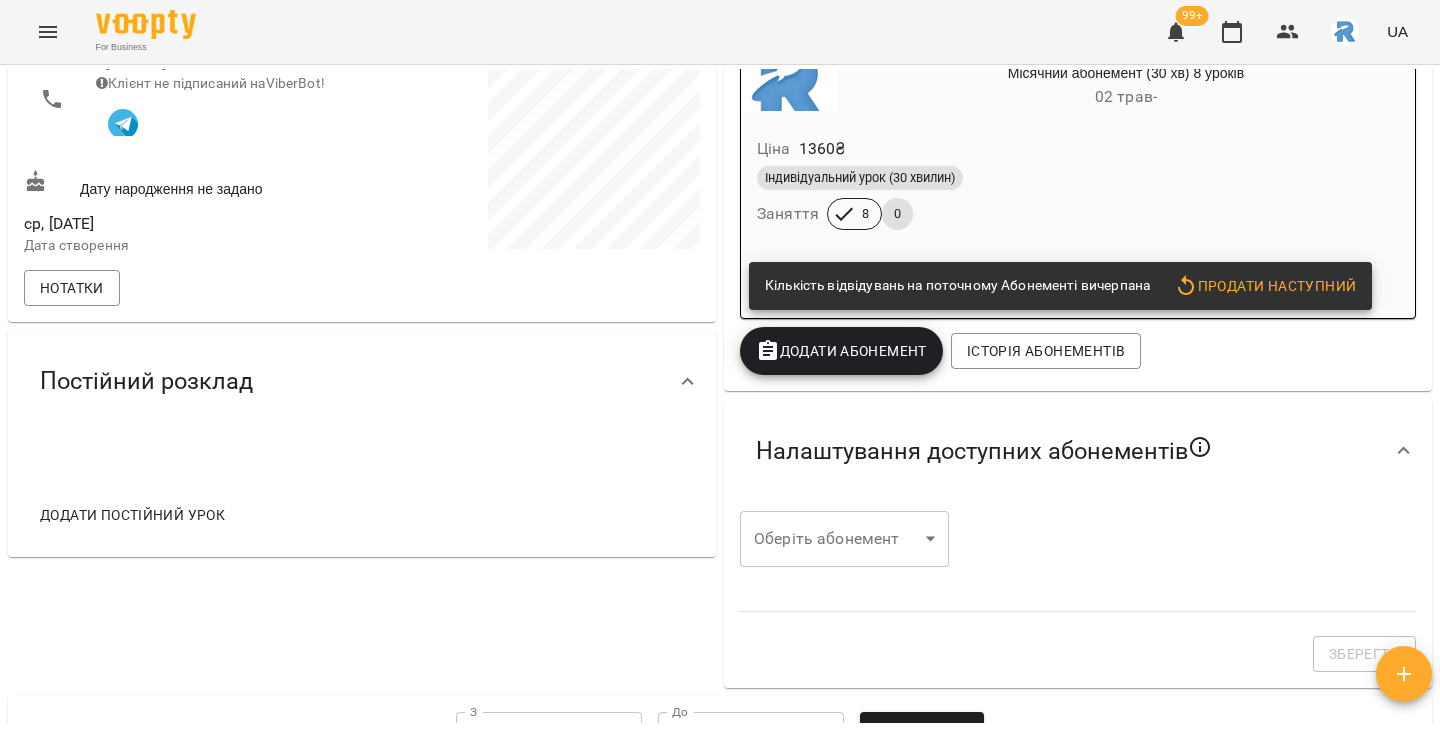 click on "Додати постійний урок" at bounding box center [132, 515] 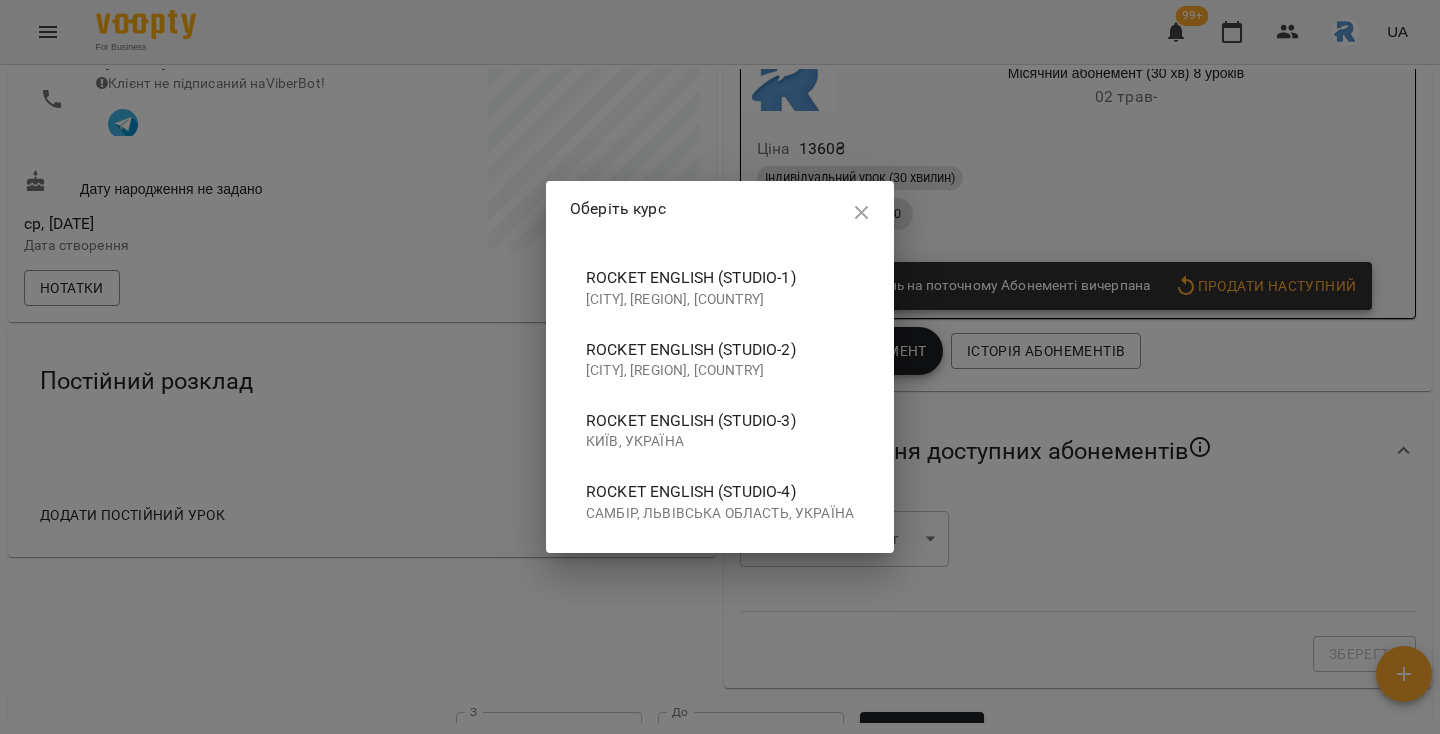 click on "[CITY], [REGION], [COUNTRY]" at bounding box center (720, 371) 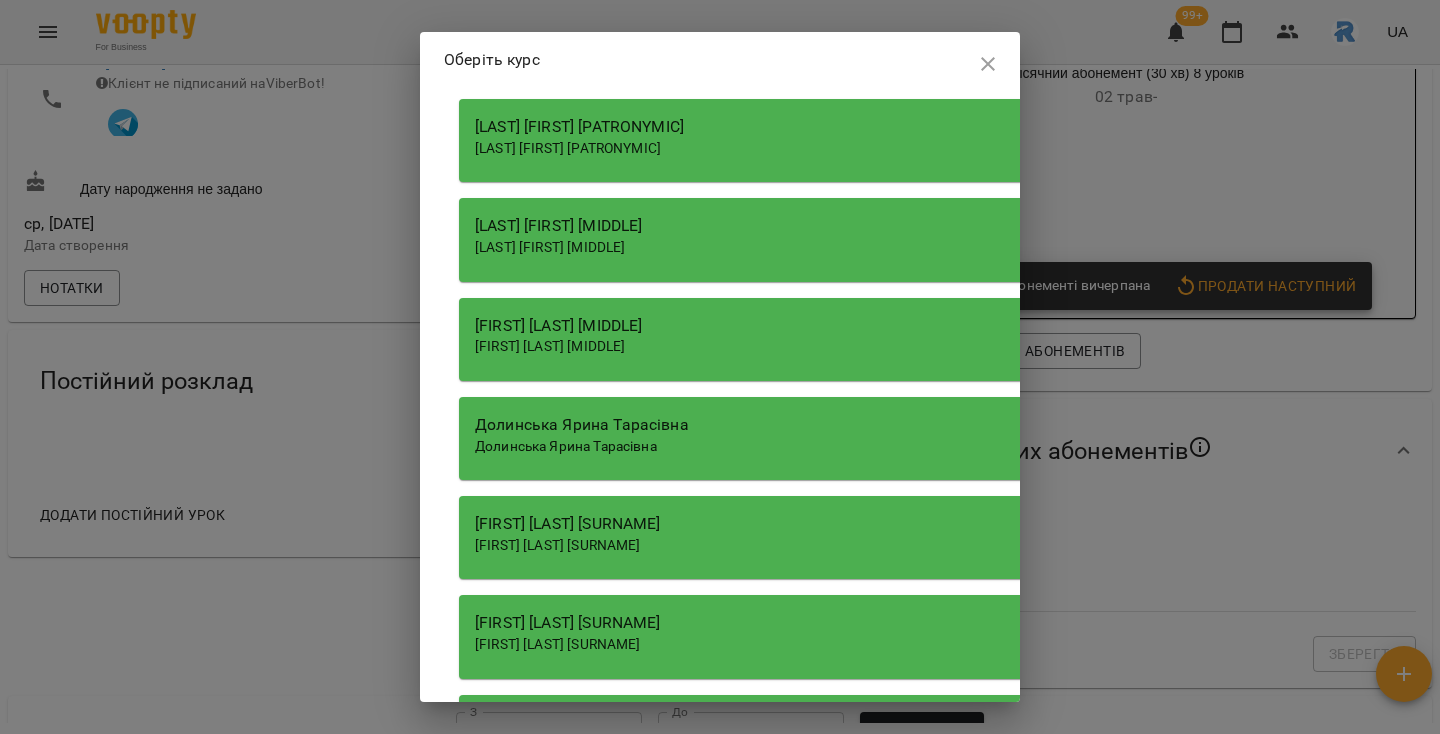 scroll, scrollTop: 1603, scrollLeft: 0, axis: vertical 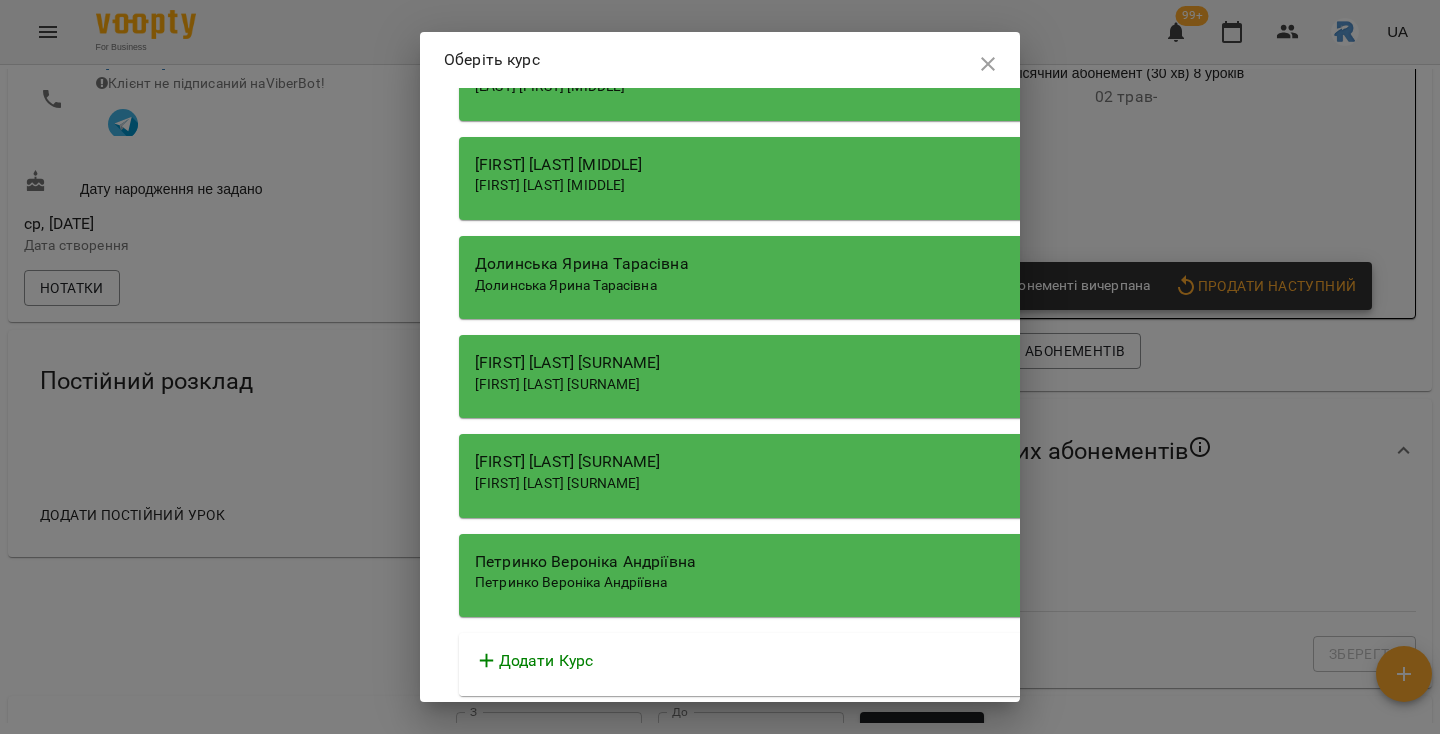 click on "[FIRST] [LAST] [MIDDLE] [FIRST] [LAST] [MIDDLE]" at bounding box center [1029, 575] 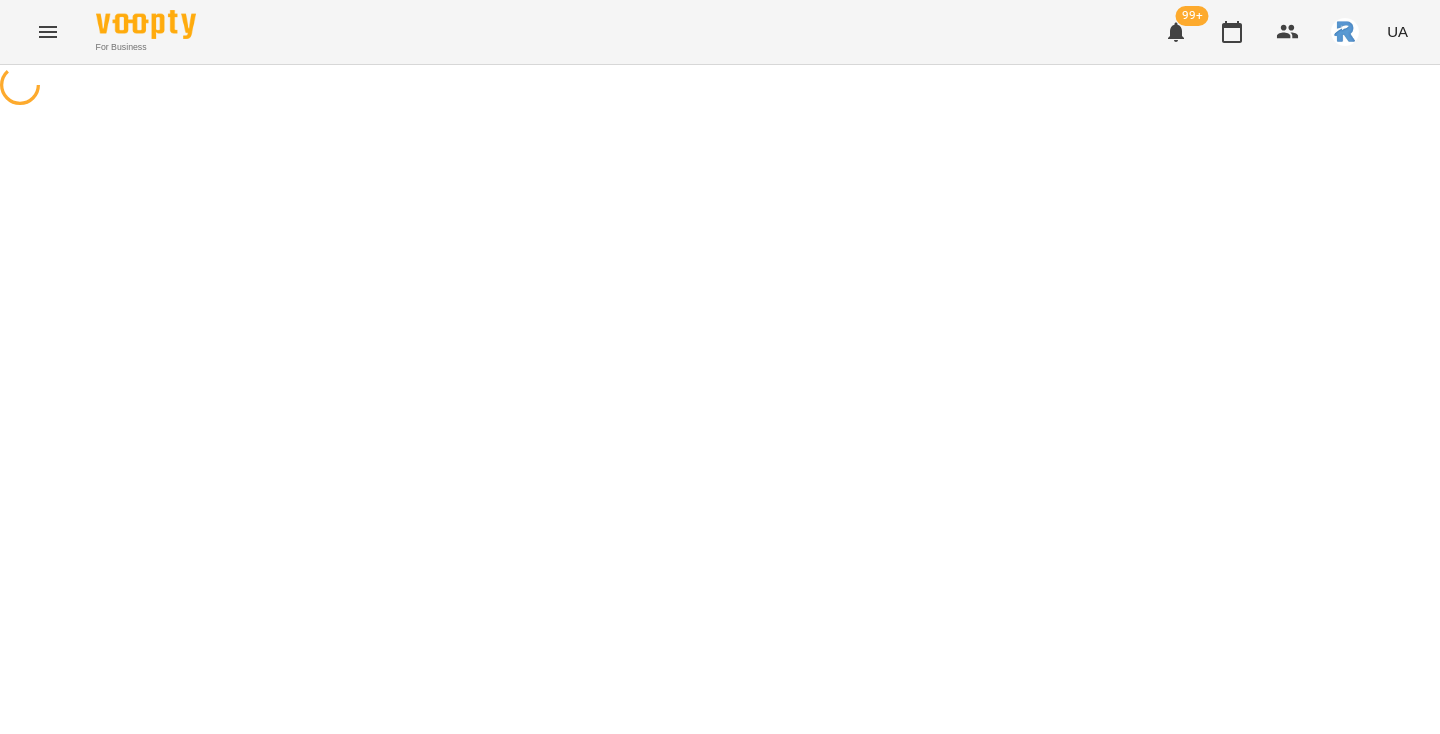 select on "**********" 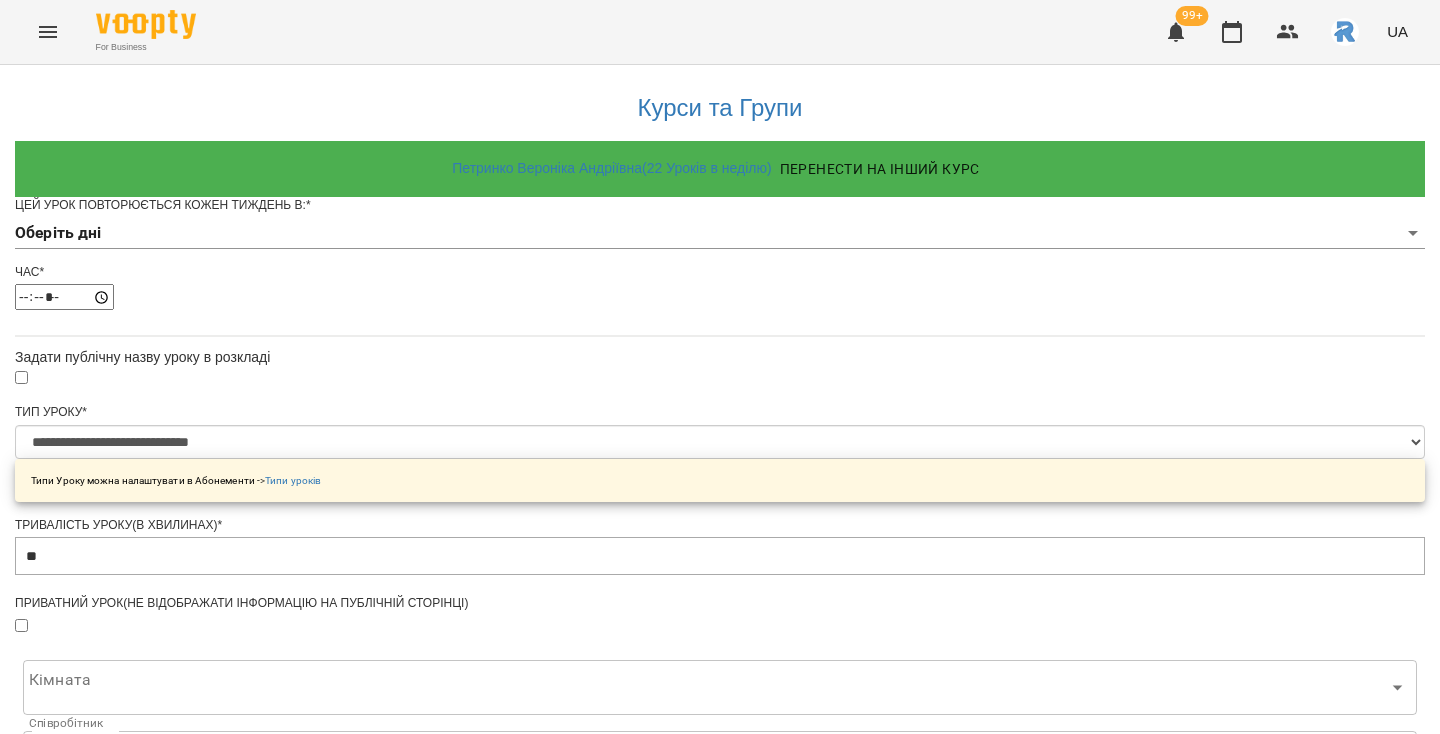 click on "**********" at bounding box center [720, 638] 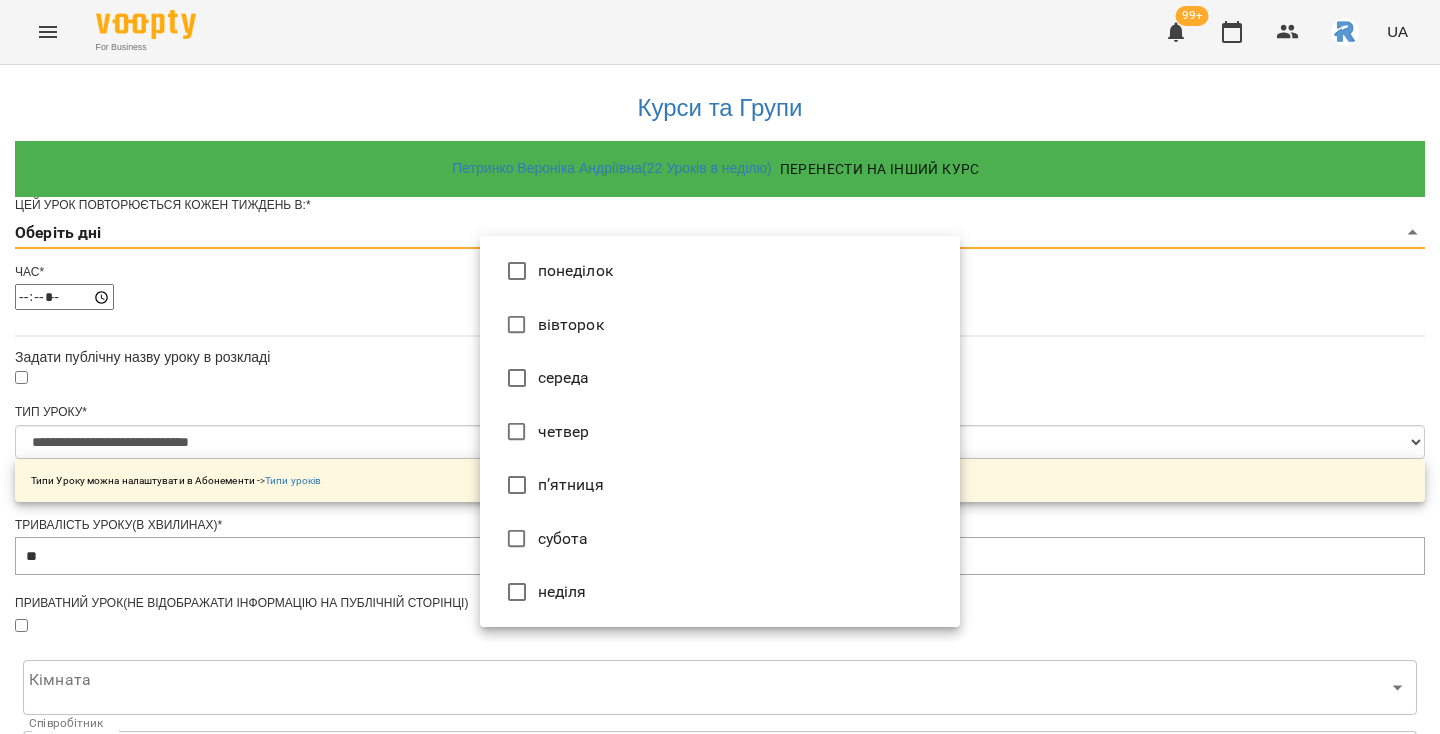 click on "понеділок" at bounding box center (720, 271) 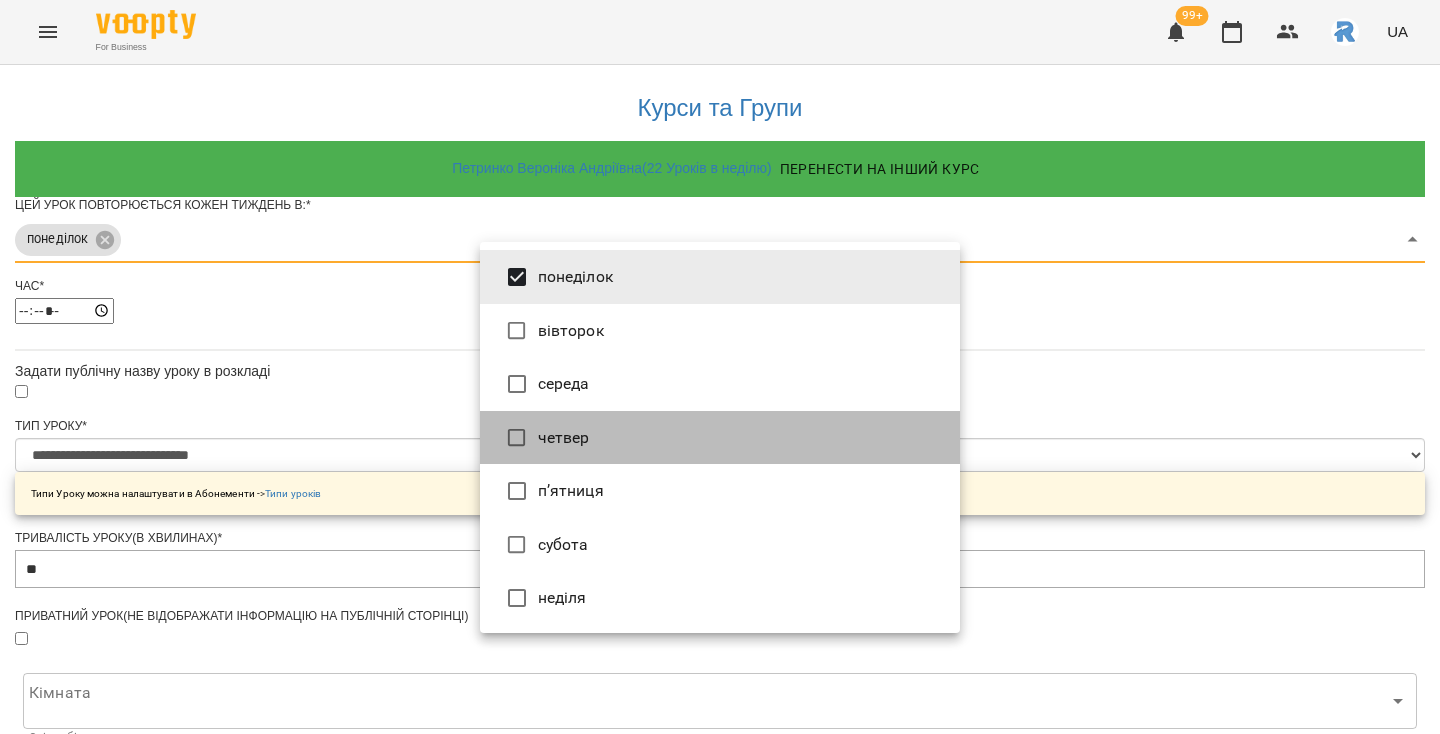 click on "четвер" at bounding box center [720, 438] 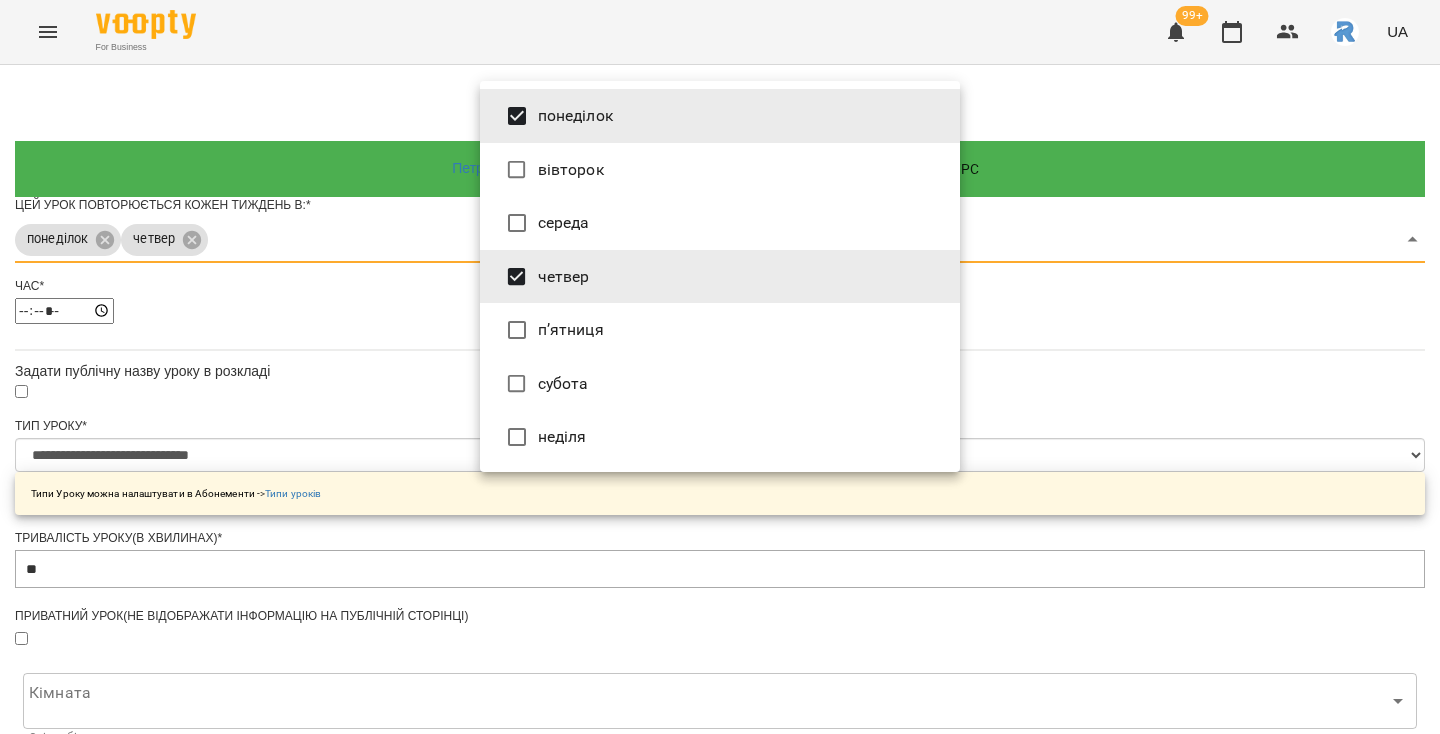 click at bounding box center (720, 367) 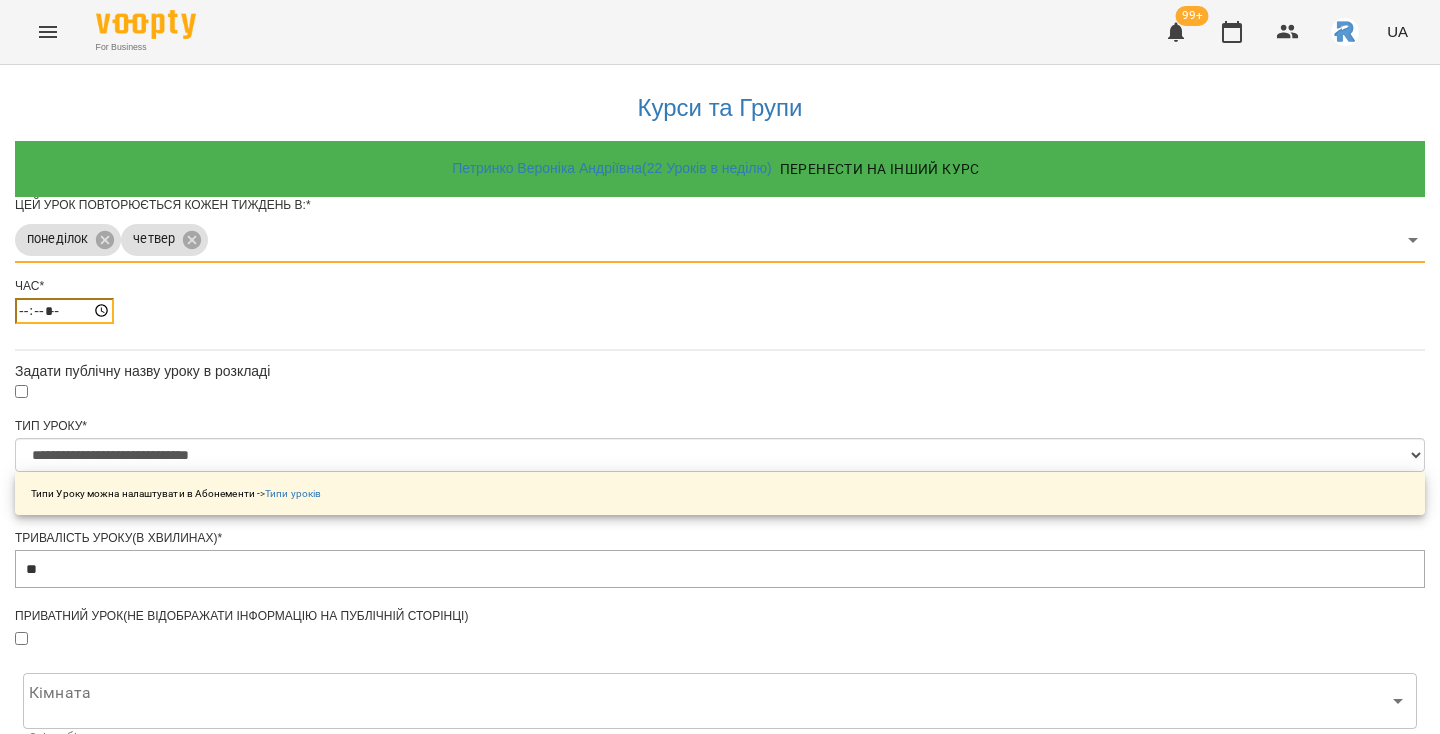 click on "*****" at bounding box center [64, 311] 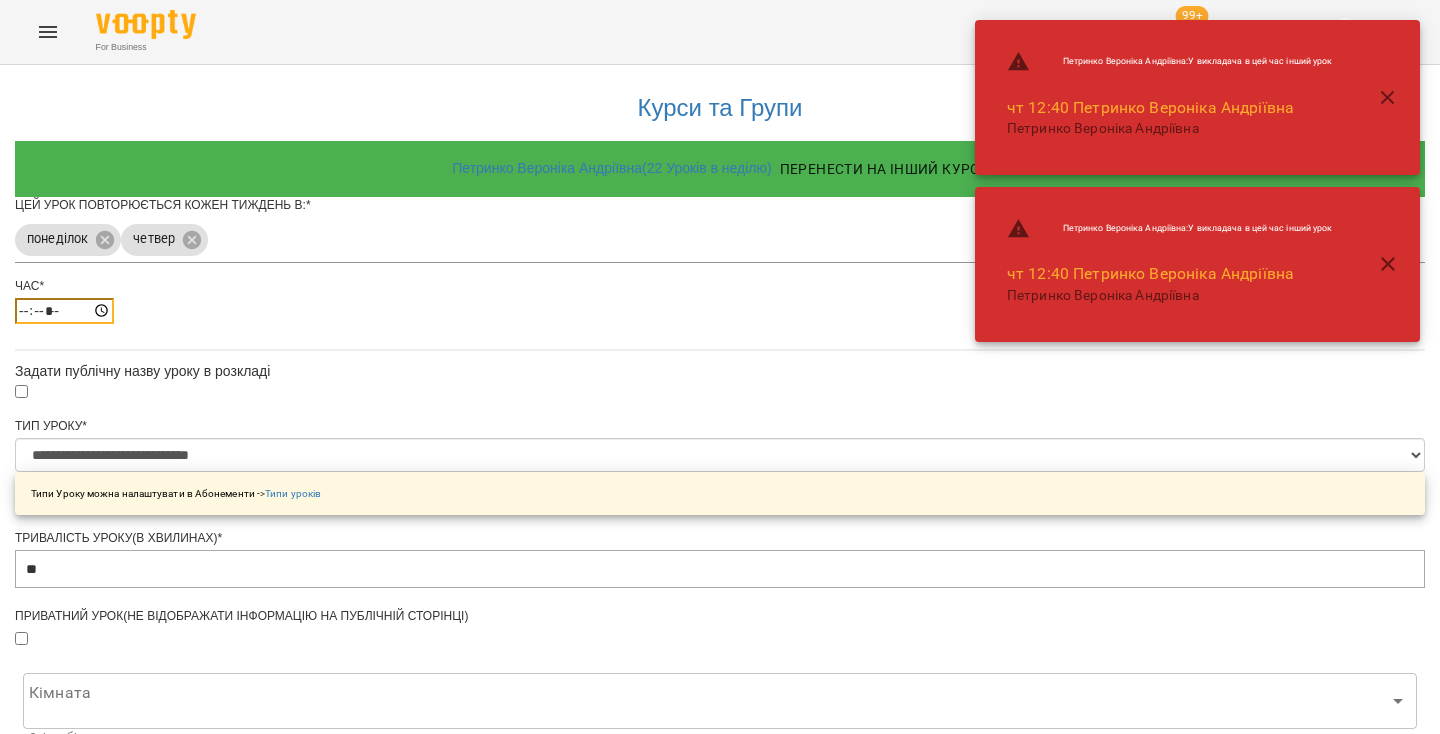 type on "*****" 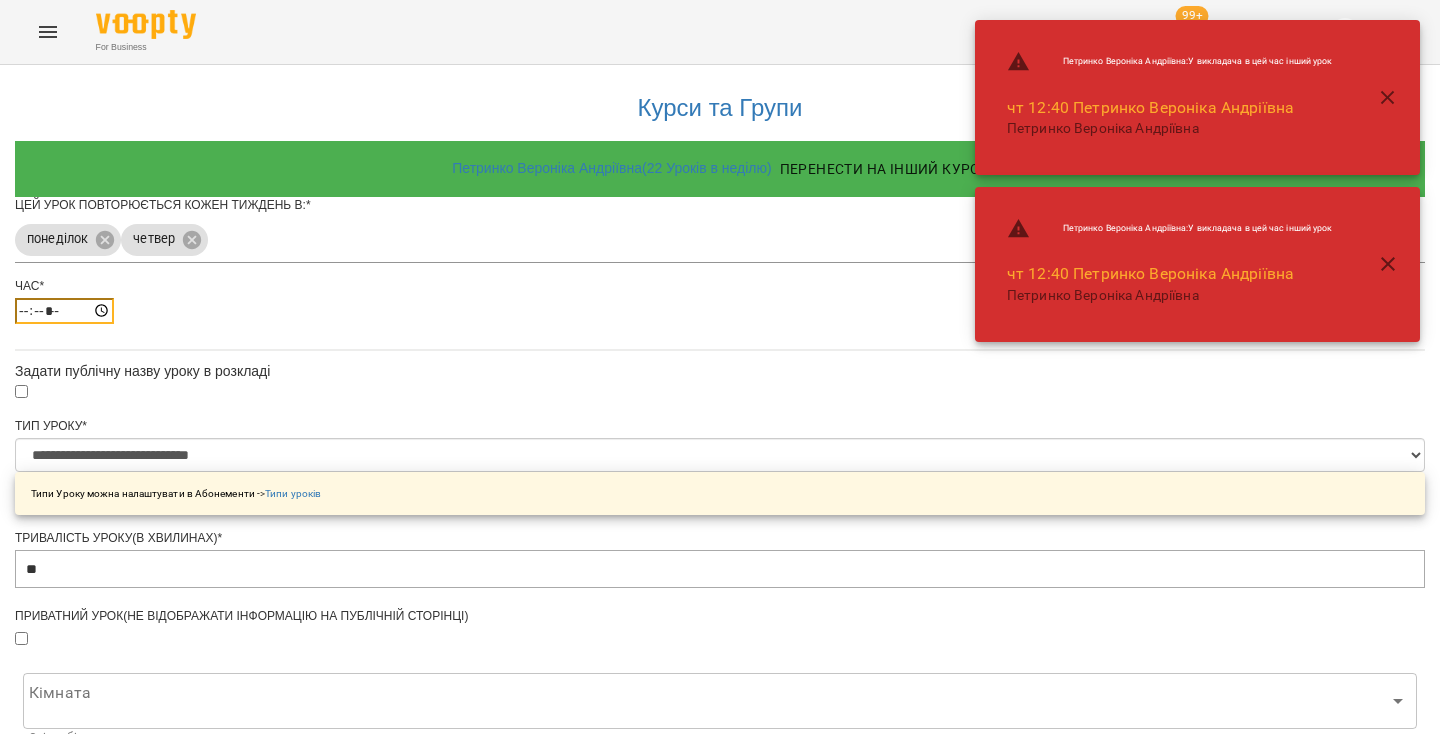 scroll, scrollTop: 701, scrollLeft: 0, axis: vertical 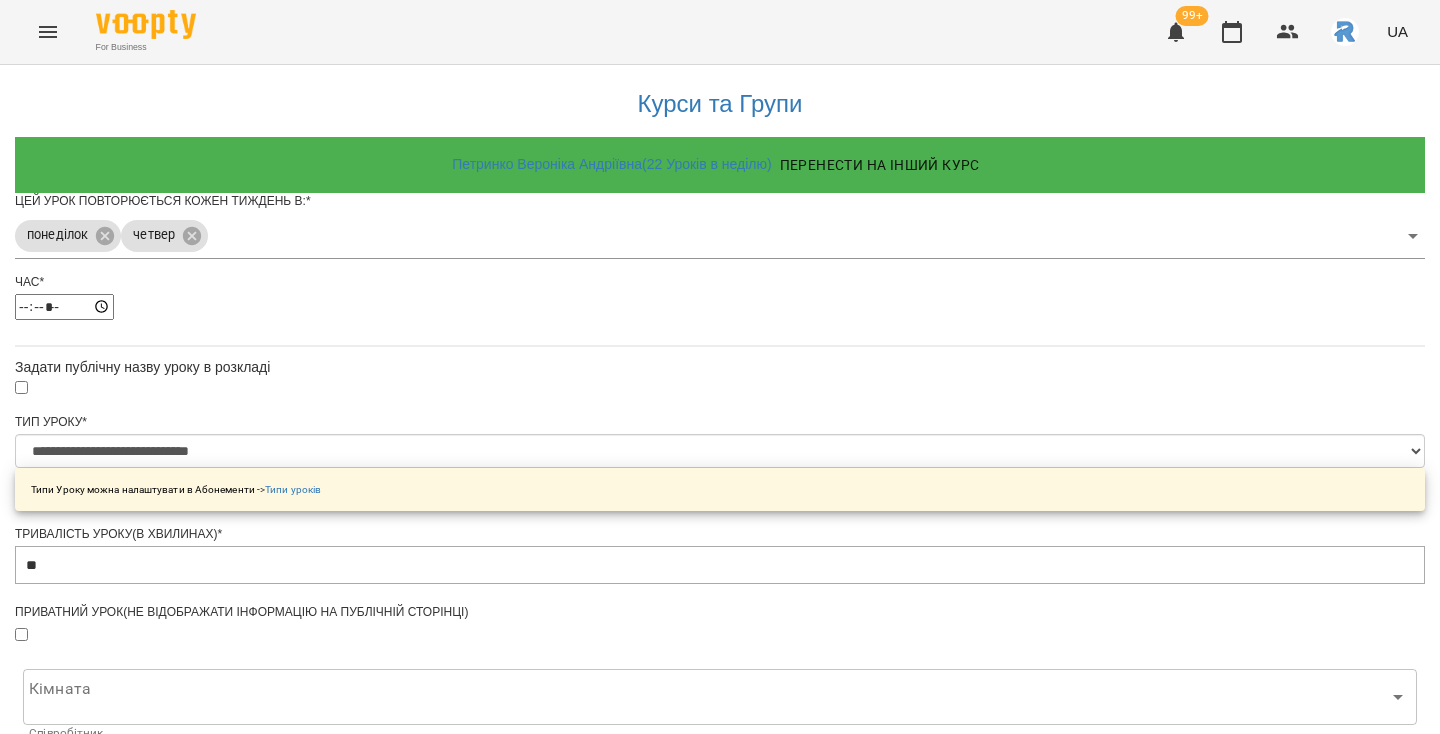 click on "Зберегти" at bounding box center (720, 1314) 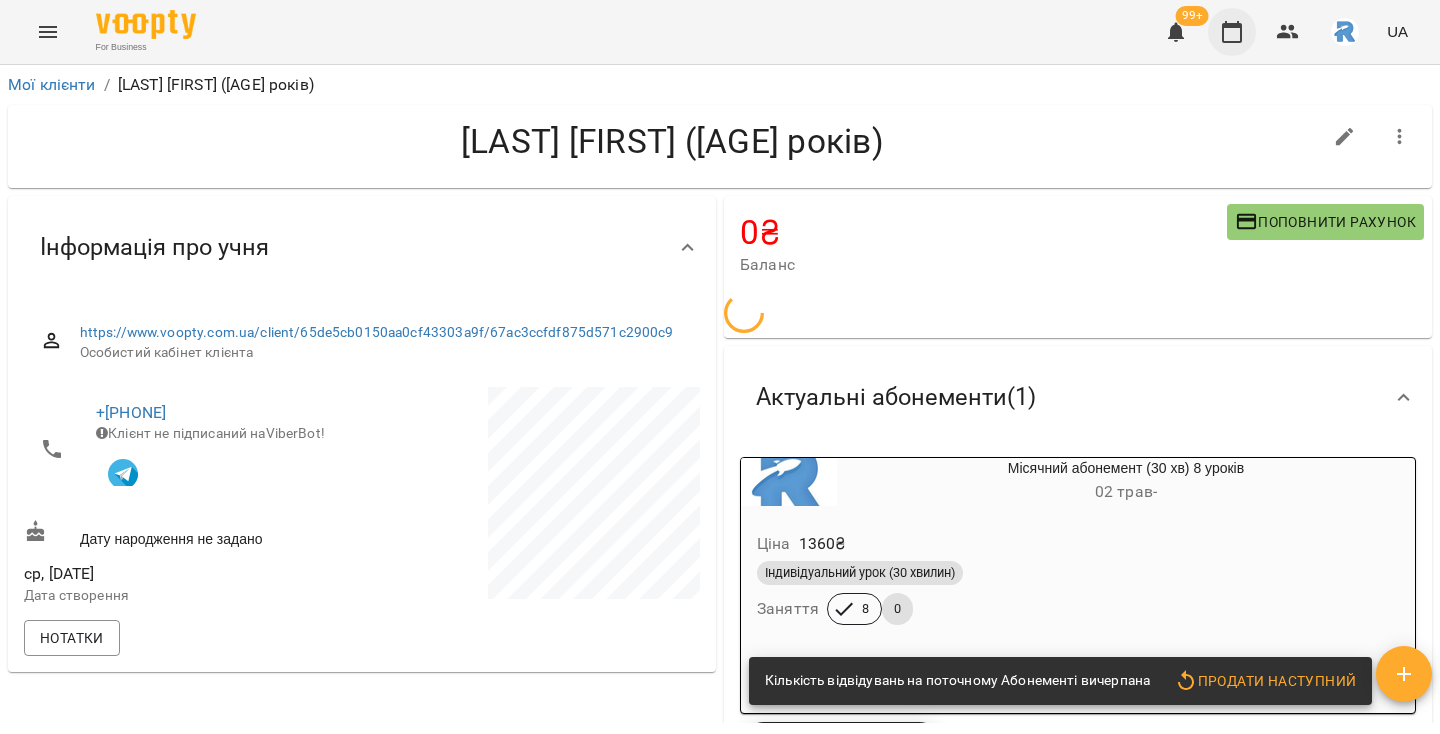 click 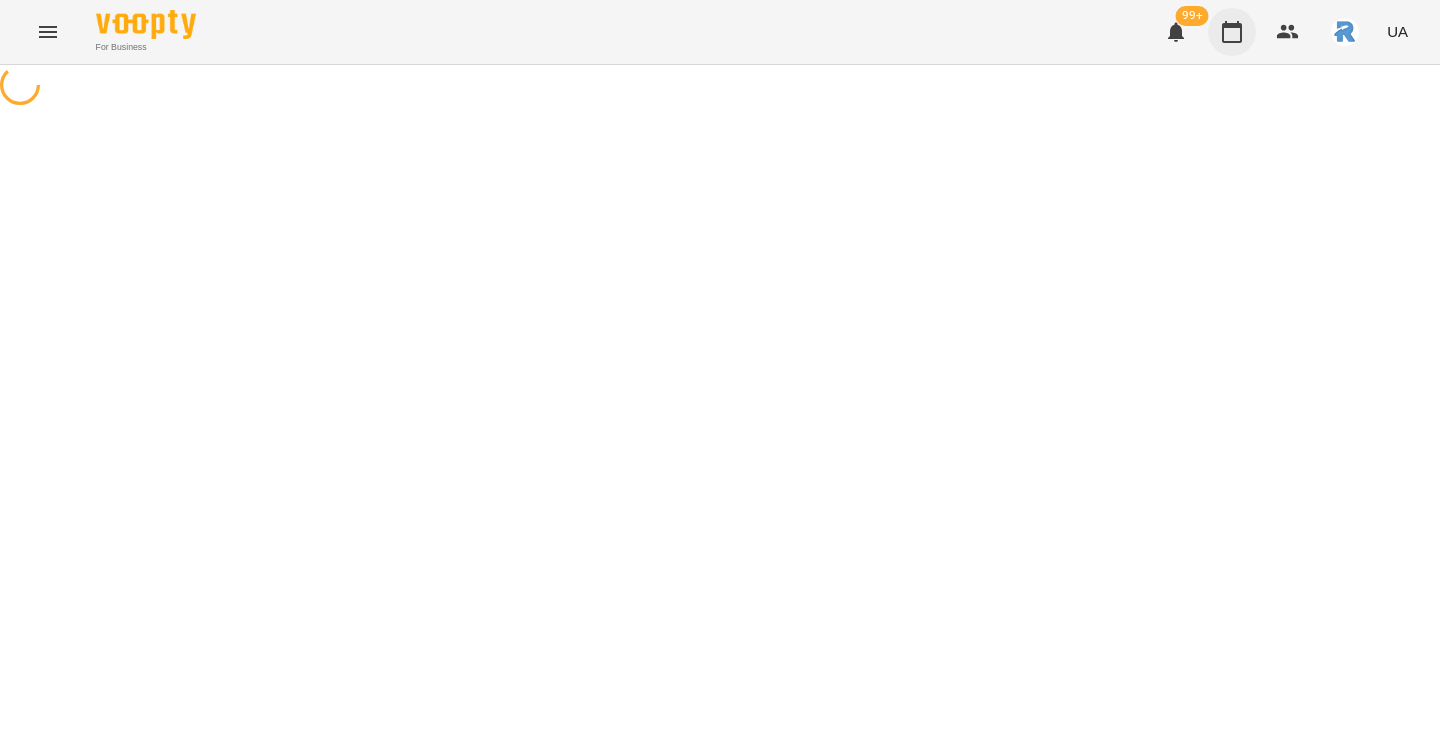 scroll, scrollTop: 0, scrollLeft: 0, axis: both 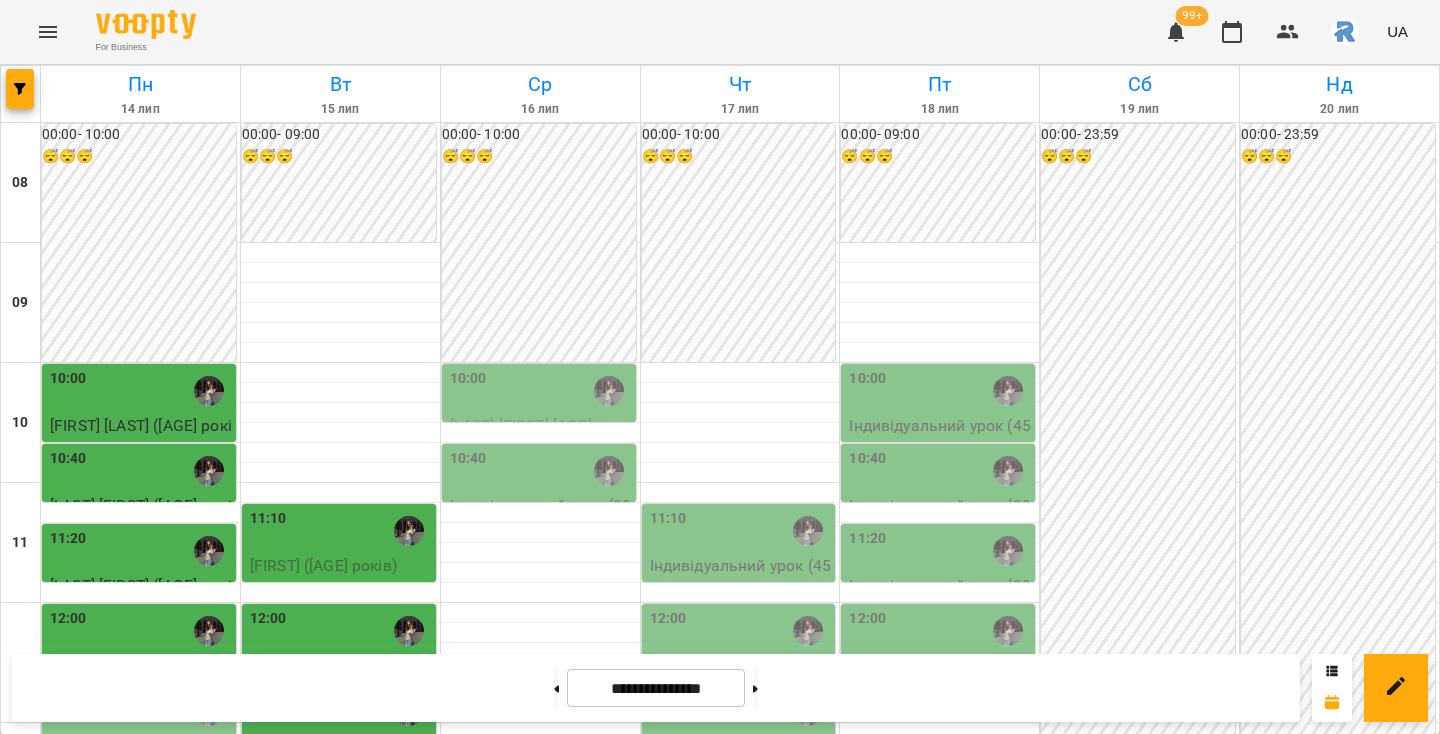 click on "10:00 [LAST] [FIRST] [AGE] р Індивідуальний урок (30 хвилин)" at bounding box center (539, 426) 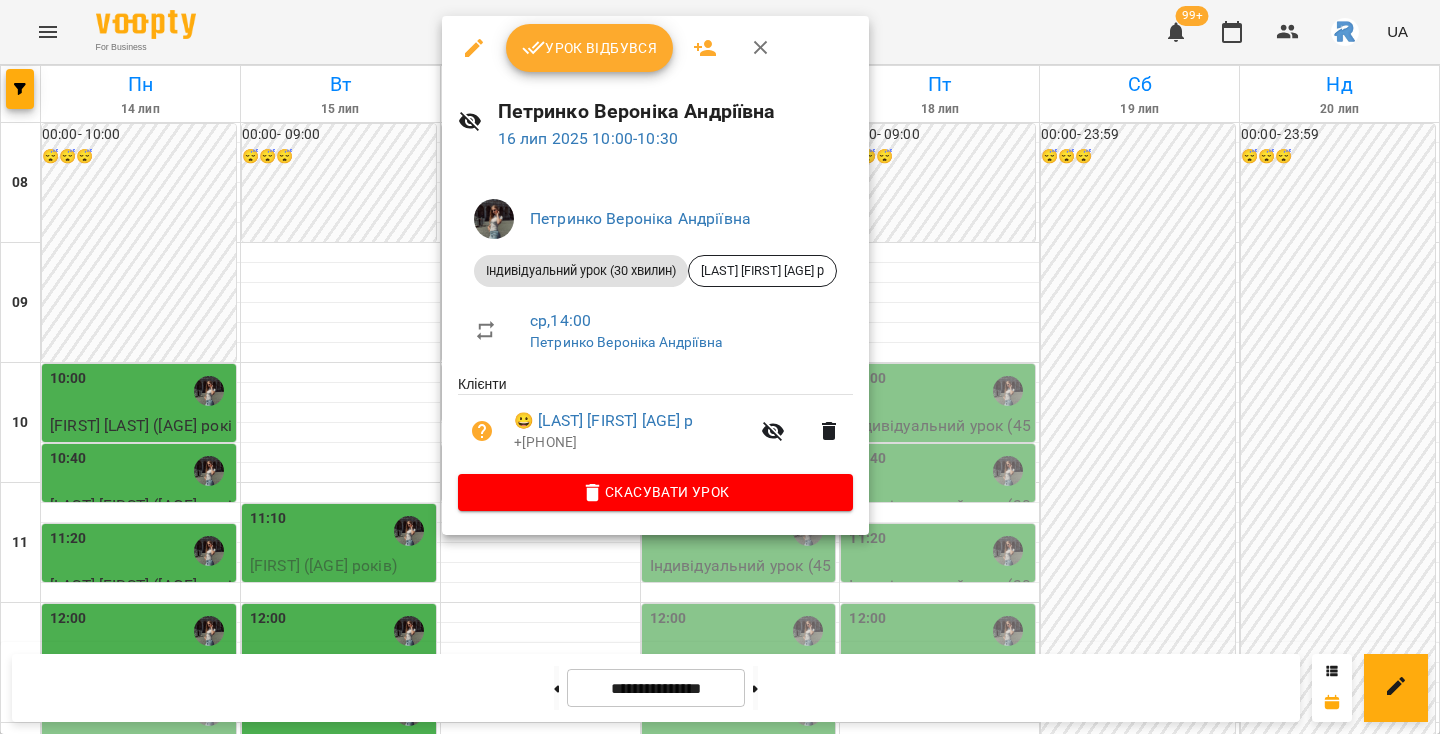 click at bounding box center [720, 367] 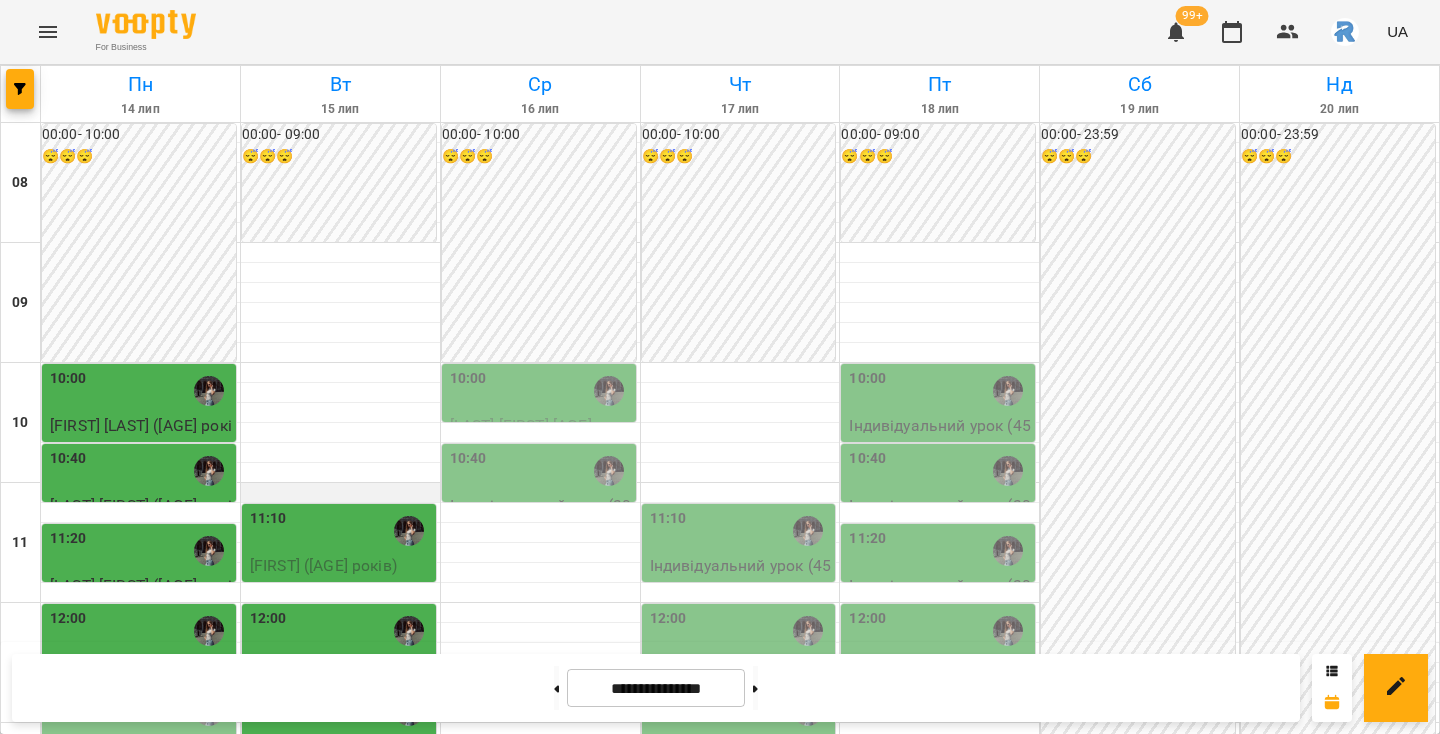 scroll, scrollTop: 242, scrollLeft: 0, axis: vertical 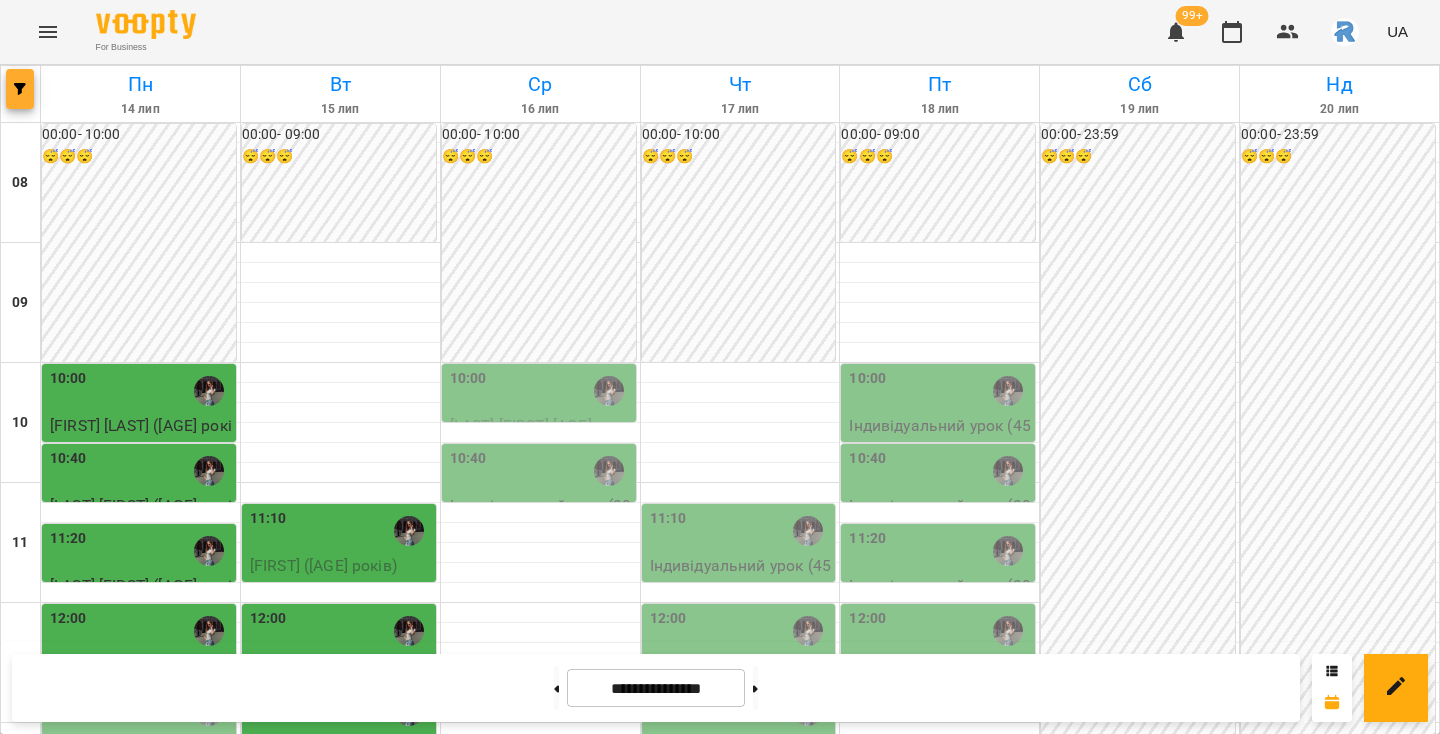 click at bounding box center (20, 89) 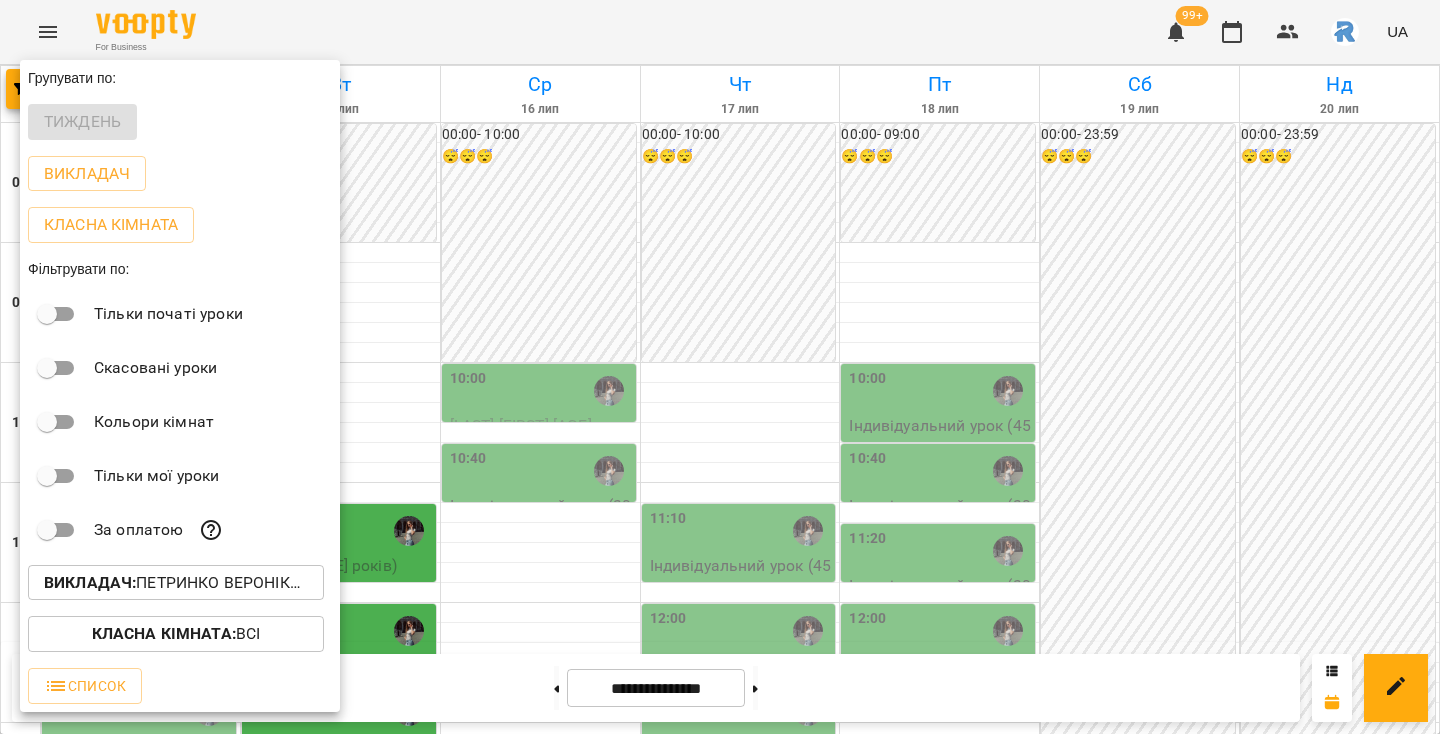 click at bounding box center (720, 367) 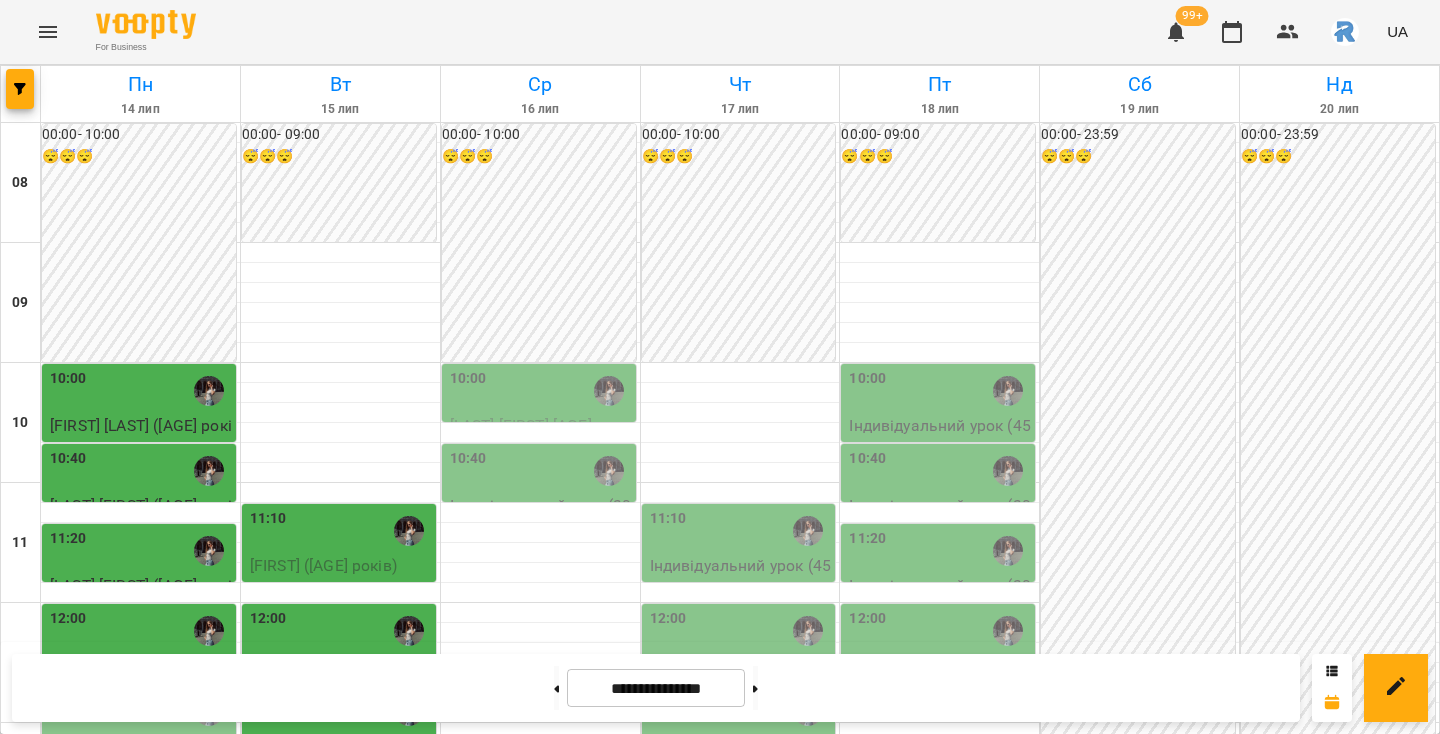 click at bounding box center (48, 32) 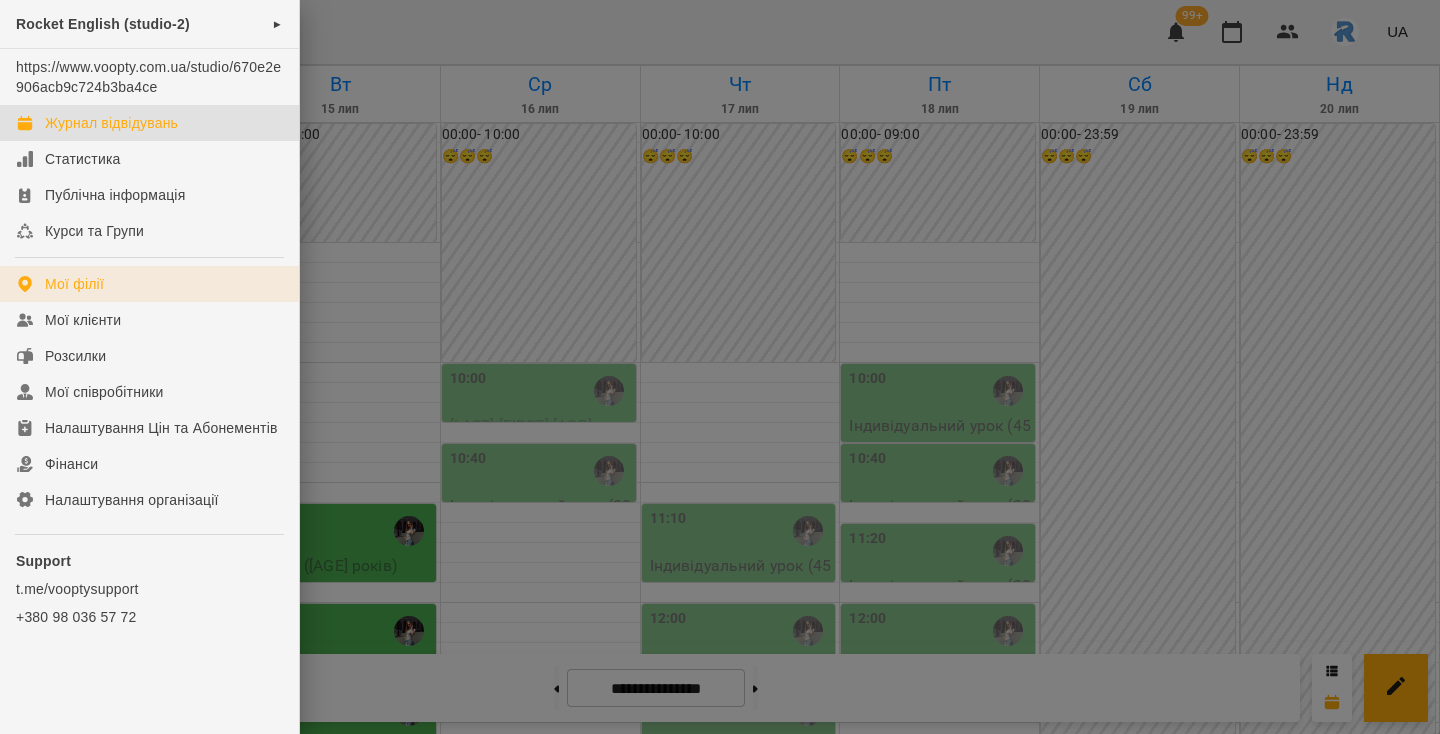 click on "Мої філії" at bounding box center (74, 284) 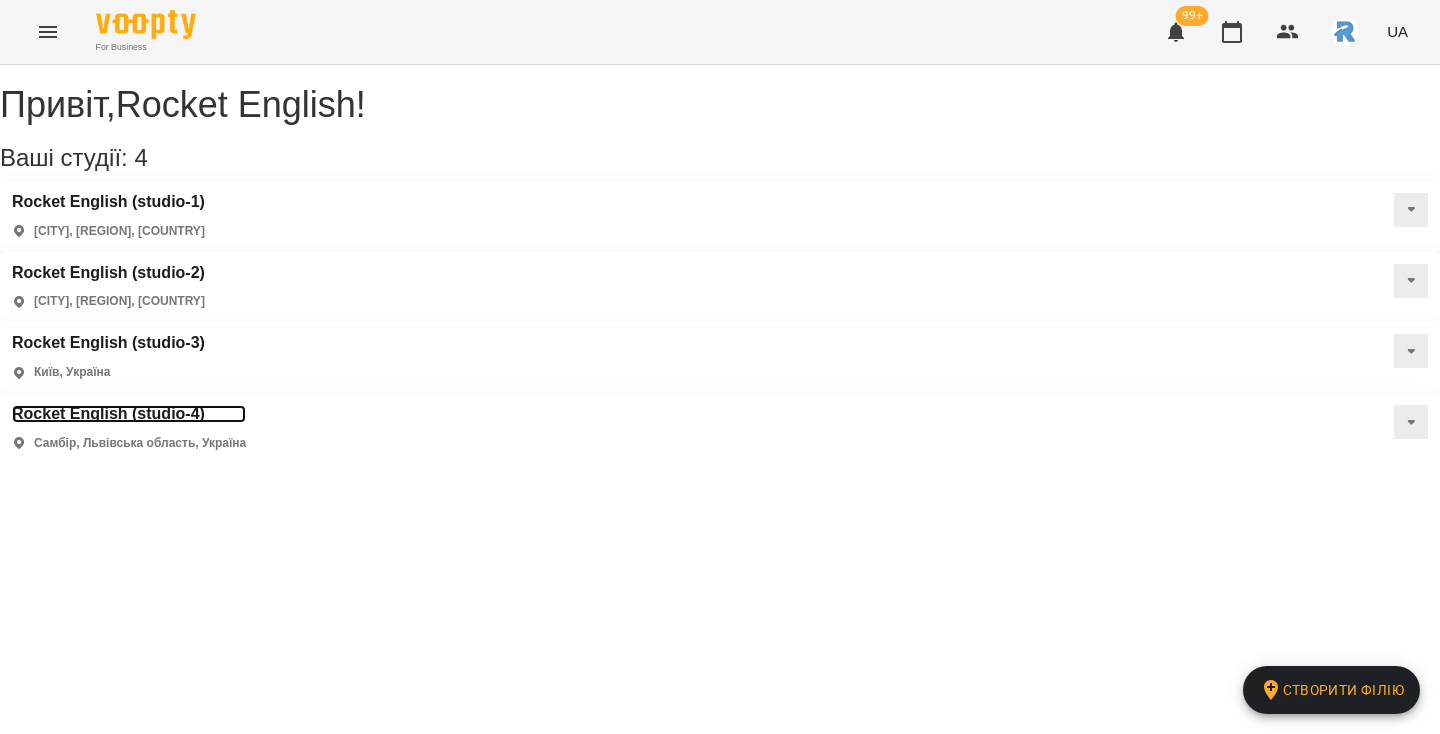 click on "Rocket English (studio-4)" at bounding box center (129, 414) 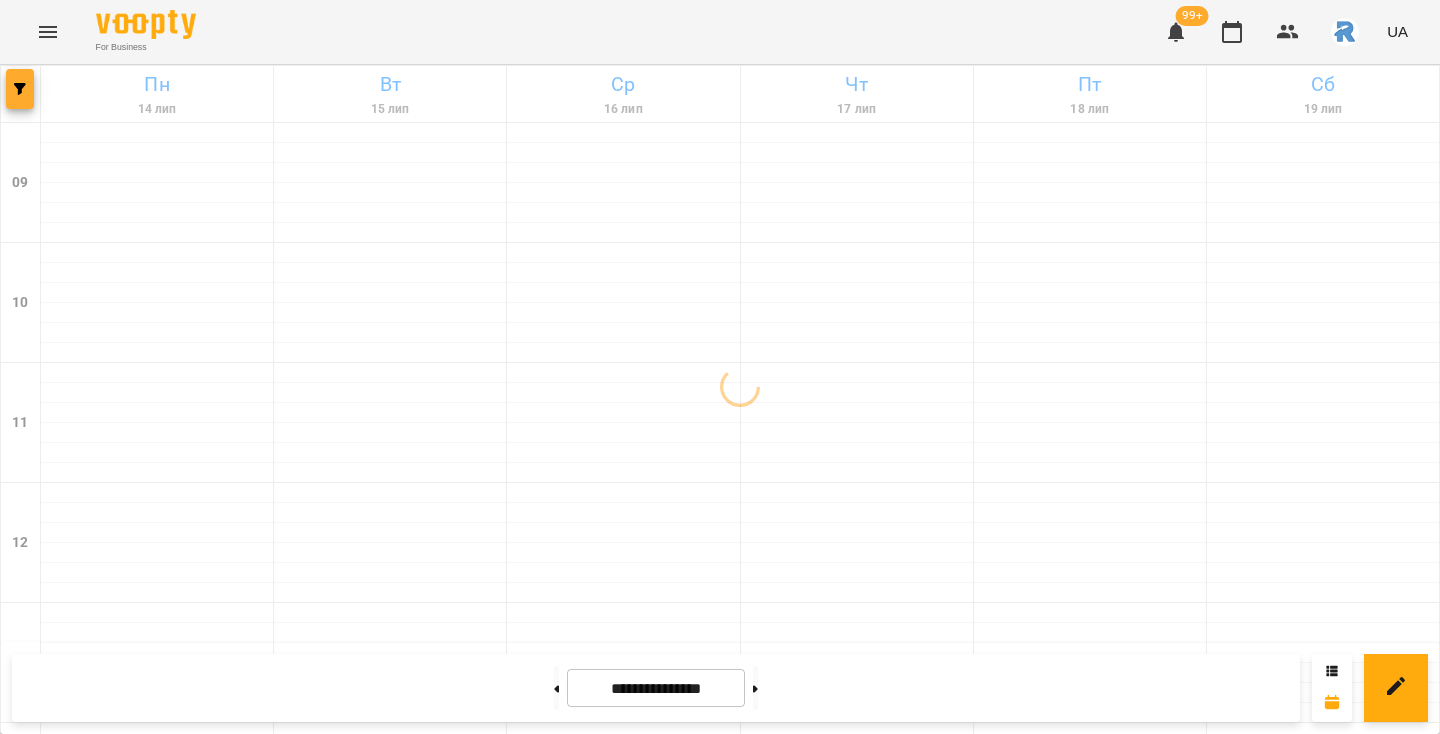 click at bounding box center [20, 89] 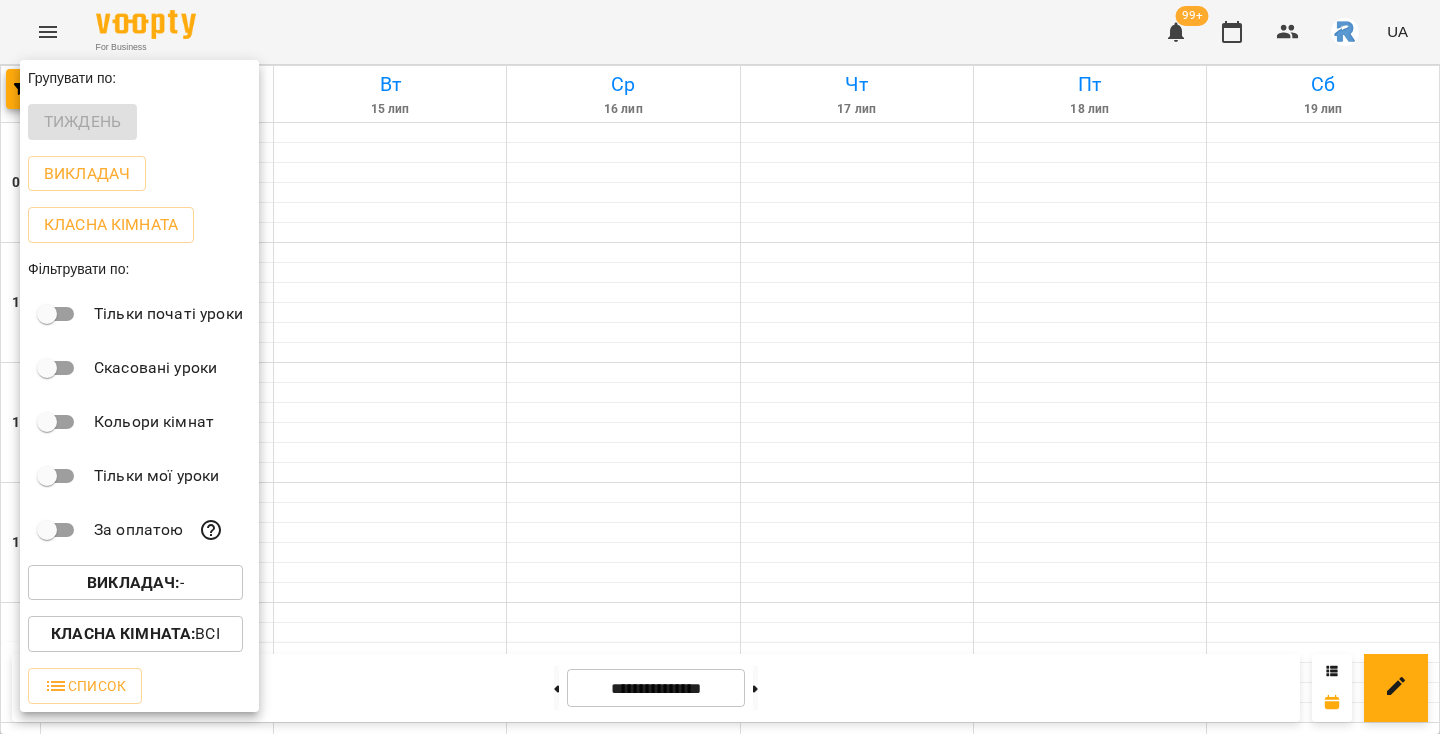 click on "Викладач :" at bounding box center [133, 582] 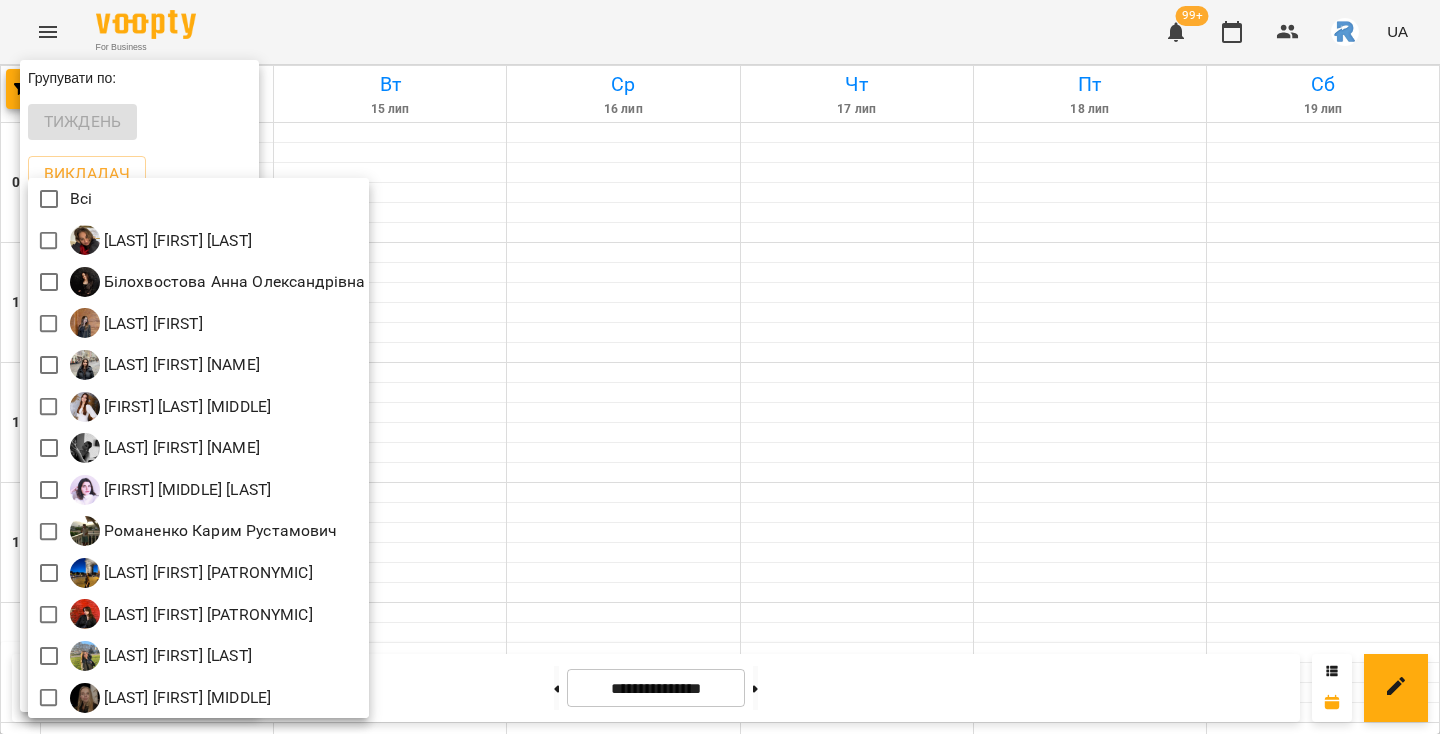 scroll, scrollTop: 4, scrollLeft: 0, axis: vertical 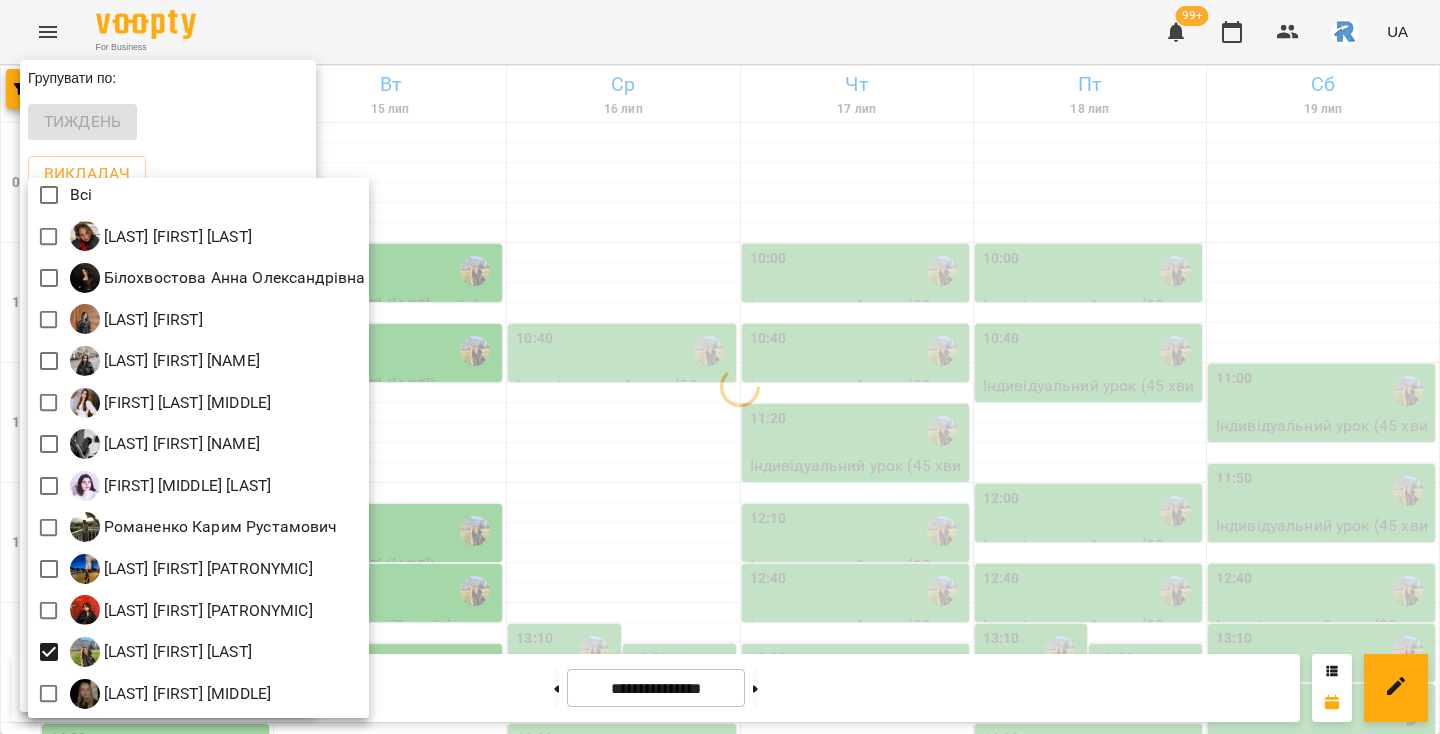 click at bounding box center (720, 367) 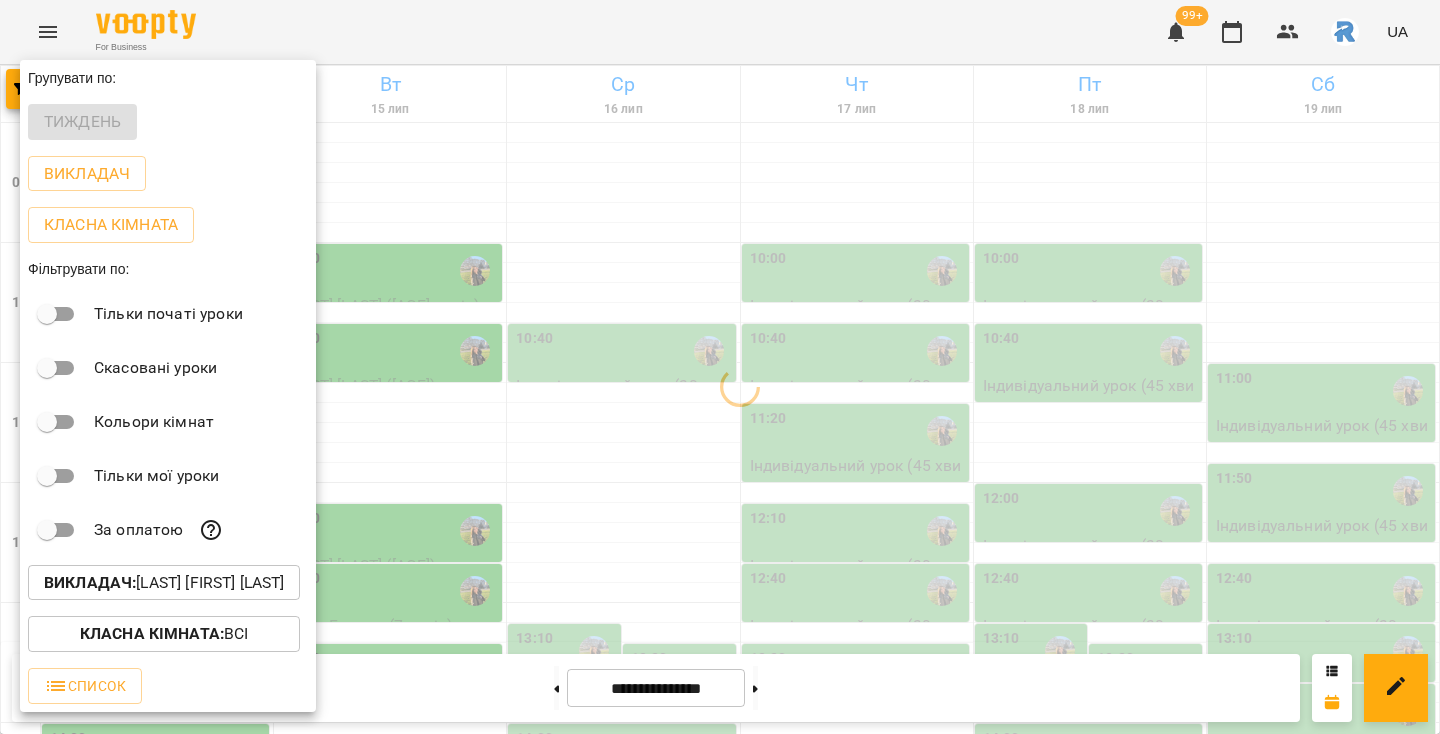 click at bounding box center (720, 367) 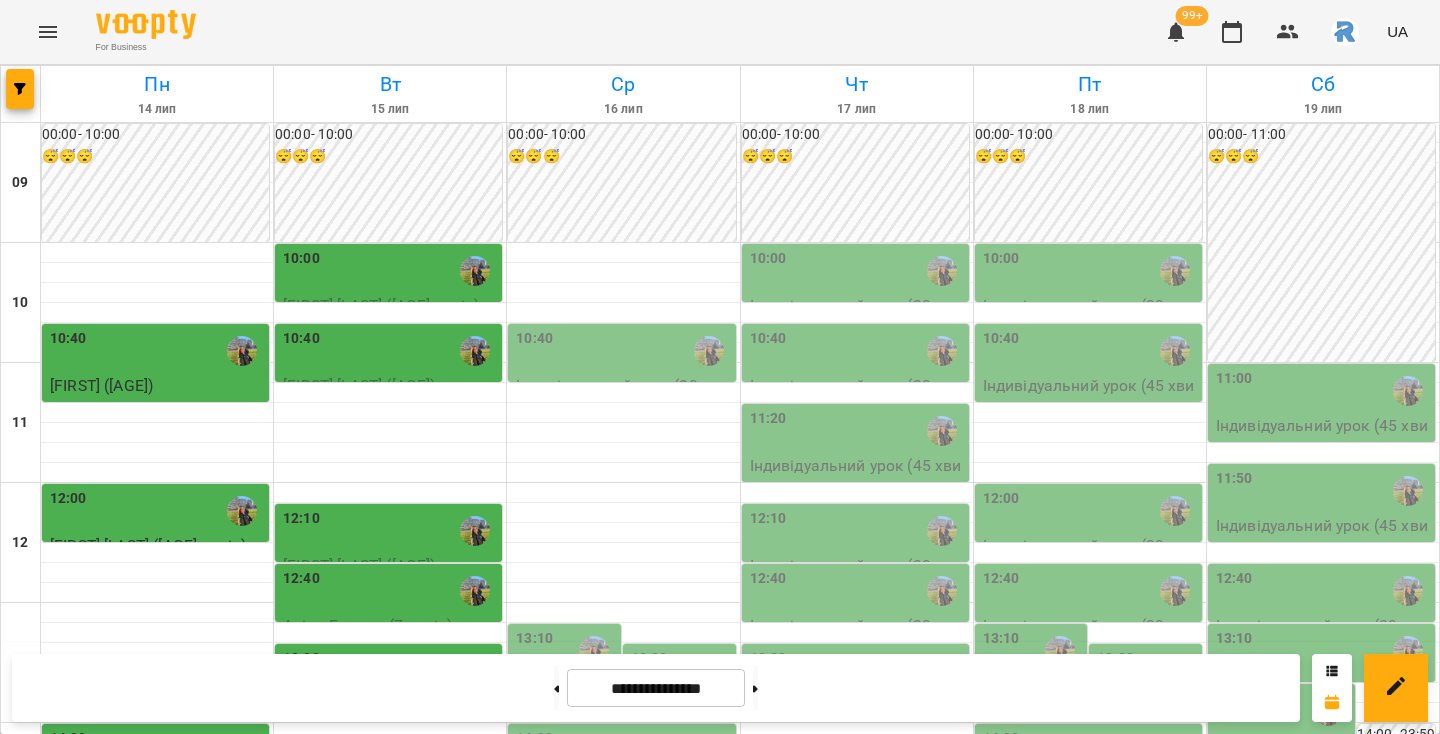 scroll, scrollTop: 195, scrollLeft: 0, axis: vertical 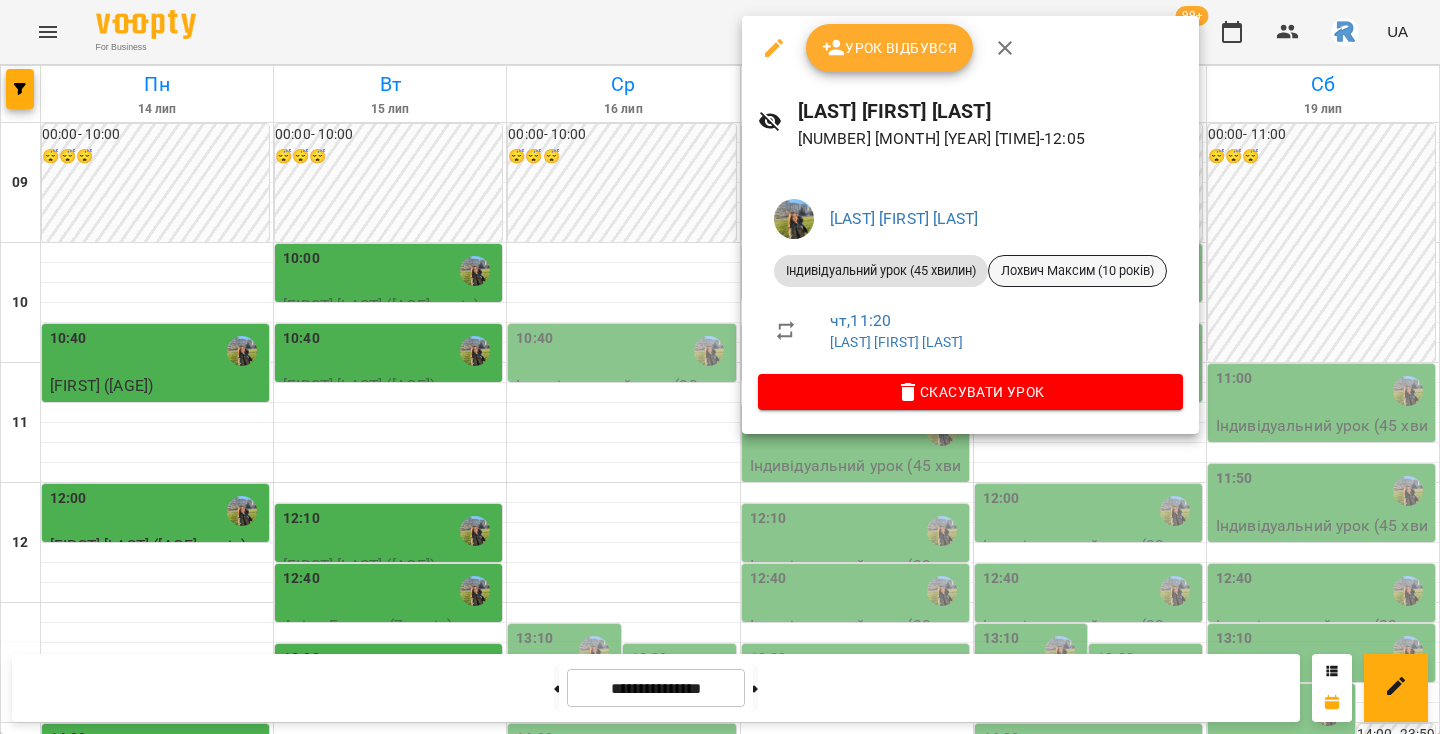 click on "Лохвич Максим (10 років)" at bounding box center [1077, 271] 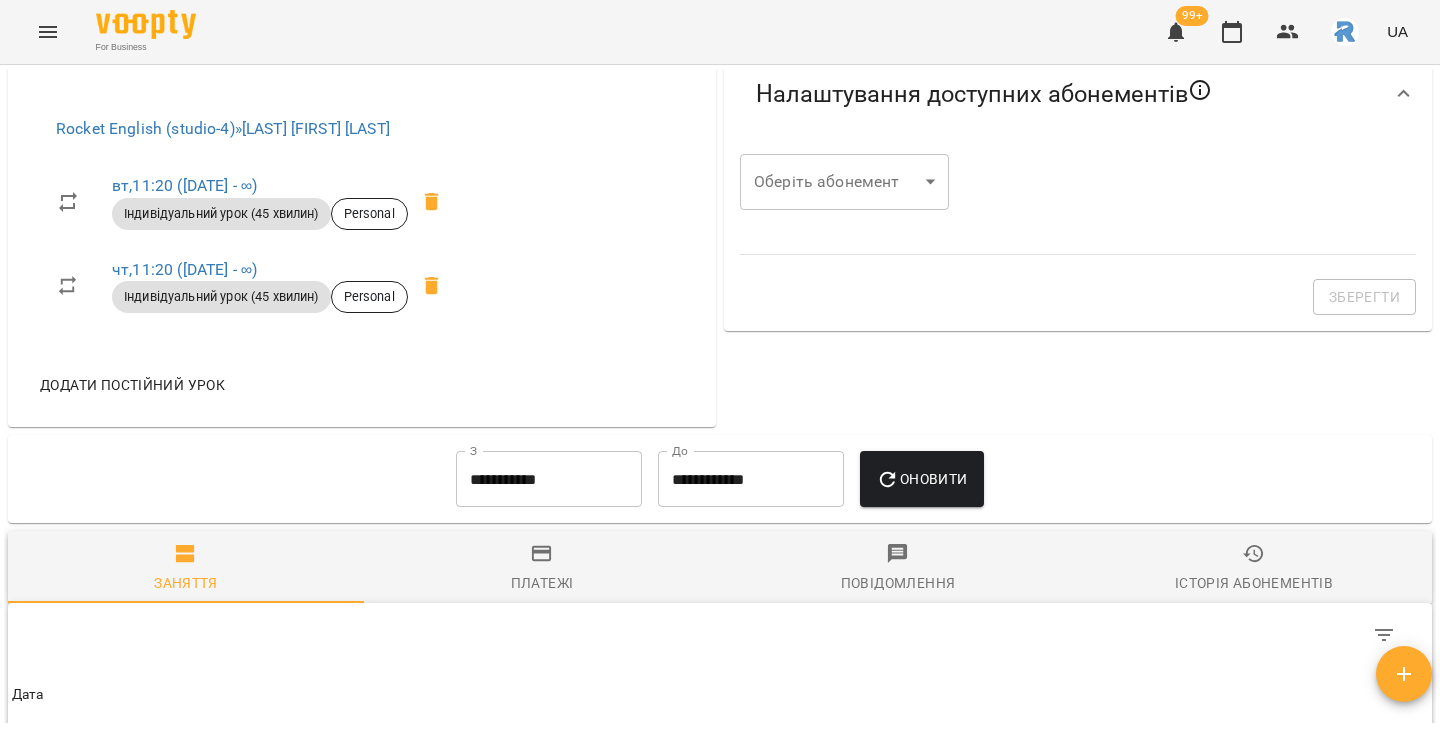 scroll, scrollTop: 657, scrollLeft: 0, axis: vertical 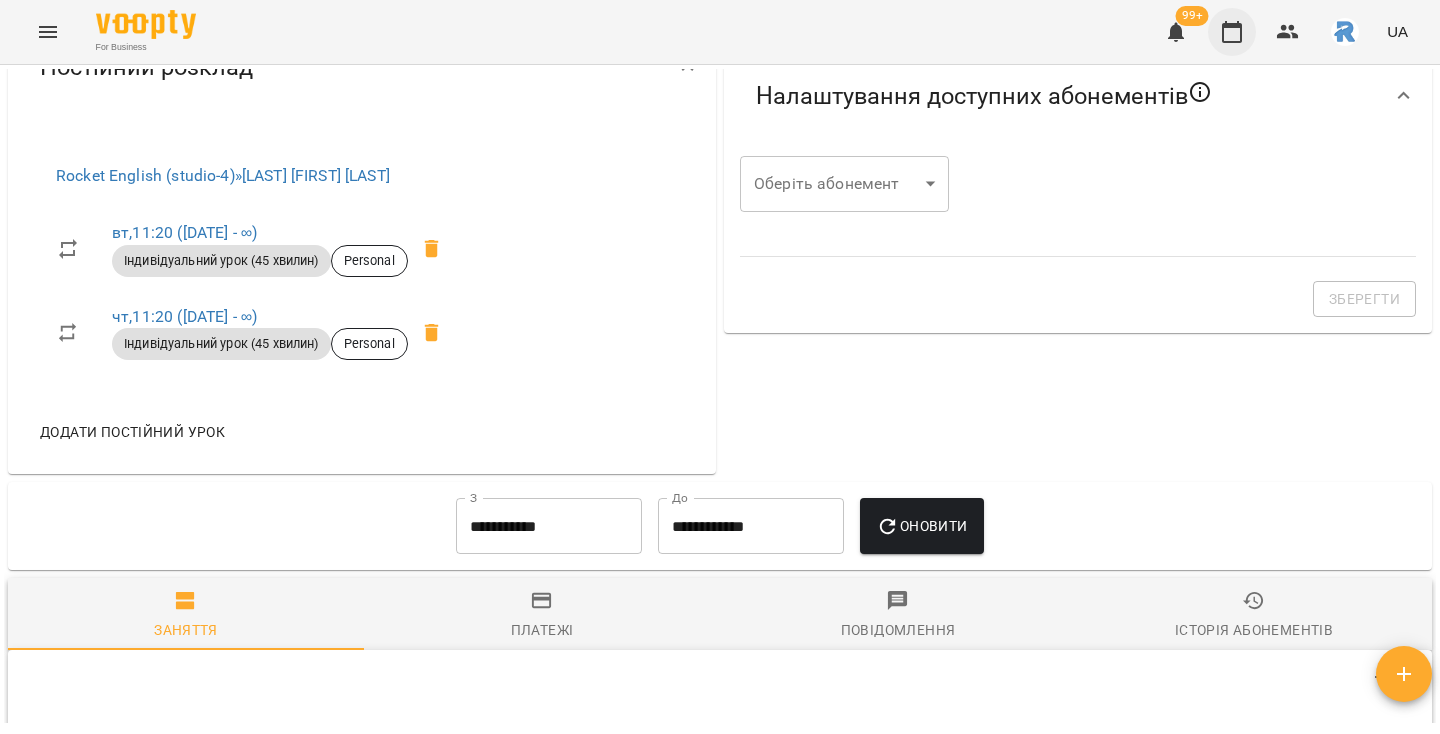 click 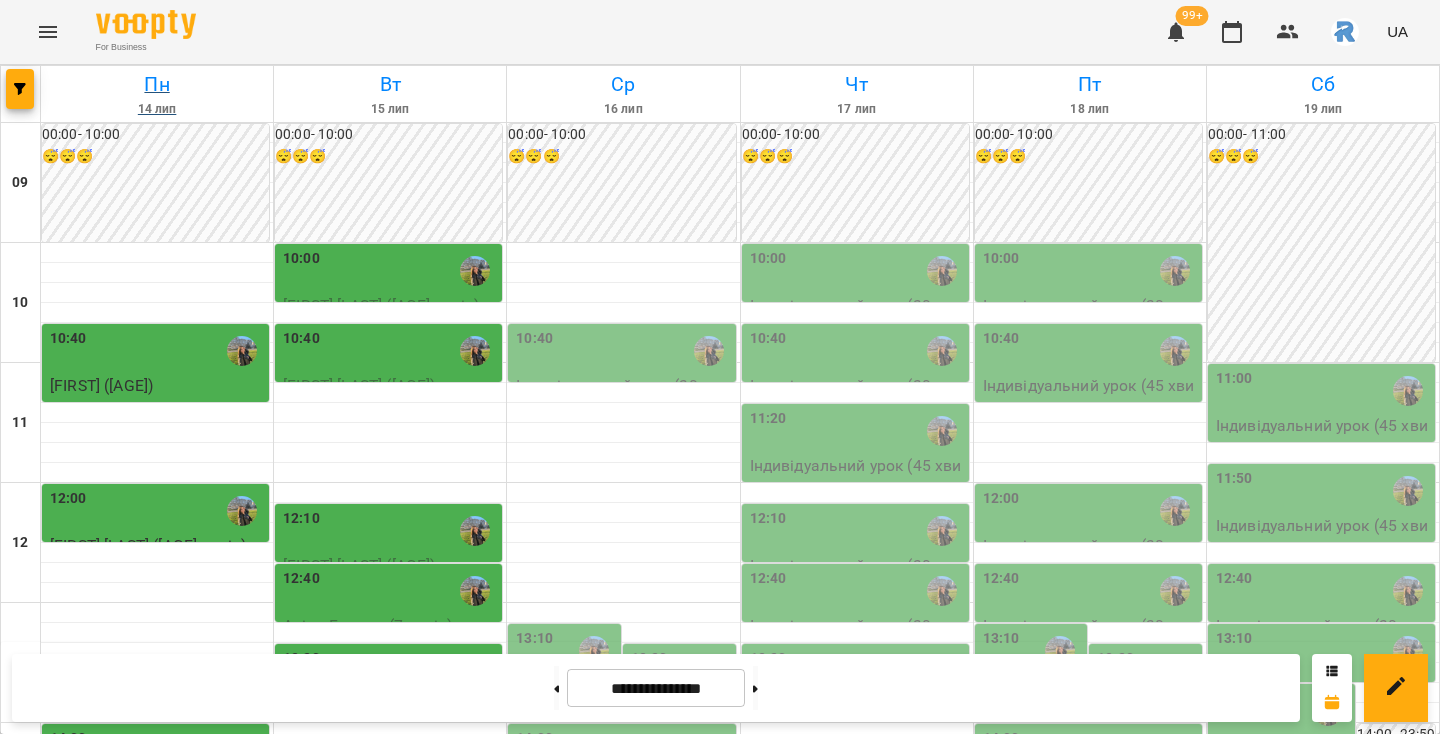 click on "[DAY] [DATE]" at bounding box center (157, 94) 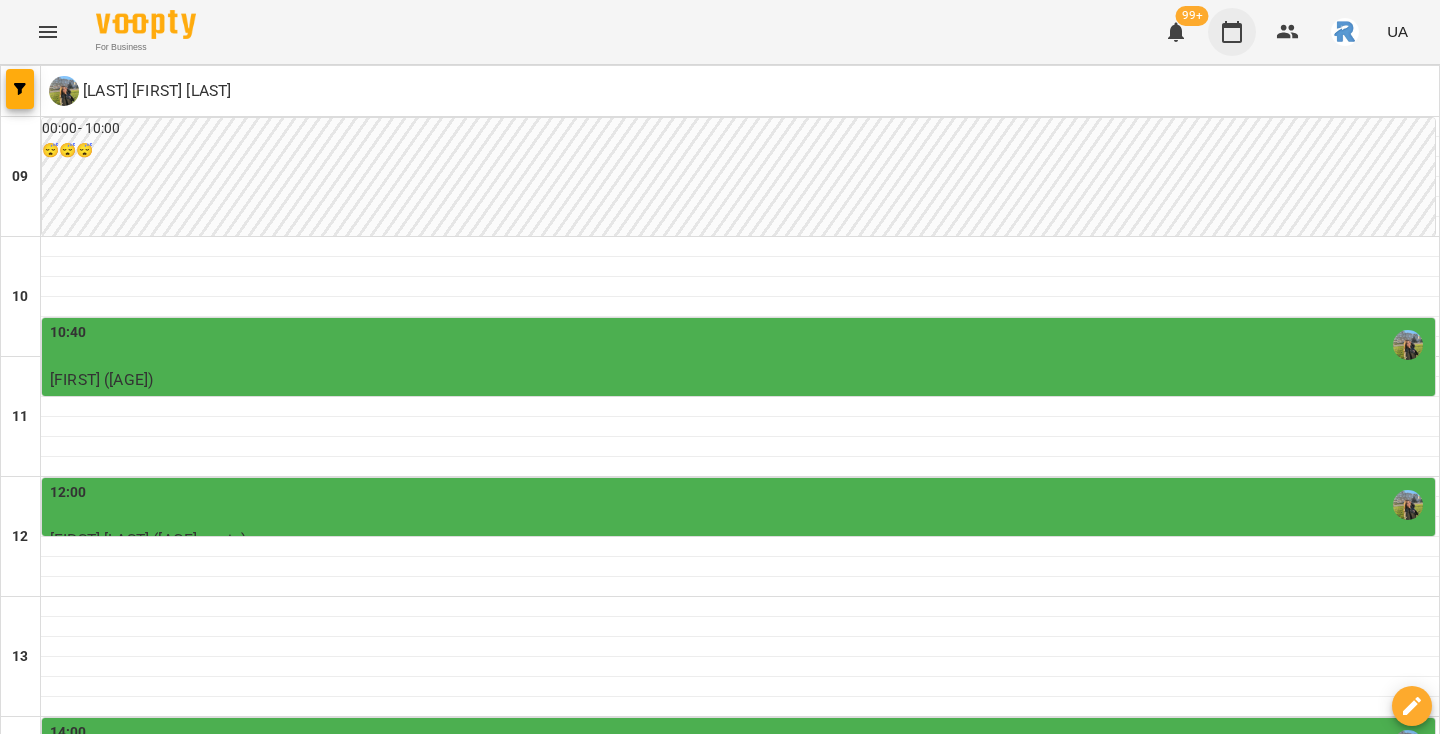 click 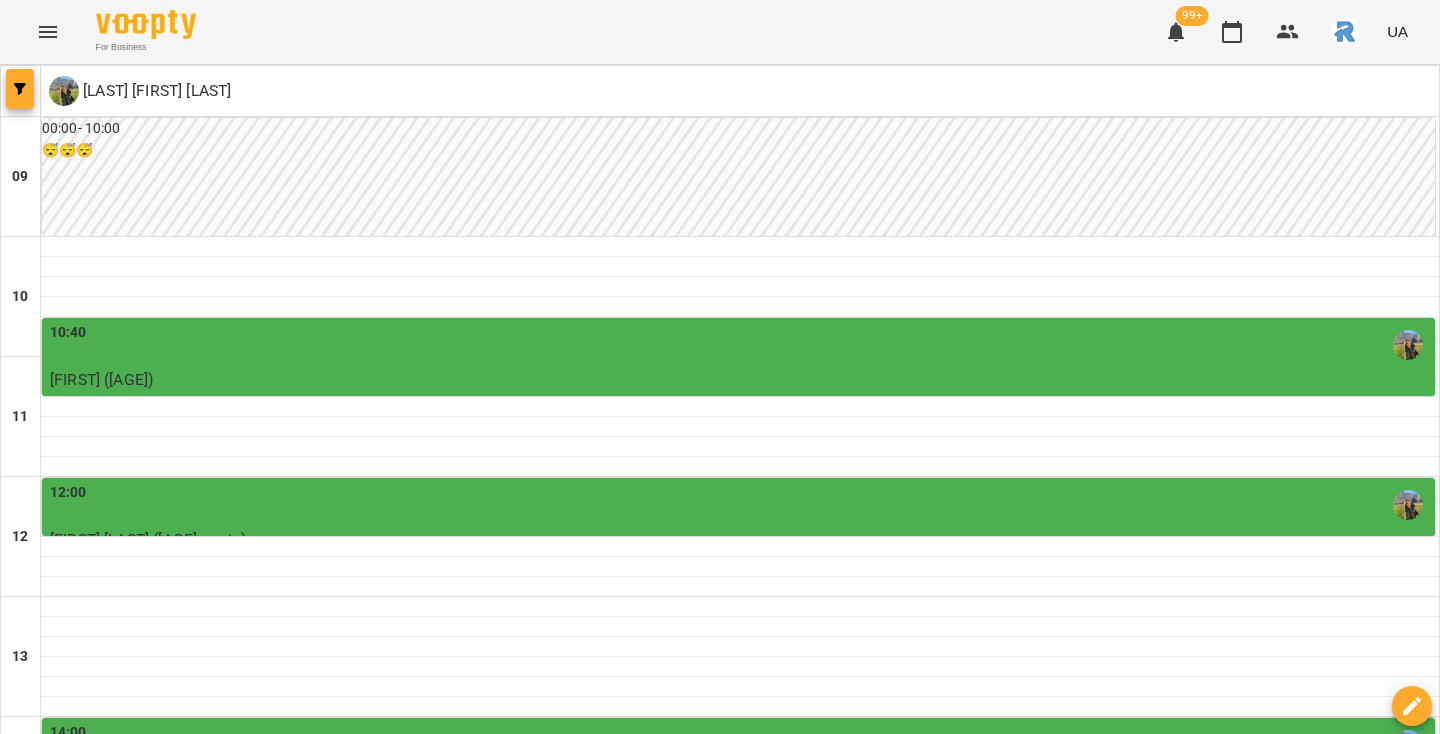 click at bounding box center (20, 89) 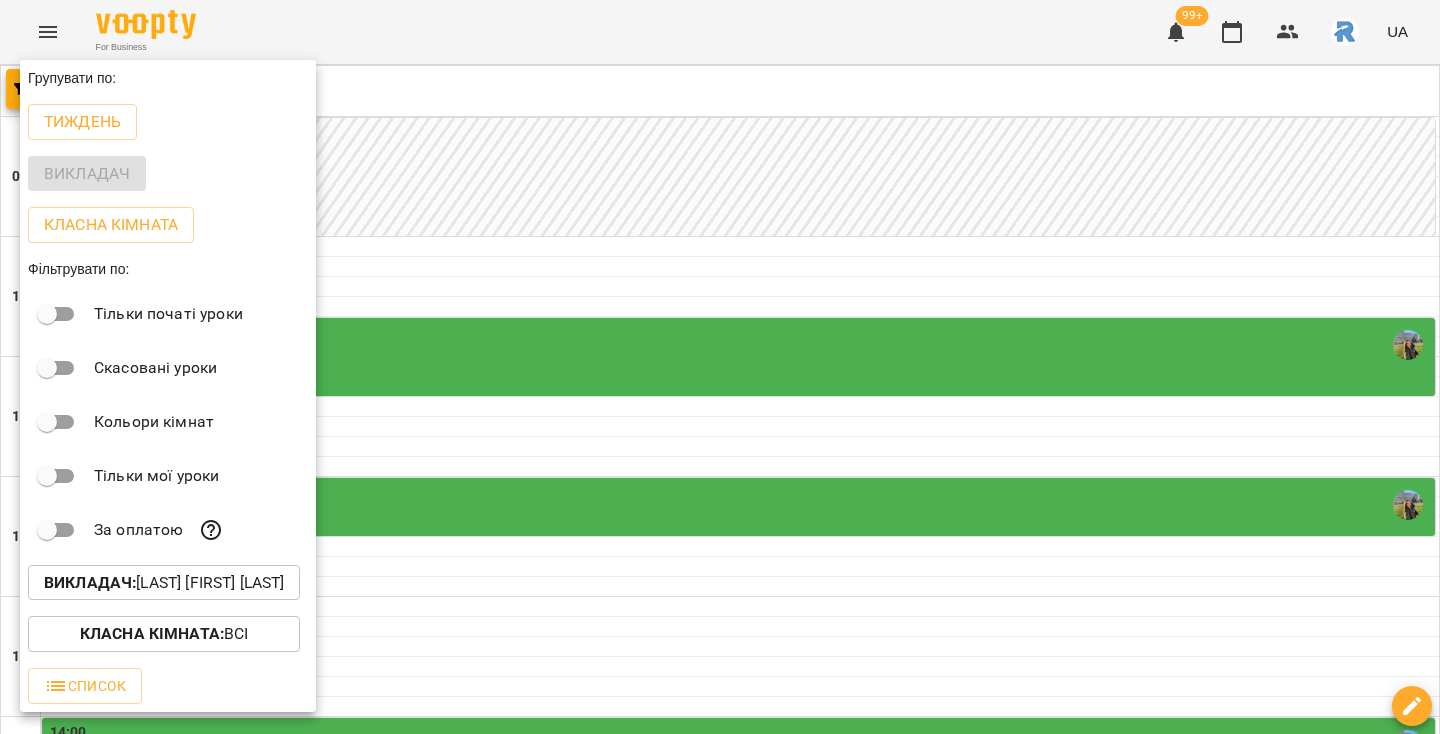 click on "Викладач :  Шамайло Наталія Миколаївна" at bounding box center [168, 583] 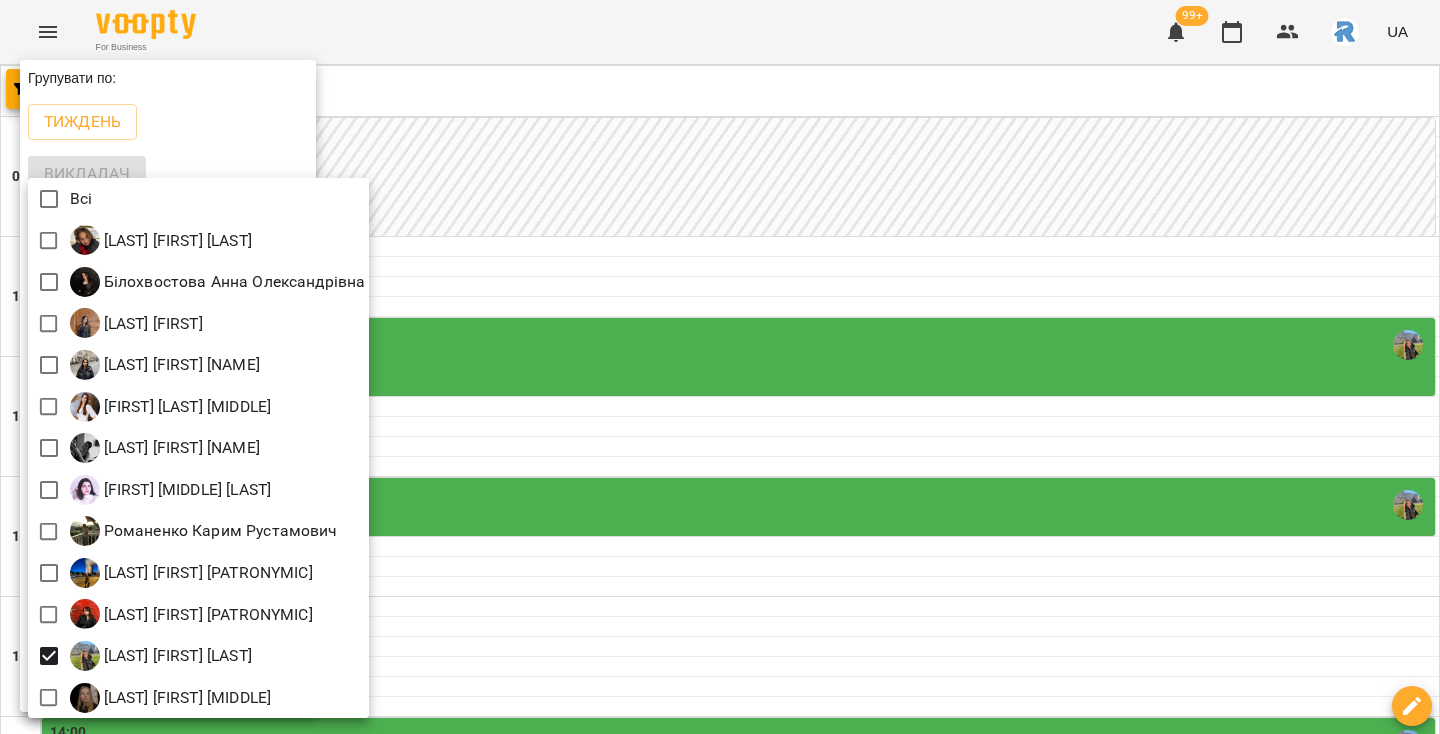 scroll, scrollTop: 4, scrollLeft: 0, axis: vertical 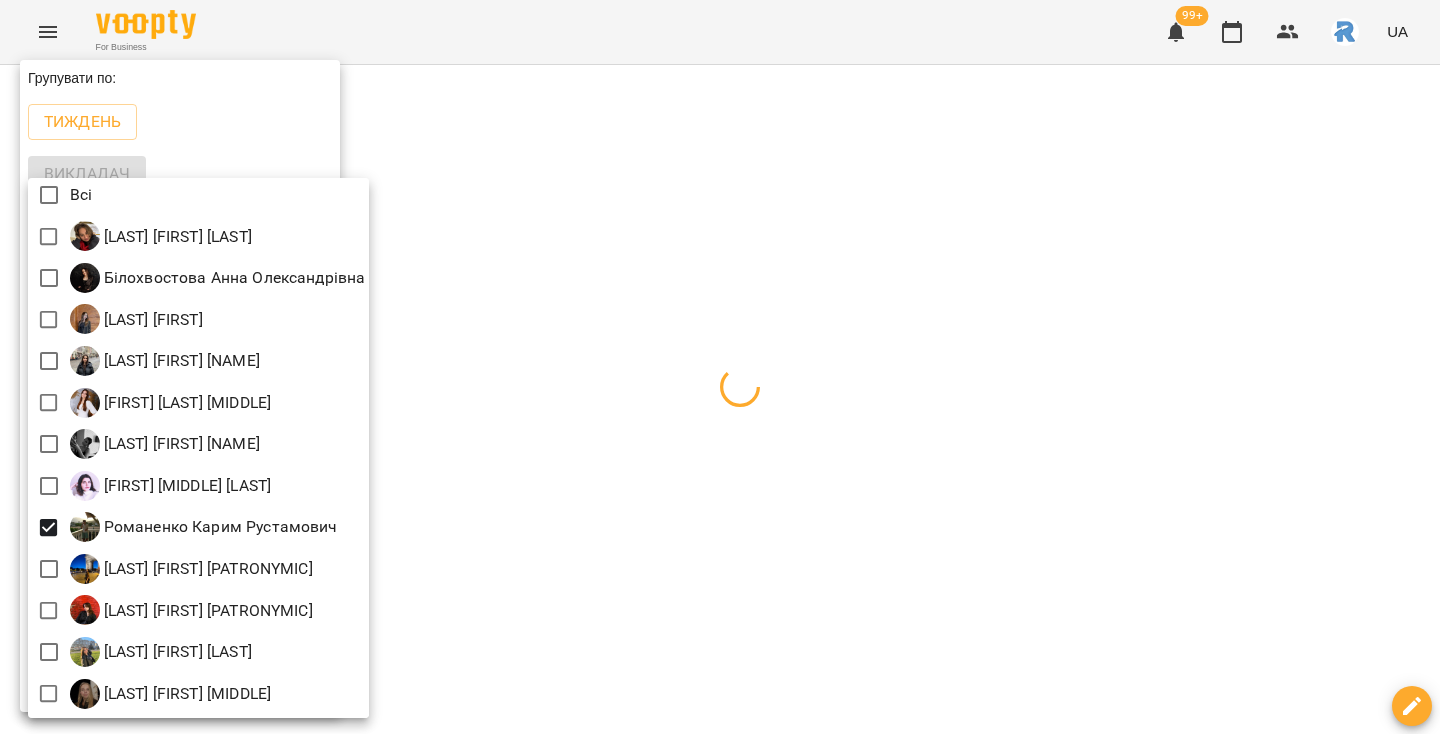 click at bounding box center [720, 367] 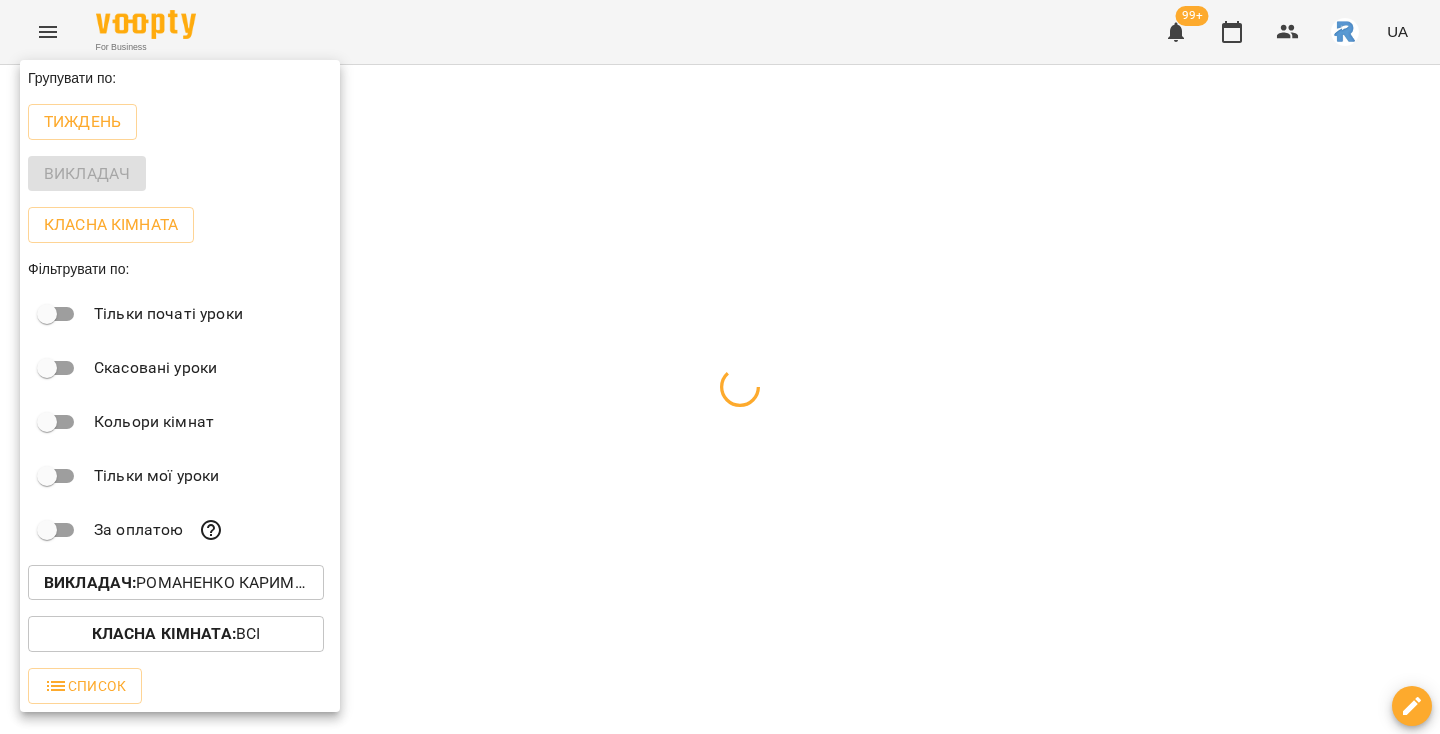click at bounding box center (720, 367) 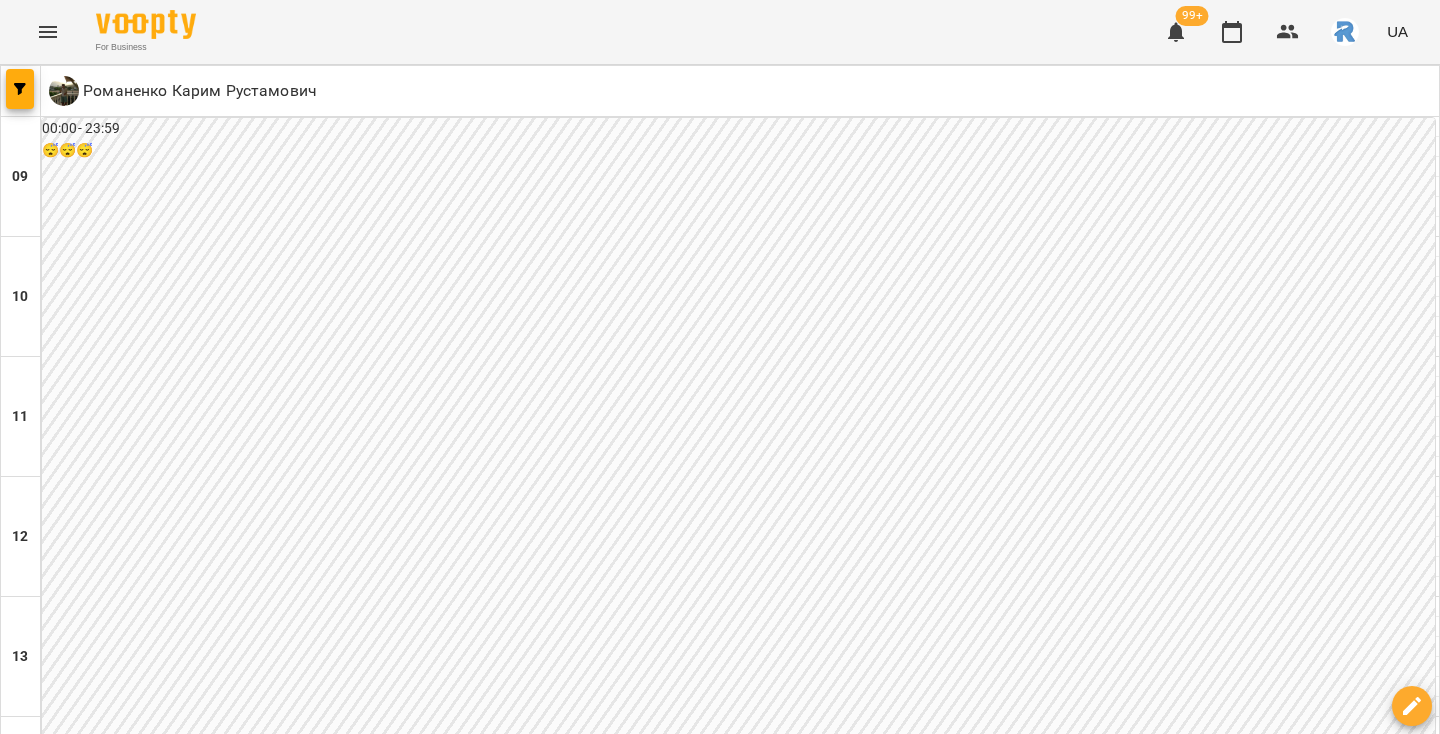 scroll, scrollTop: 1076, scrollLeft: 0, axis: vertical 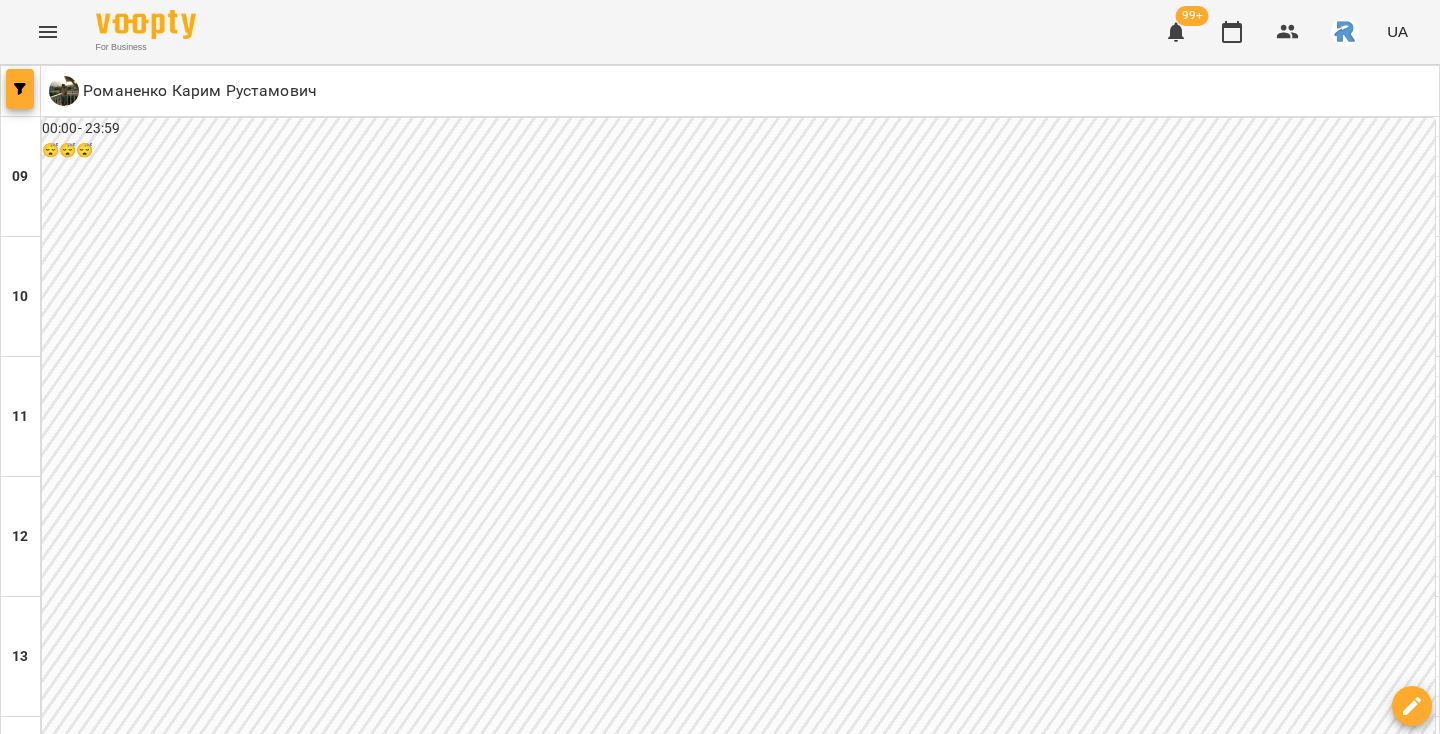click at bounding box center (20, 89) 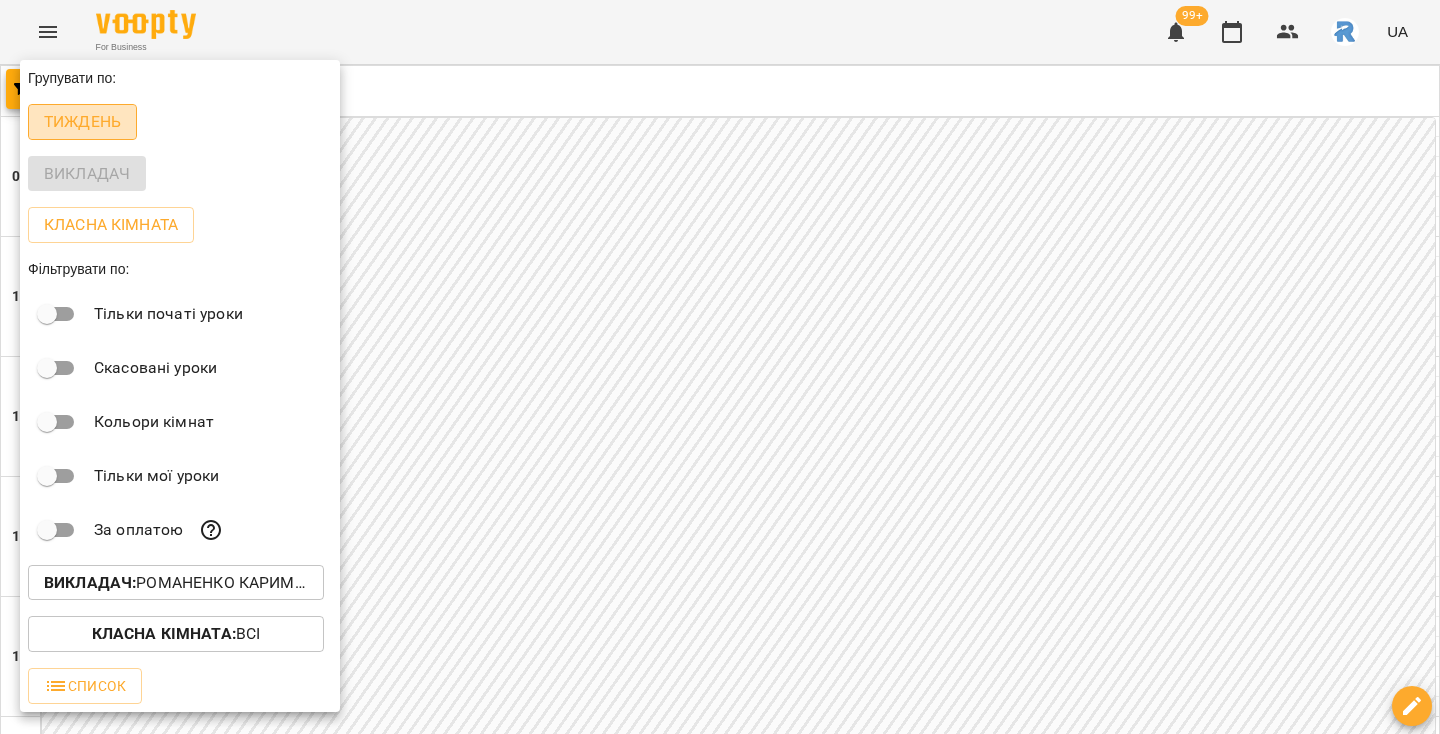 click on "Тиждень" at bounding box center (82, 122) 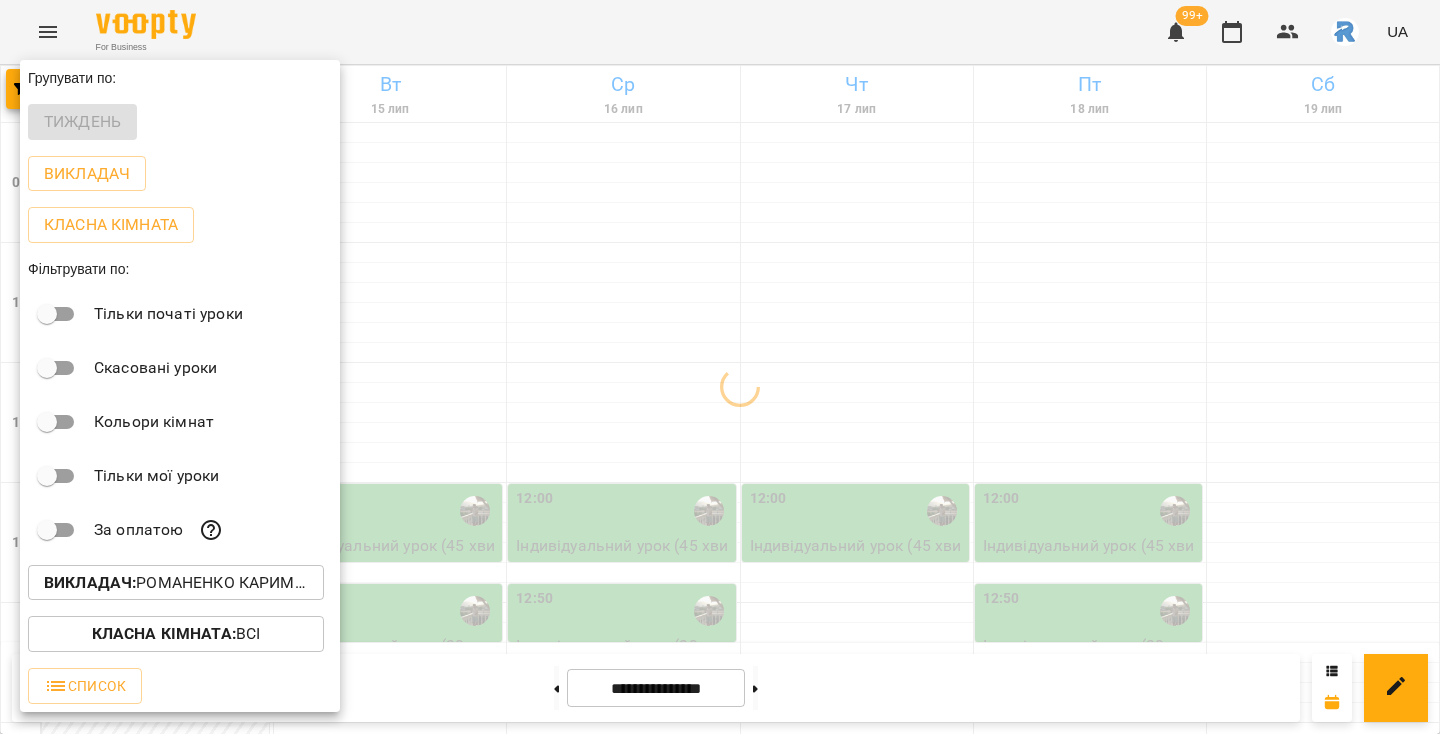 click at bounding box center [720, 367] 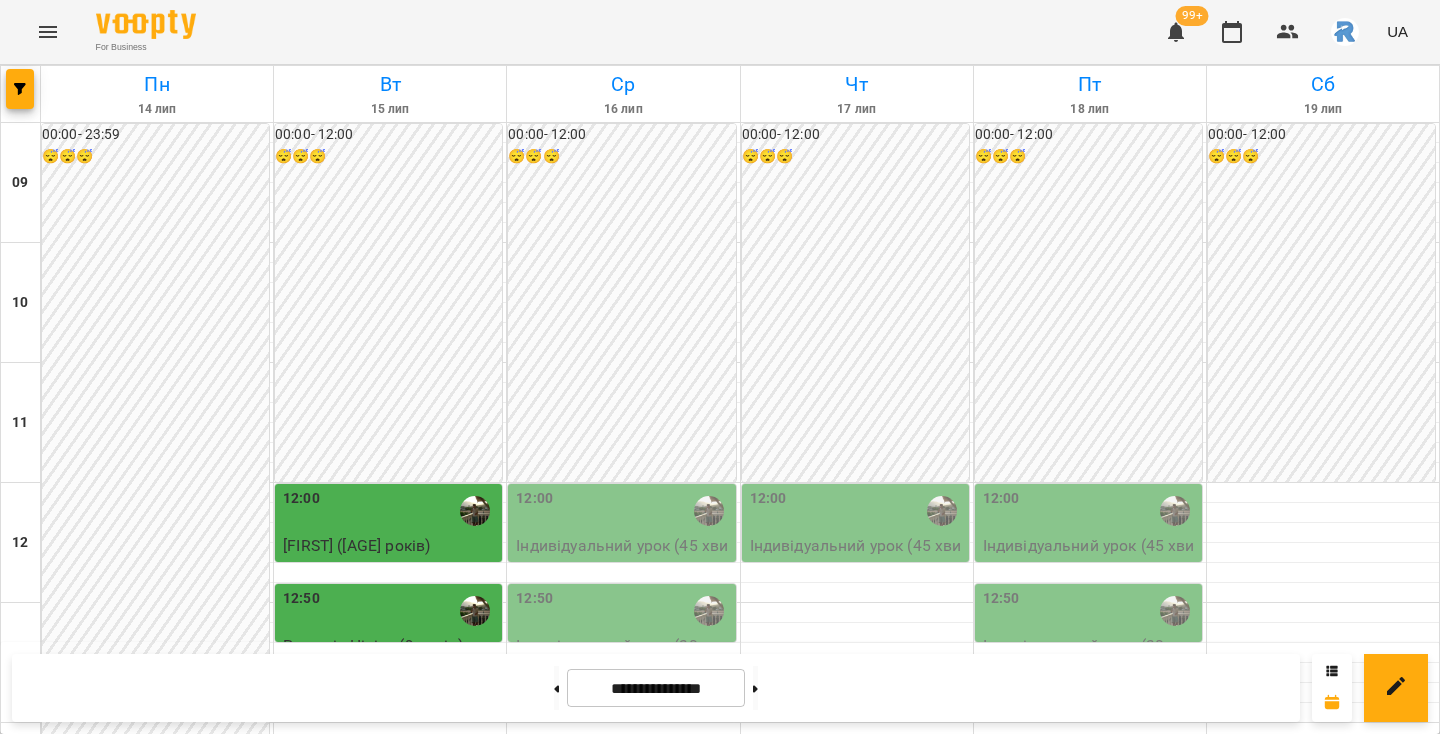 scroll, scrollTop: 251, scrollLeft: 0, axis: vertical 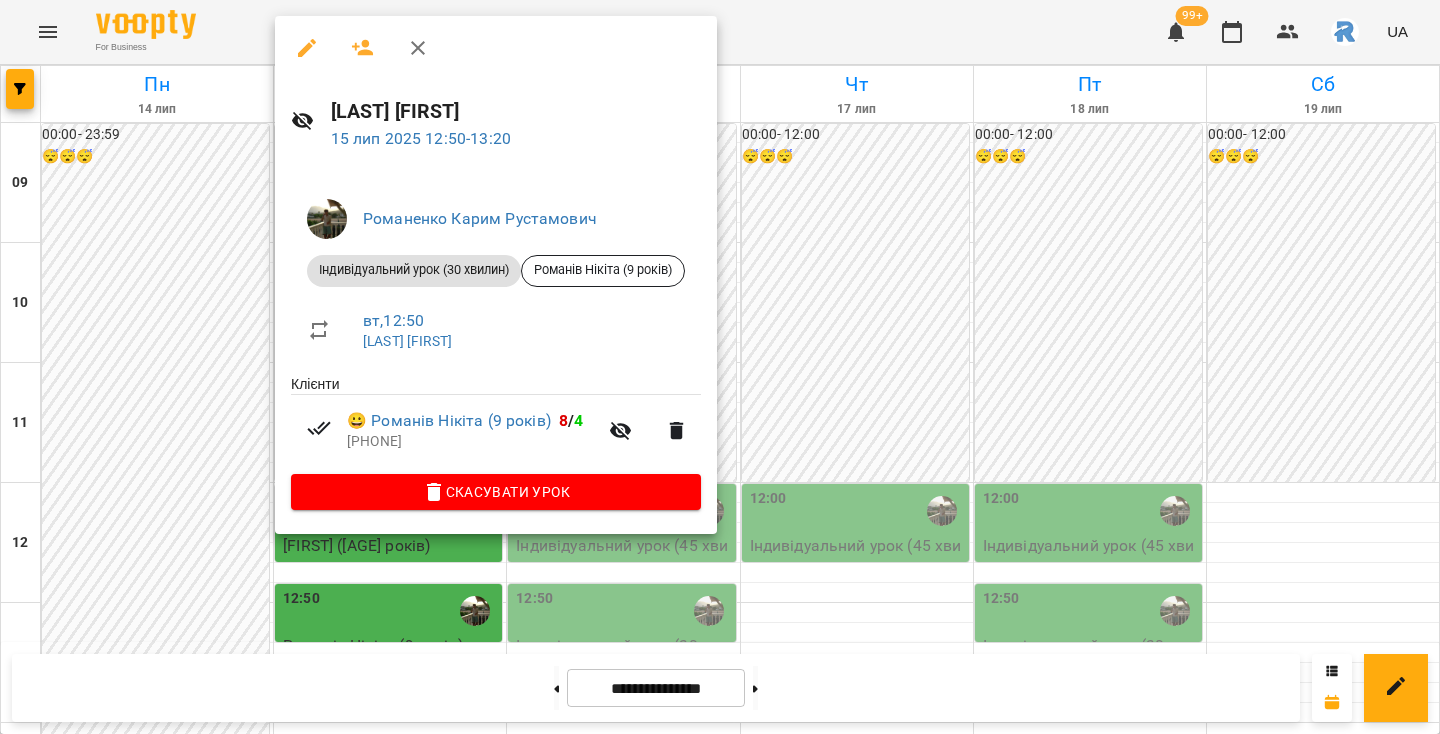click at bounding box center [720, 367] 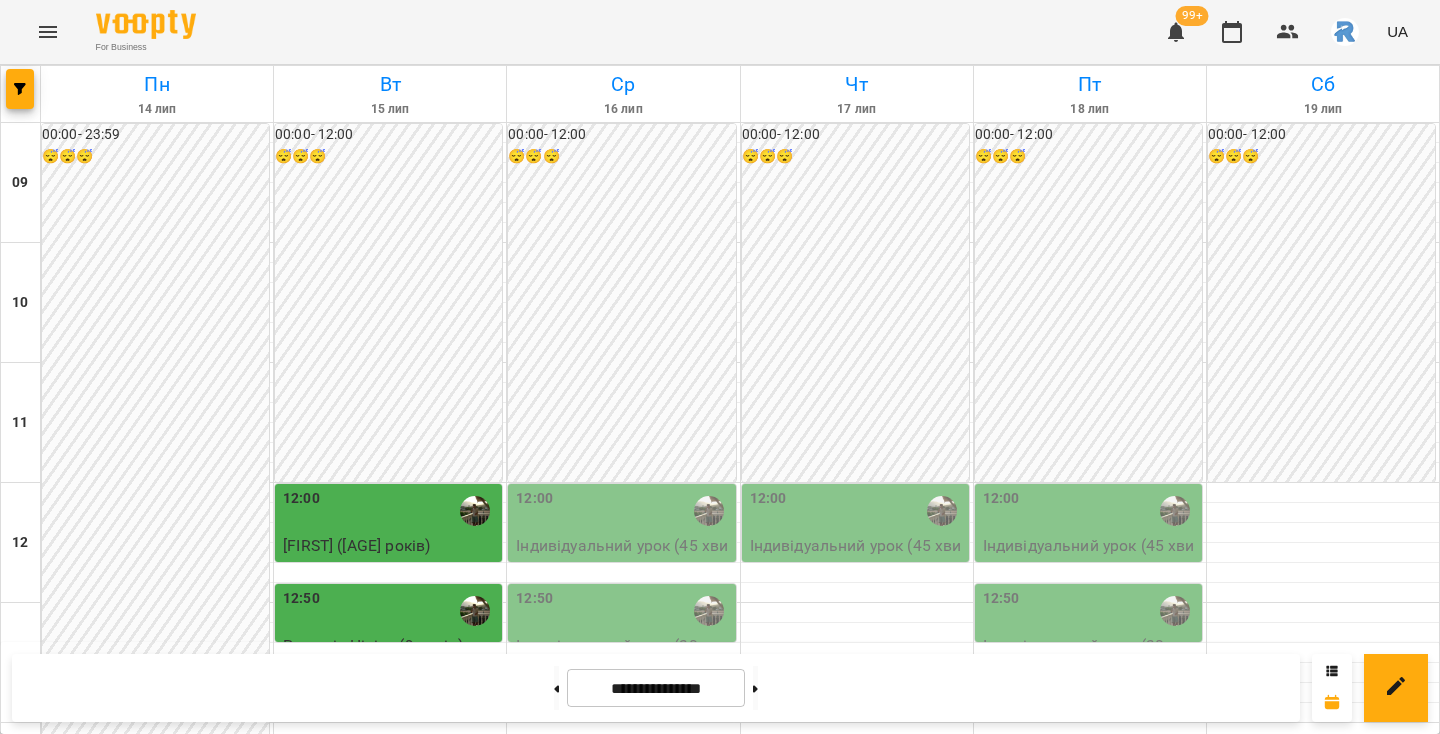 click on "13:30" at bounding box center [390, 691] 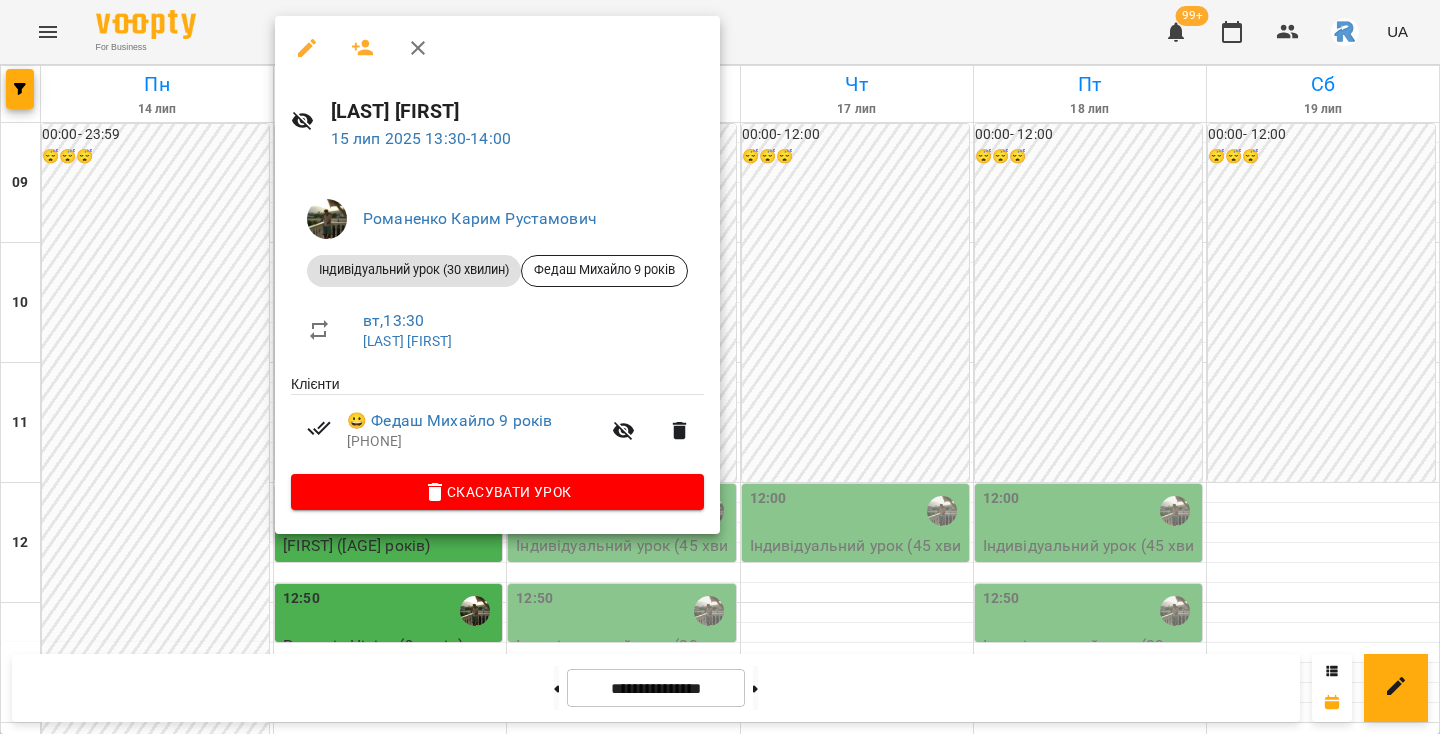 click at bounding box center (720, 367) 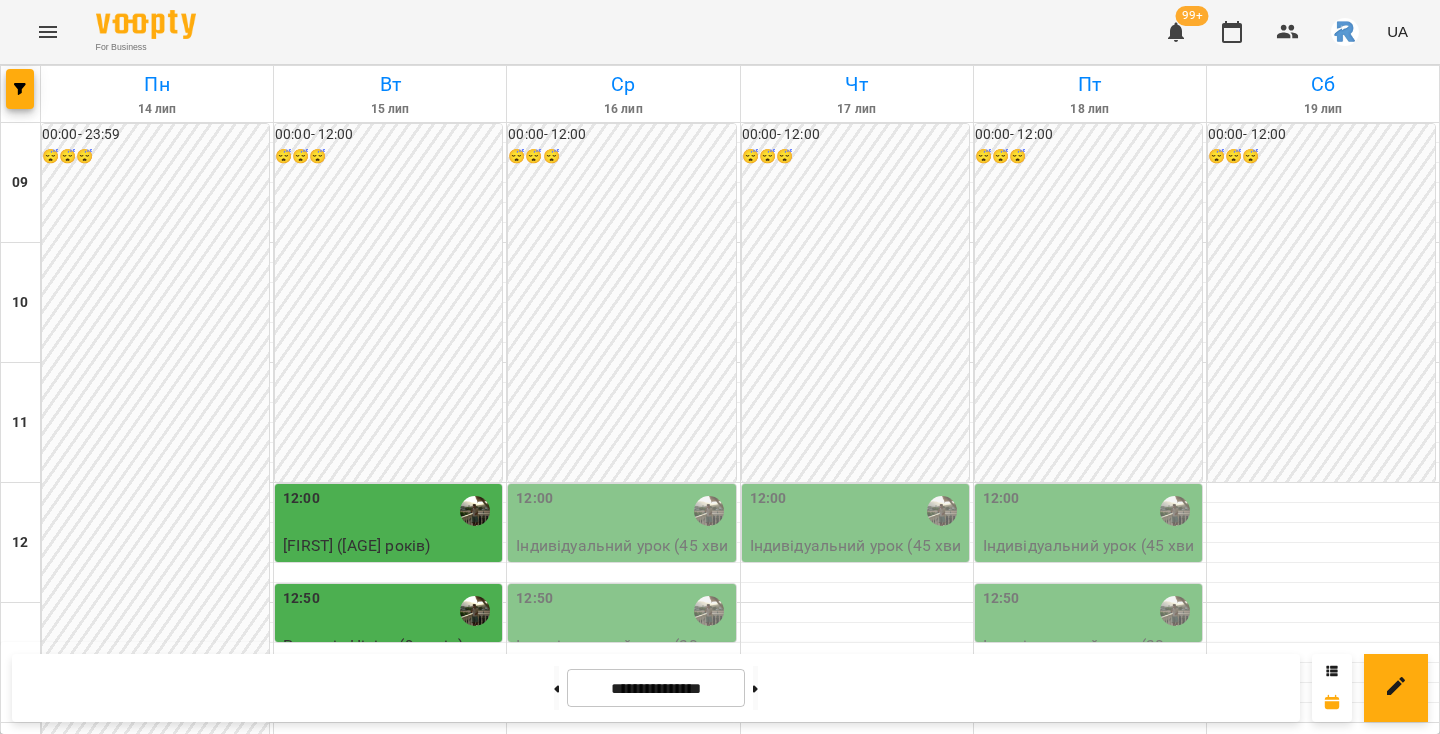 click on "14:10" at bounding box center [390, 771] 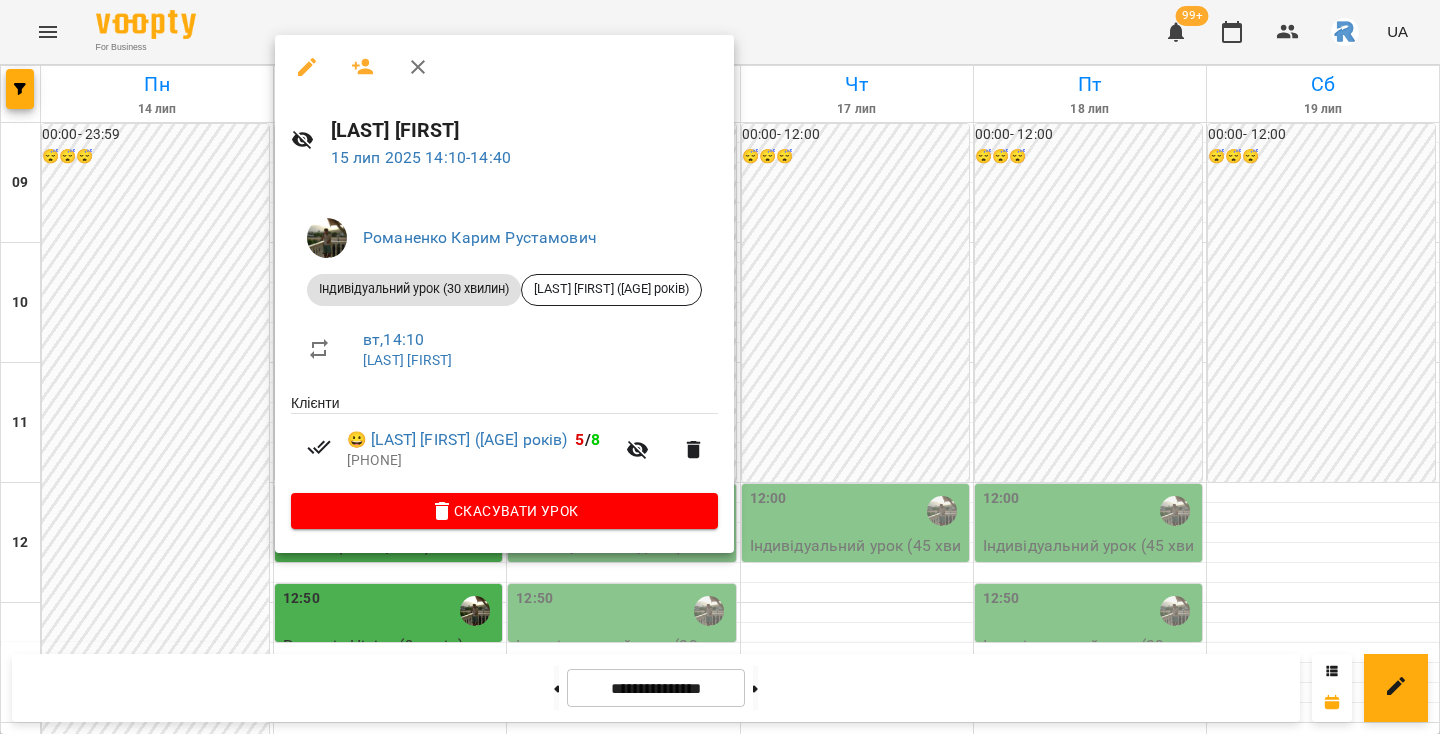 click at bounding box center (720, 367) 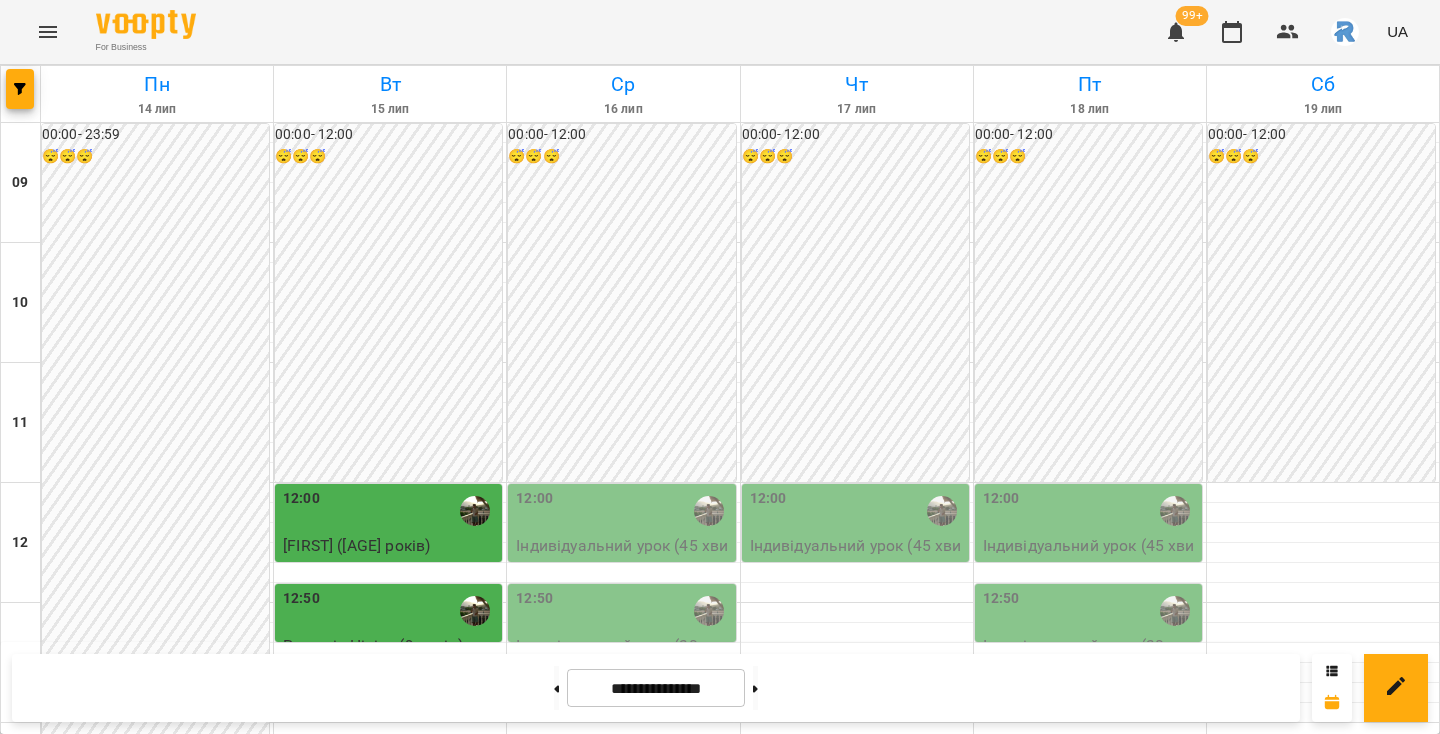 scroll, scrollTop: 365, scrollLeft: 0, axis: vertical 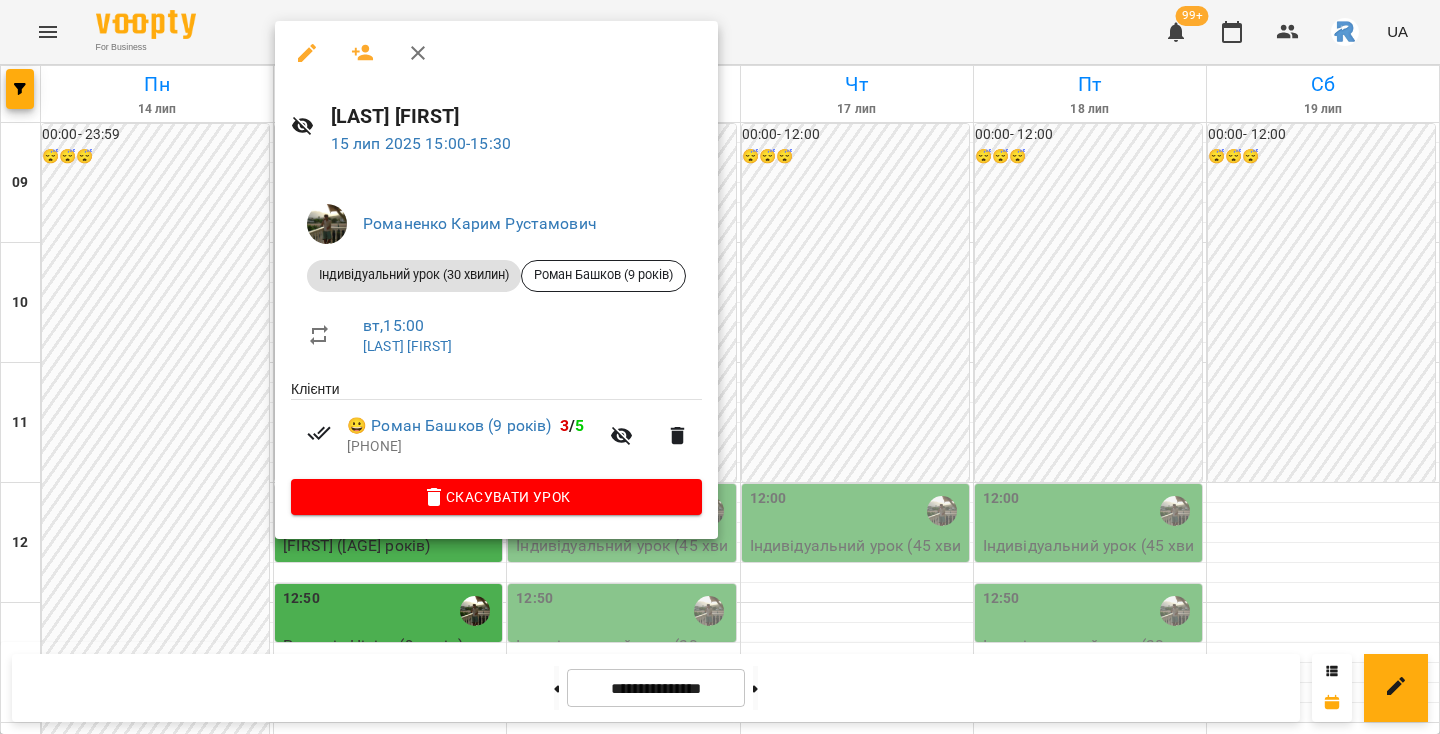 click at bounding box center [720, 367] 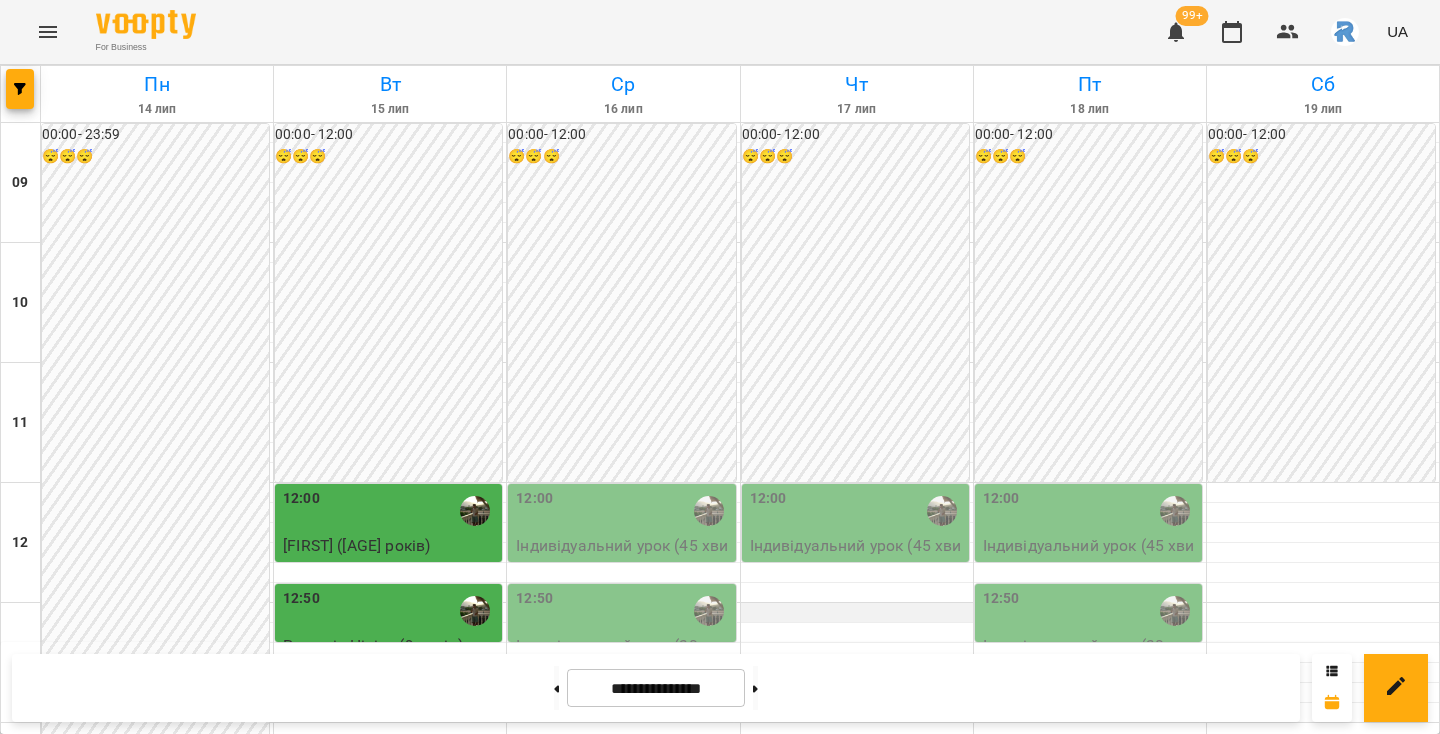 scroll, scrollTop: 252, scrollLeft: 0, axis: vertical 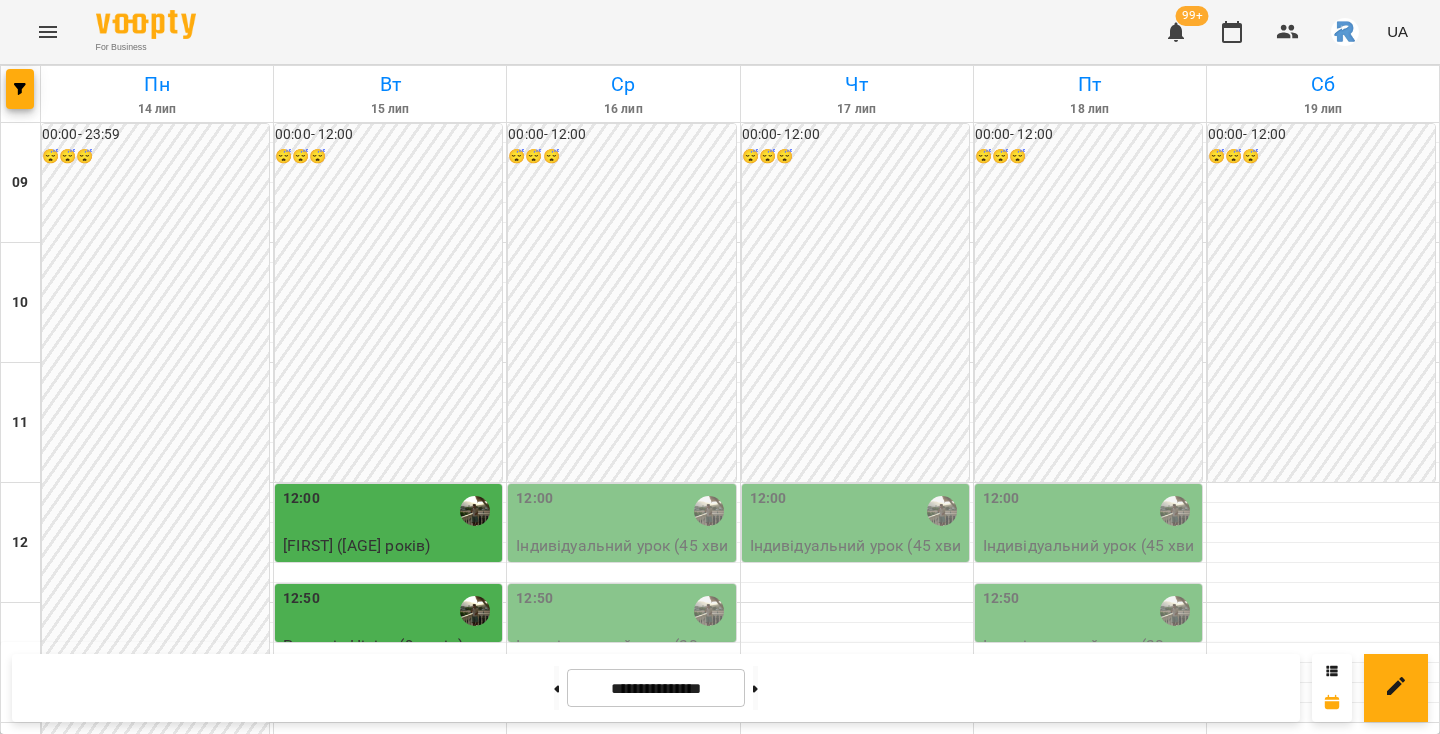 click on "12:00" at bounding box center [623, 511] 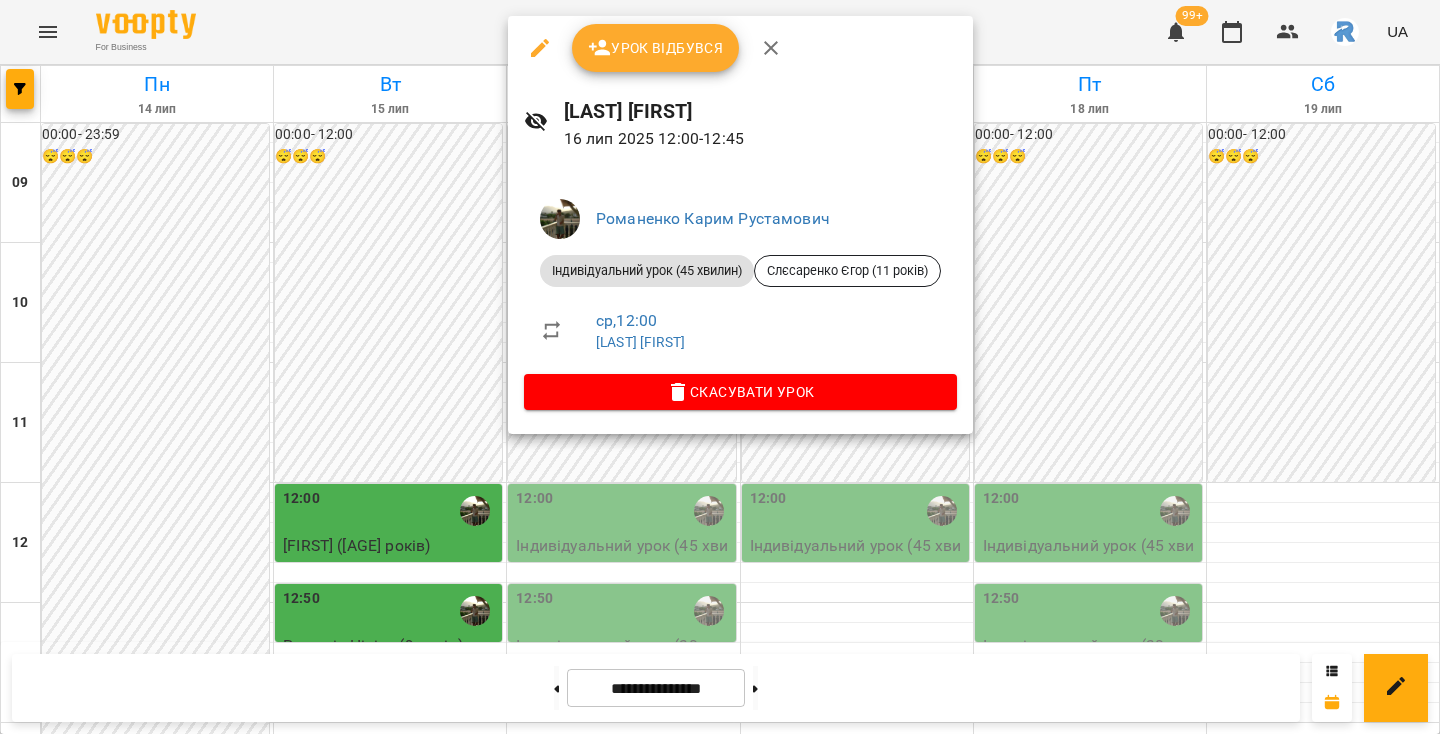 click at bounding box center [720, 367] 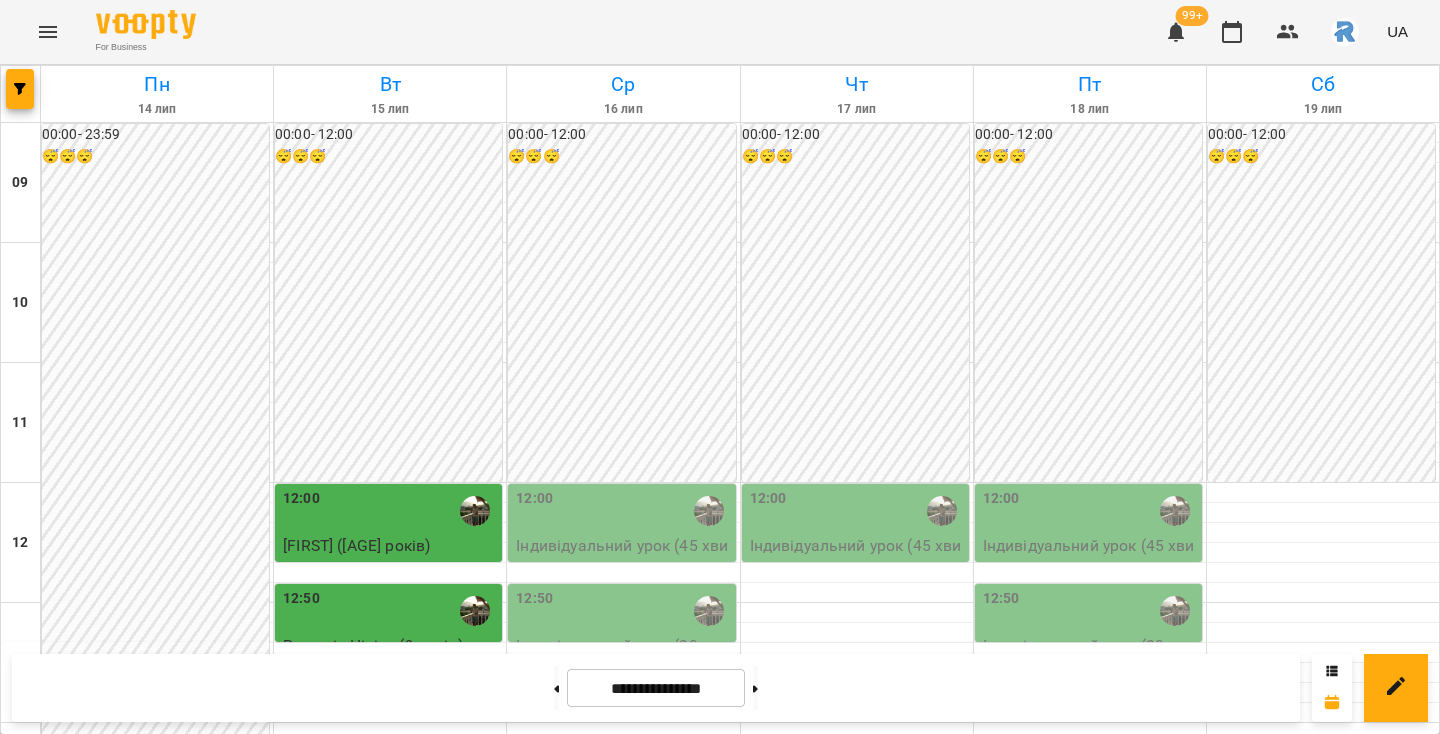 click on "12:50" at bounding box center [623, 611] 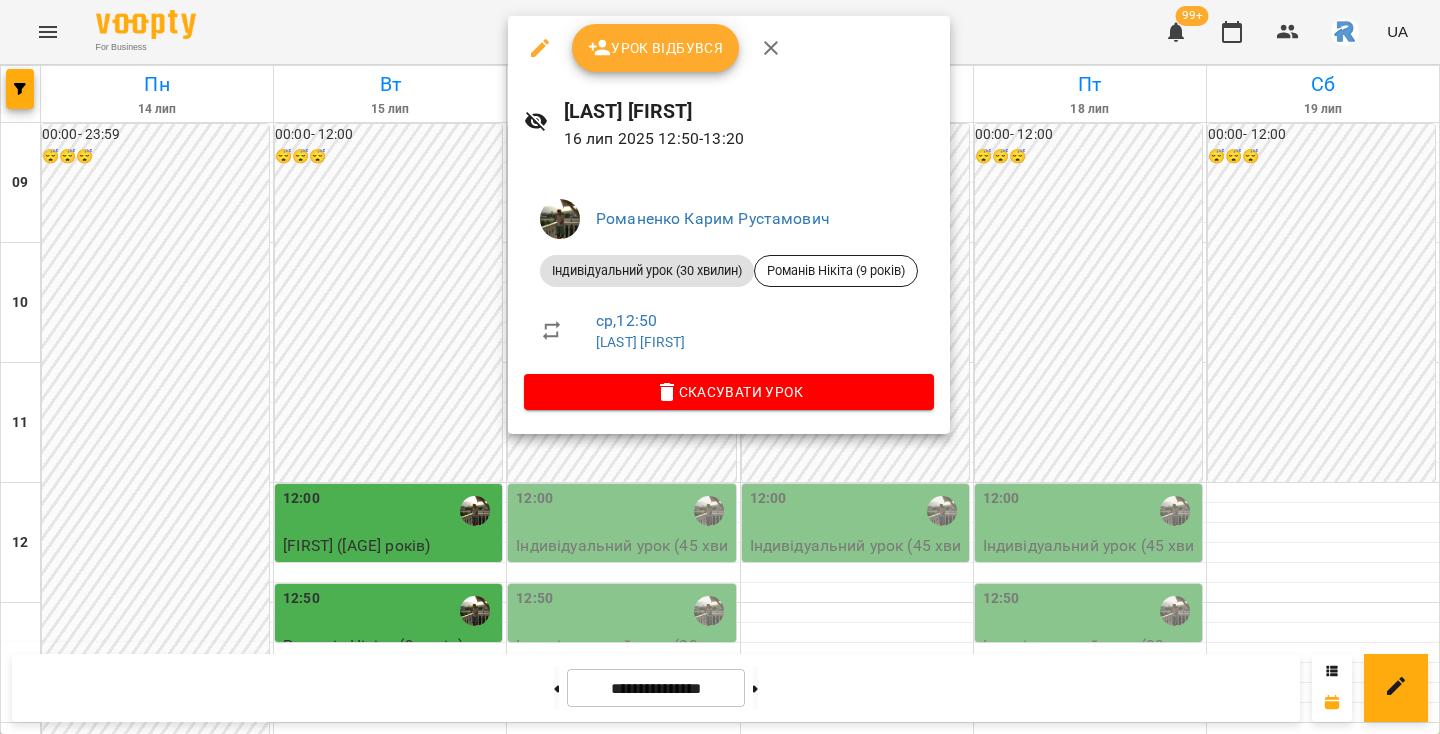 click at bounding box center (720, 367) 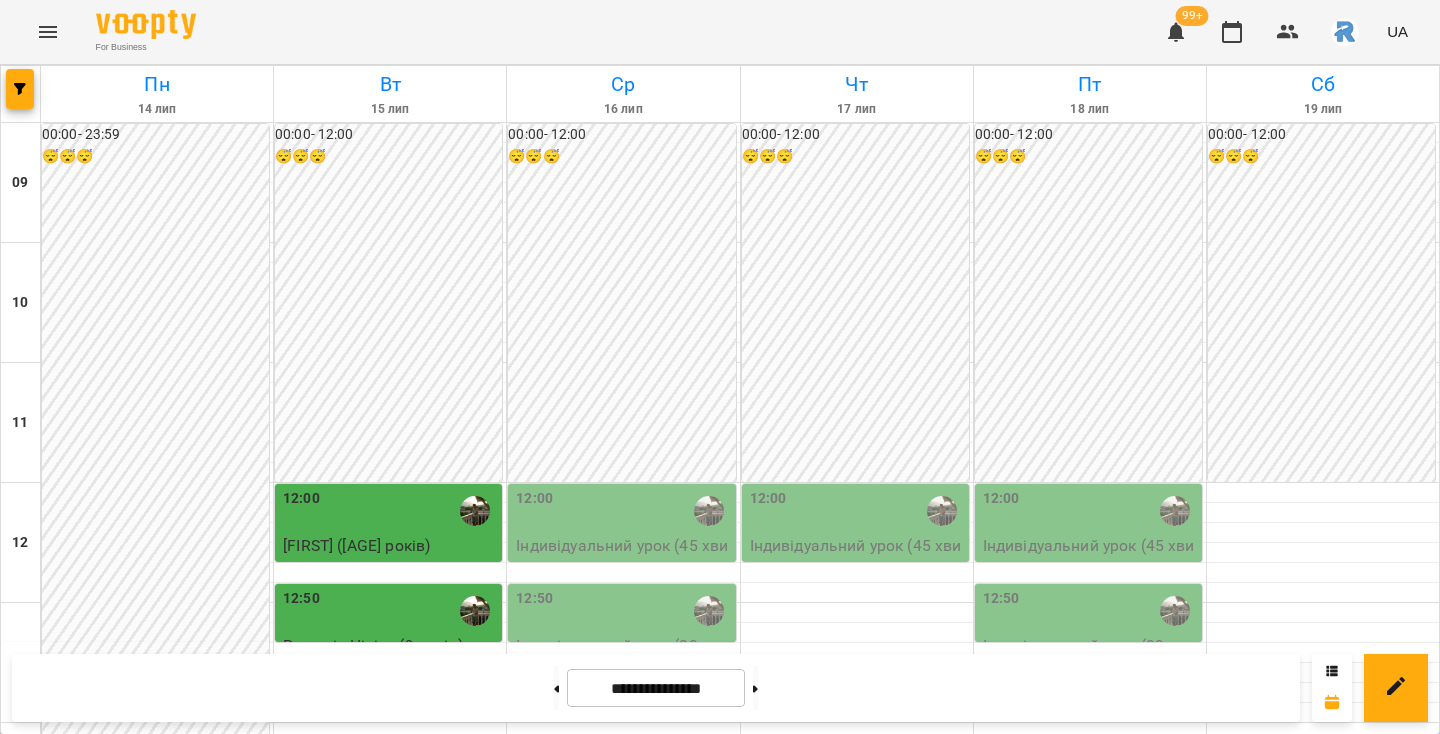 click on "12:00" at bounding box center (390, 511) 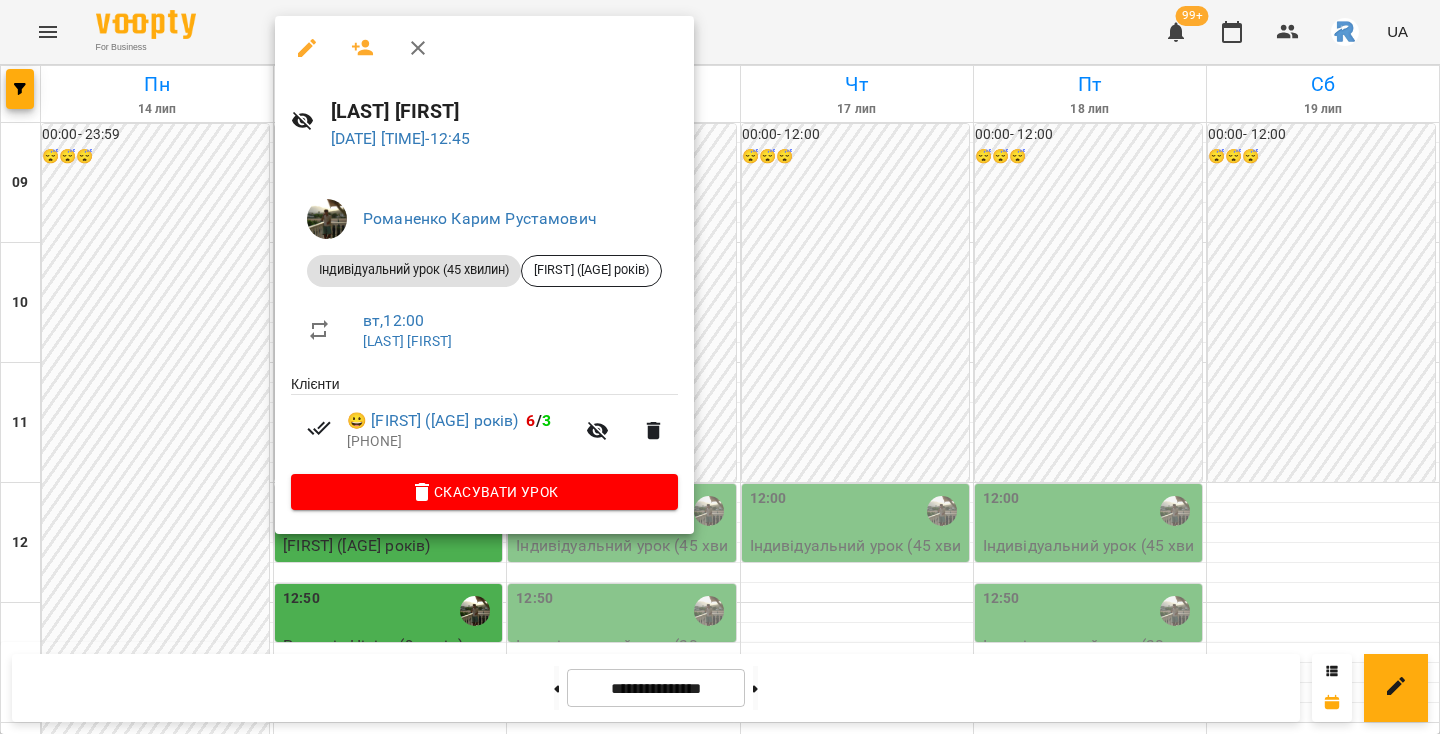 click at bounding box center (720, 367) 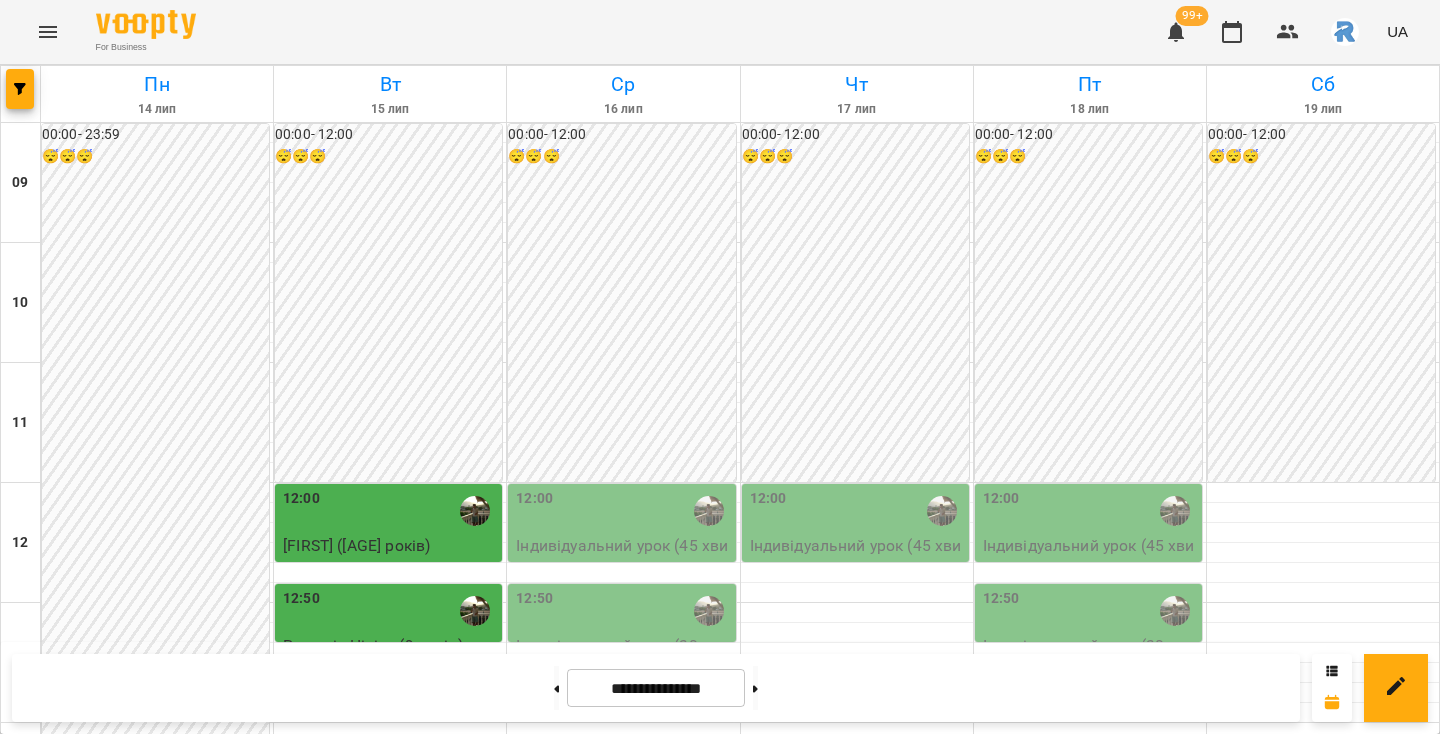 click on "12:00" at bounding box center [390, 511] 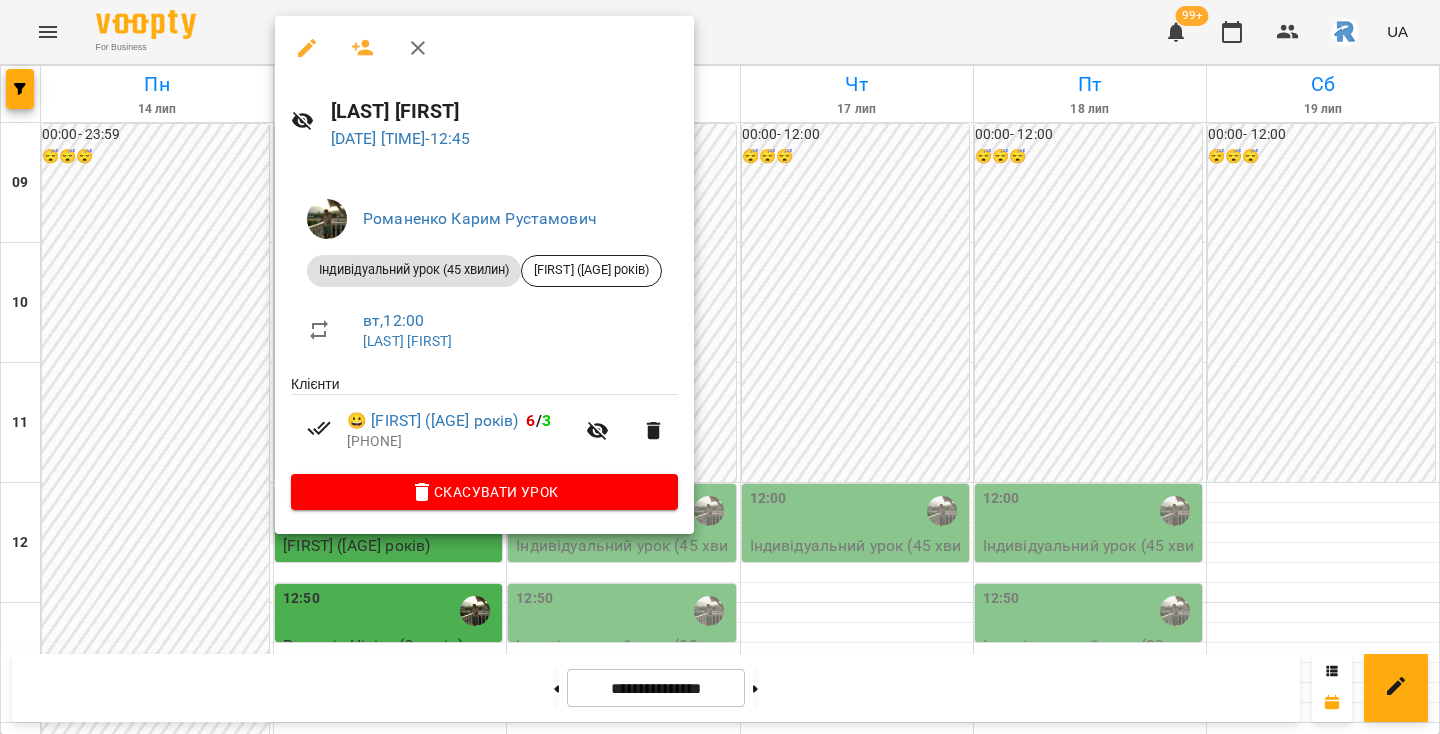 click at bounding box center (720, 367) 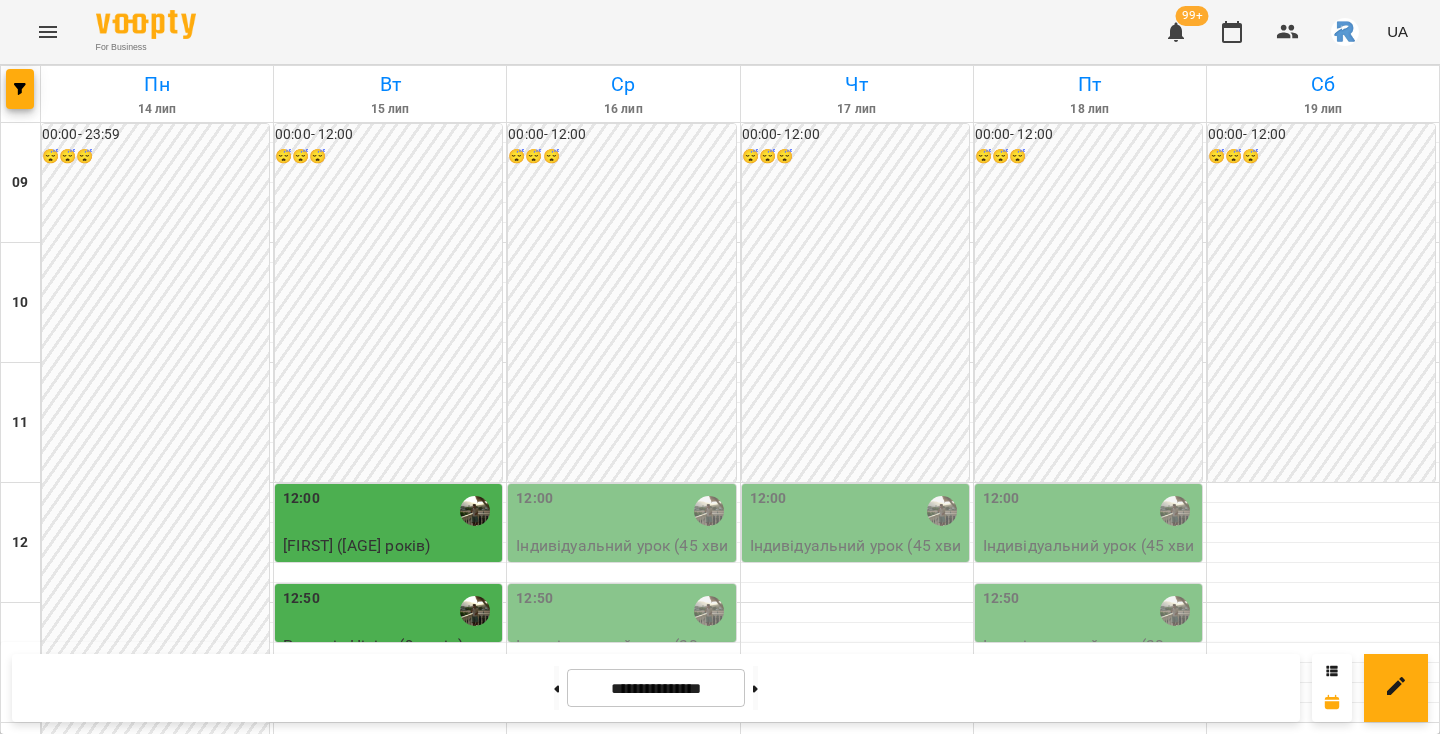 click on "12:00" at bounding box center (390, 511) 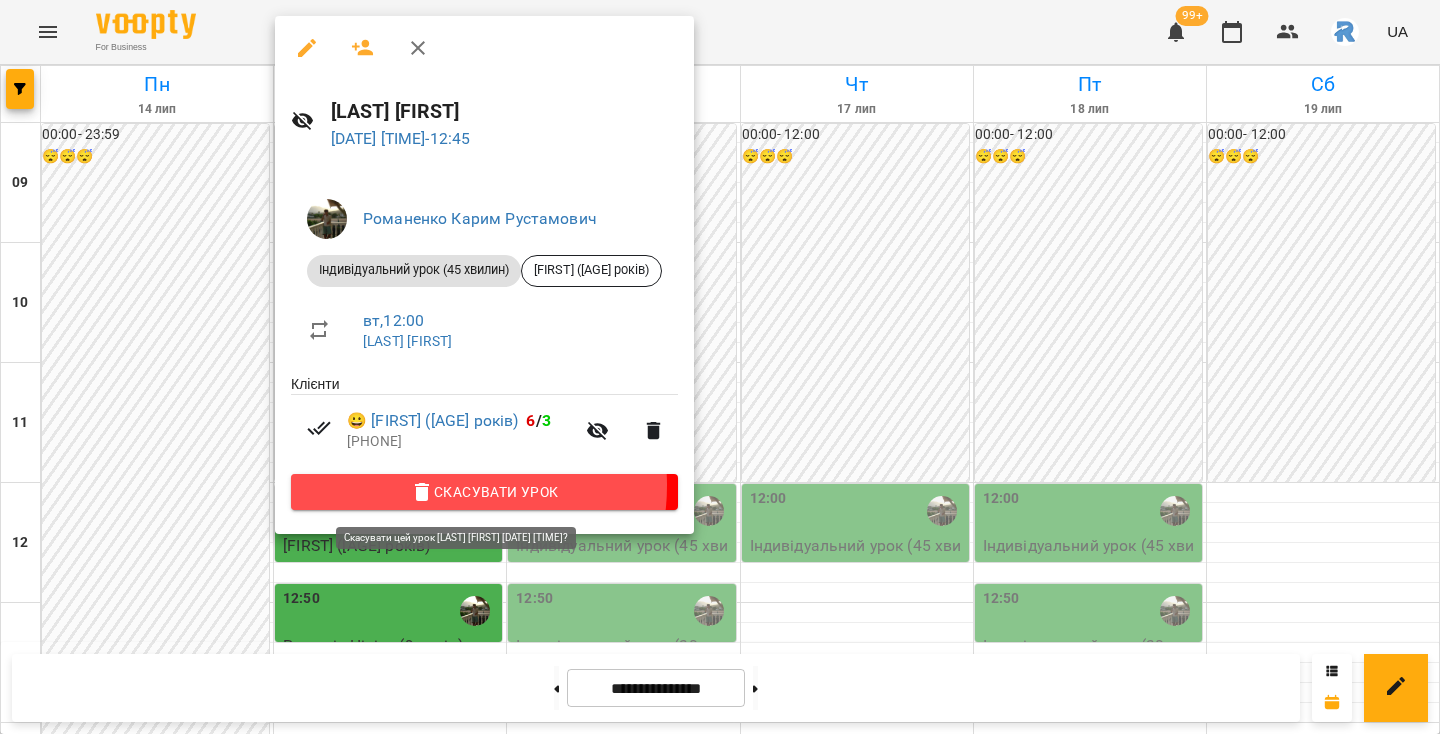 click on "Скасувати Урок" at bounding box center (484, 492) 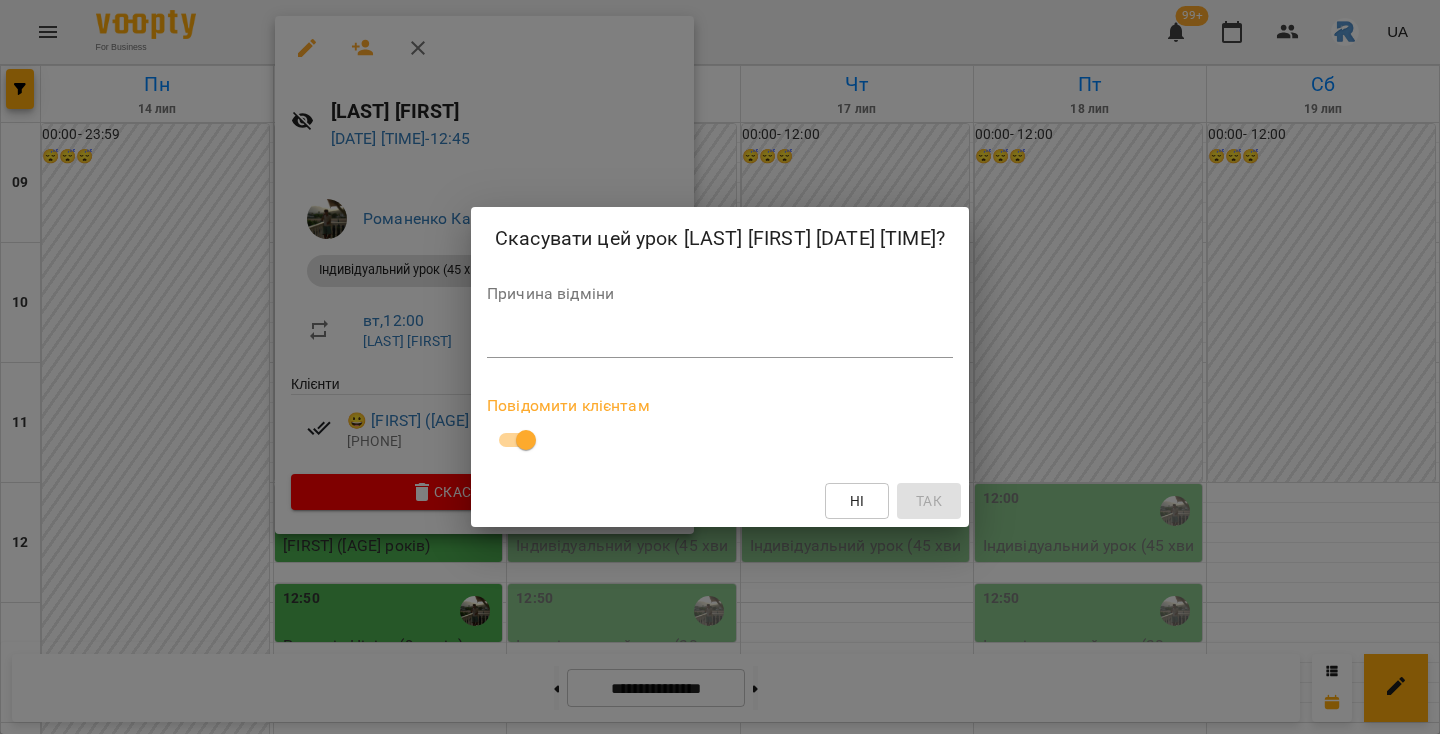 click at bounding box center (720, 341) 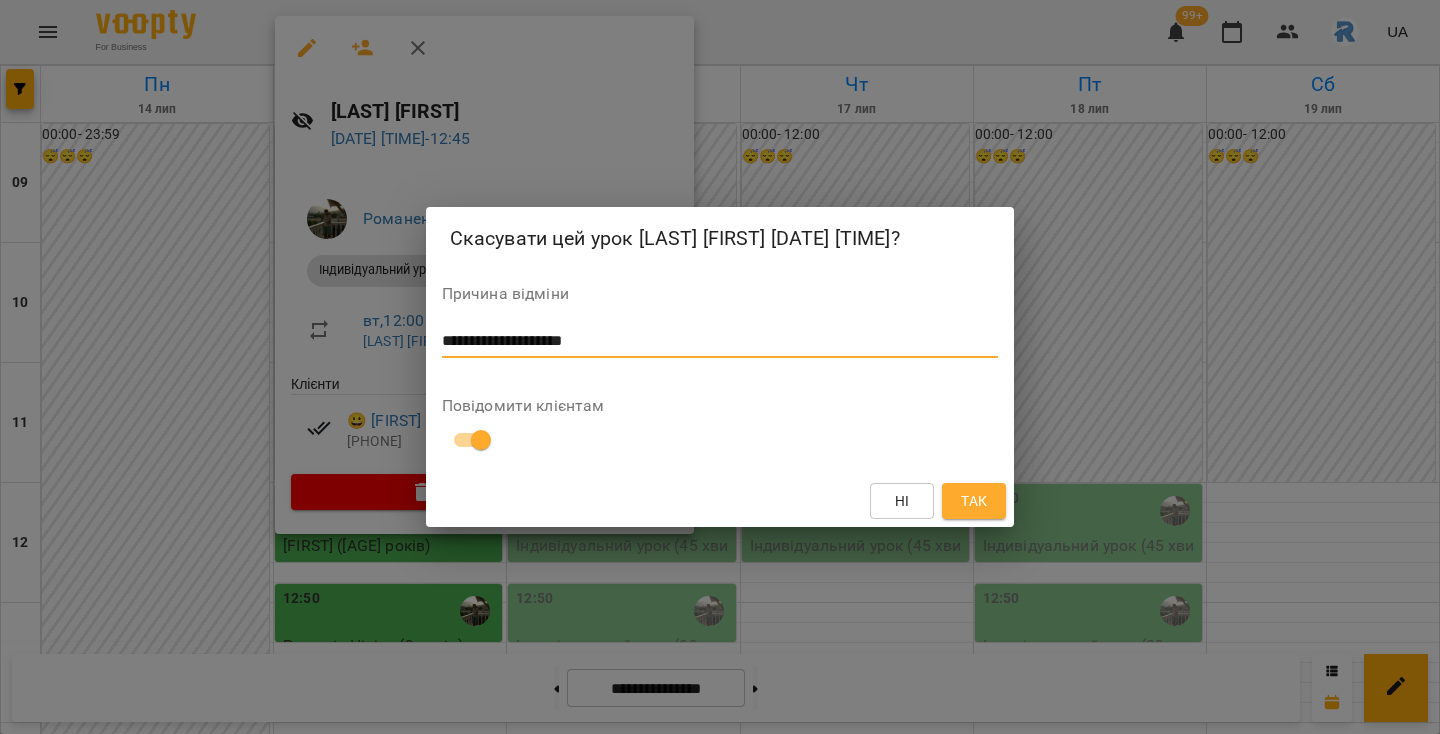 drag, startPoint x: 442, startPoint y: 341, endPoint x: 645, endPoint y: 340, distance: 203.00246 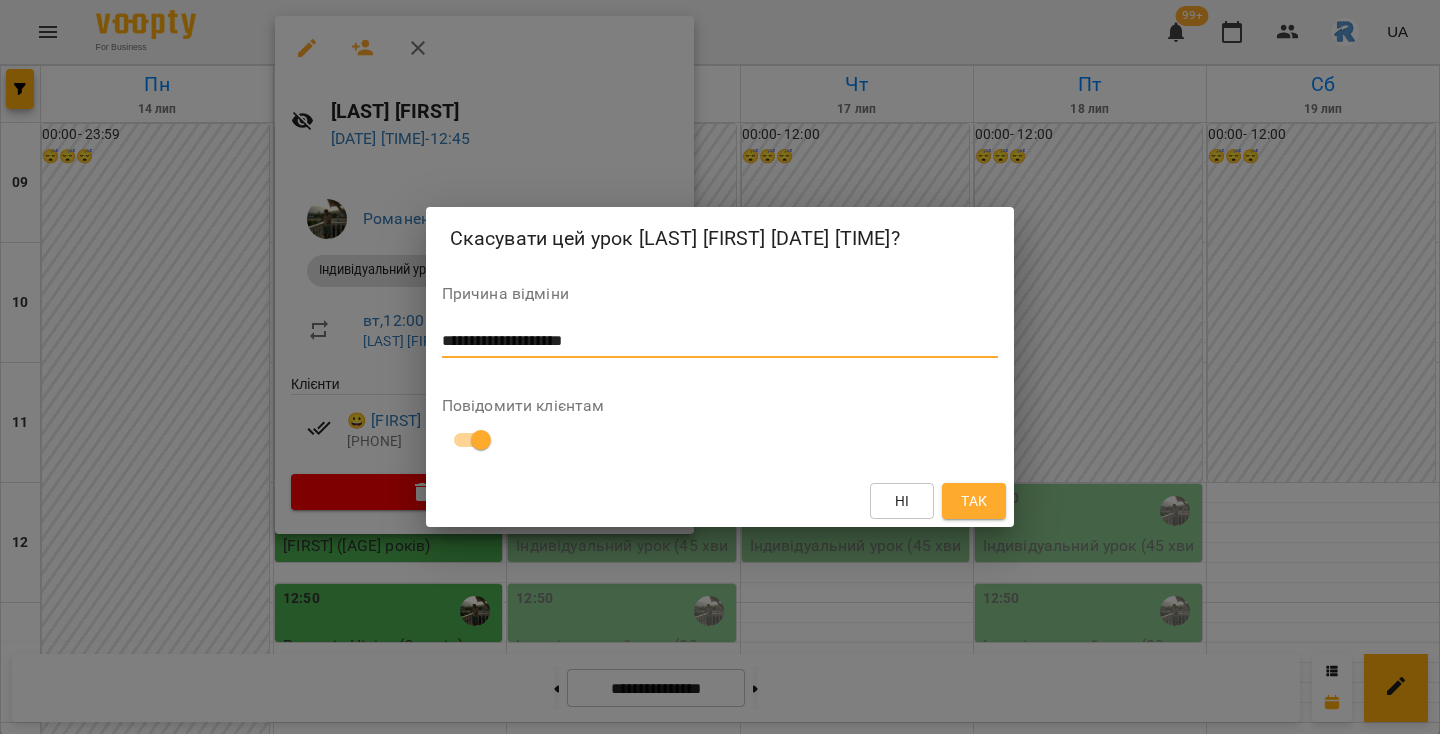 type on "**********" 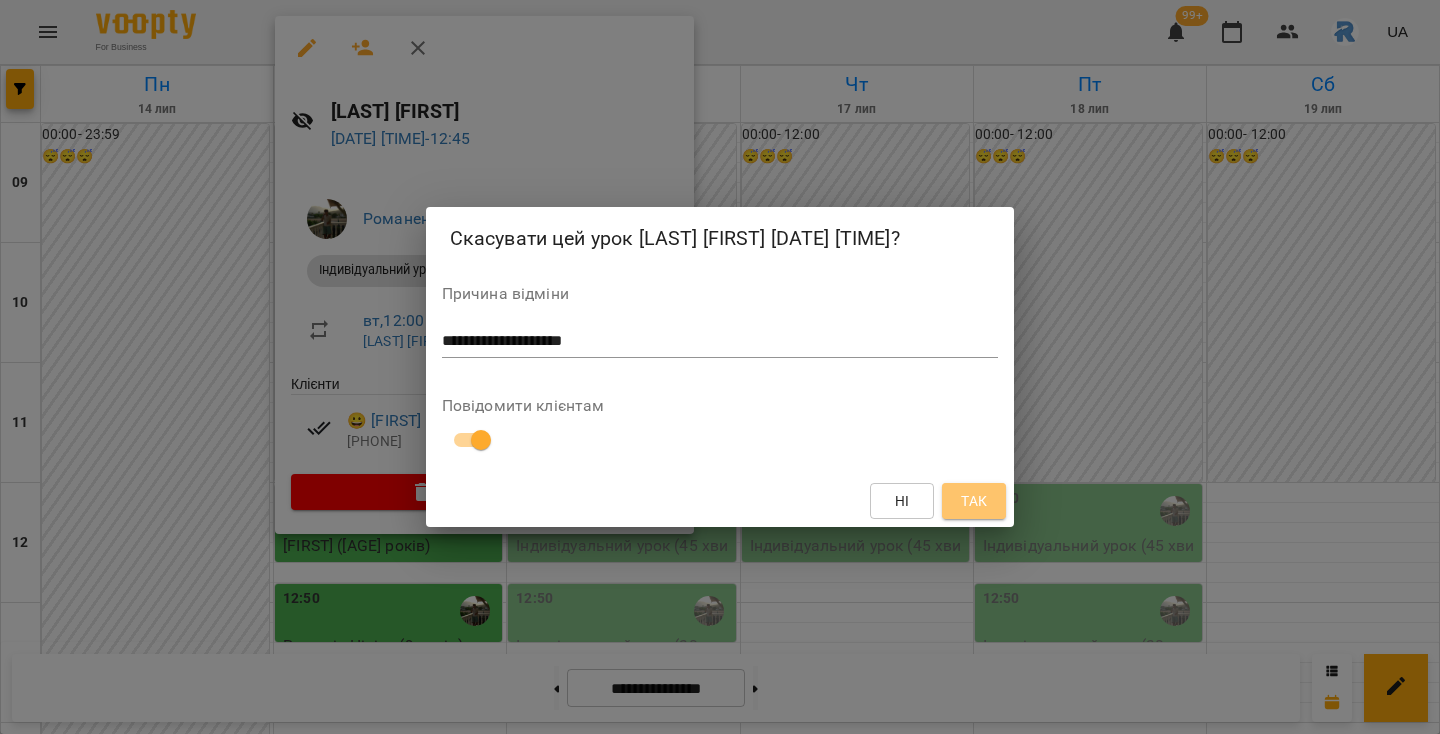 click on "Так" at bounding box center (974, 501) 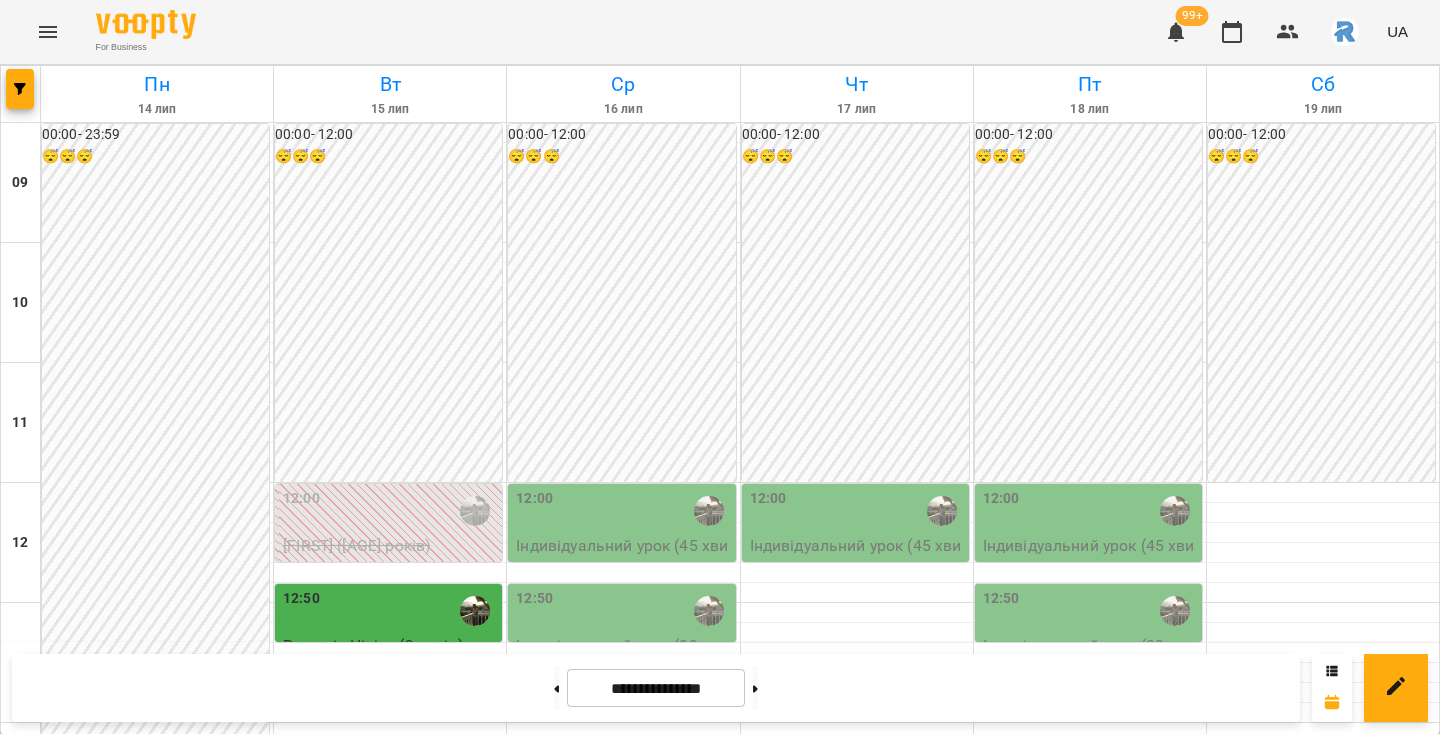 click on "Індивідуальний урок ([TIME]) - [FIRST] ([AGE] років)" at bounding box center (857, 557) 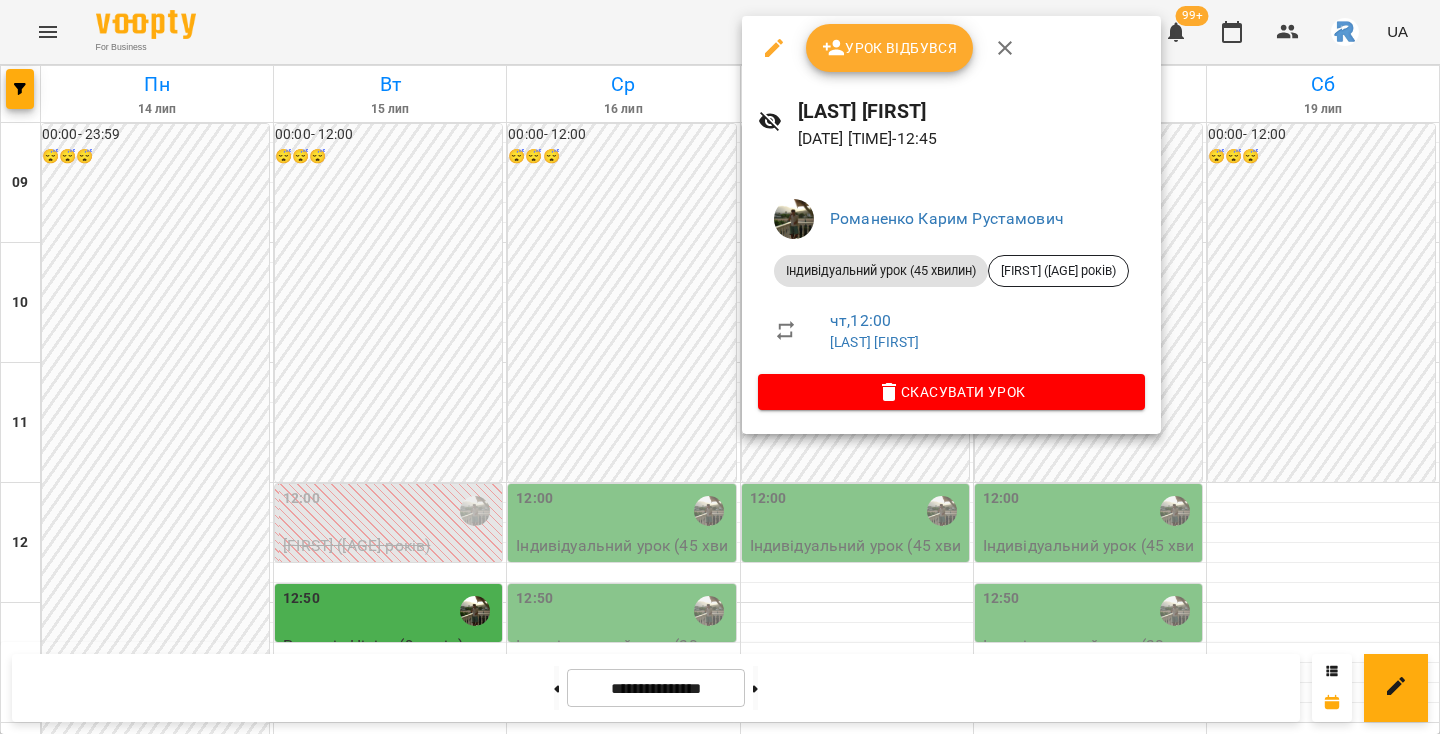 click on "Скасувати Урок" at bounding box center (951, 392) 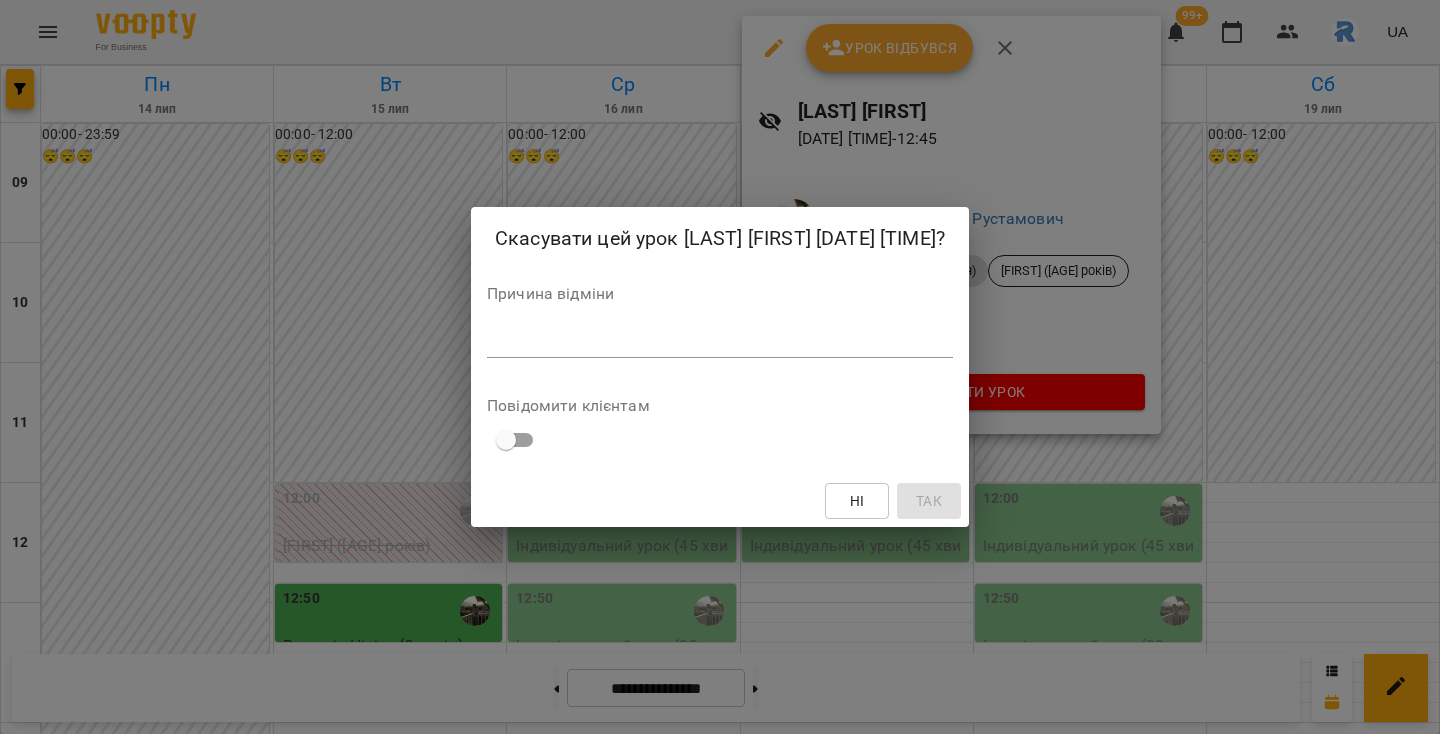 click on "Причина відміни *" at bounding box center (720, 326) 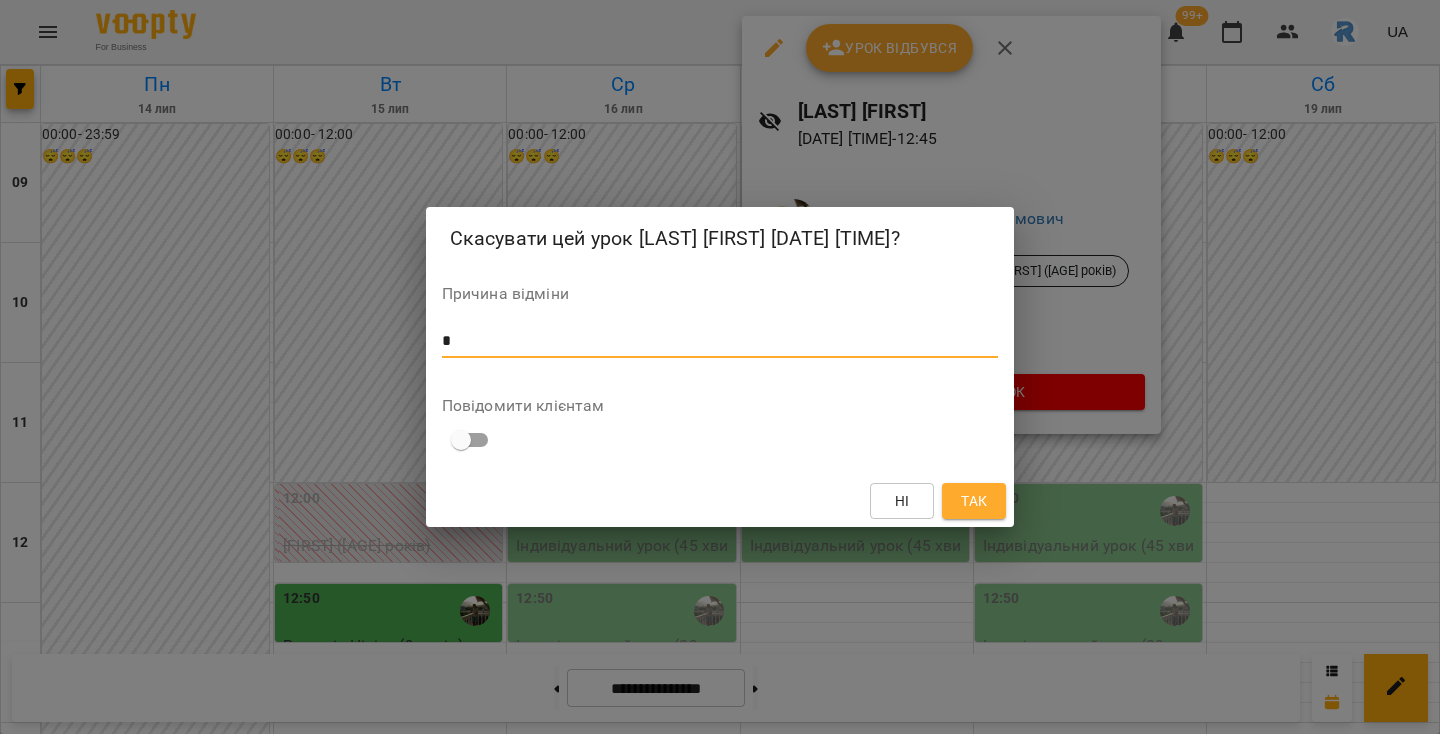 type on "*" 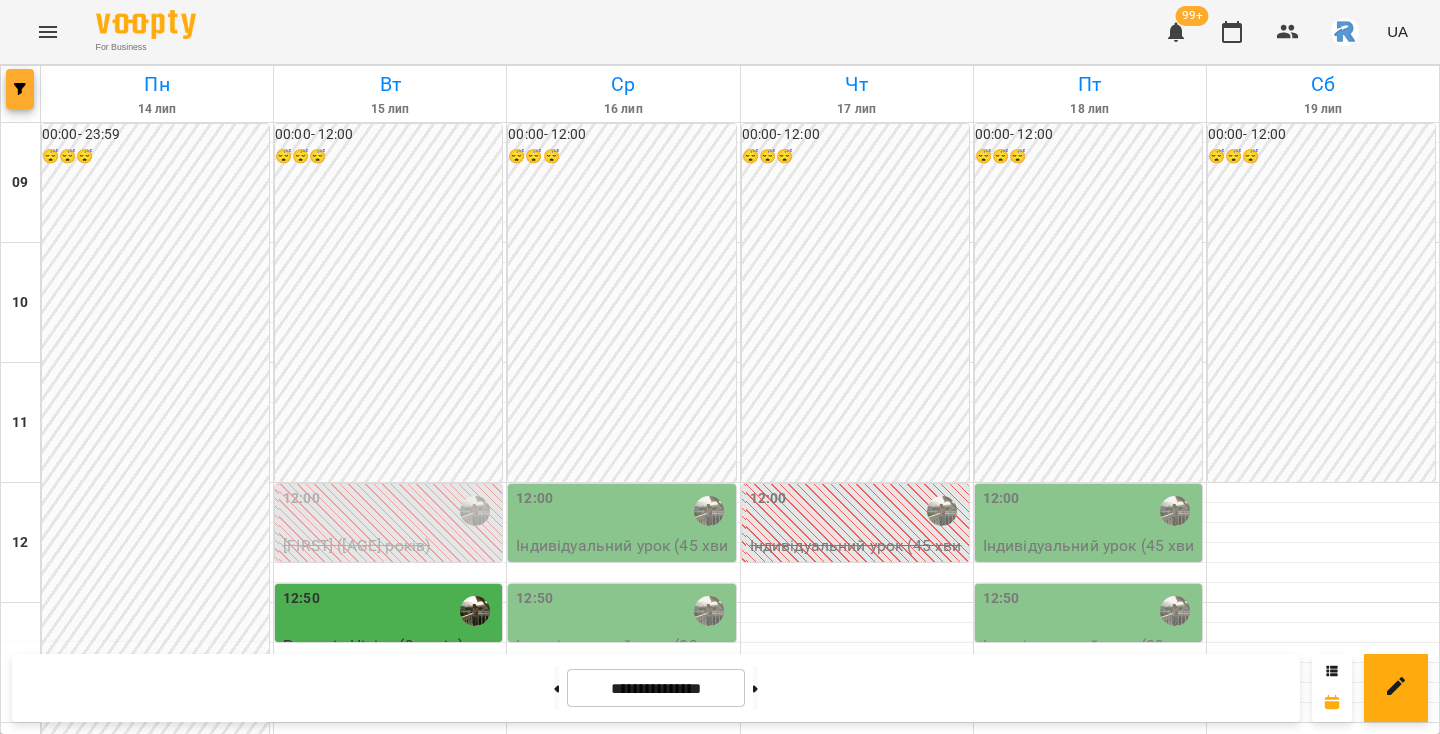 click at bounding box center (20, 89) 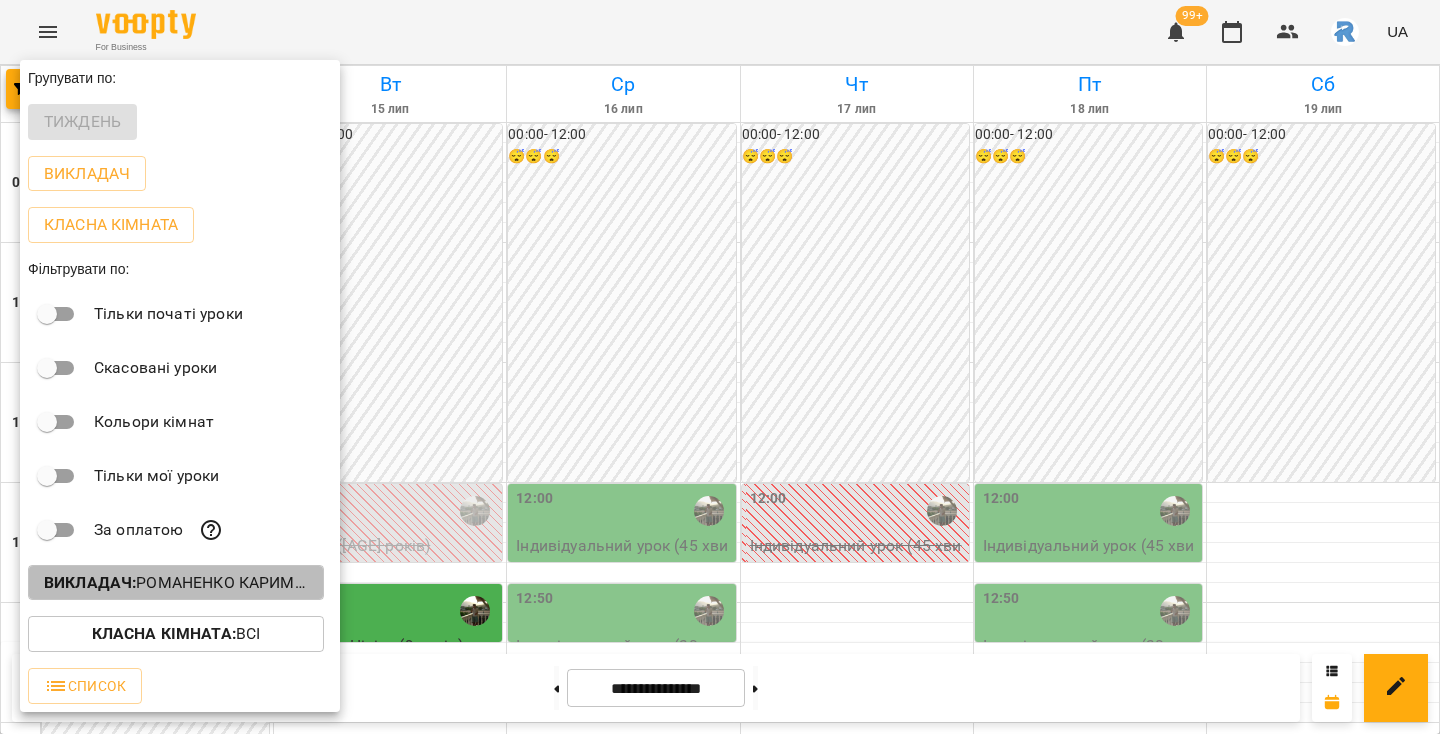 click on "Викладач :  Романенко Карим Рустамович" at bounding box center [176, 583] 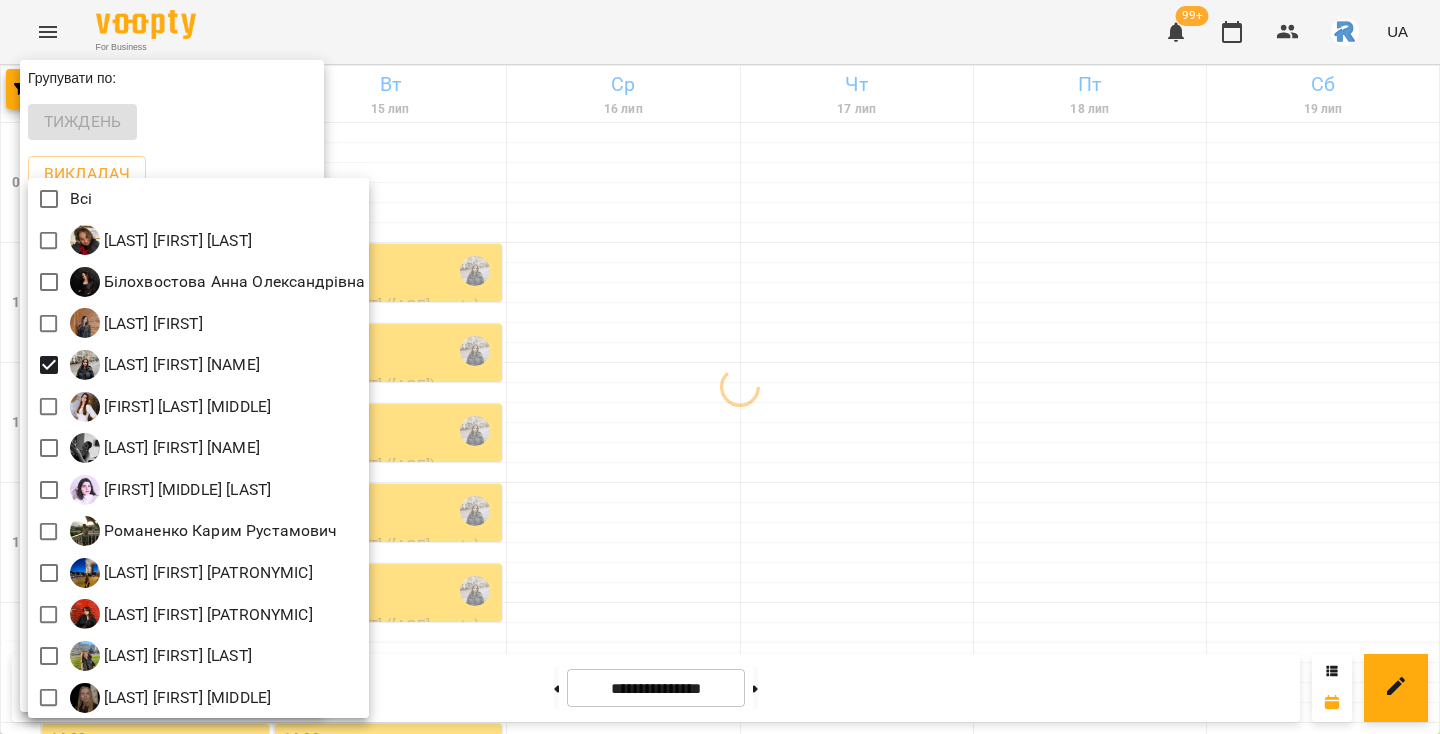 click at bounding box center (720, 367) 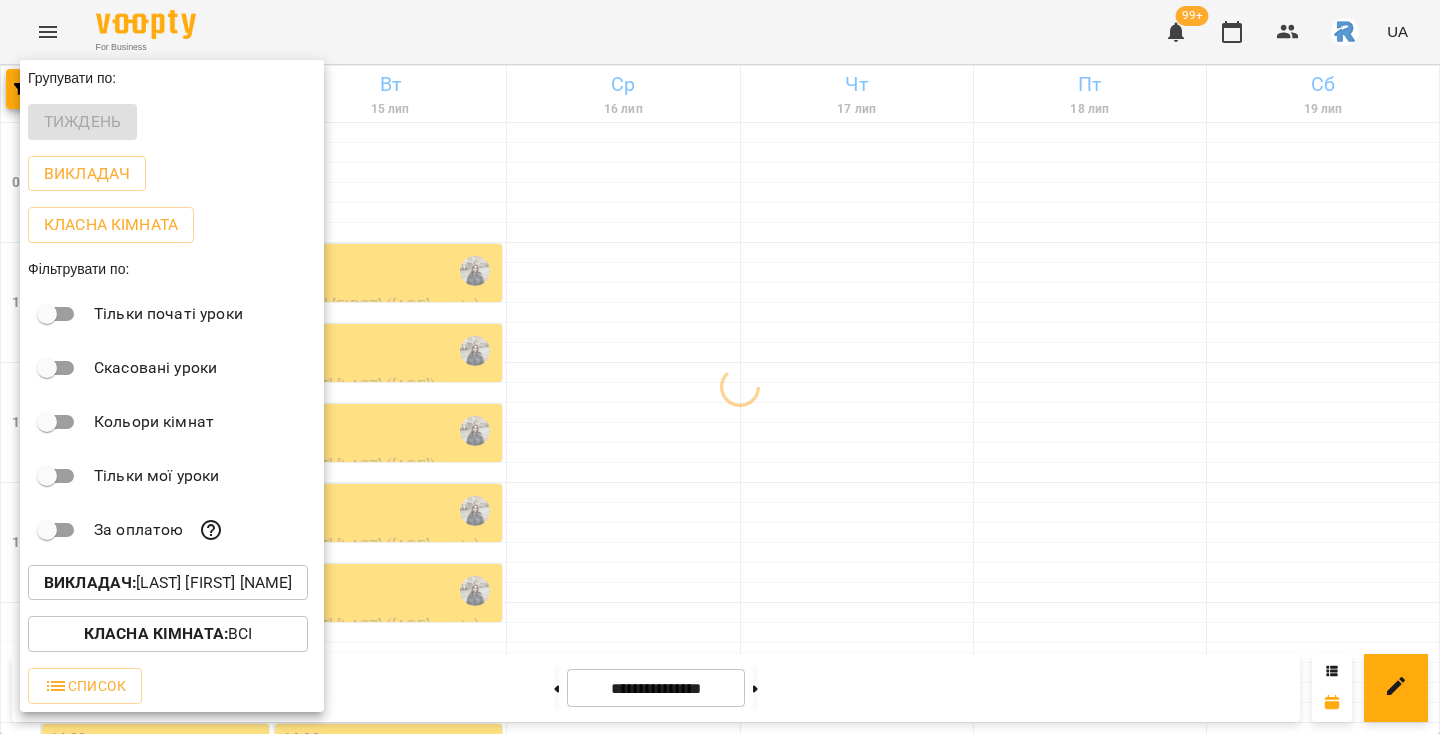 click at bounding box center [720, 367] 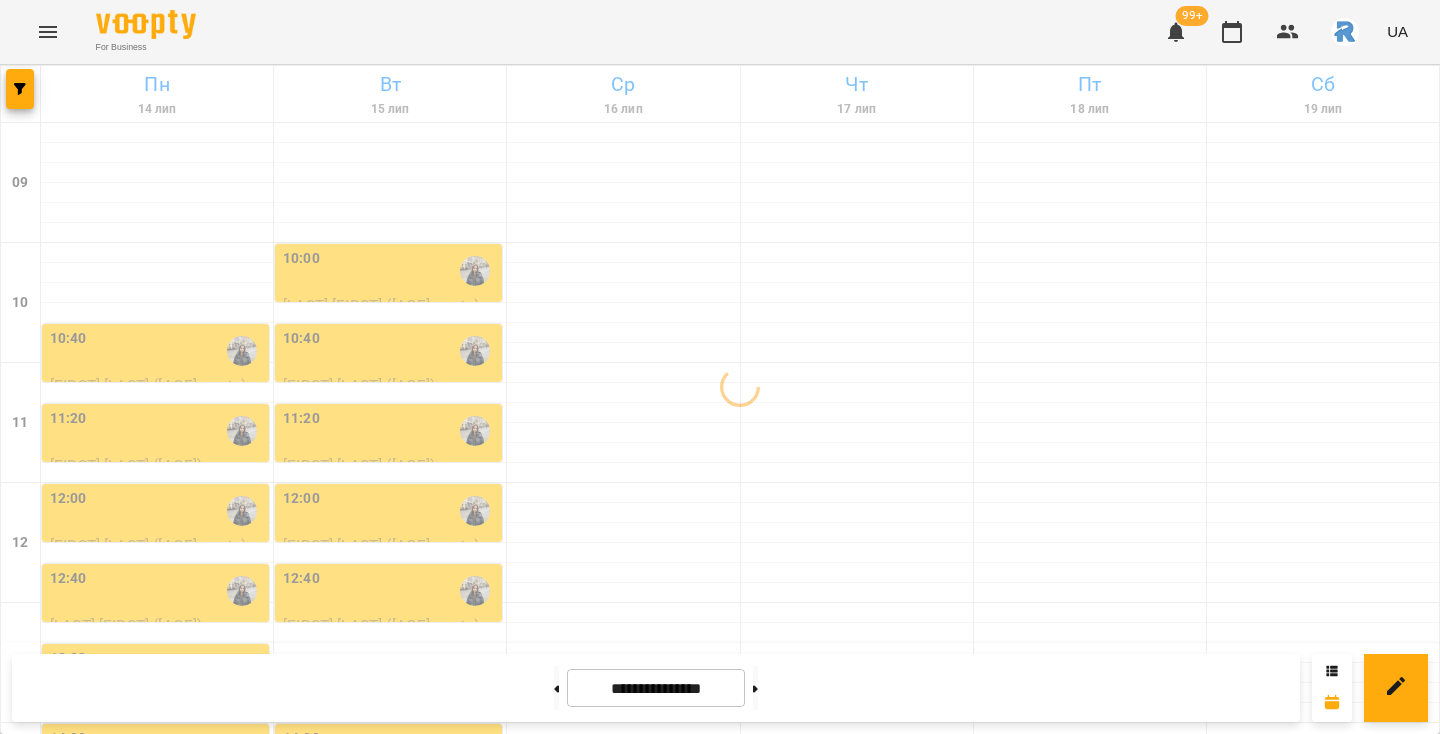 click on "11:20" at bounding box center (157, 431) 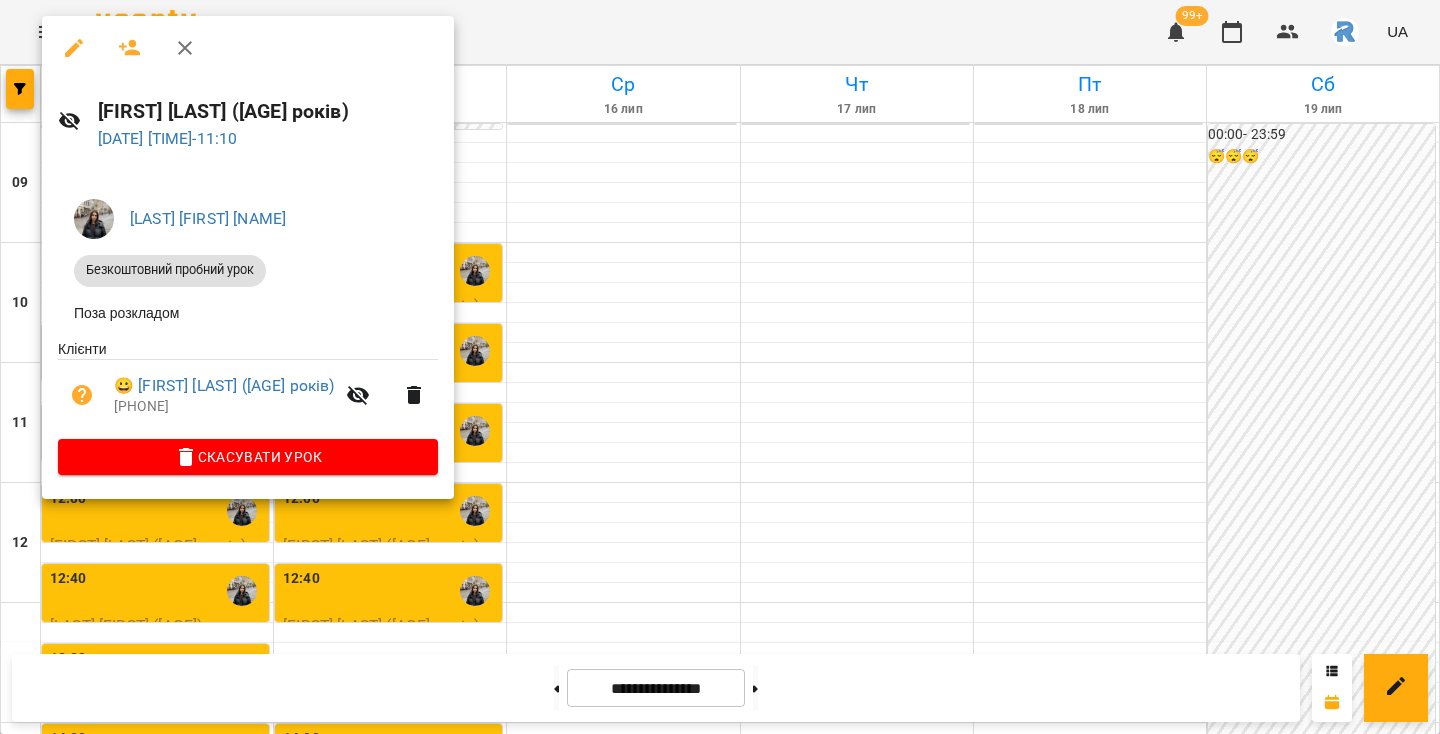 click on "Поза розкладом" at bounding box center (248, 313) 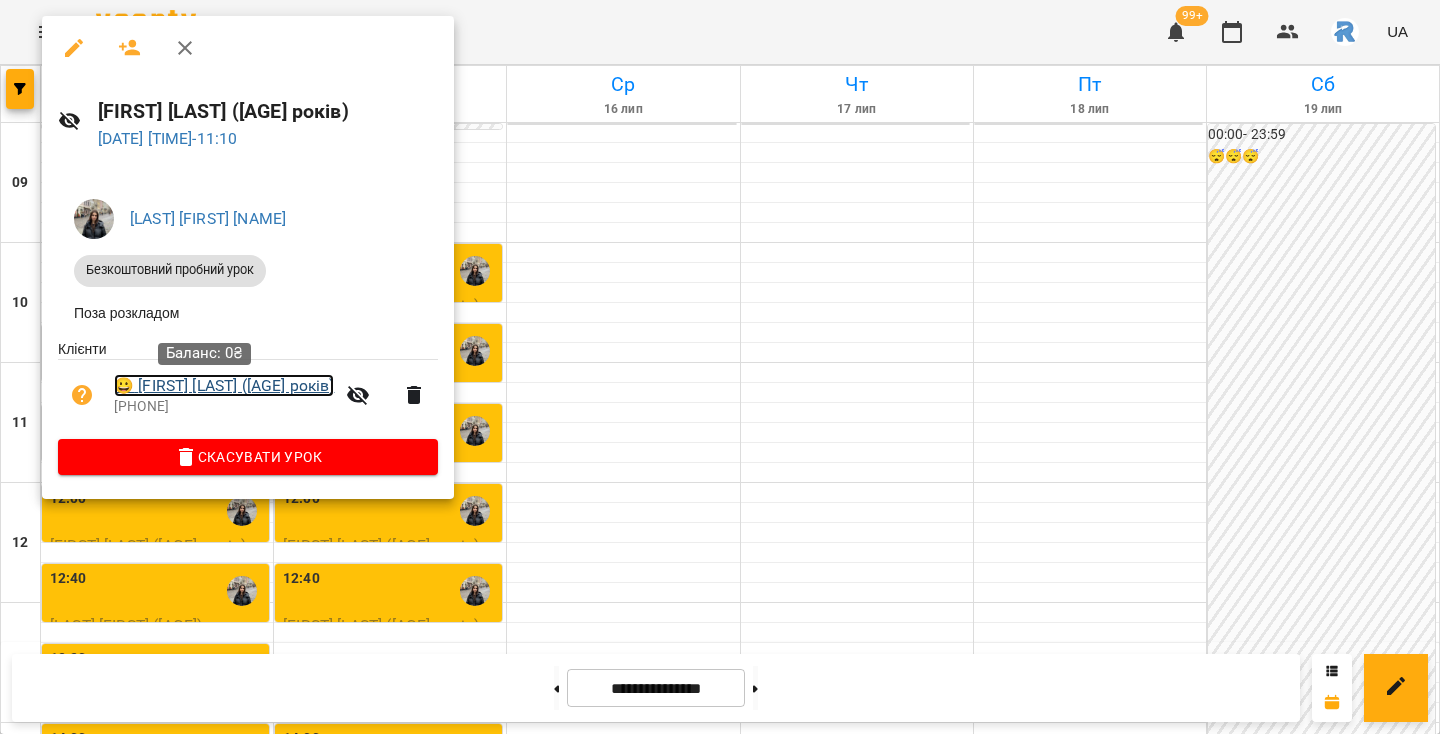 click on "😀 [LAST] [FIRST] ([AGE] років)" at bounding box center (224, 386) 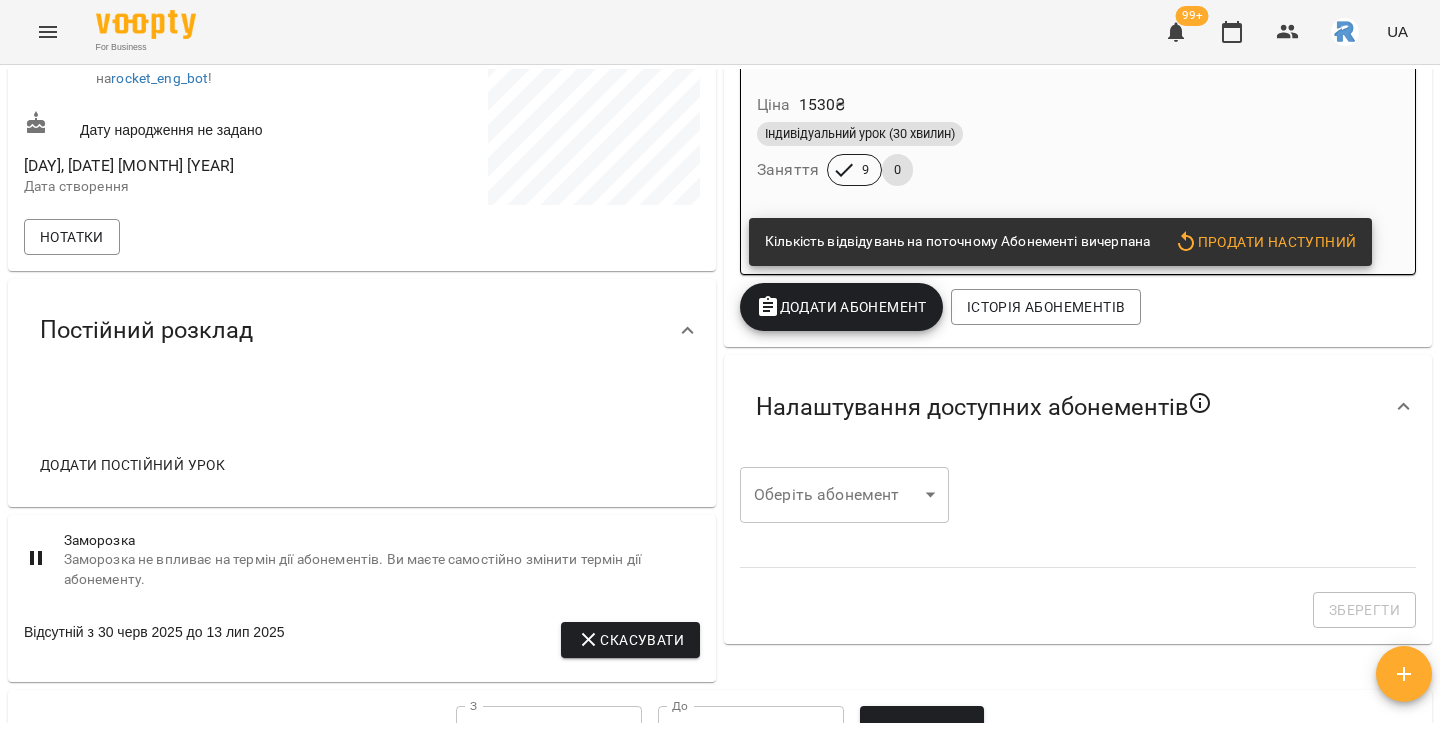 scroll, scrollTop: 406, scrollLeft: 0, axis: vertical 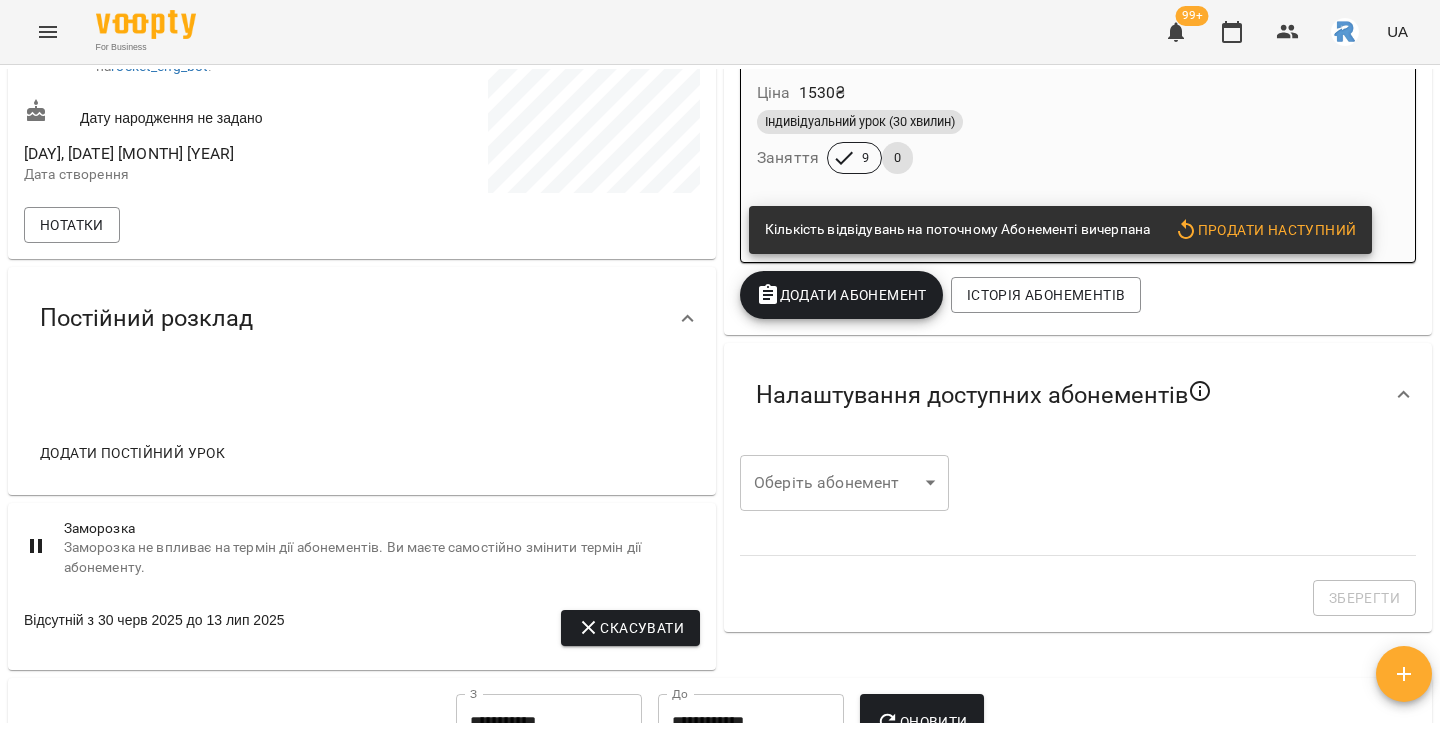click on "Скасувати" at bounding box center (630, 628) 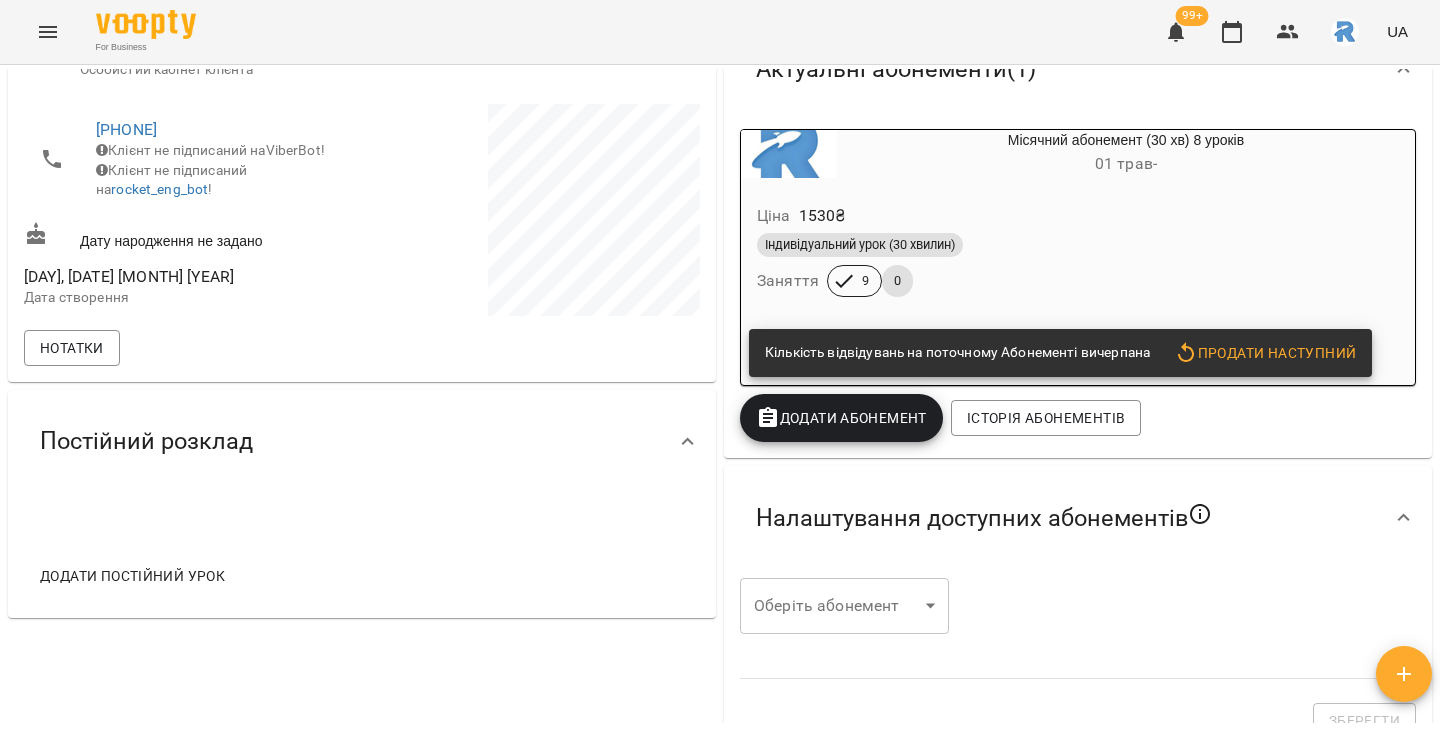 scroll, scrollTop: 292, scrollLeft: 0, axis: vertical 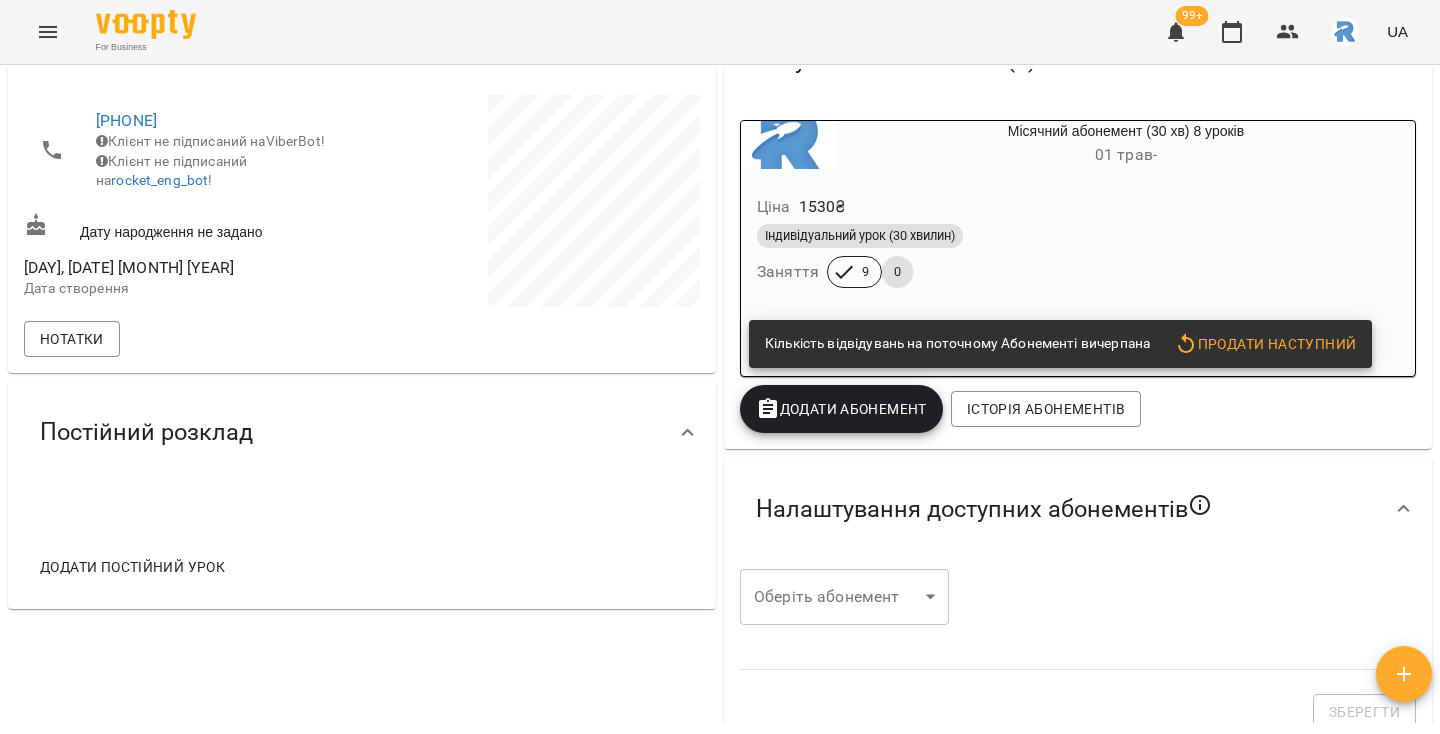 click on "Додати постійний урок" at bounding box center [132, 567] 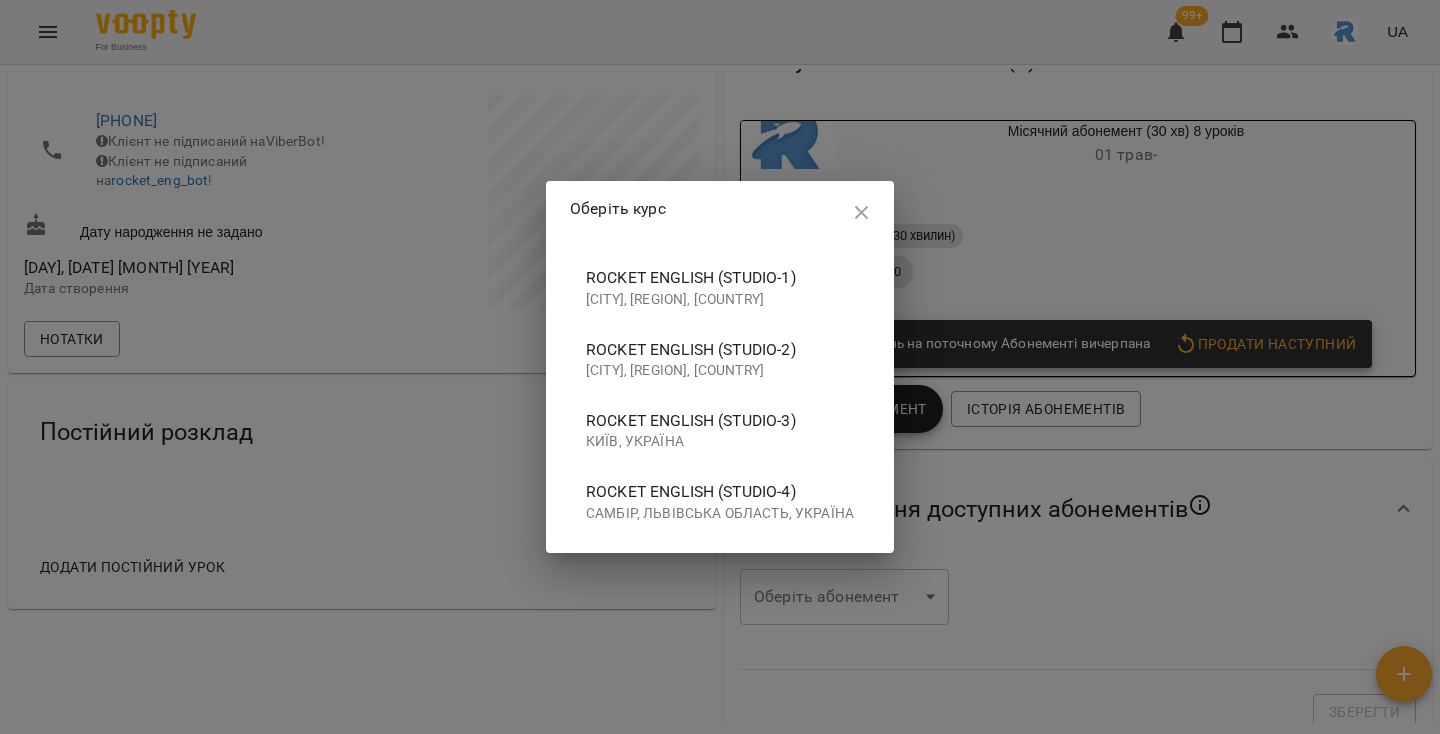 click on "Rocket English (studio-4)" at bounding box center [720, 492] 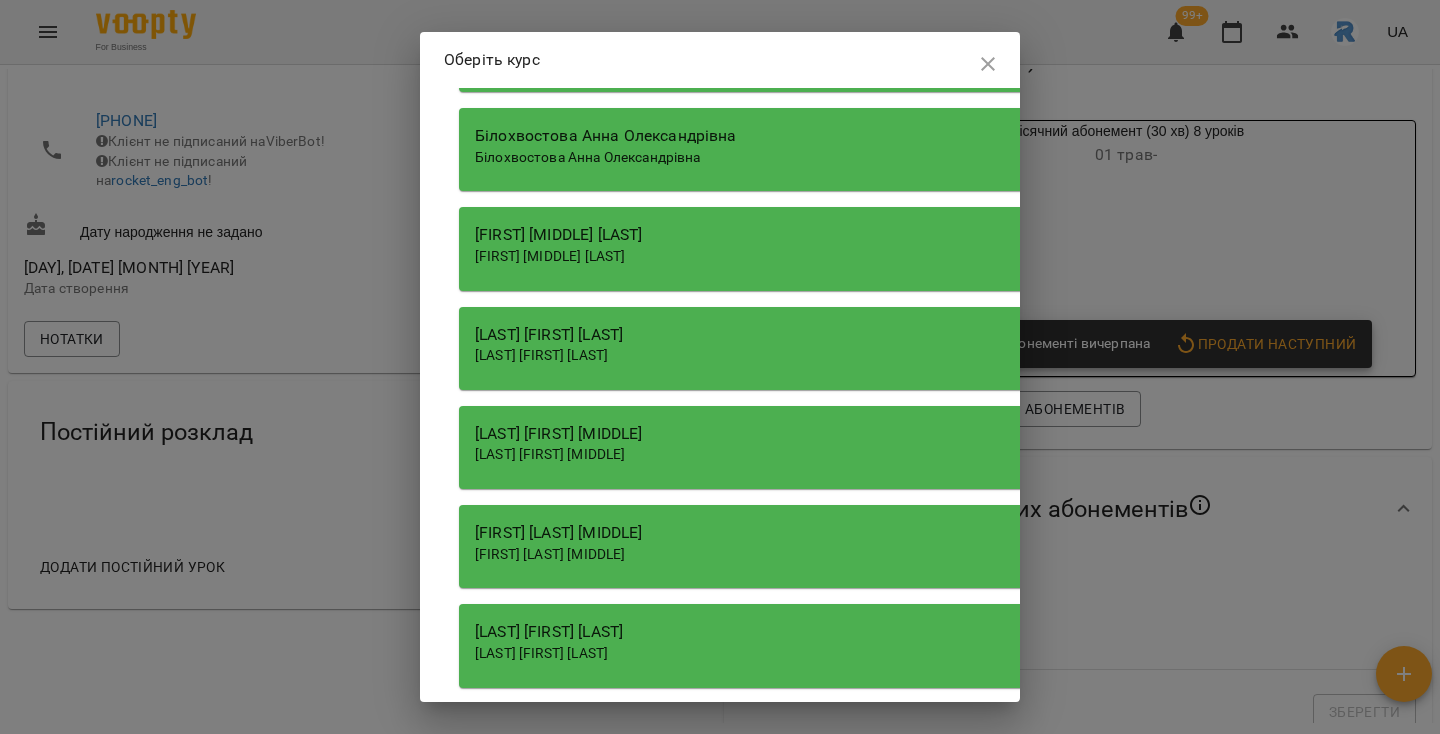 scroll, scrollTop: 610, scrollLeft: 0, axis: vertical 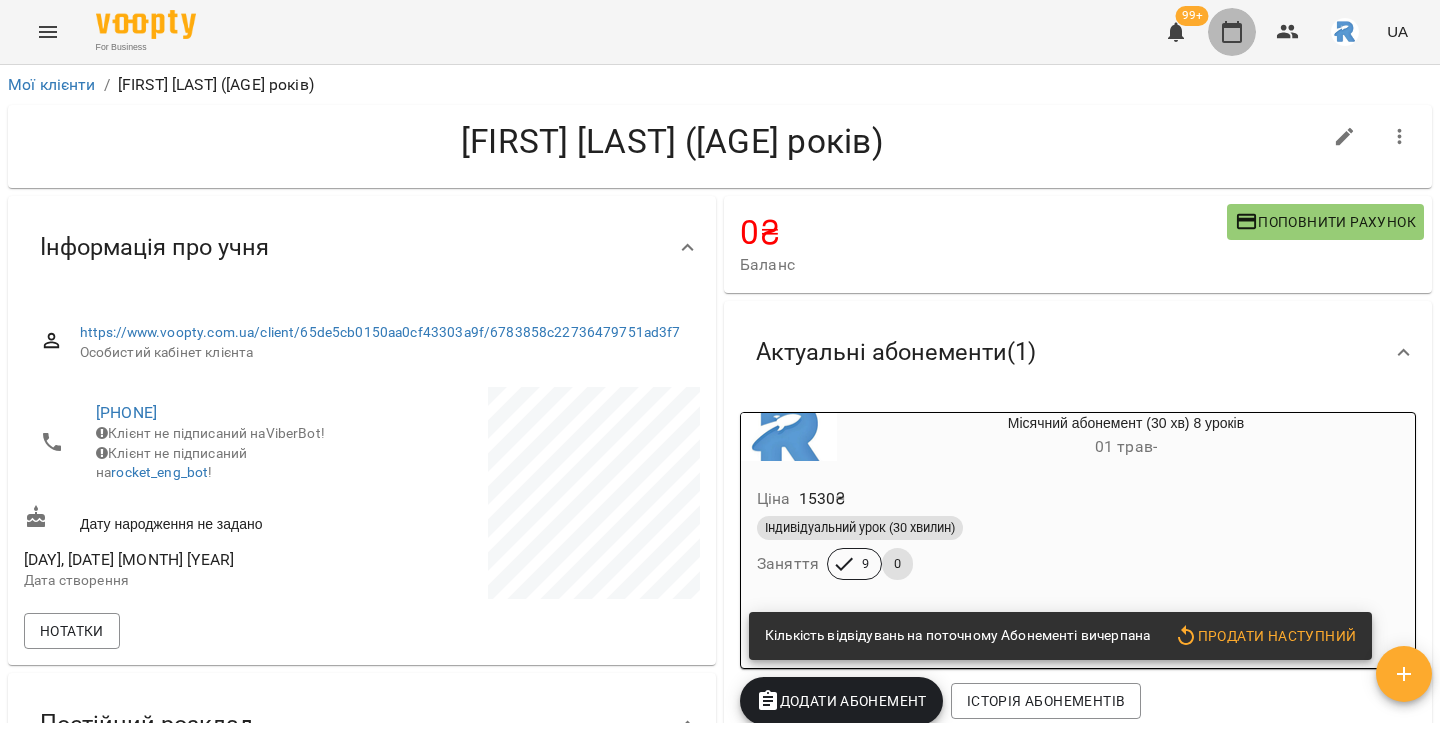 click at bounding box center [1232, 32] 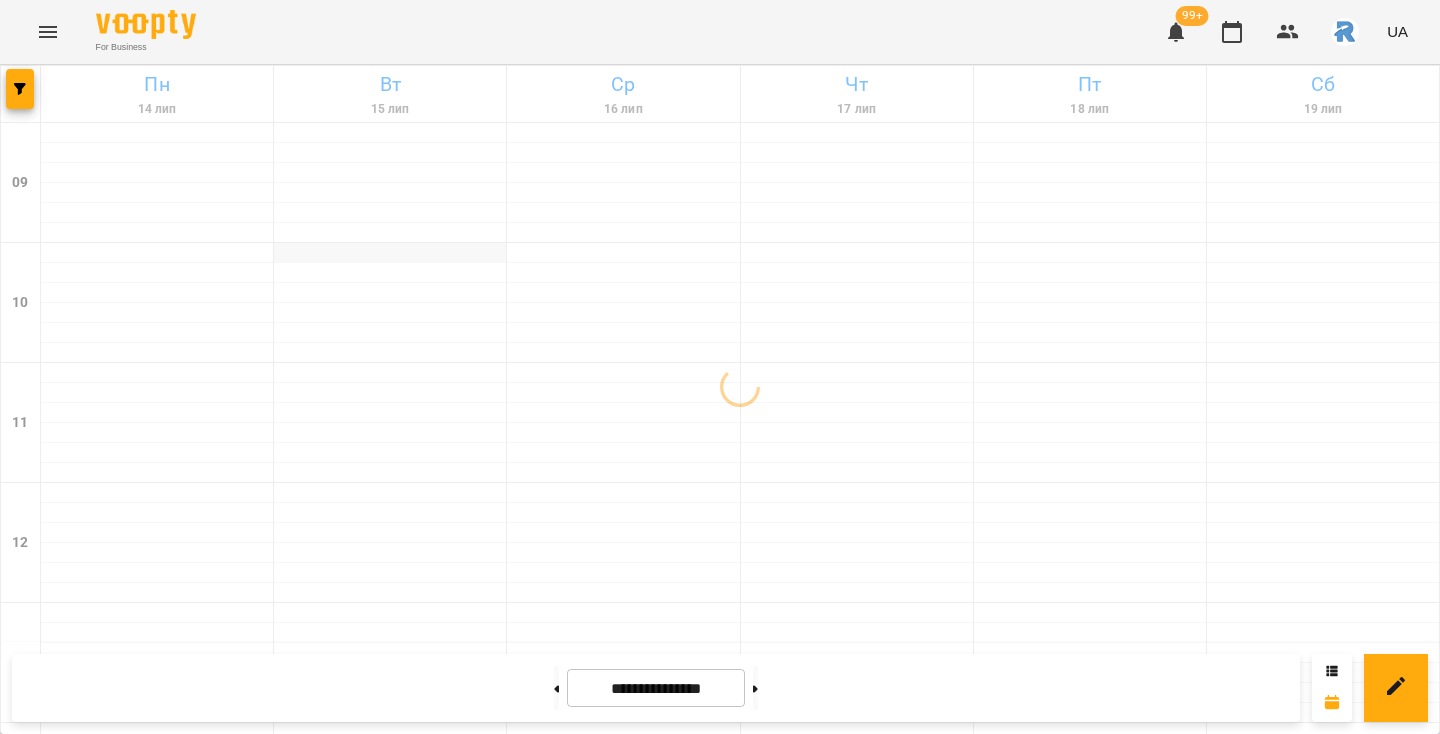 click at bounding box center (390, 253) 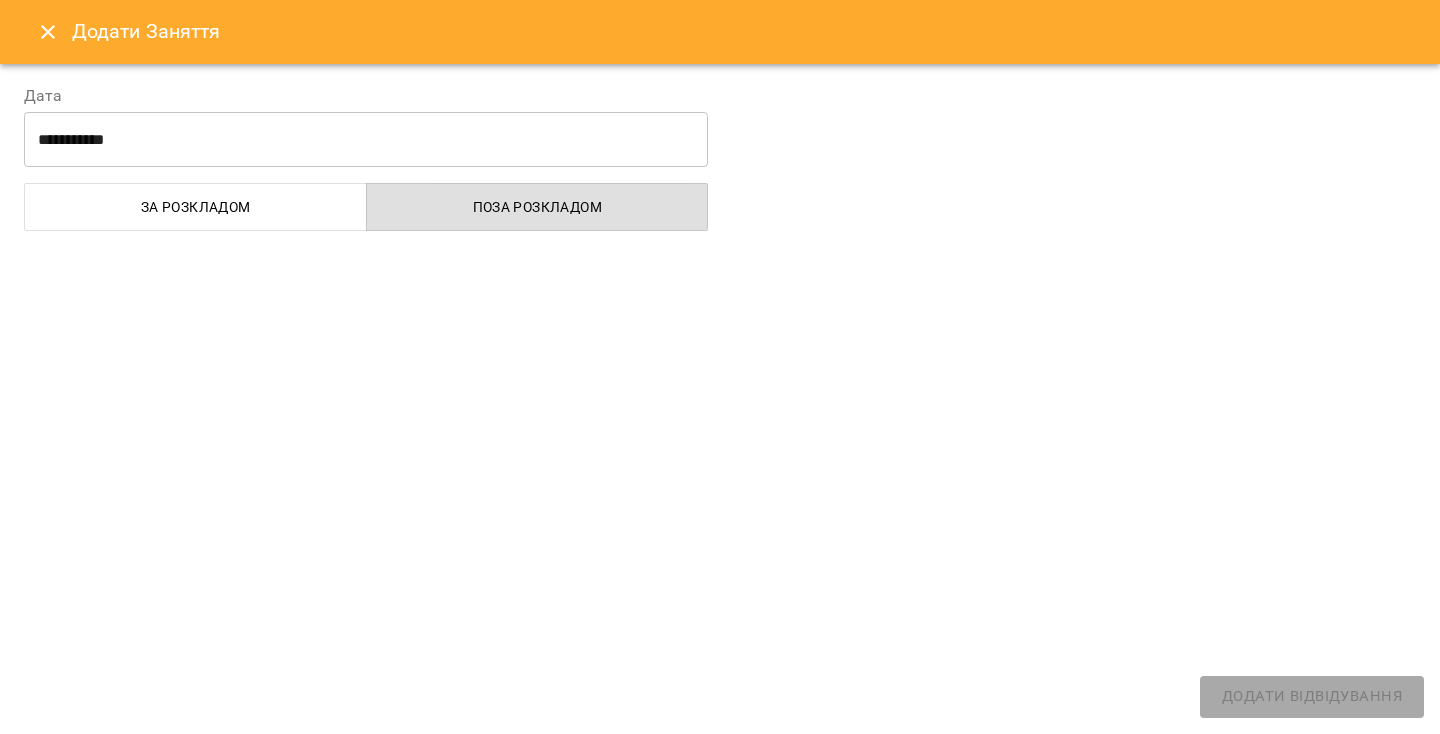 select 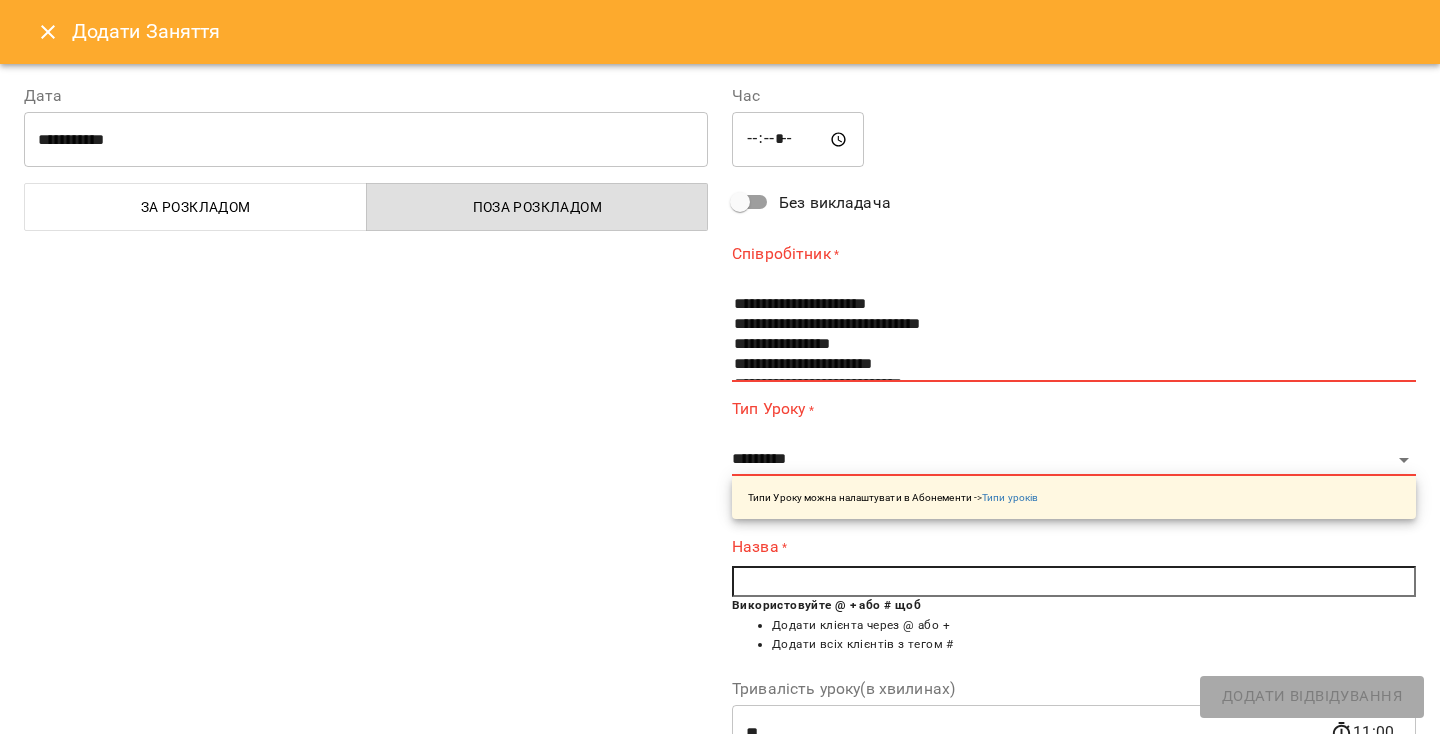 click 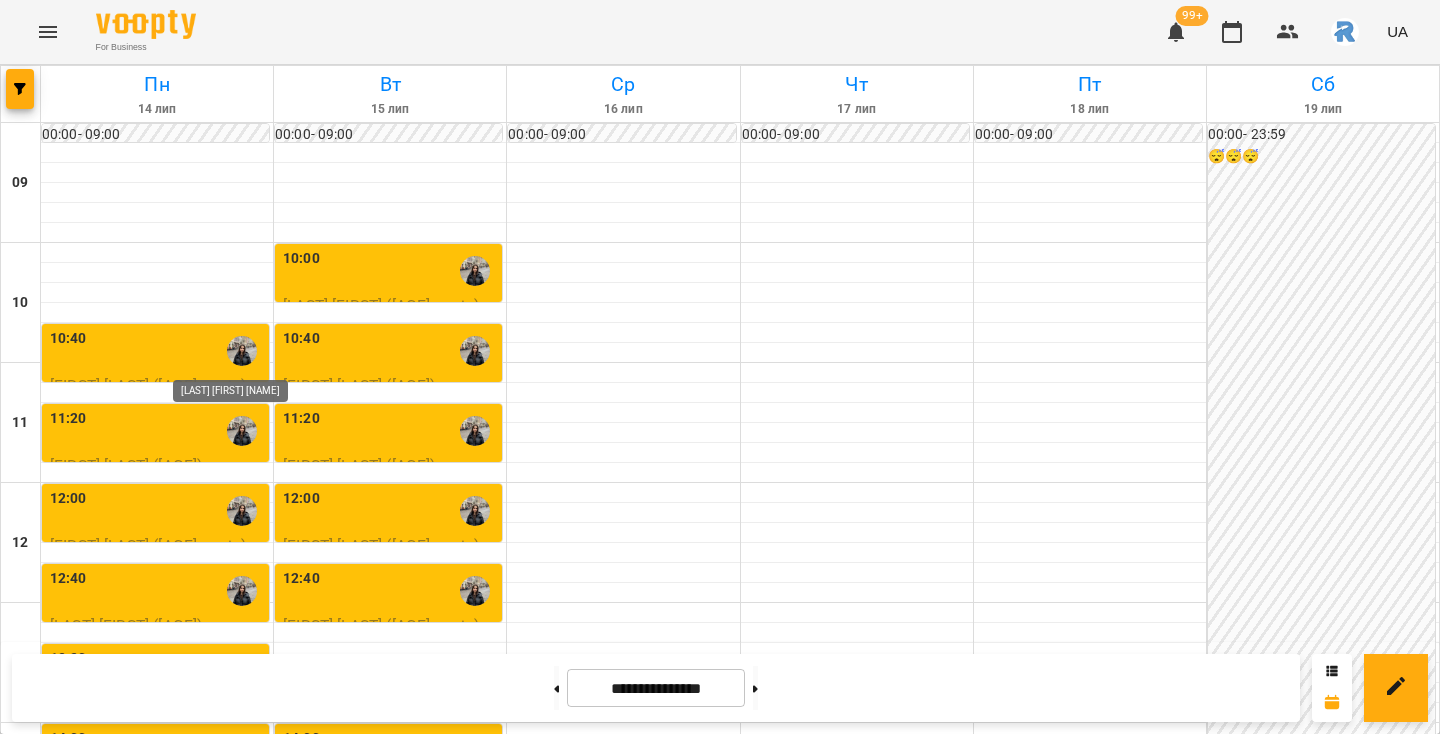 click at bounding box center [242, 351] 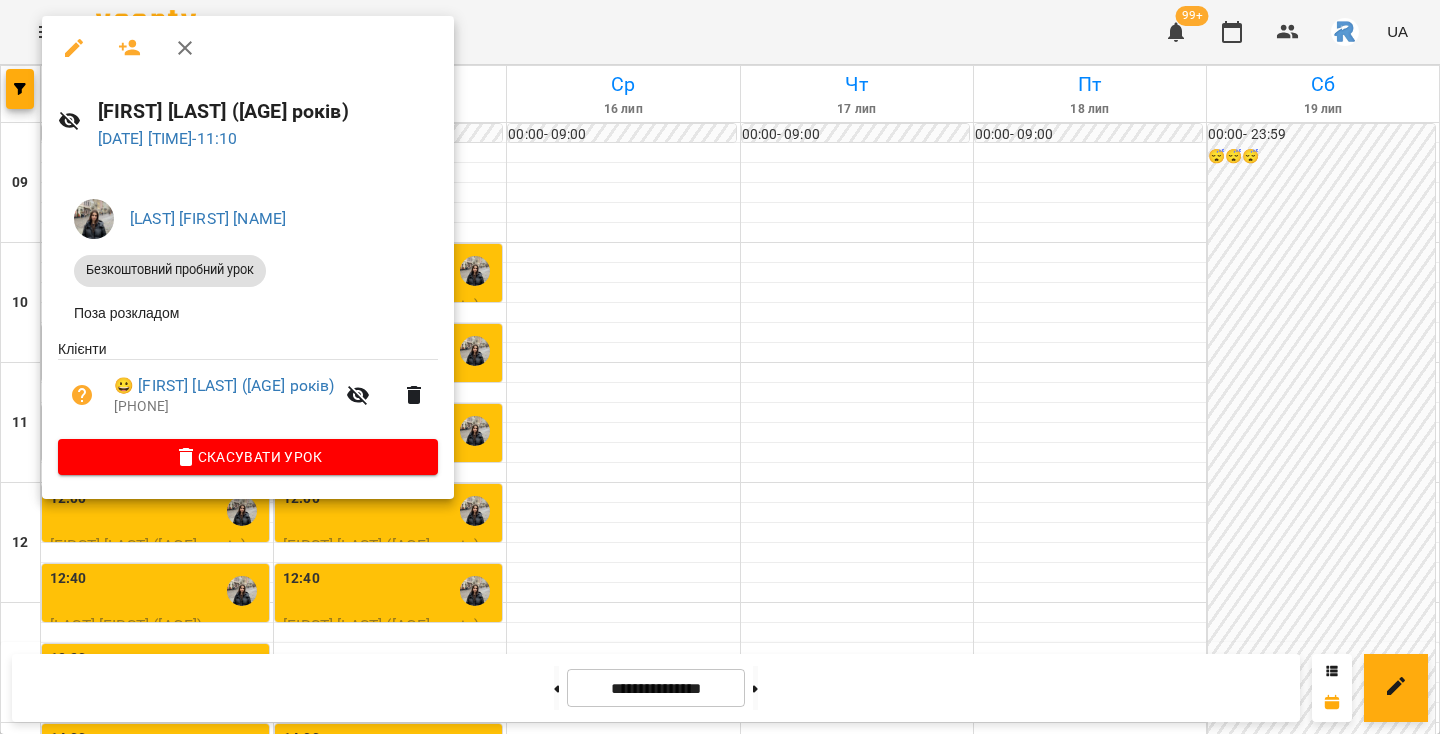 drag, startPoint x: 126, startPoint y: 217, endPoint x: 350, endPoint y: 221, distance: 224.0357 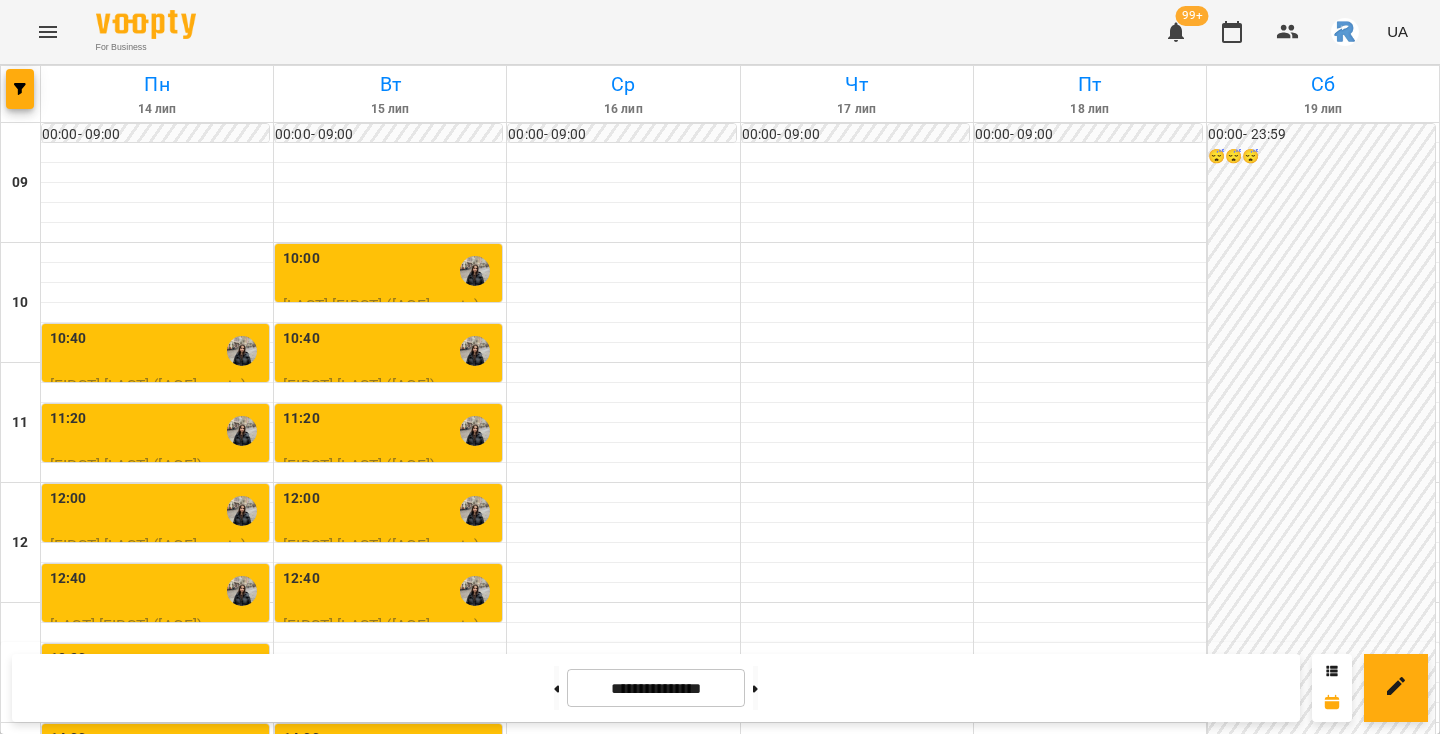click 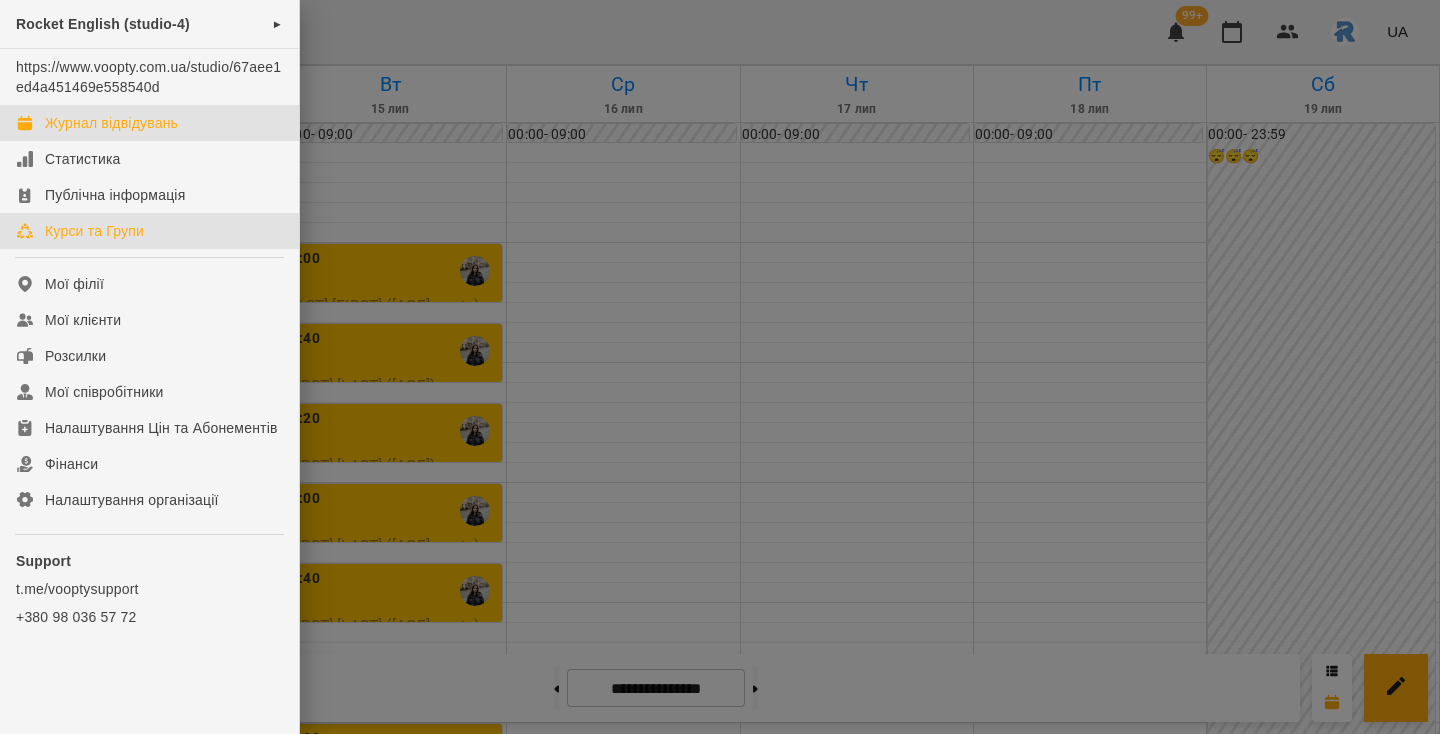 click on "Курси та Групи" at bounding box center [149, 231] 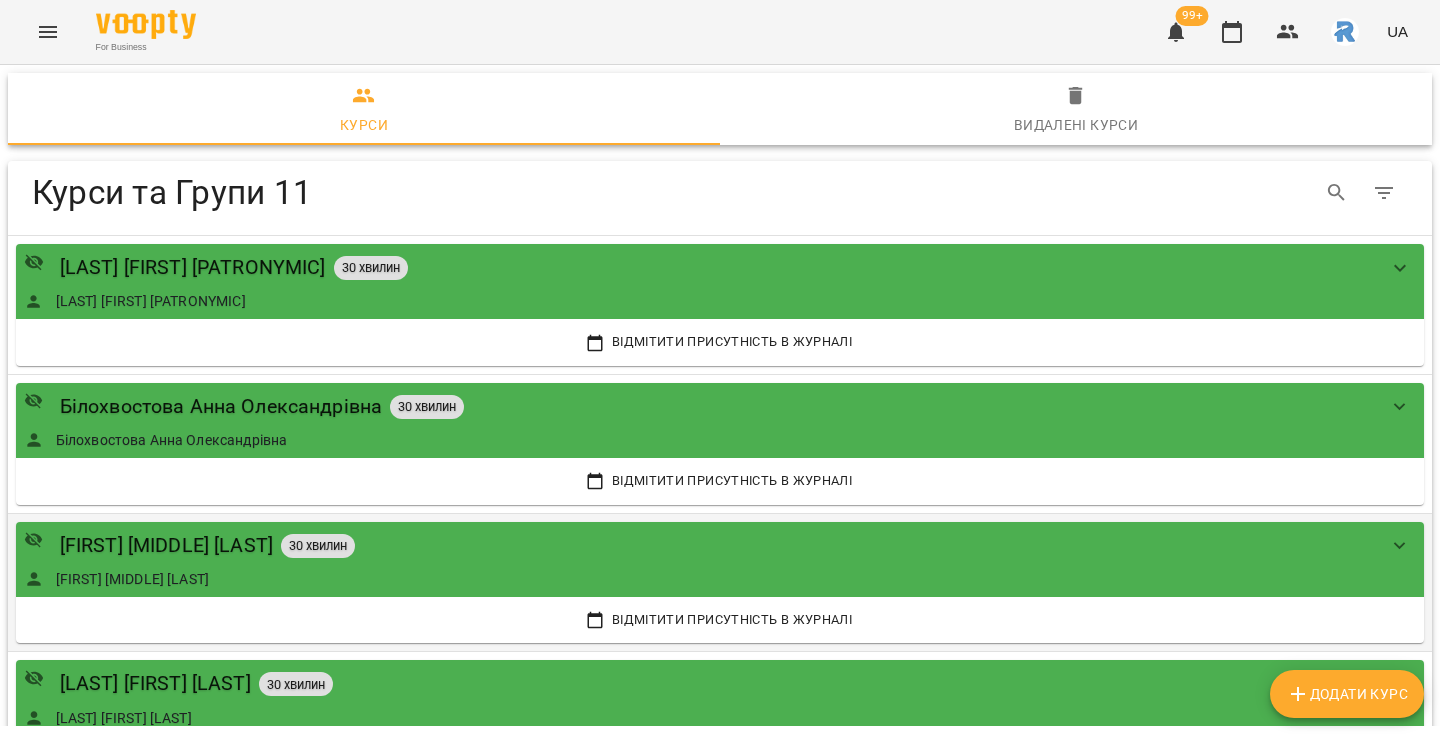scroll, scrollTop: 1161, scrollLeft: 0, axis: vertical 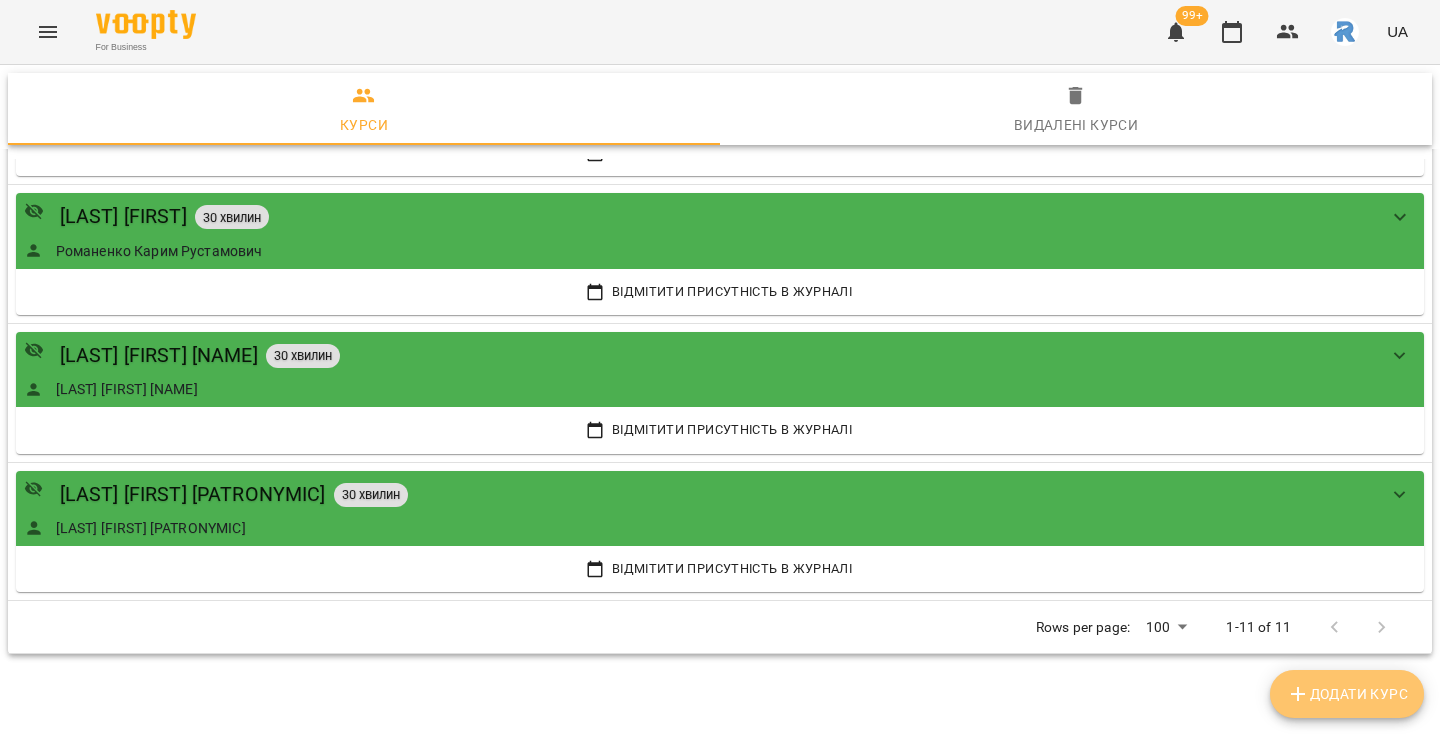 click on "Додати Курс" at bounding box center [1347, 694] 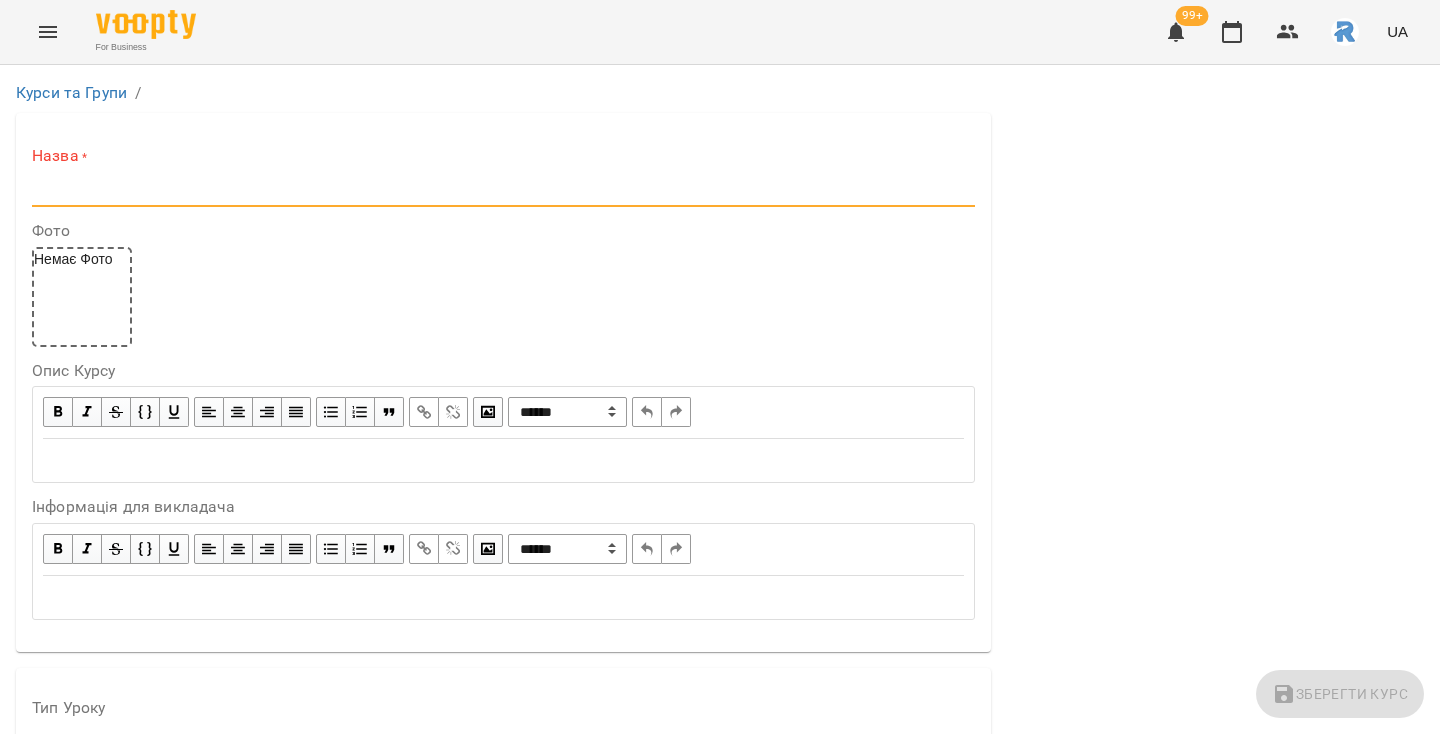 click at bounding box center (503, 191) 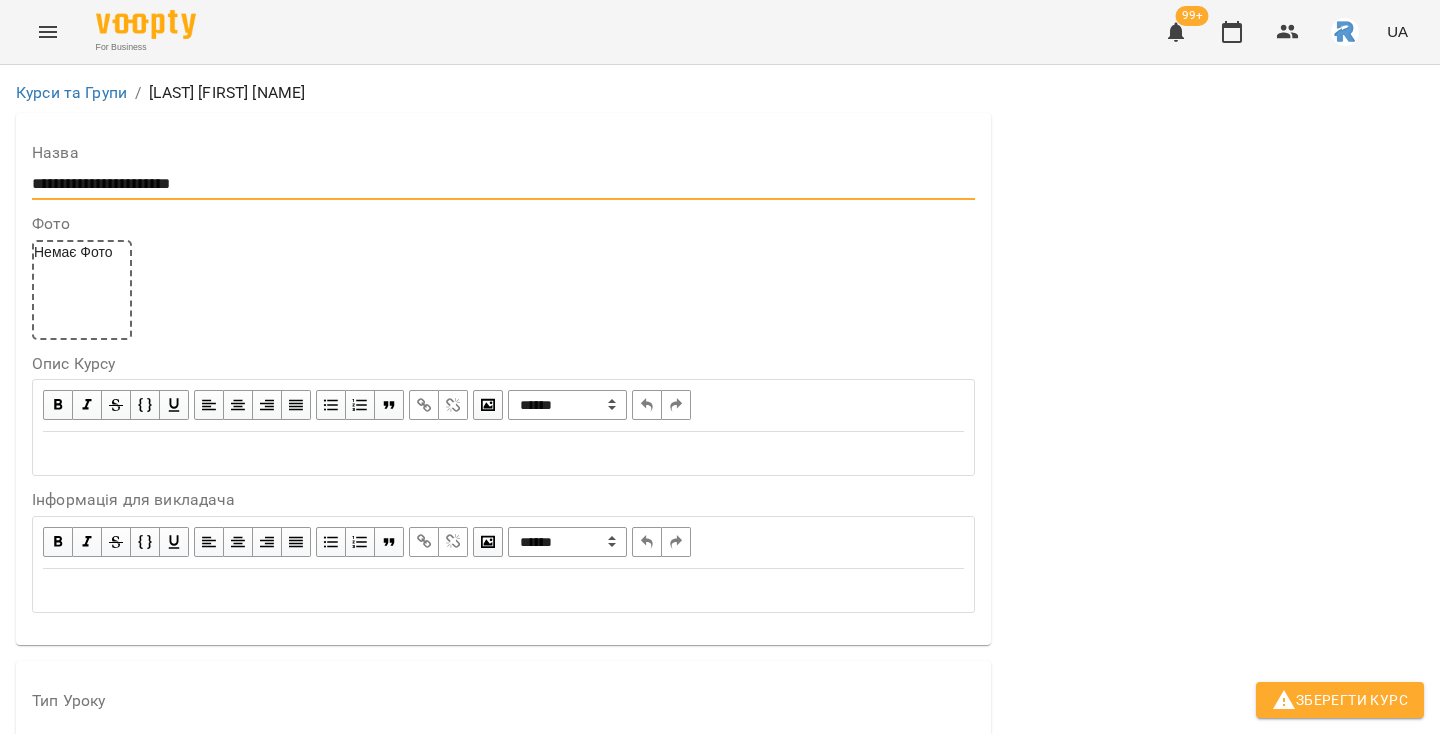 scroll, scrollTop: 767, scrollLeft: 0, axis: vertical 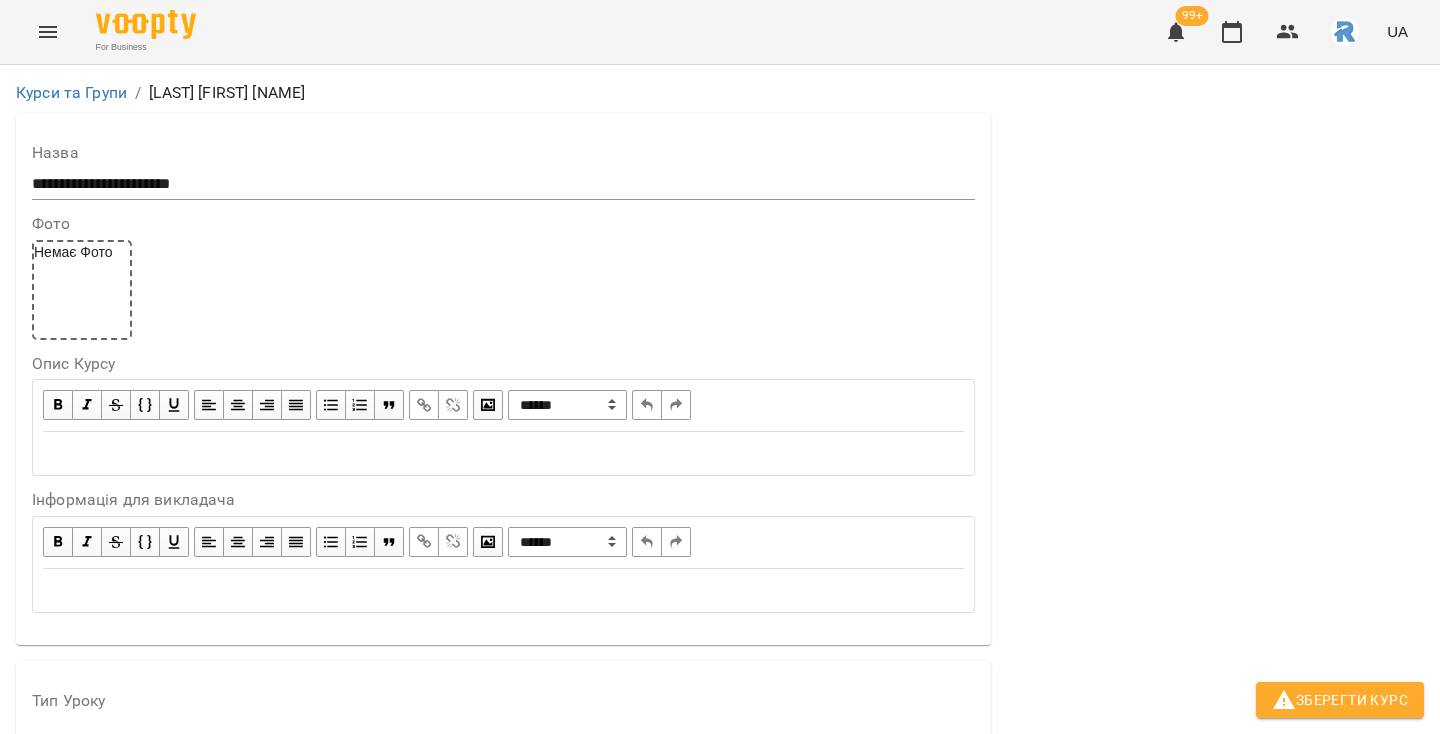 click on "**********" at bounding box center [720, 1156] 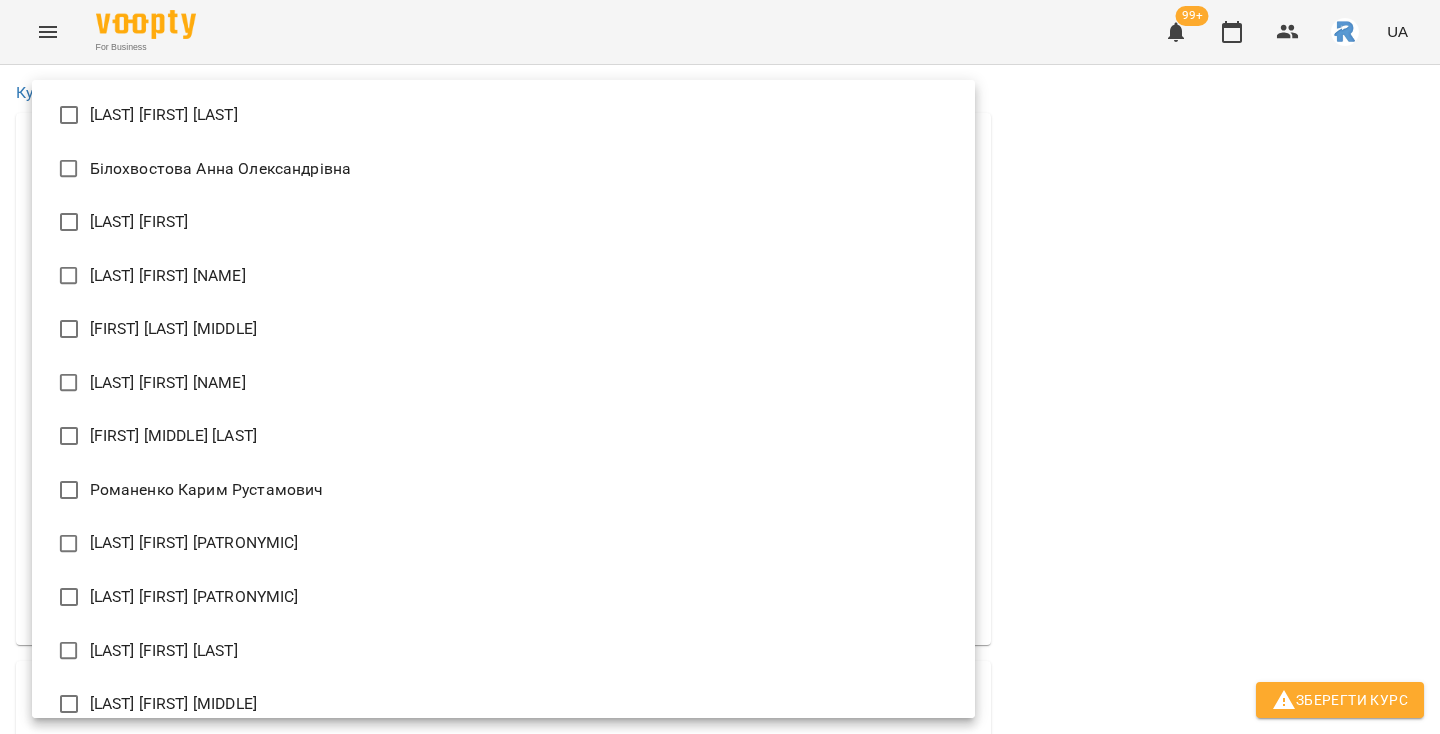 click on "[LAST] [FIRST] [NAME]" at bounding box center [503, 276] 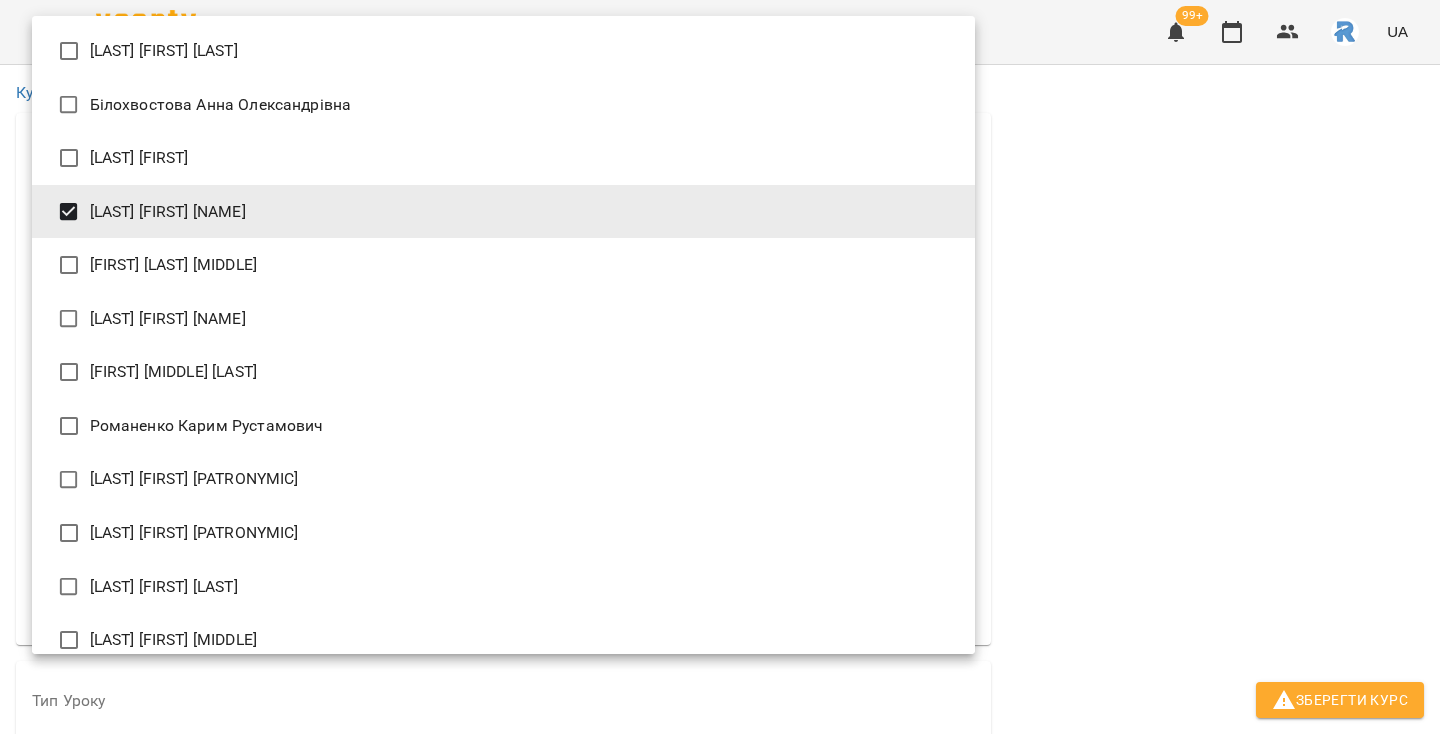 click at bounding box center [720, 367] 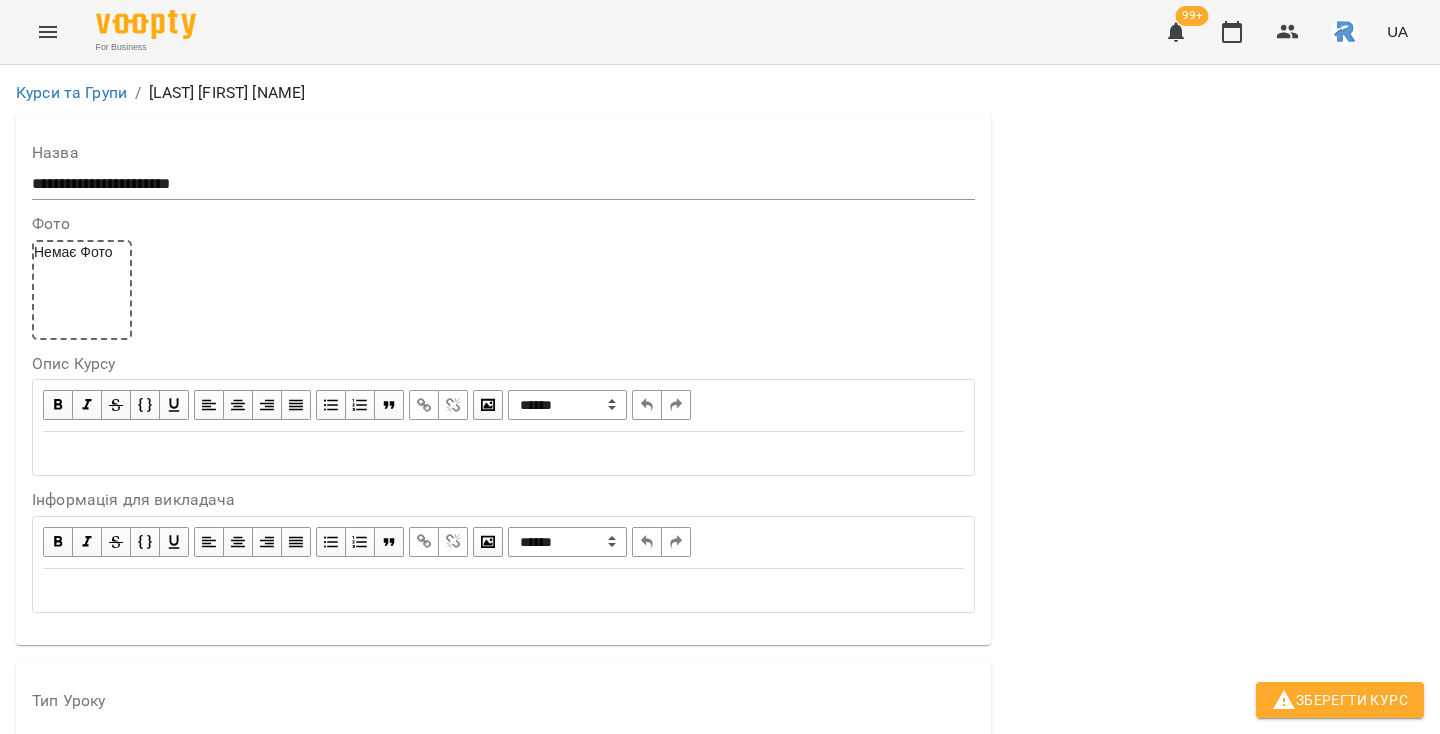 scroll, scrollTop: 547, scrollLeft: 0, axis: vertical 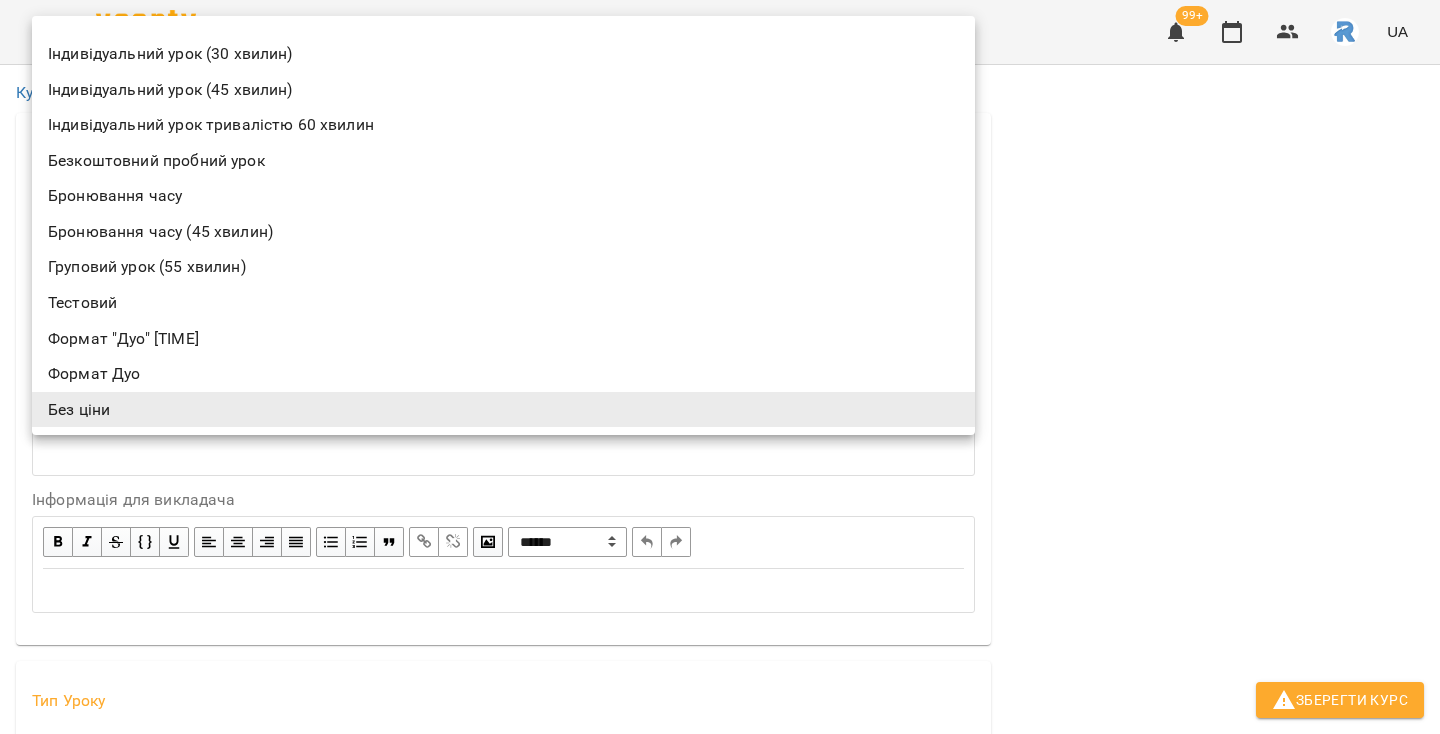 drag, startPoint x: 312, startPoint y: 70, endPoint x: 311, endPoint y: 54, distance: 16.03122 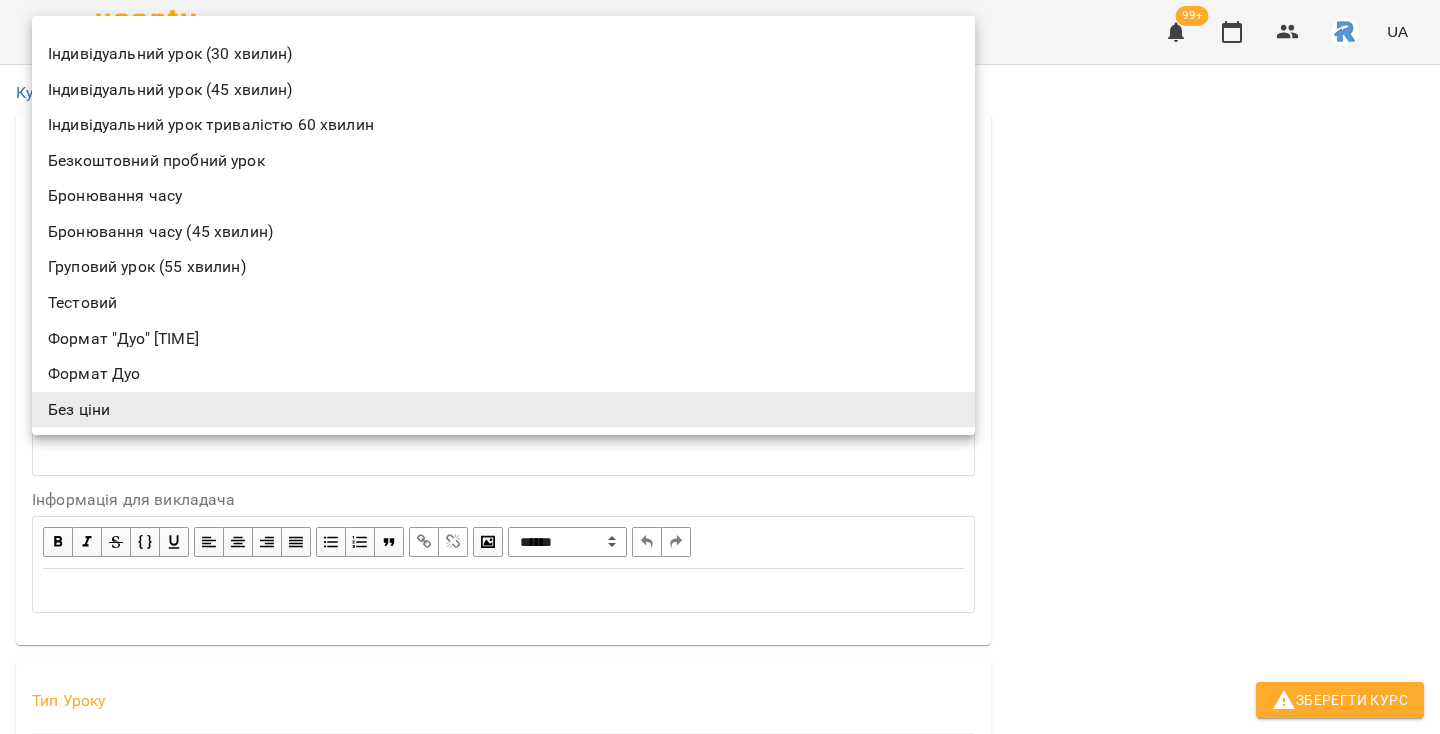 type on "**********" 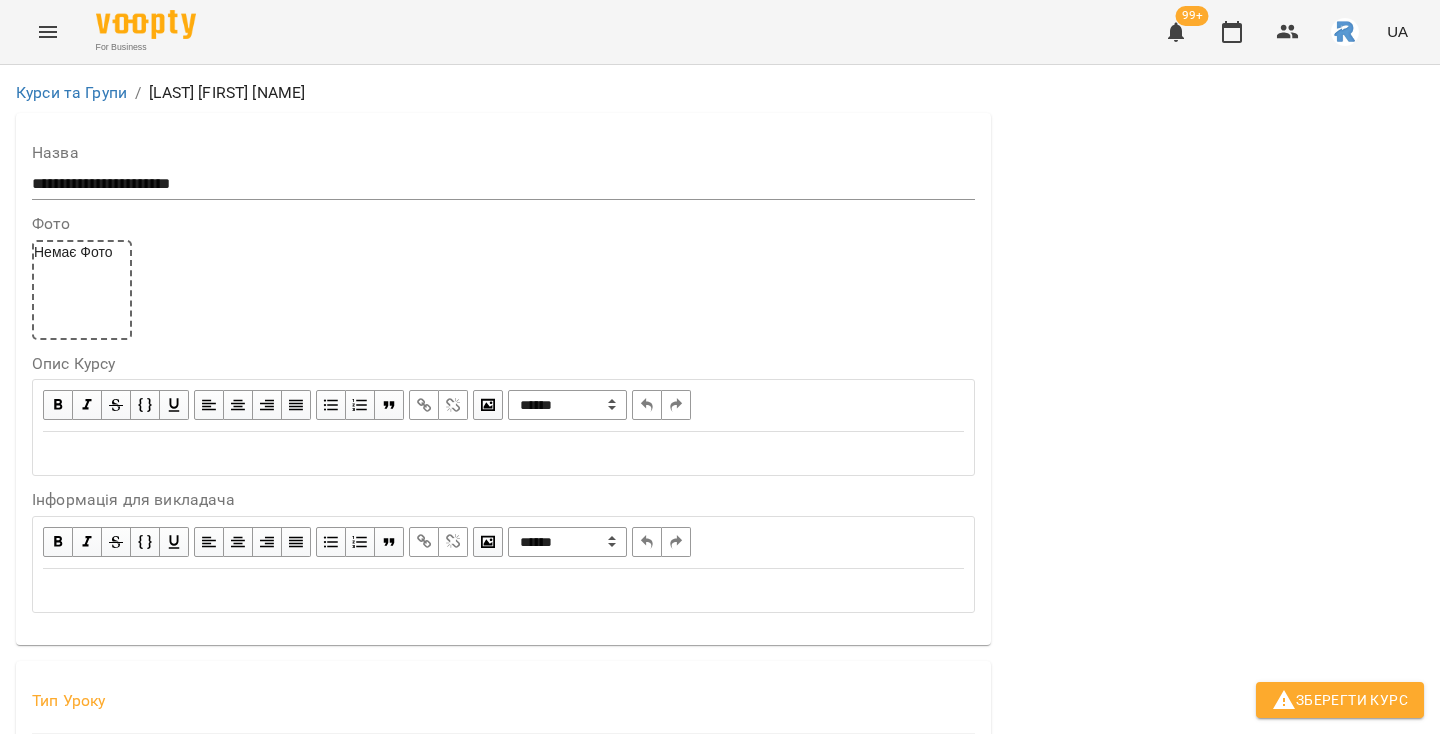 scroll, scrollTop: 0, scrollLeft: 0, axis: both 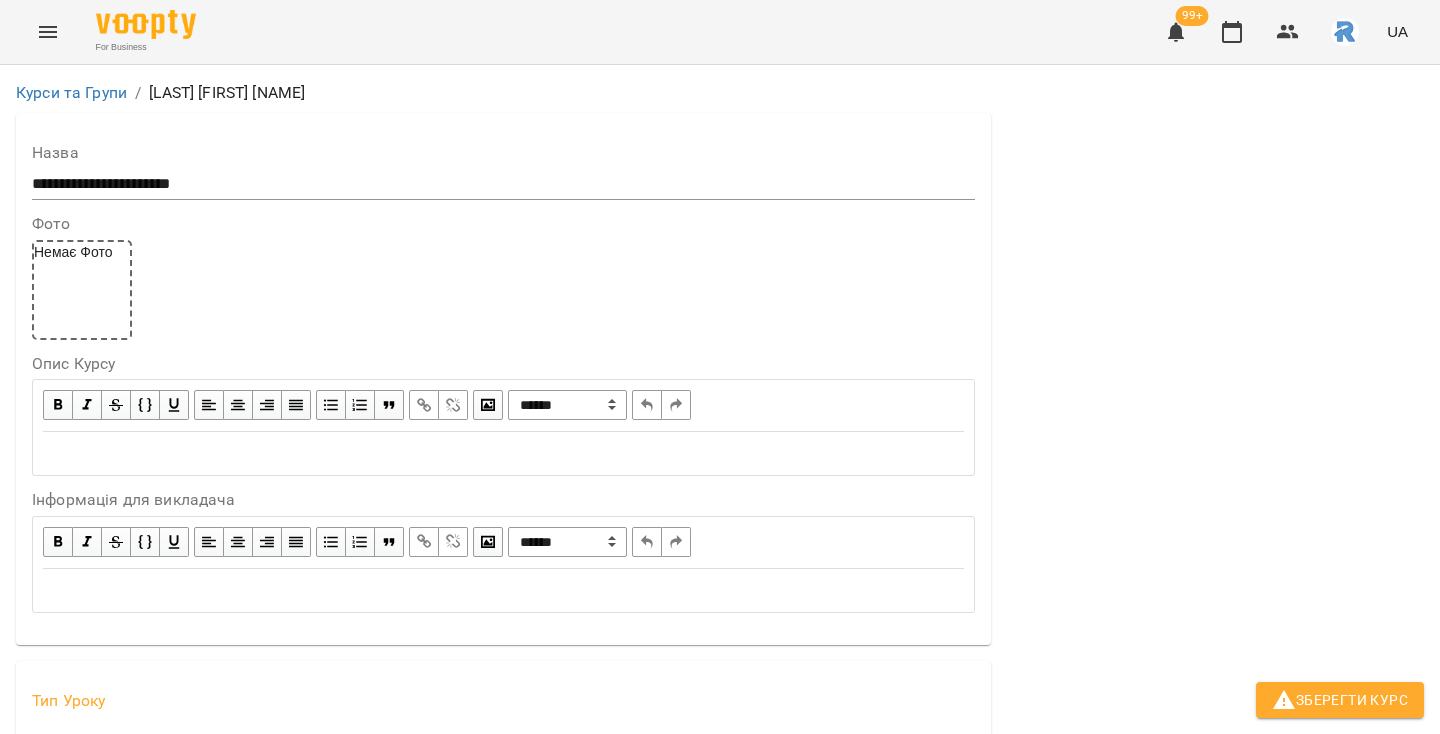 click at bounding box center (1215, 1139) 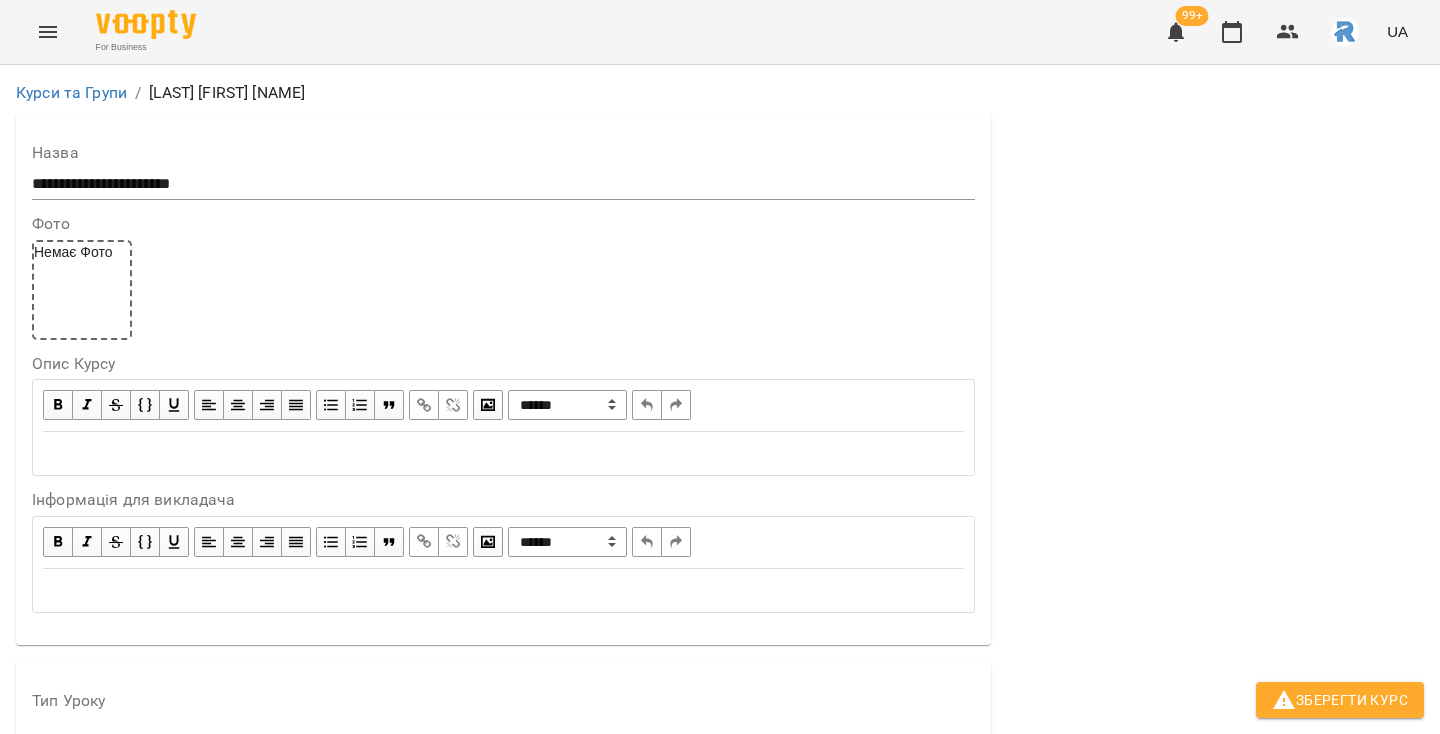 click 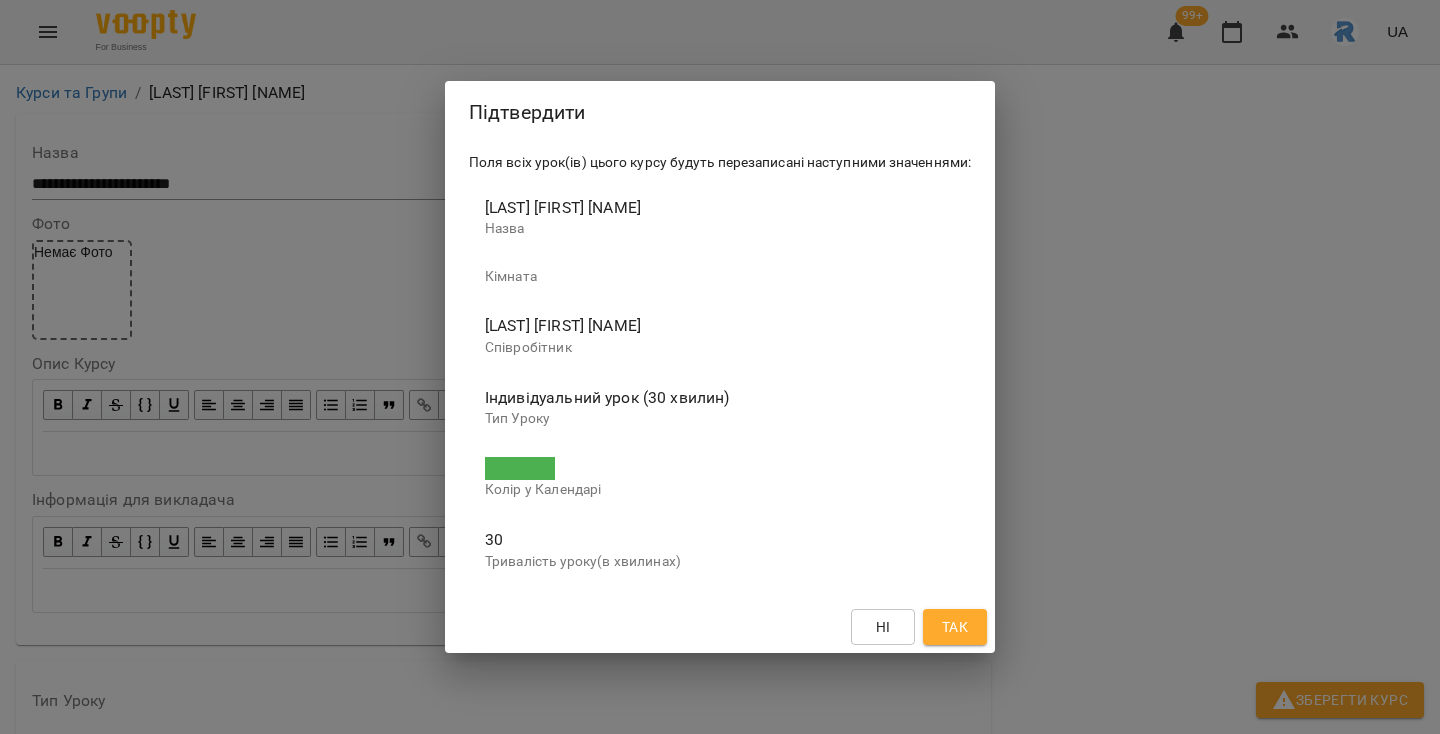 click on "Так" at bounding box center [955, 627] 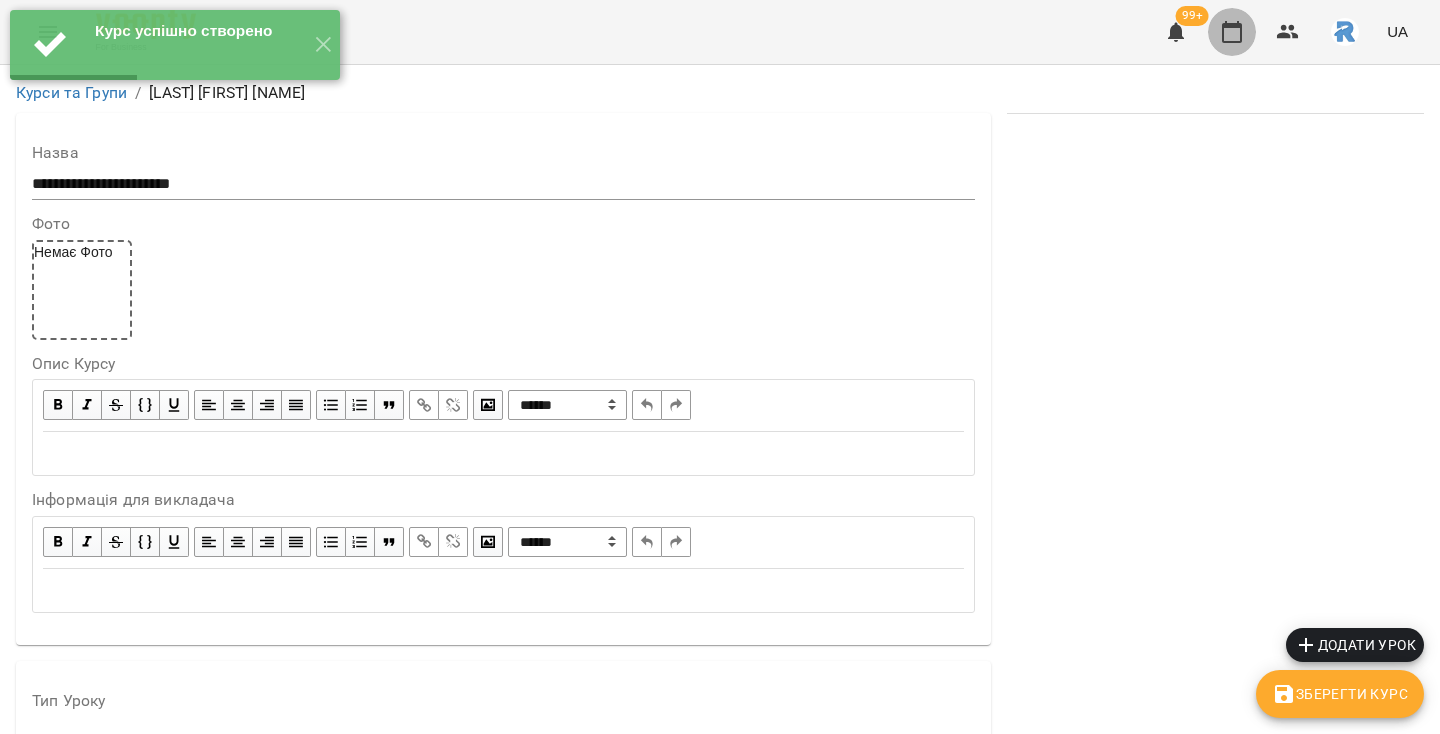 click 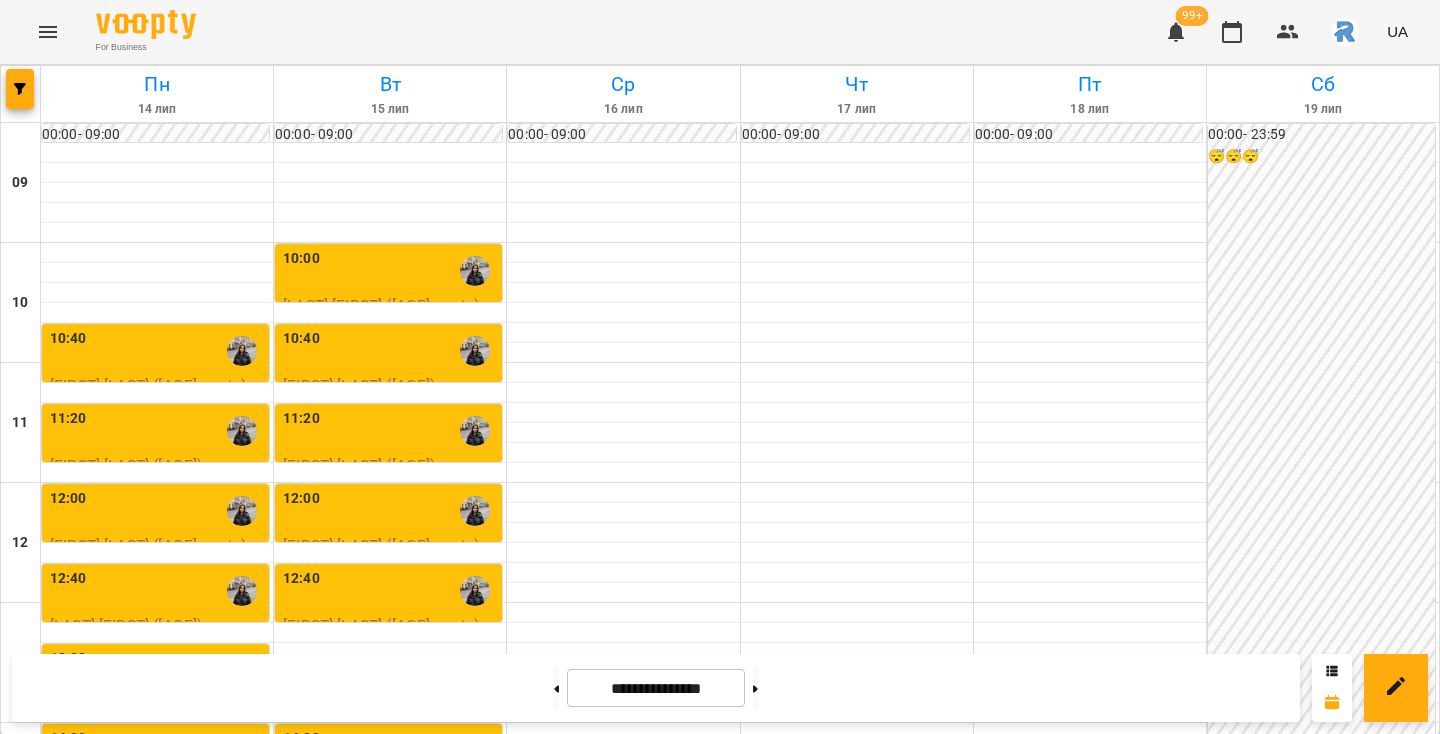 click on "10:40" at bounding box center [157, 351] 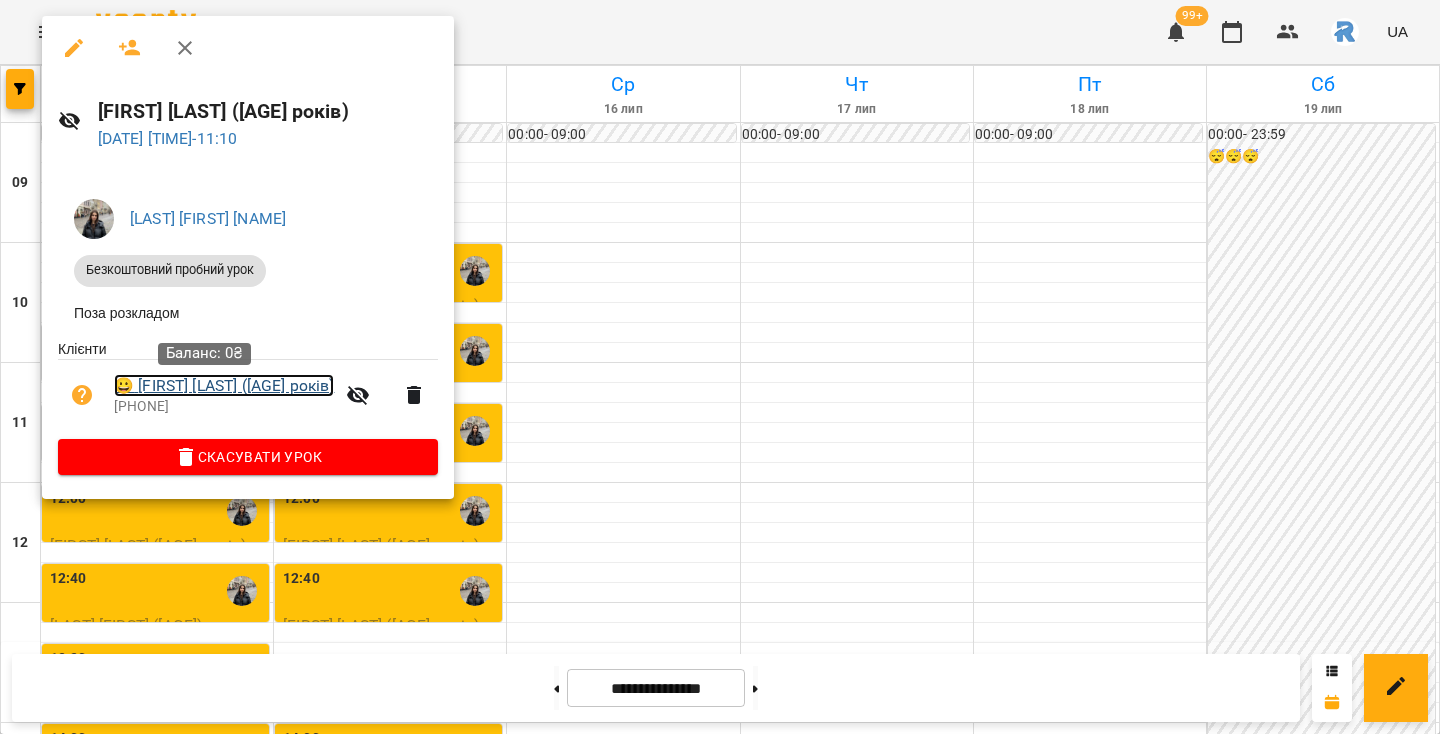 click on "😀 [LAST] [FIRST] ([AGE] років)" at bounding box center [224, 386] 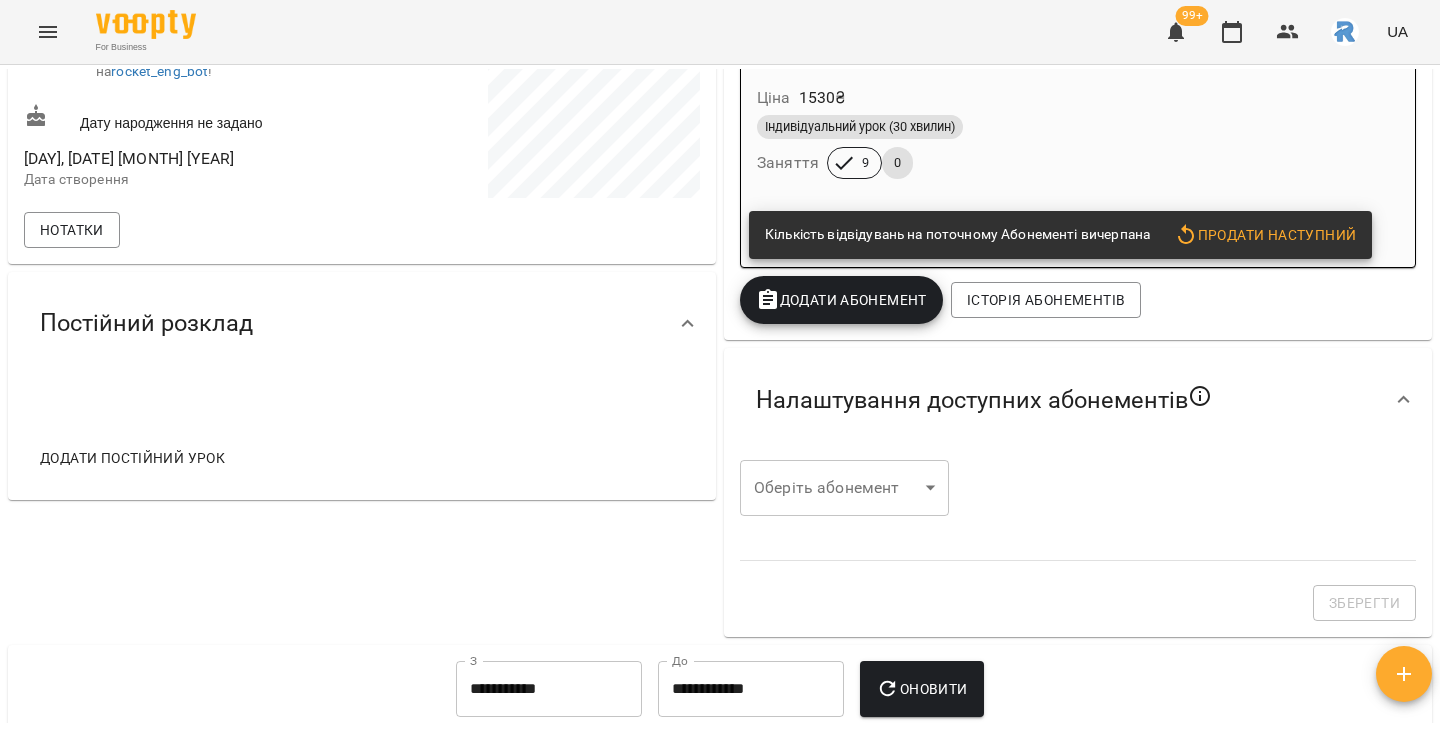 scroll, scrollTop: 402, scrollLeft: 0, axis: vertical 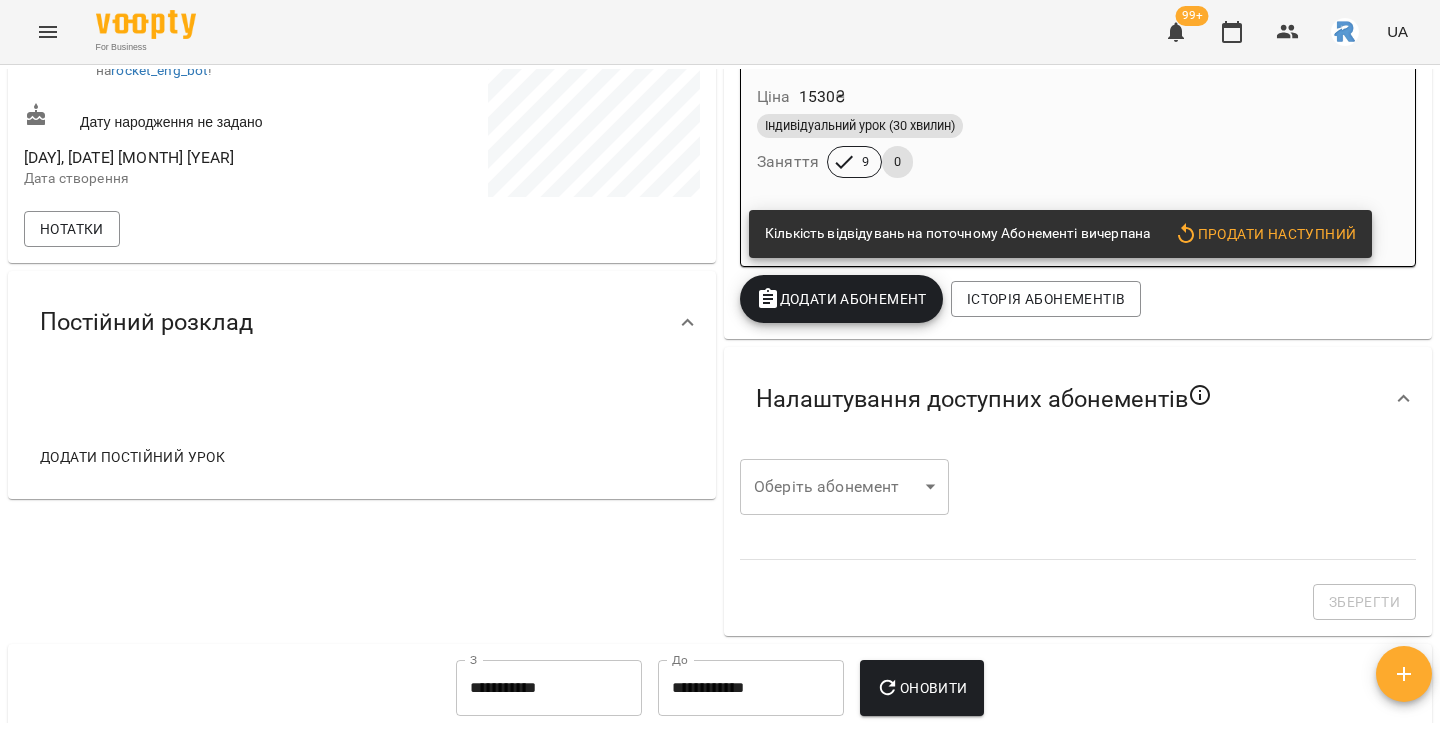 click on "Додати постійний урок" at bounding box center [132, 457] 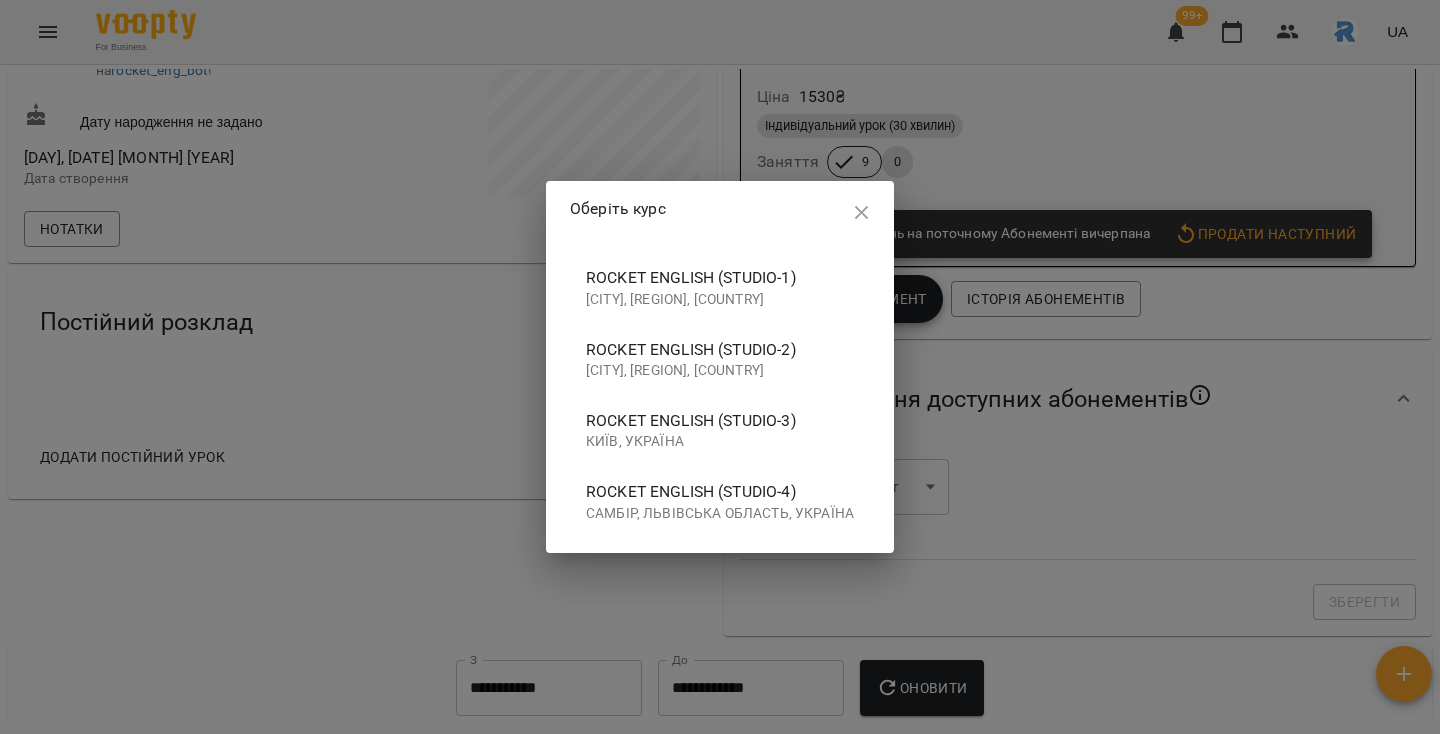 click on "Rocket English (studio-4) Самбір, Львівська область, Україна" at bounding box center [720, 501] 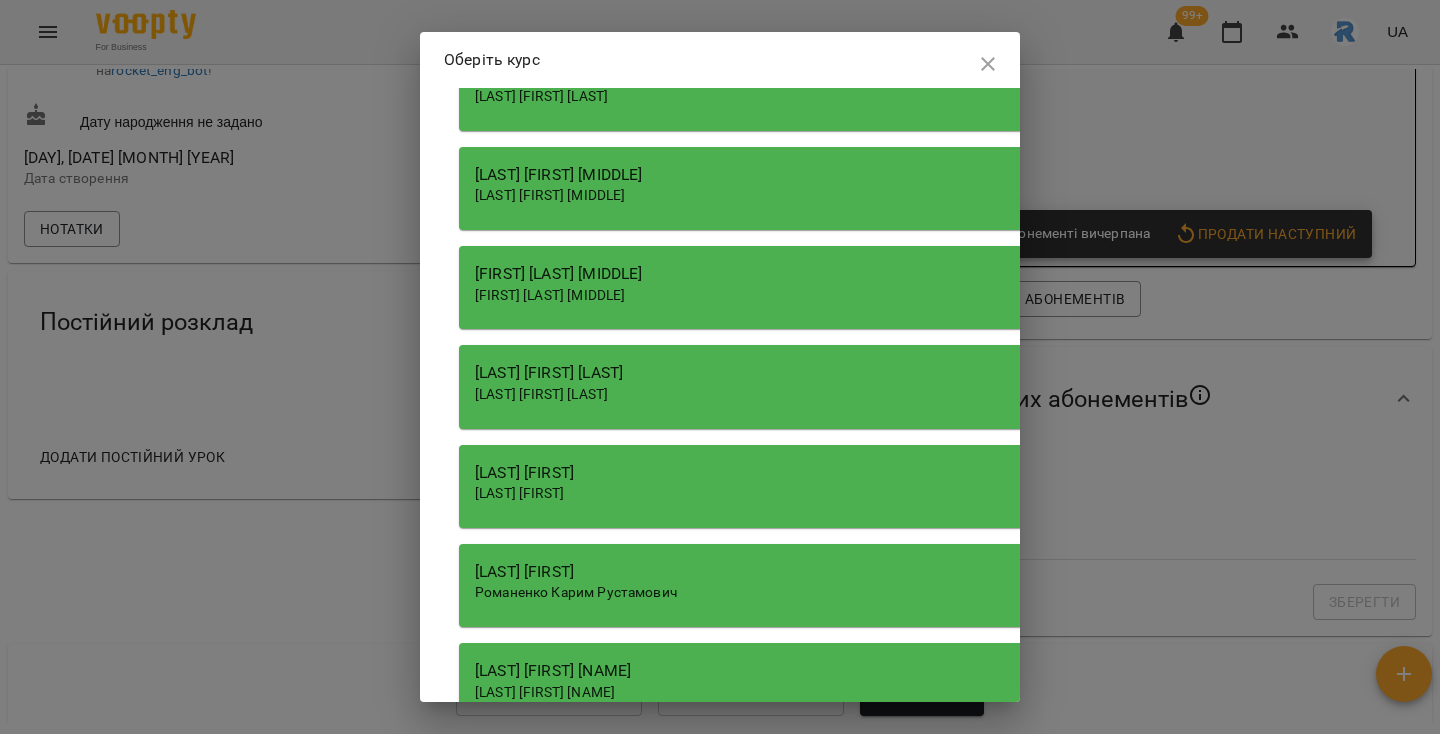 scroll, scrollTop: 710, scrollLeft: 0, axis: vertical 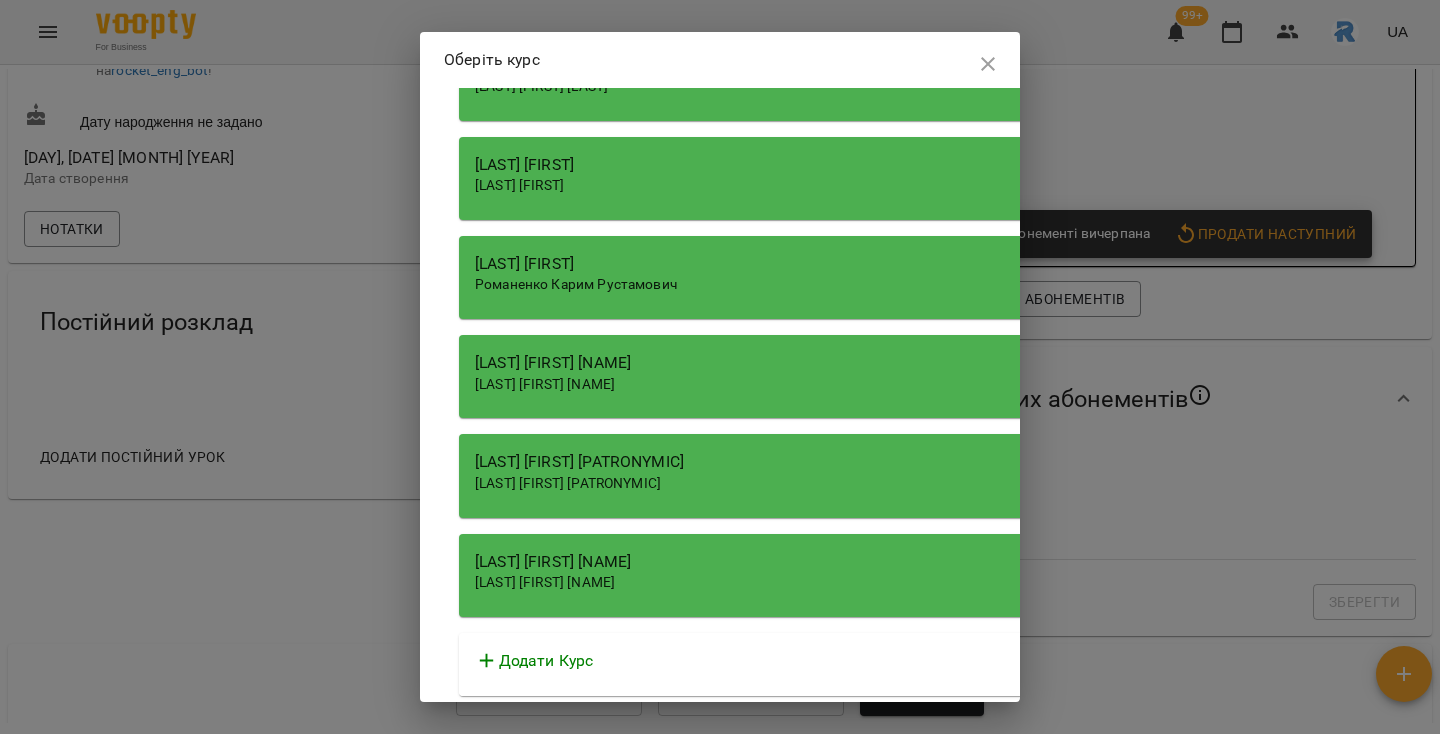 click on "[LAST] [FIRST] [NAME]" at bounding box center [1029, 583] 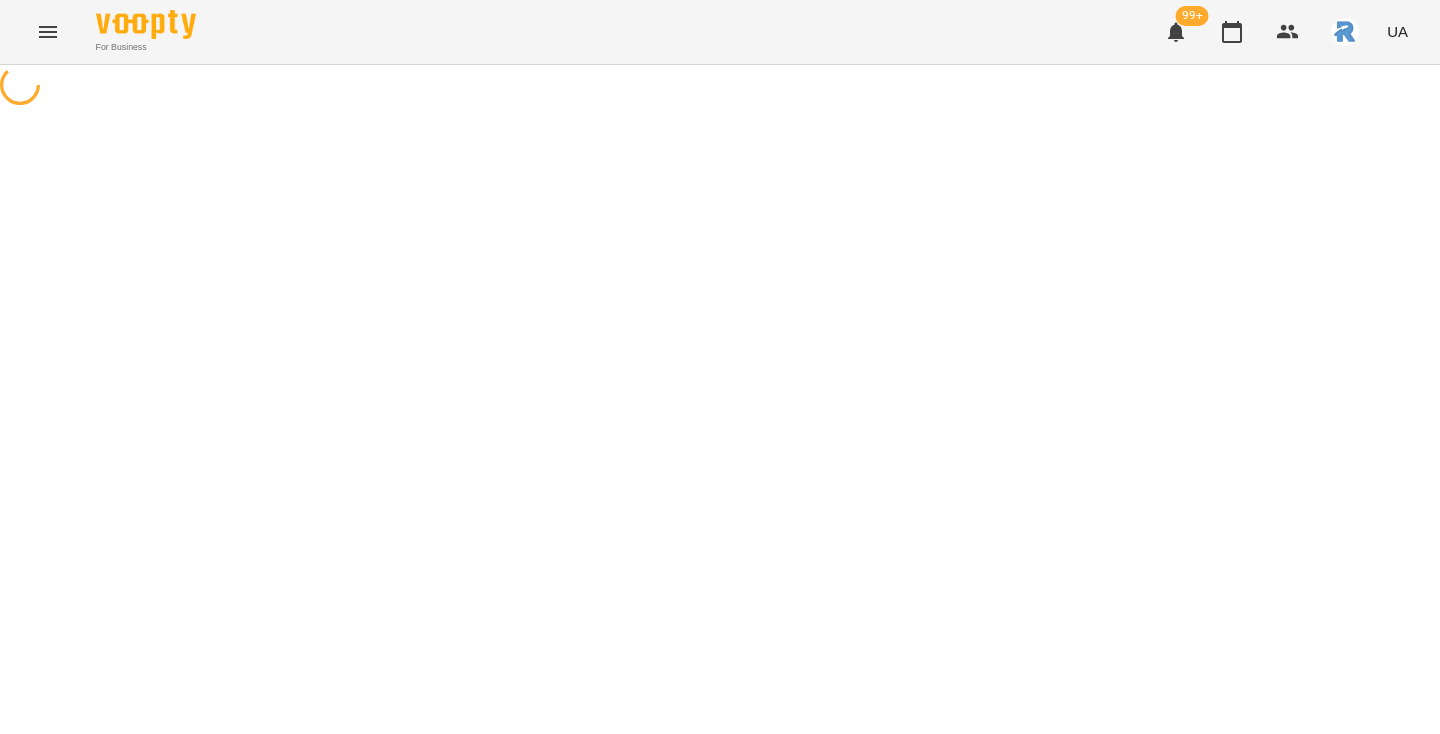 select on "**********" 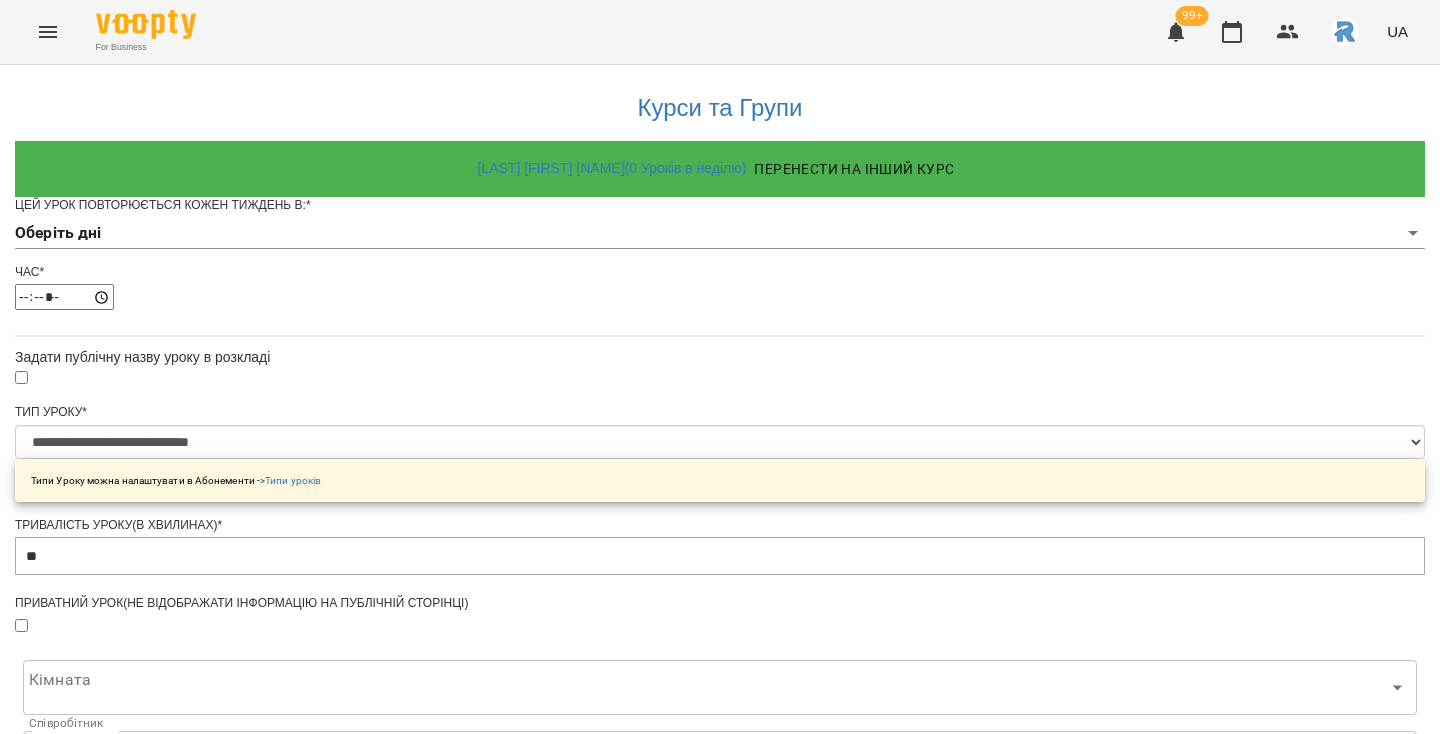 click on "**********" at bounding box center (720, 638) 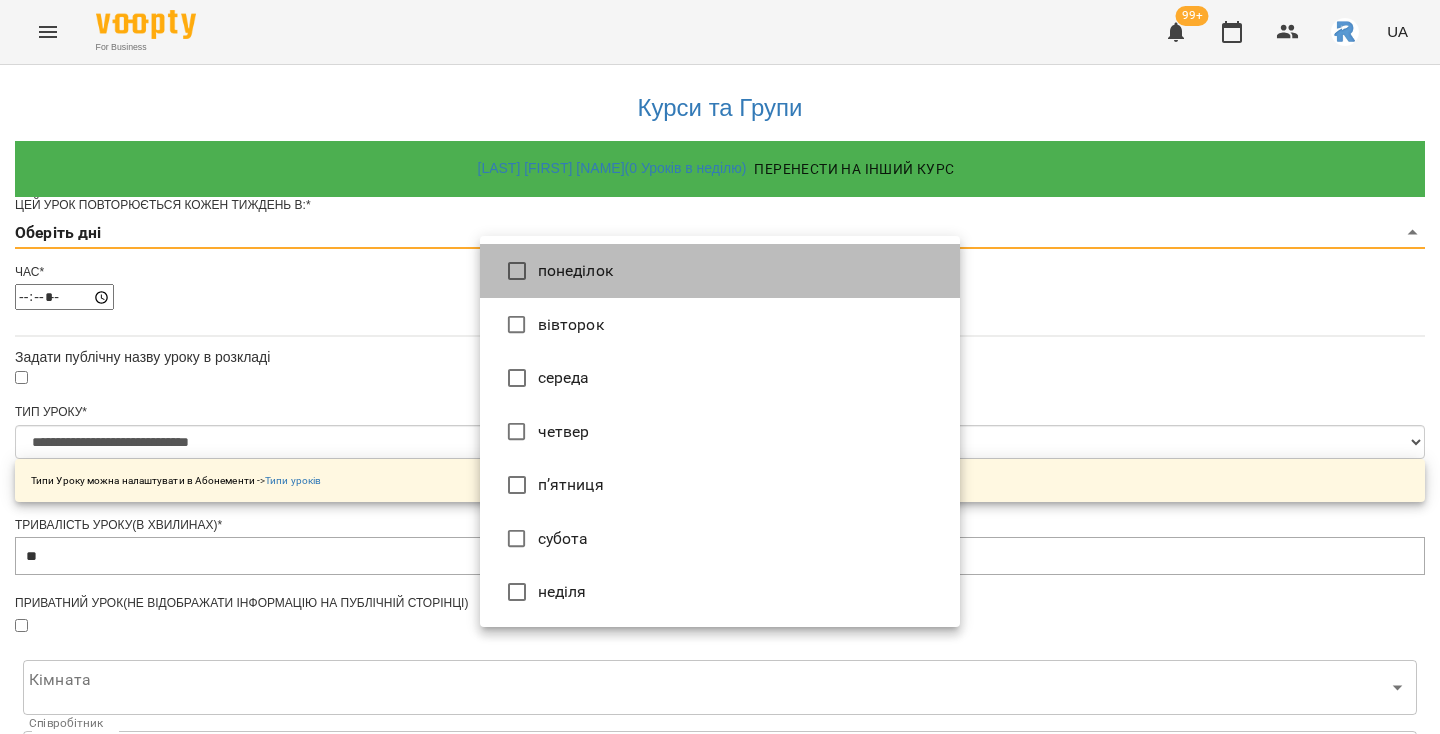 click on "понеділок" at bounding box center (720, 271) 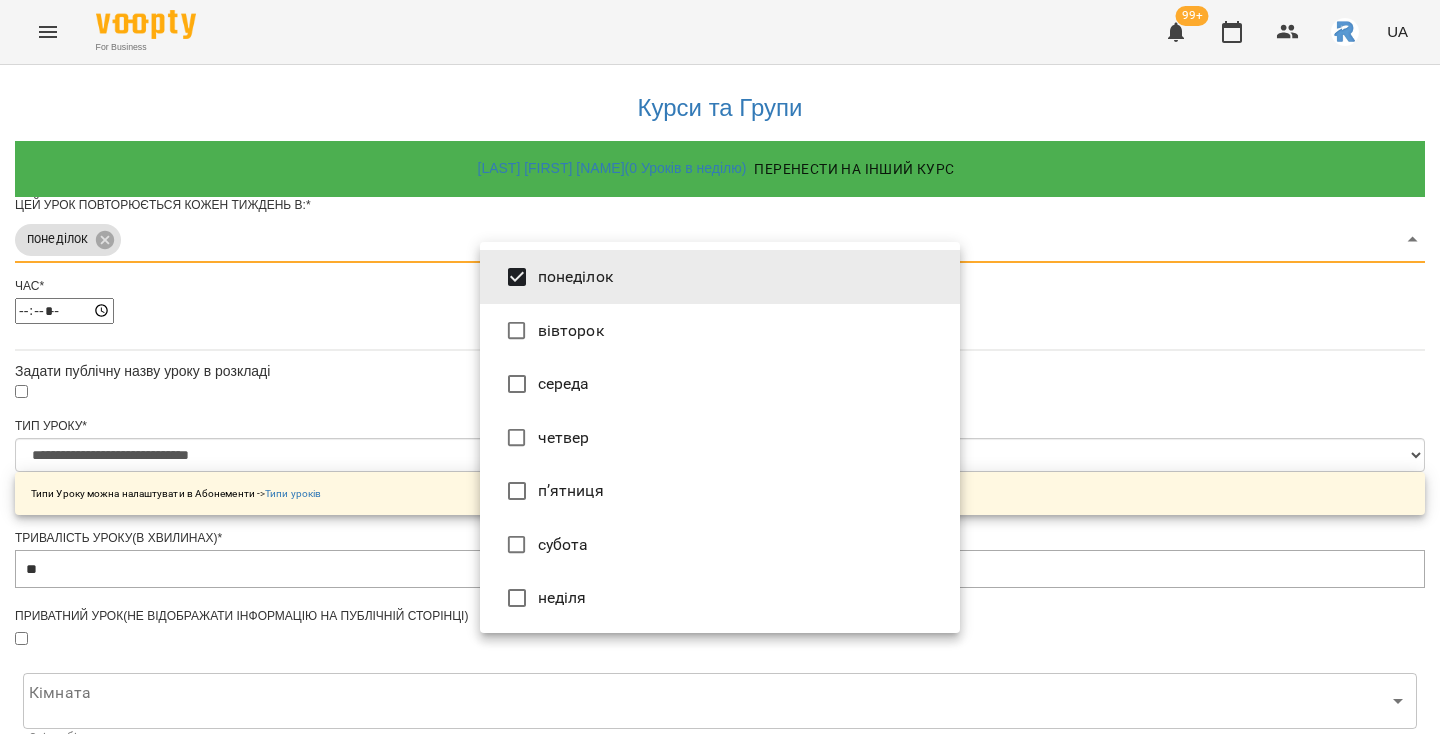 click on "середа" at bounding box center [720, 384] 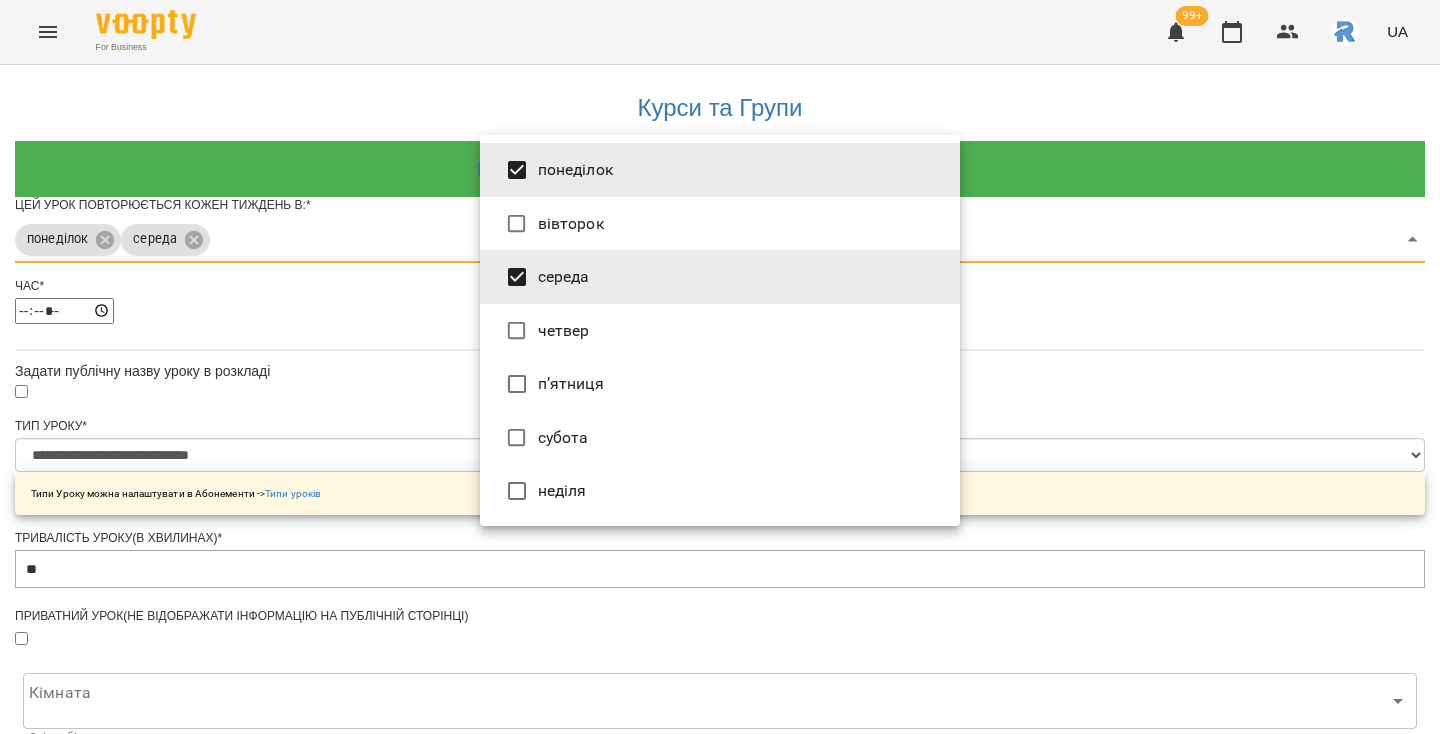 click on "п’ятниця" at bounding box center [720, 384] 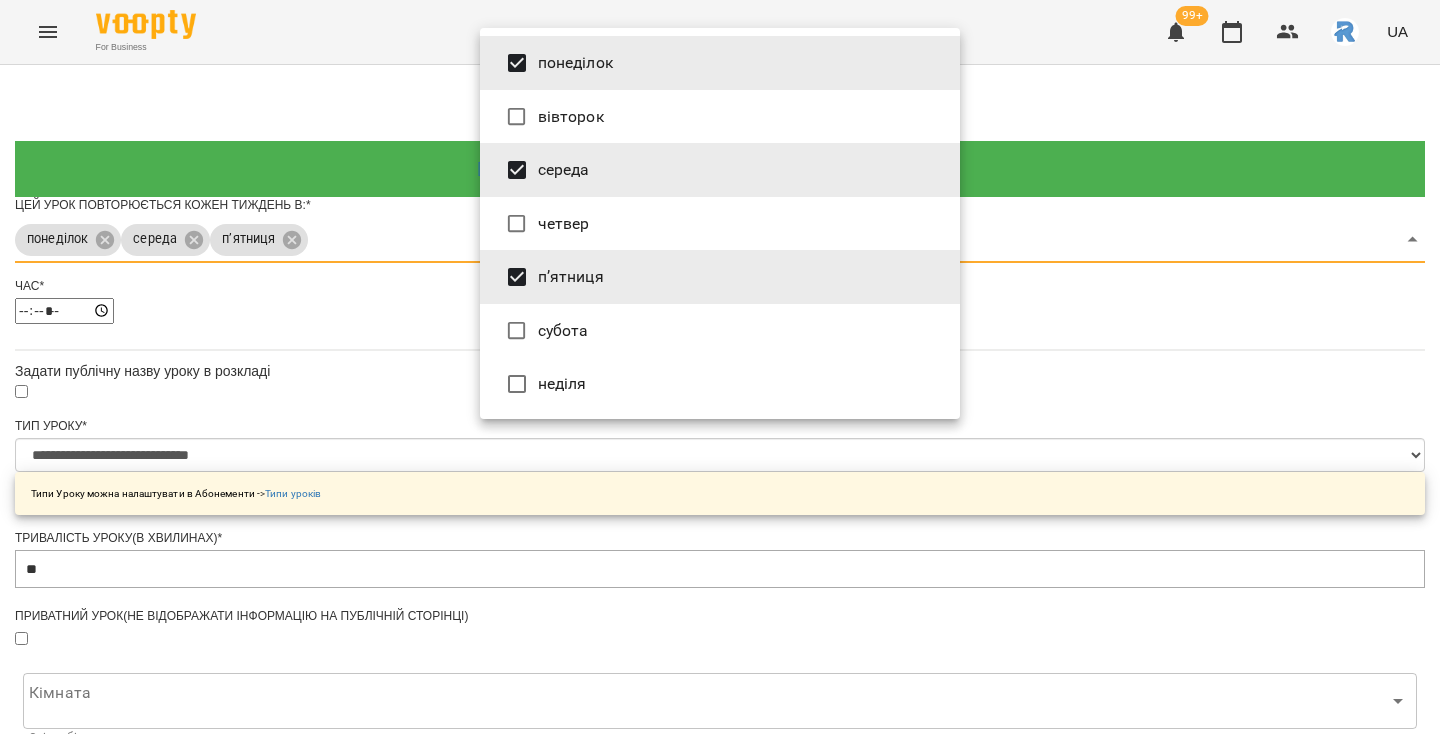 type on "*****" 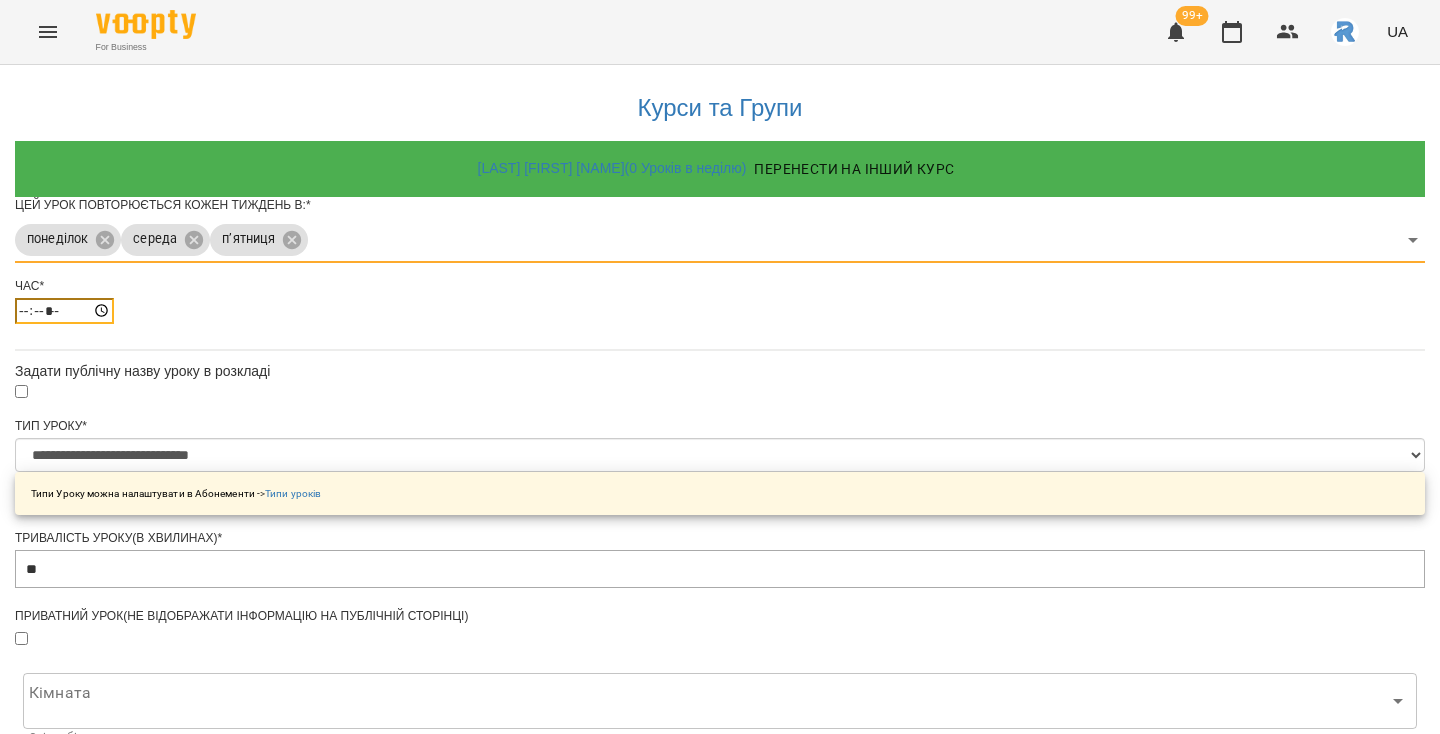 click on "*****" at bounding box center [64, 311] 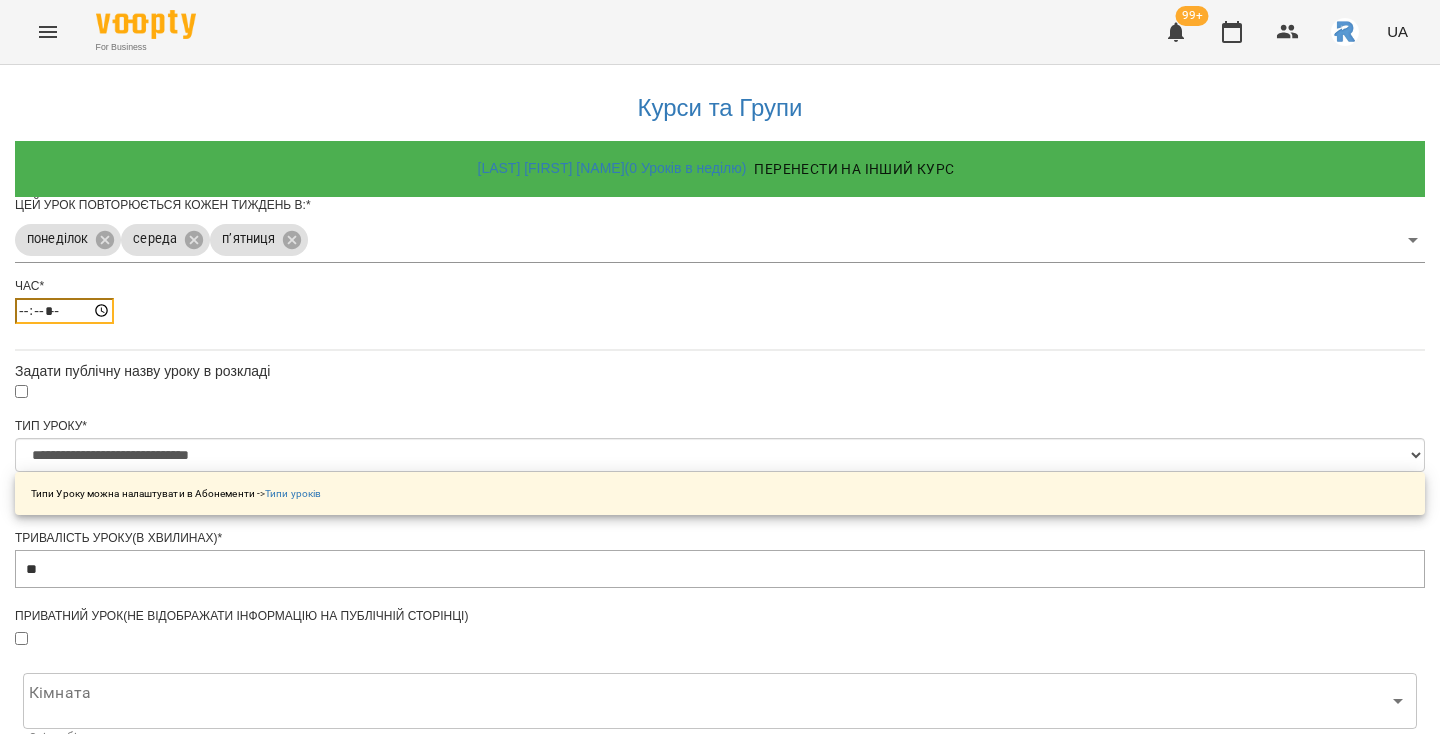 type on "*****" 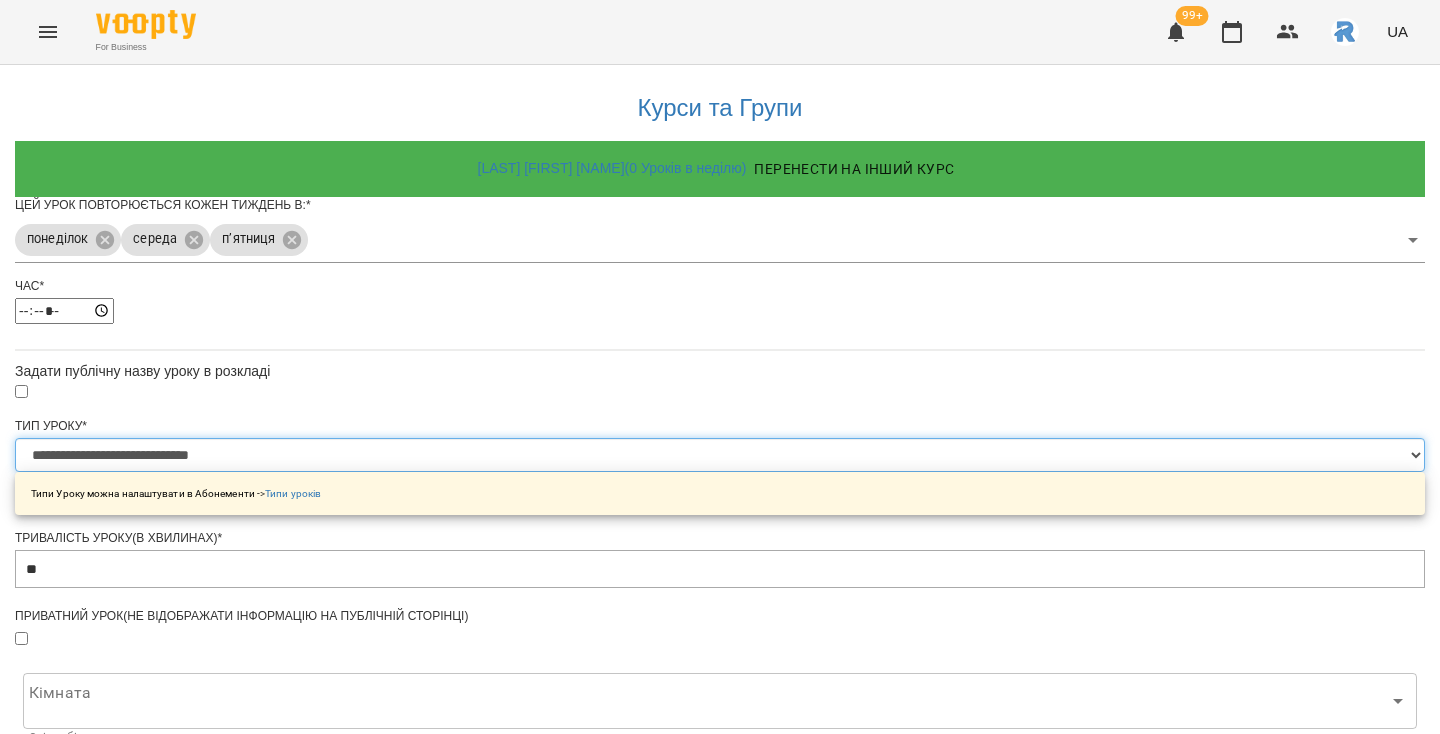 click on "**********" at bounding box center [720, 455] 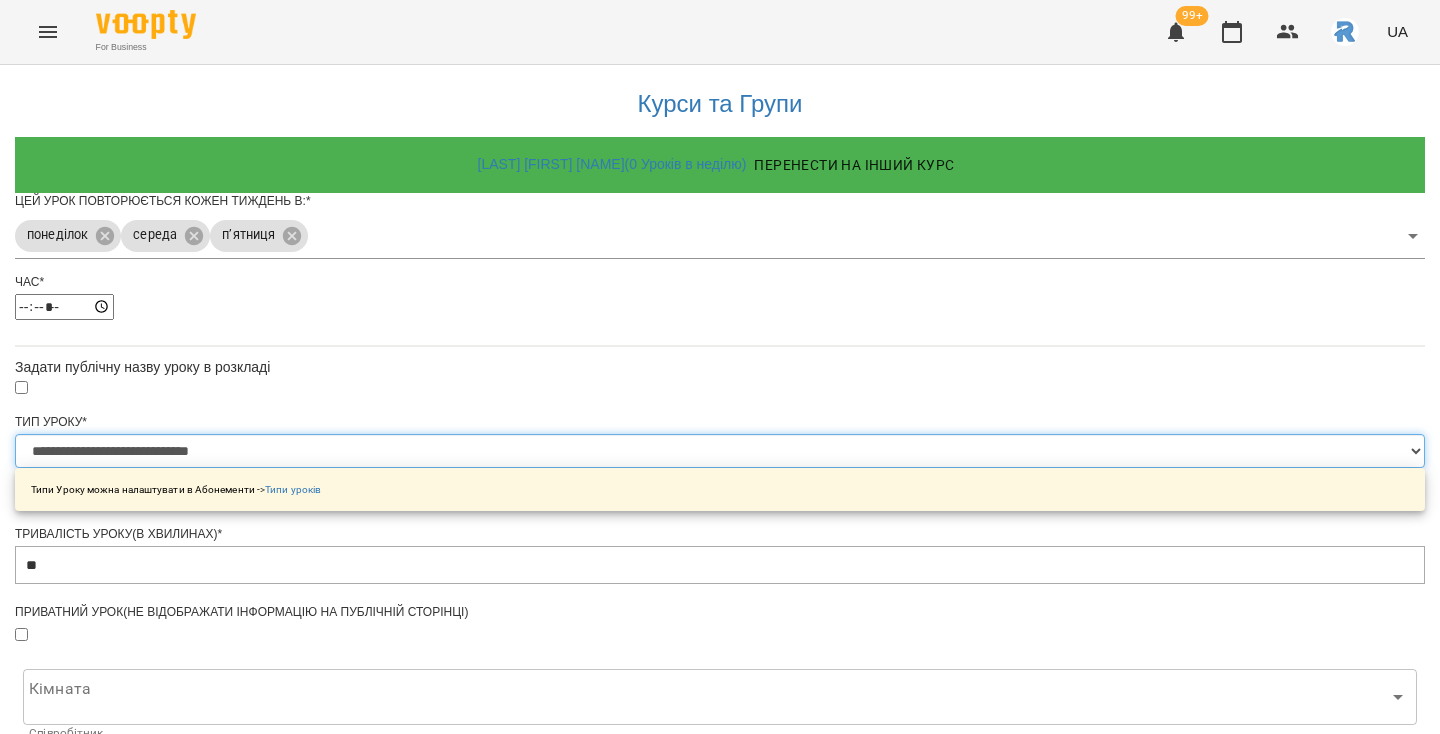 scroll, scrollTop: 701, scrollLeft: 0, axis: vertical 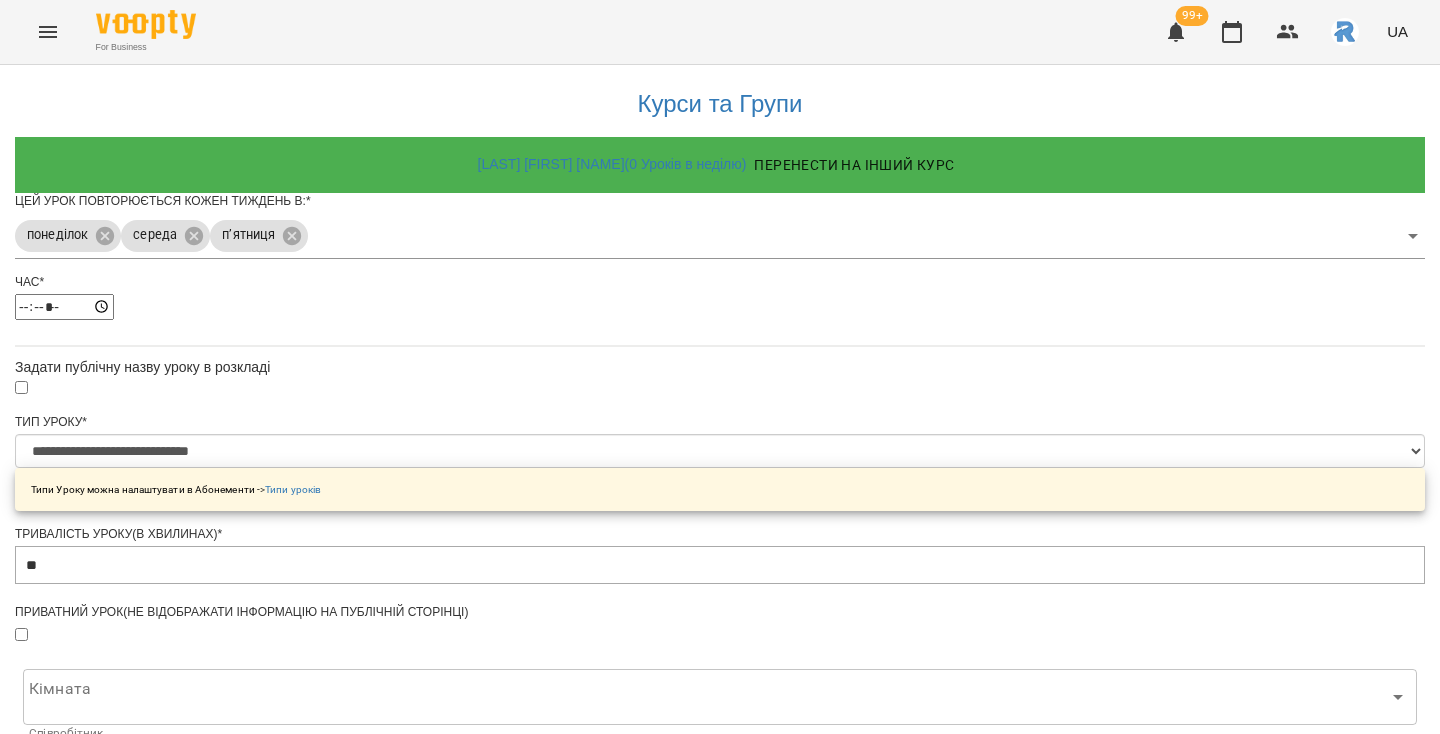 click on "Зберегти" at bounding box center [720, 1314] 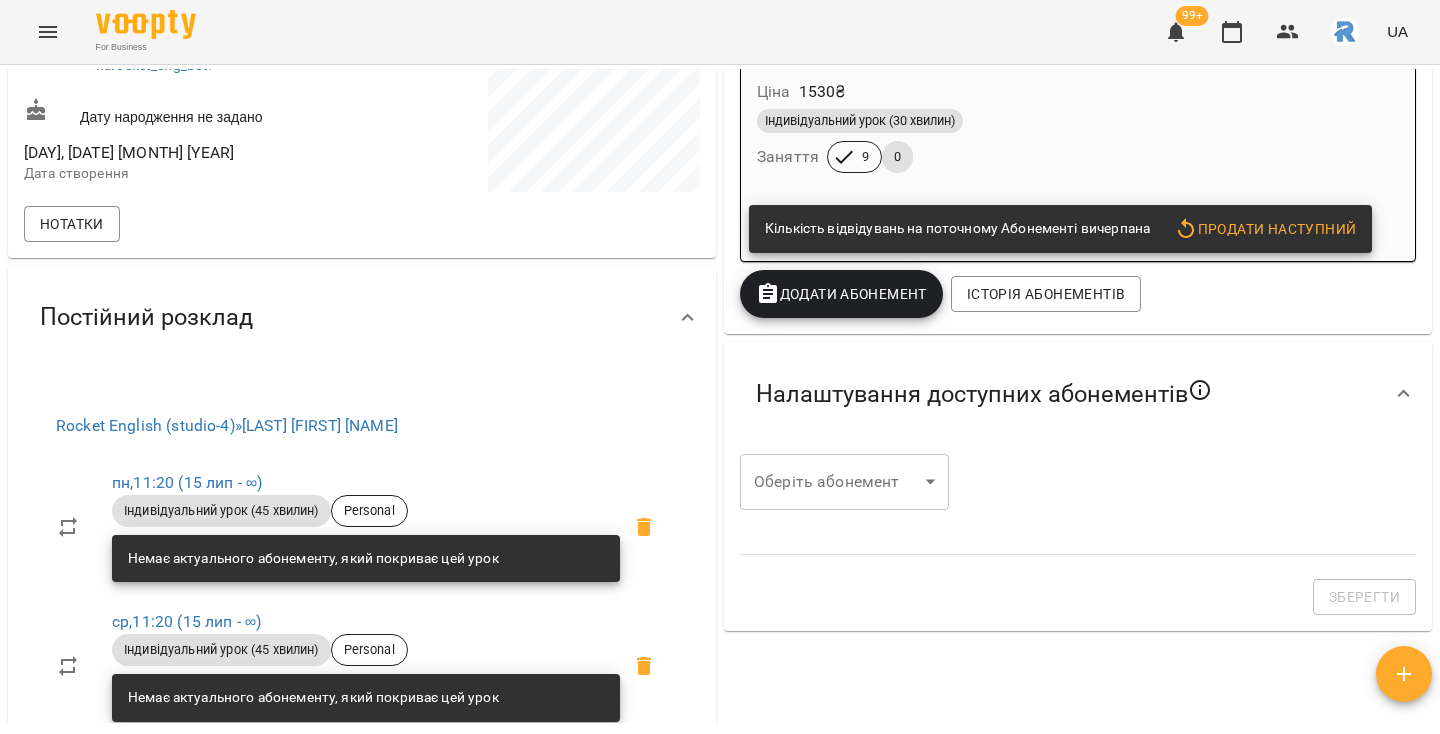 scroll, scrollTop: 318, scrollLeft: 0, axis: vertical 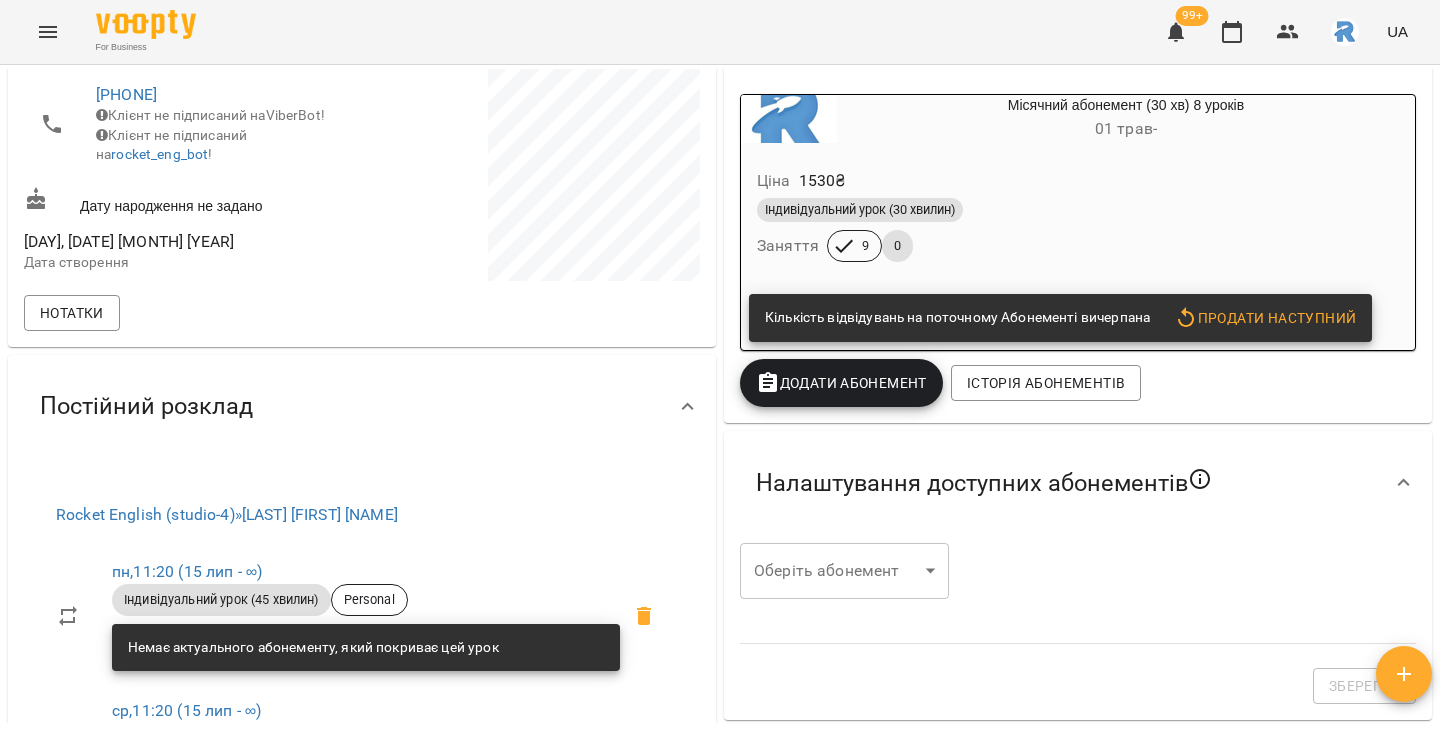 click on "Додати Абонемент" at bounding box center [841, 383] 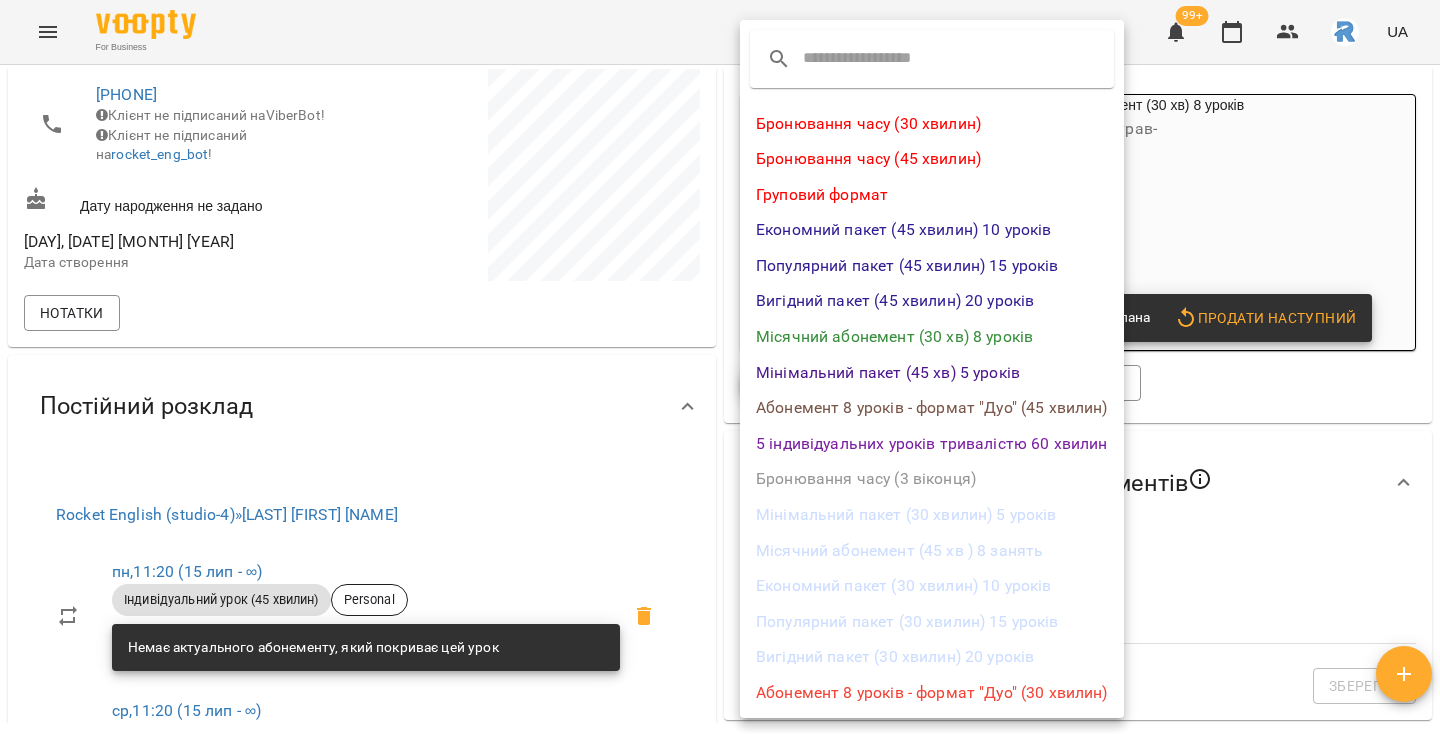 click at bounding box center (720, 367) 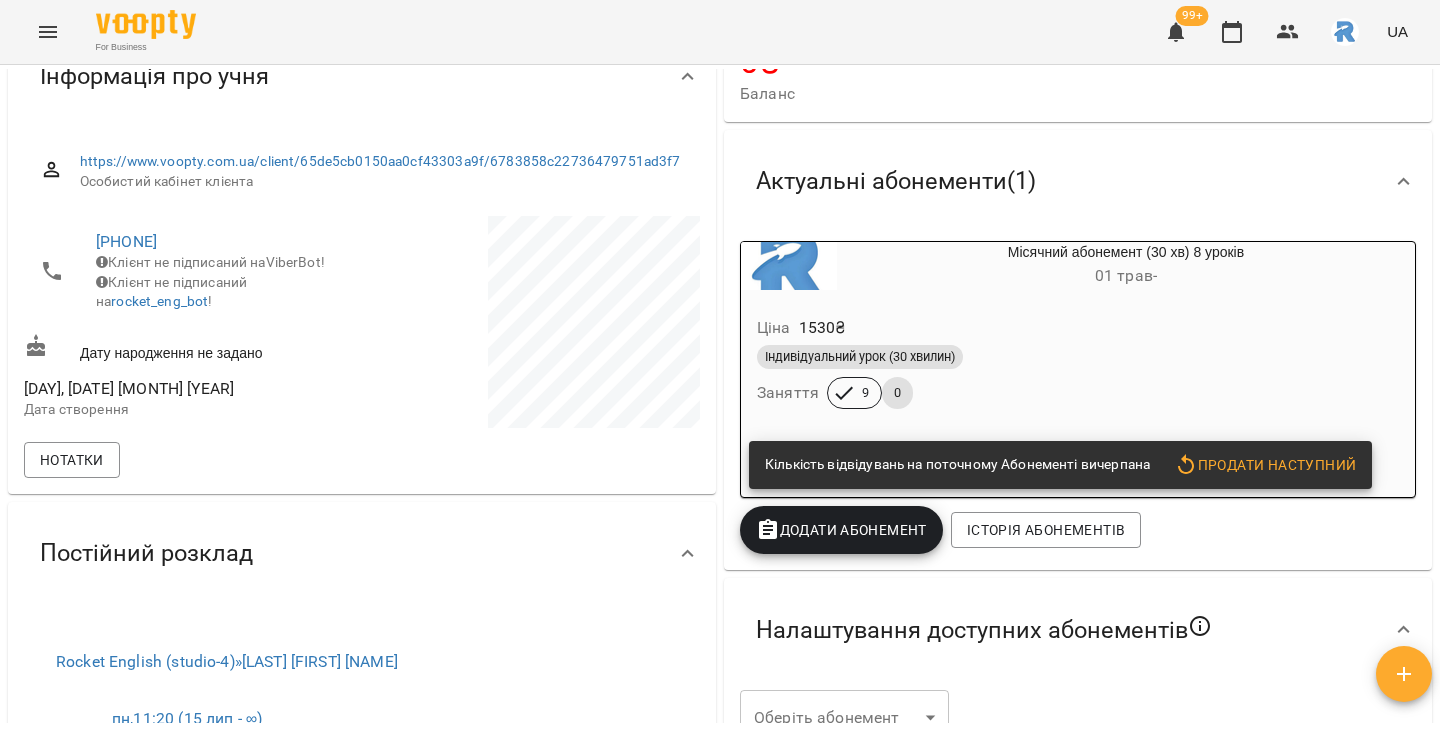 scroll, scrollTop: 0, scrollLeft: 0, axis: both 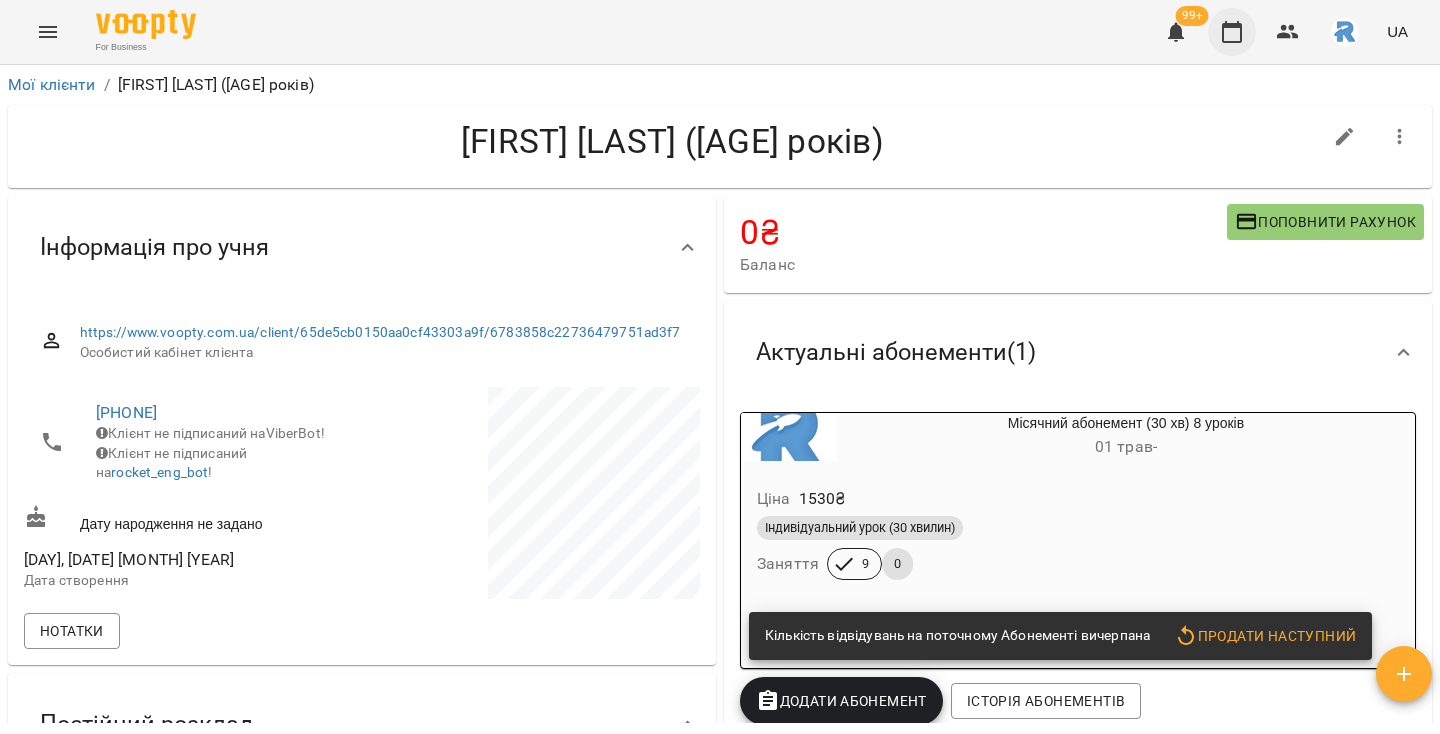 click 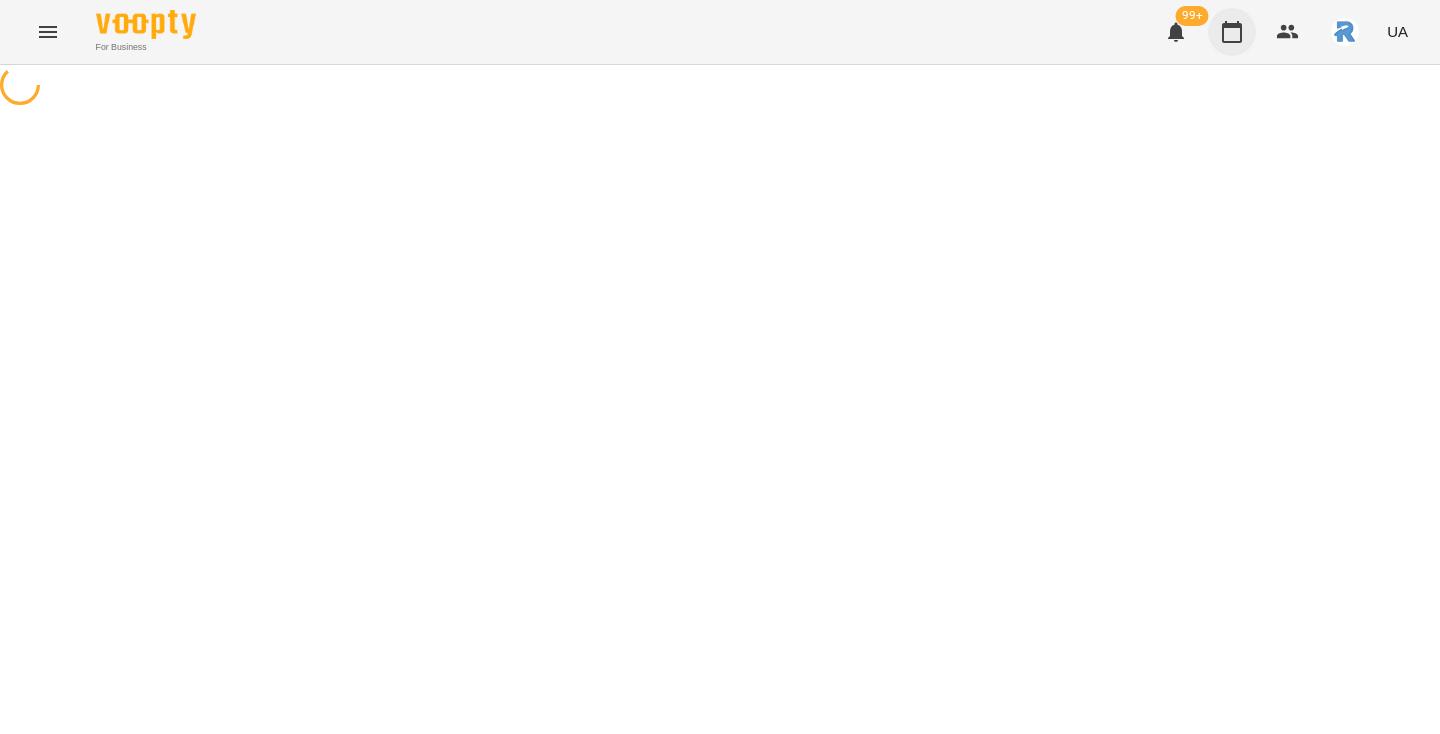 scroll, scrollTop: 0, scrollLeft: 0, axis: both 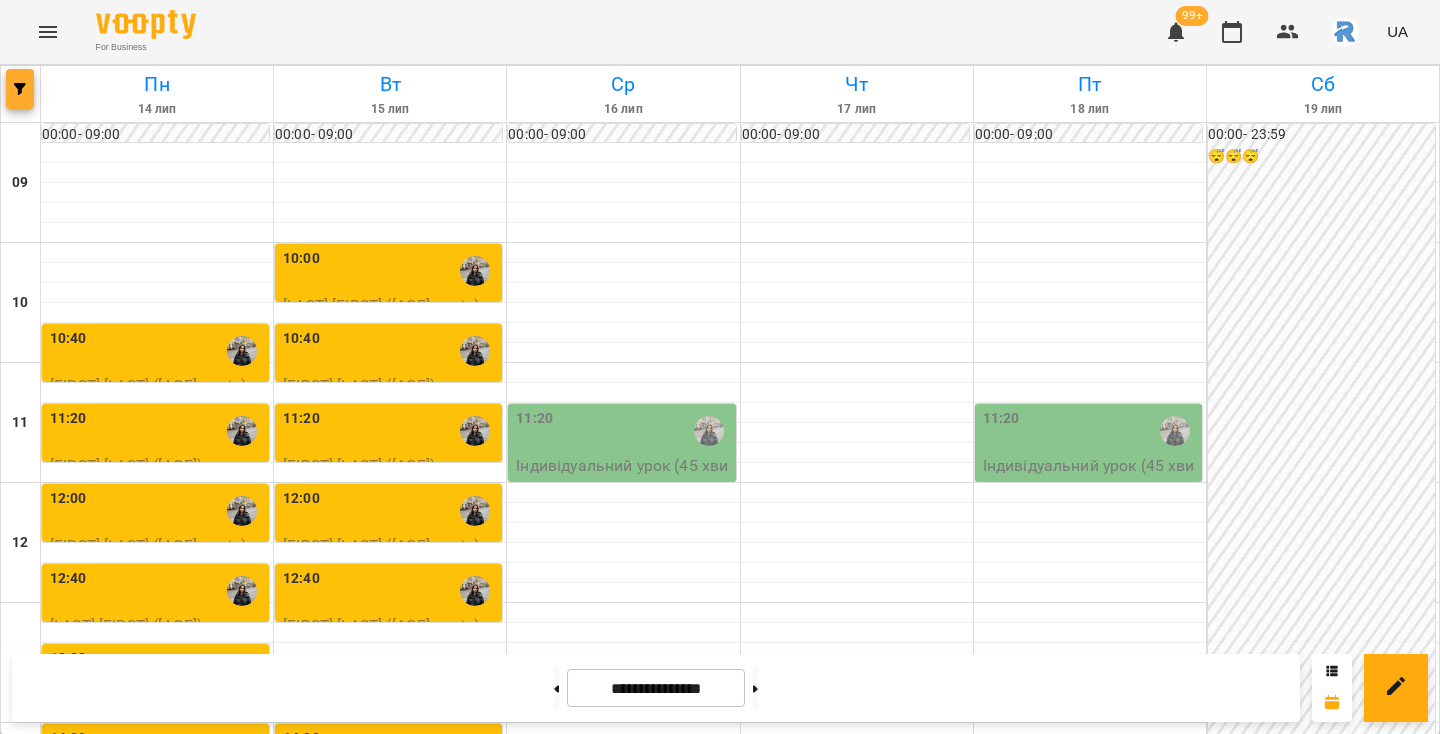 click at bounding box center [20, 89] 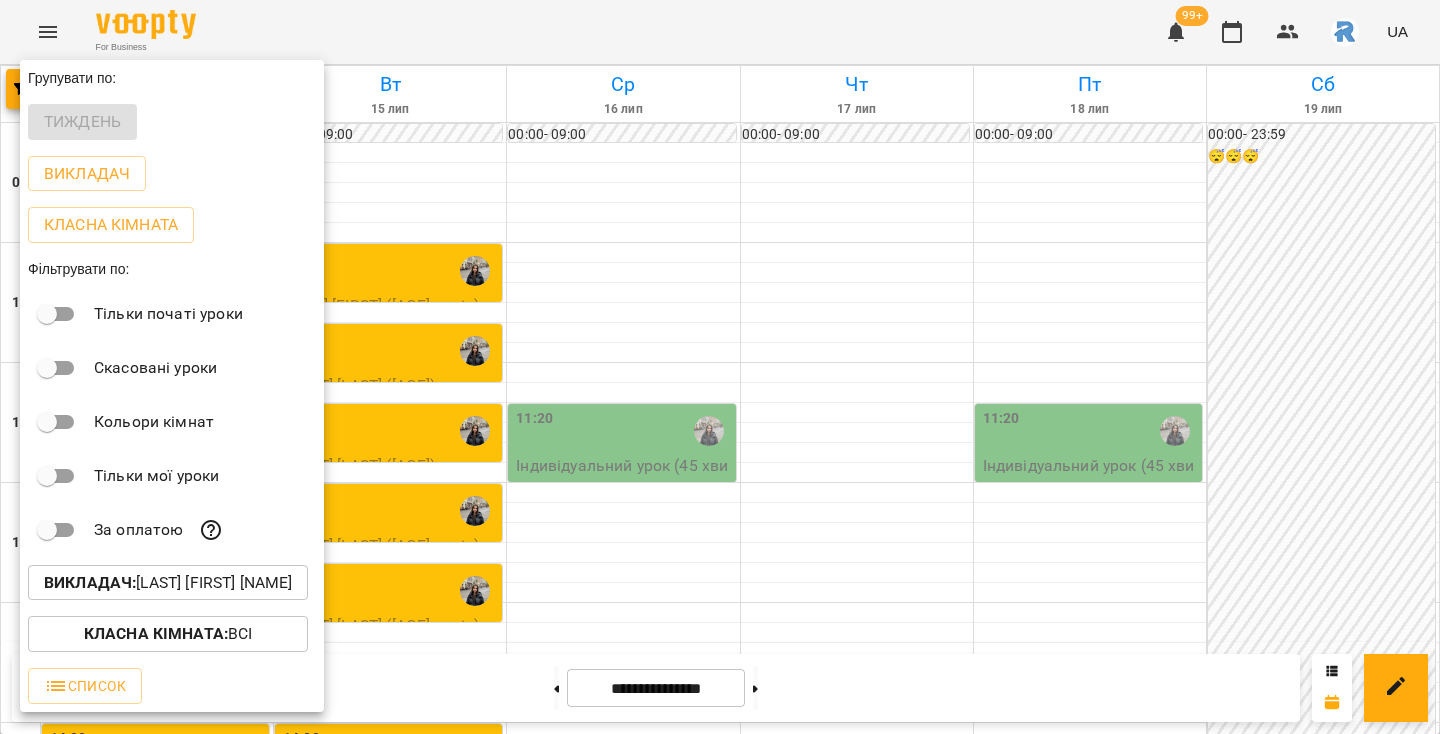 click on "Викладач : [LAST] [FIRST] [LAST]" at bounding box center [168, 583] 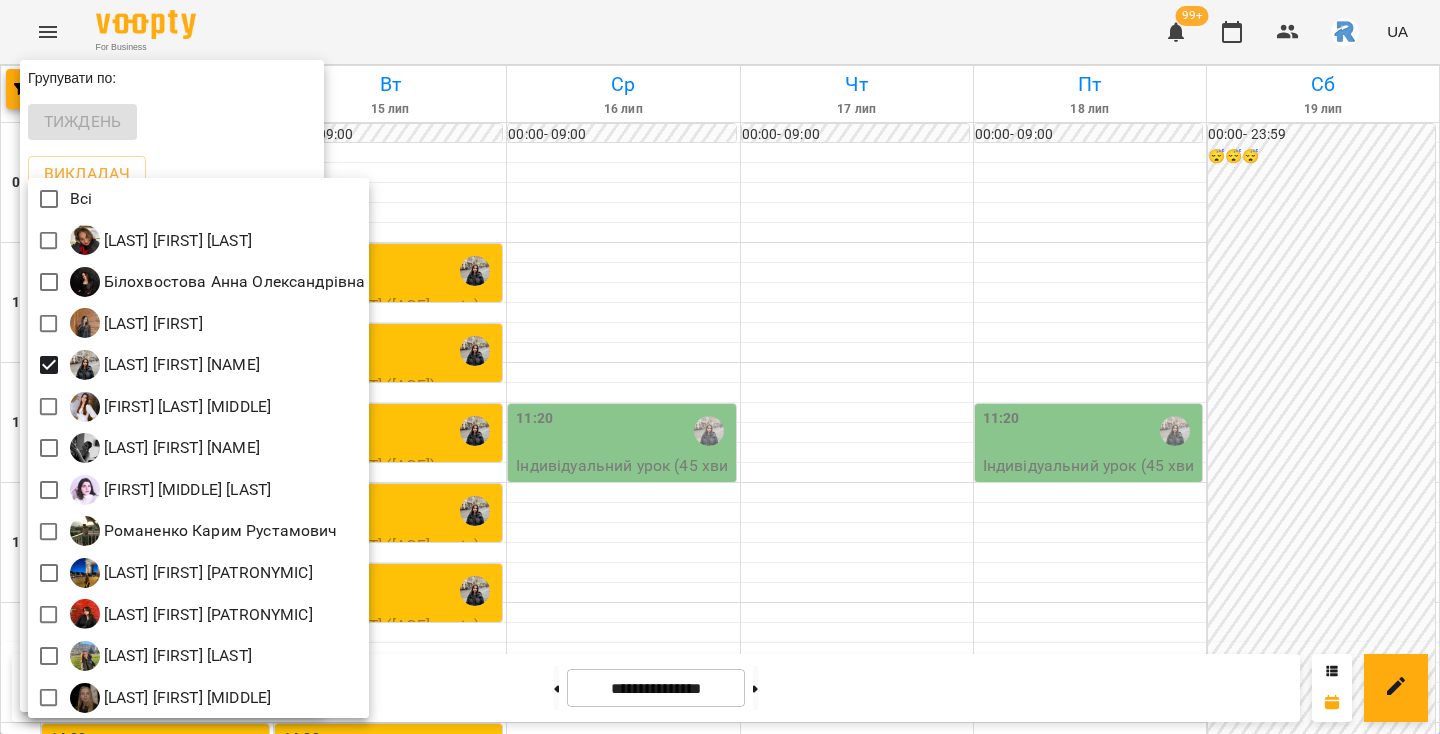scroll, scrollTop: 4, scrollLeft: 0, axis: vertical 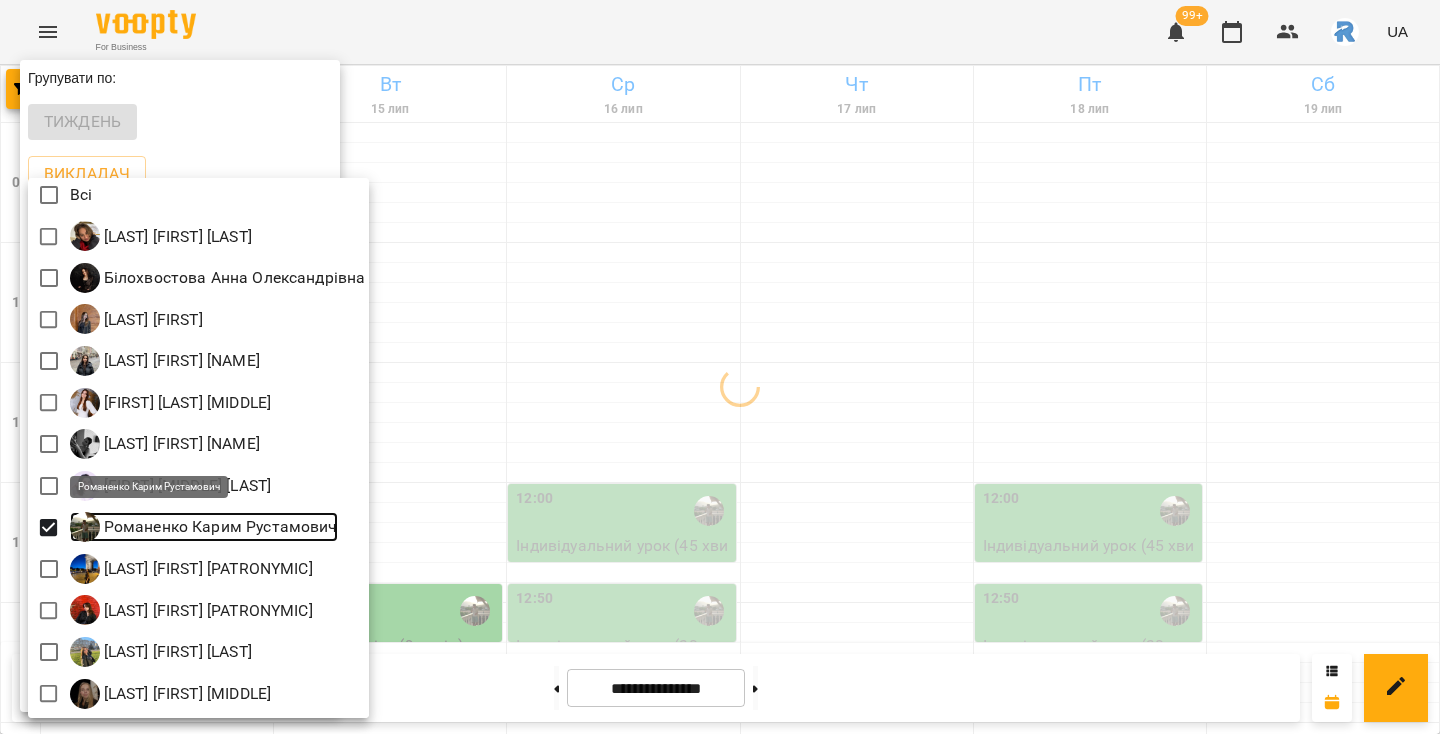 click on "Романенко Карим Рустамович" at bounding box center [219, 527] 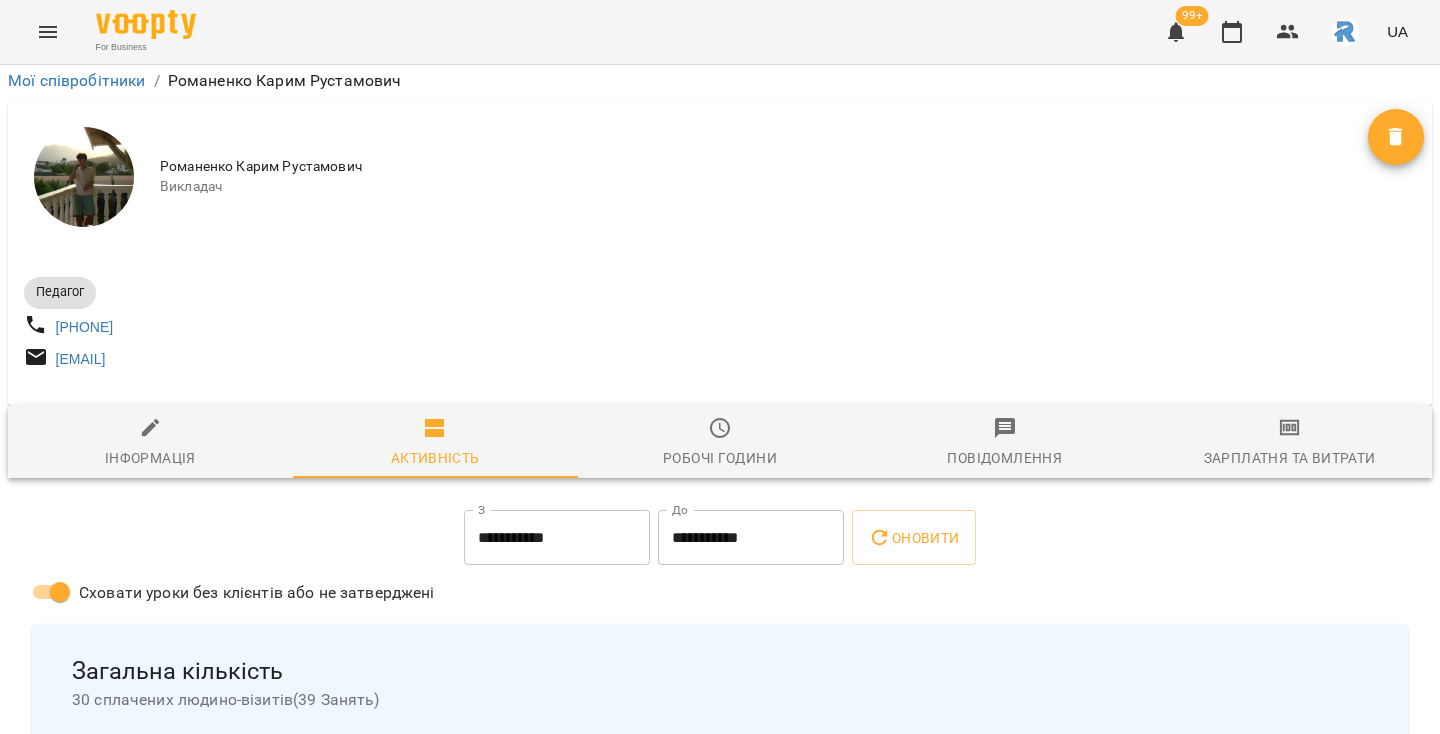 scroll, scrollTop: 0, scrollLeft: 0, axis: both 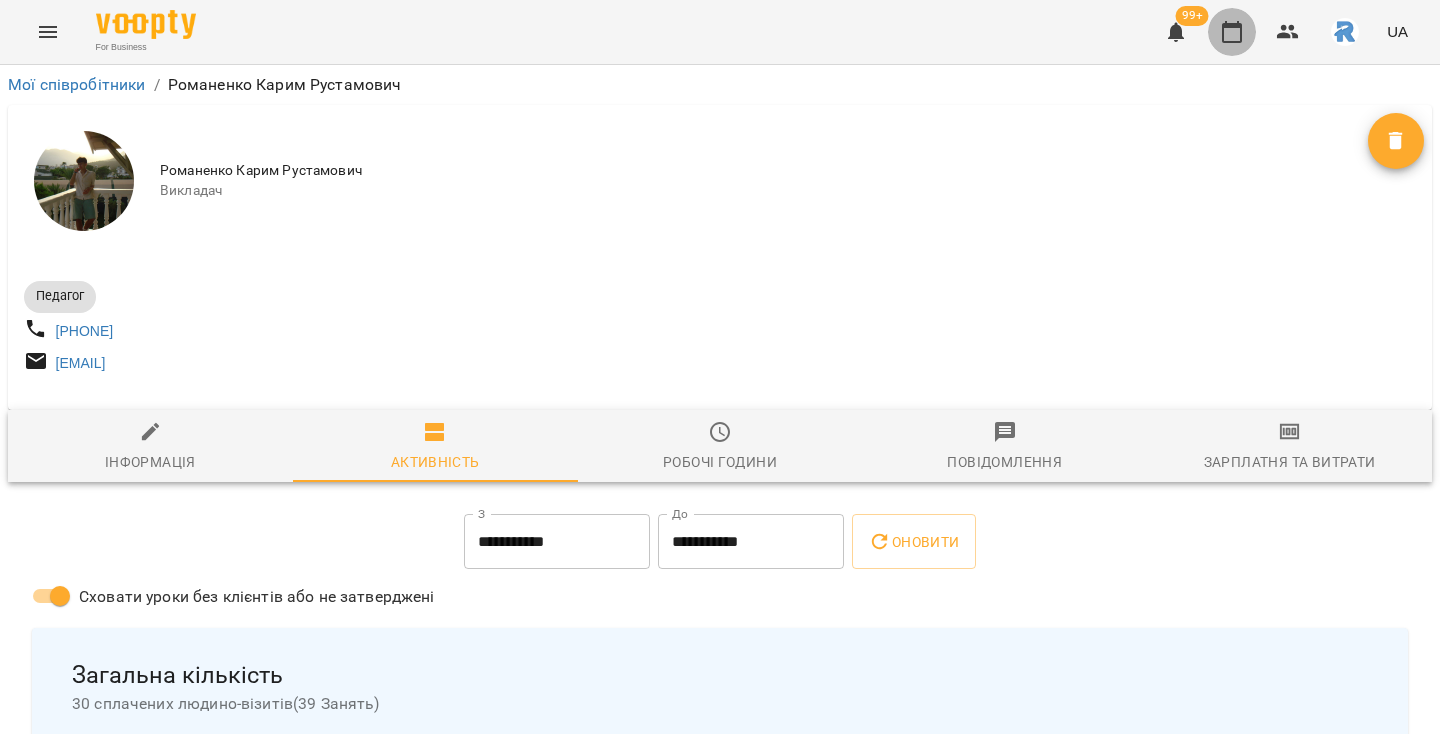 click 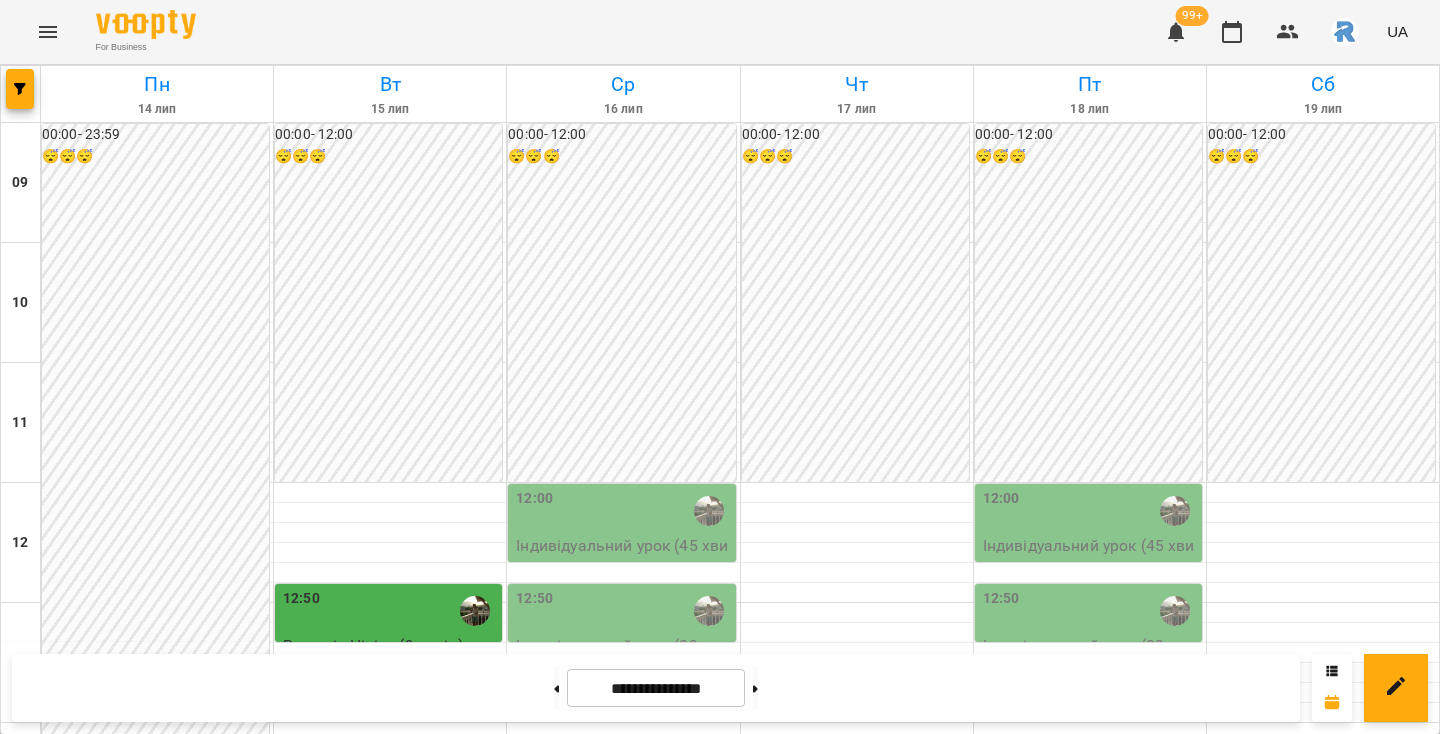 scroll, scrollTop: 602, scrollLeft: 0, axis: vertical 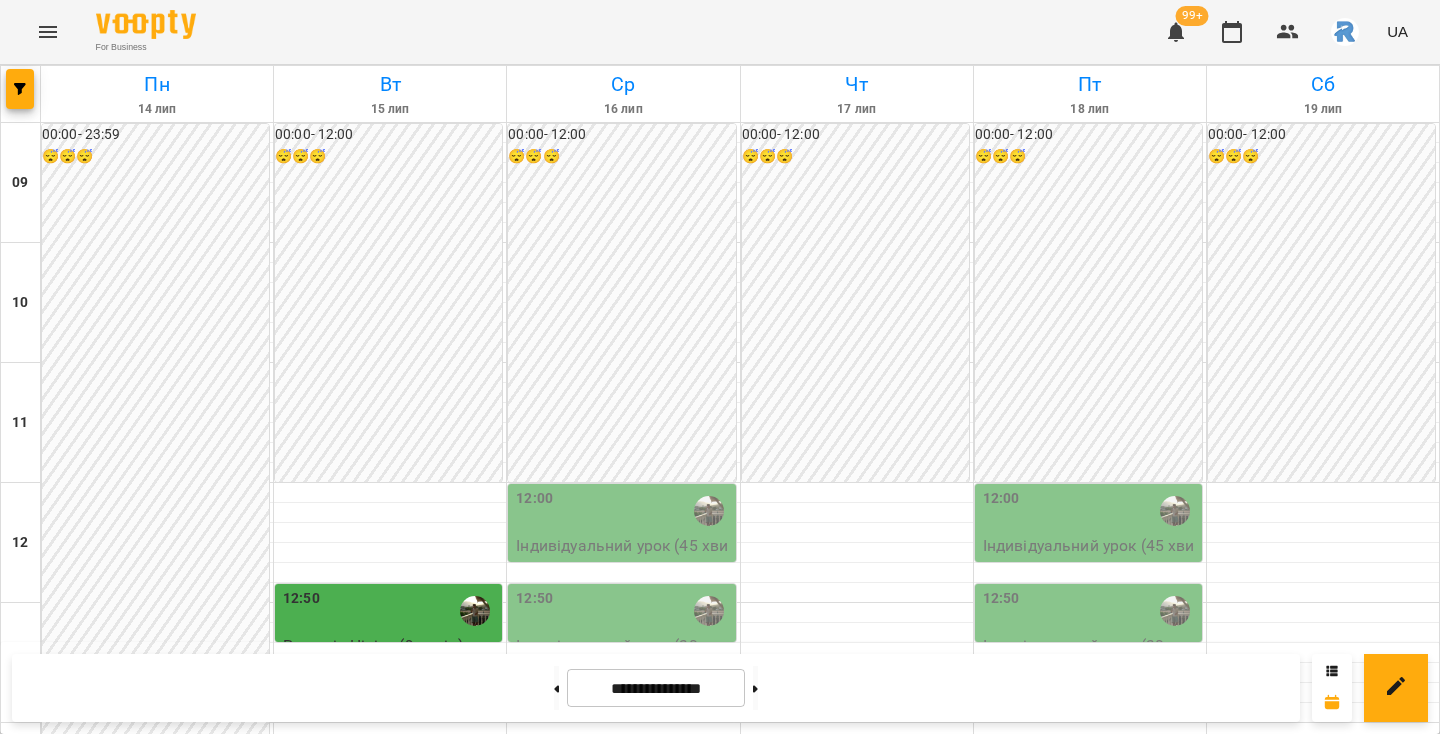 click on "15:00" at bounding box center (390, 871) 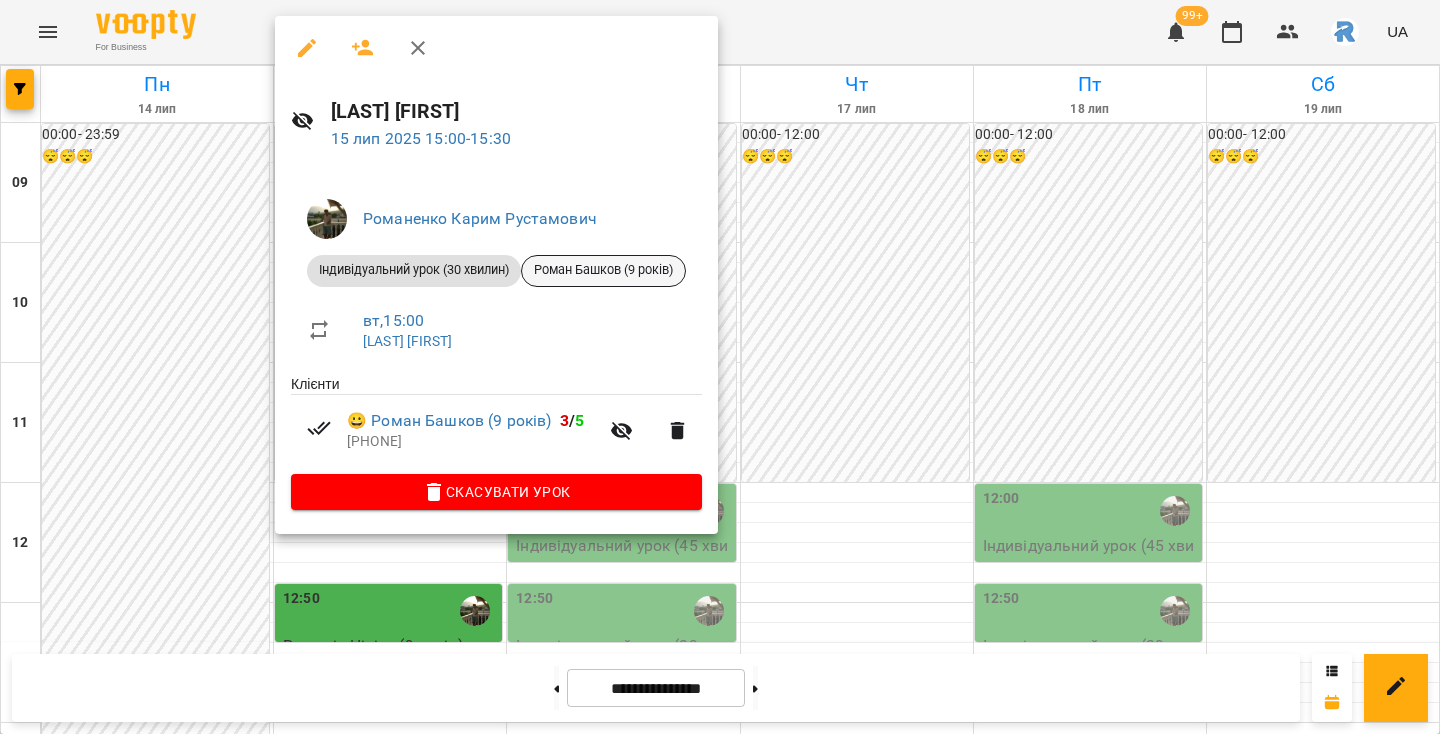 click on "Роман Башков (9 років)" at bounding box center [603, 270] 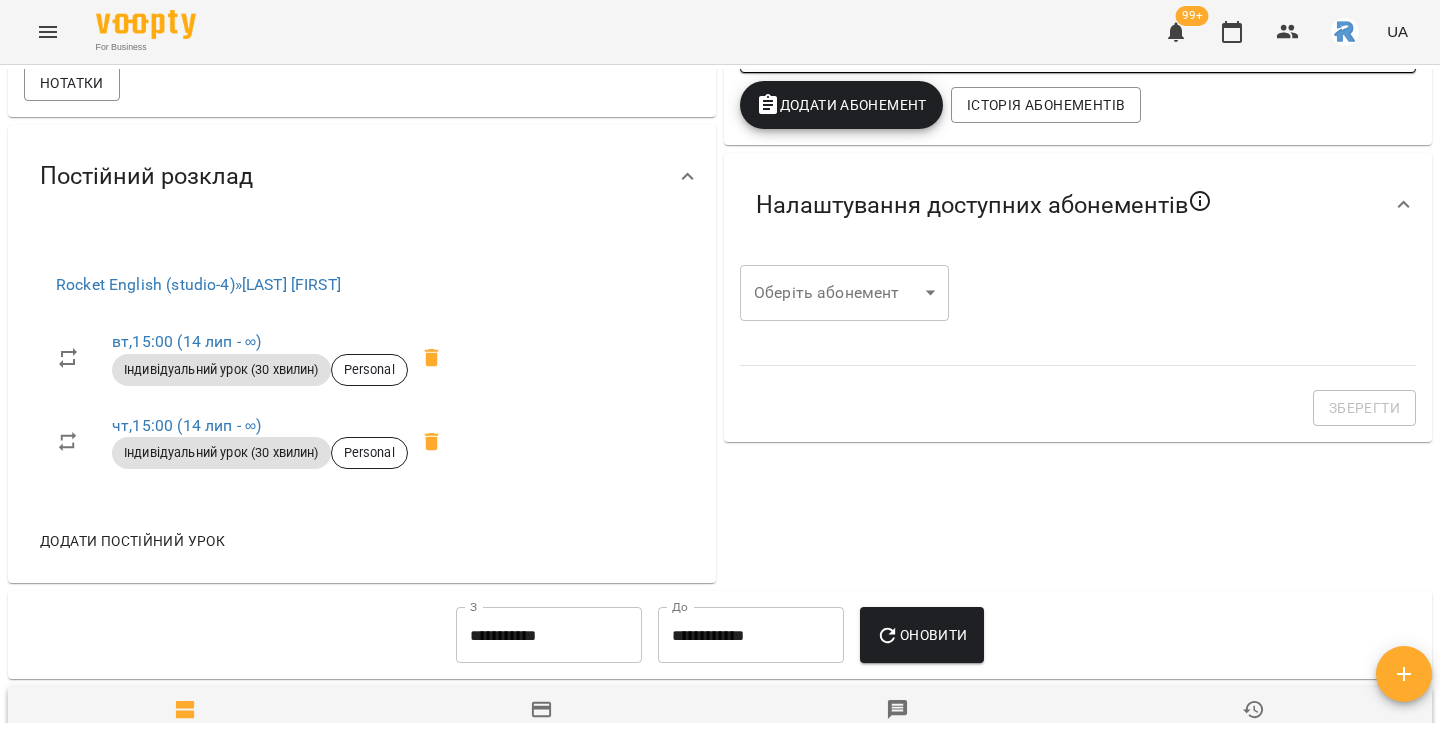 scroll, scrollTop: 560, scrollLeft: 0, axis: vertical 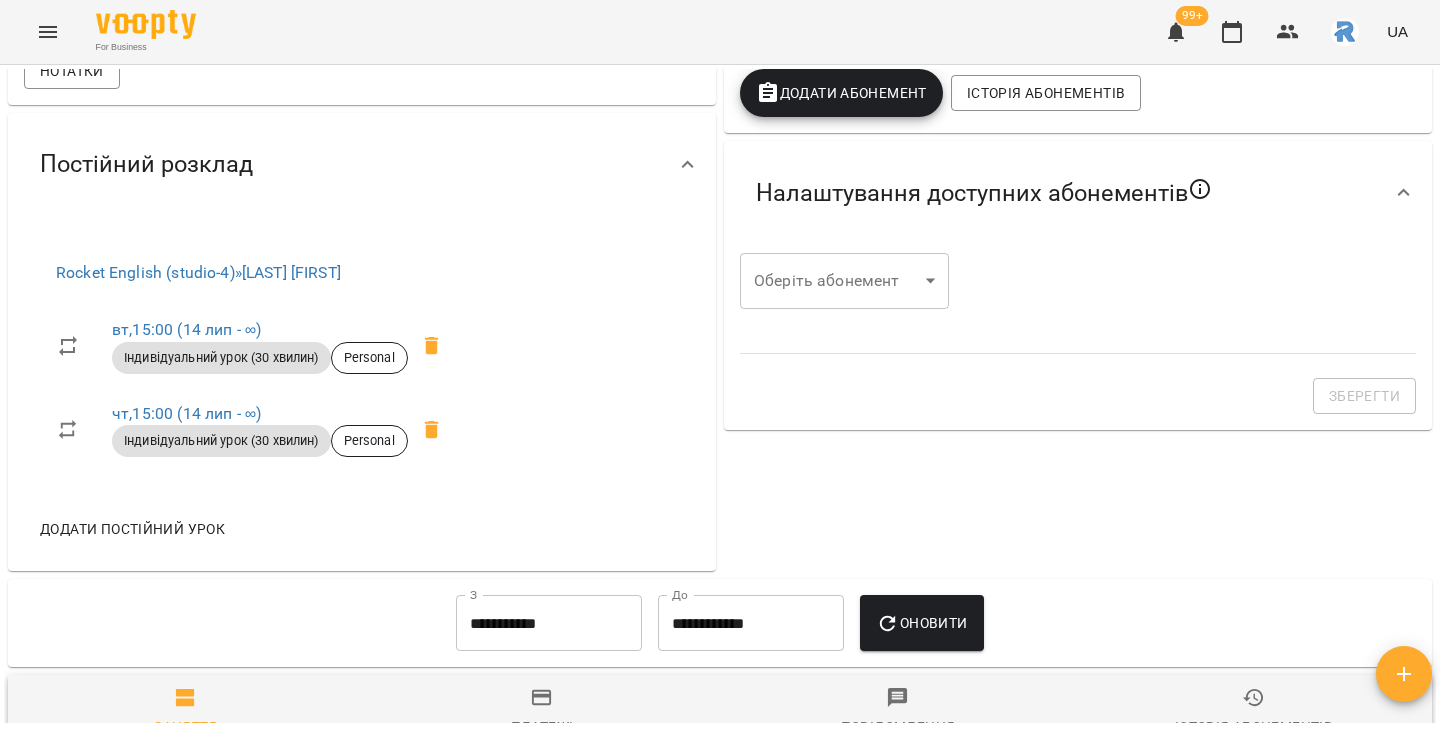 click 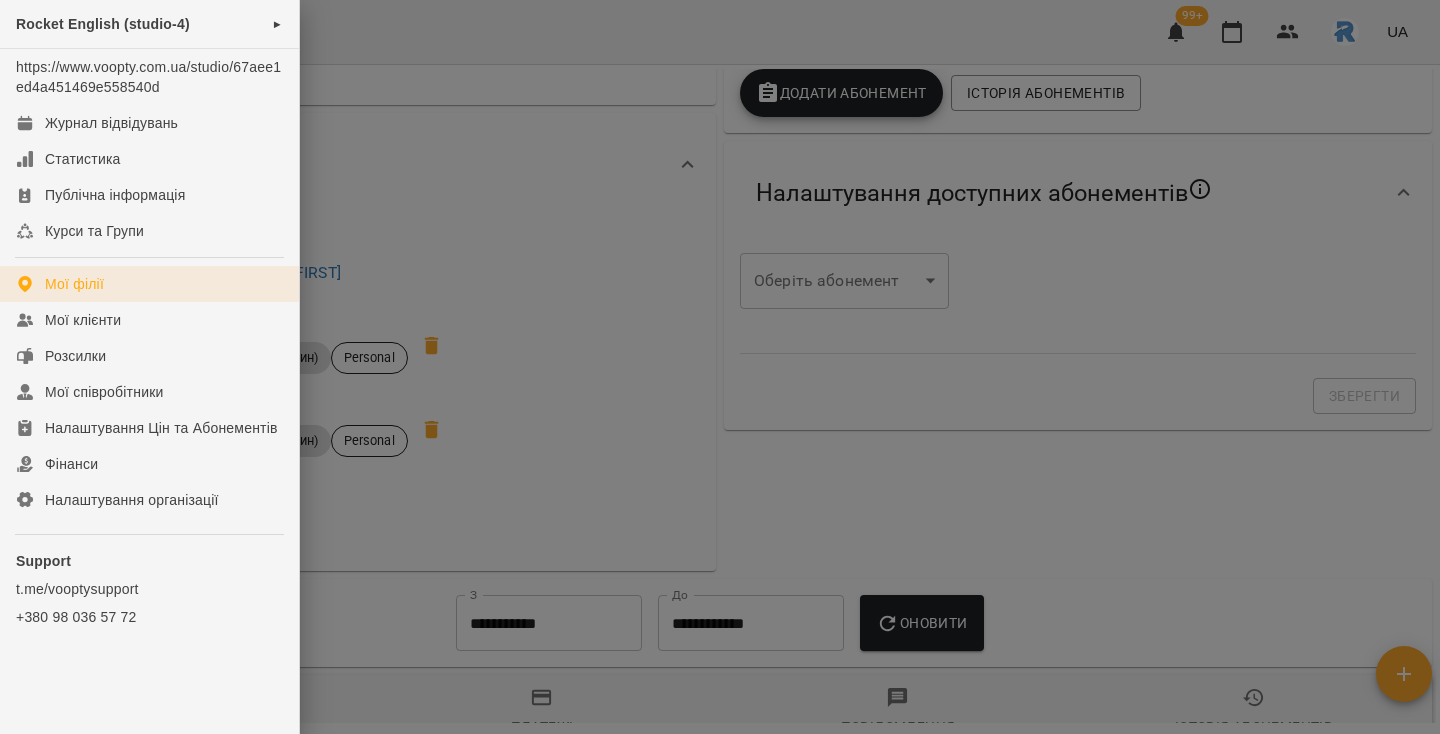 click on "Мої філії" at bounding box center [74, 284] 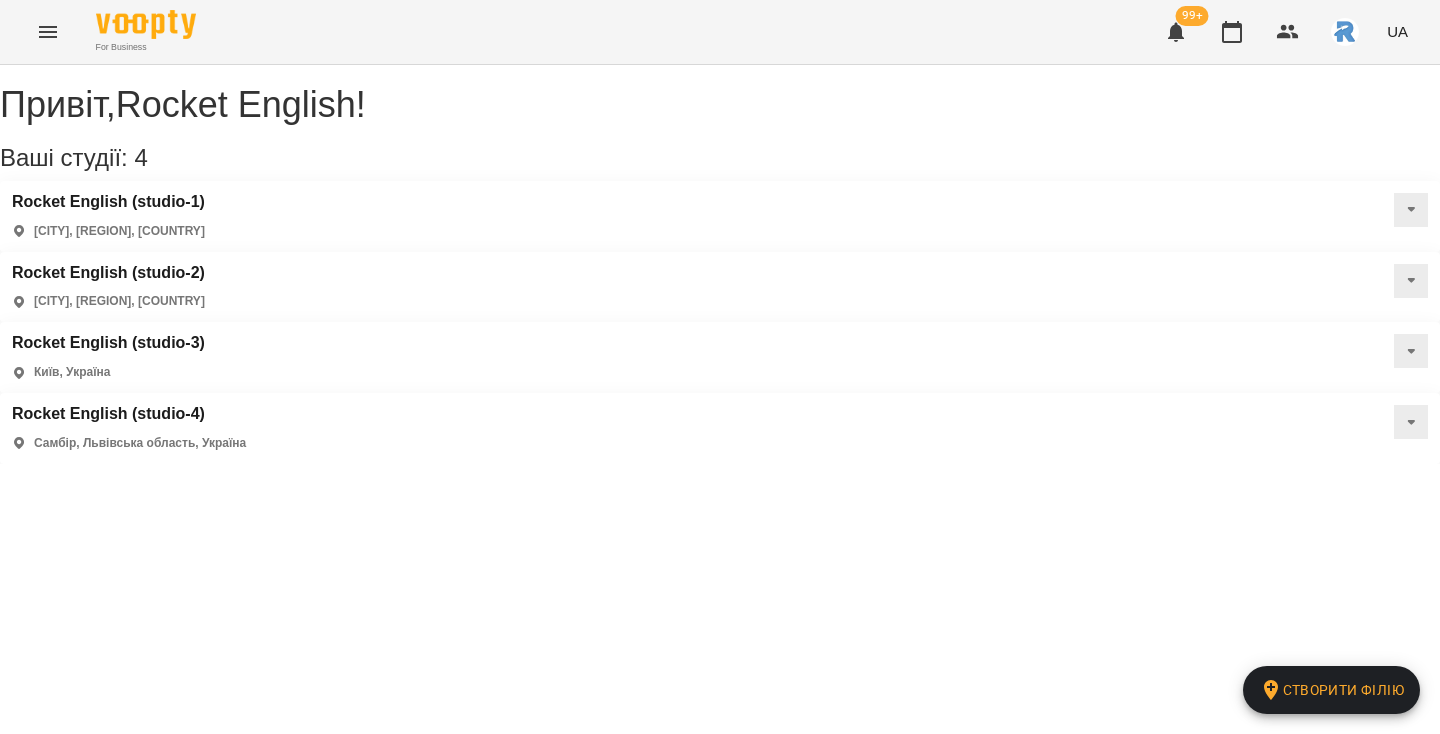 click on "Rocket English (studio-4) Самбір, Львівська область, Україна" at bounding box center [129, 428] 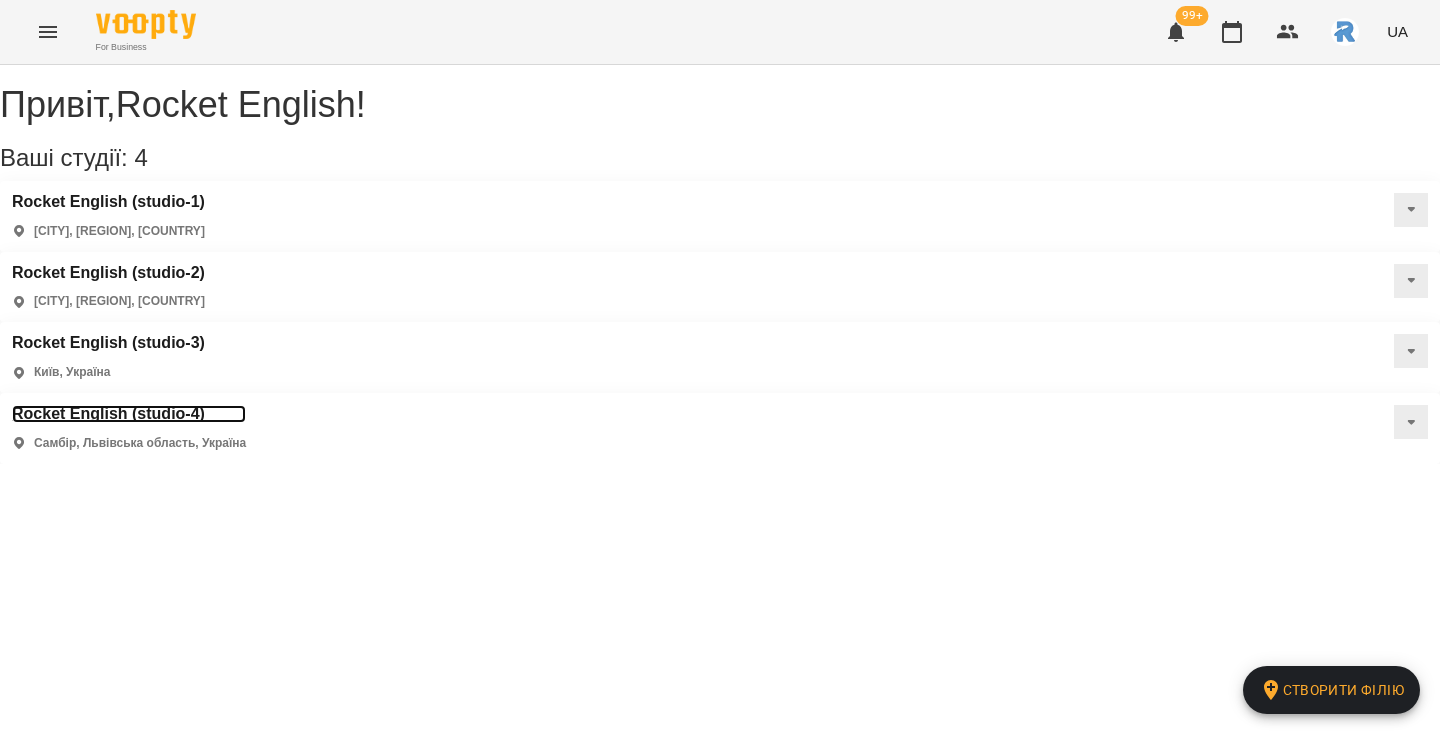 click on "Rocket English (studio-4)" at bounding box center (129, 414) 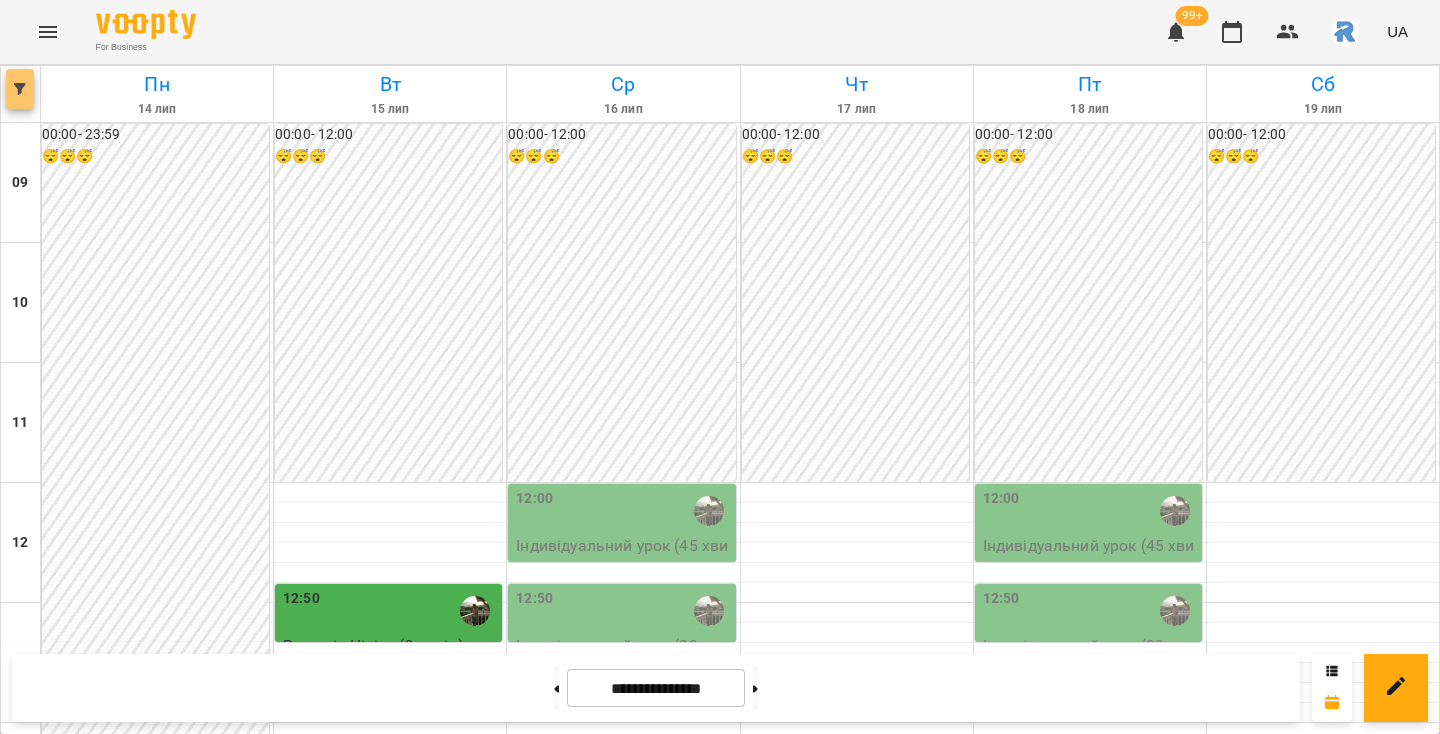 click at bounding box center (20, 89) 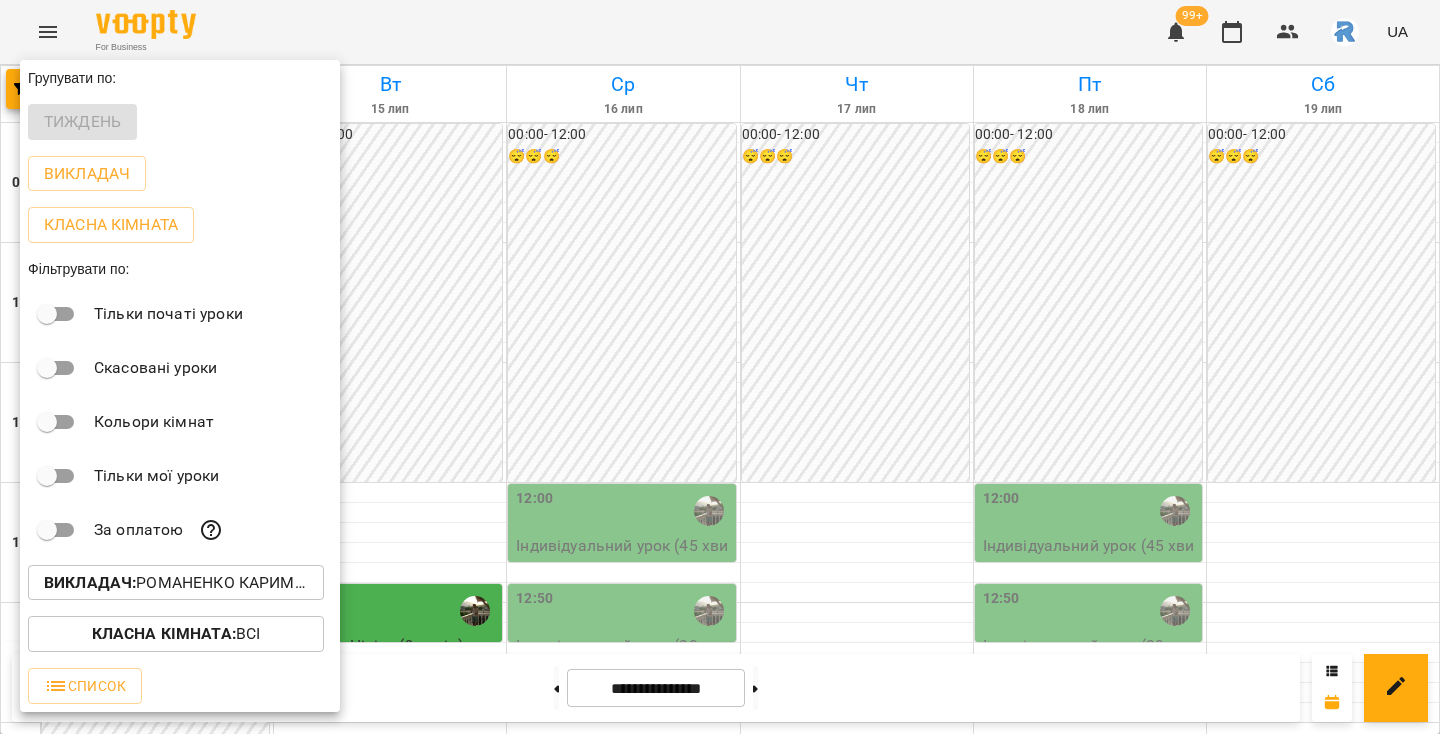 click on "Викладач :  Романенко Карим Рустамович" at bounding box center [176, 583] 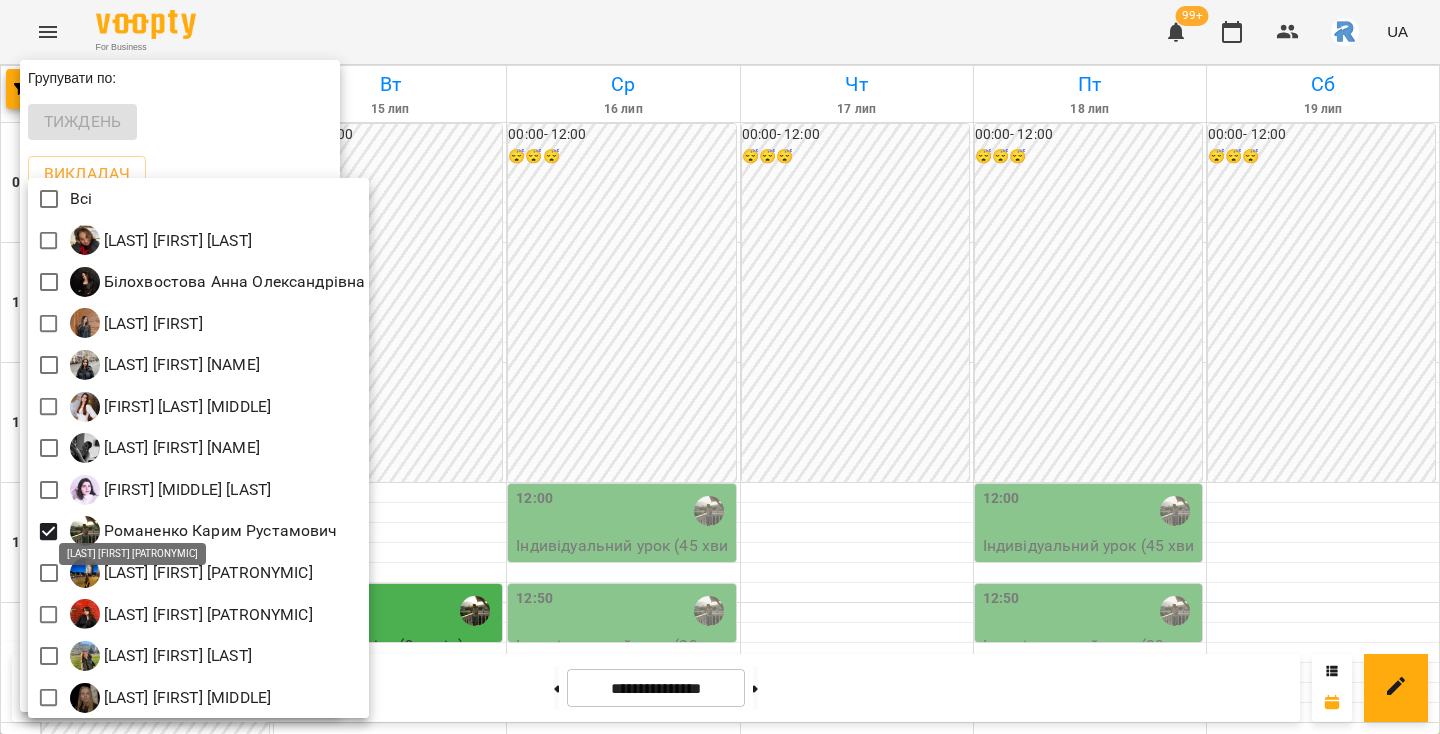 scroll, scrollTop: 4, scrollLeft: 0, axis: vertical 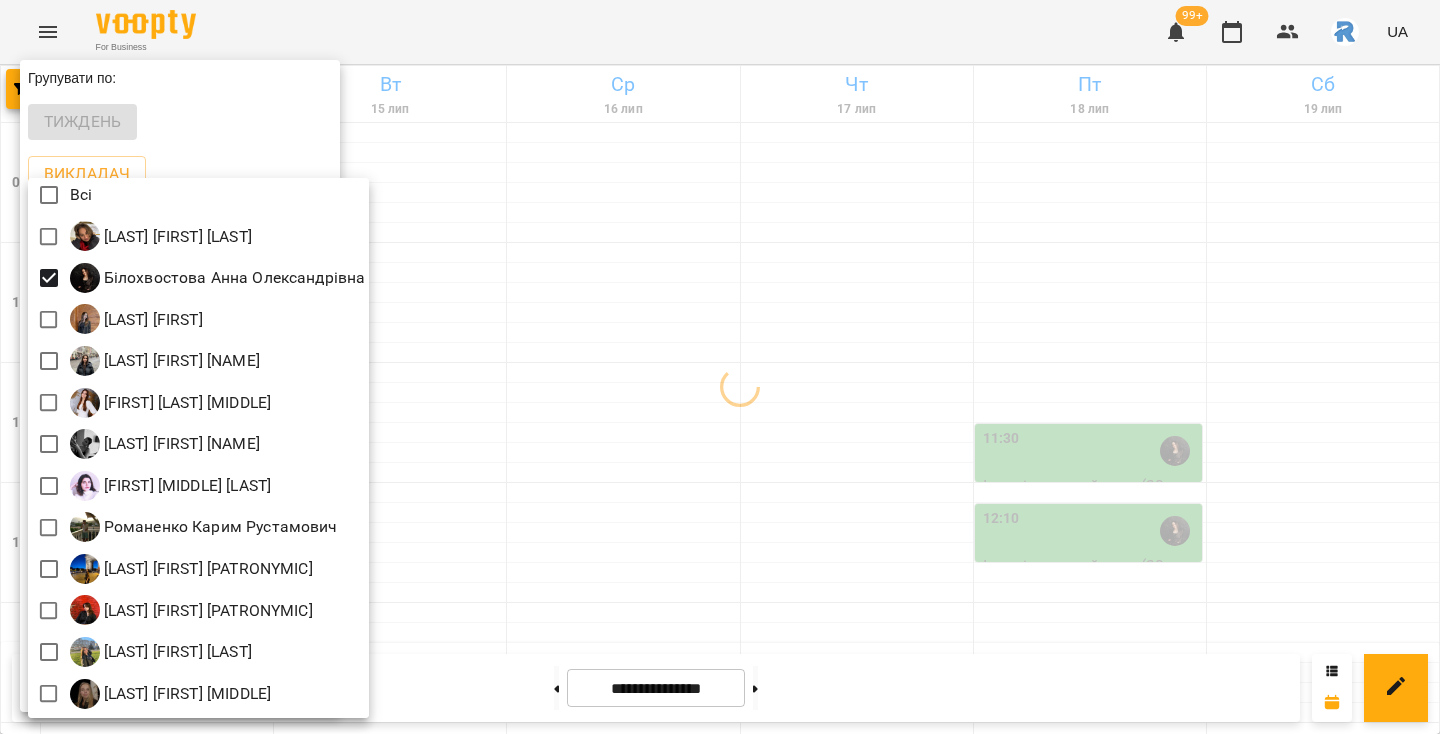 click at bounding box center [720, 367] 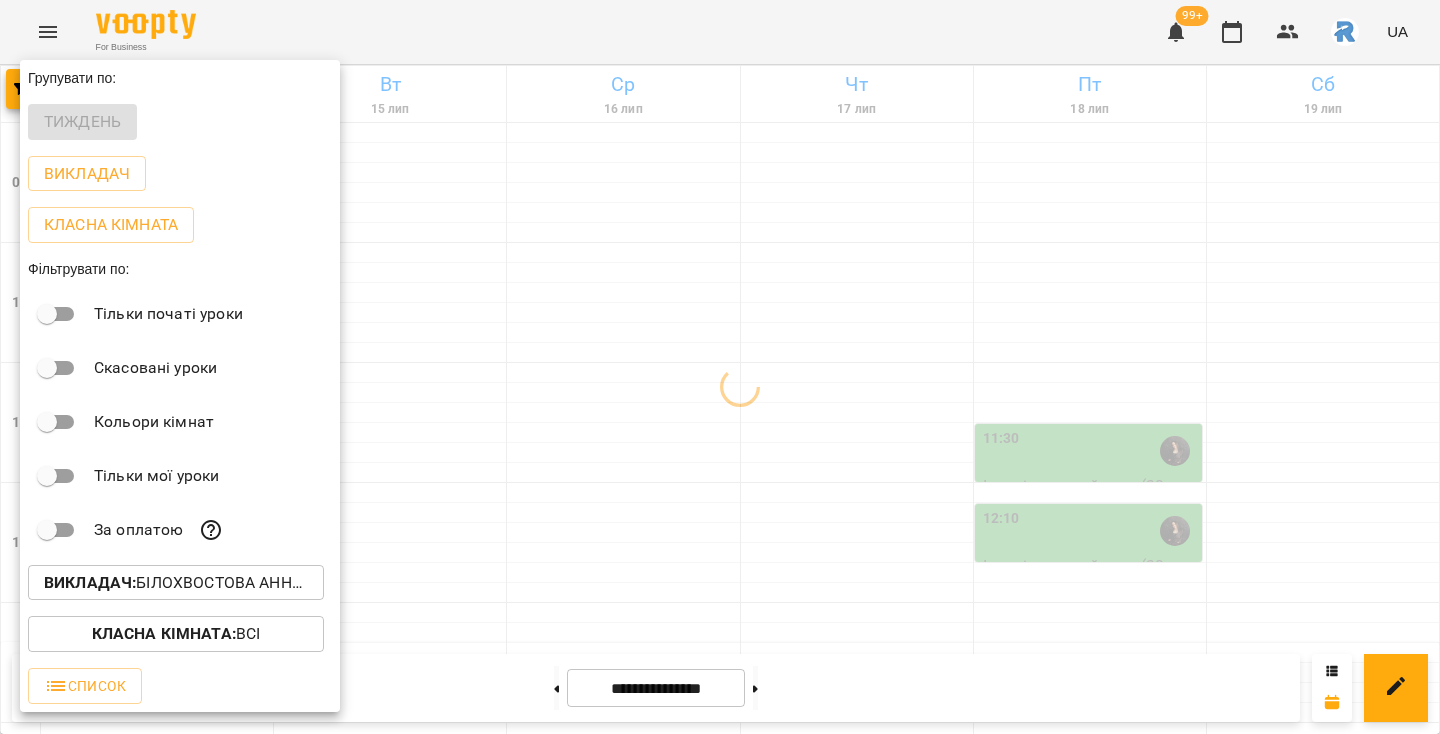 click at bounding box center [720, 367] 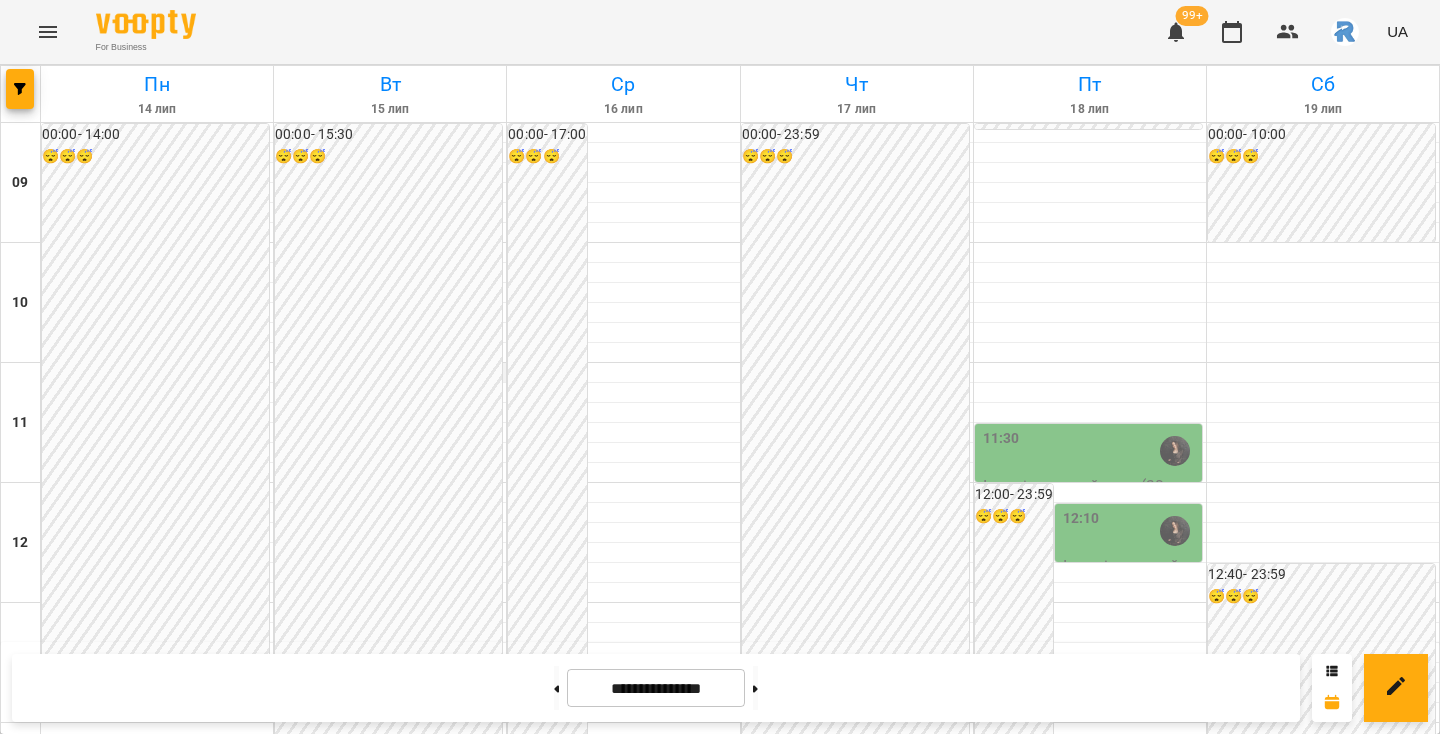 scroll, scrollTop: 740, scrollLeft: 0, axis: vertical 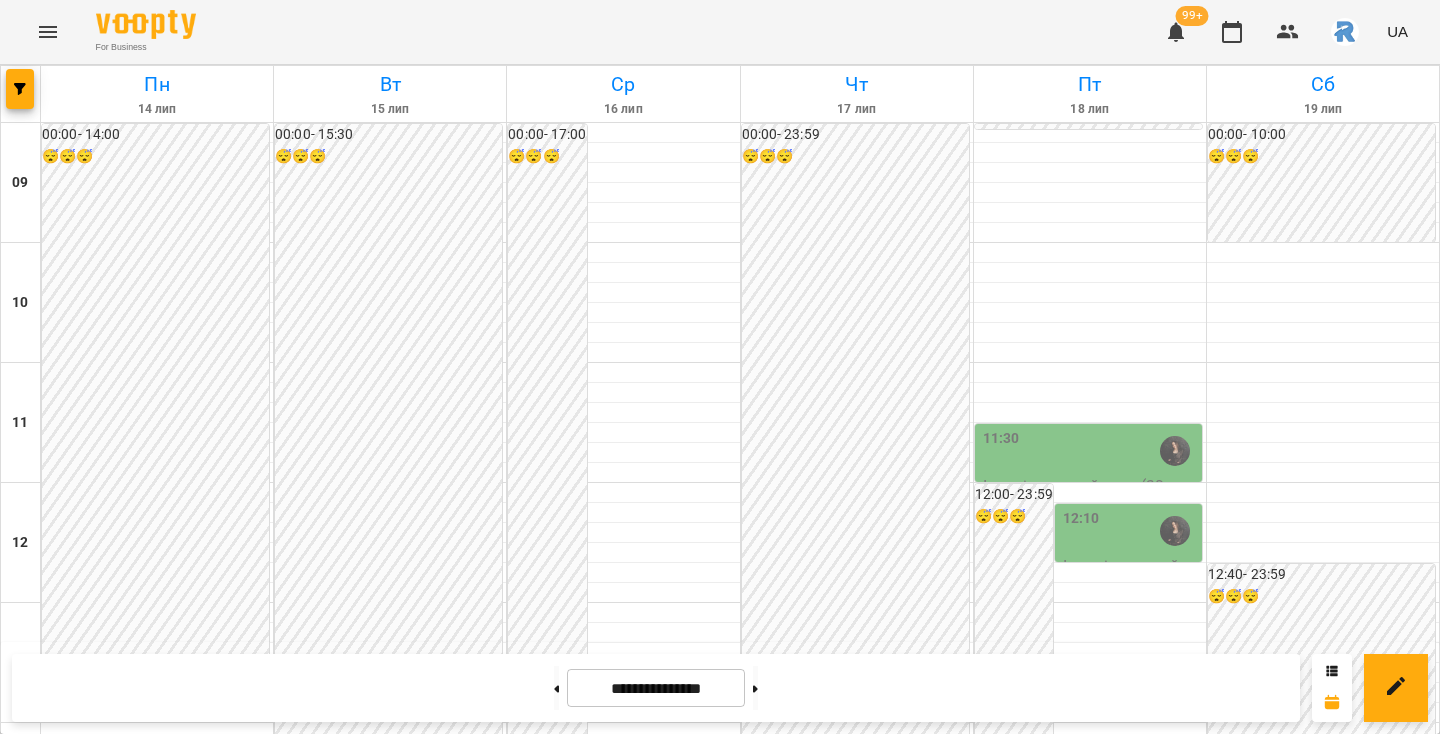 click on "17:00" at bounding box center (390, 1111) 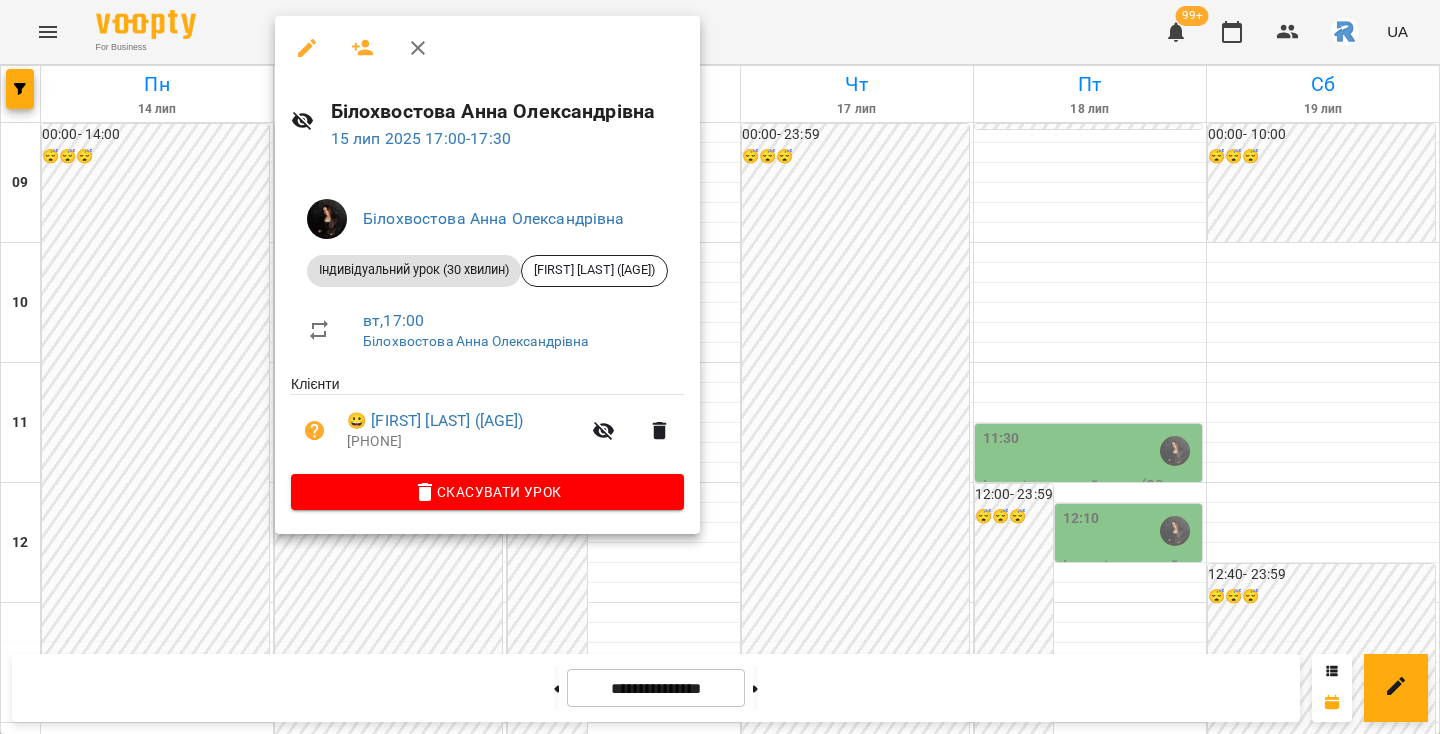 click at bounding box center [720, 367] 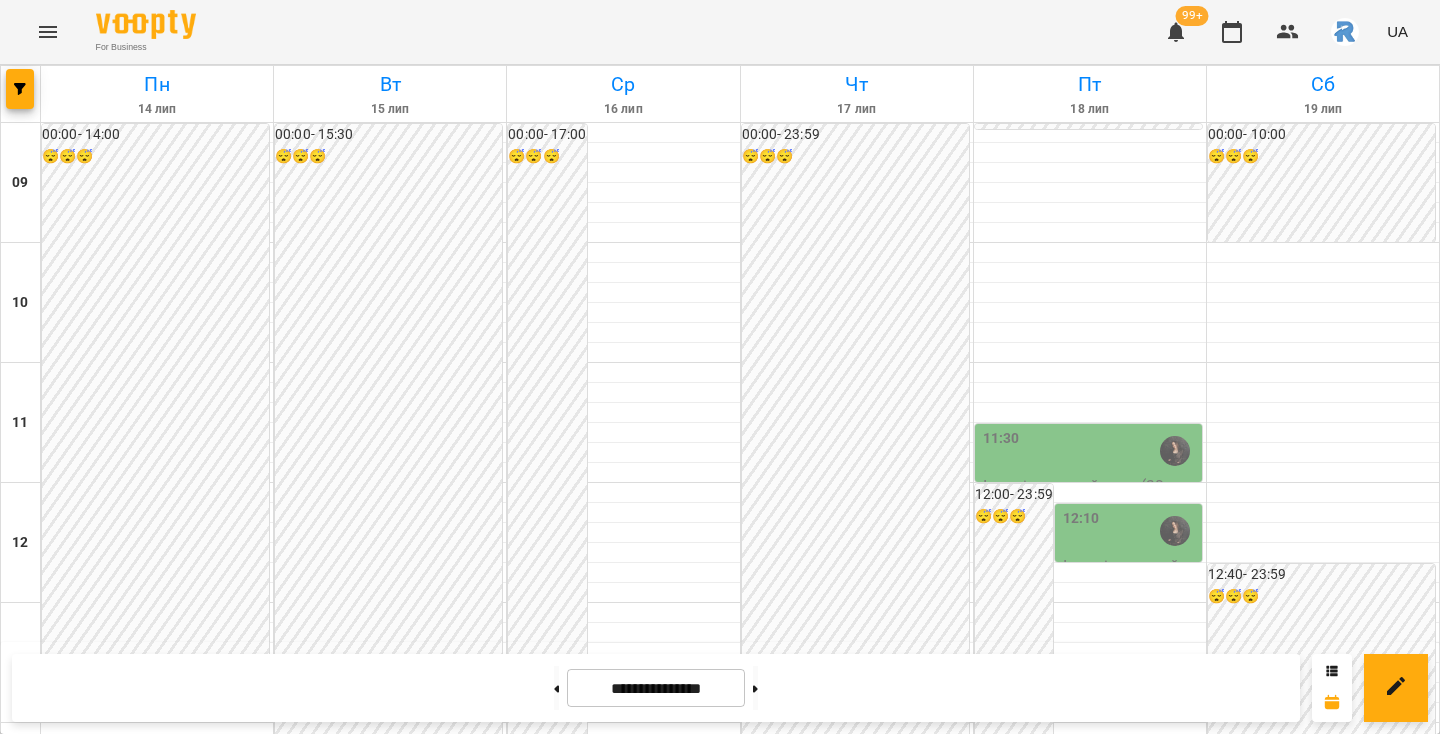 scroll, scrollTop: 959, scrollLeft: 0, axis: vertical 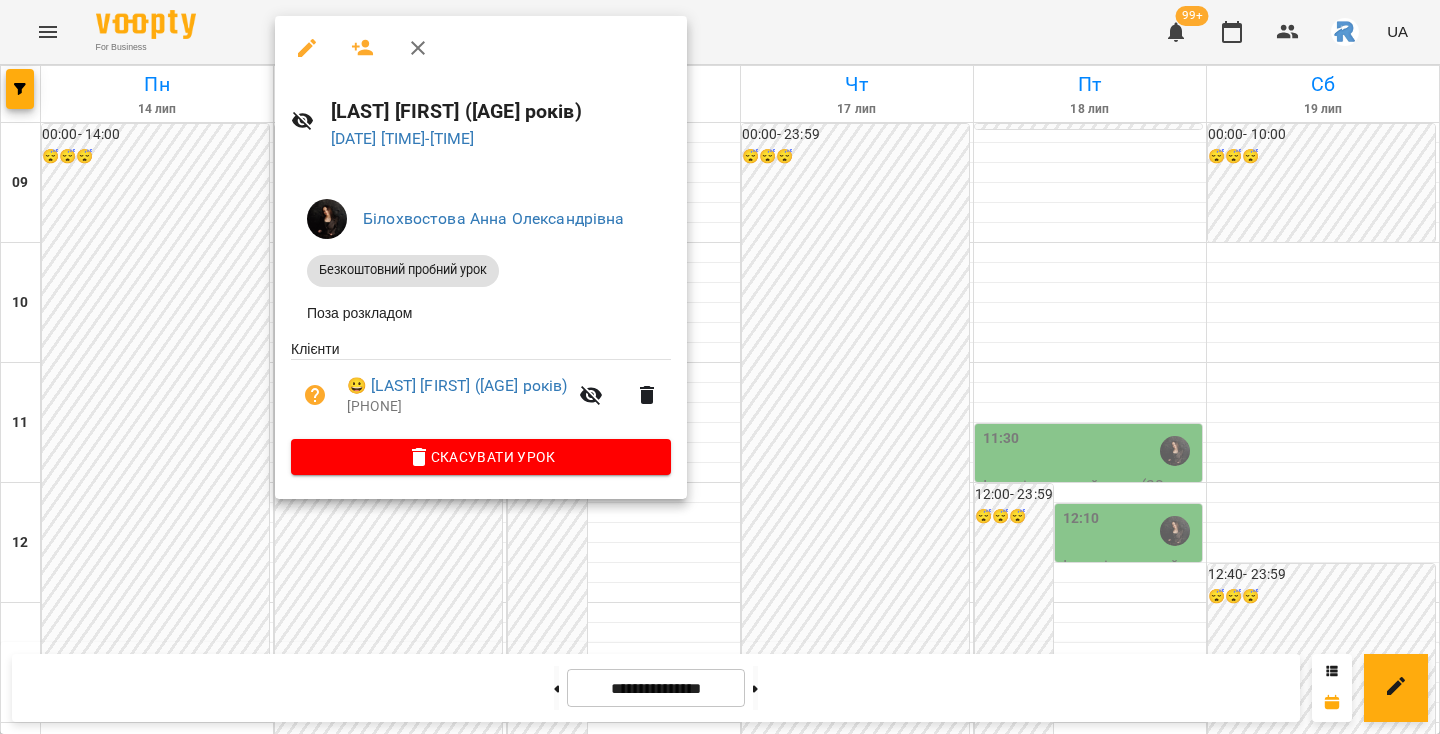 click on "Скасувати Урок" at bounding box center [481, 457] 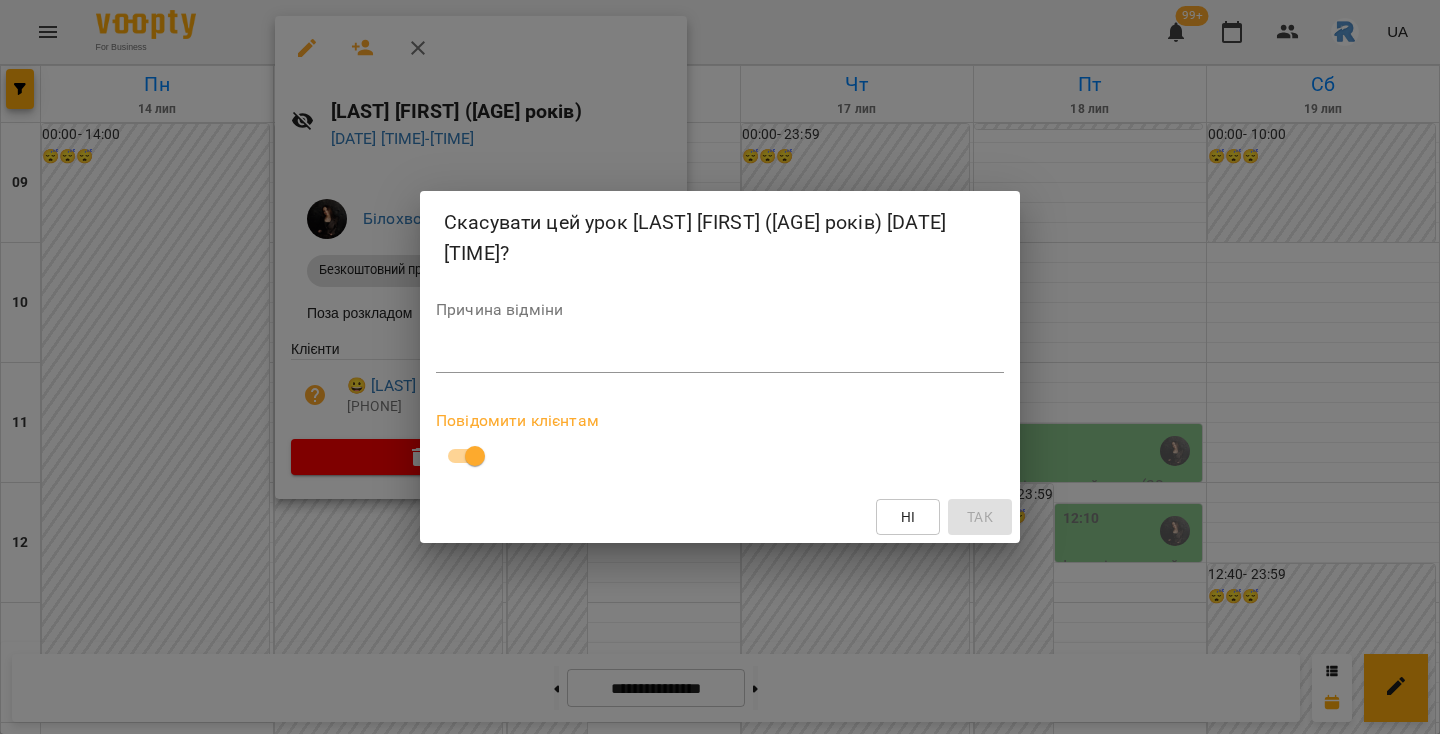 click at bounding box center [720, 356] 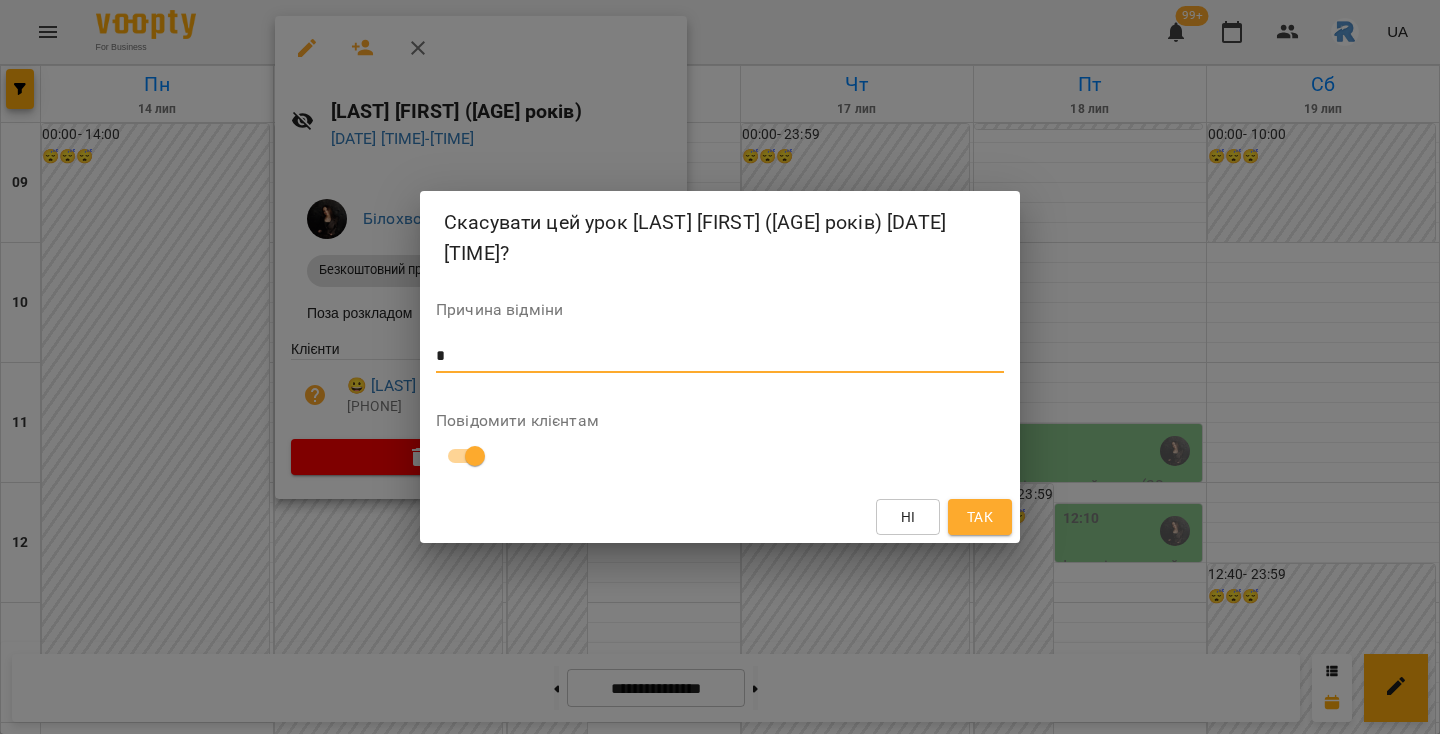 type on "*" 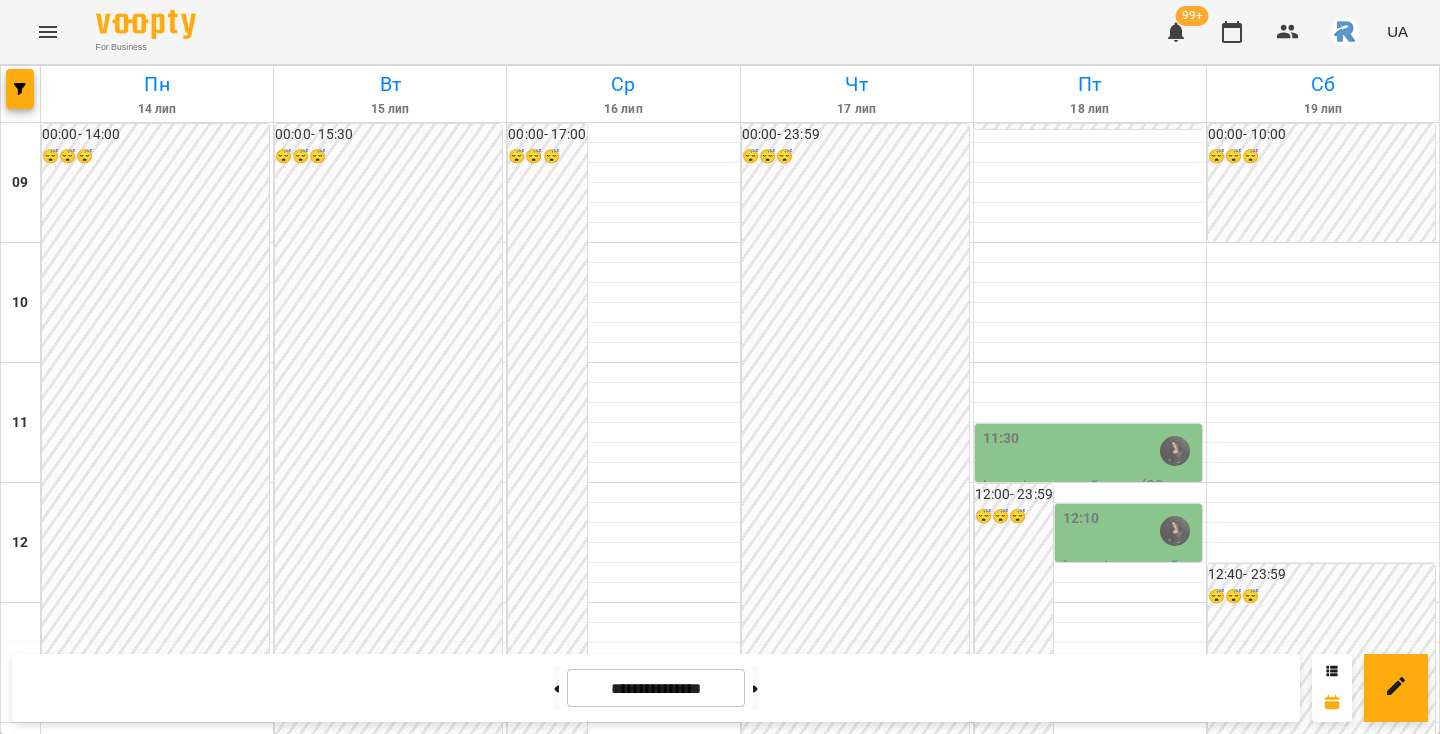 scroll, scrollTop: 715, scrollLeft: 0, axis: vertical 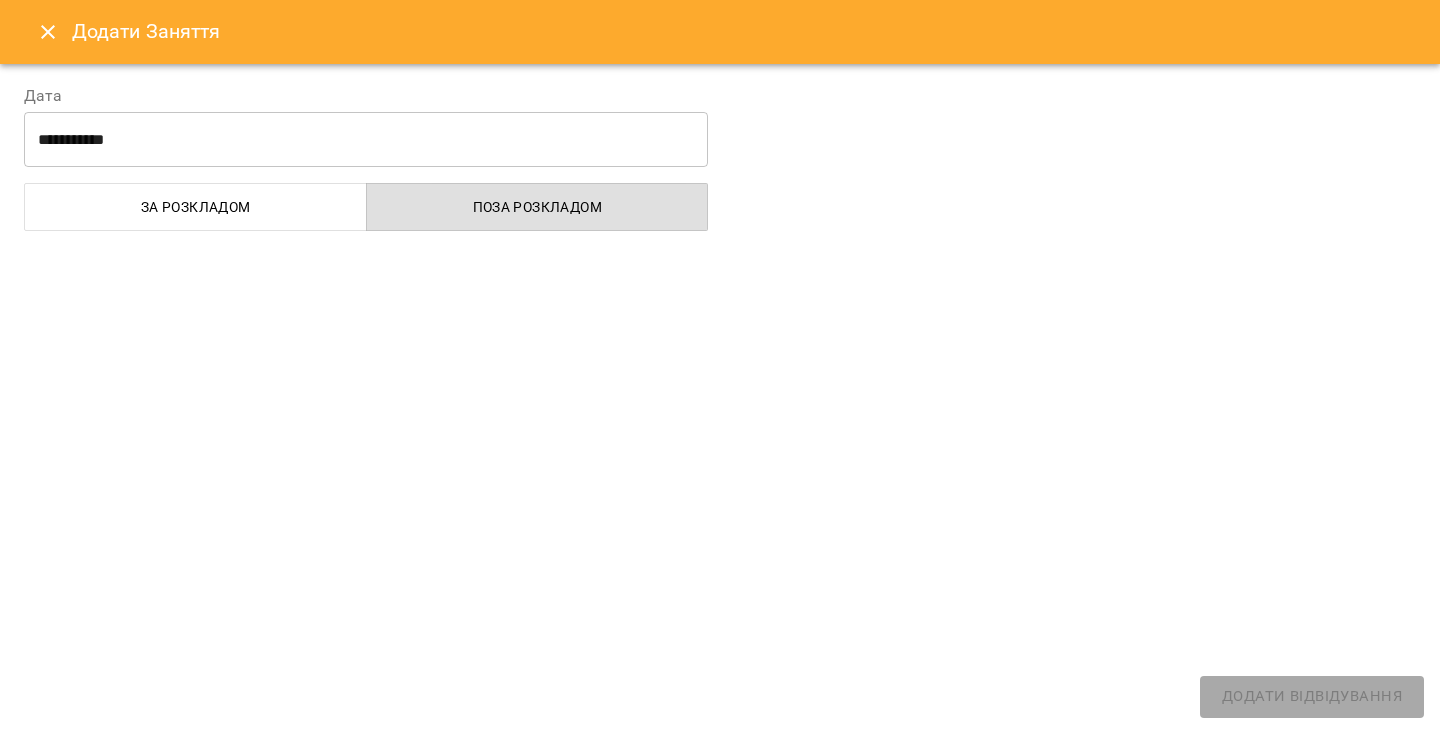 select 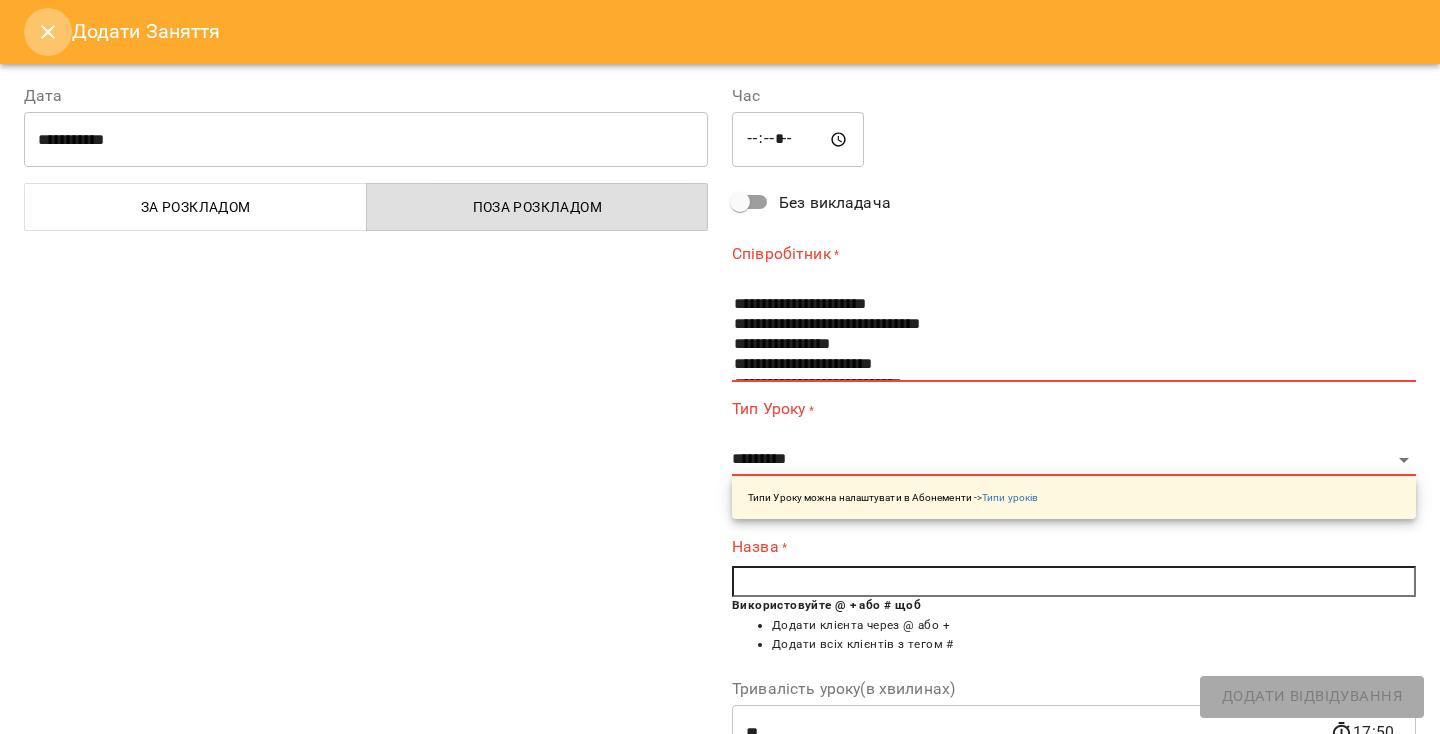 click at bounding box center [48, 32] 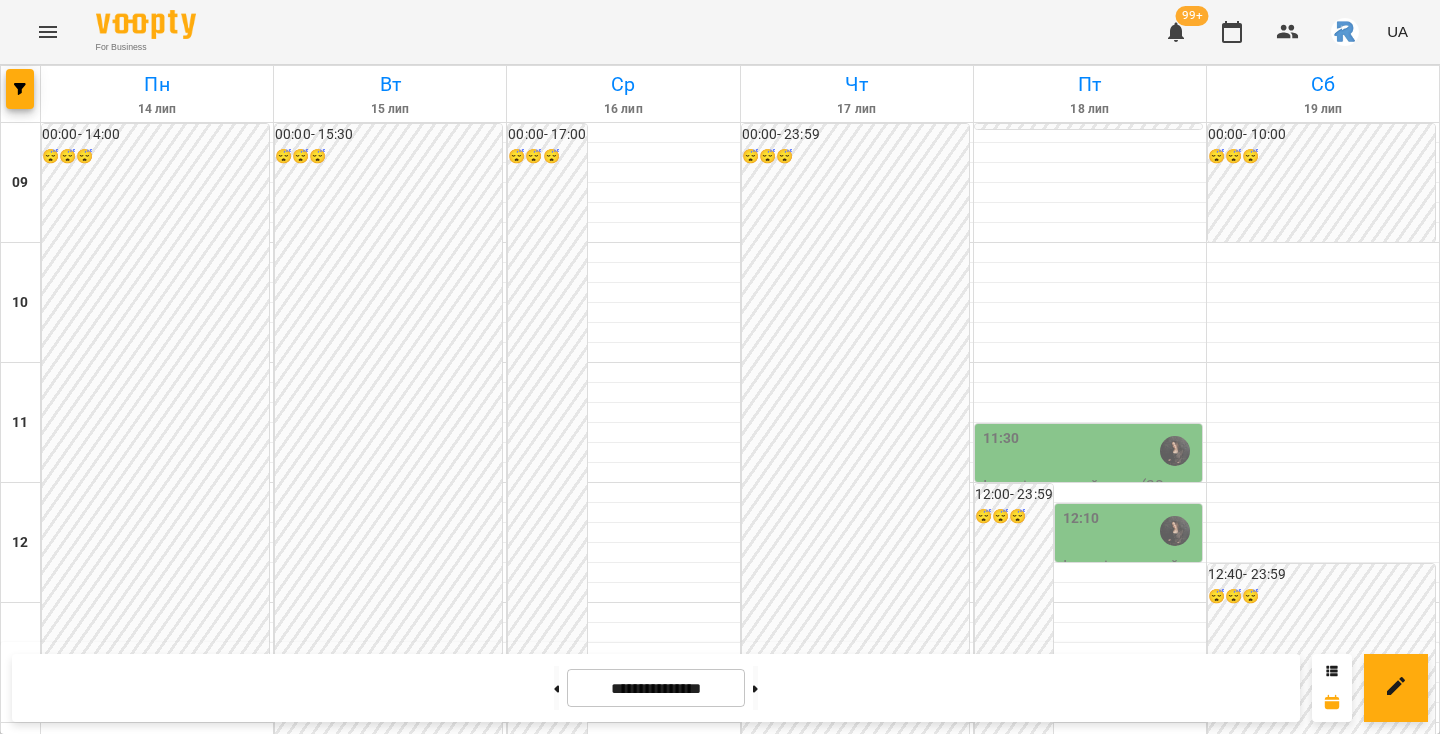 click on "17:00" at bounding box center [301, 1099] 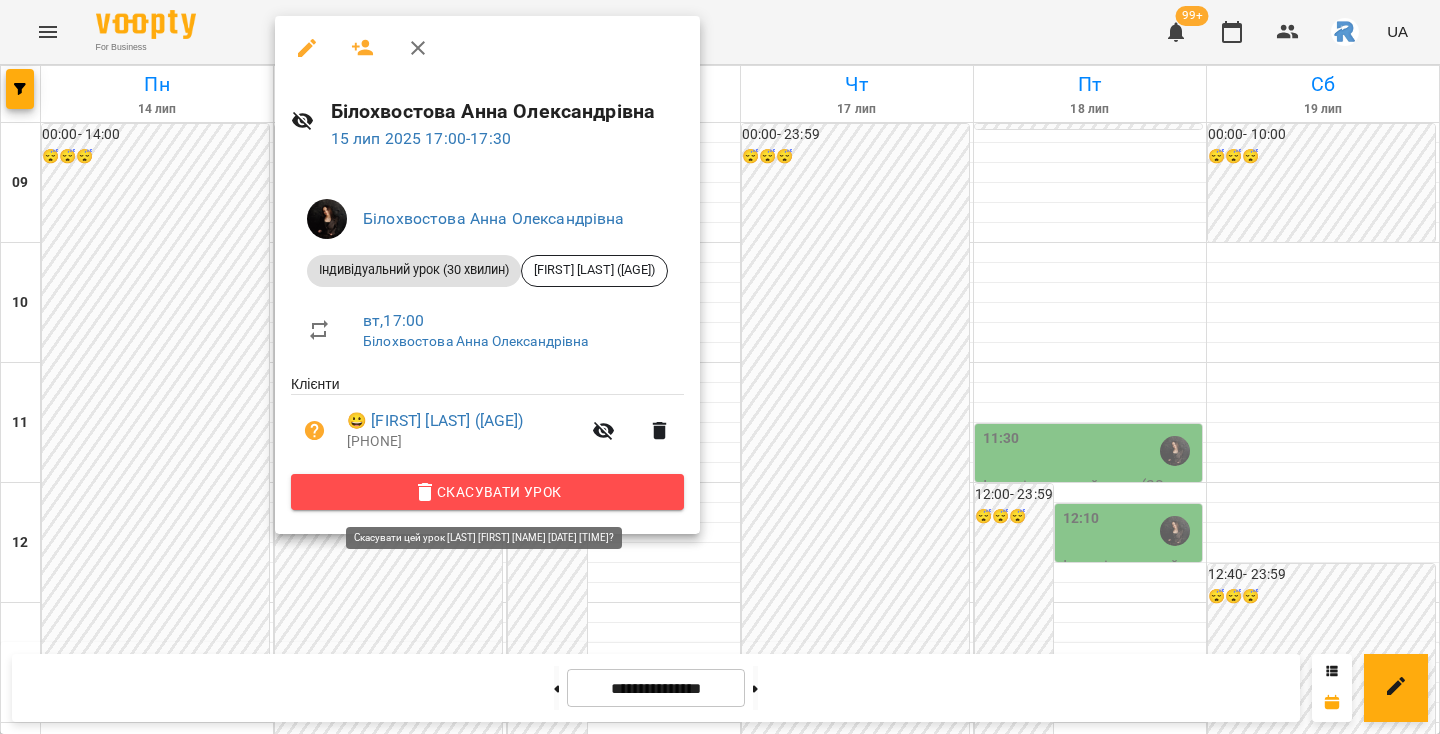 click on "Скасувати Урок" at bounding box center [487, 492] 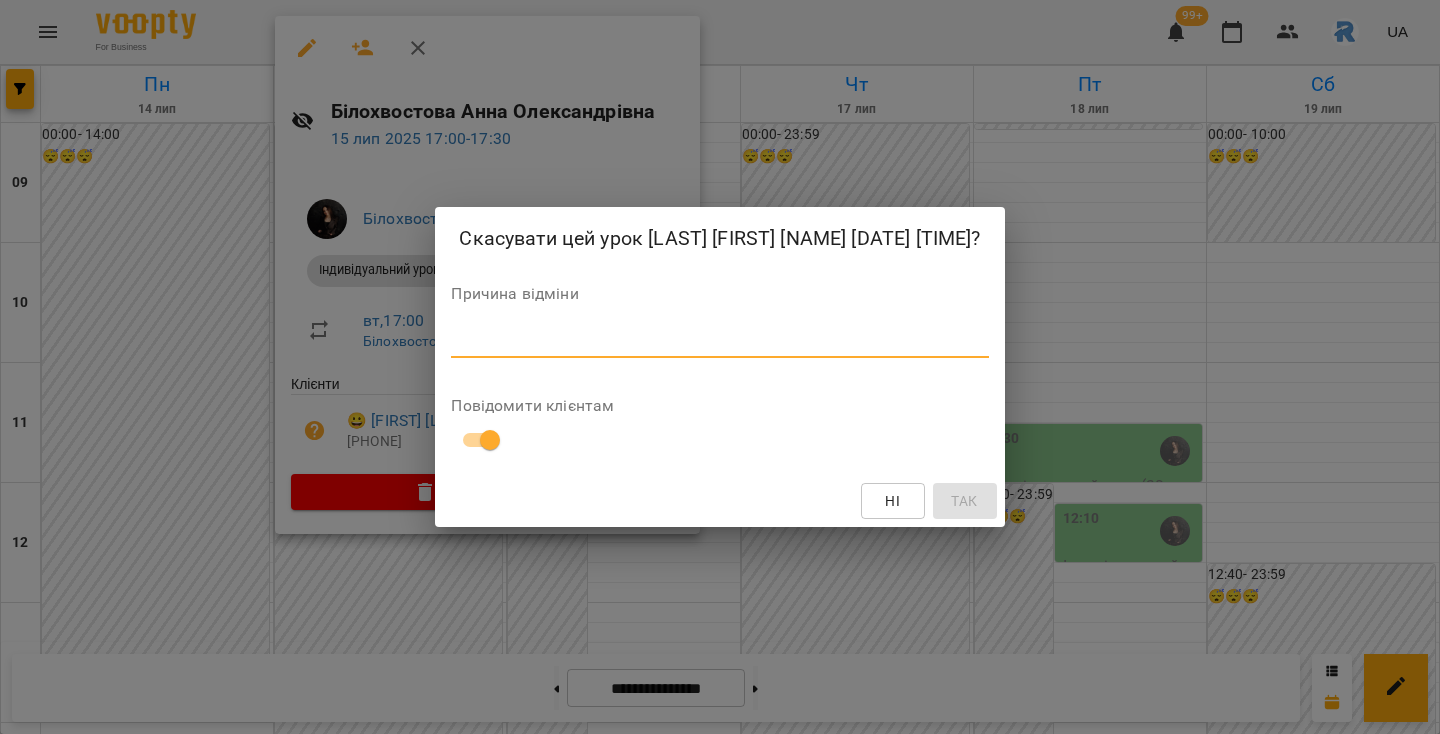 click at bounding box center (719, 341) 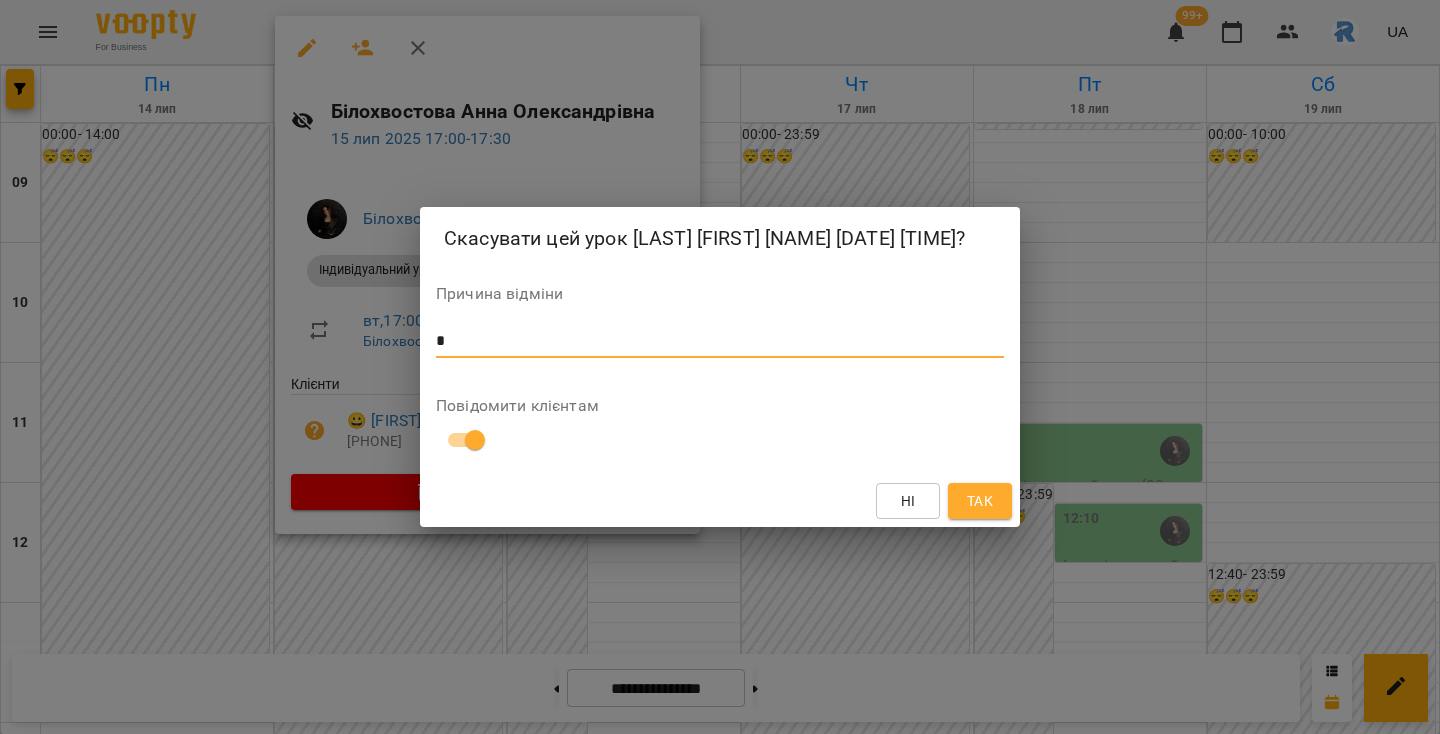 type on "*" 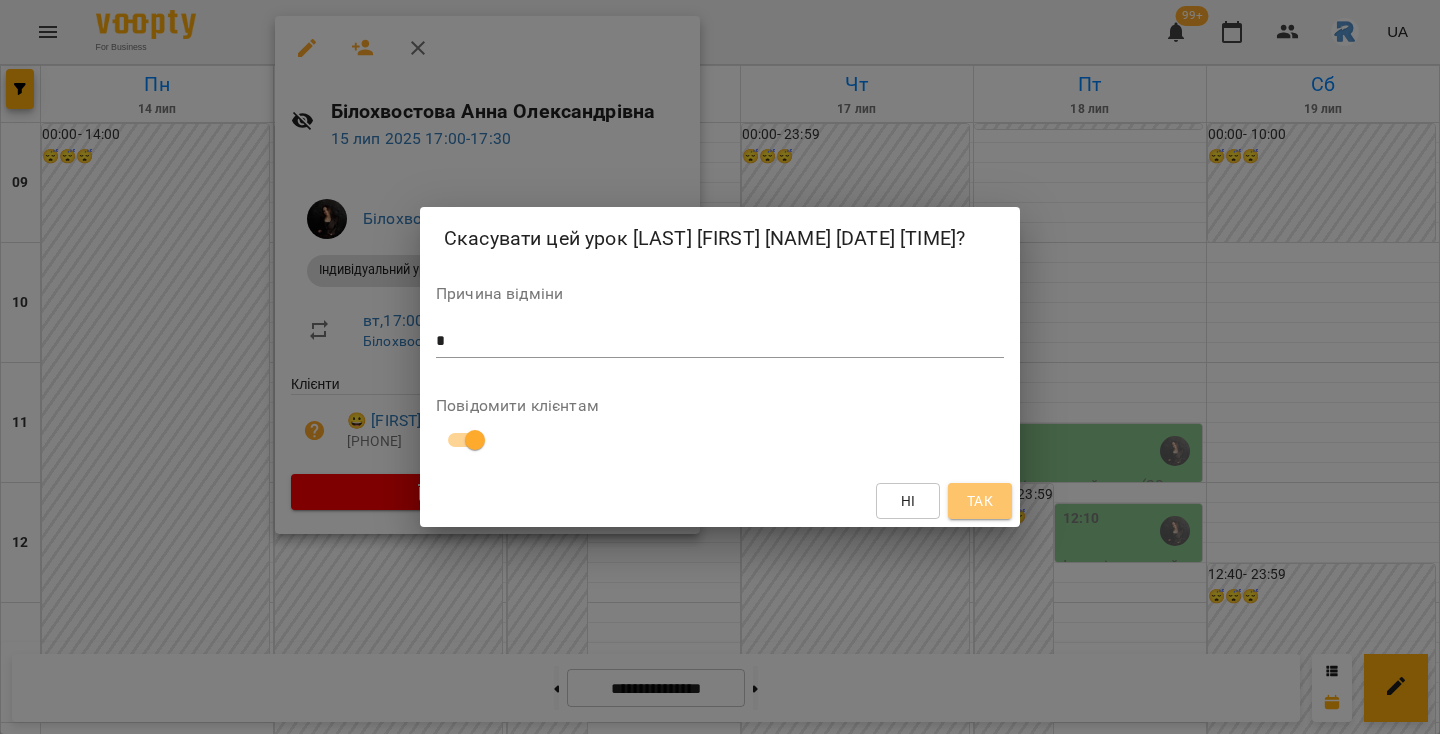 click on "Так" at bounding box center [980, 501] 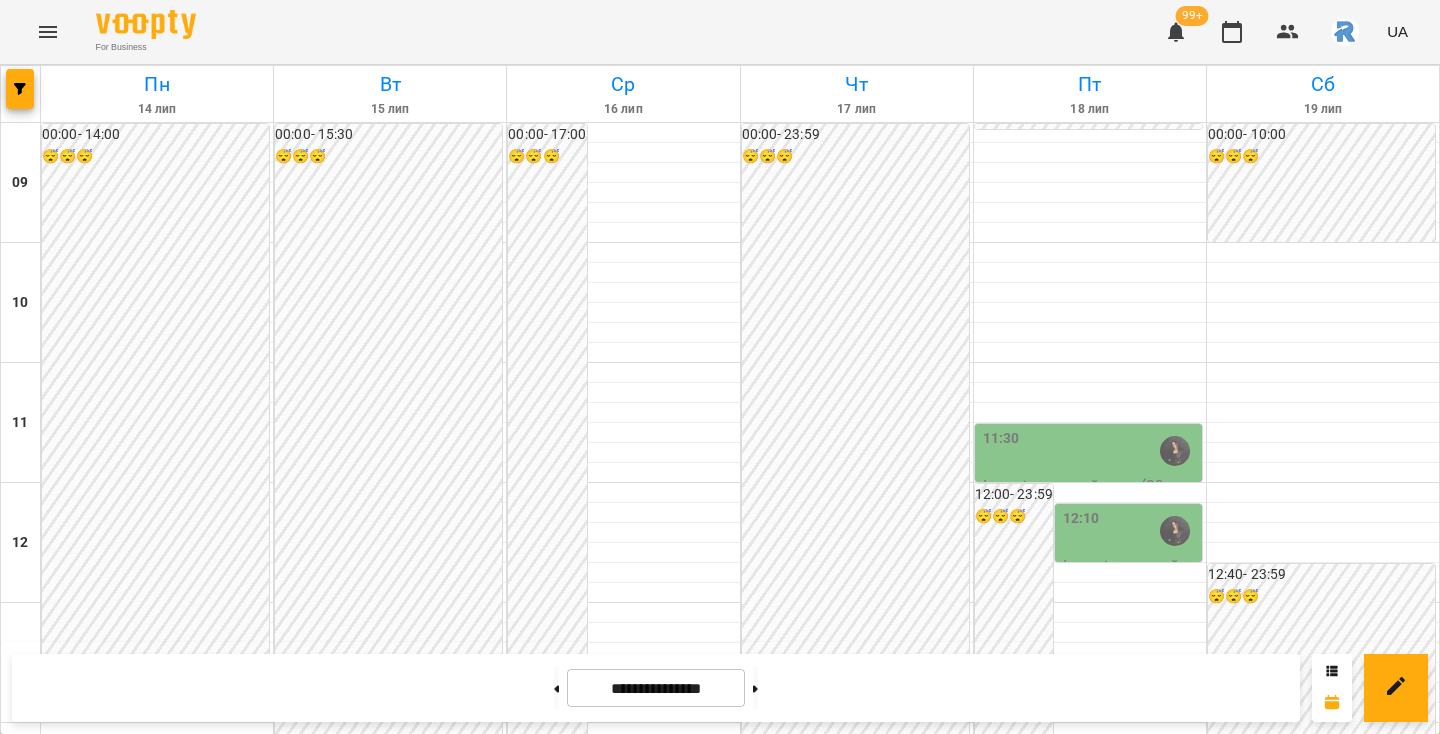 scroll, scrollTop: 604, scrollLeft: 0, axis: vertical 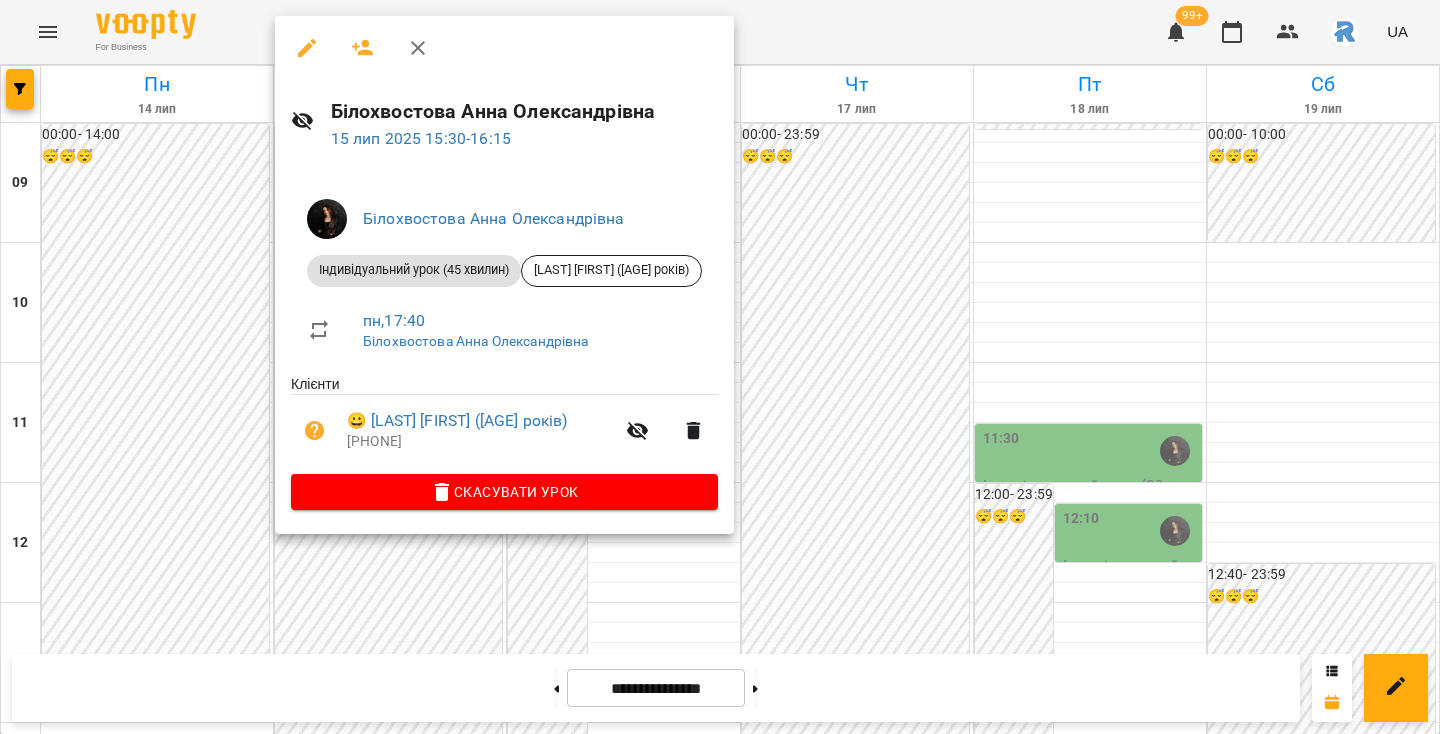click on "Скасувати Урок" at bounding box center [504, 492] 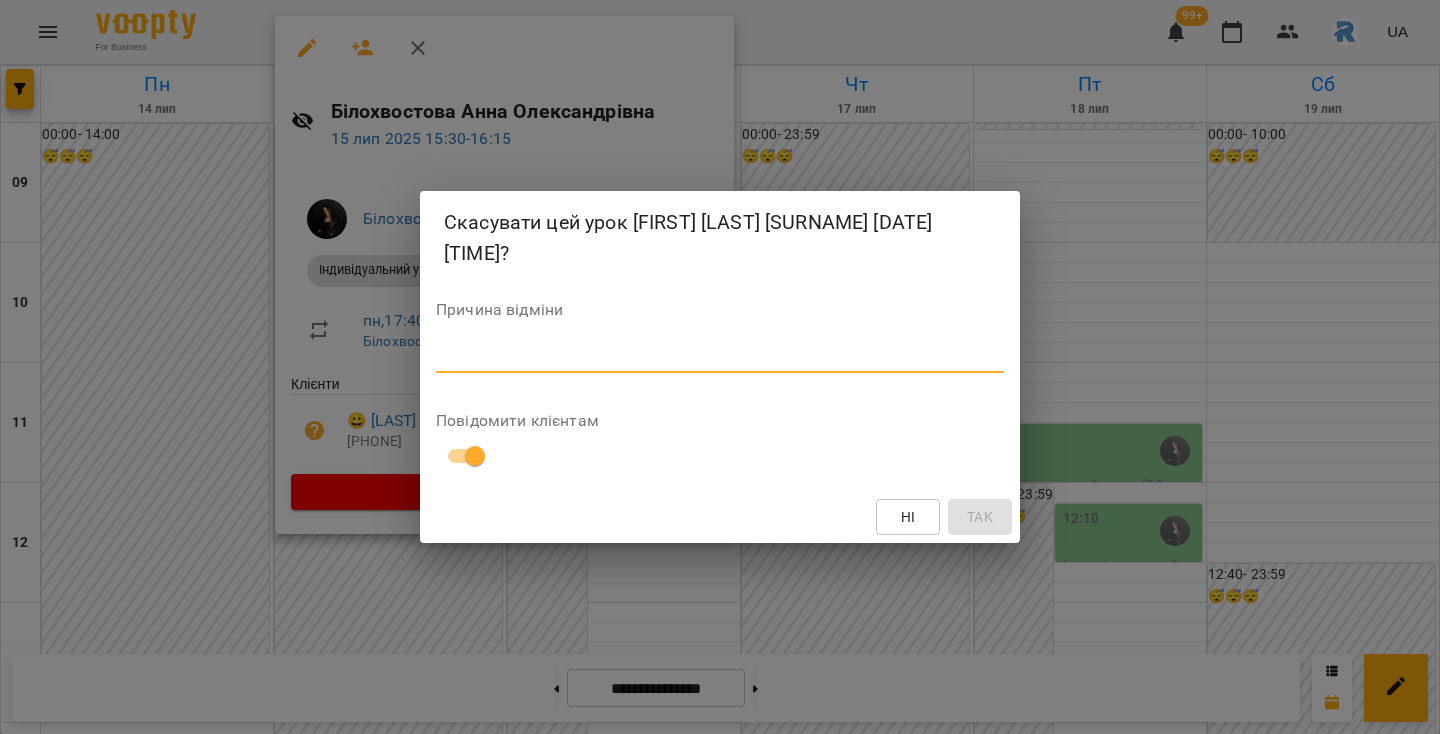 click at bounding box center (720, 356) 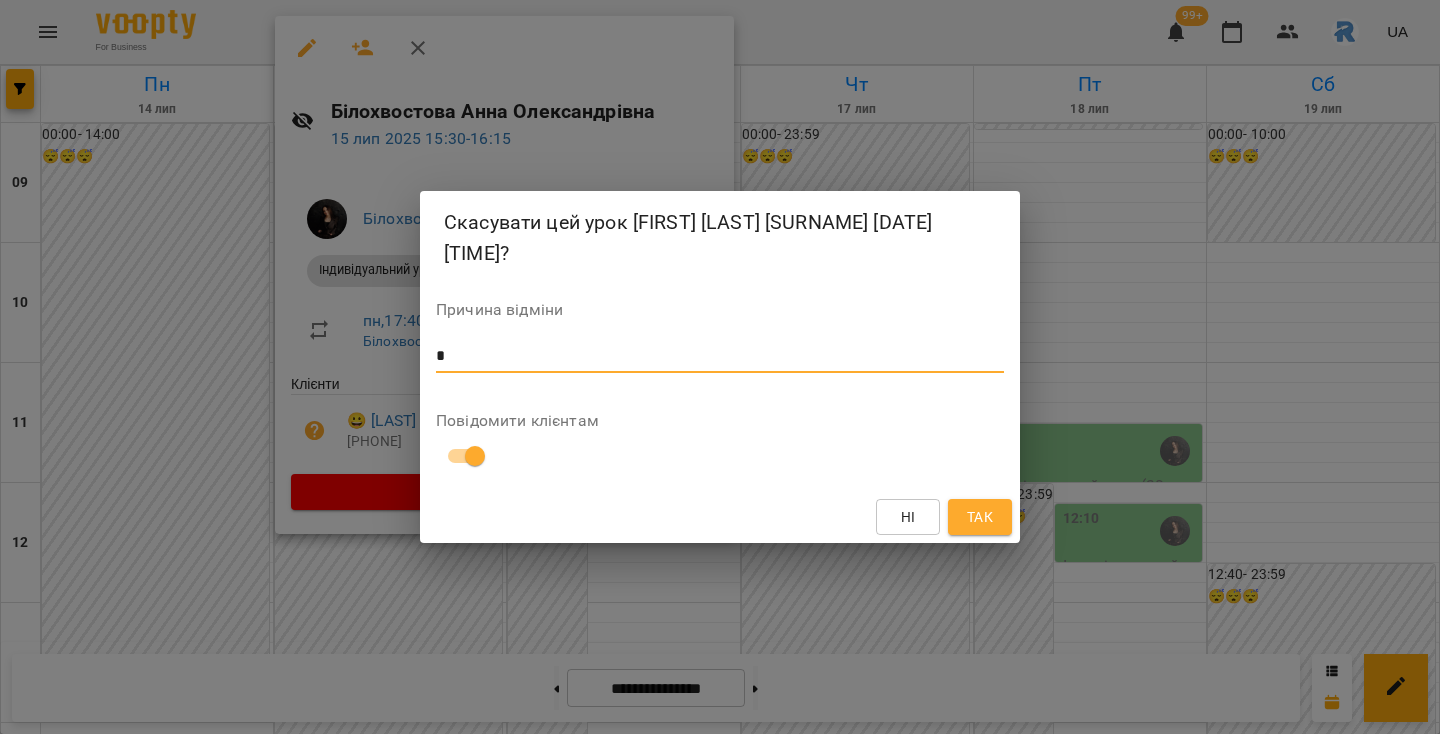 type on "*" 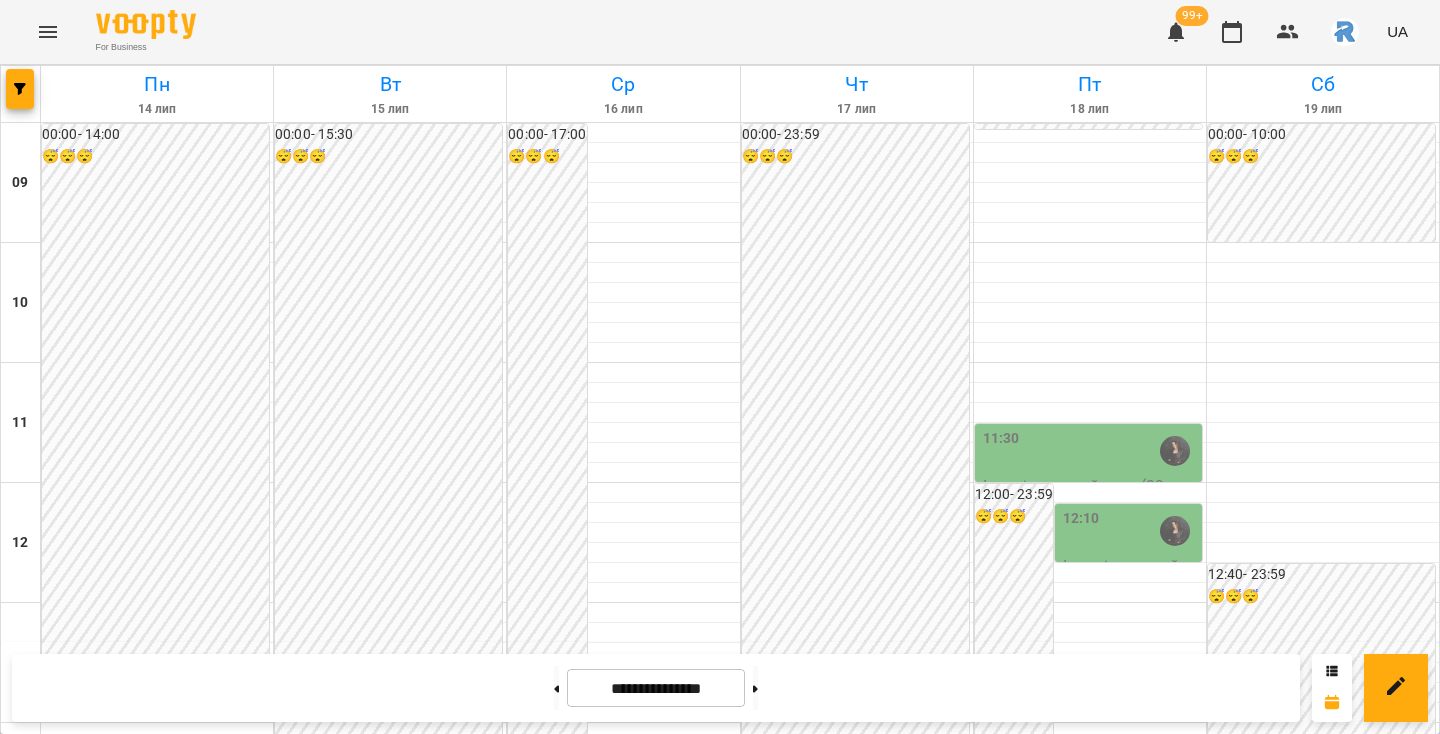 scroll, scrollTop: 176, scrollLeft: 0, axis: vertical 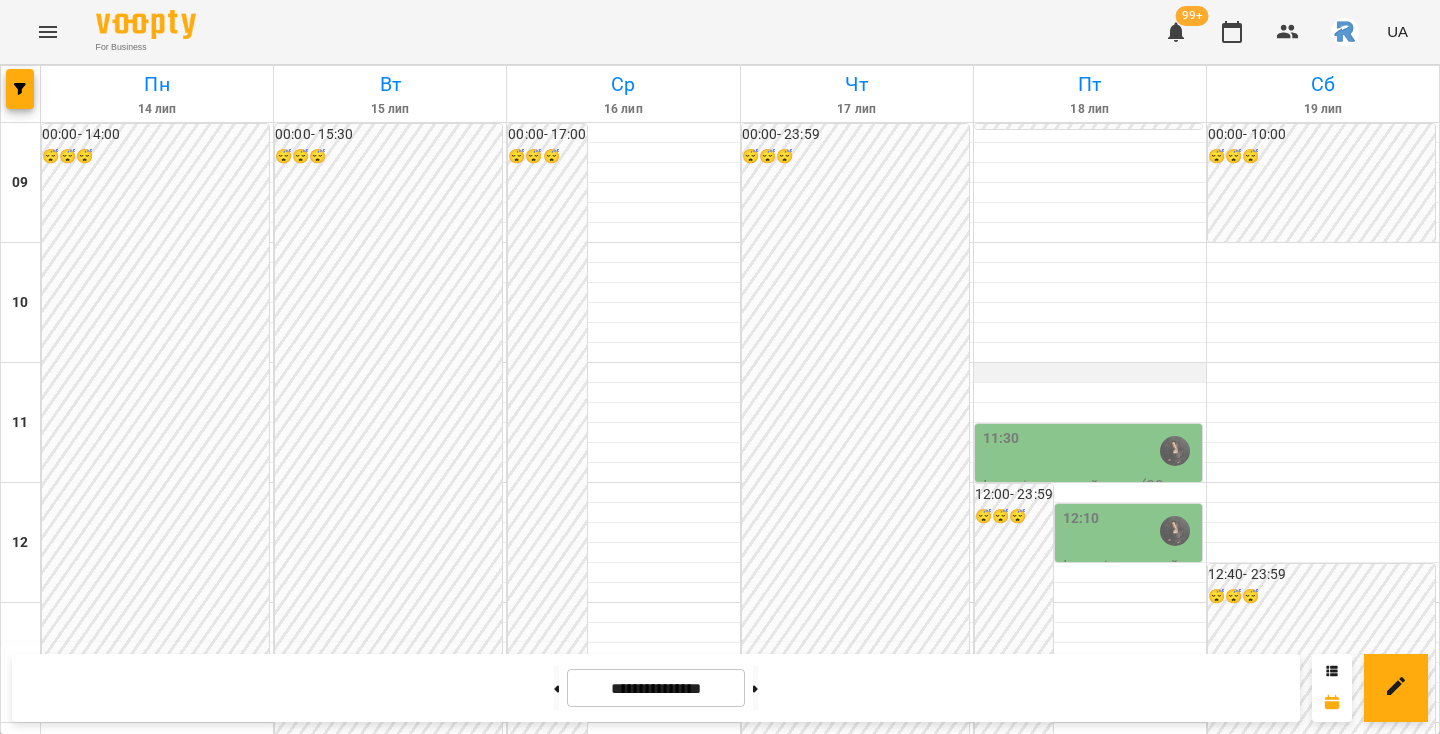 click at bounding box center [1090, 373] 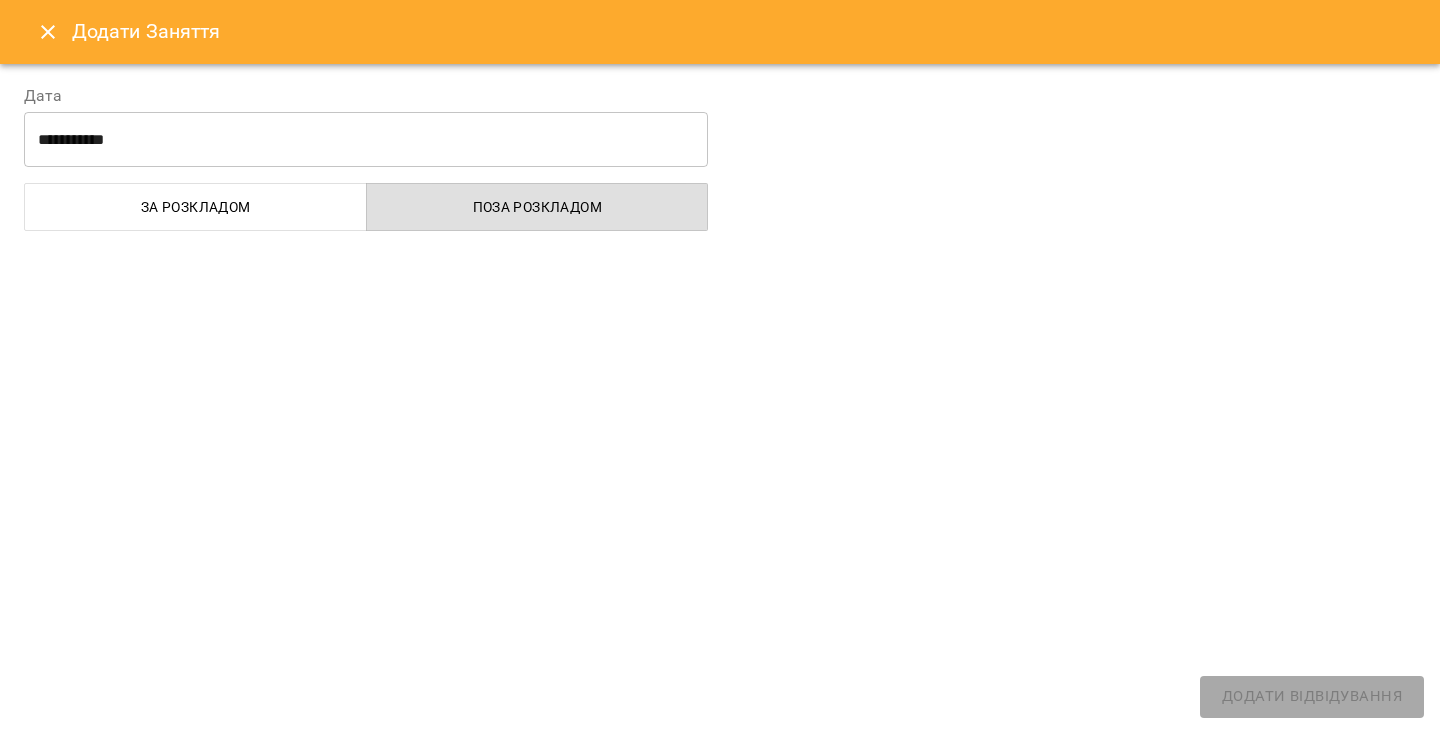 select 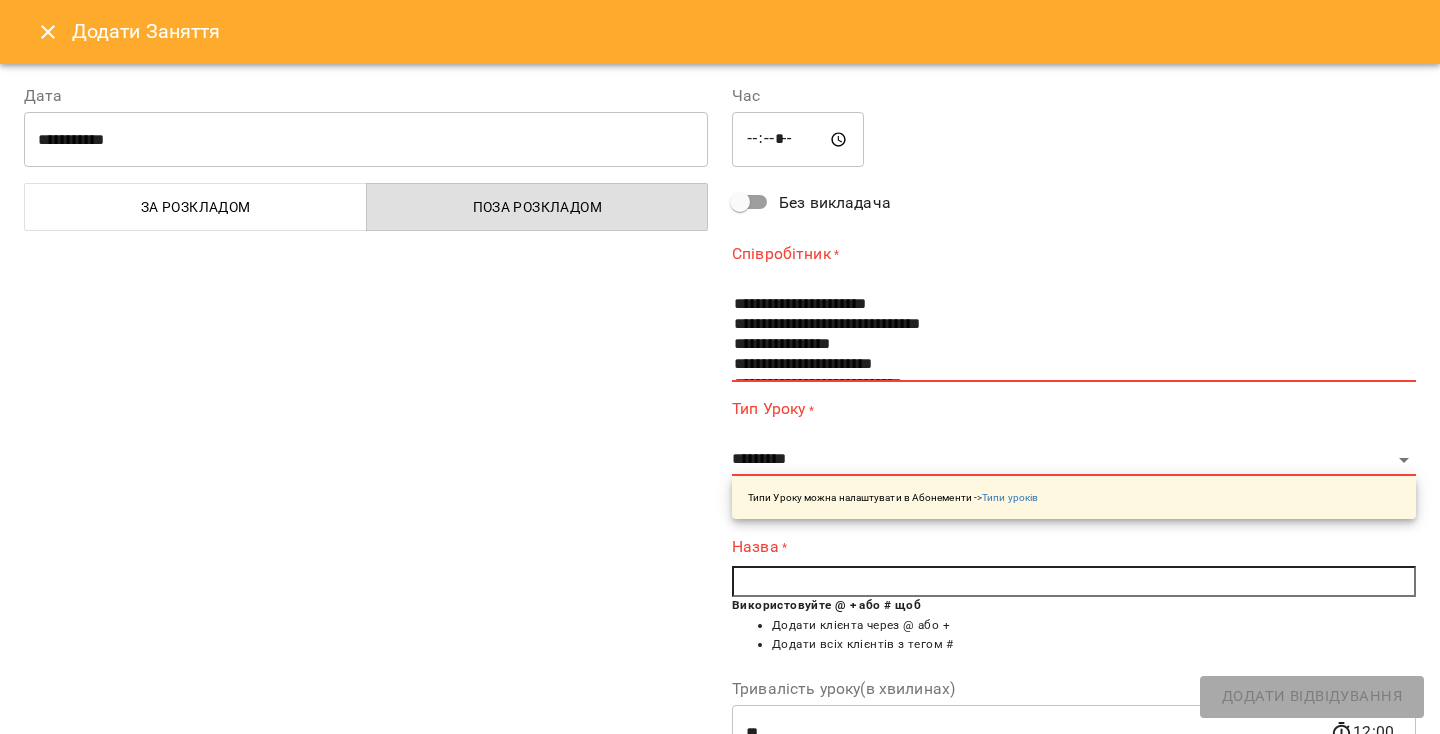 click on "*****" at bounding box center [798, 140] 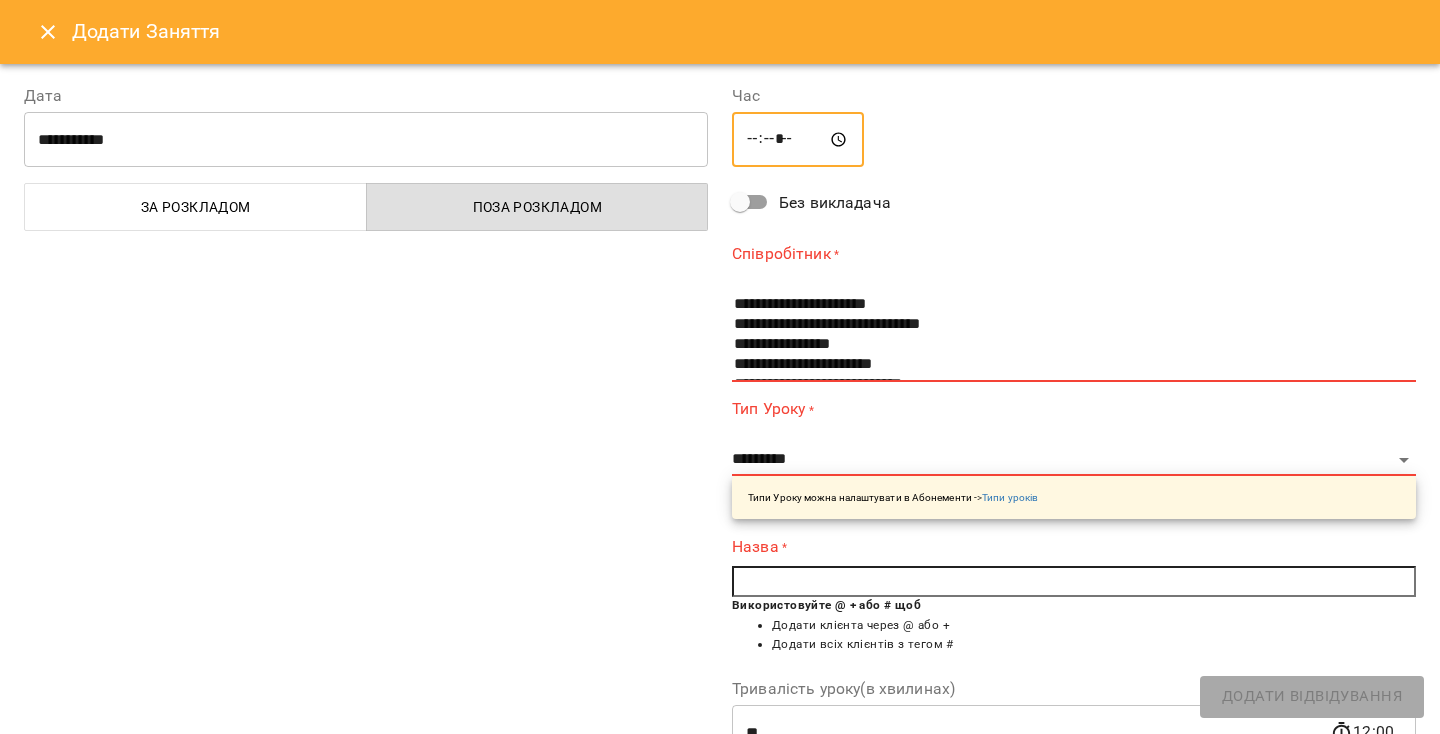 type on "*****" 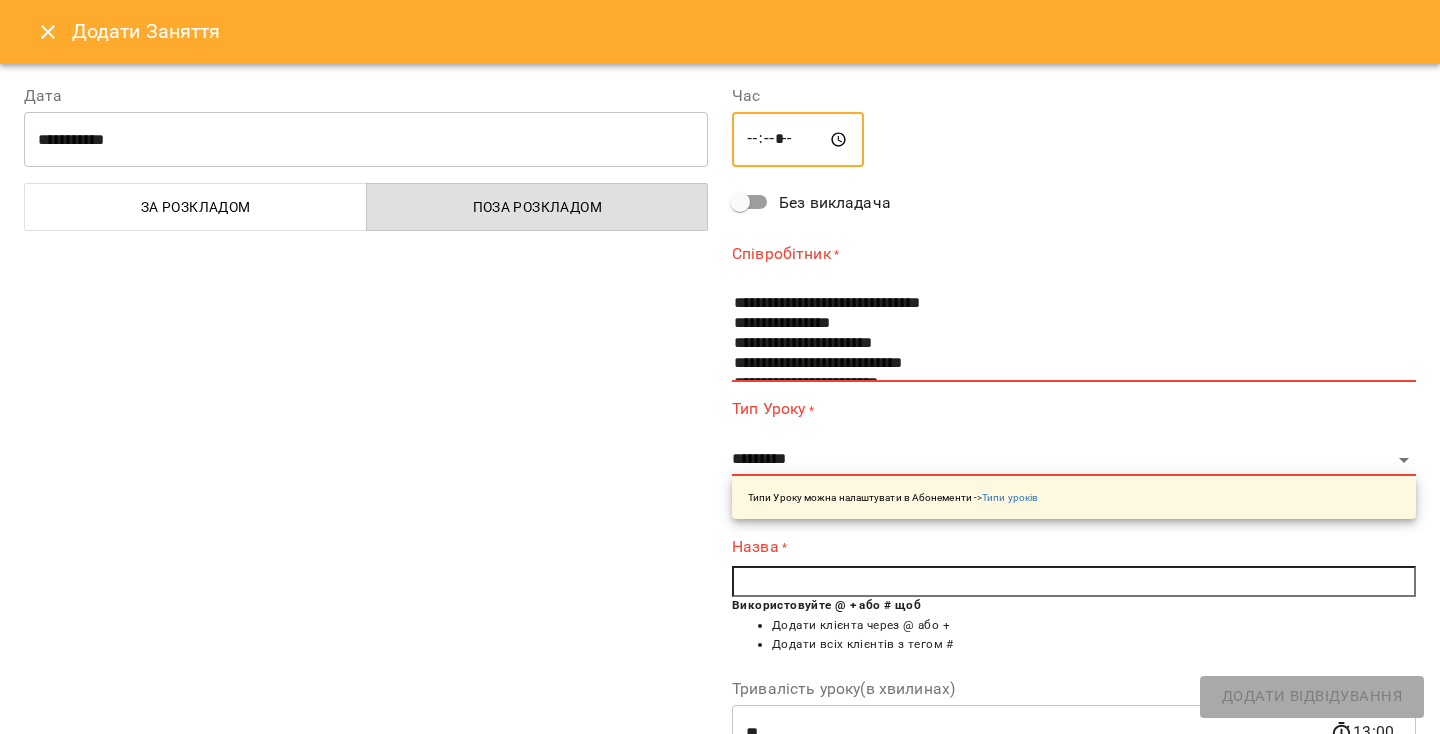 scroll, scrollTop: 20, scrollLeft: 0, axis: vertical 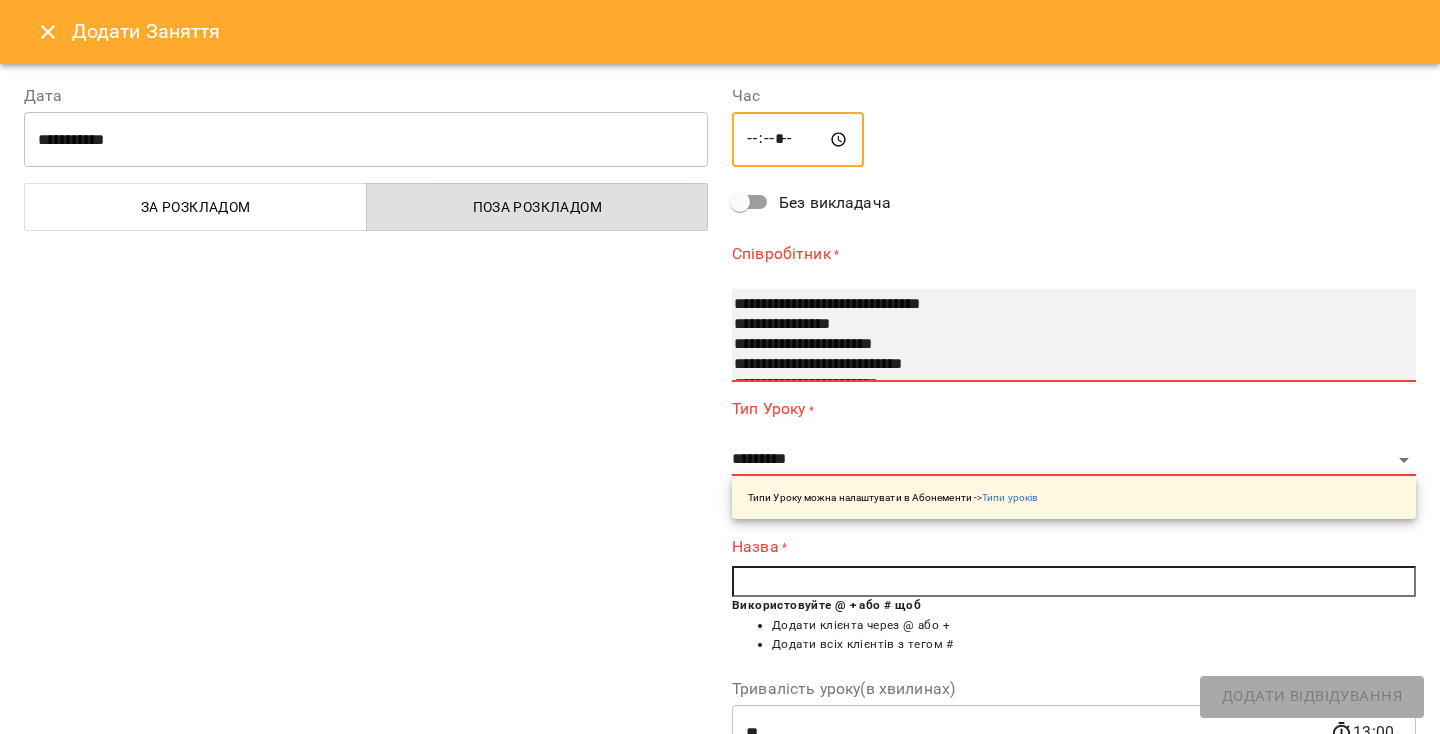 select on "**********" 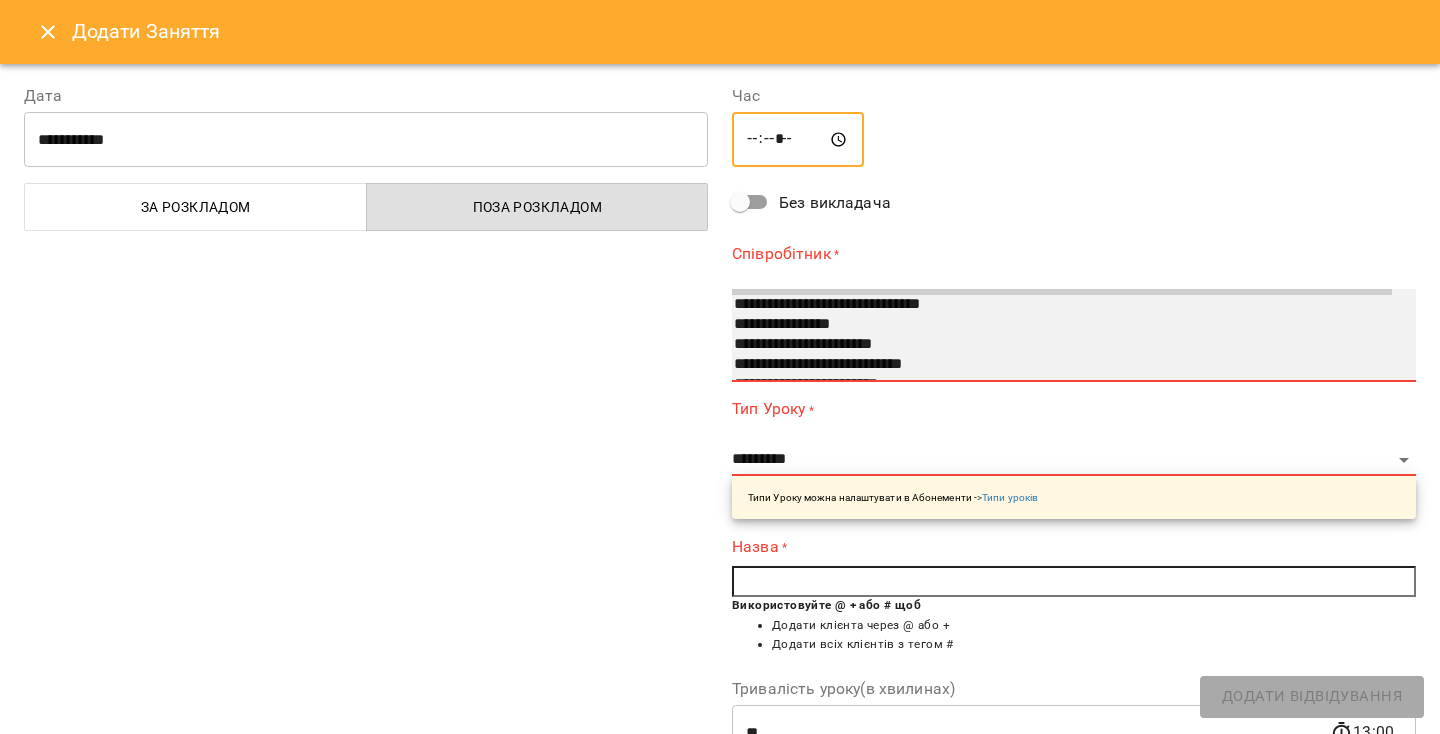 click on "**********" at bounding box center [1062, 305] 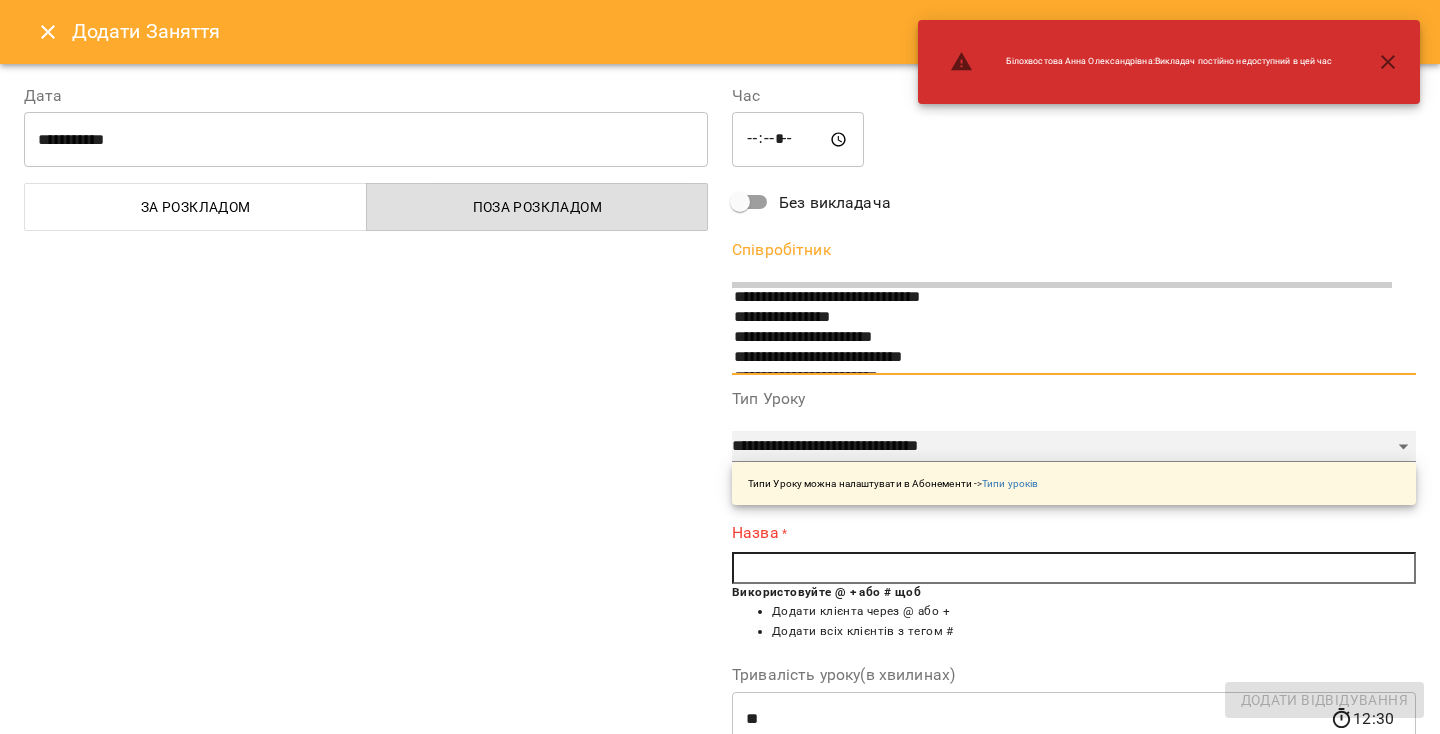 click on "**********" at bounding box center (1074, 447) 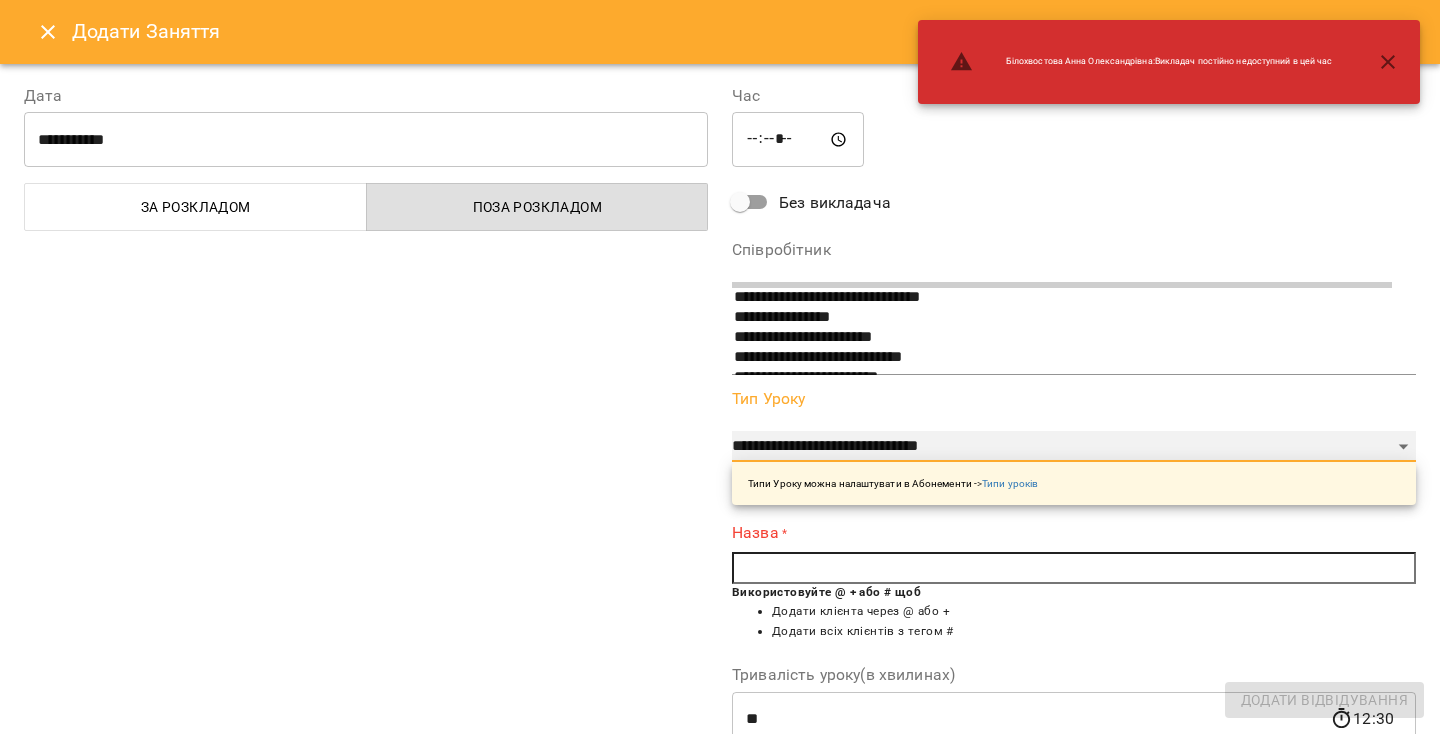 select on "**********" 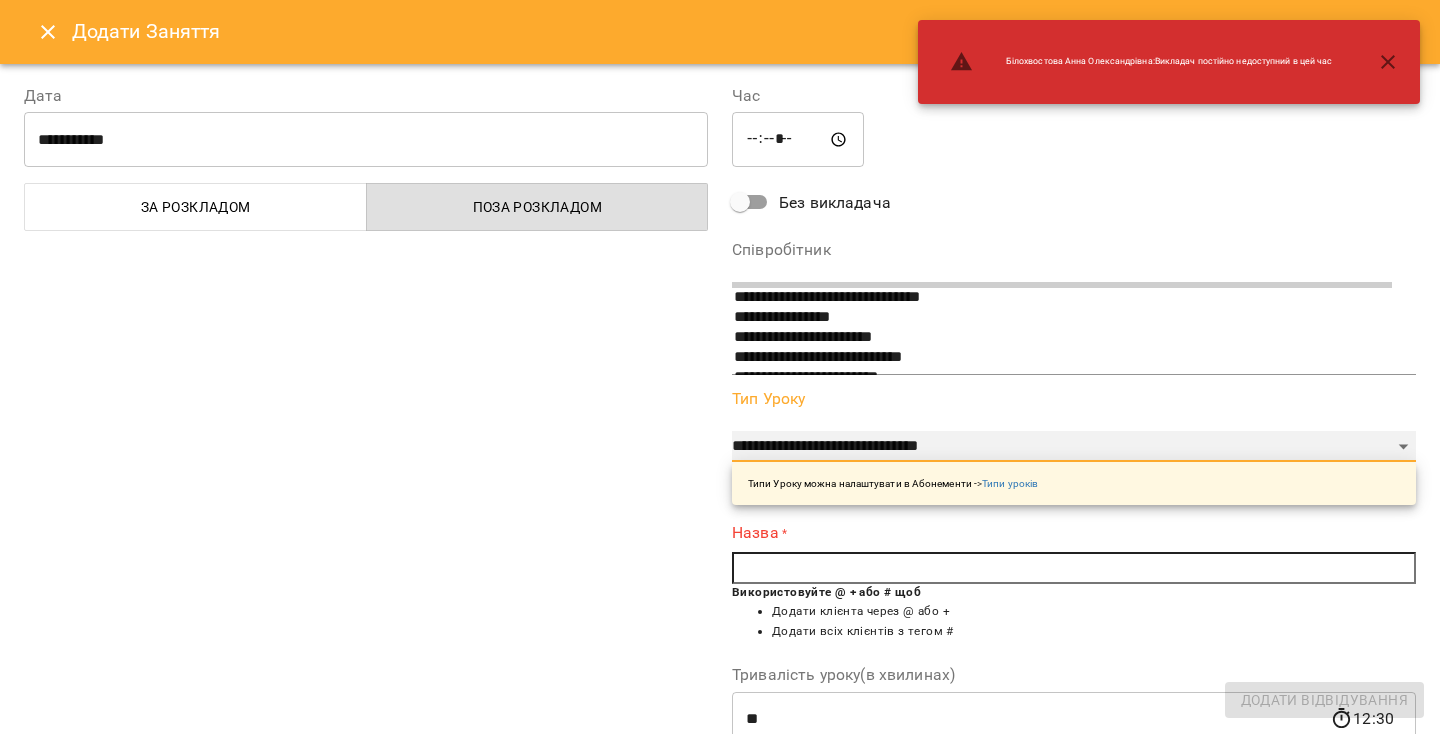 type on "**" 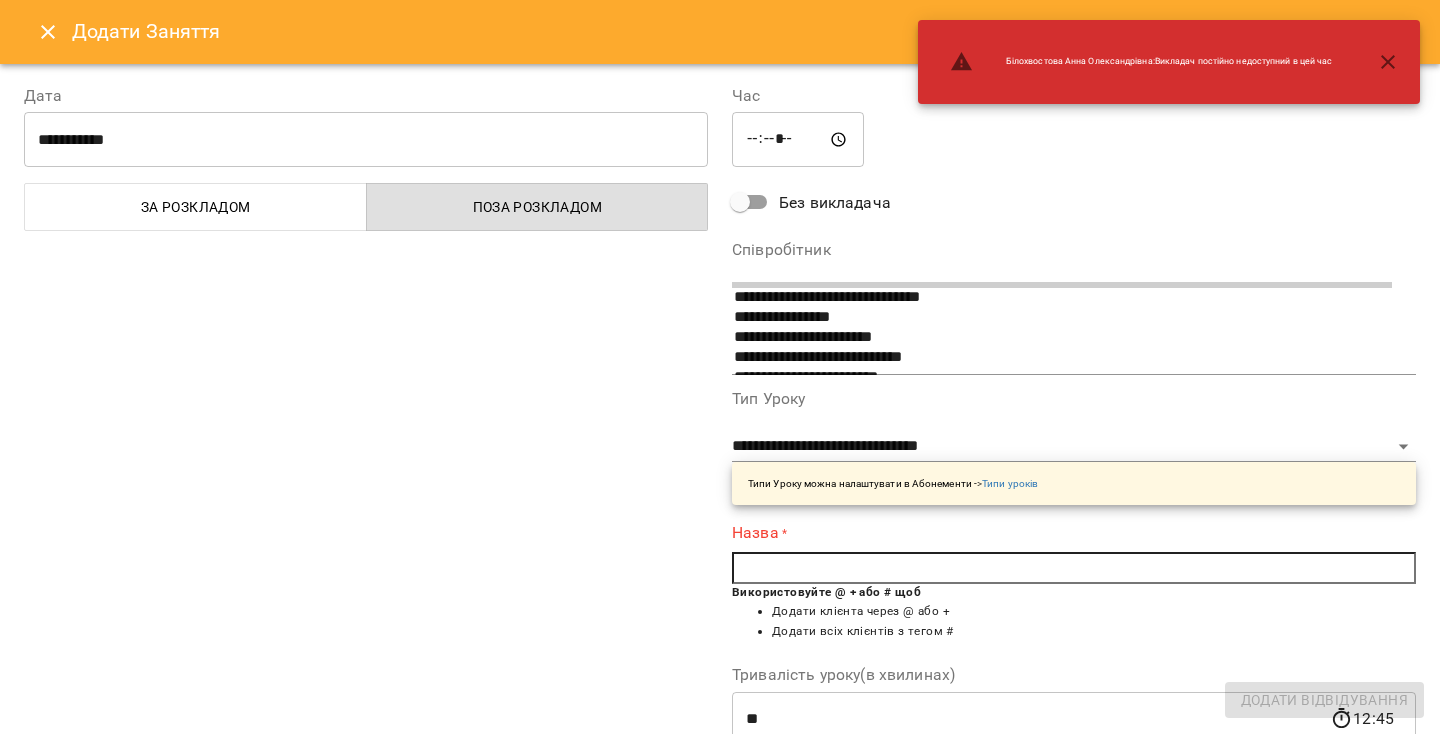 click at bounding box center [1074, 568] 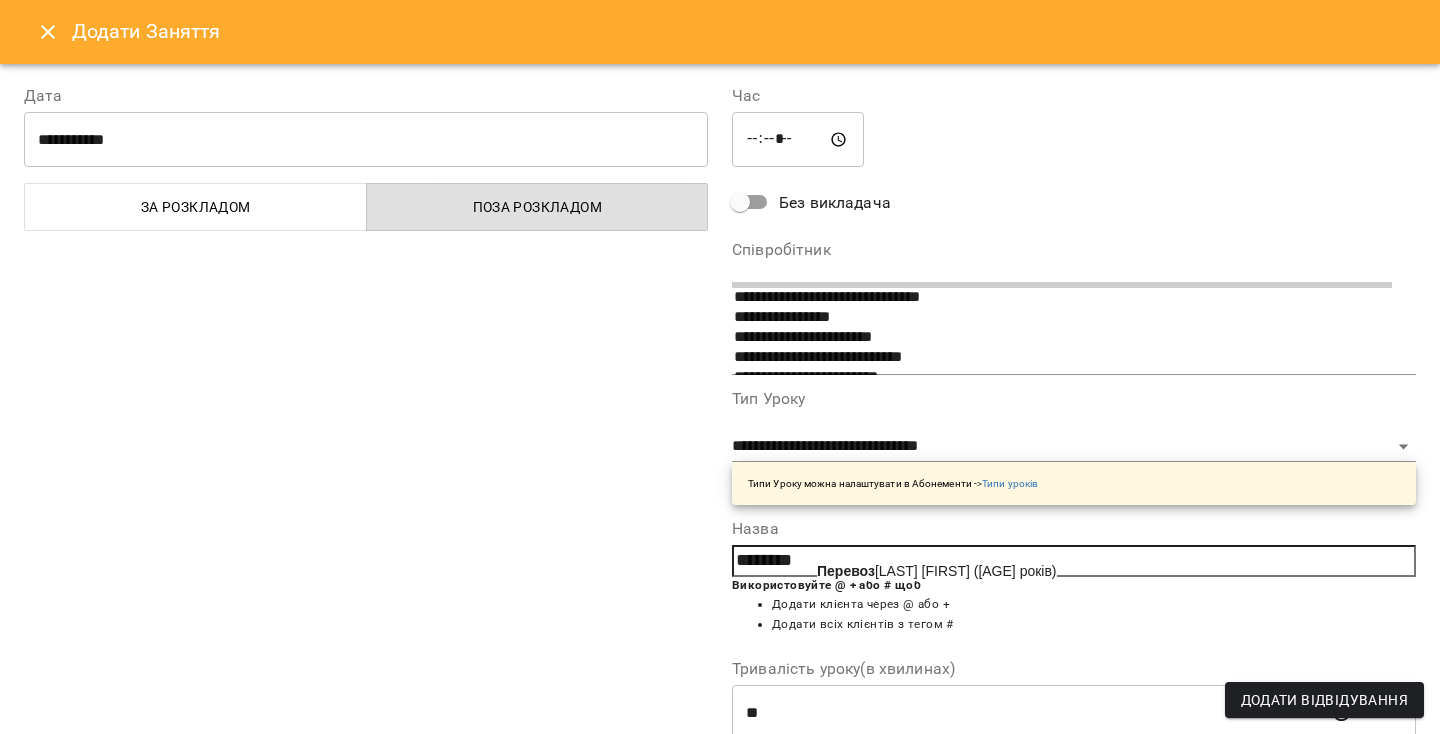 click on "Перевоз" 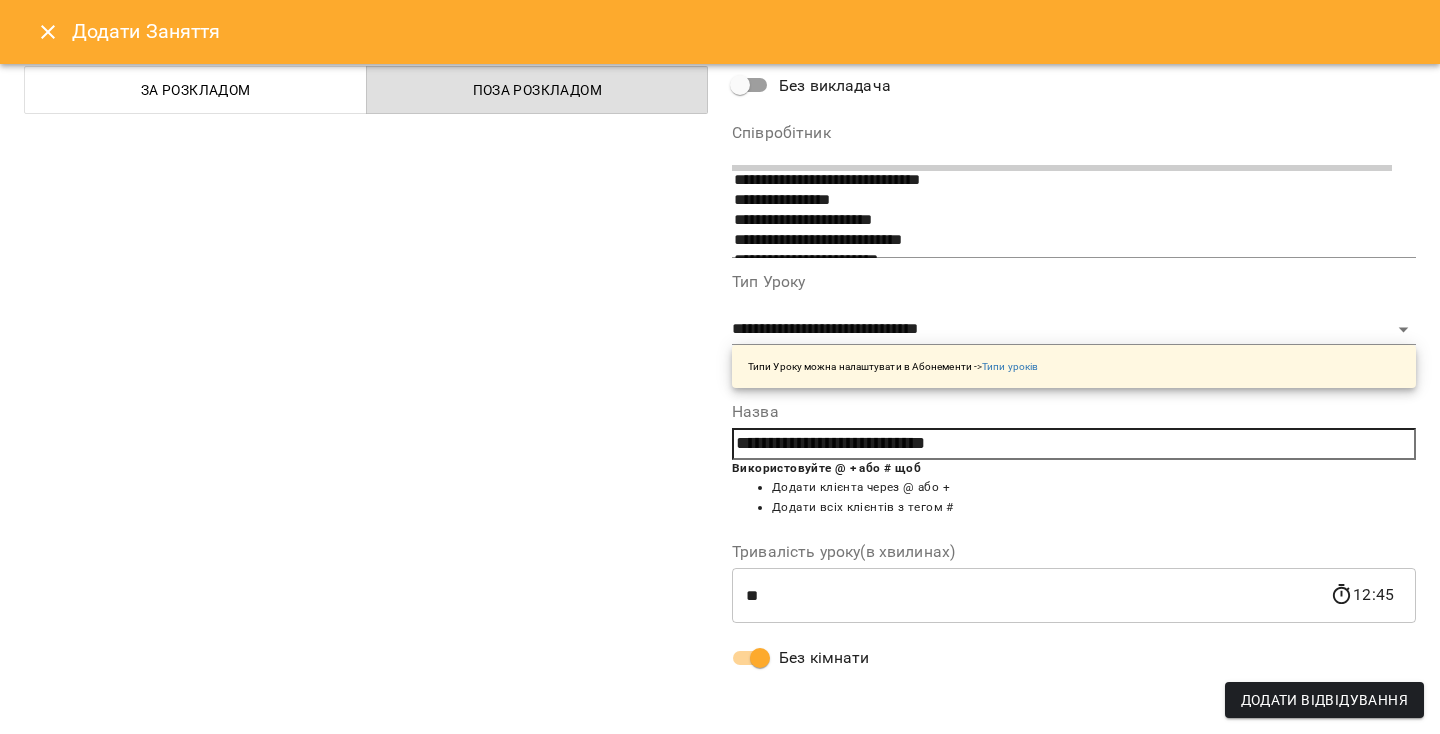 scroll, scrollTop: 0, scrollLeft: 0, axis: both 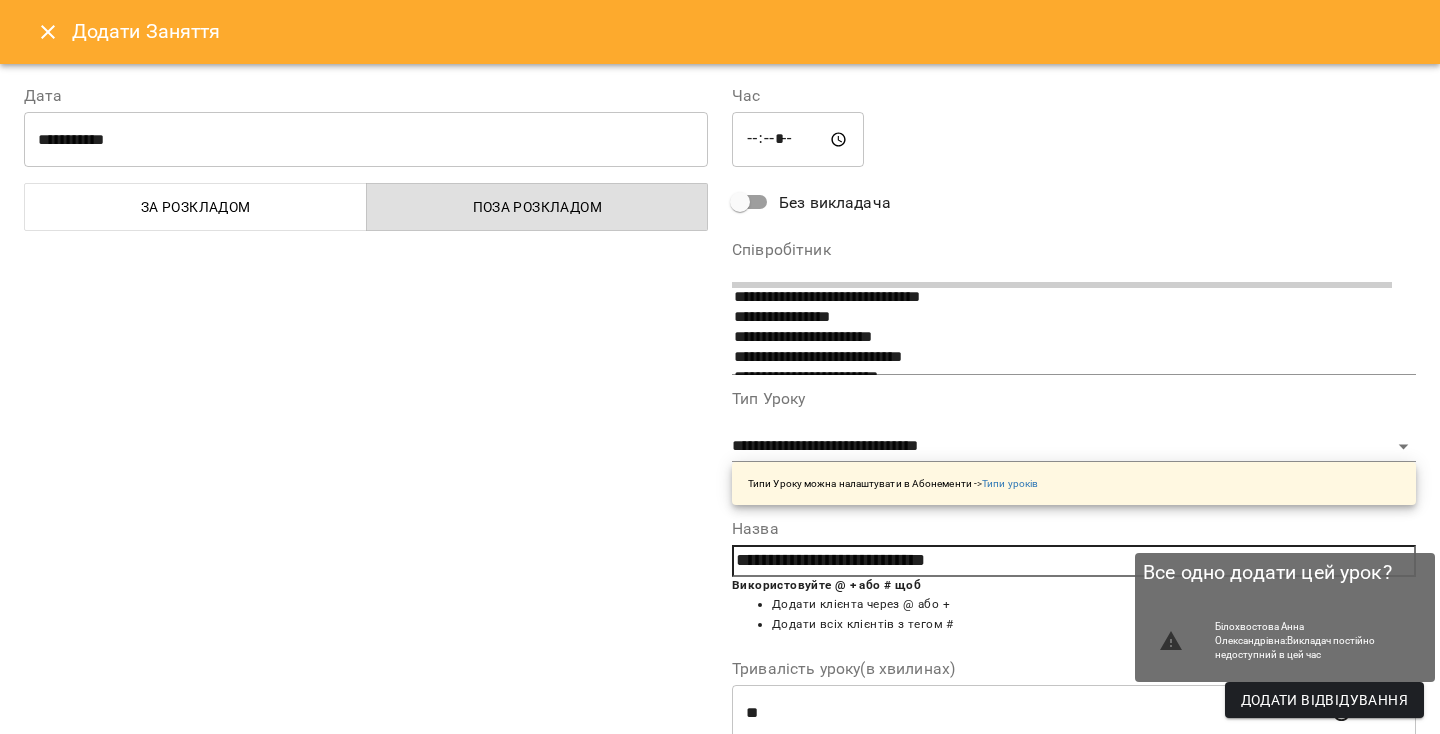 click on "Додати Відвідування" at bounding box center [1324, 700] 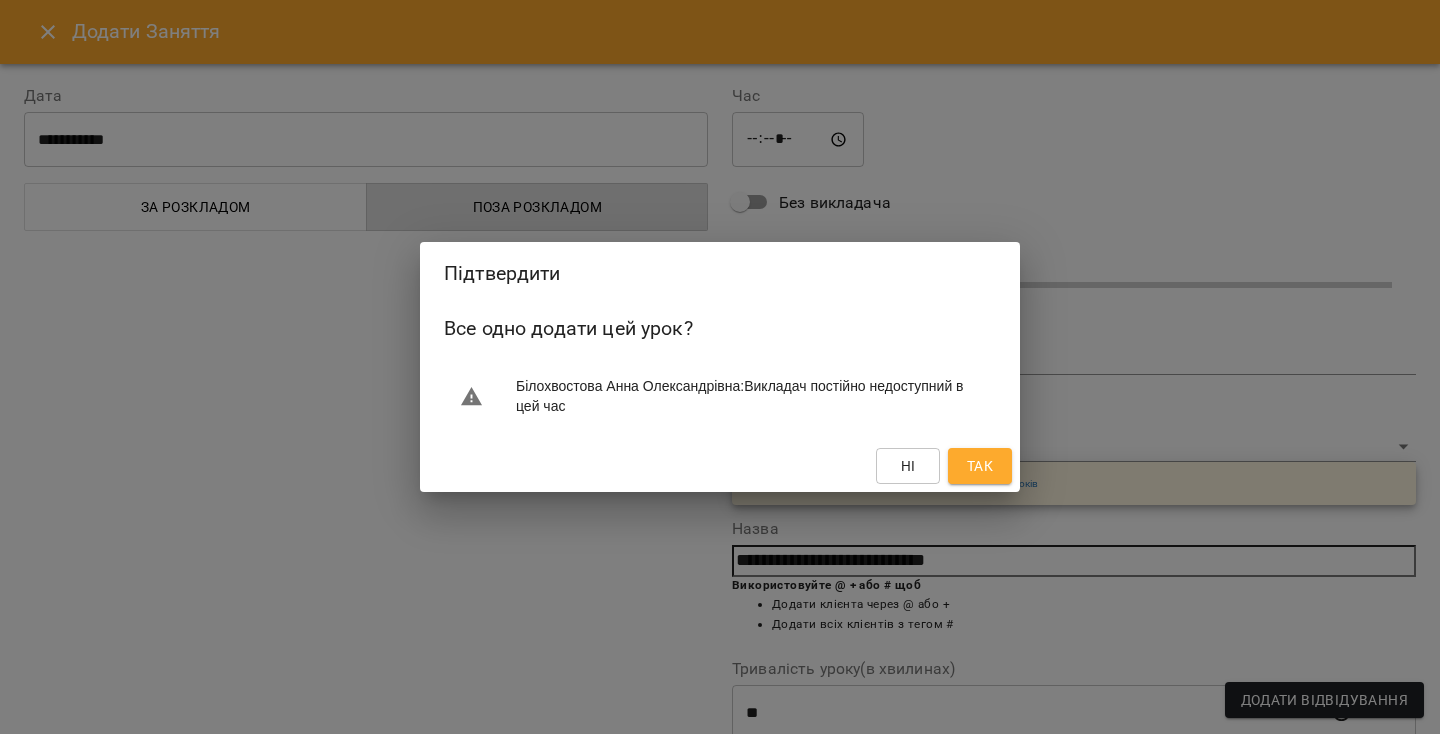 click on "Так" at bounding box center [980, 466] 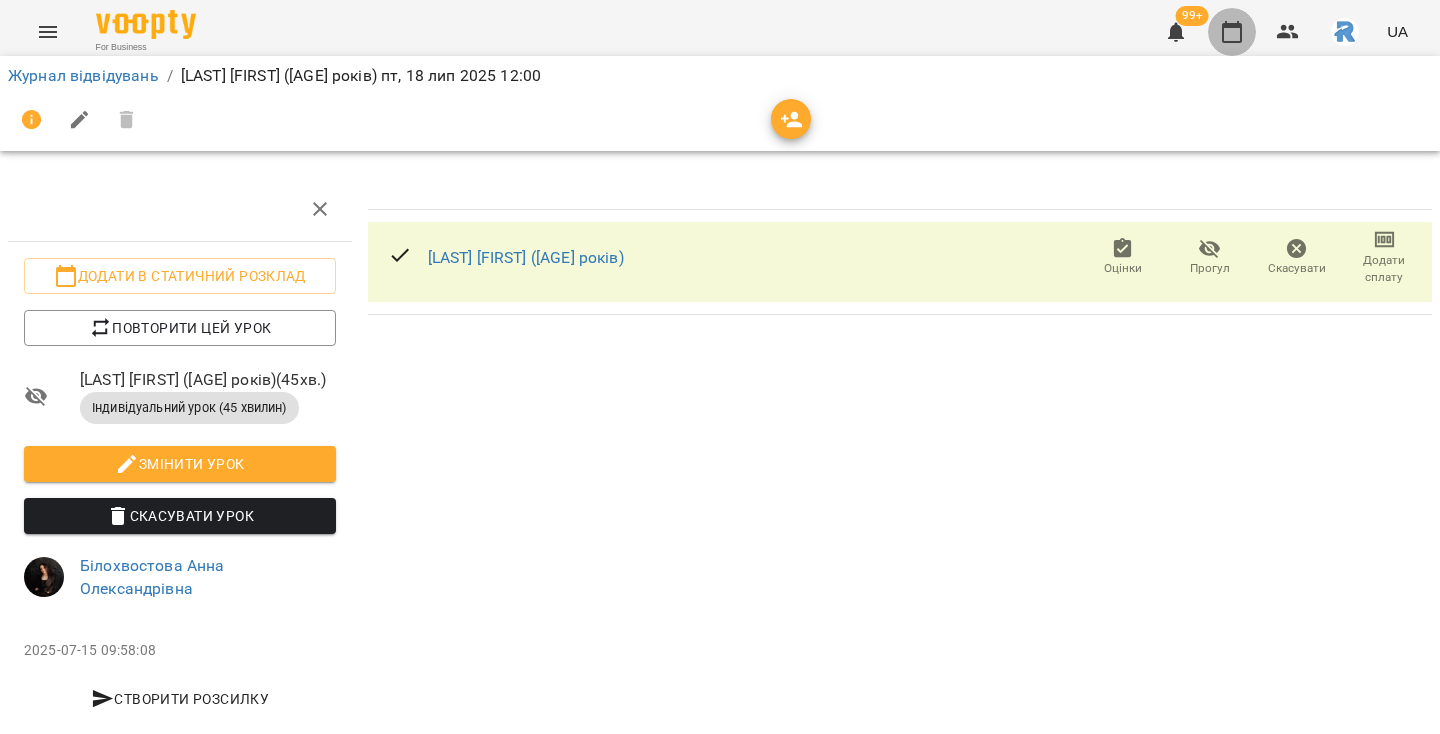 click 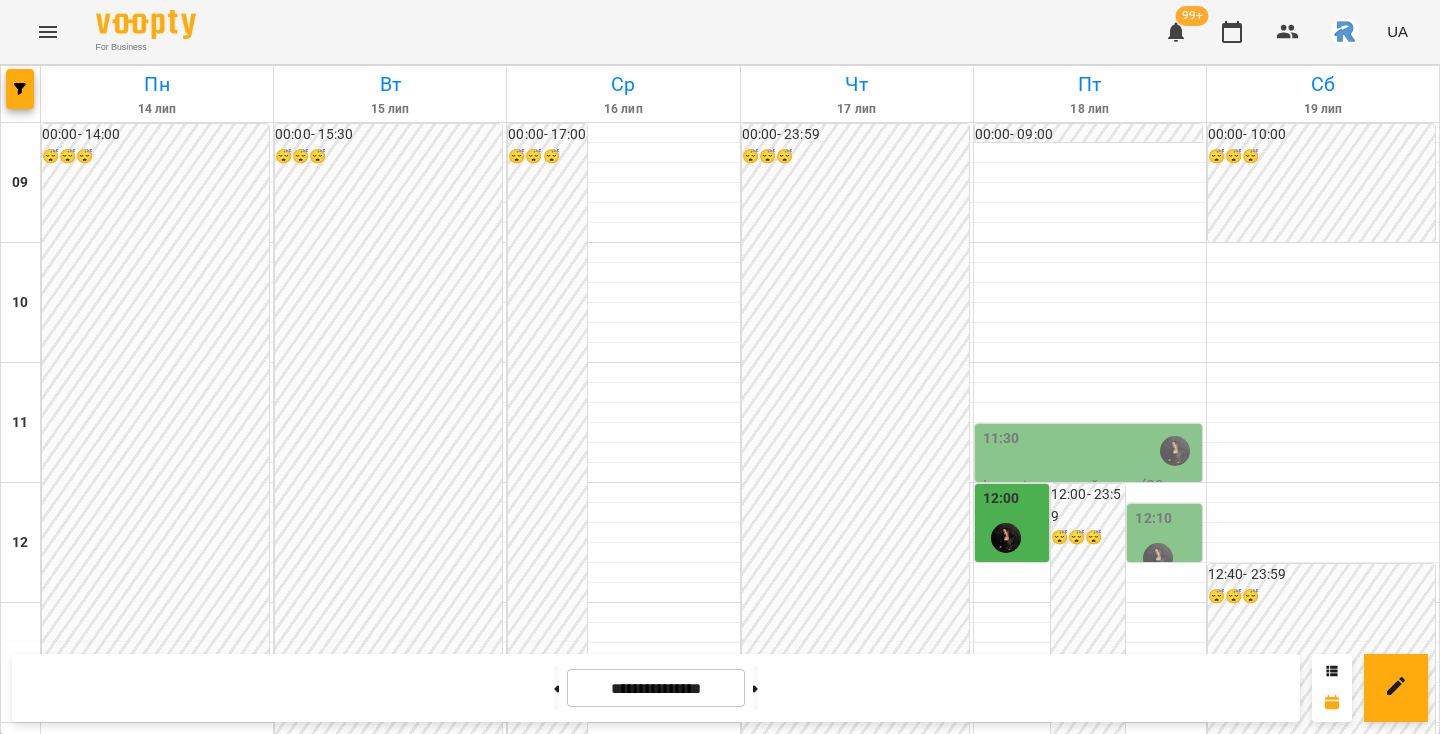 scroll, scrollTop: 330, scrollLeft: 0, axis: vertical 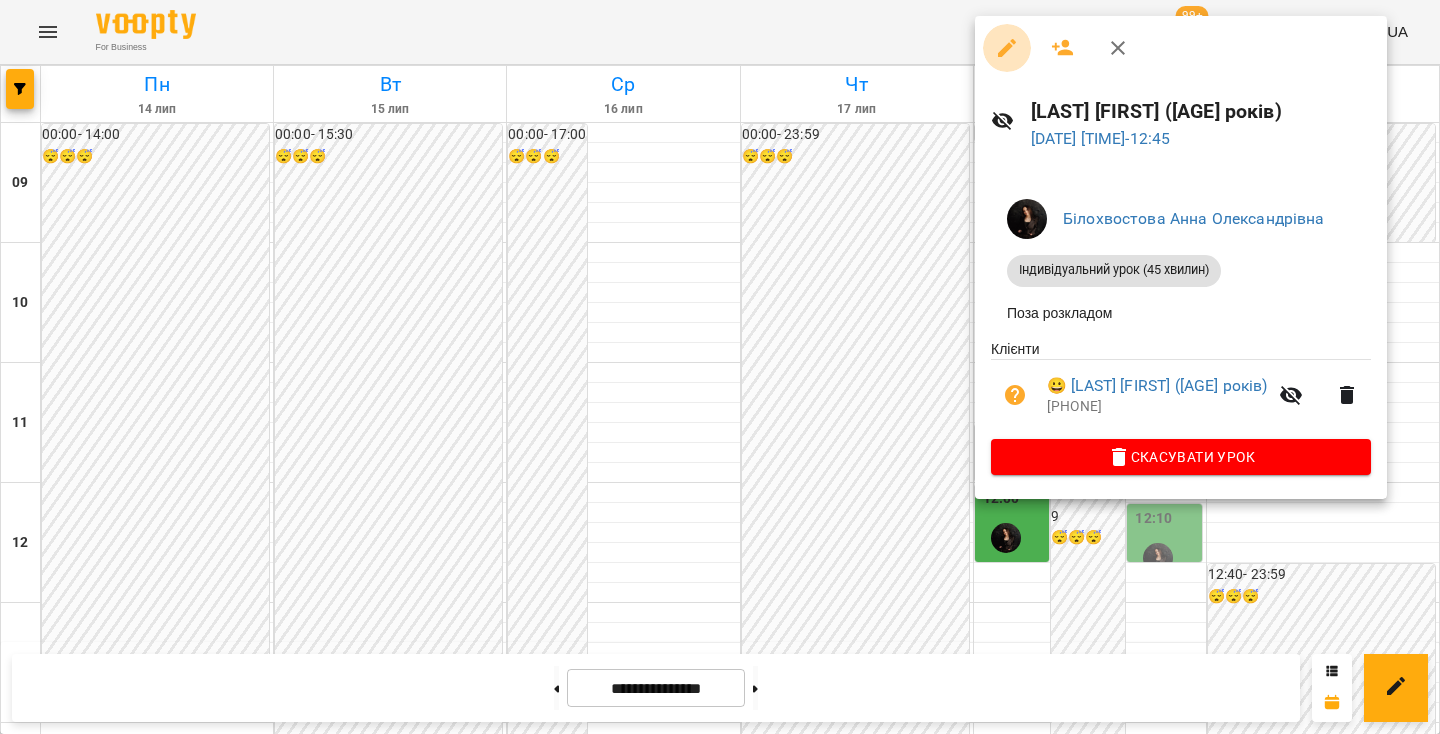 click at bounding box center (1007, 48) 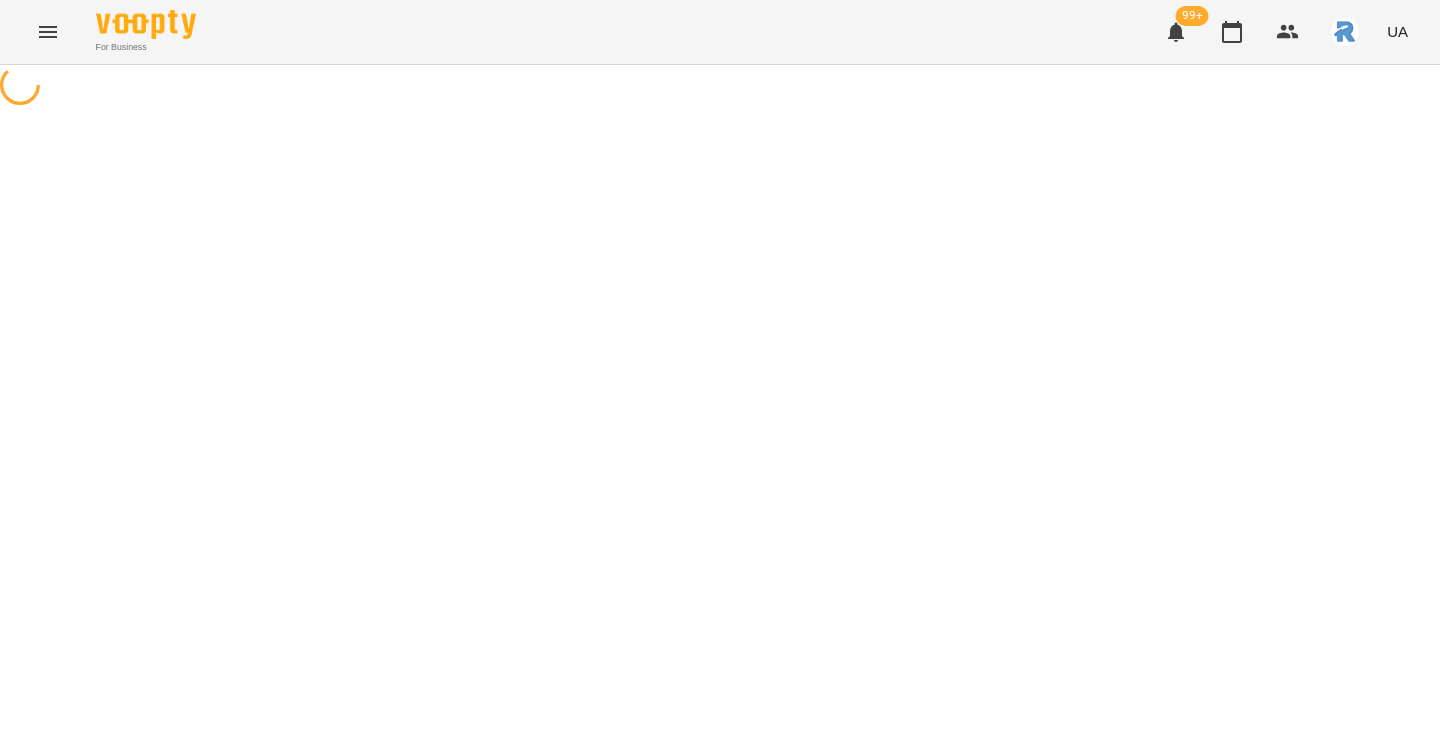 select on "**********" 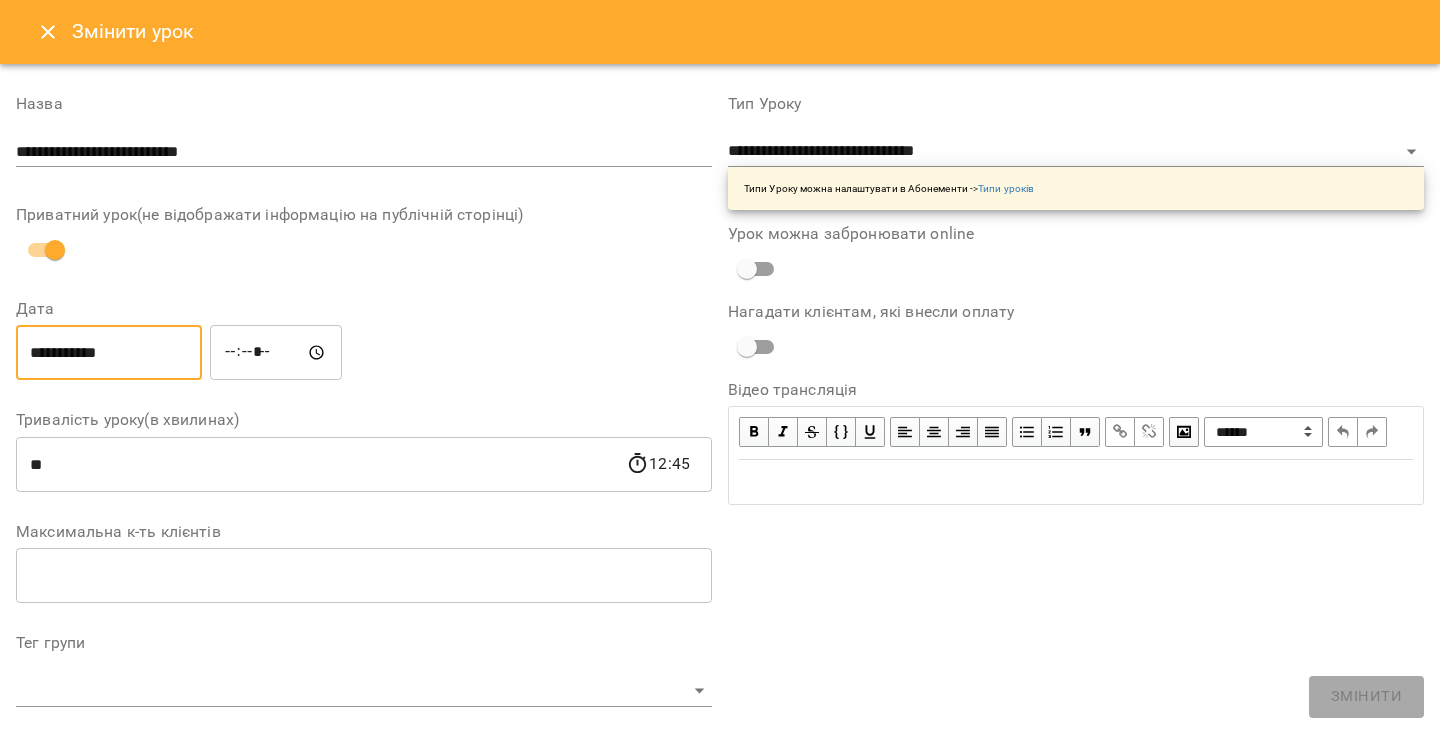 click on "**********" at bounding box center (109, 353) 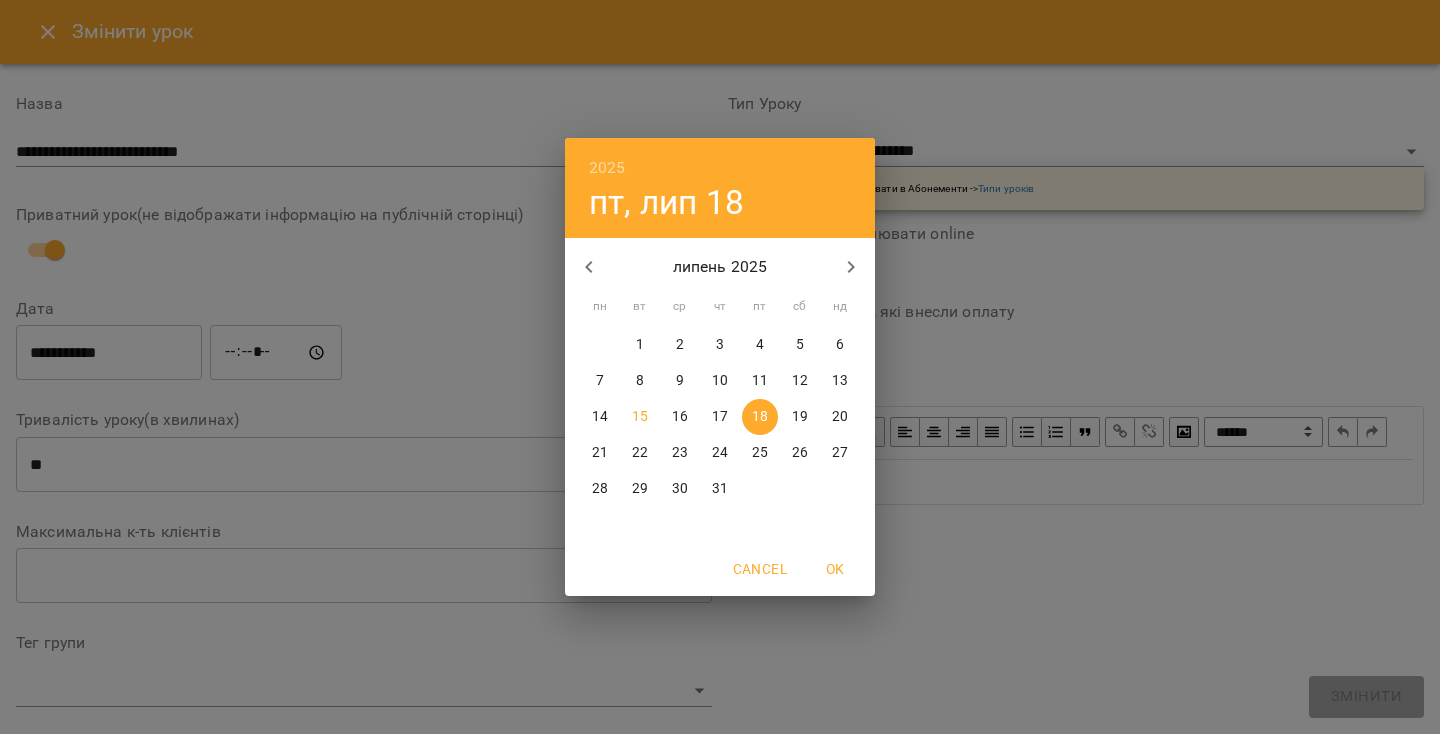 click on "17" at bounding box center [720, 417] 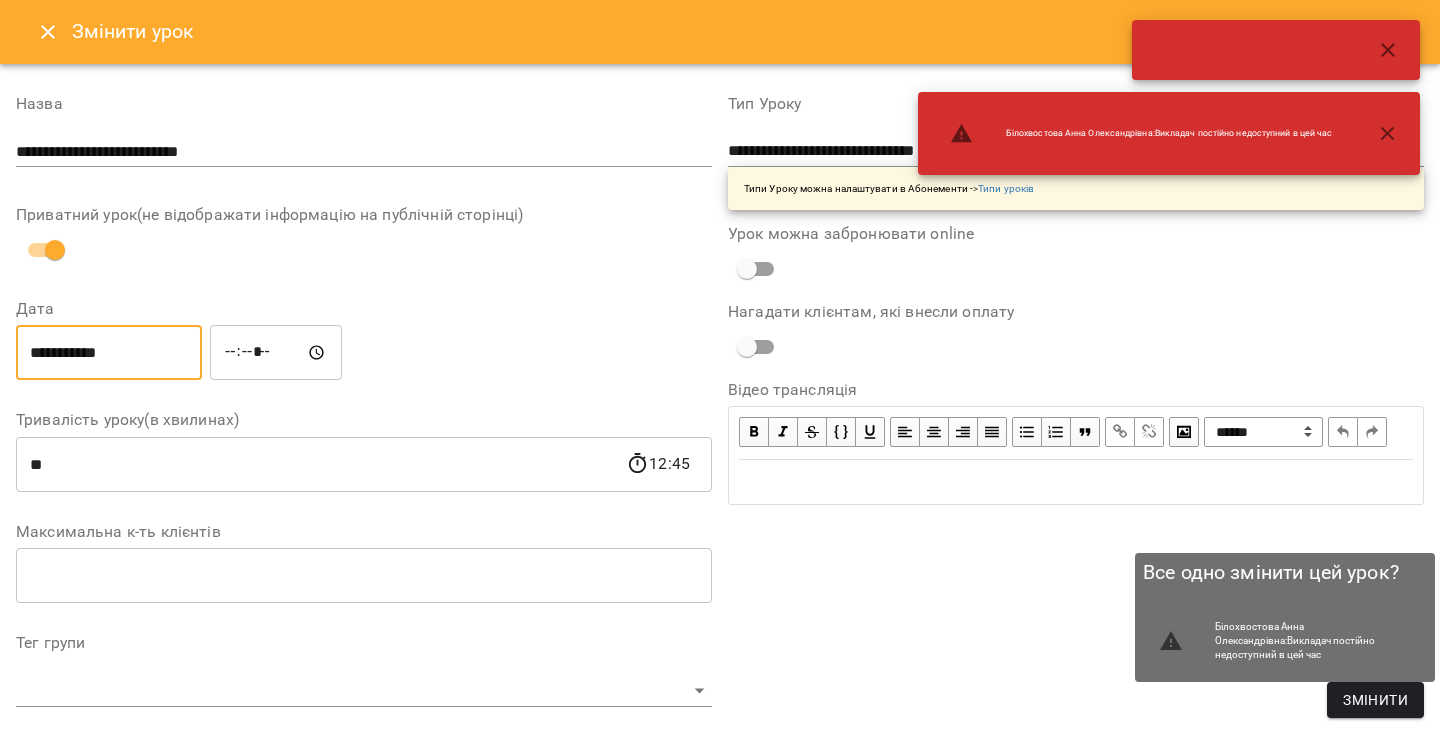 click on "Змінити" at bounding box center (1375, 700) 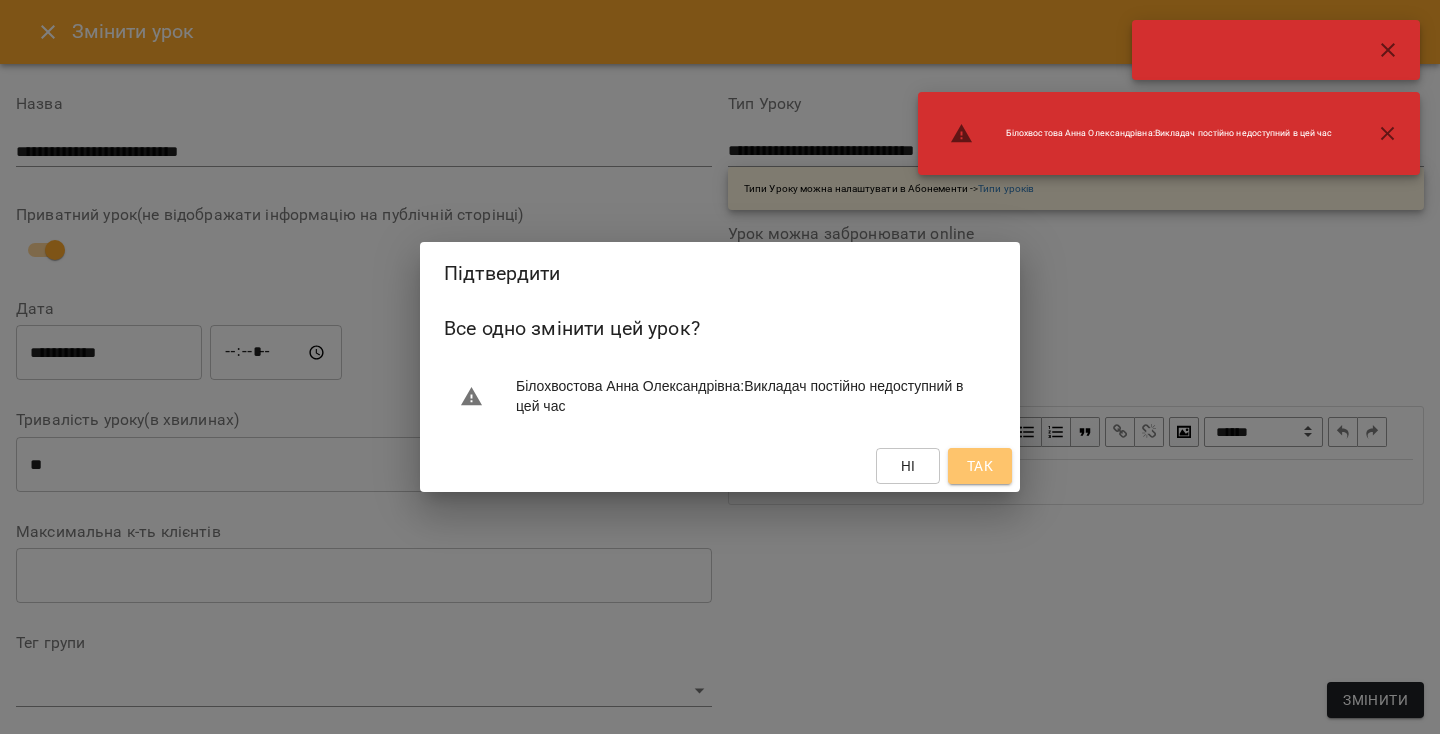 click on "Так" at bounding box center (980, 466) 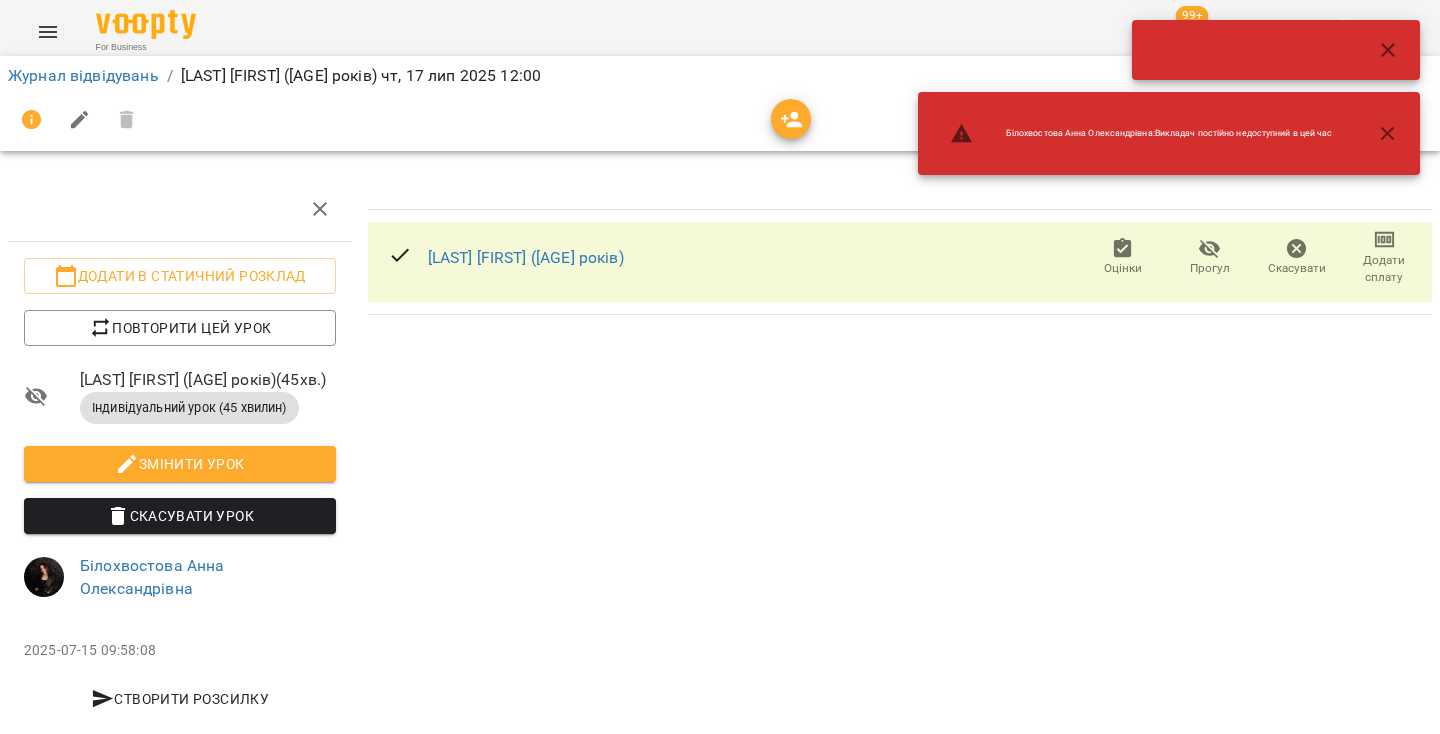 click on "[LAST] [FIRST] [NAME] :  Викладач постійно недоступний в цей час" at bounding box center [1169, 134] 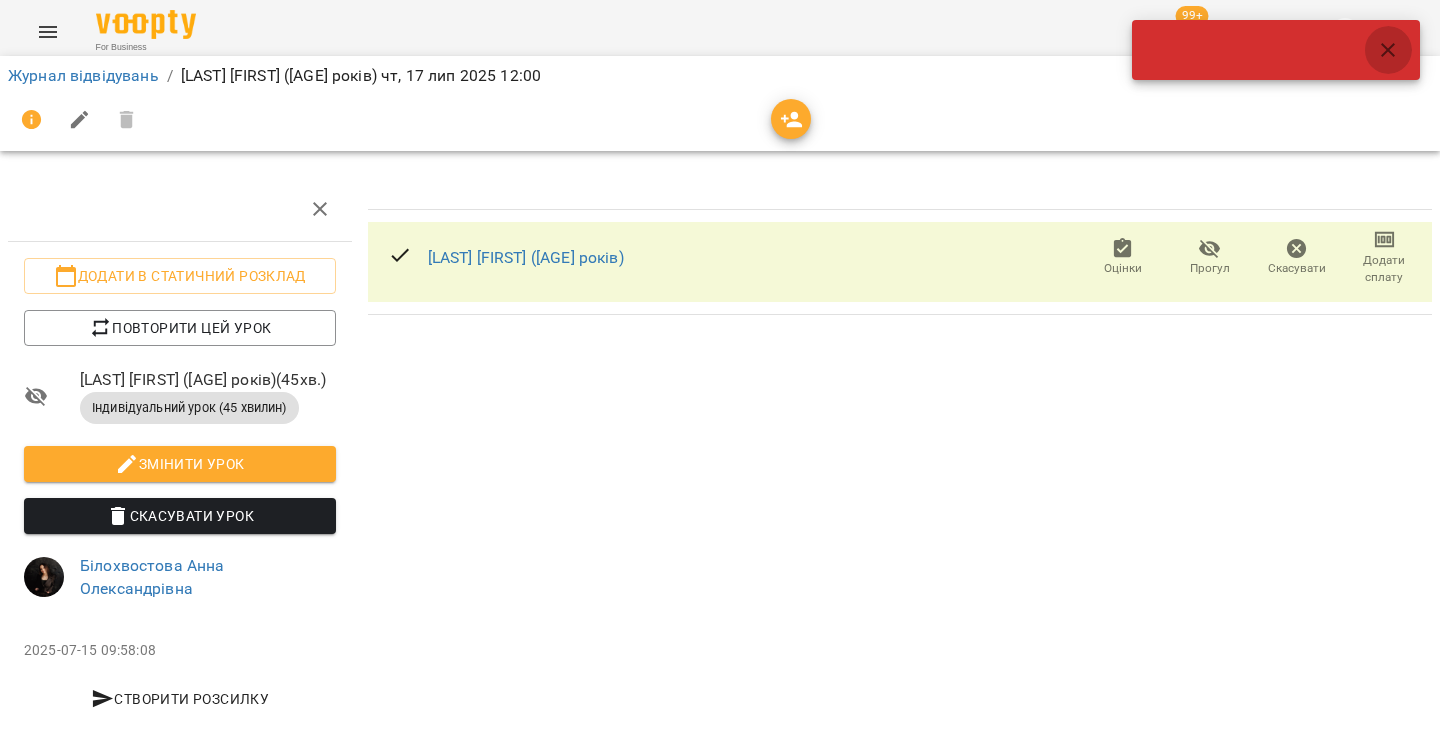 click at bounding box center (1388, 50) 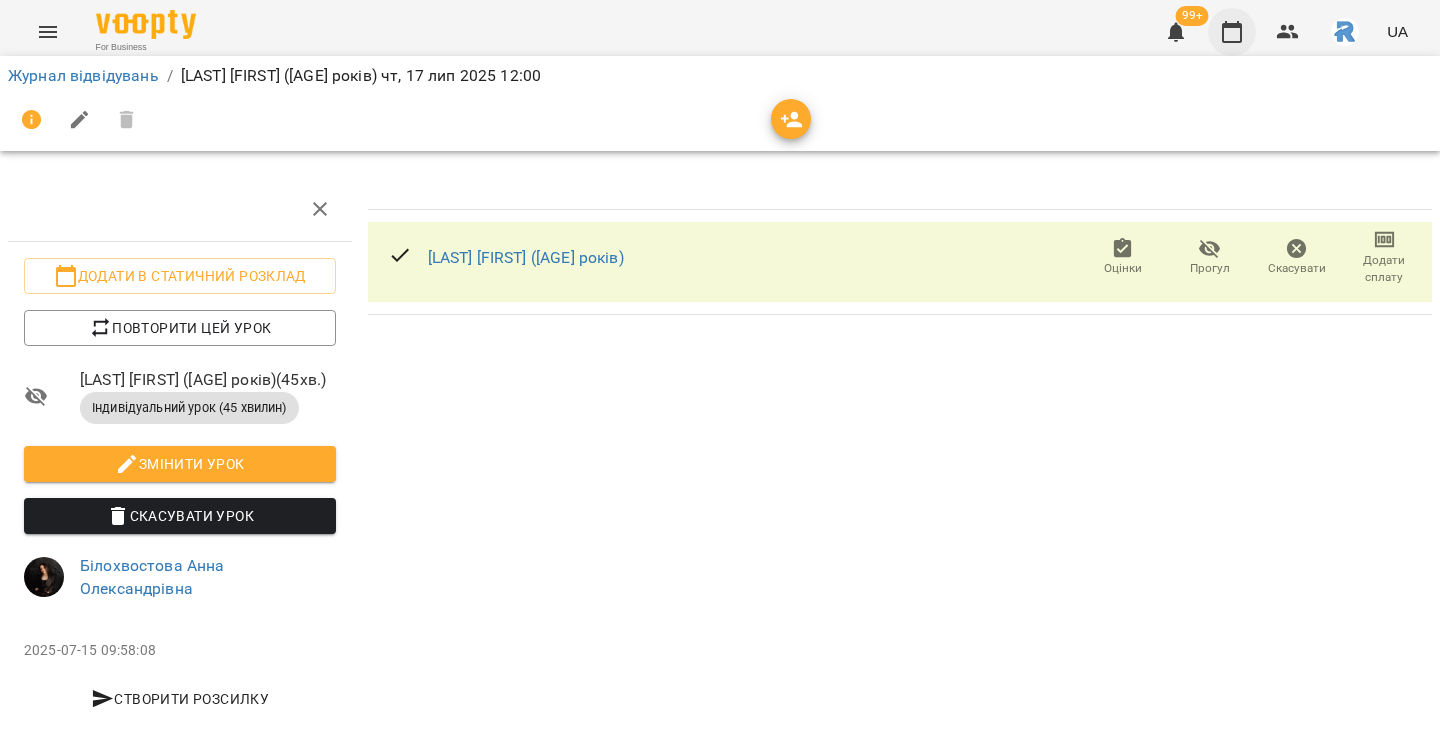 click 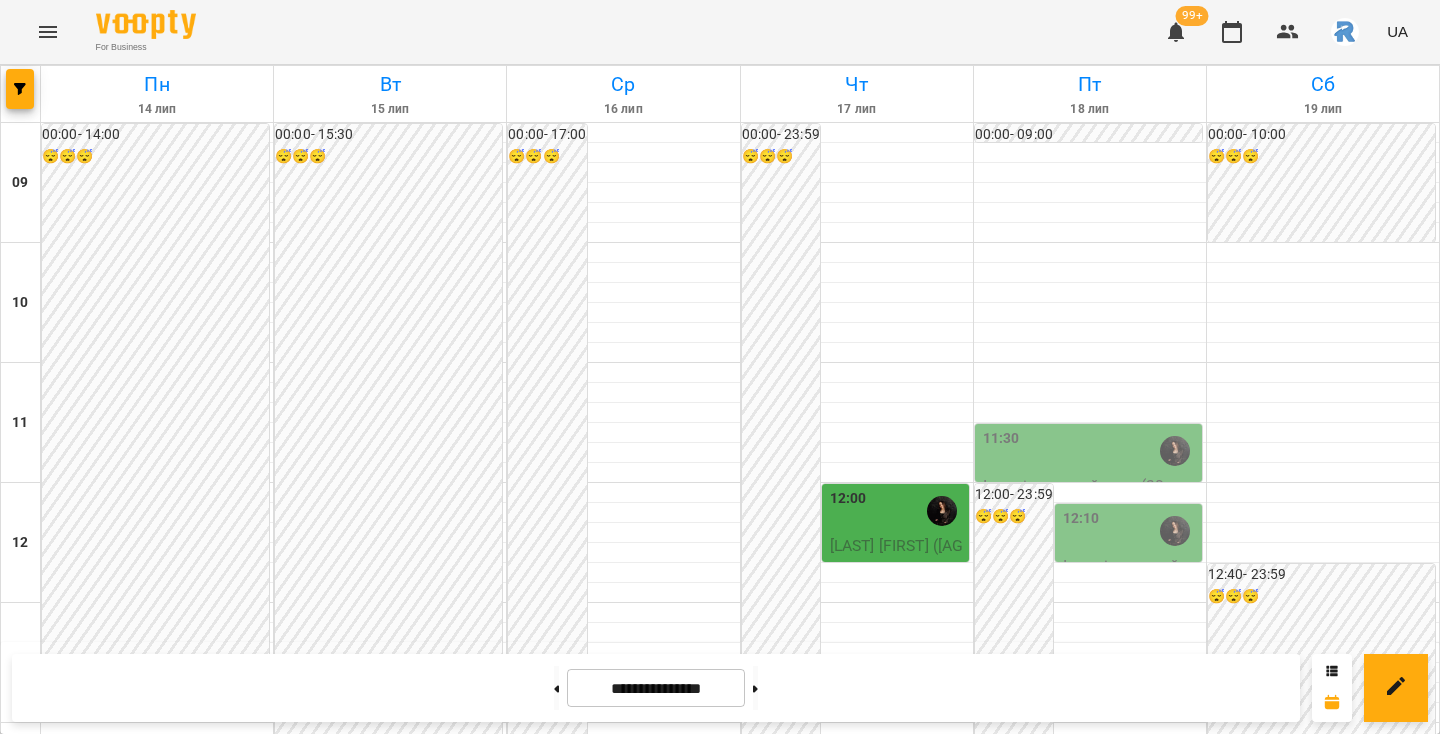 scroll, scrollTop: 307, scrollLeft: 0, axis: vertical 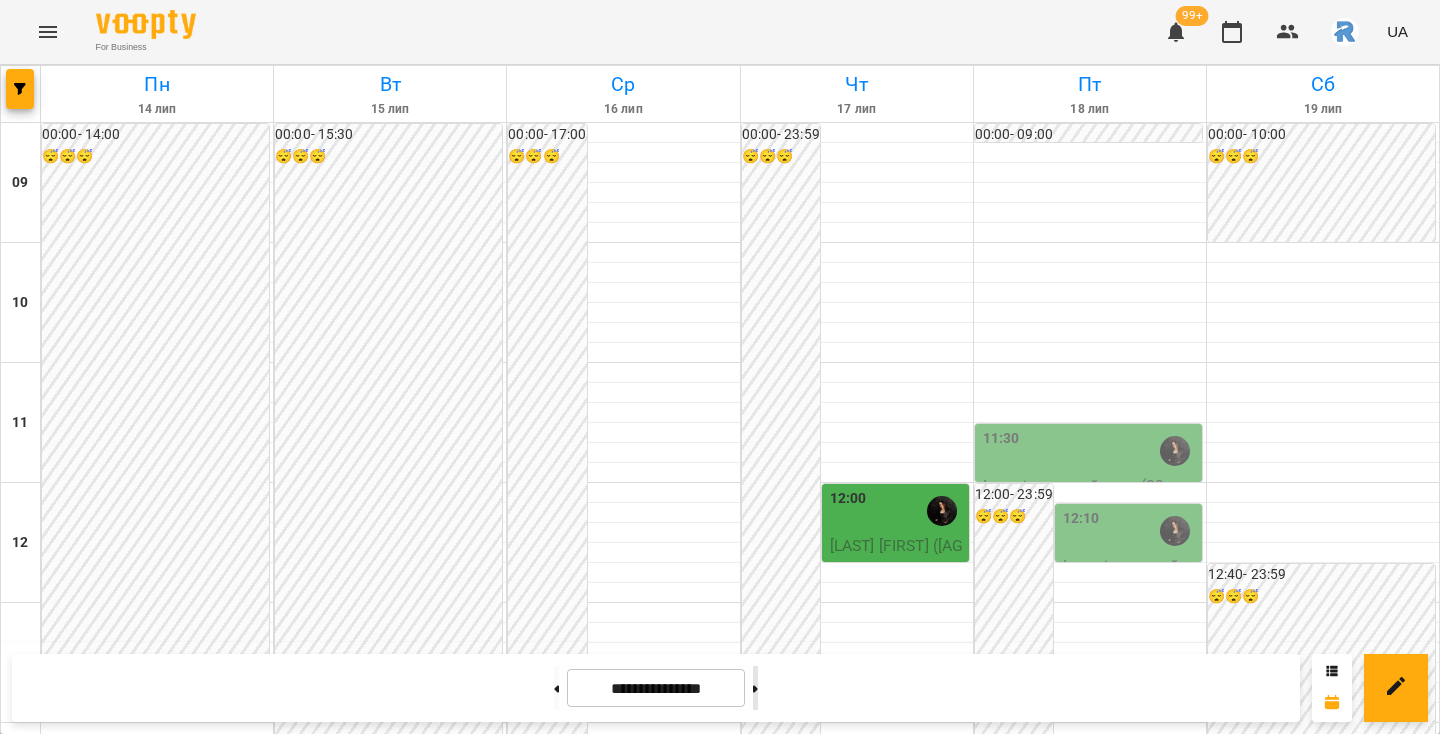 click at bounding box center (755, 688) 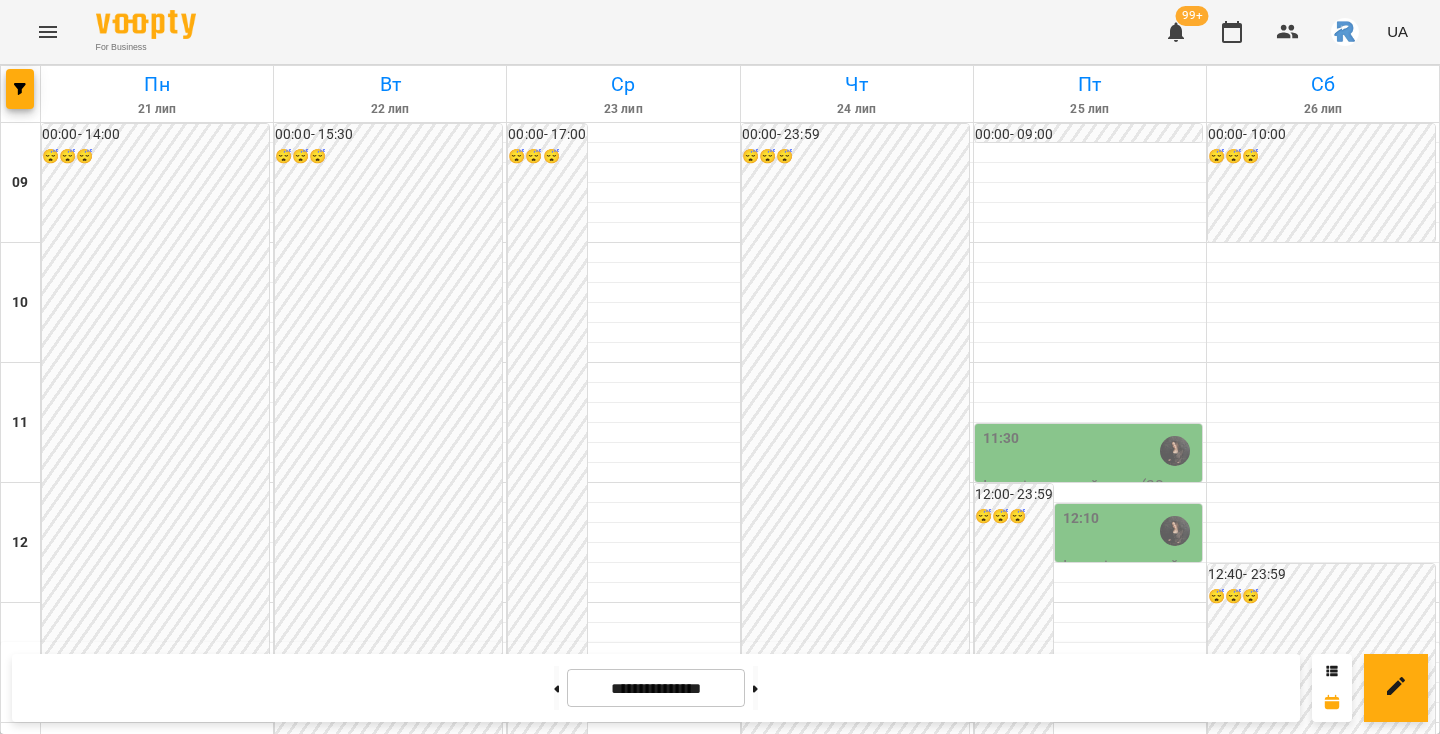 scroll, scrollTop: 29, scrollLeft: 0, axis: vertical 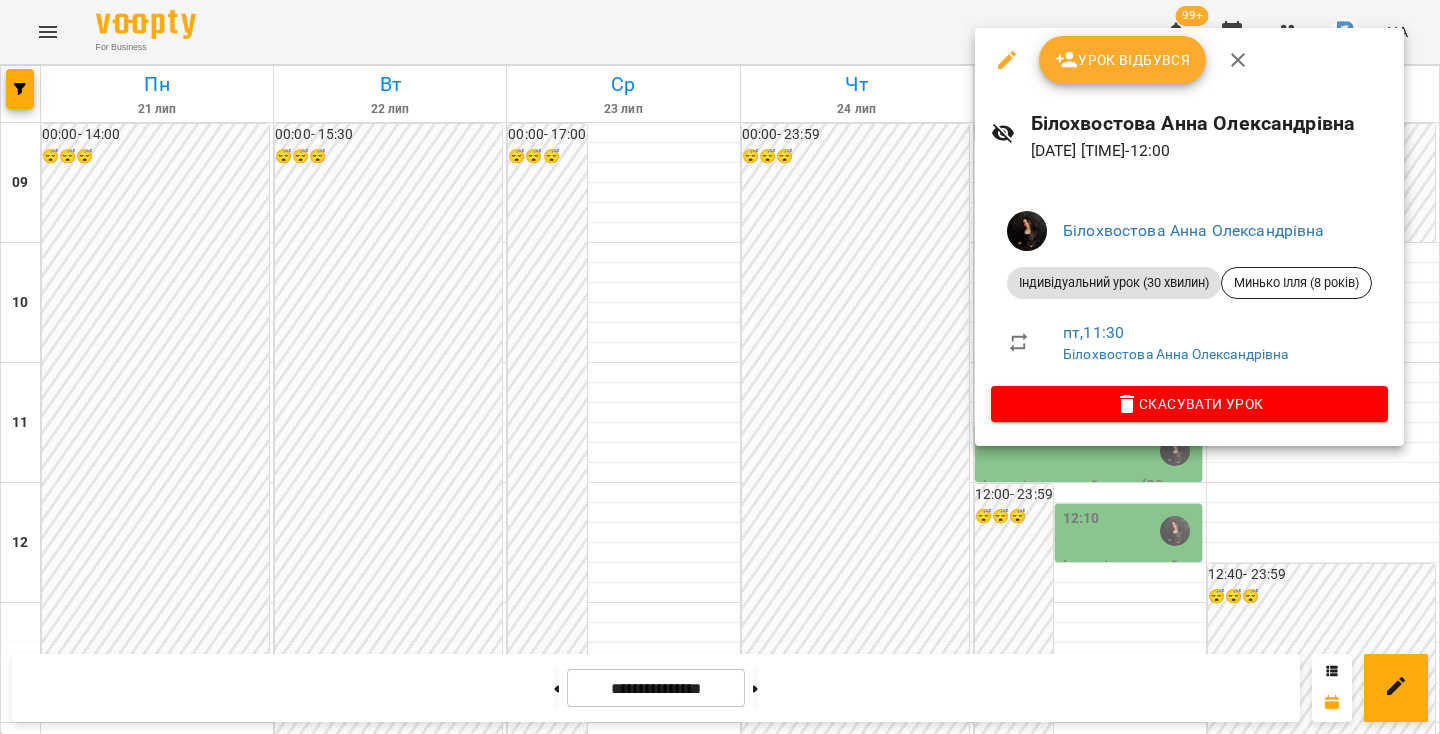 click at bounding box center [720, 367] 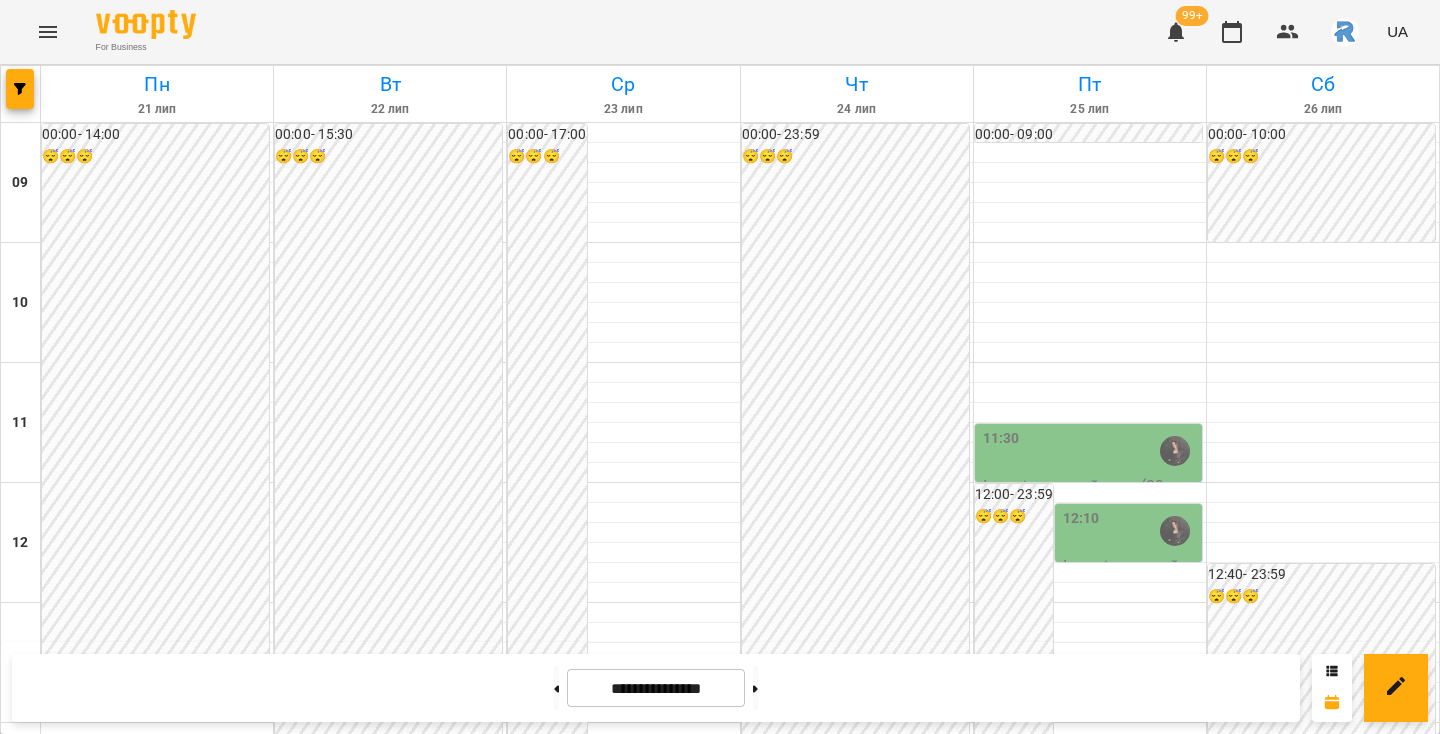 scroll, scrollTop: 522, scrollLeft: 0, axis: vertical 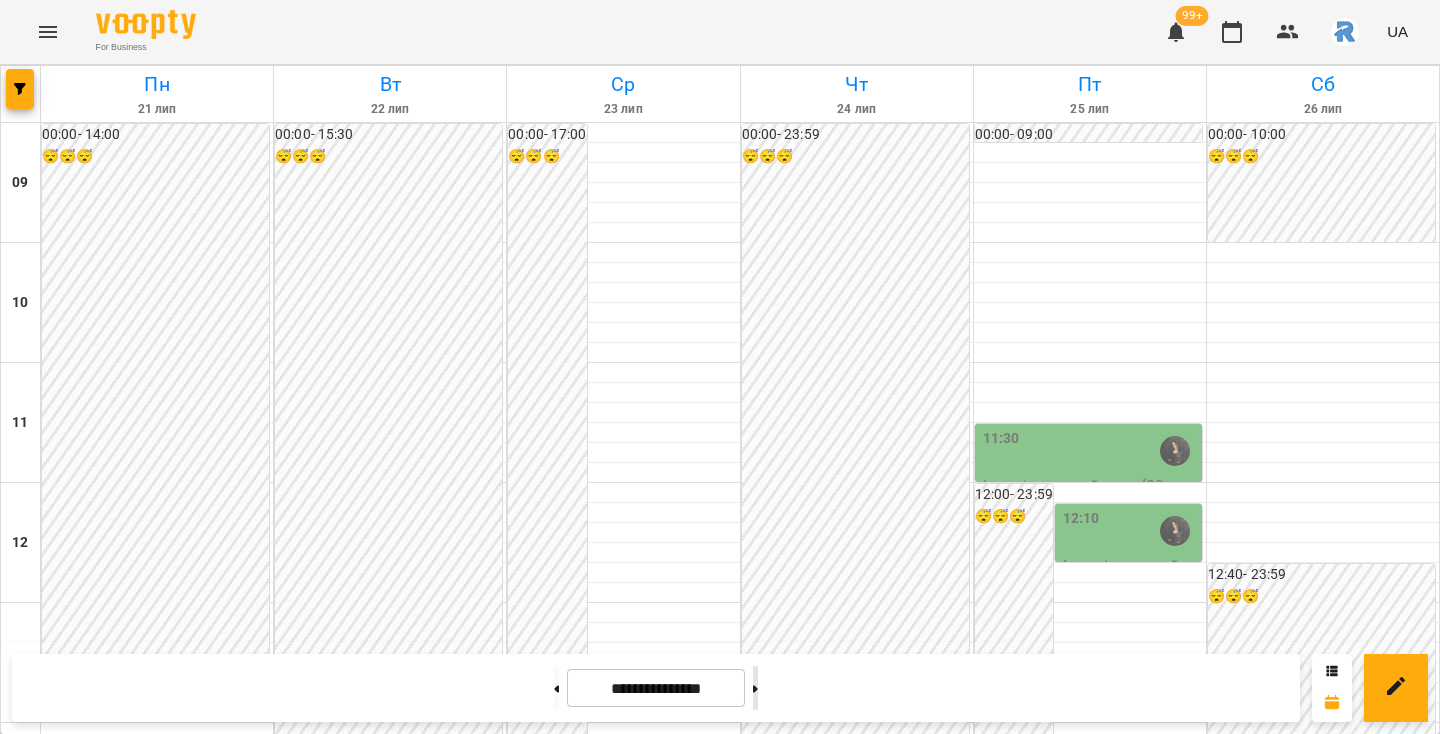 click at bounding box center [755, 688] 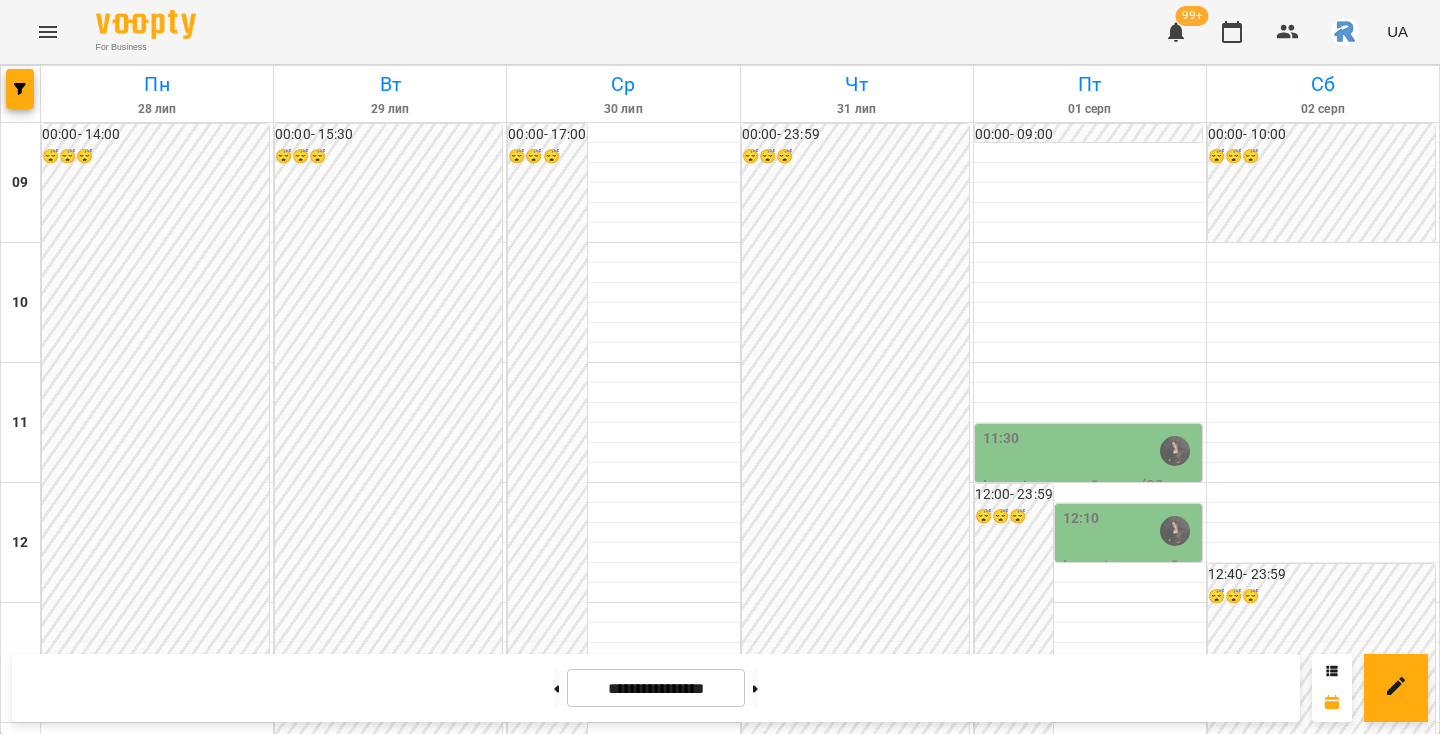 scroll, scrollTop: 17, scrollLeft: 0, axis: vertical 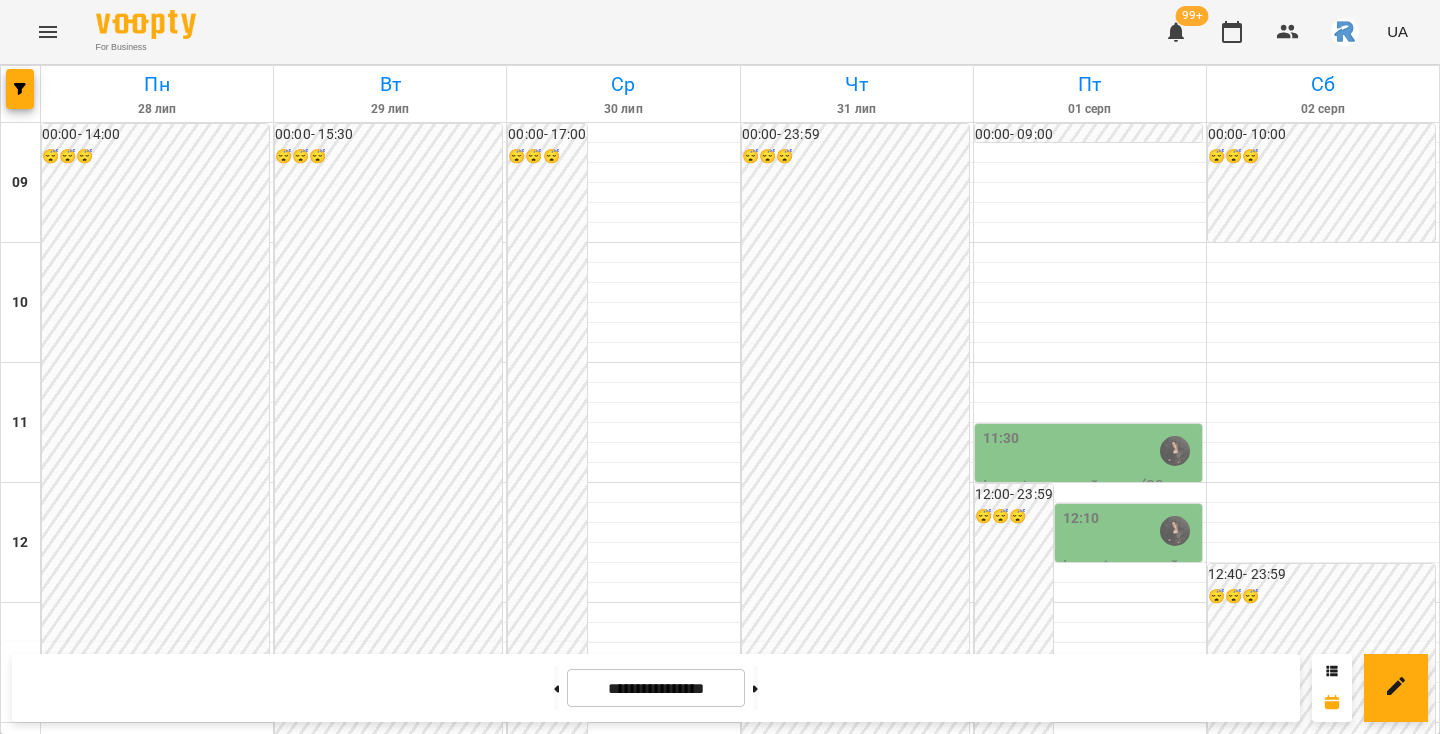 click on "11:30" at bounding box center [1090, 451] 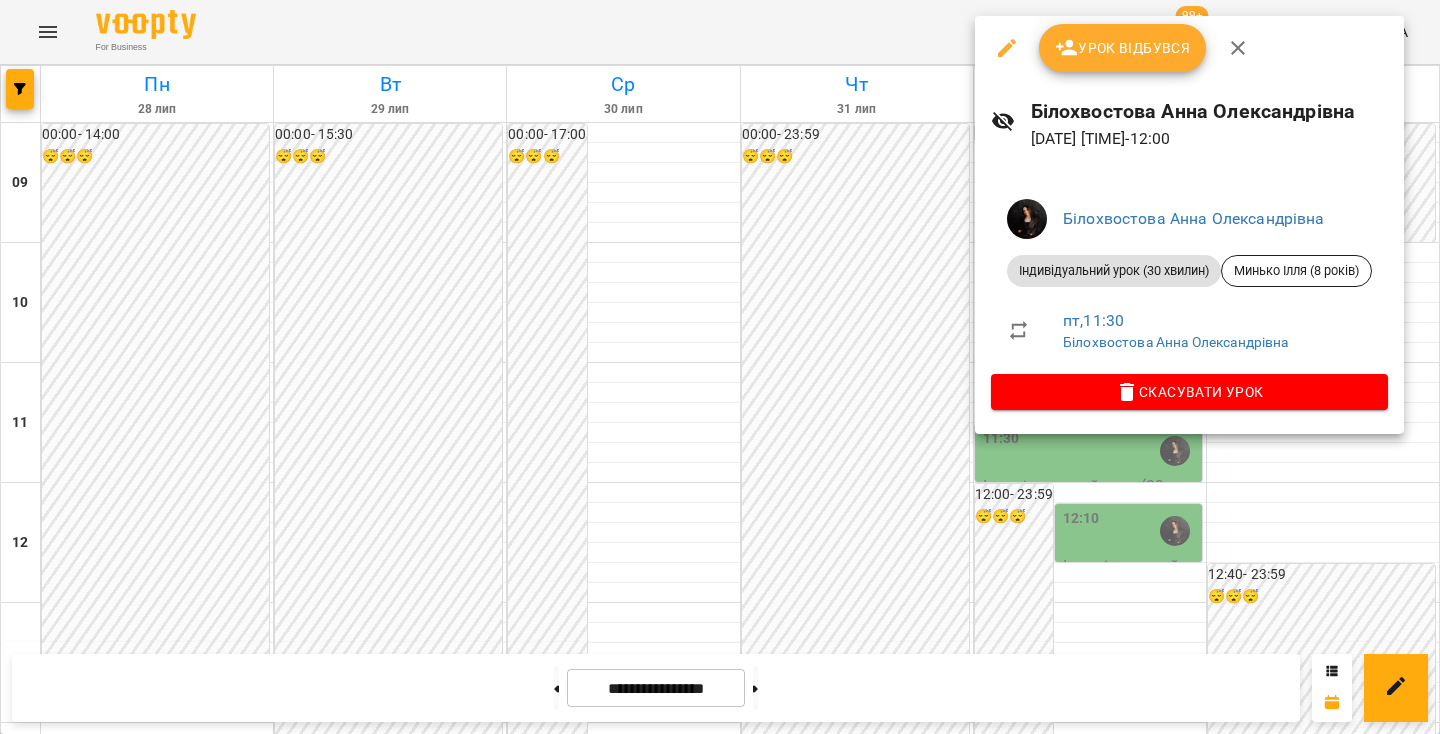 click at bounding box center (720, 367) 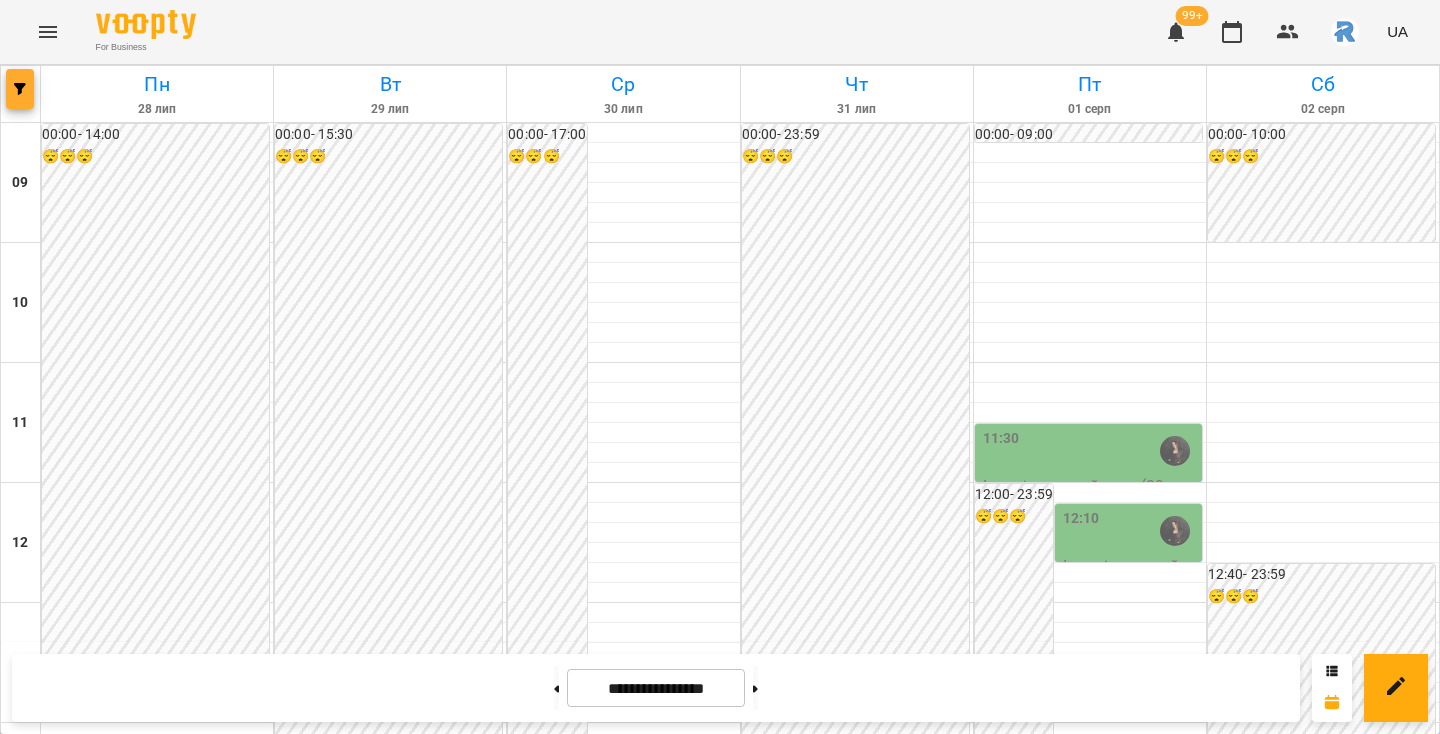 click at bounding box center (20, 89) 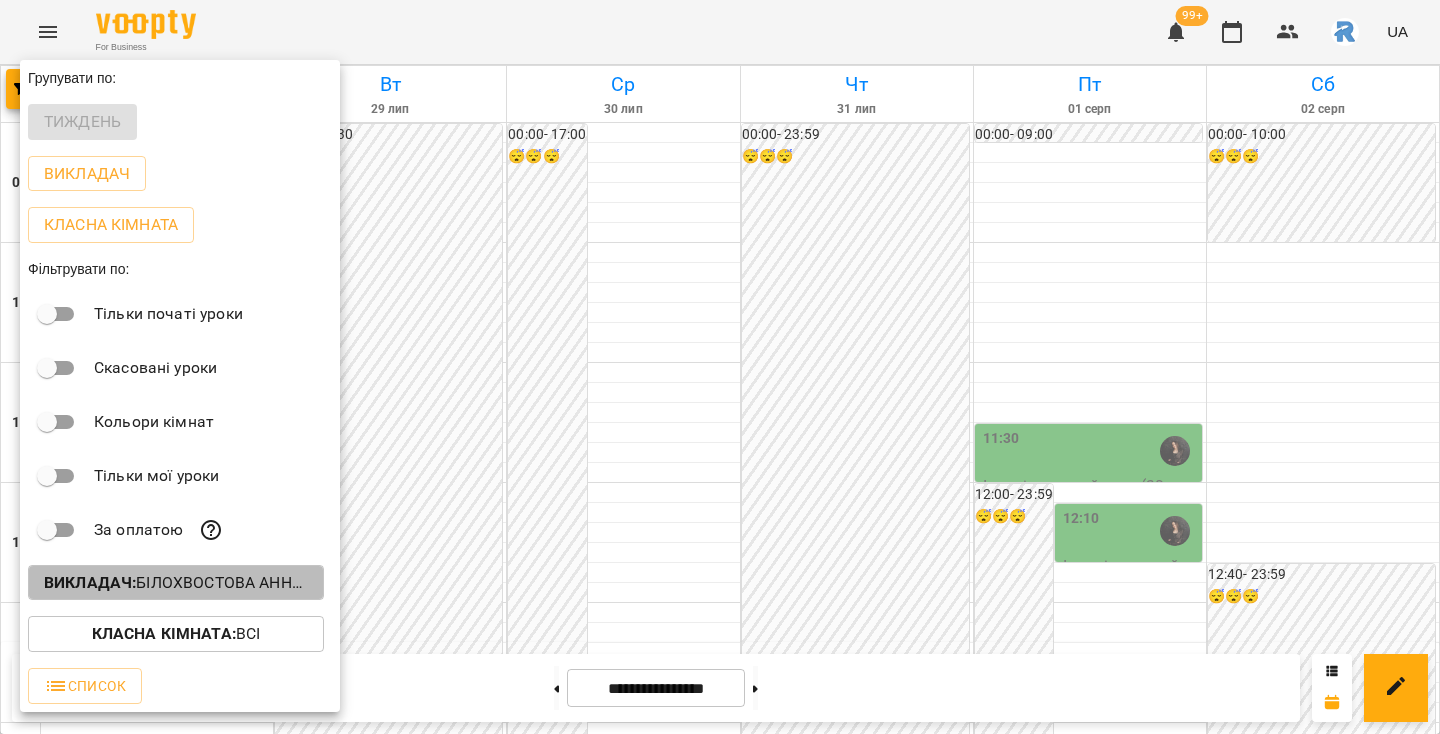 click on "Викладач :  Білохвостова Анна Олександрівна" at bounding box center (176, 583) 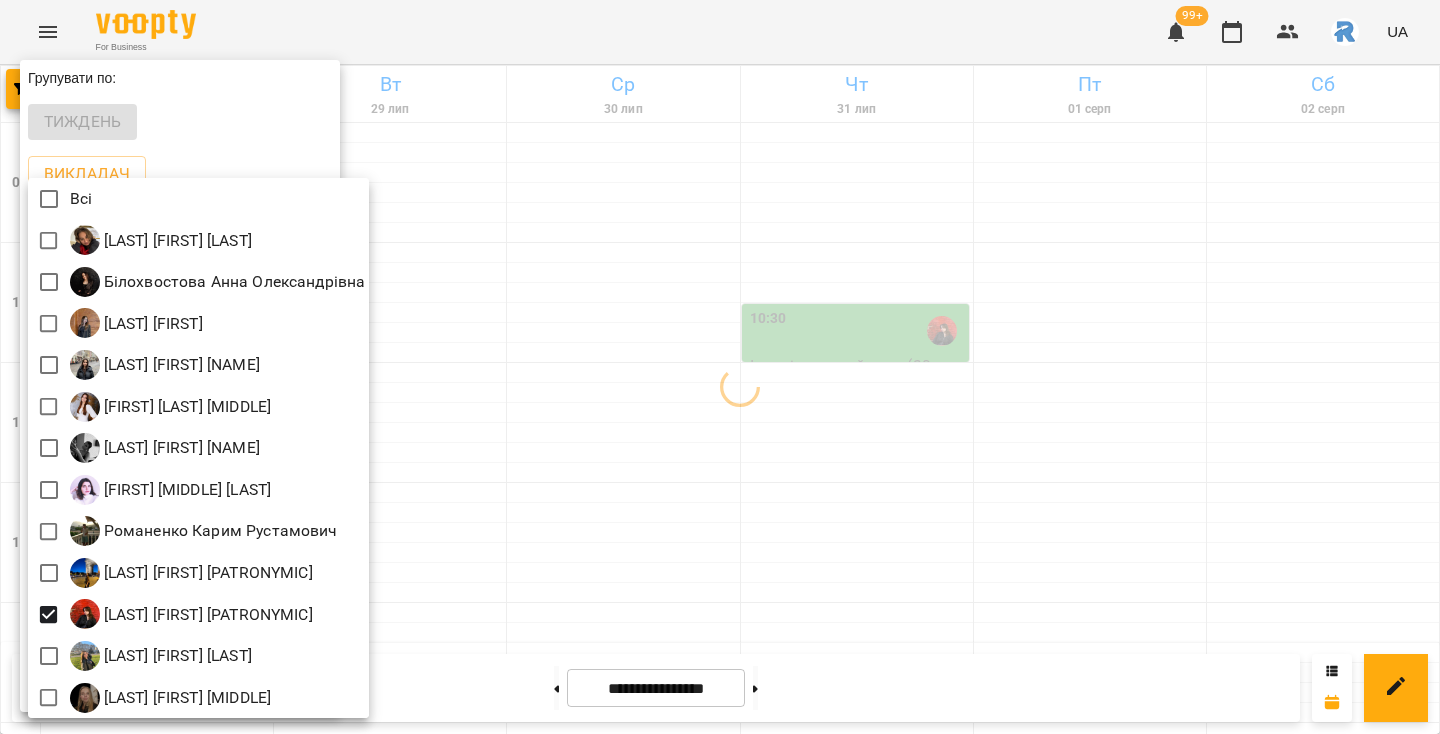 click at bounding box center [720, 367] 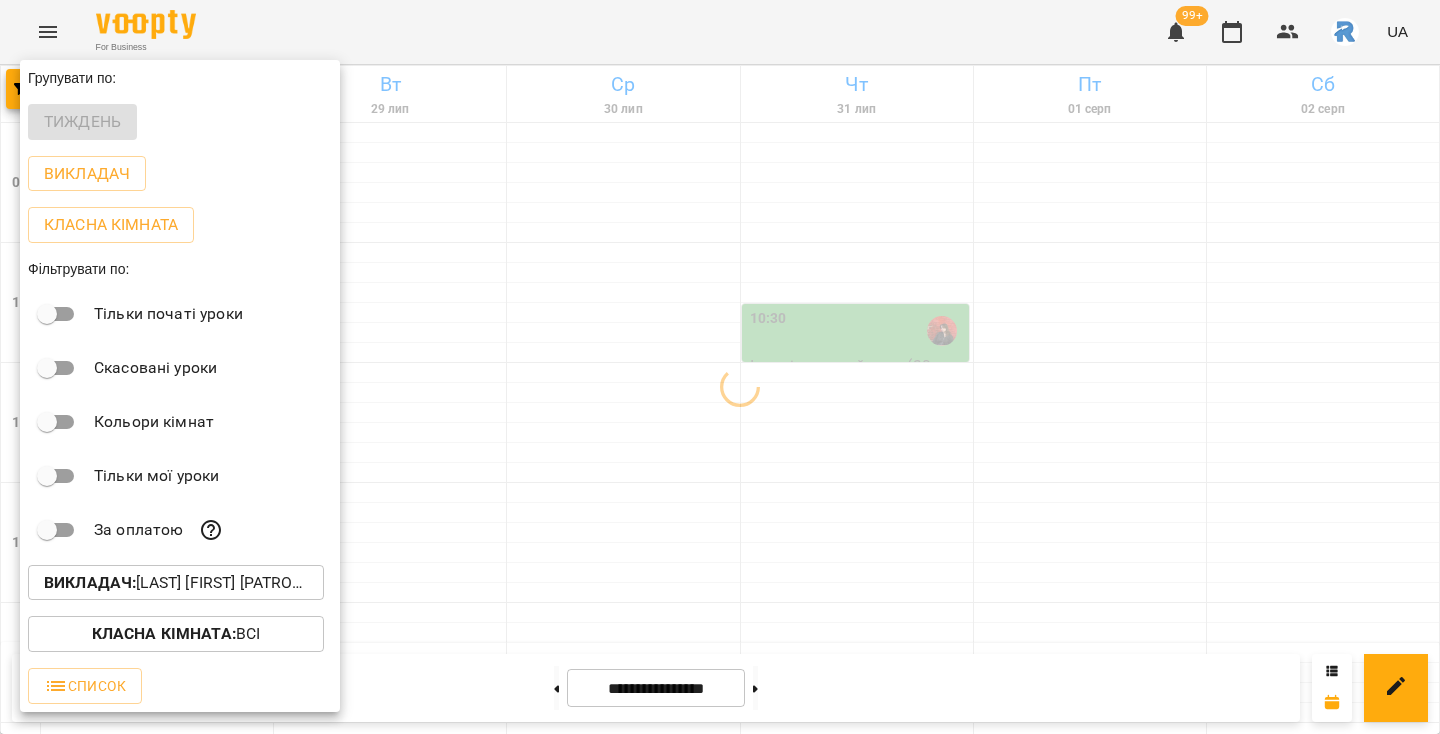click at bounding box center (720, 367) 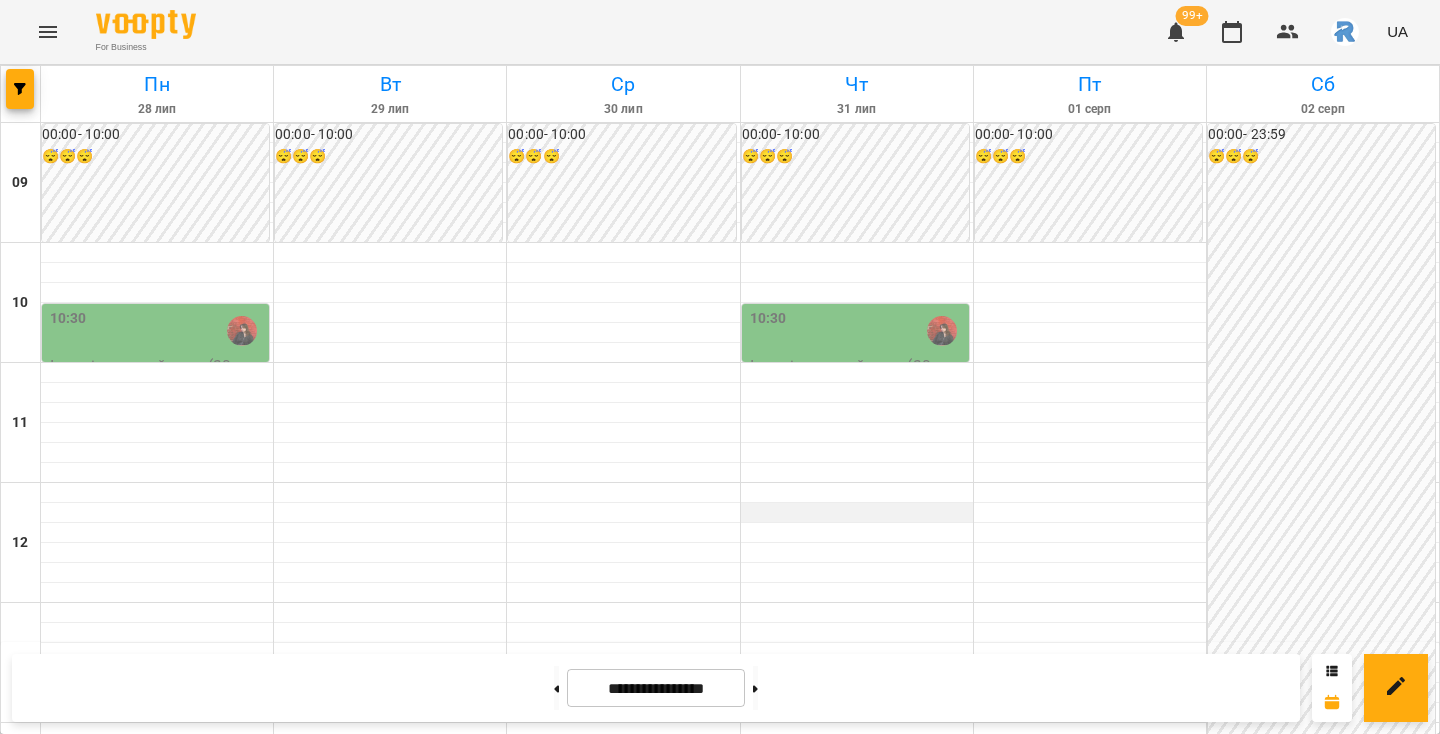 scroll, scrollTop: 663, scrollLeft: 0, axis: vertical 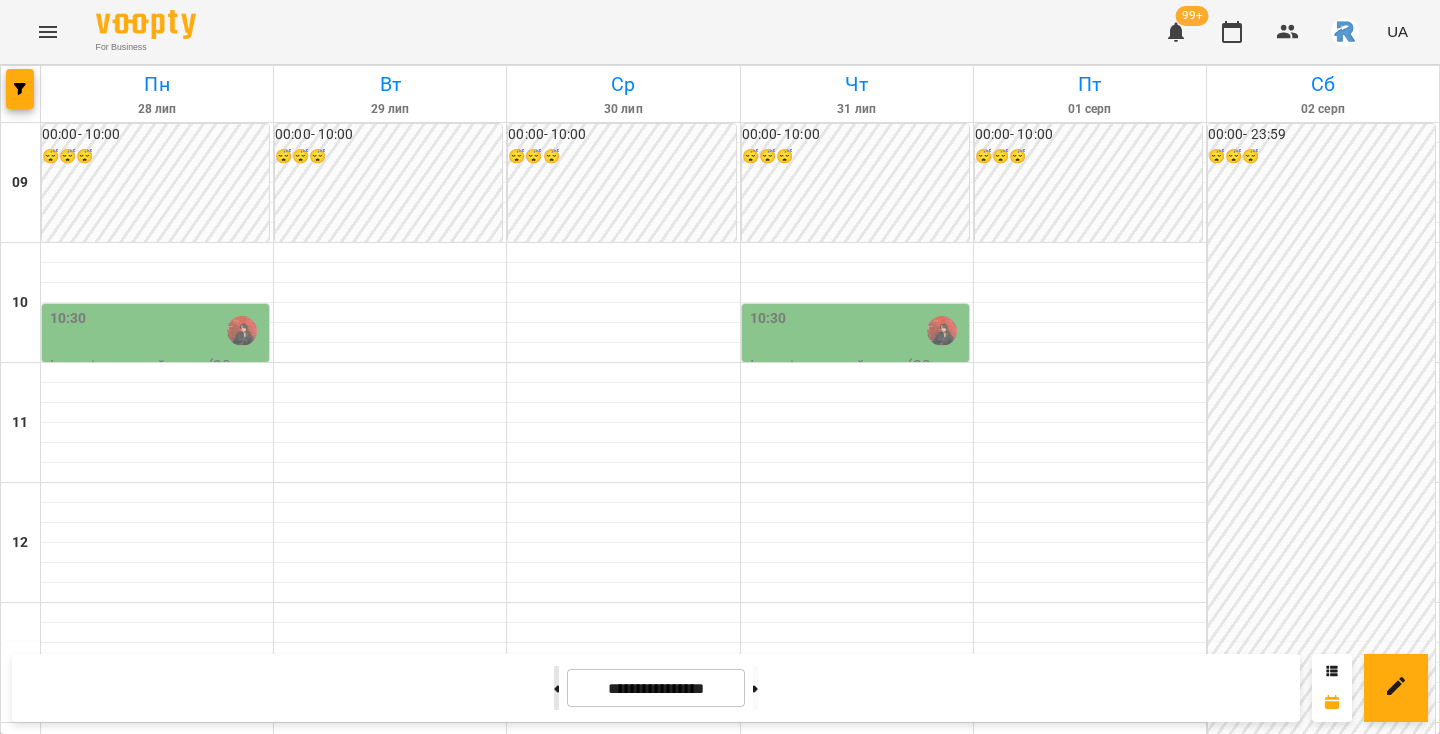 click at bounding box center (556, 688) 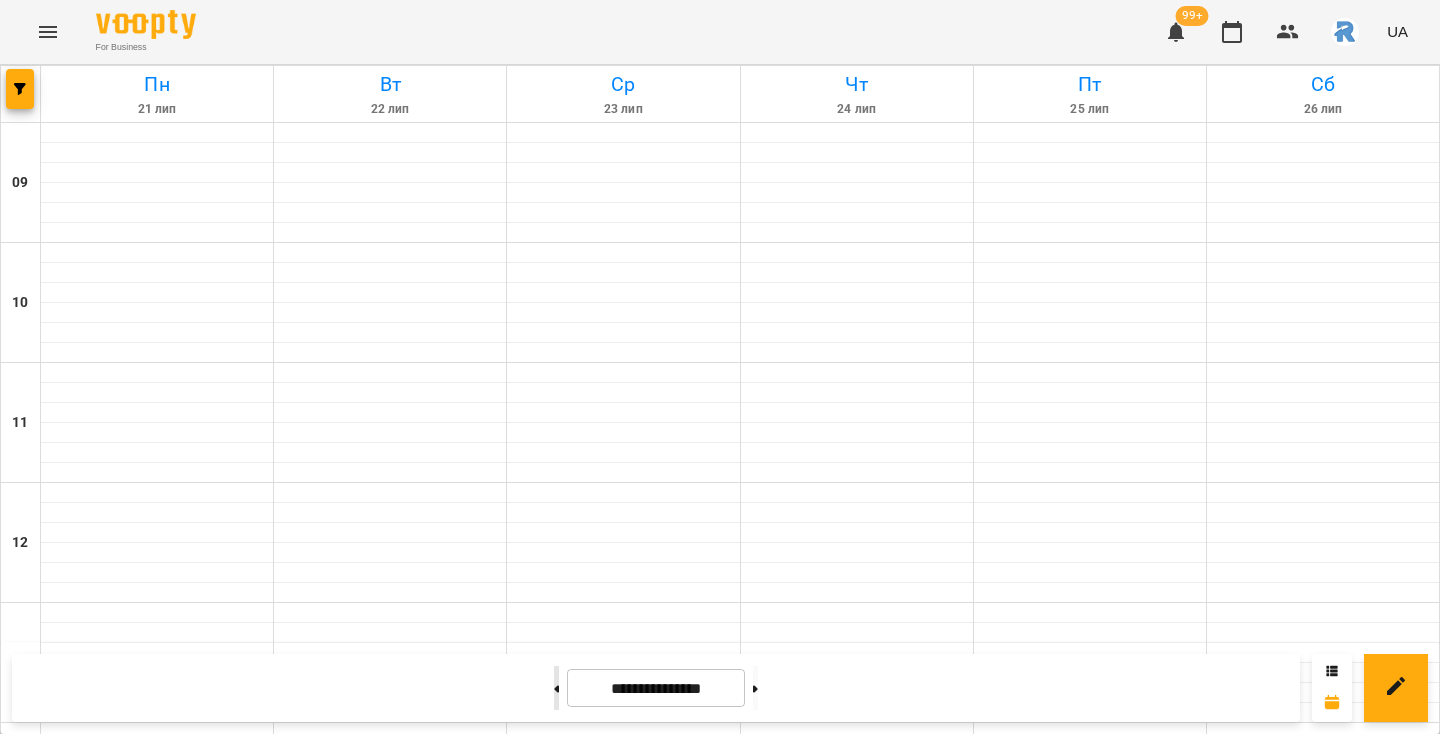 click at bounding box center [556, 688] 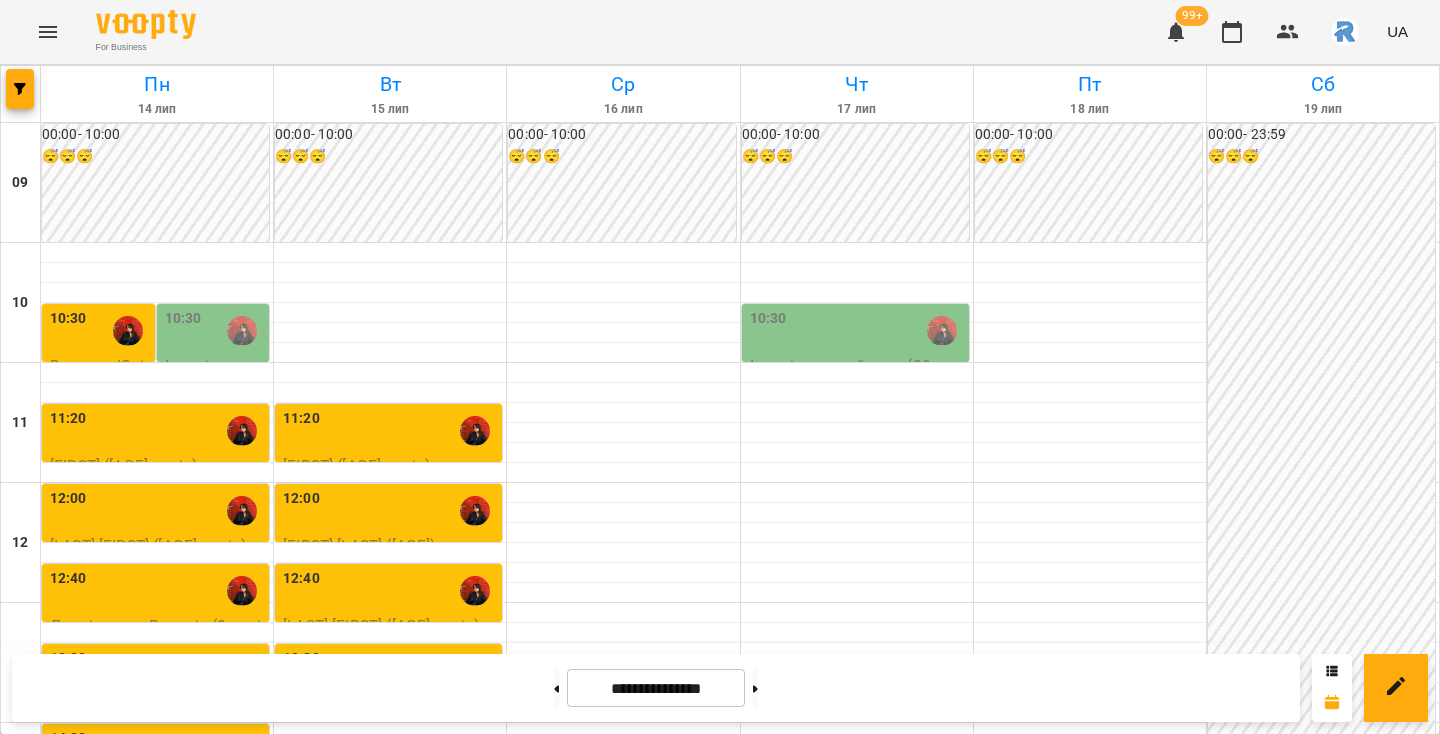 scroll, scrollTop: 244, scrollLeft: 0, axis: vertical 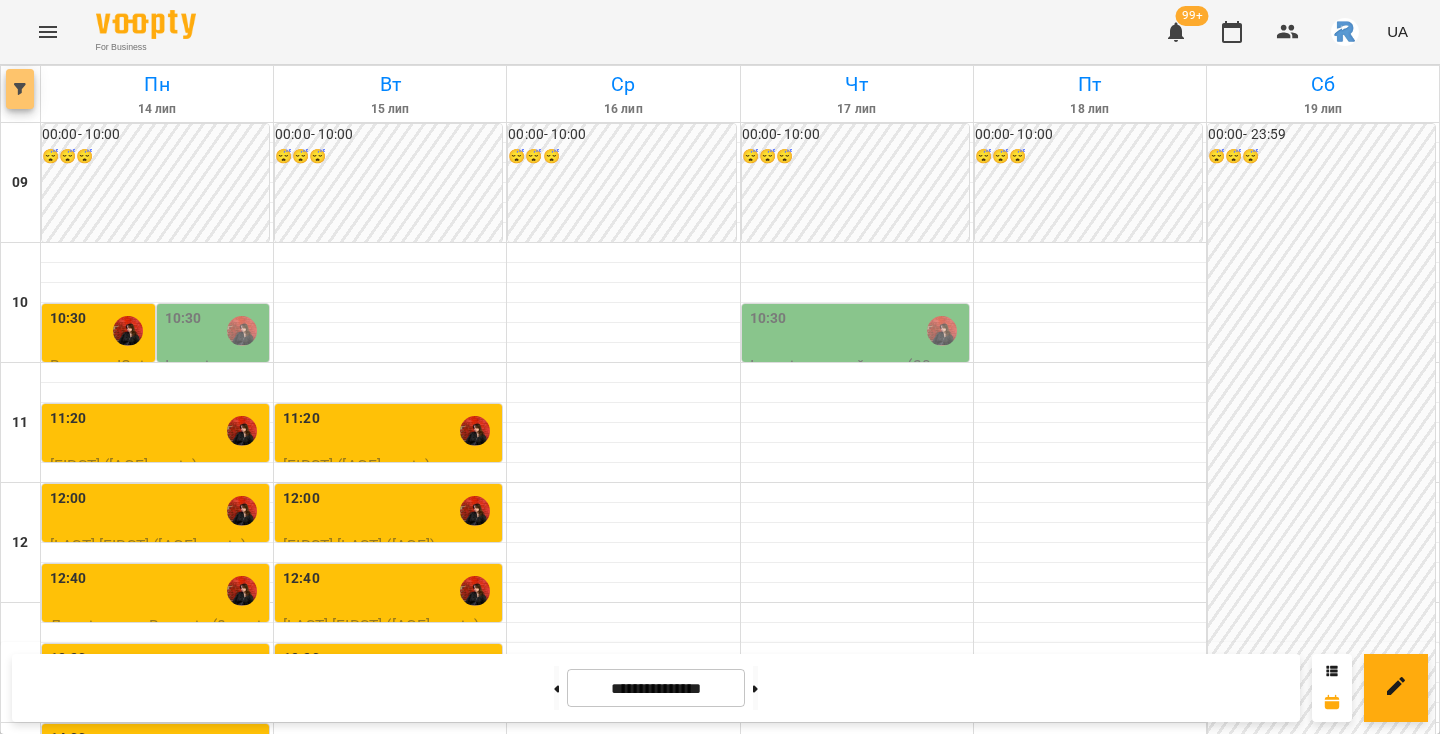 click 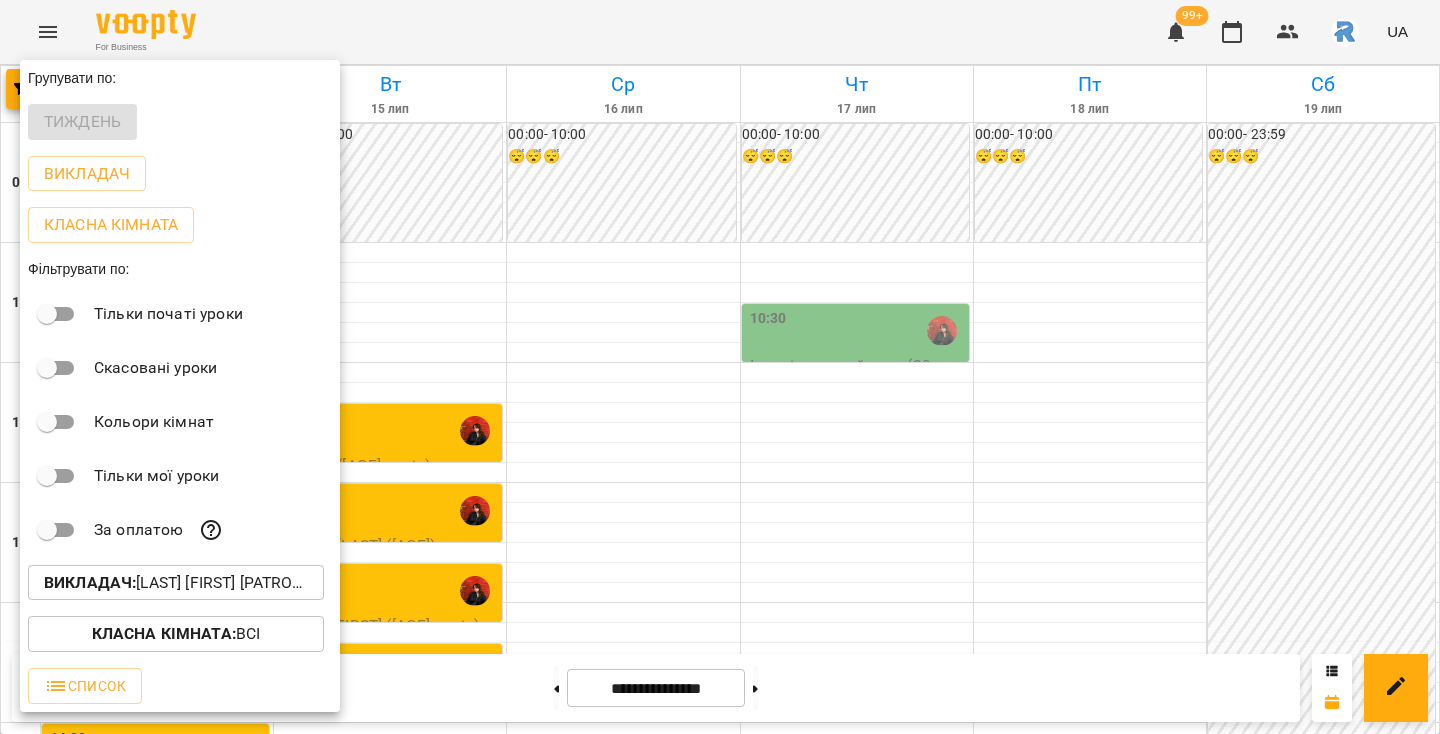 click on "Викладач :  [LAST] [FIRST]" at bounding box center [176, 583] 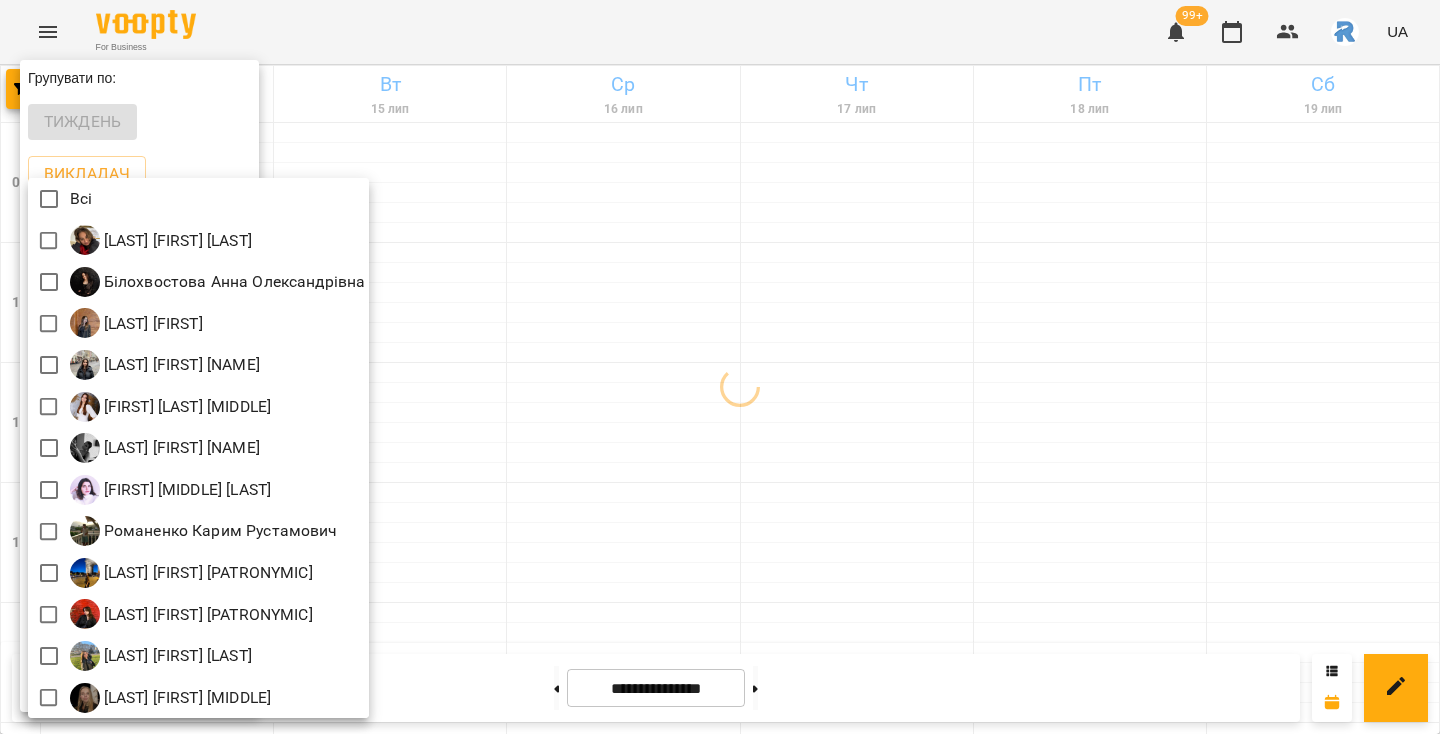 click at bounding box center [720, 367] 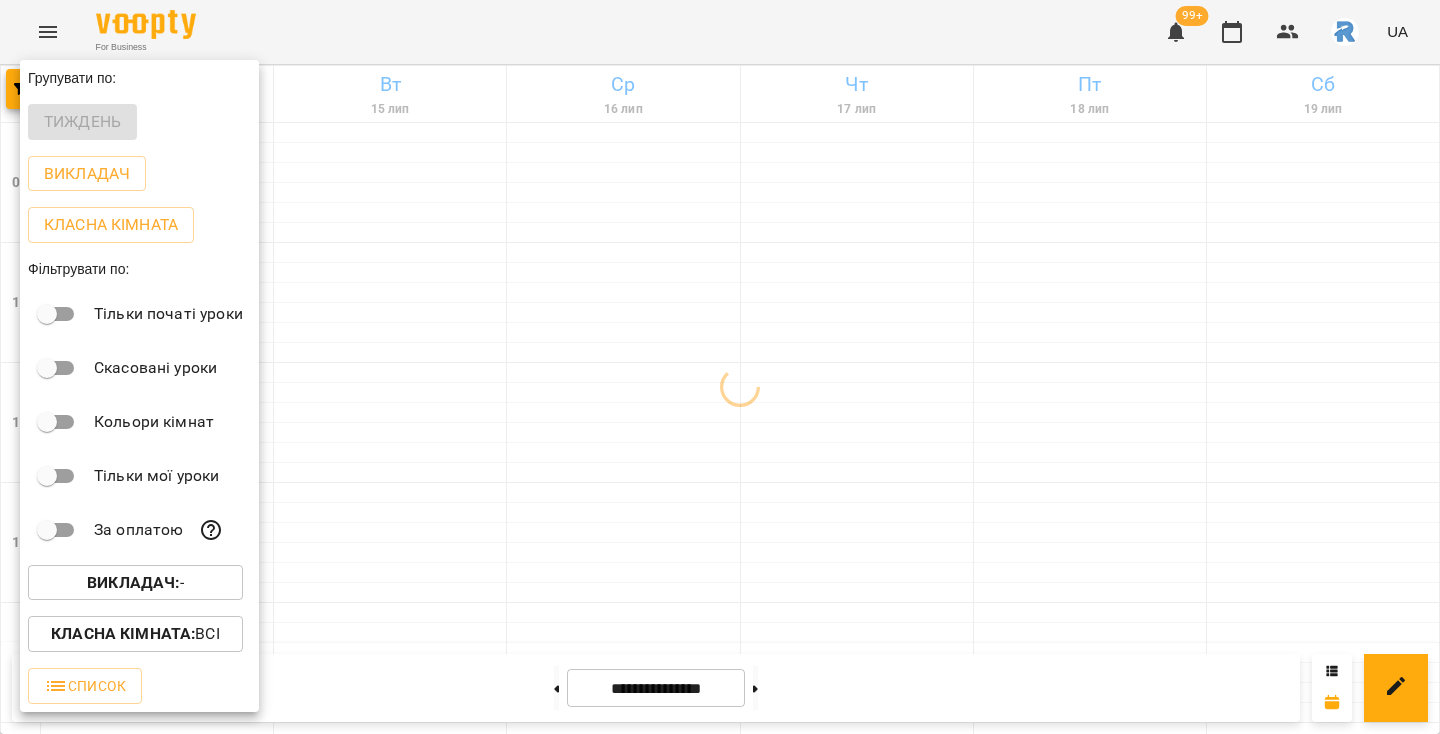 click at bounding box center [720, 367] 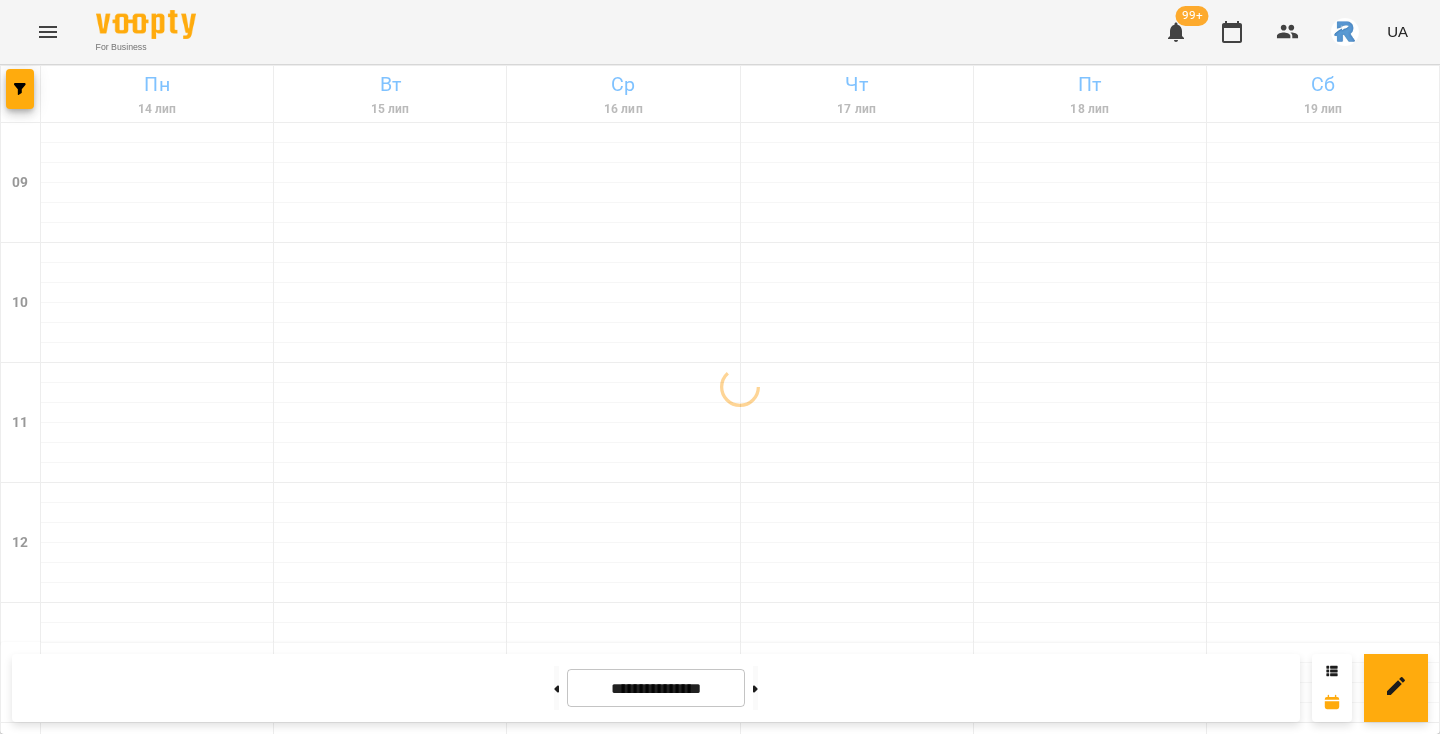 click 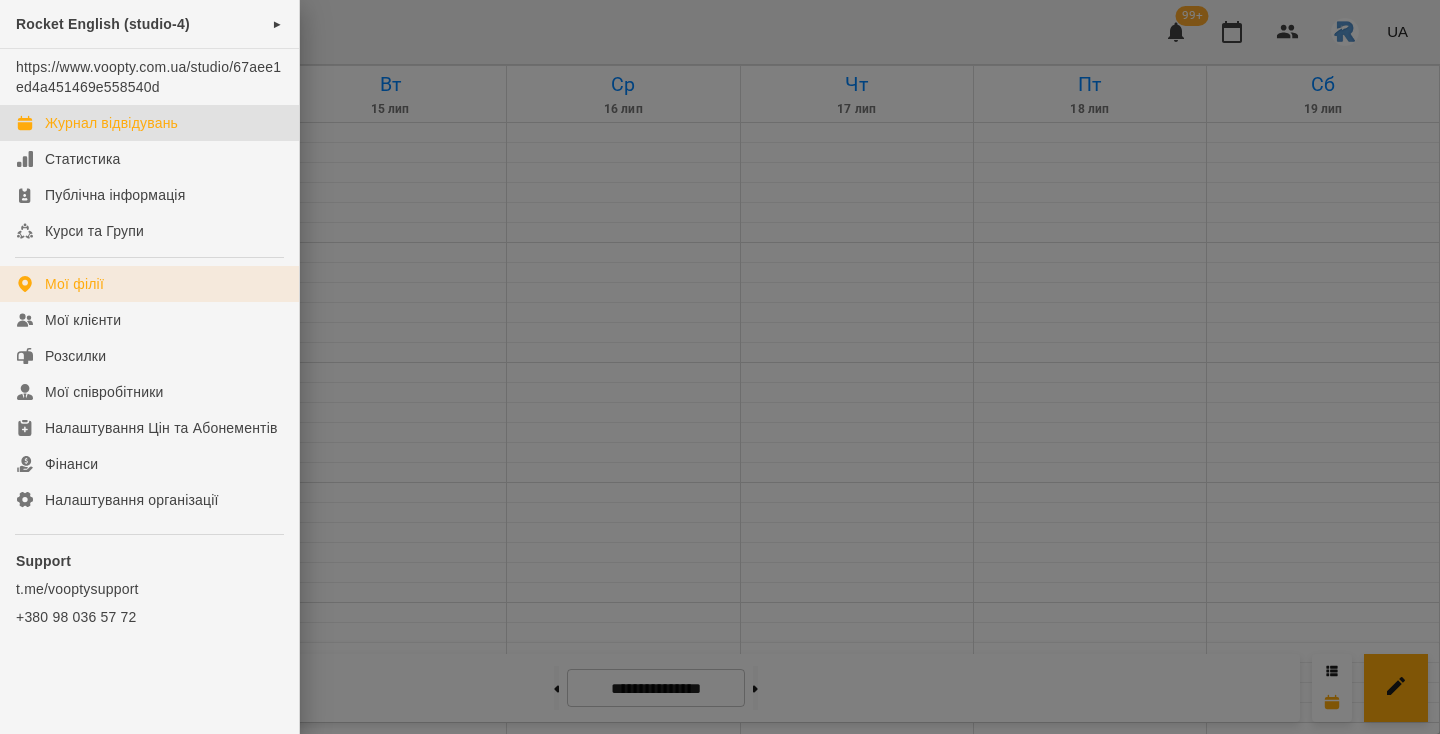 click on "Мої філії" at bounding box center (74, 284) 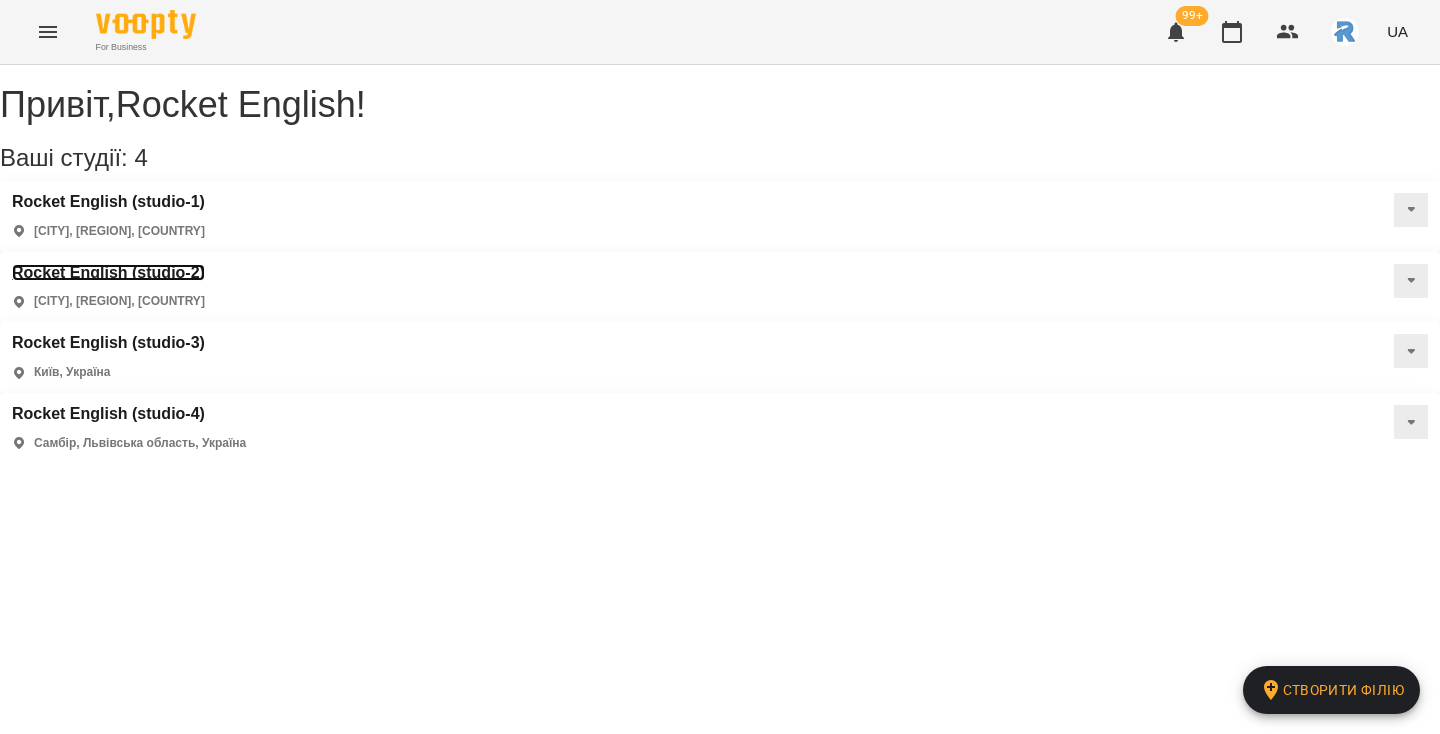 click on "Rocket English (studio-2)" at bounding box center [108, 273] 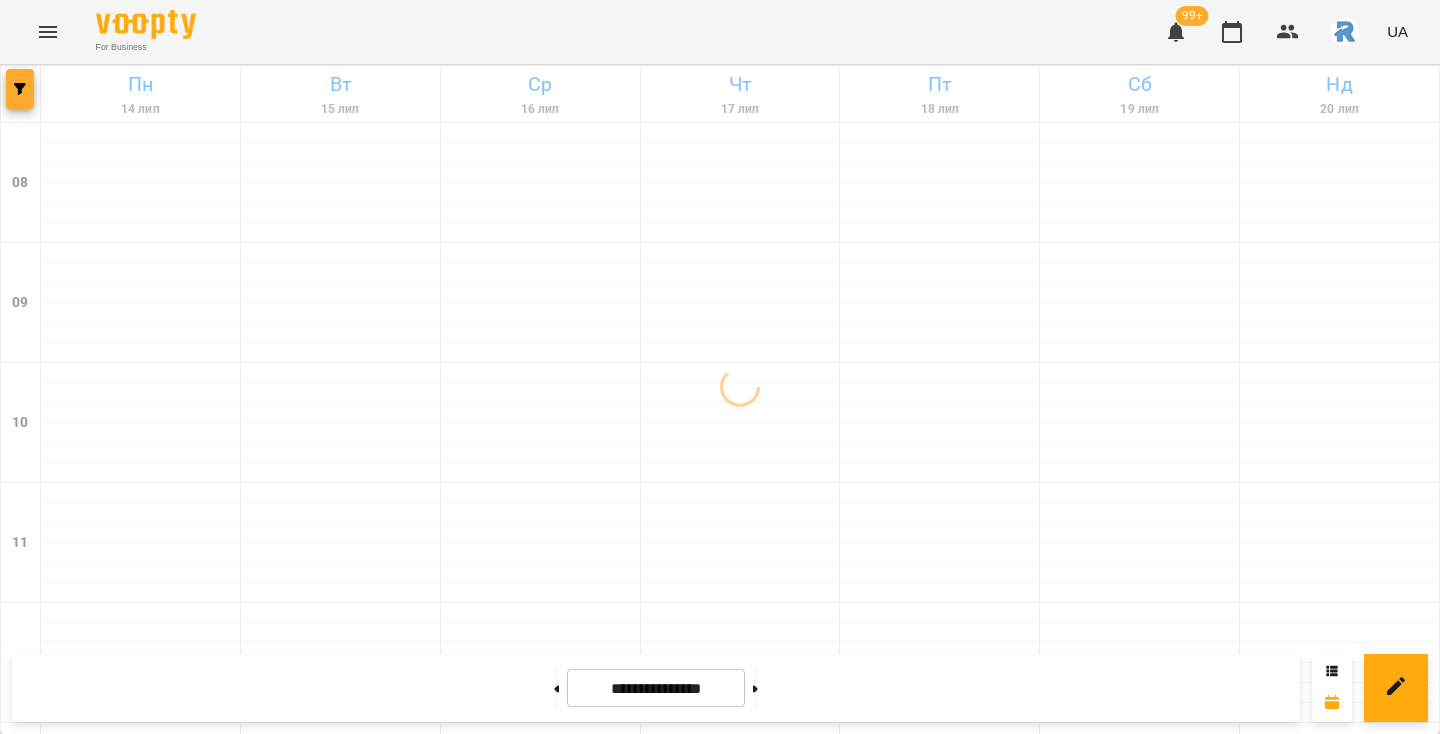 click 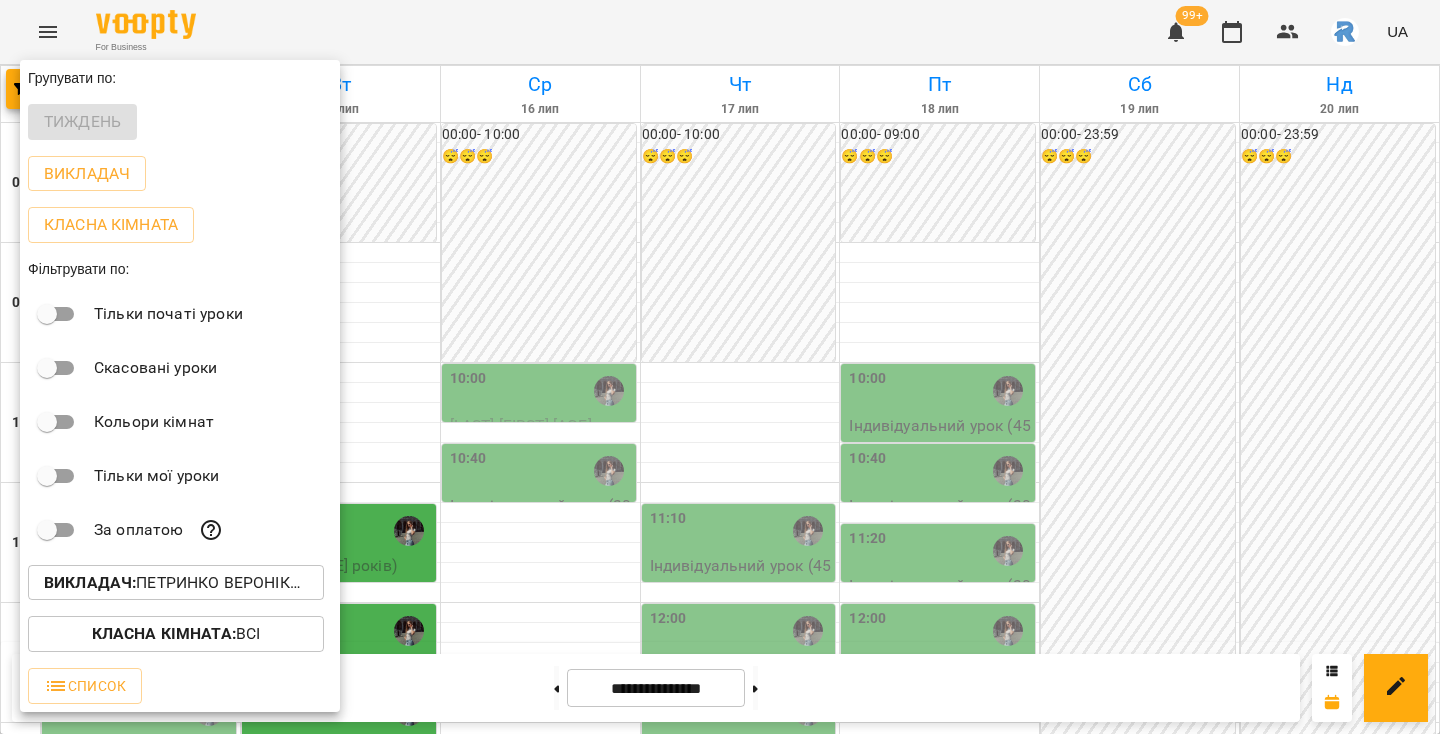 click on "Викладач :  [LAST] [FIRST] [PATRONYMIC]" at bounding box center [180, 583] 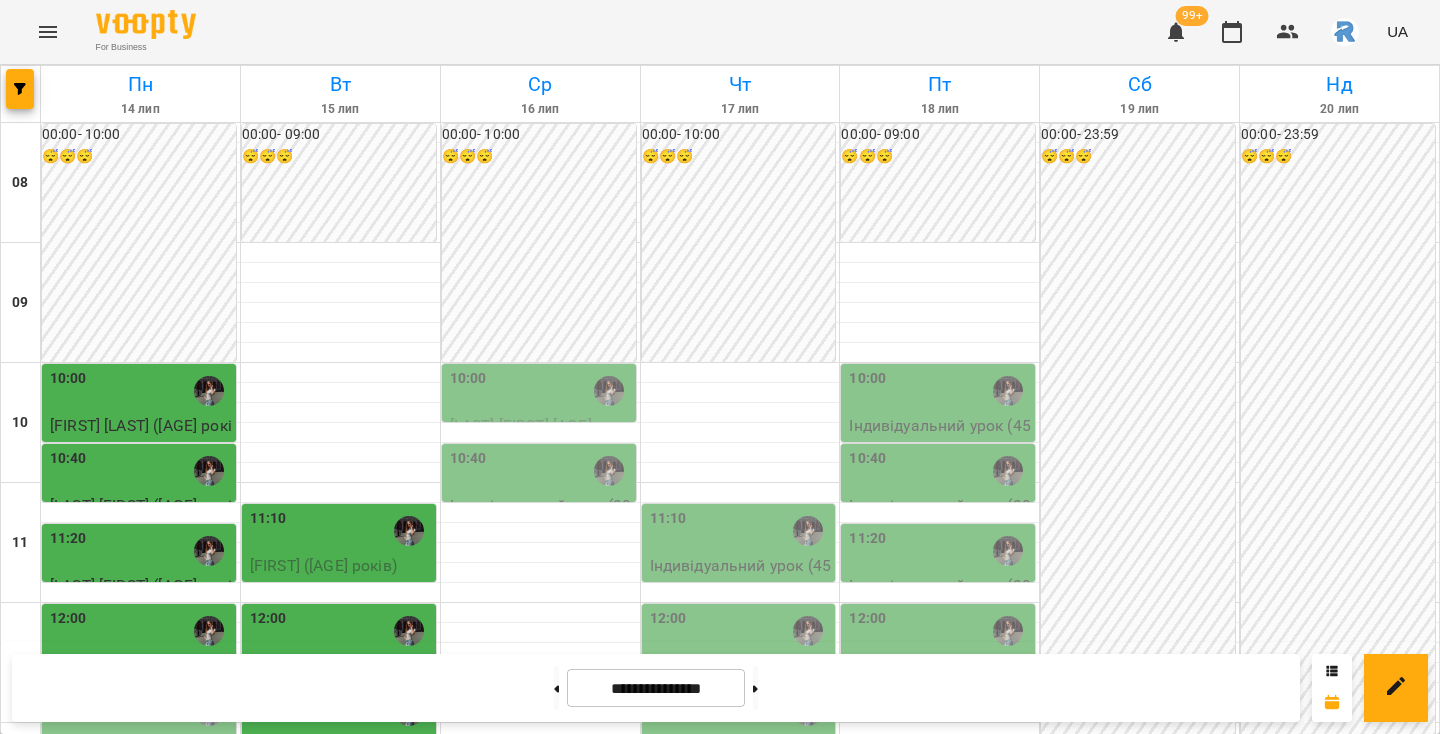 click on "10:40" at bounding box center (541, 471) 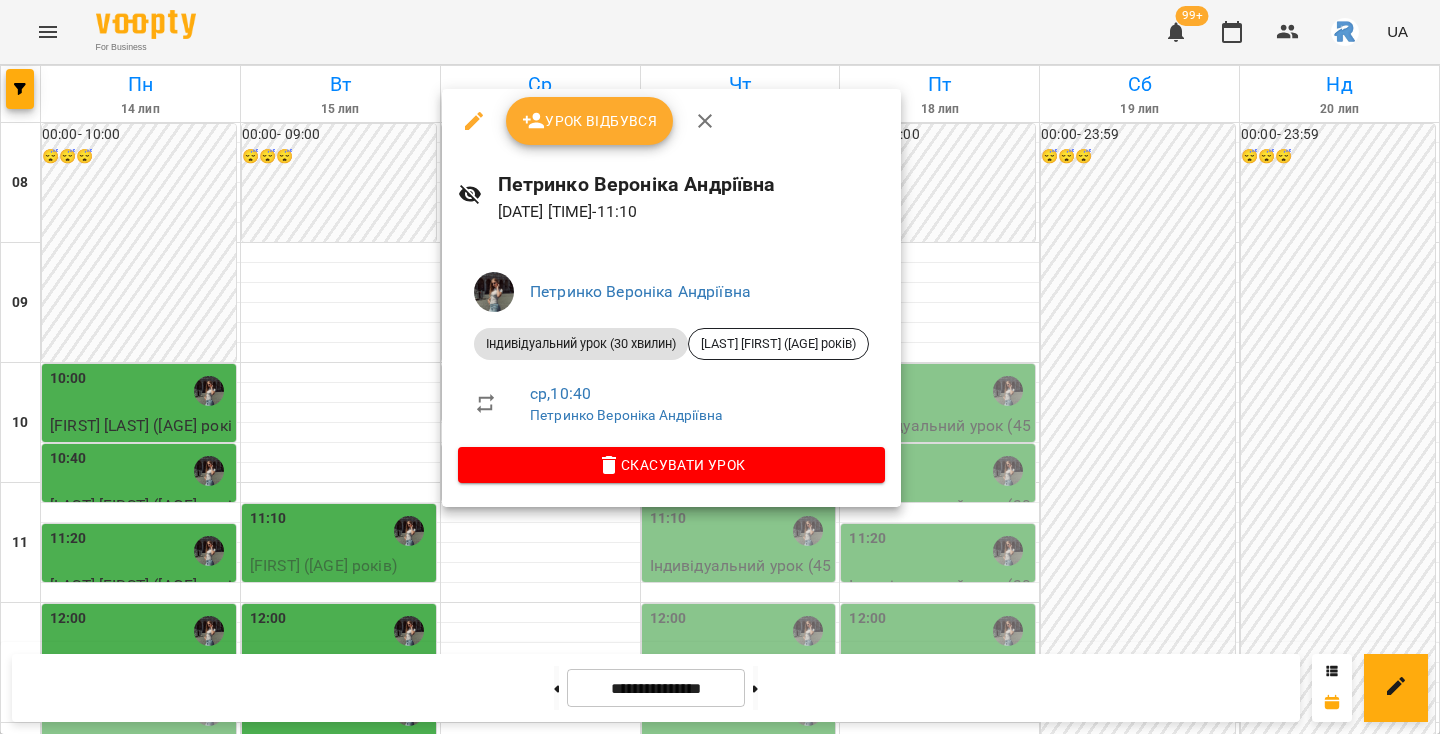 click at bounding box center (720, 367) 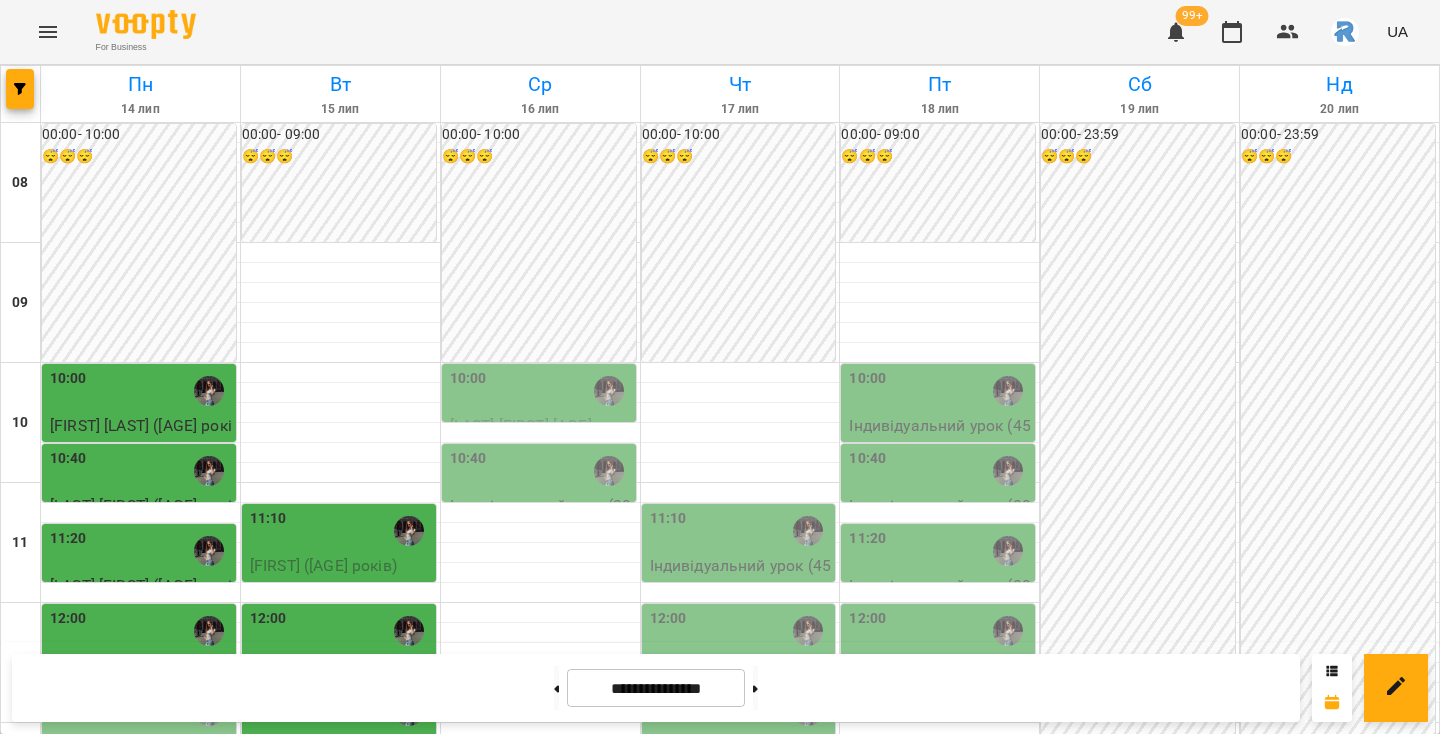 scroll, scrollTop: 96, scrollLeft: 0, axis: vertical 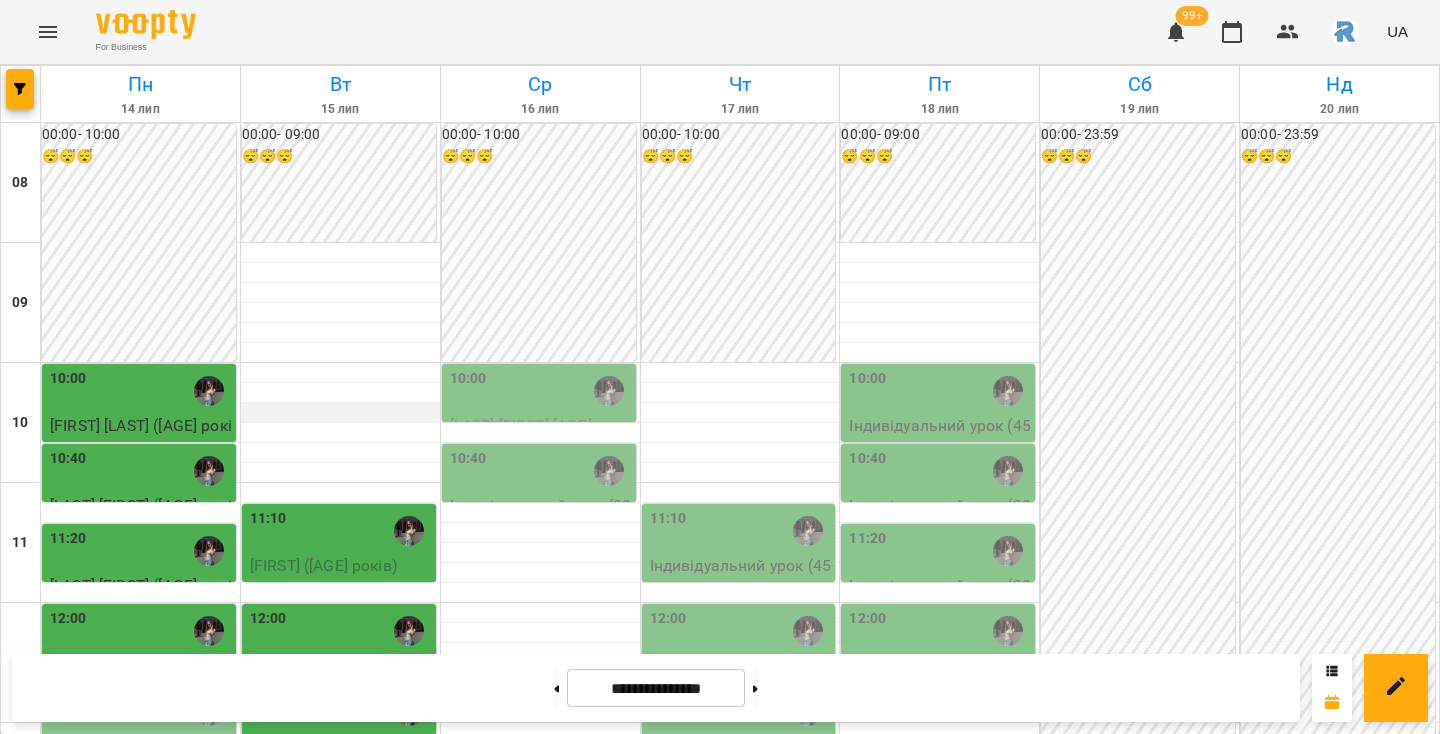click at bounding box center [340, 413] 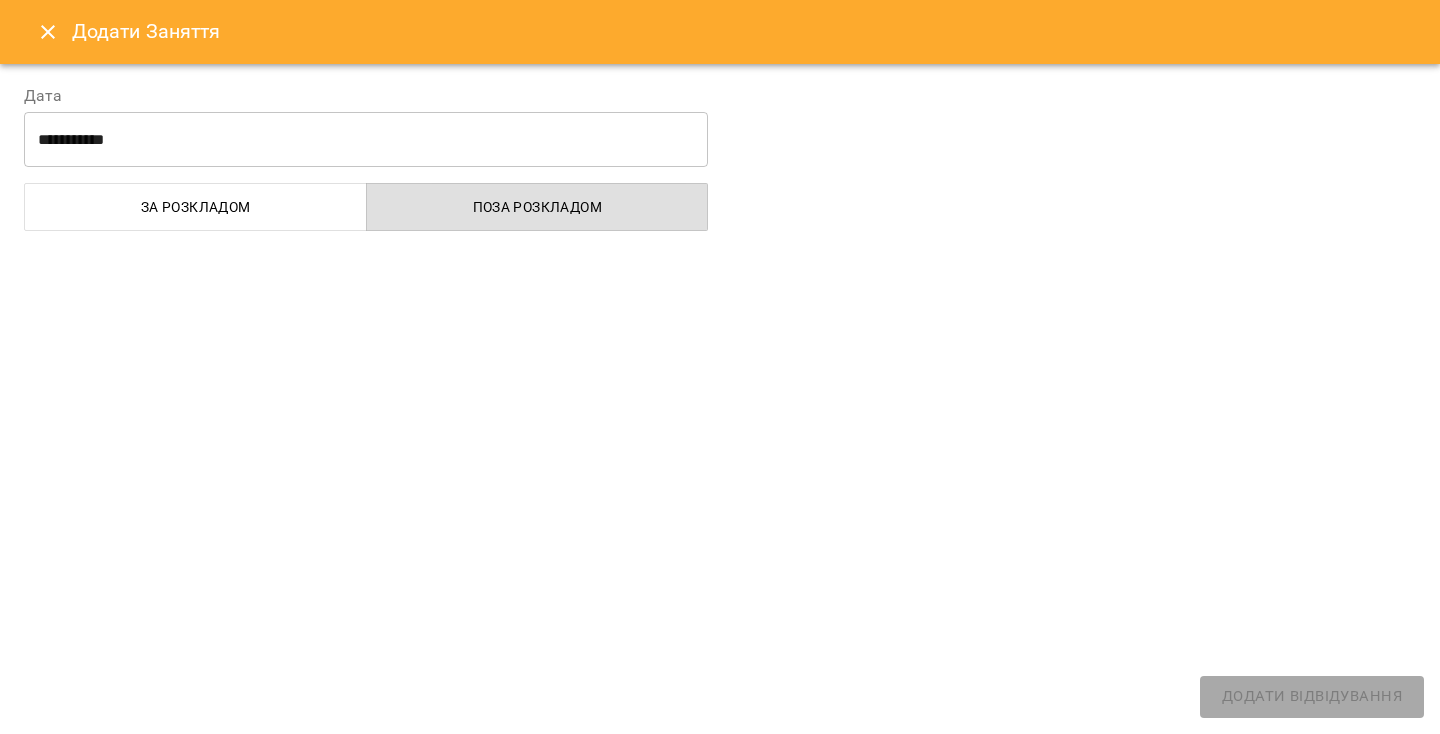 select 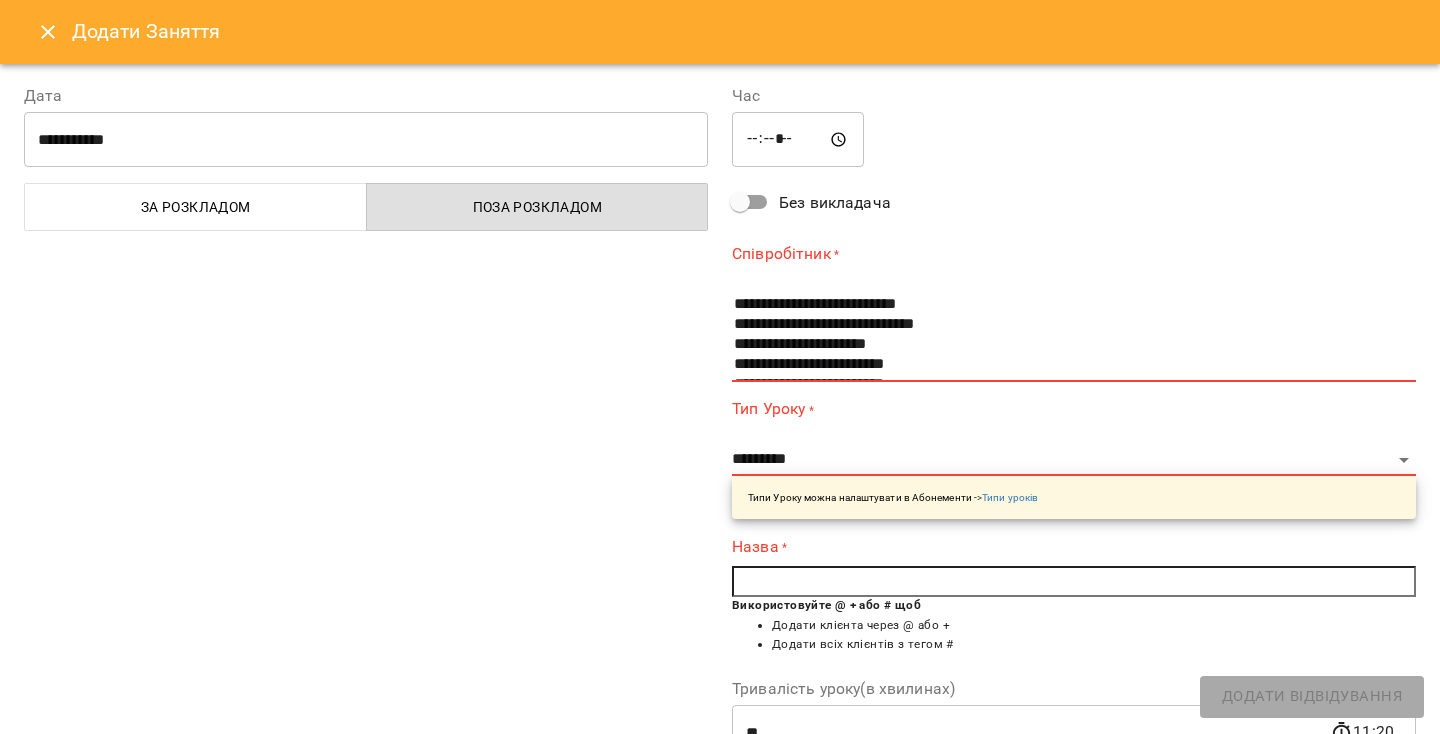 click 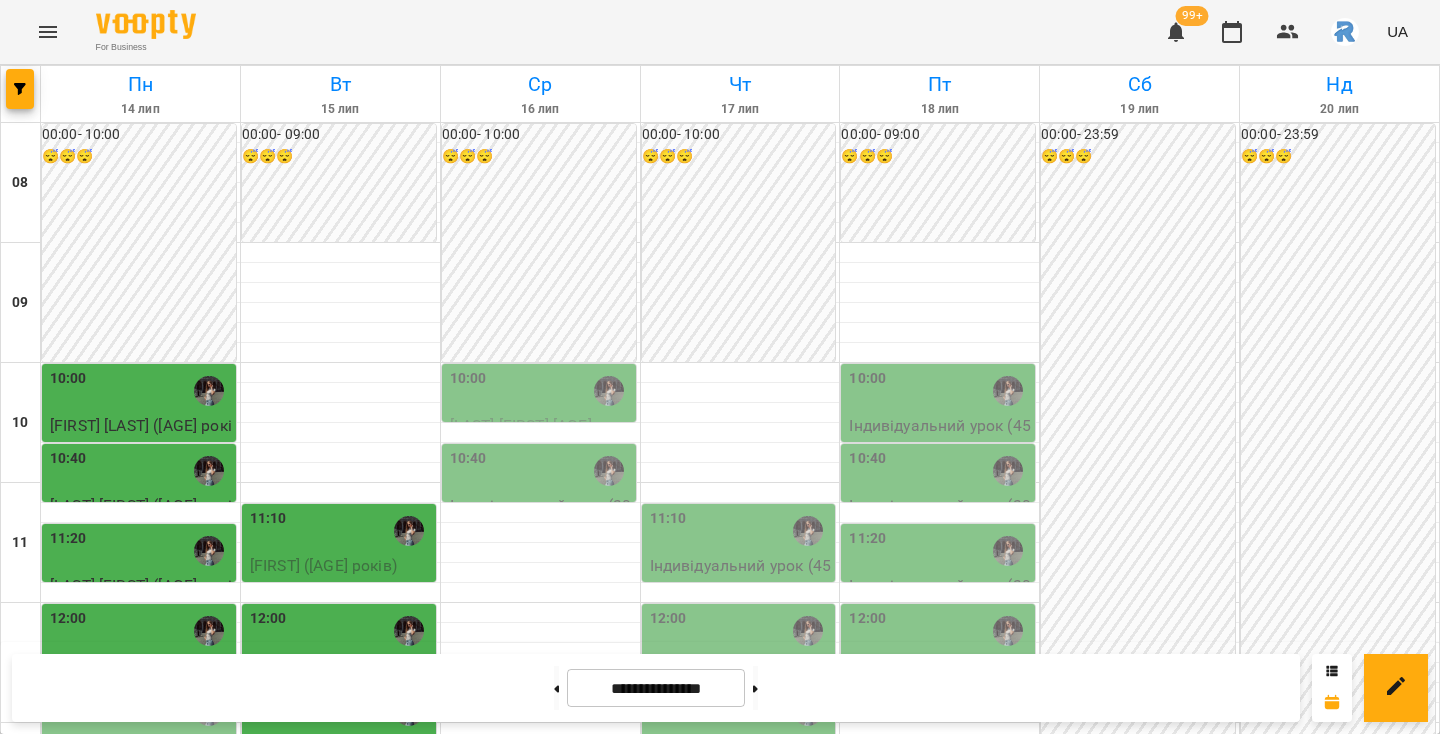 click 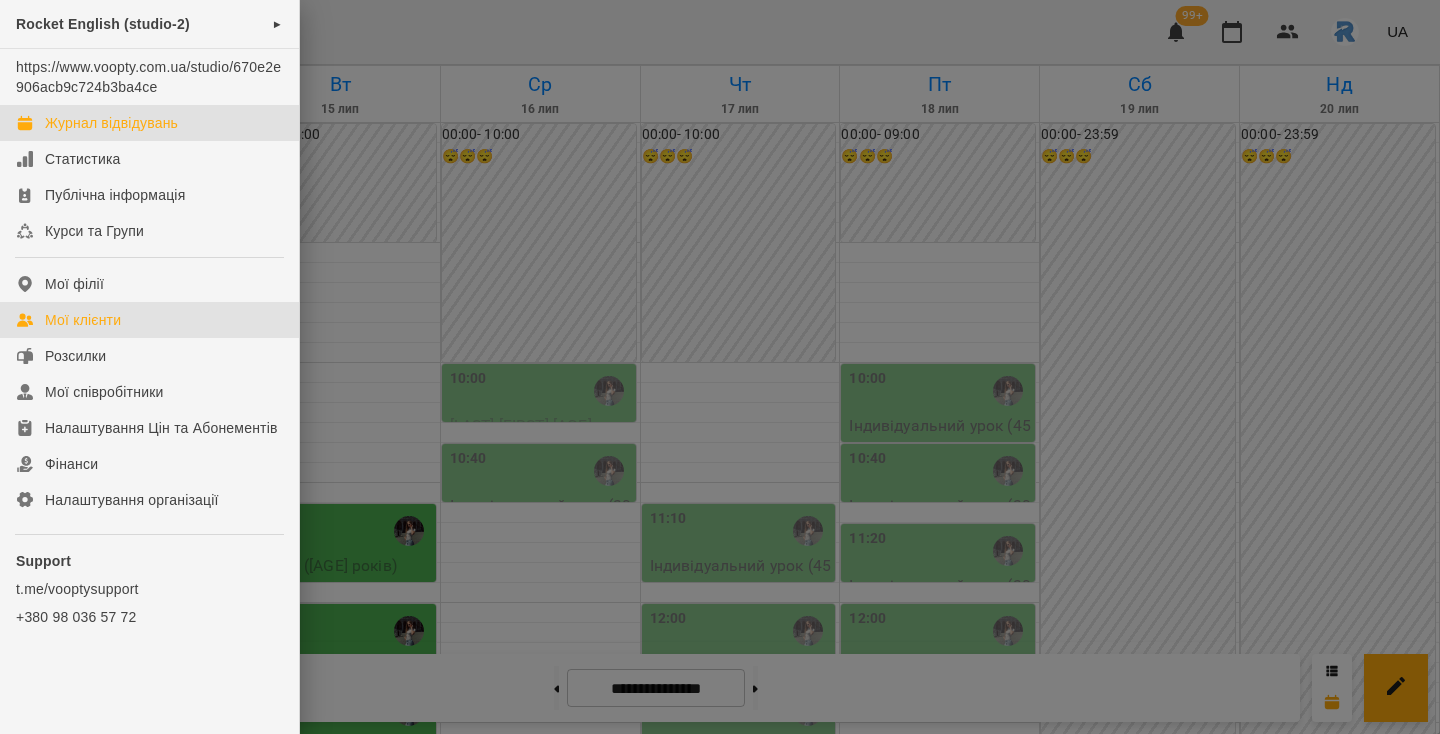 click on "Мої клієнти" at bounding box center (83, 320) 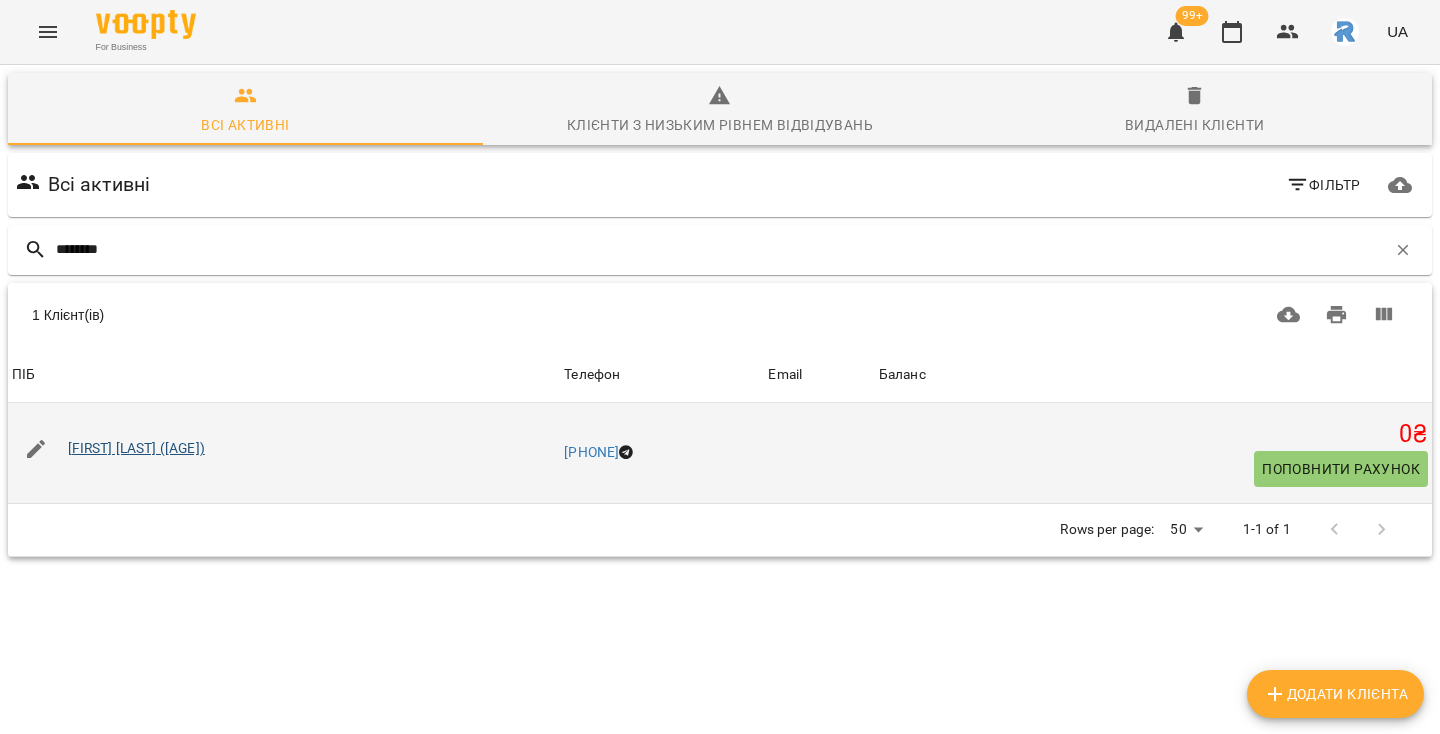 type on "********" 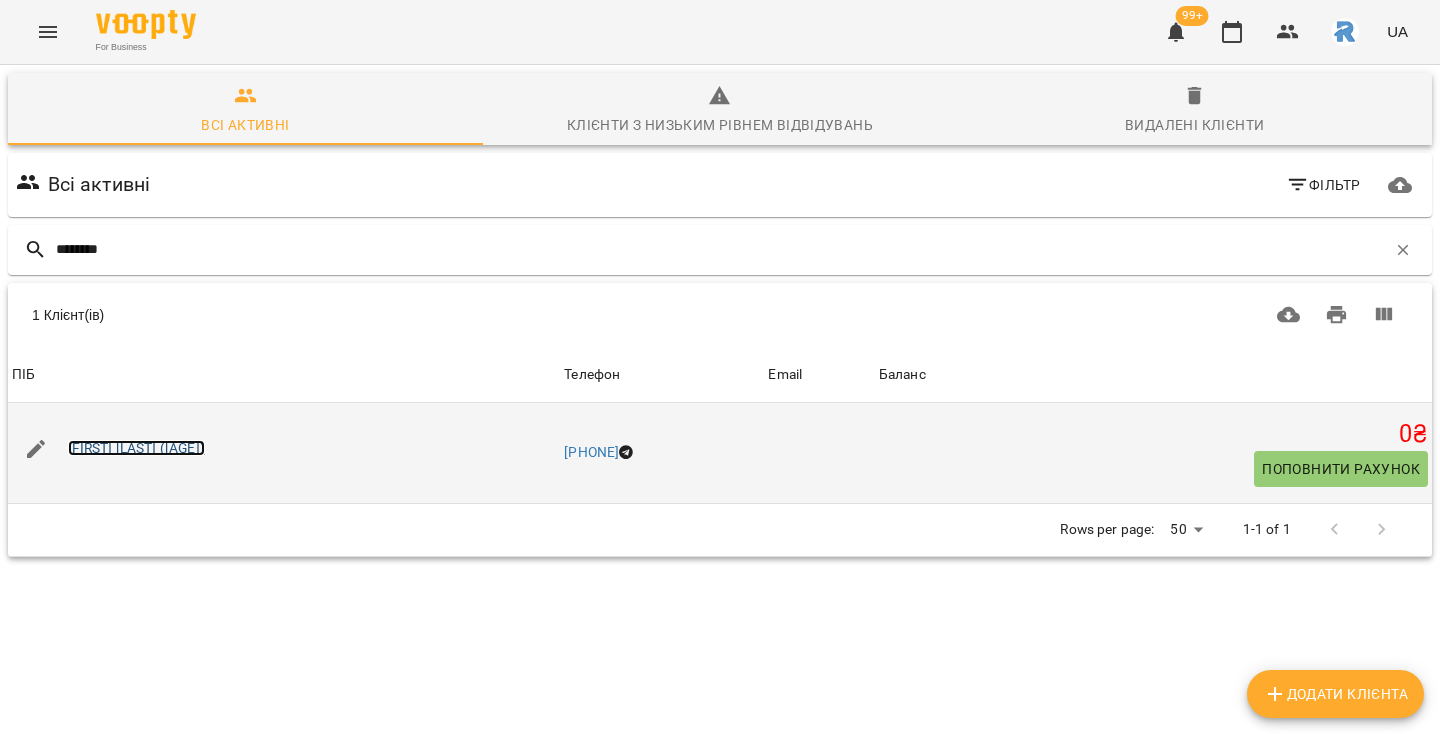 click on "[FIRST] [LAST] ([AGE])" at bounding box center (136, 448) 